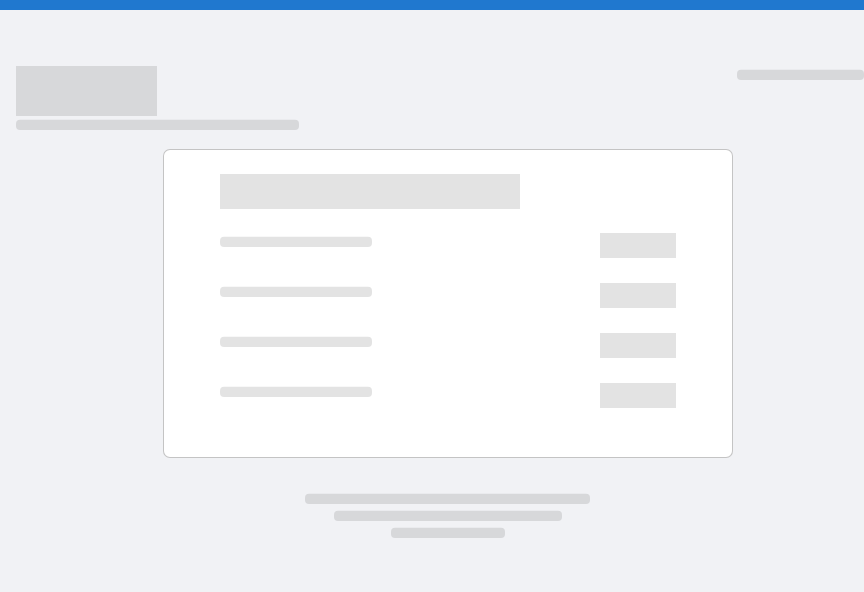 scroll, scrollTop: 0, scrollLeft: 0, axis: both 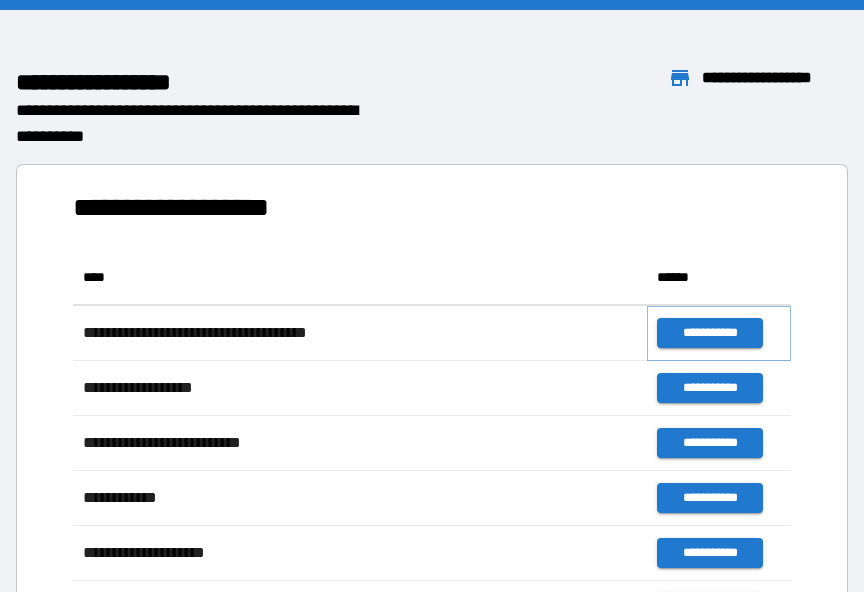 click on "**********" at bounding box center (709, 333) 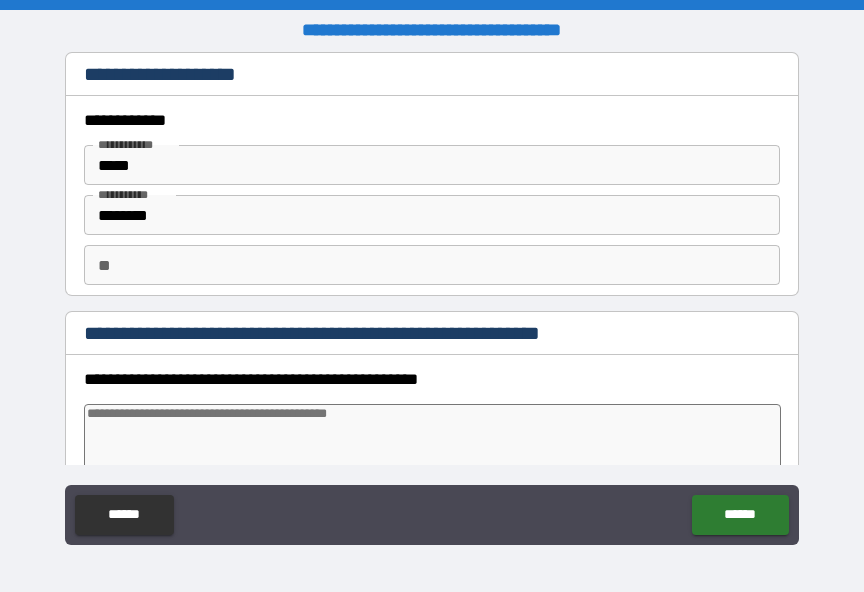 type on "*" 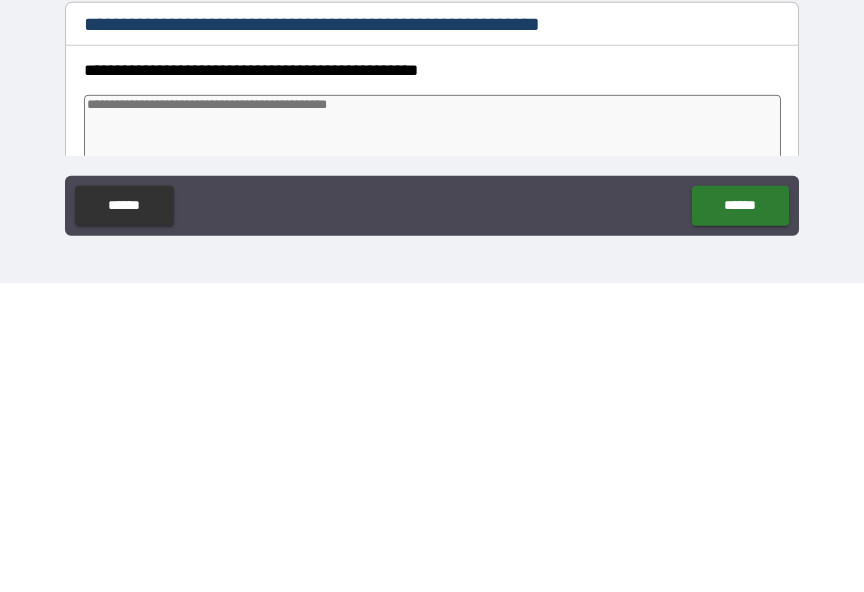 type on "*" 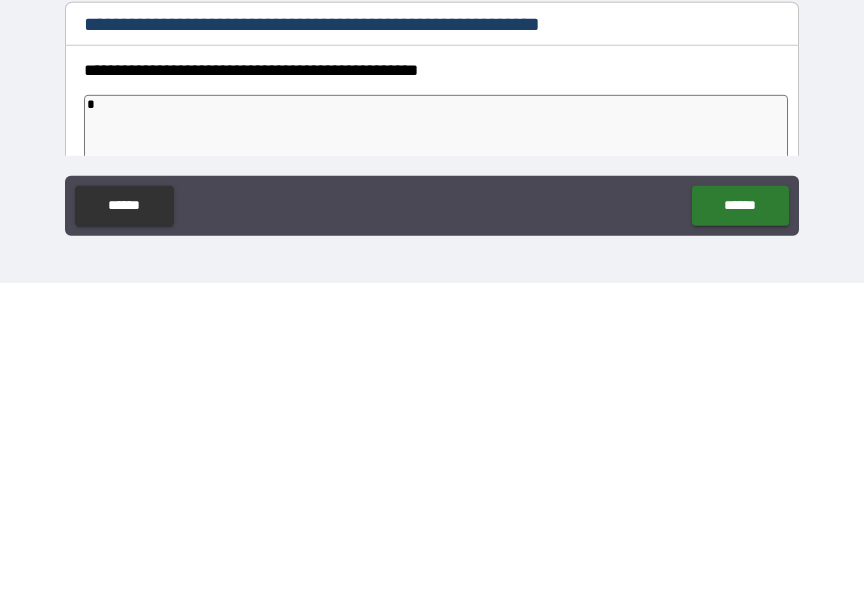 type on "*" 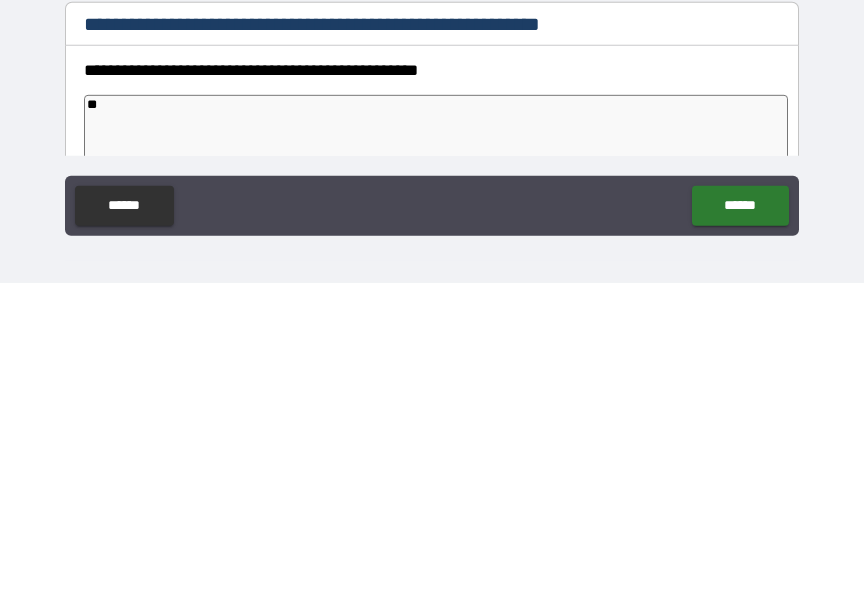 type on "*" 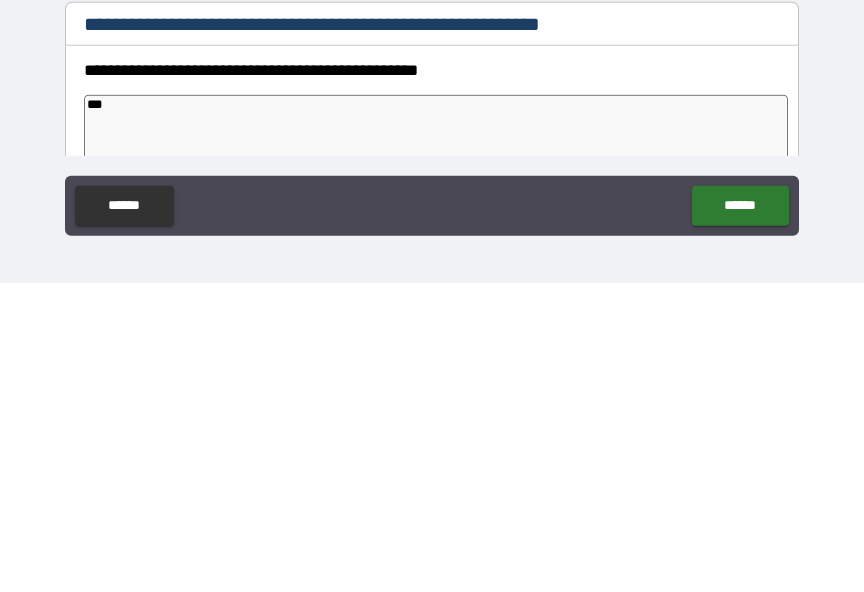type on "*" 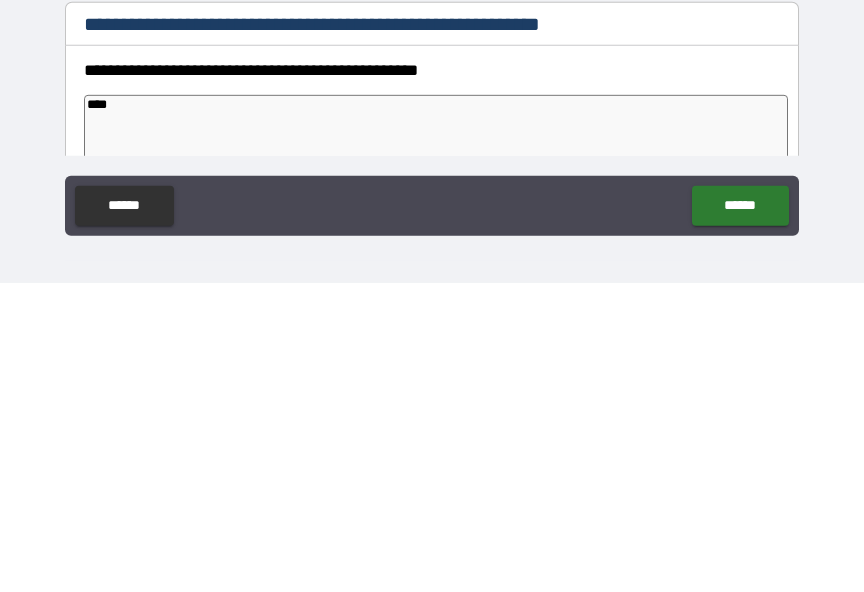 type on "*" 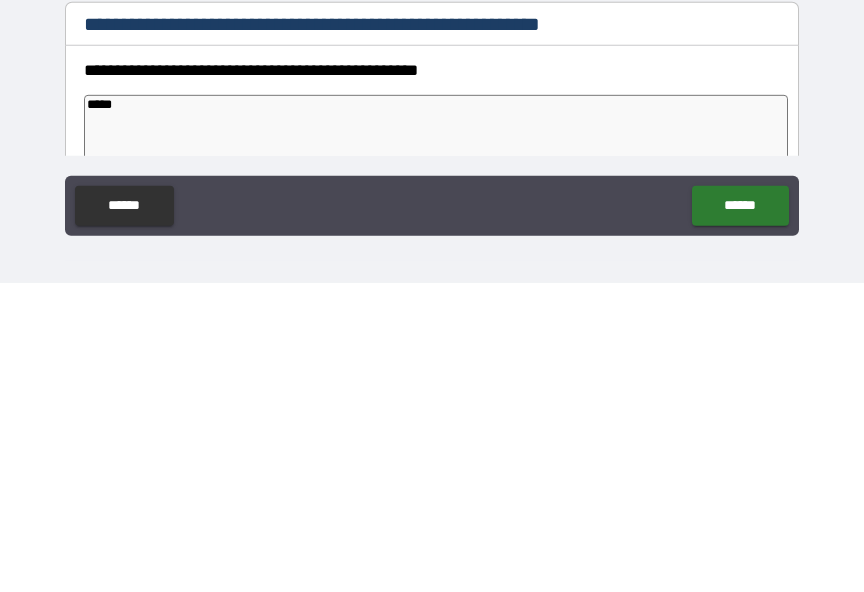 type on "*" 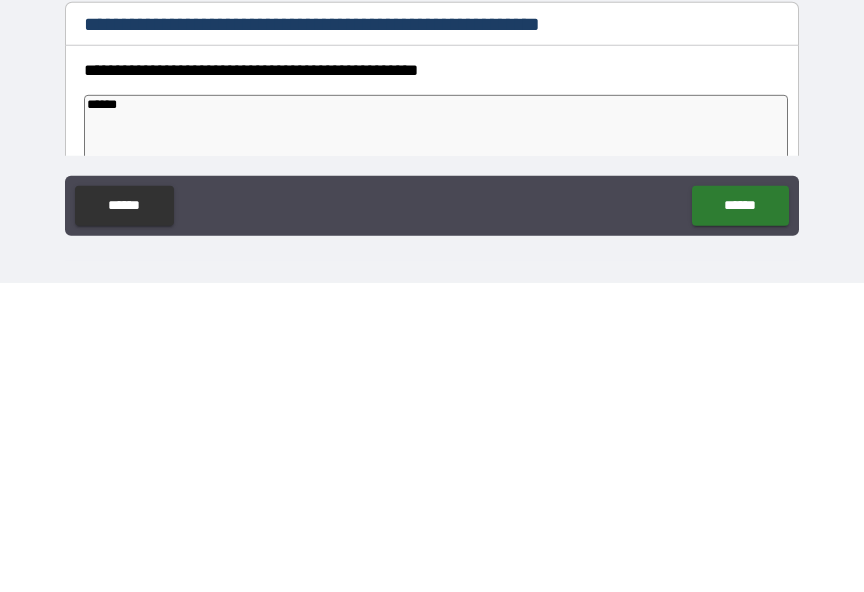 type on "*" 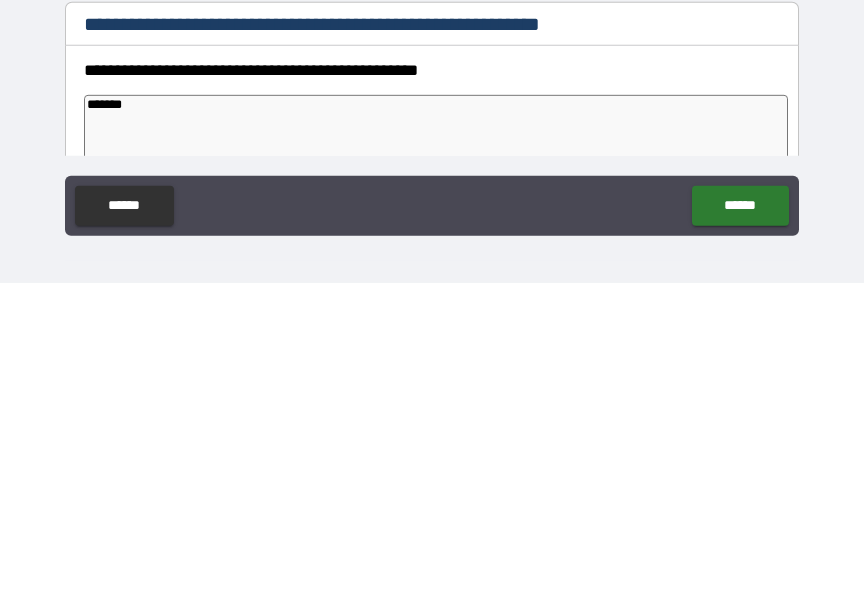 type on "*******" 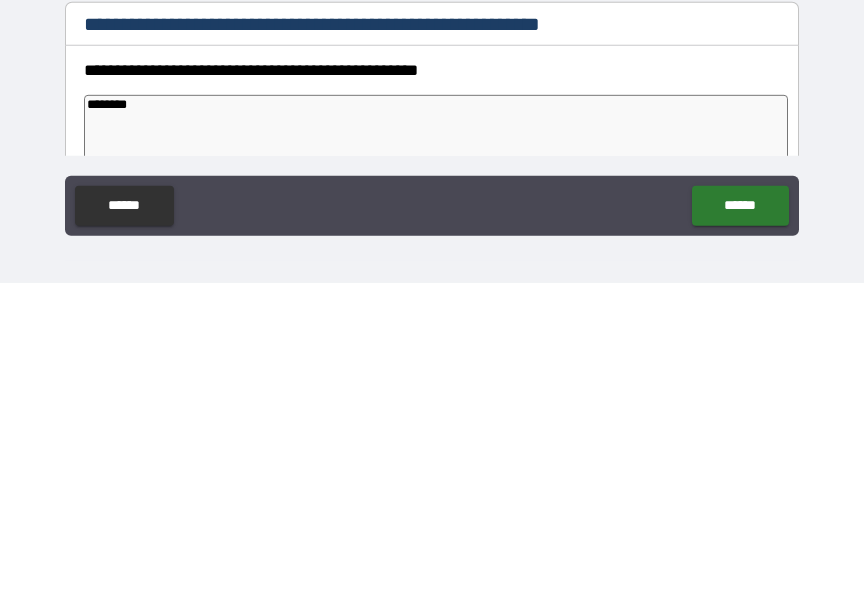 type on "*" 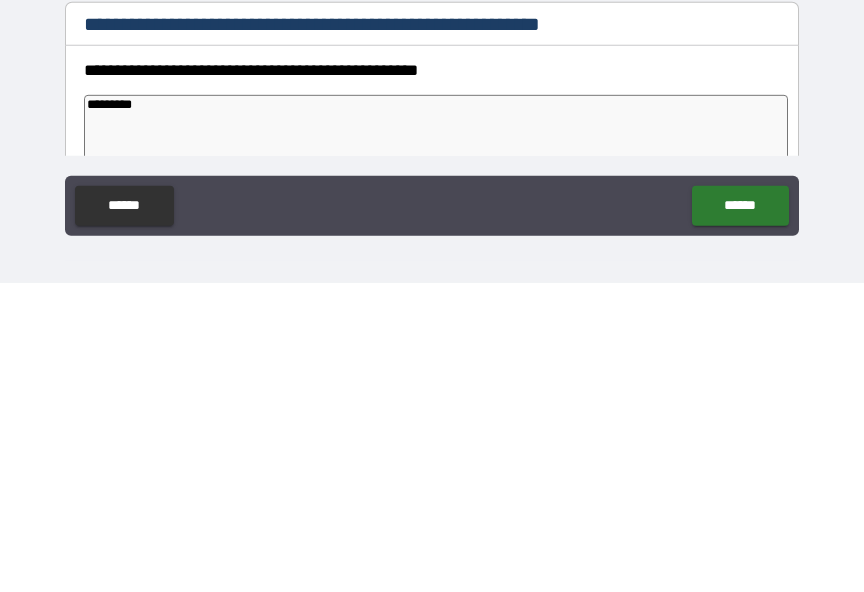 type on "*" 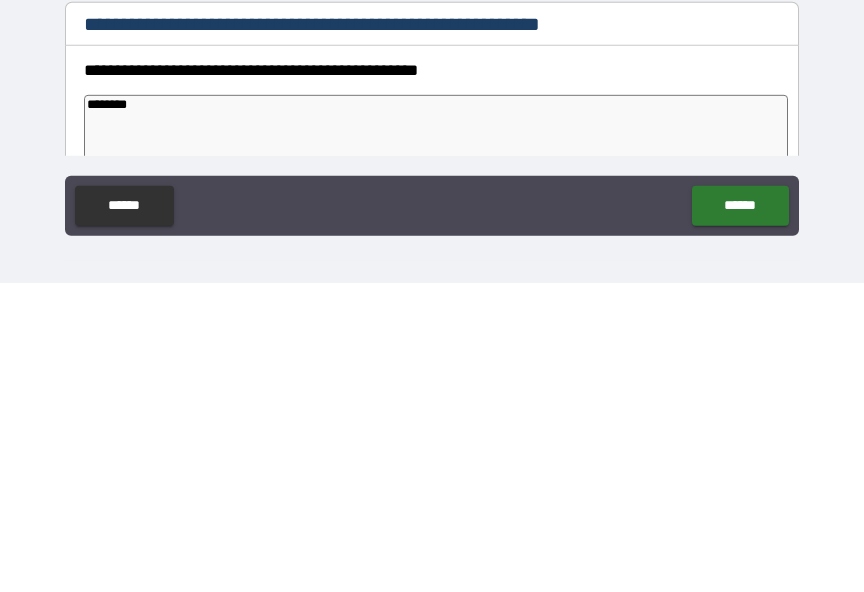 type on "*" 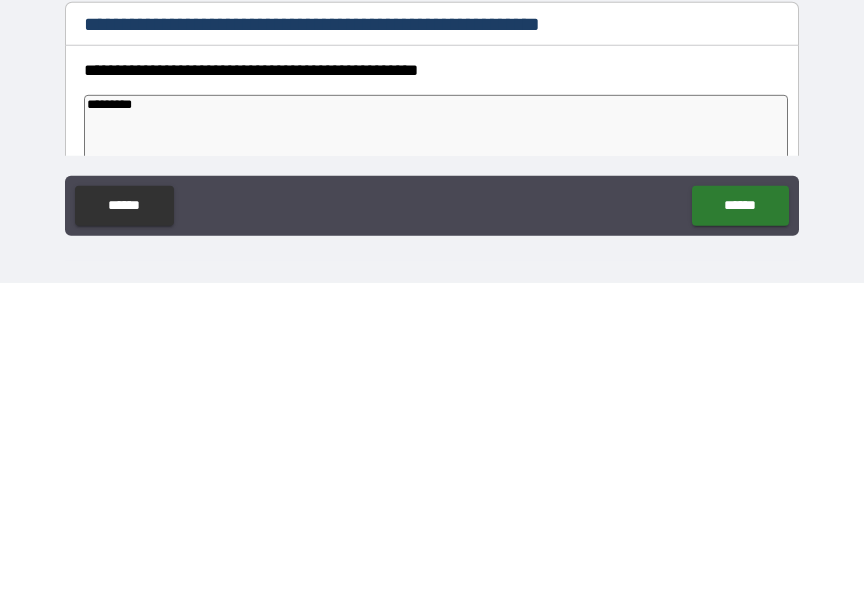 type on "*" 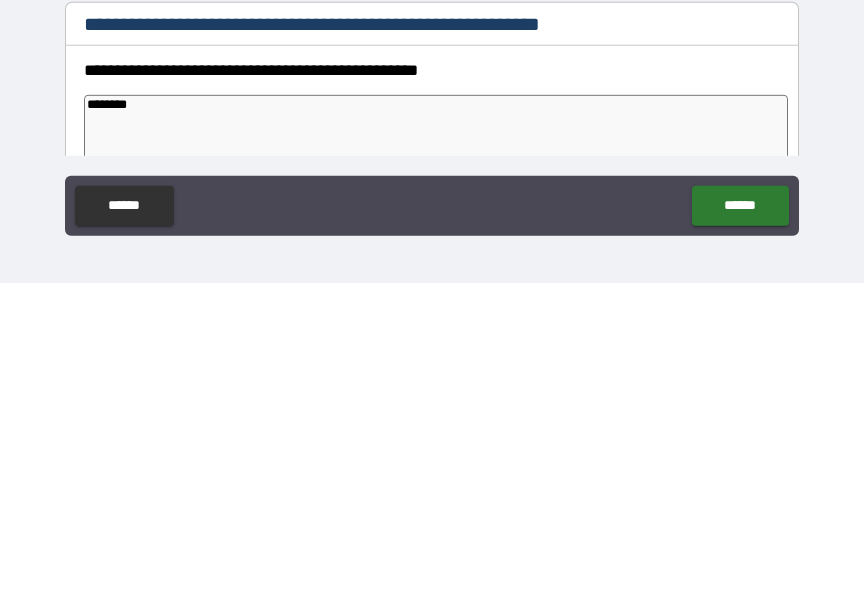 type on "*" 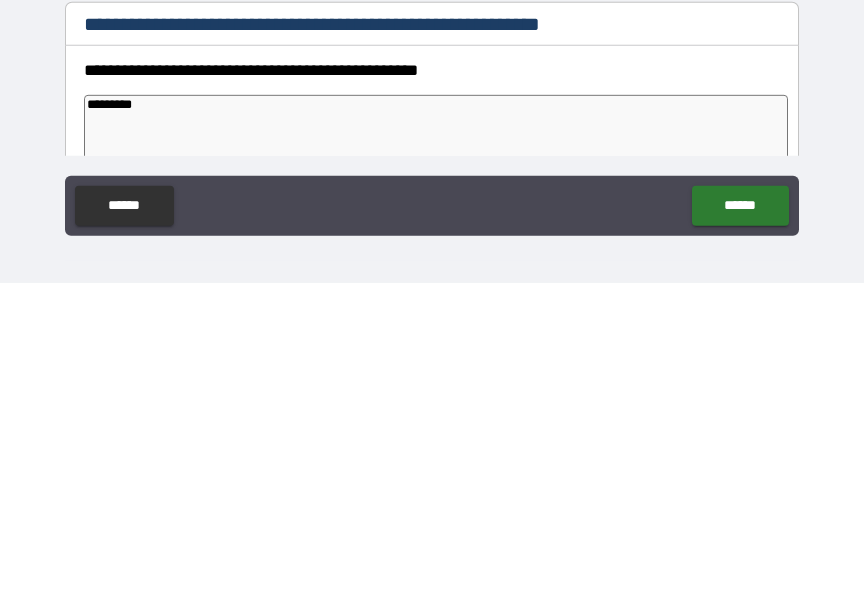 type on "*" 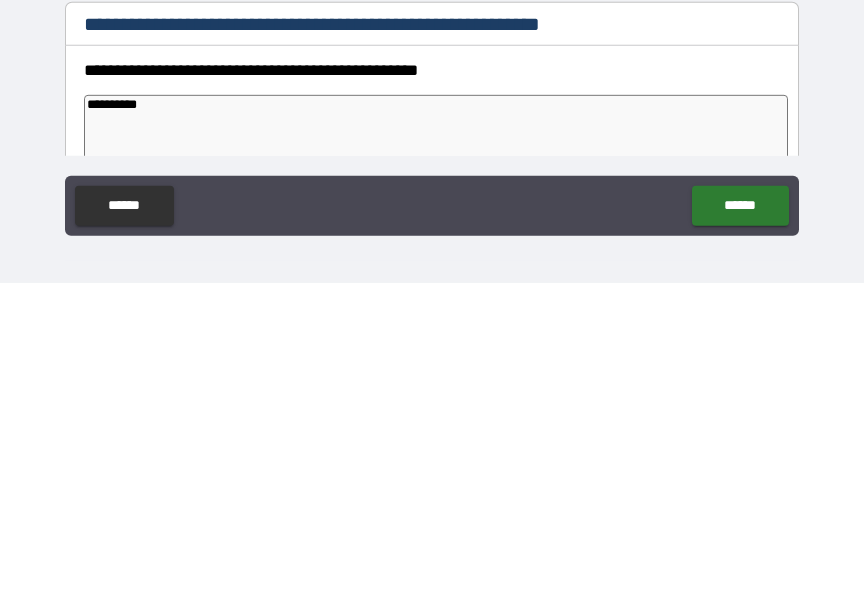 type on "*" 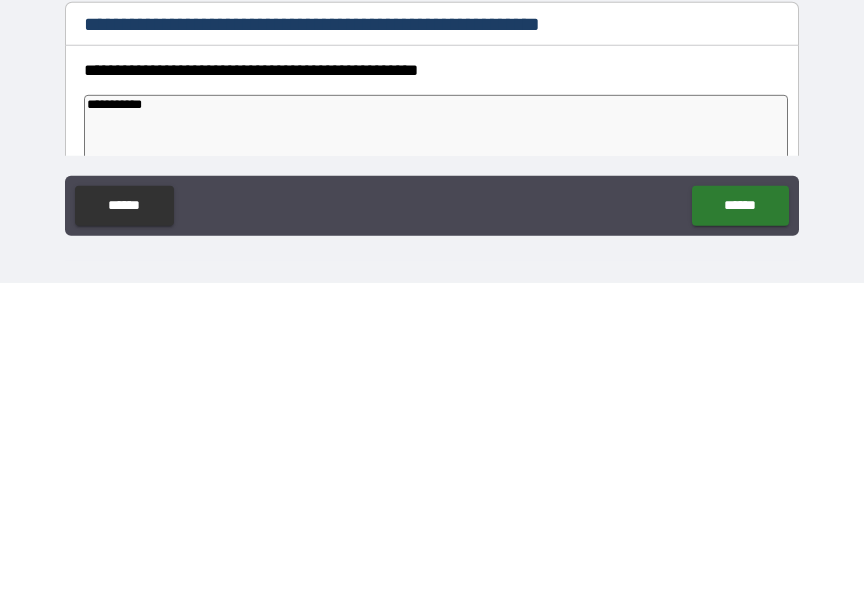 type on "*" 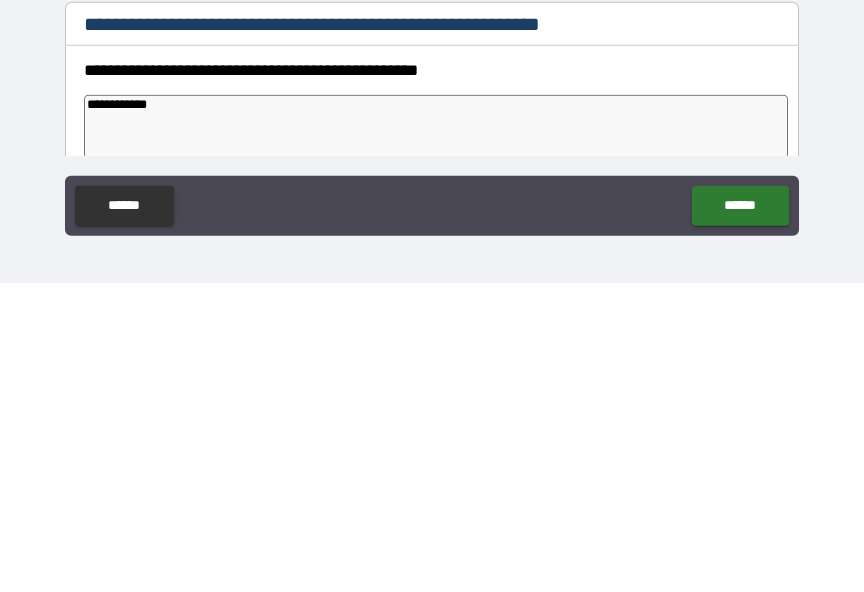 type on "*" 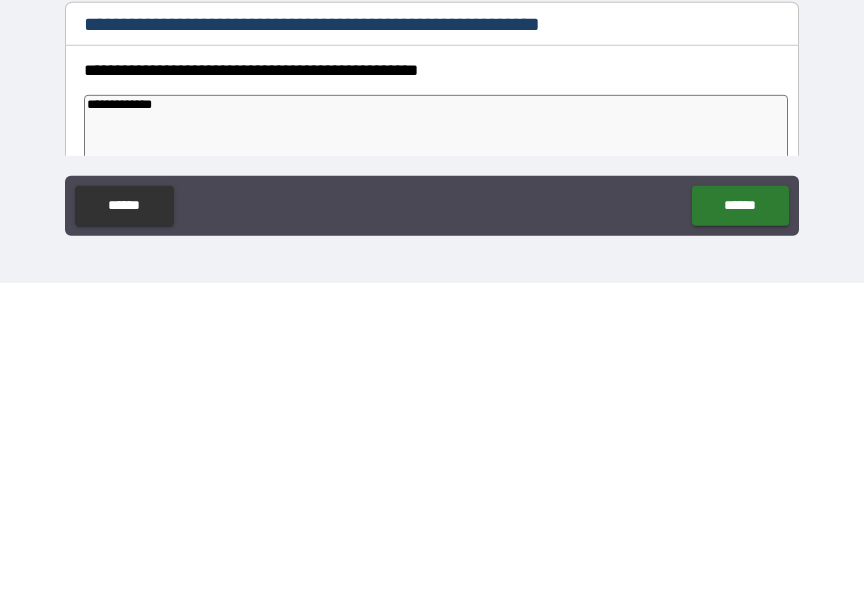 type on "*" 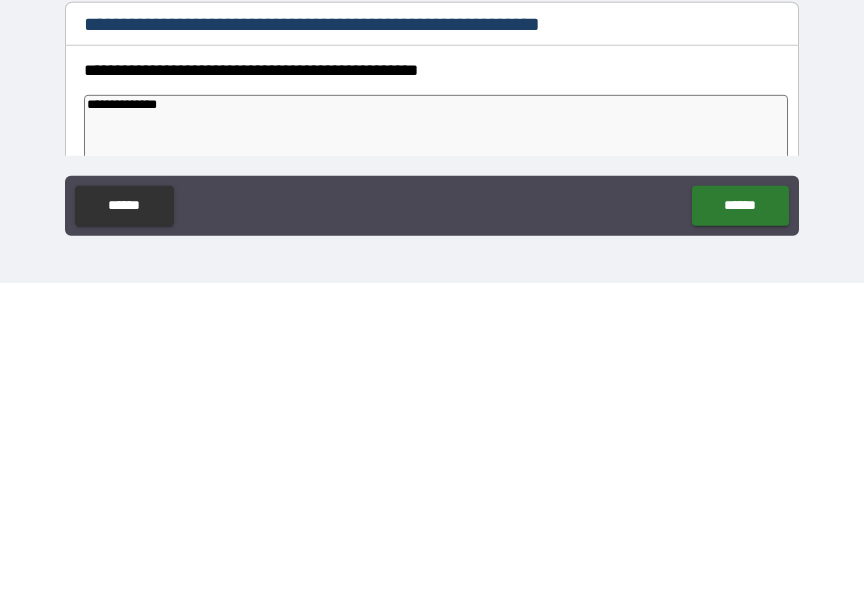 type on "*" 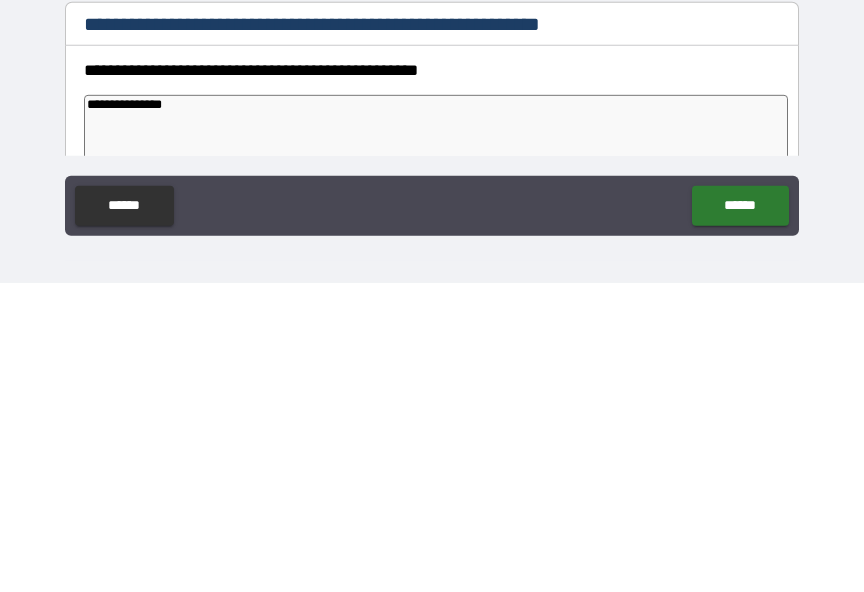 type on "*" 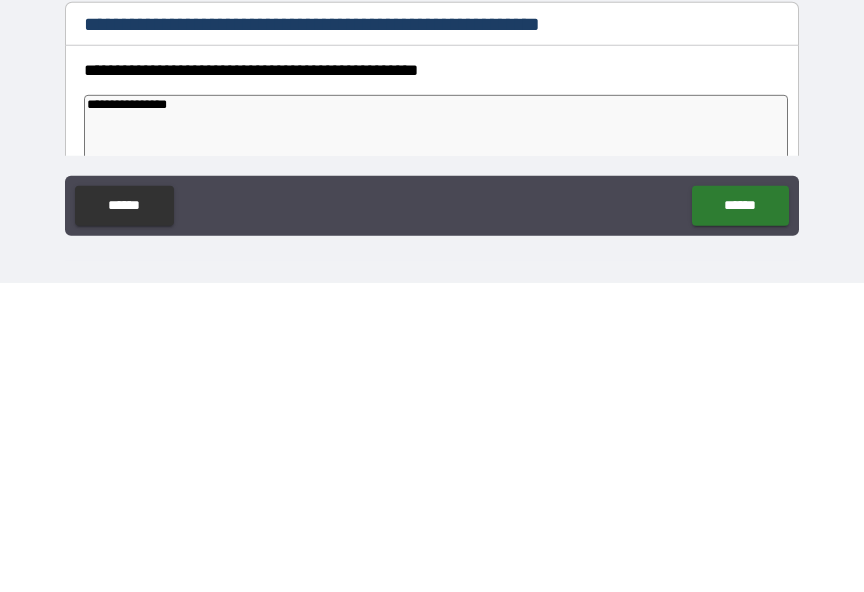 type on "*" 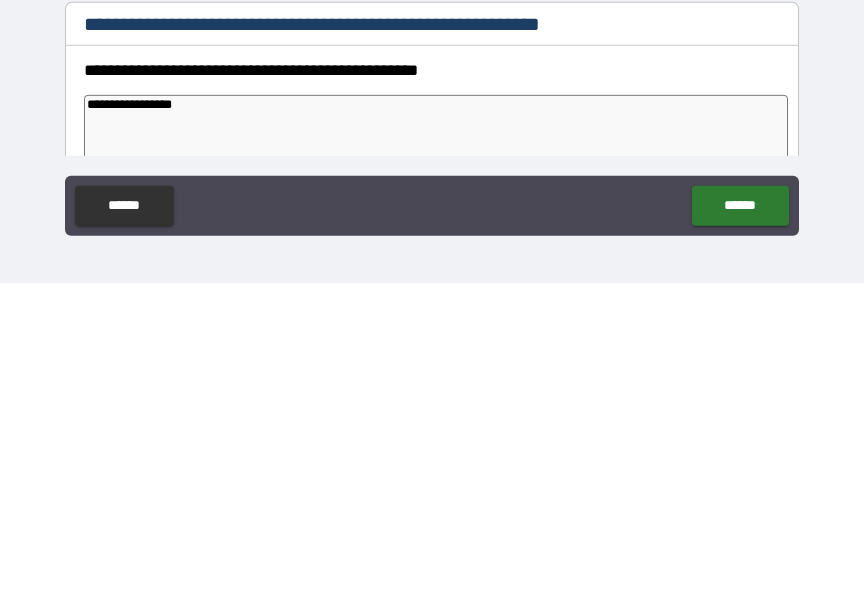 type on "*" 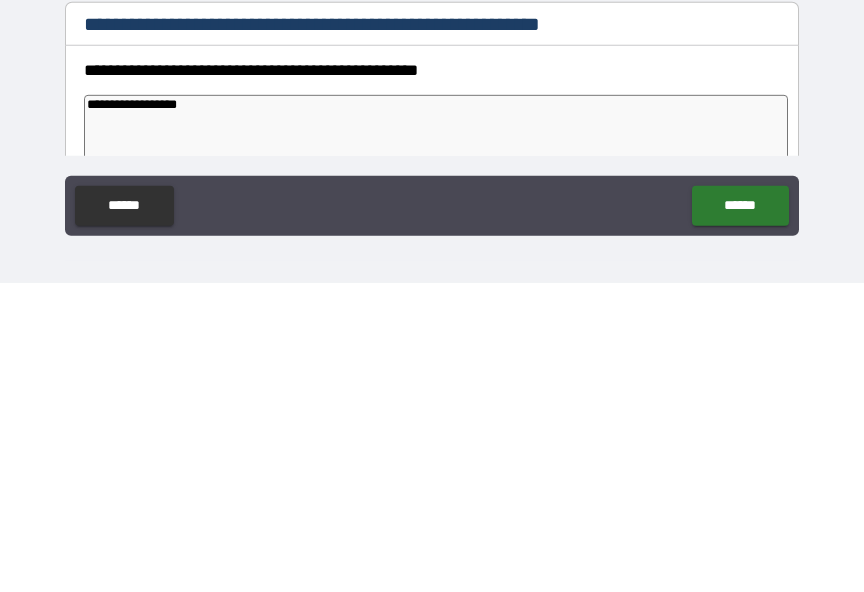 type on "*" 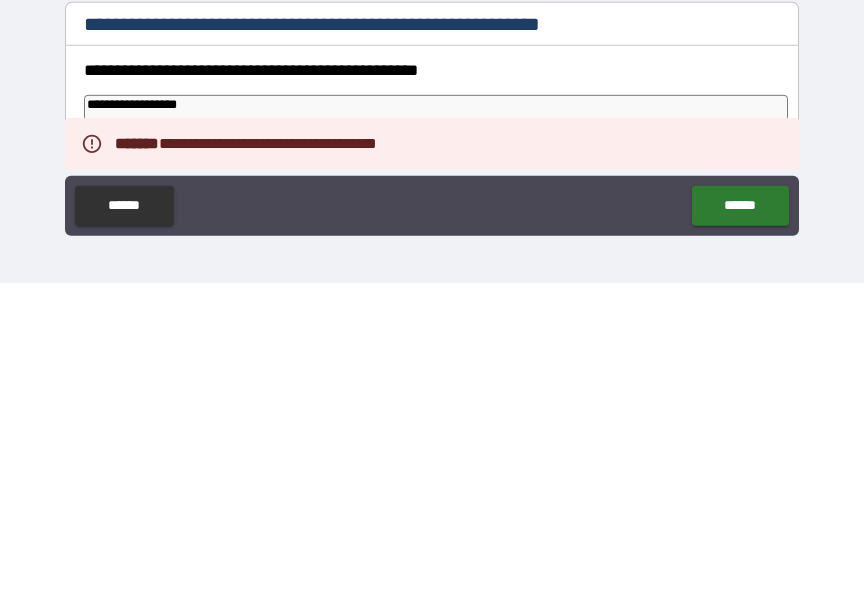 scroll, scrollTop: 25, scrollLeft: 0, axis: vertical 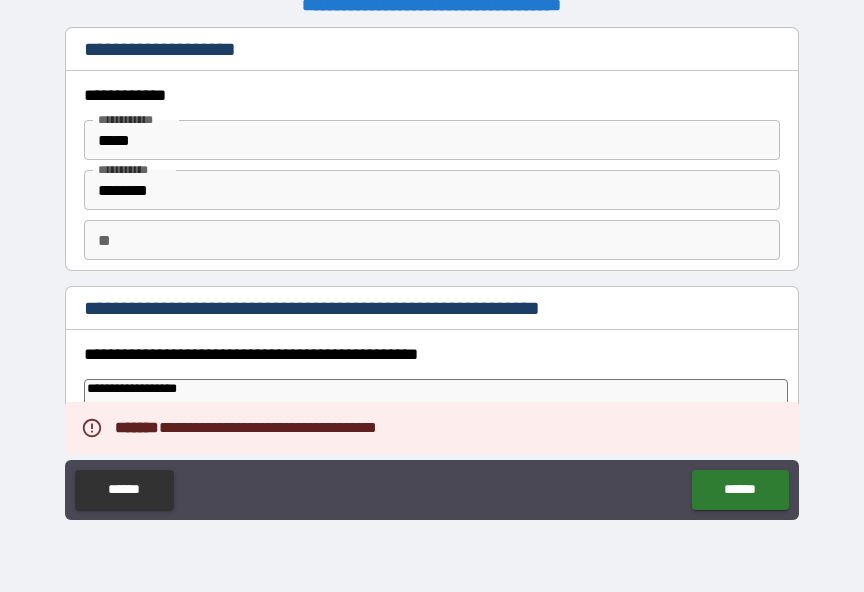 type on "*" 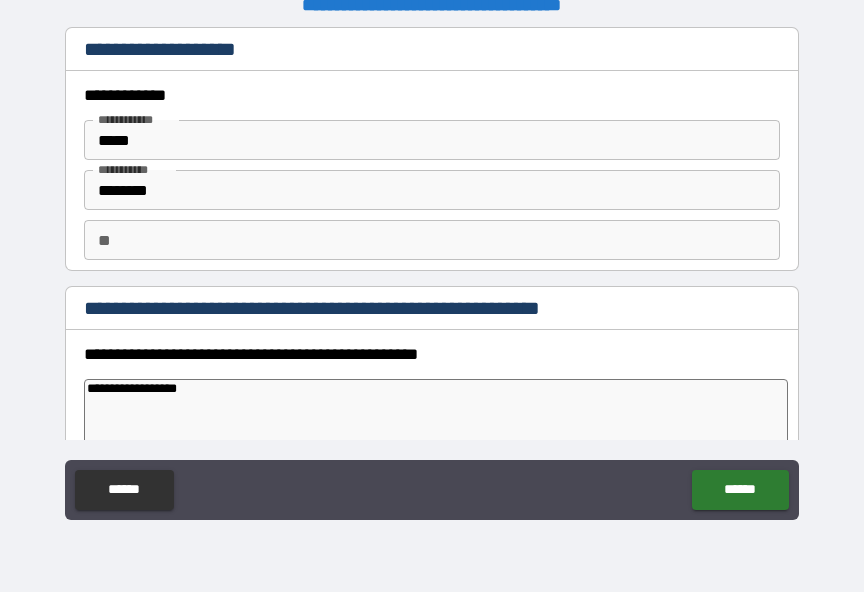 click on "**********" at bounding box center [436, 417] 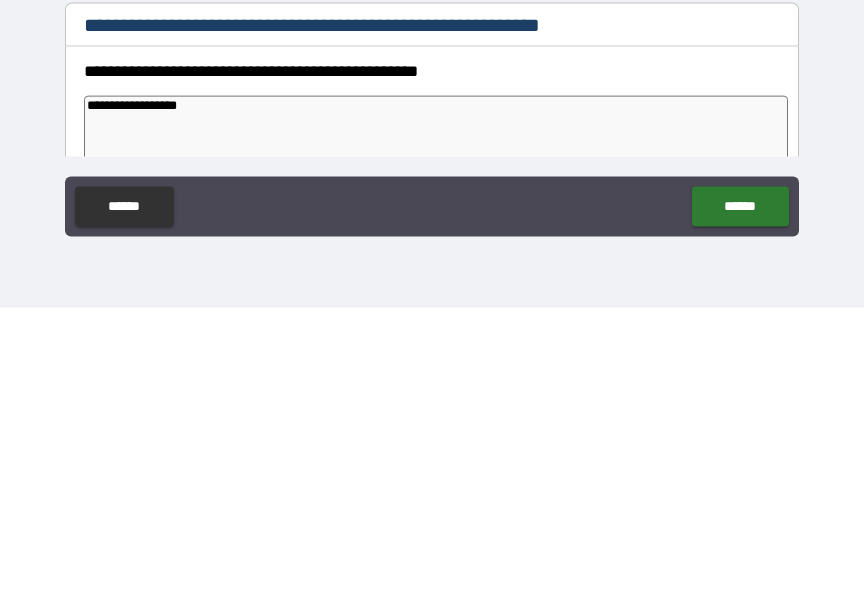 click on "******" at bounding box center [740, 491] 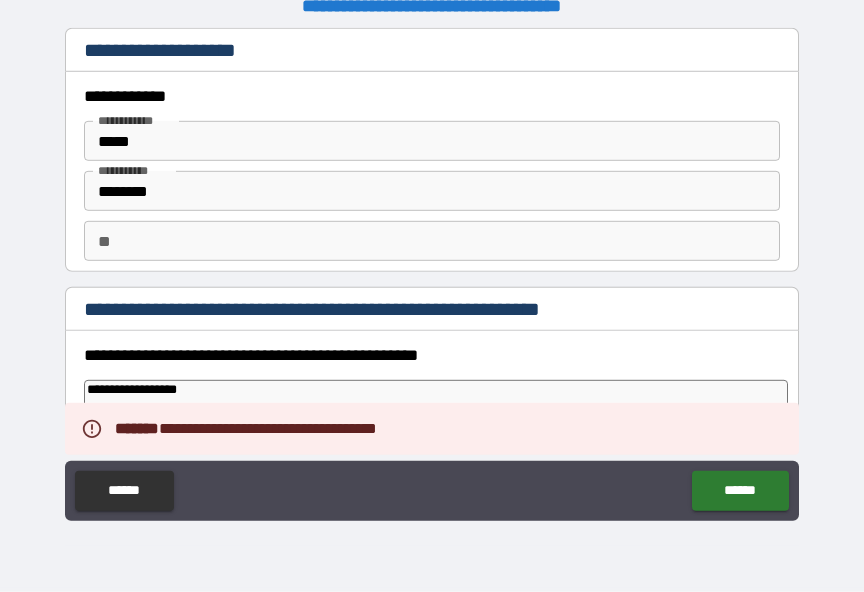 scroll, scrollTop: 25, scrollLeft: 0, axis: vertical 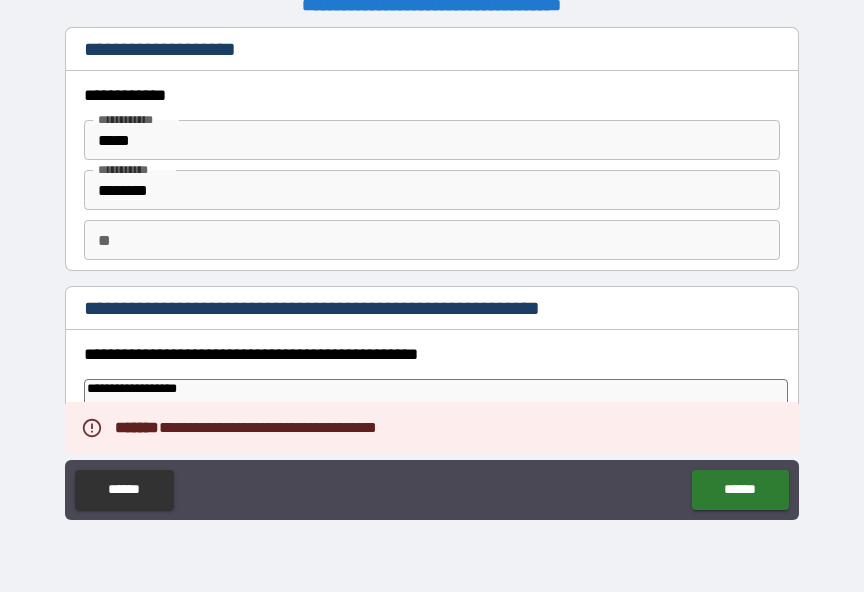 type on "*" 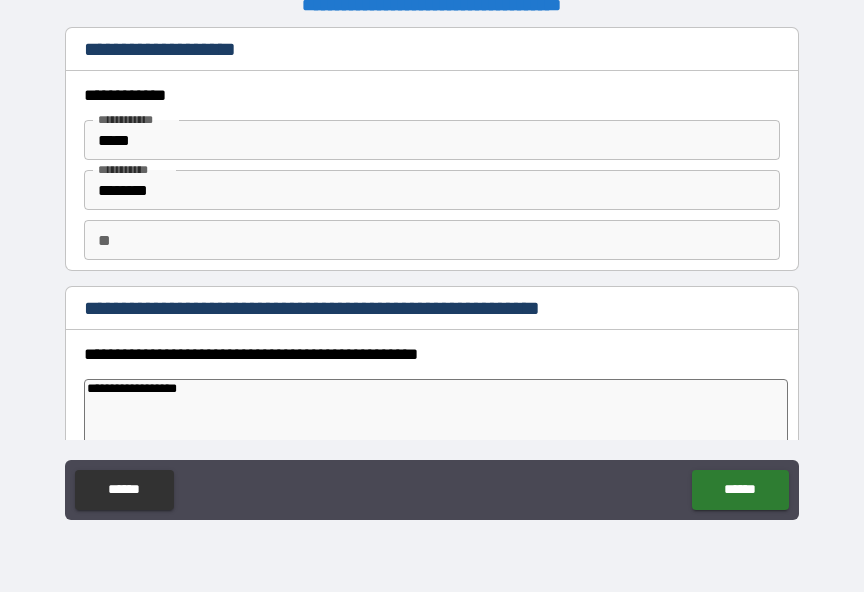click on "**********" at bounding box center (436, 417) 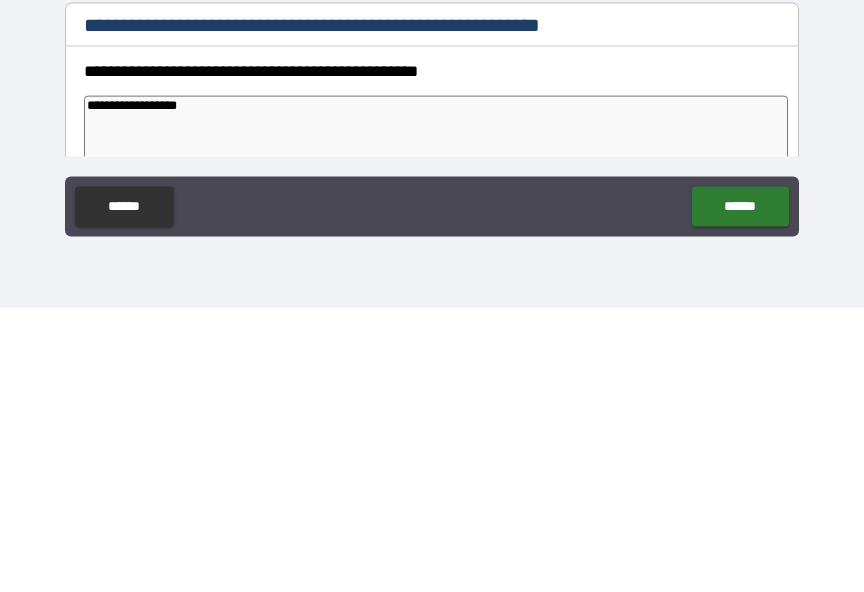 type on "**********" 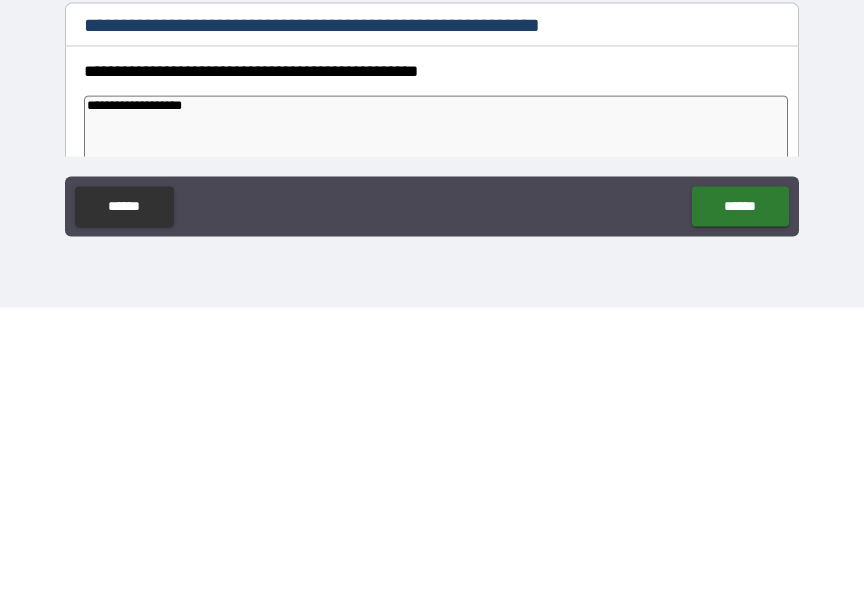 type on "*" 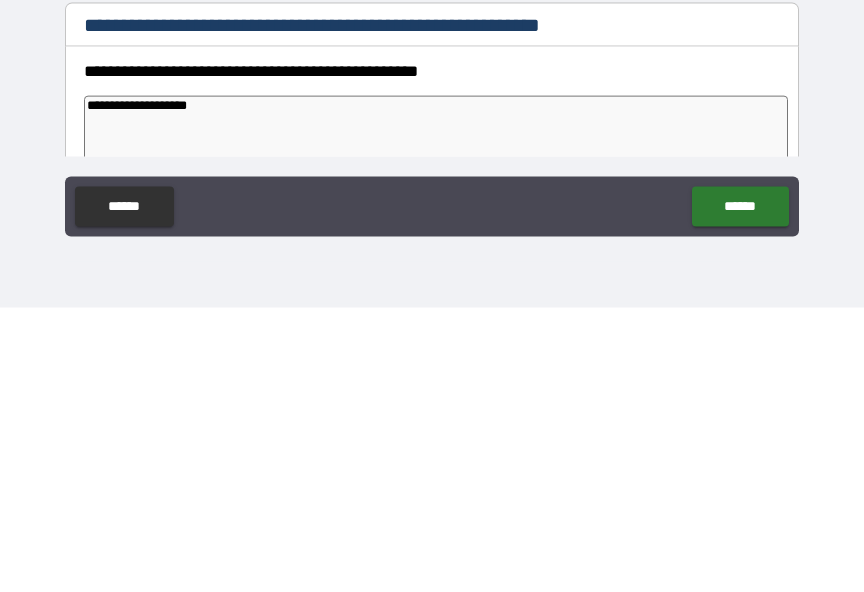 type on "*" 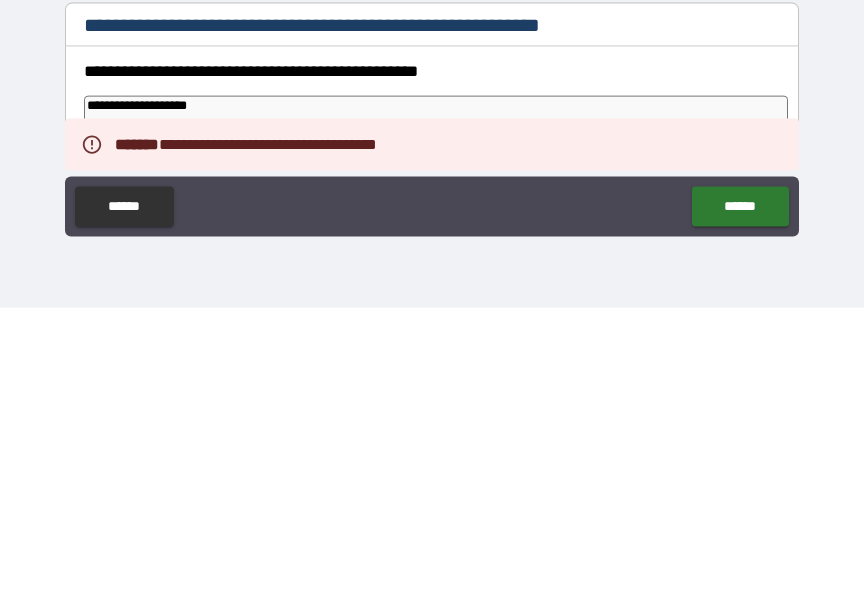 type on "*" 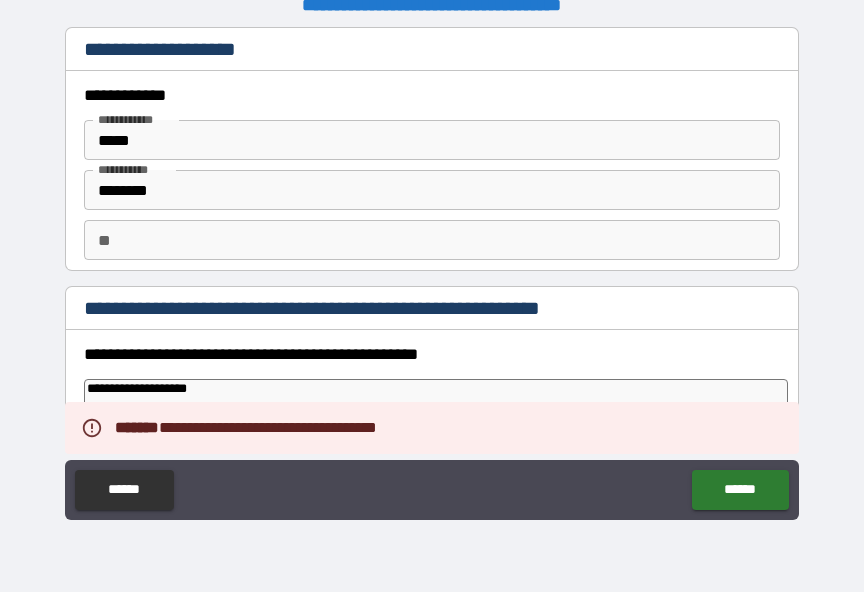 type on "*" 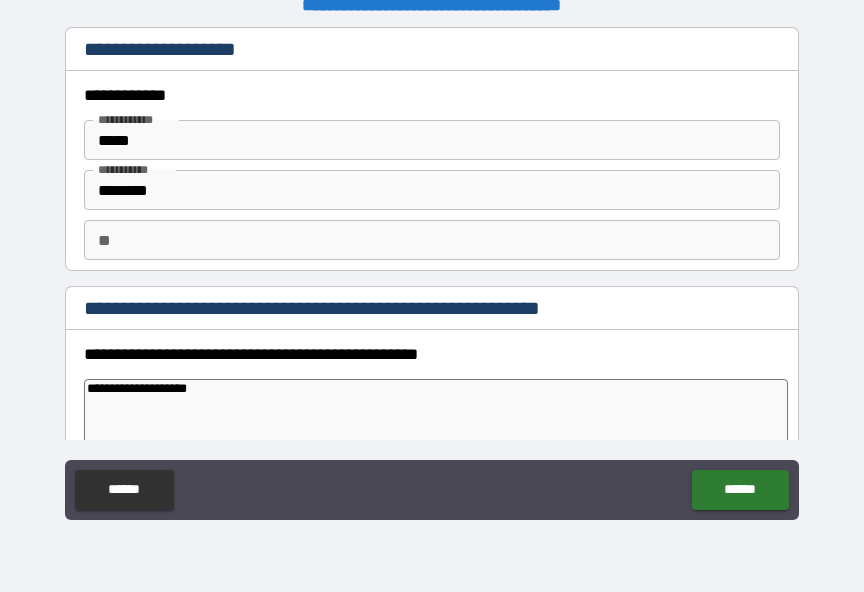 click on "******" at bounding box center [124, 490] 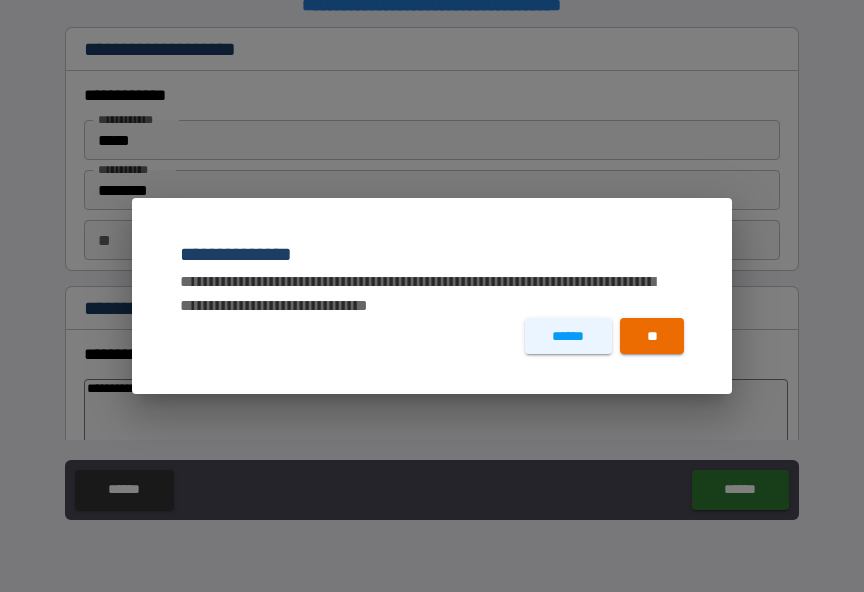 type on "*" 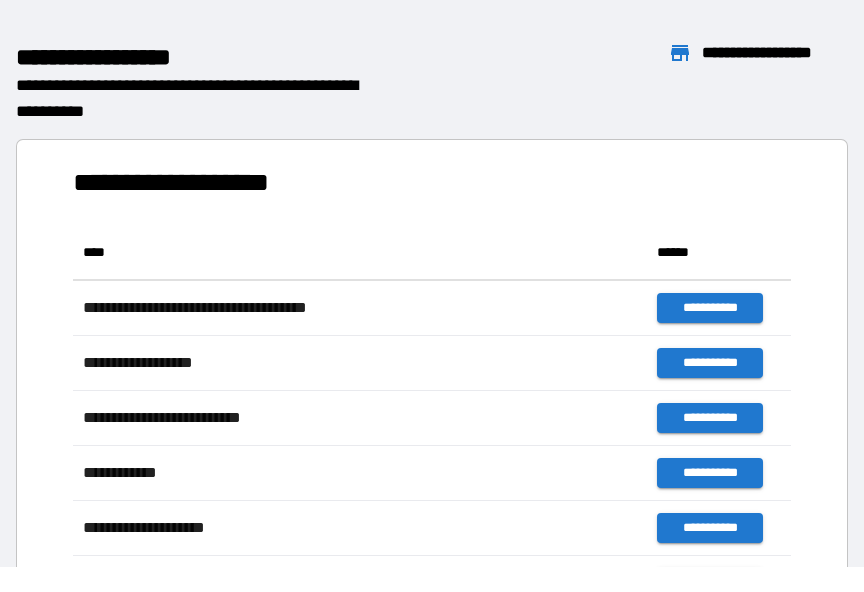 scroll, scrollTop: 1, scrollLeft: 1, axis: both 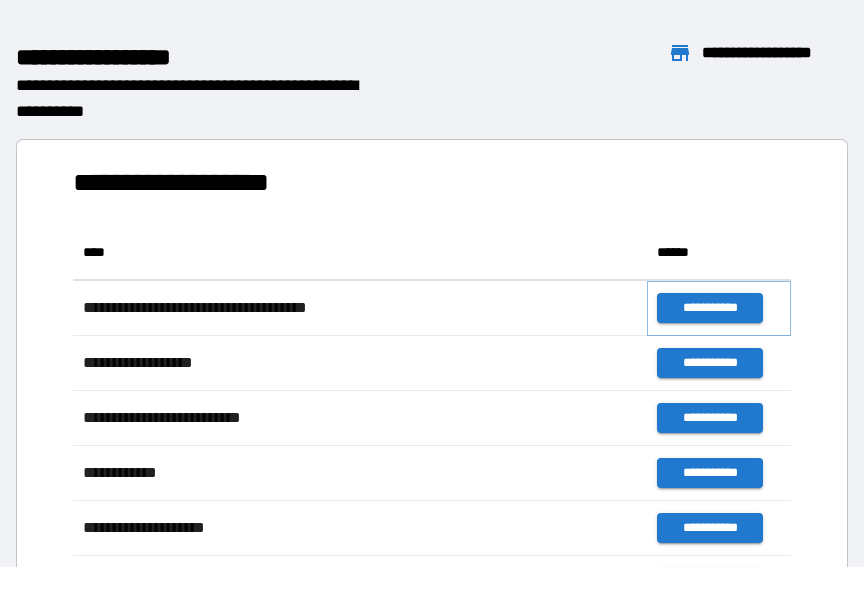 click on "**********" at bounding box center [709, 308] 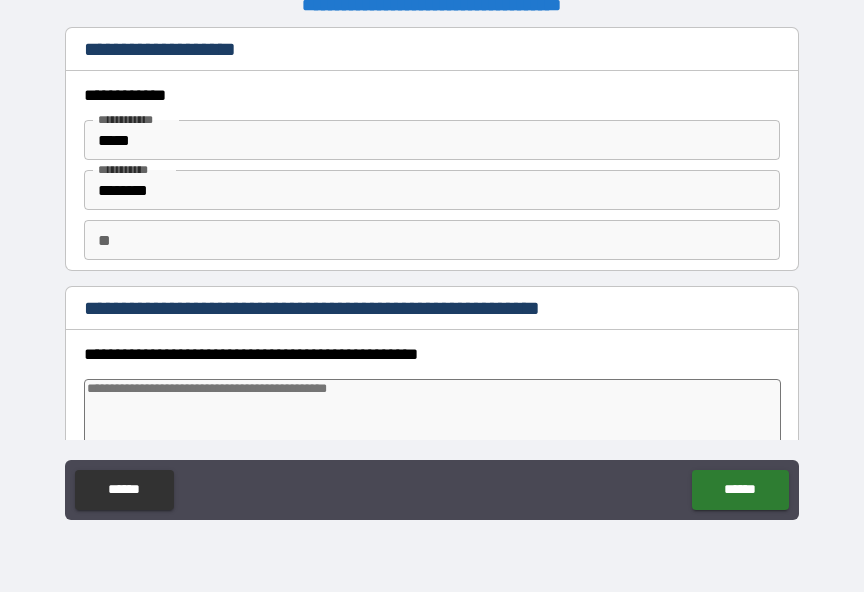 type on "*" 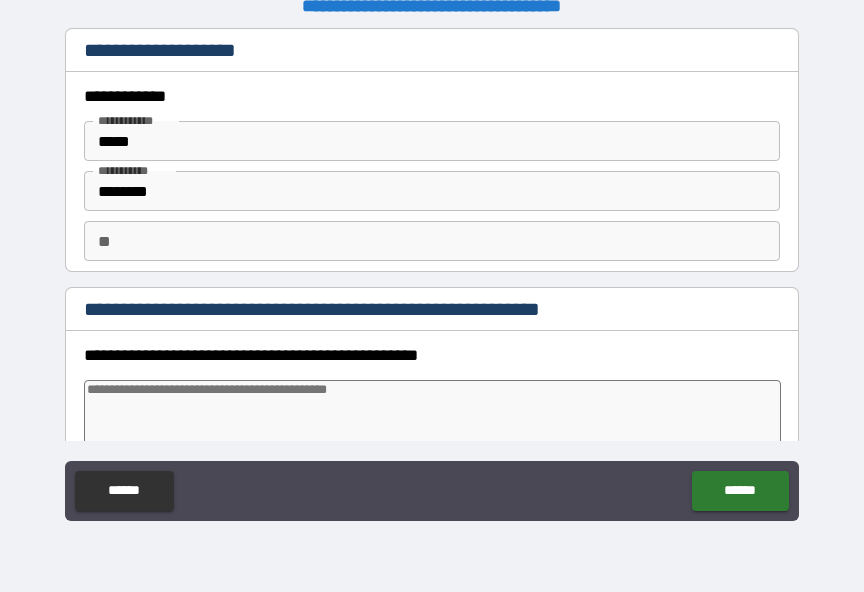 type on "*" 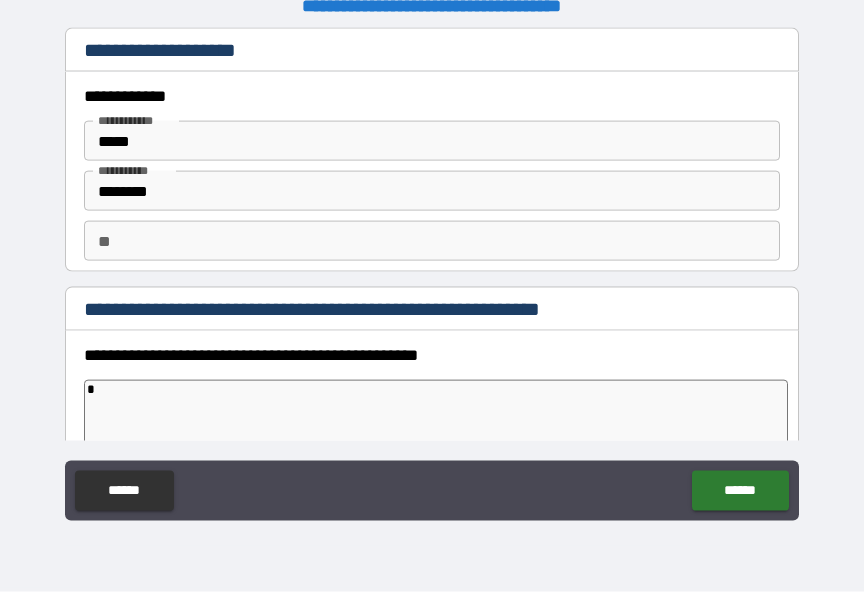 type on "*" 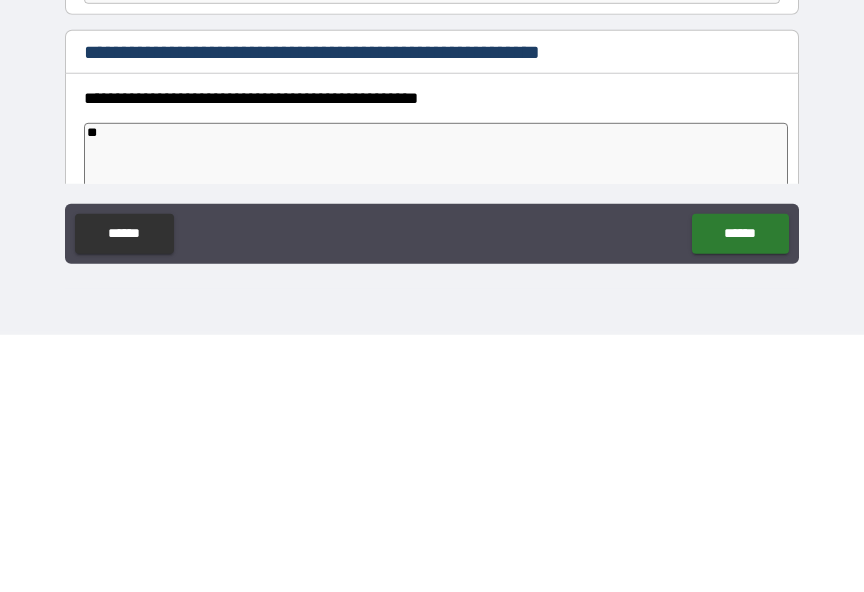 type on "*" 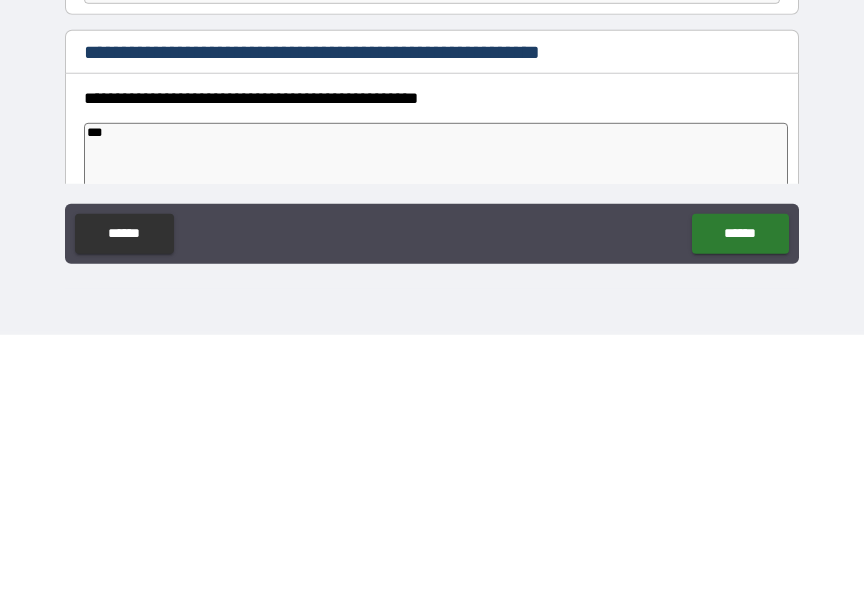 type on "*" 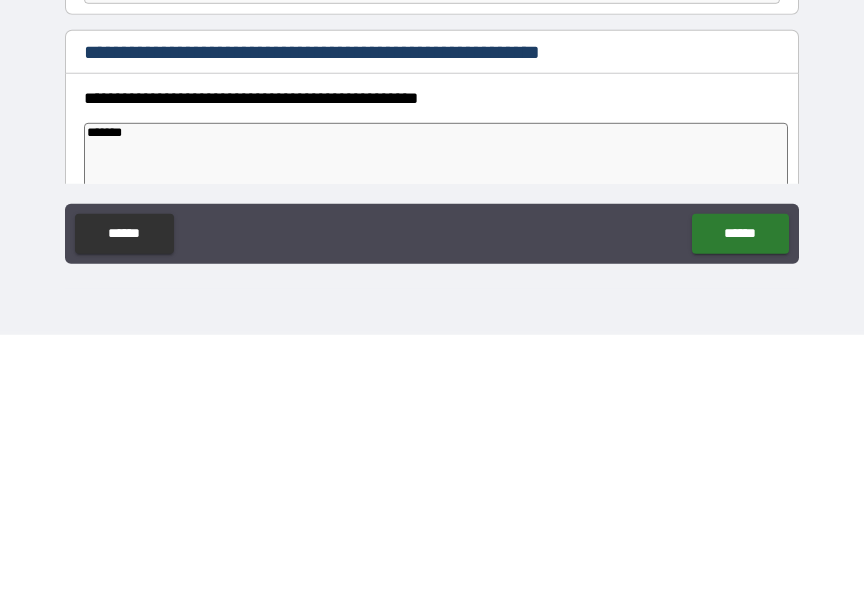 type on "*******" 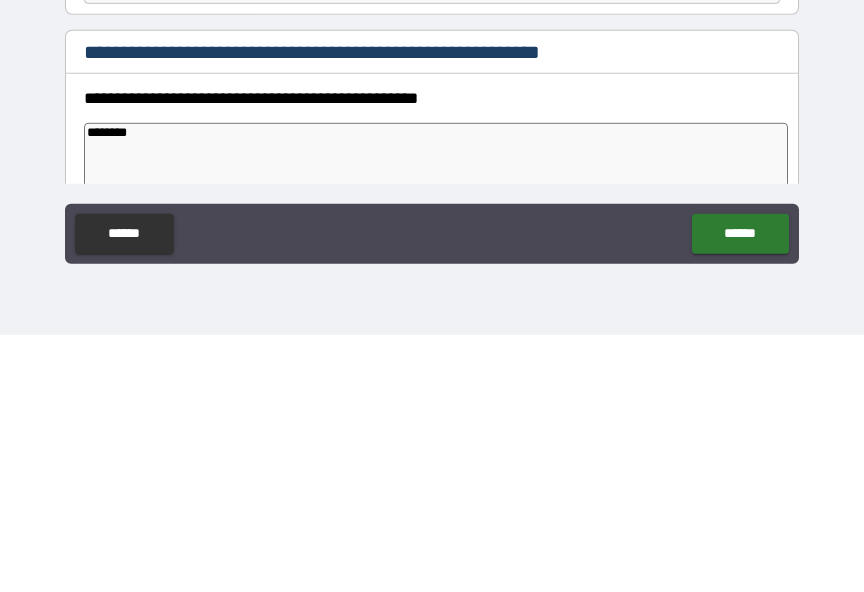 type on "*" 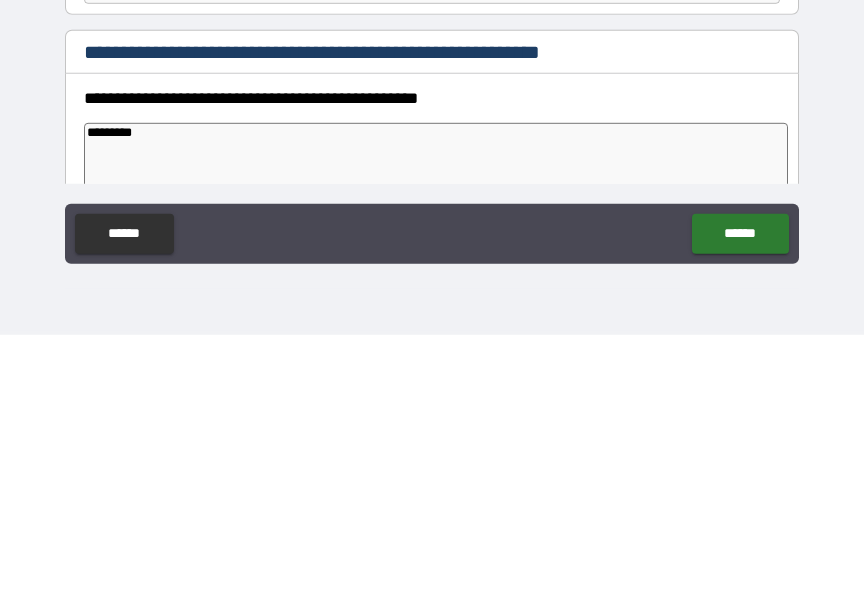 type on "*" 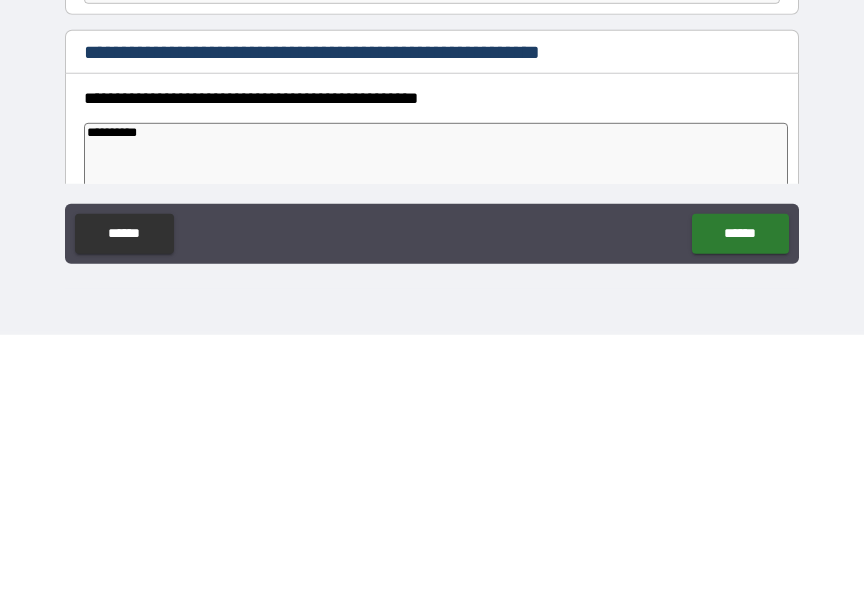 type on "*" 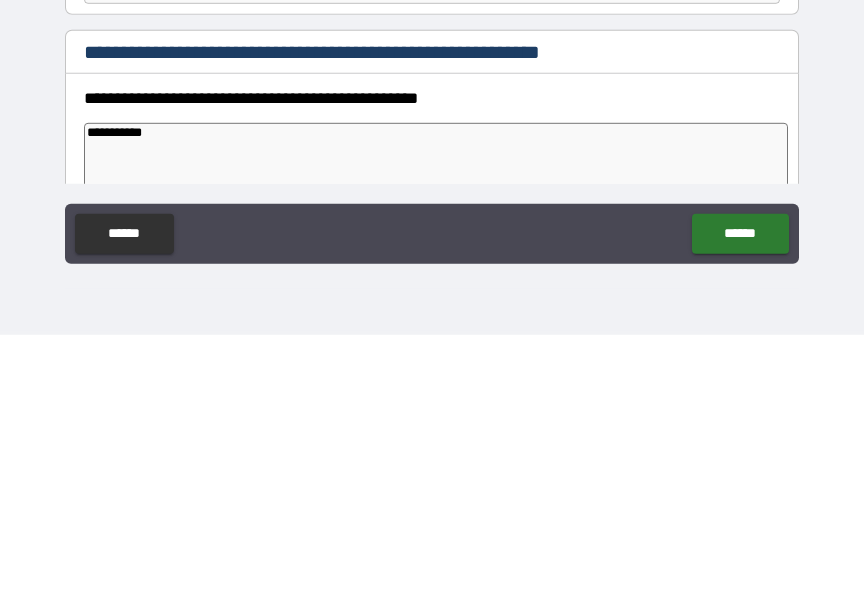 type on "*" 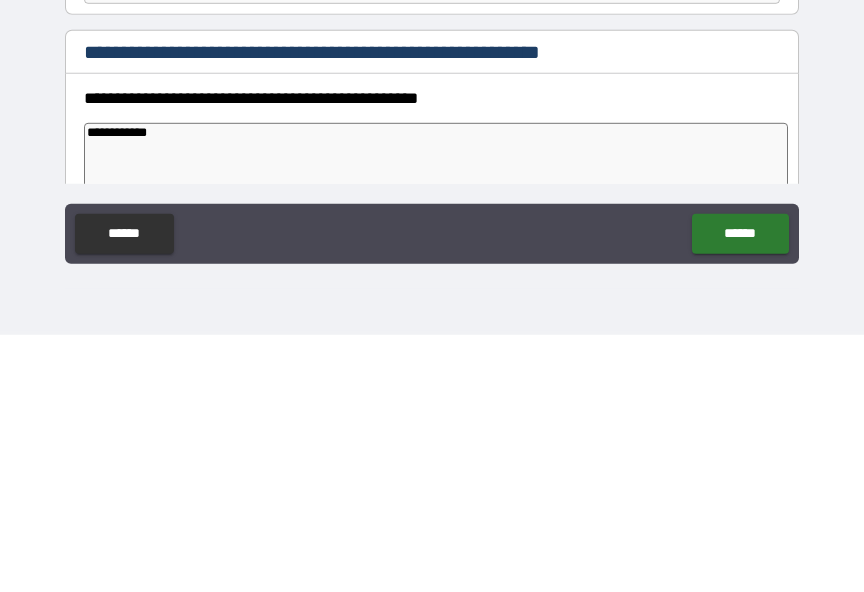 type on "*" 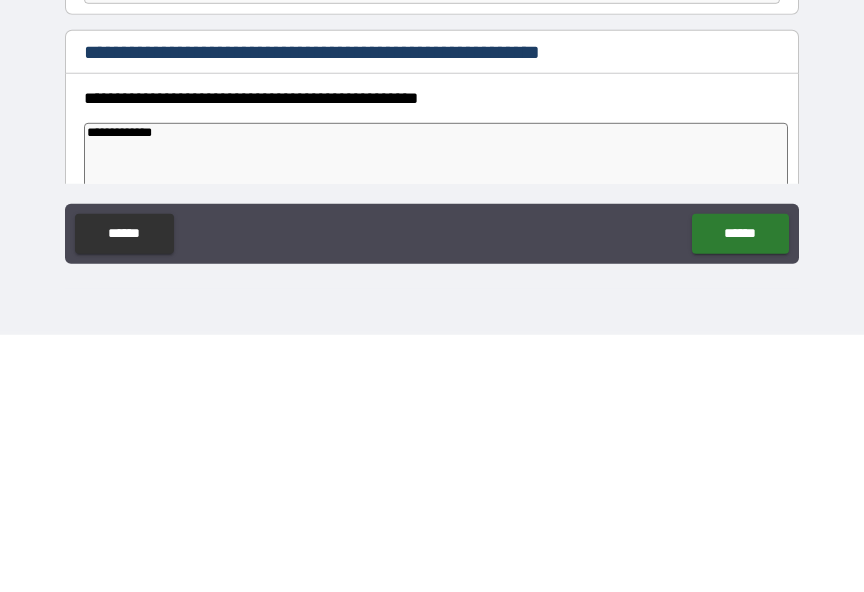 type on "*" 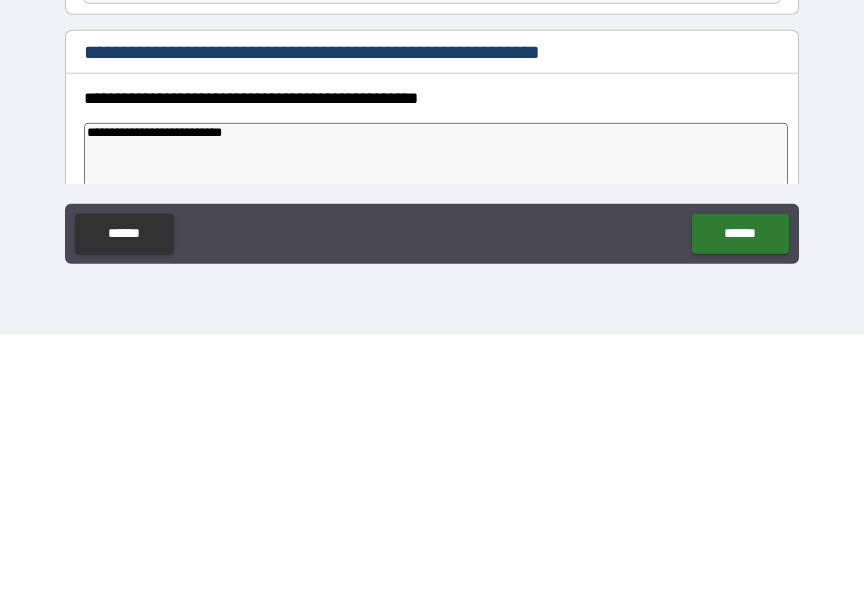click on "******" at bounding box center [740, 491] 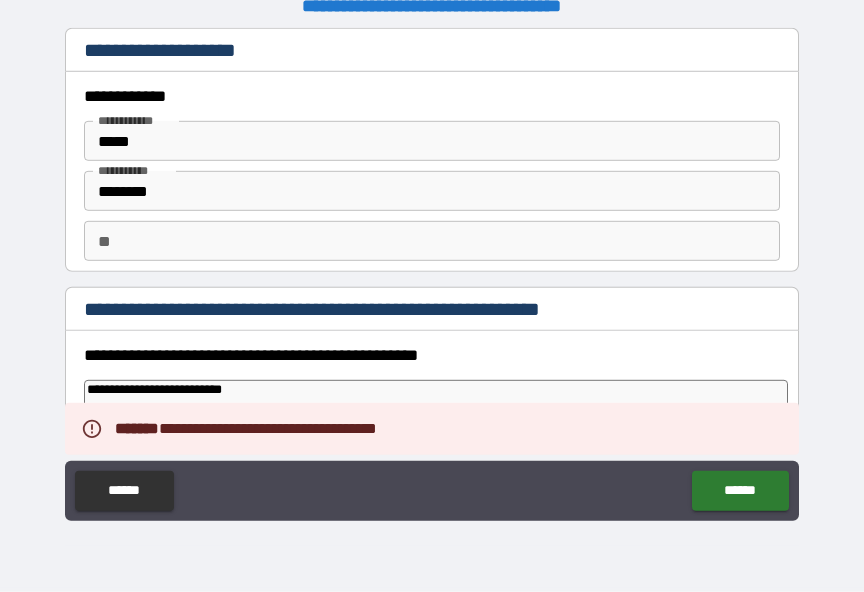 scroll, scrollTop: 25, scrollLeft: 0, axis: vertical 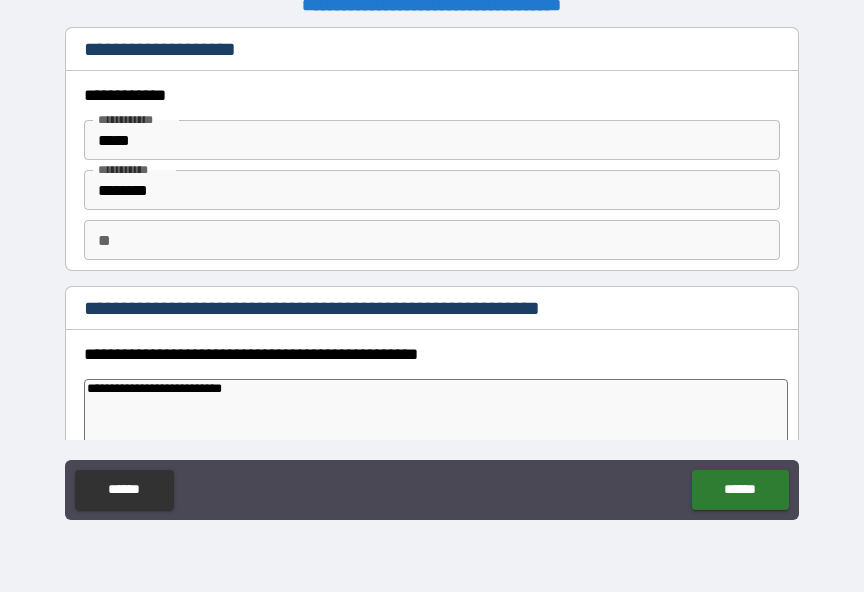 click on "******" at bounding box center (740, 490) 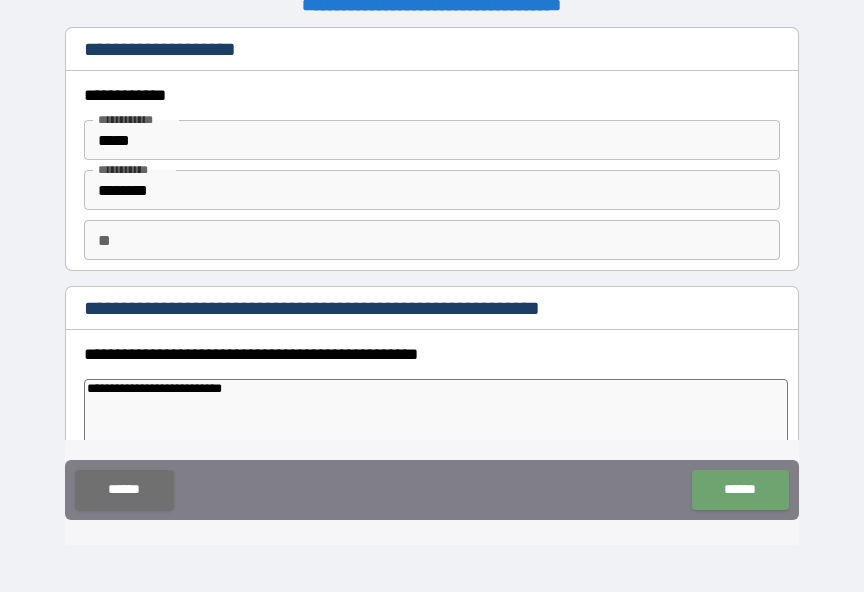 click on "******" at bounding box center (740, 490) 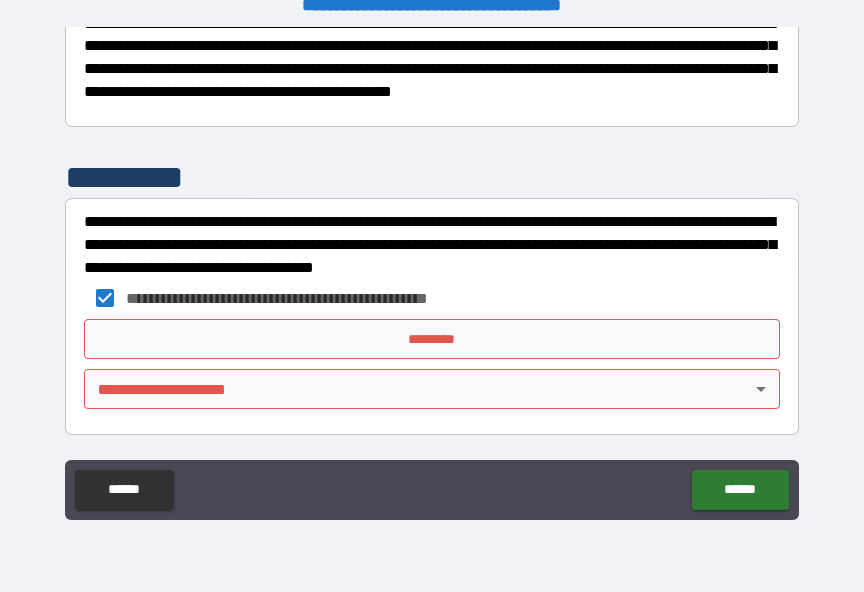 scroll, scrollTop: 743, scrollLeft: 0, axis: vertical 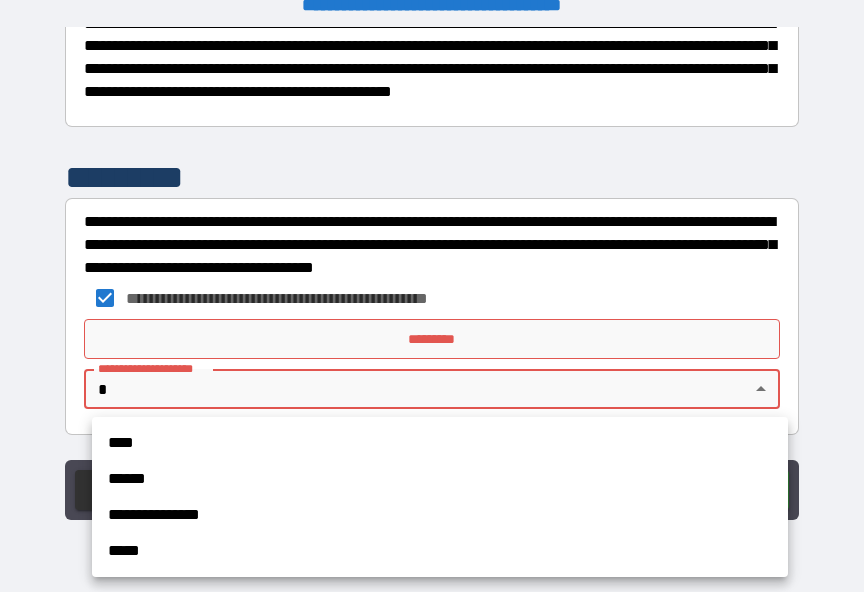 click on "*****" at bounding box center (440, 551) 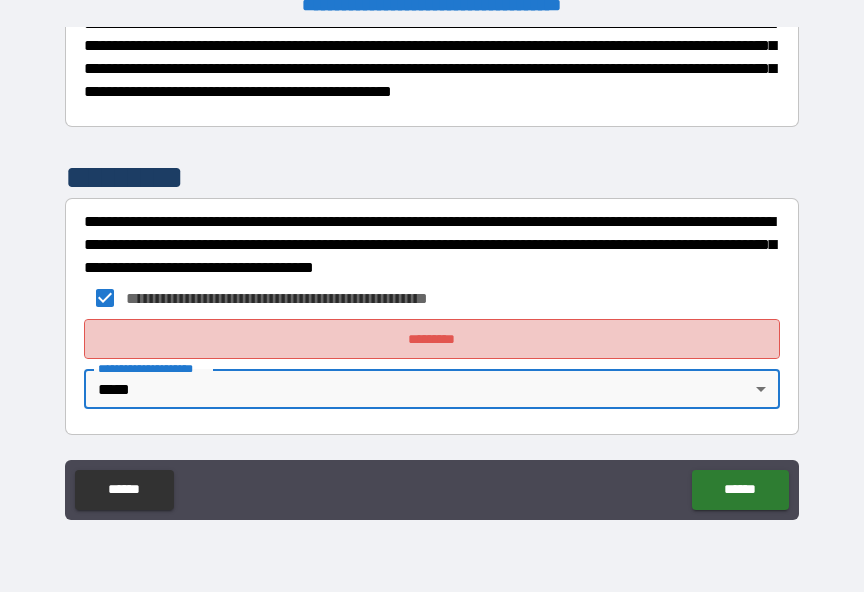 click on "*********" at bounding box center (432, 339) 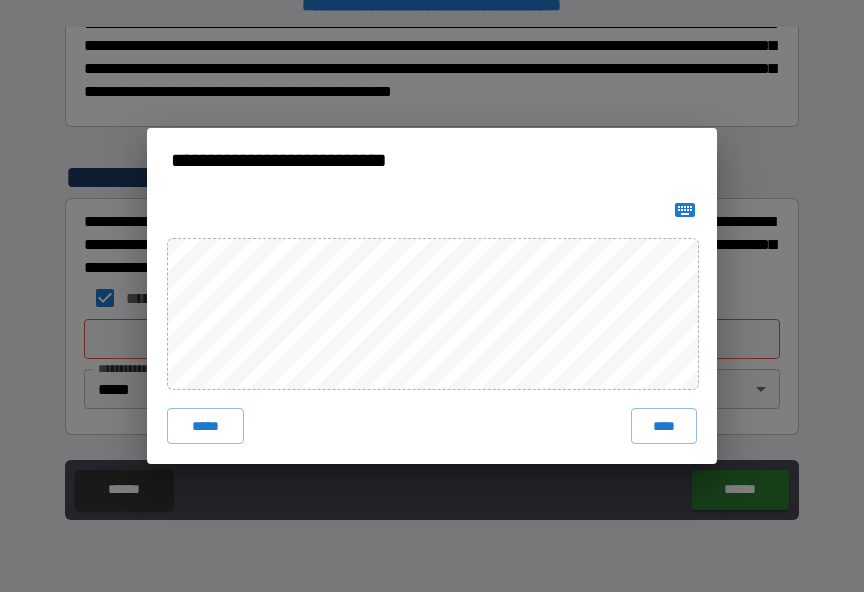 click on "****" at bounding box center (664, 426) 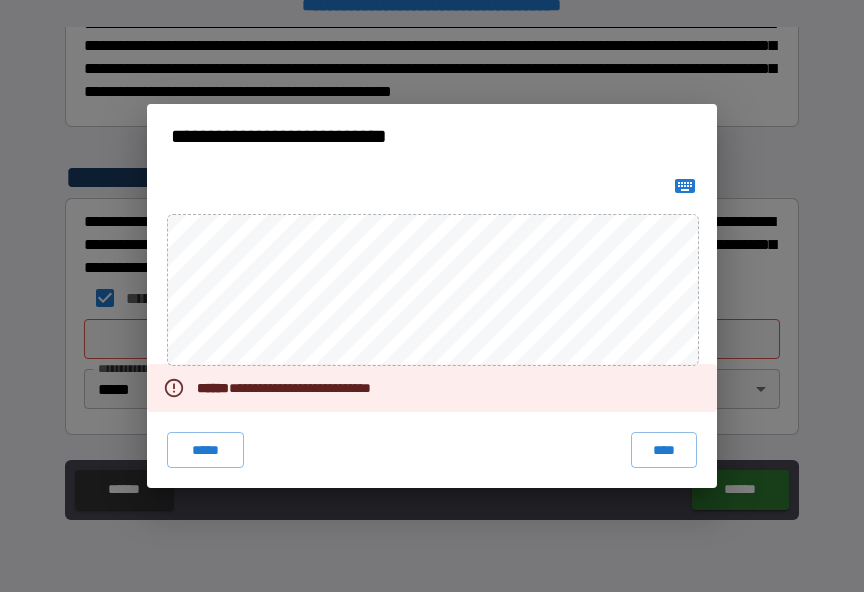 click on "****" at bounding box center [664, 450] 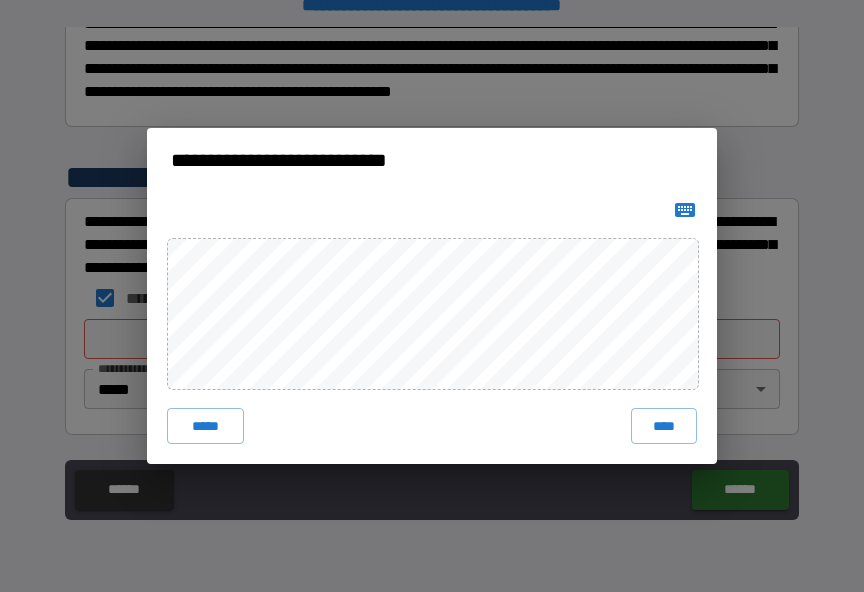 click on "****" at bounding box center (664, 426) 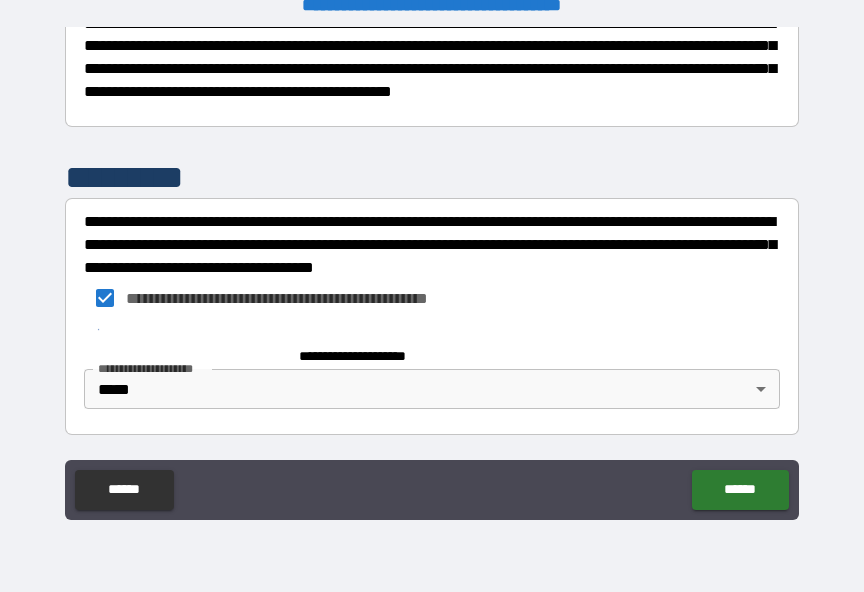 scroll, scrollTop: 733, scrollLeft: 0, axis: vertical 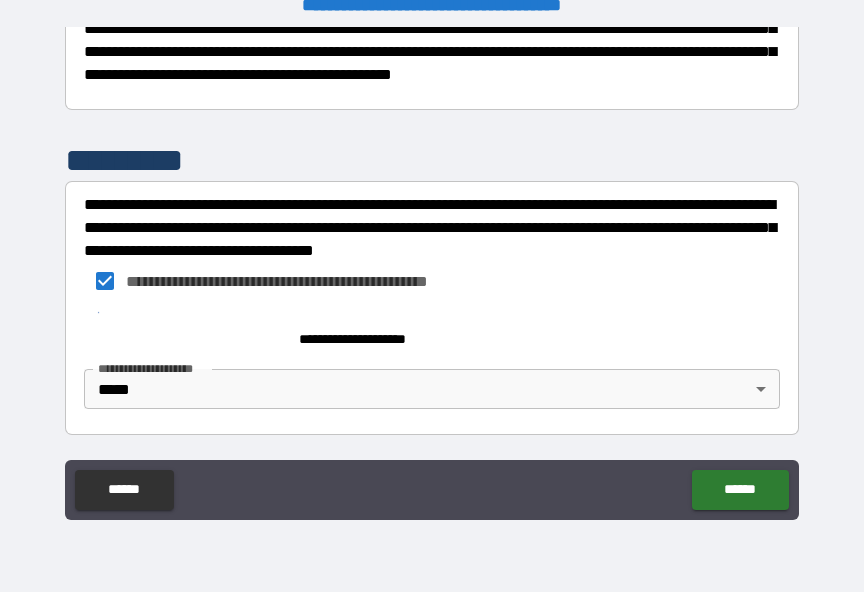 click on "**********" at bounding box center (432, 283) 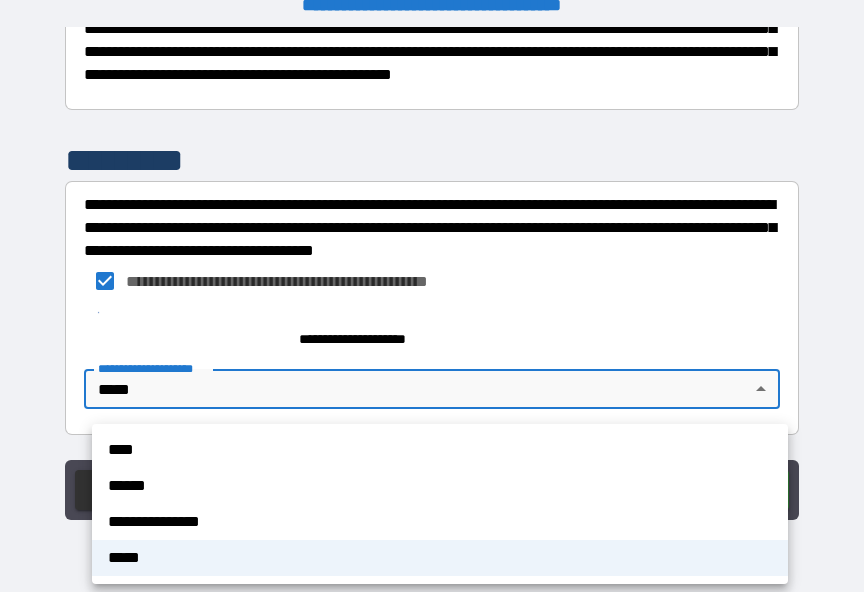 click at bounding box center [432, 296] 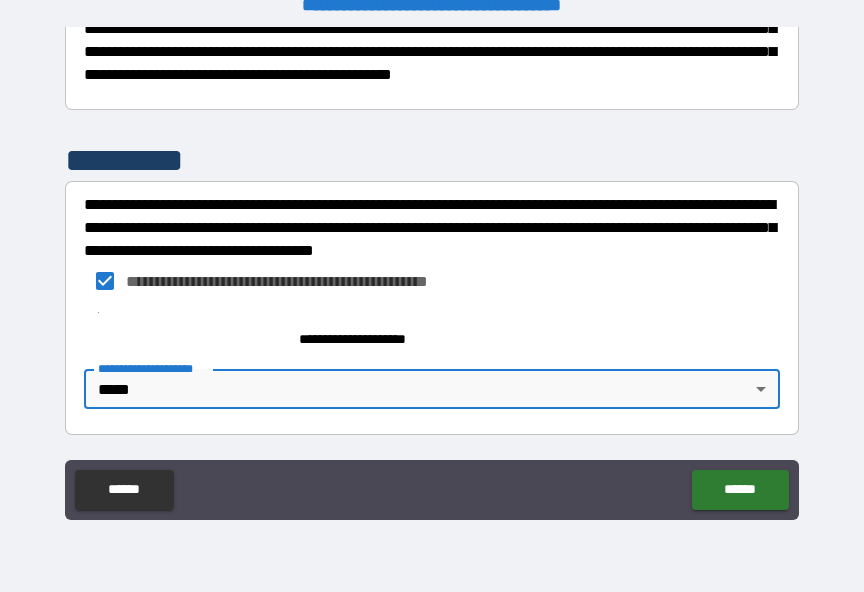 click on "******" at bounding box center [740, 490] 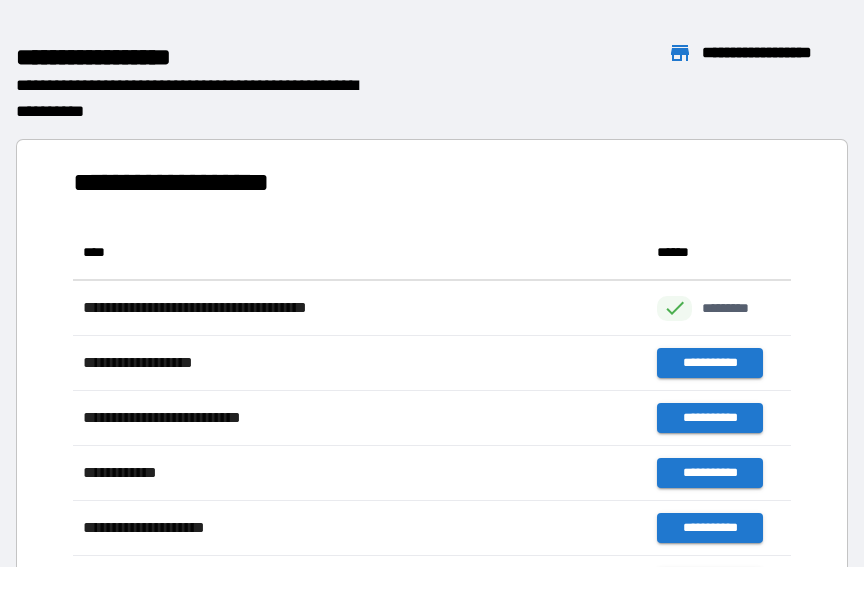 scroll, scrollTop: 386, scrollLeft: 718, axis: both 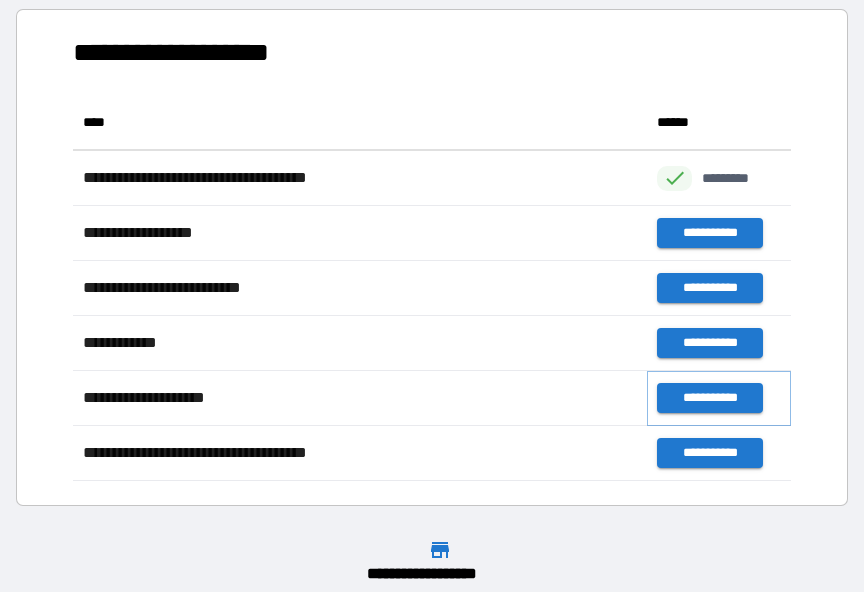 click on "**********" at bounding box center (709, 398) 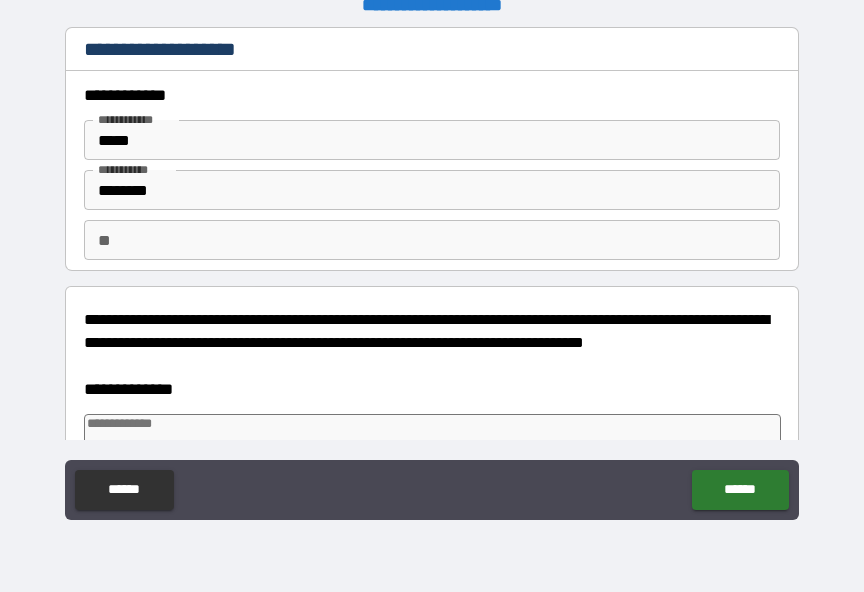click at bounding box center [432, 452] 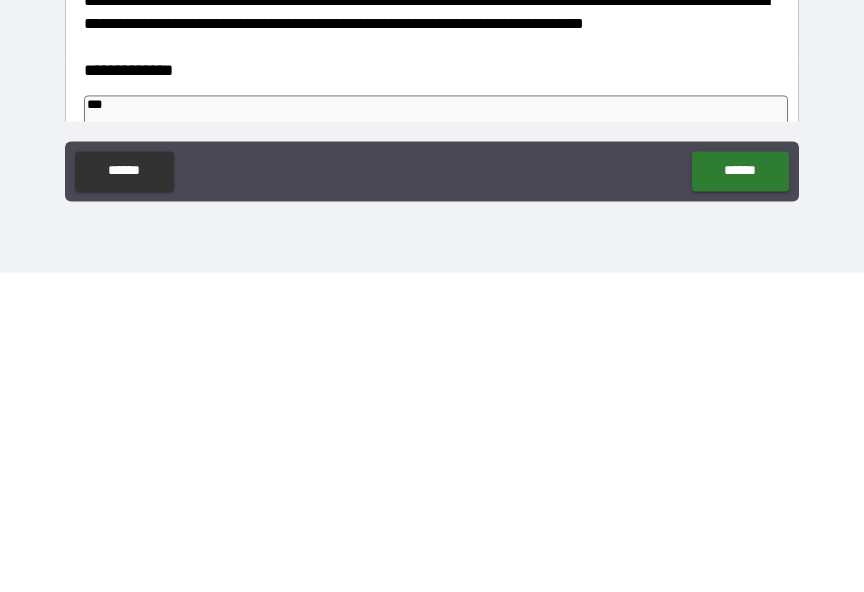 click on "******" at bounding box center (740, 491) 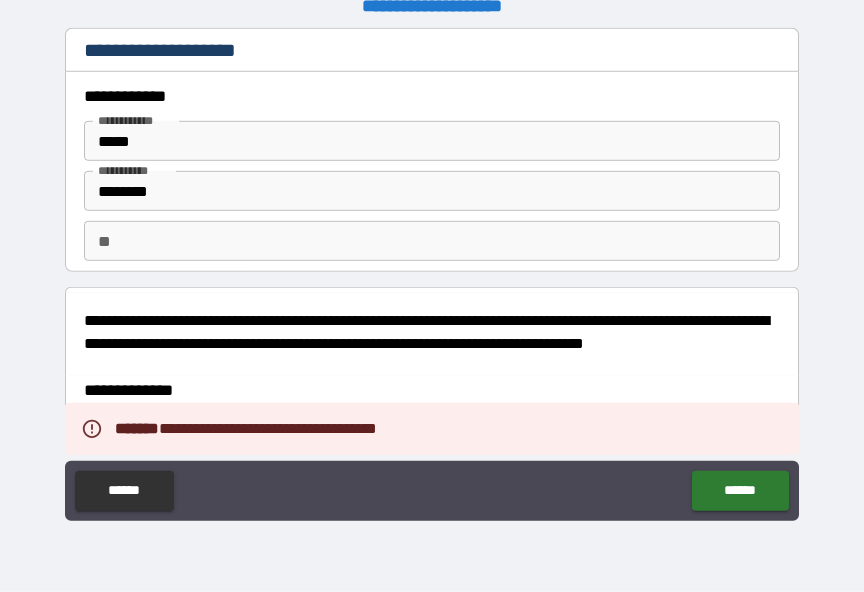 scroll, scrollTop: 25, scrollLeft: 0, axis: vertical 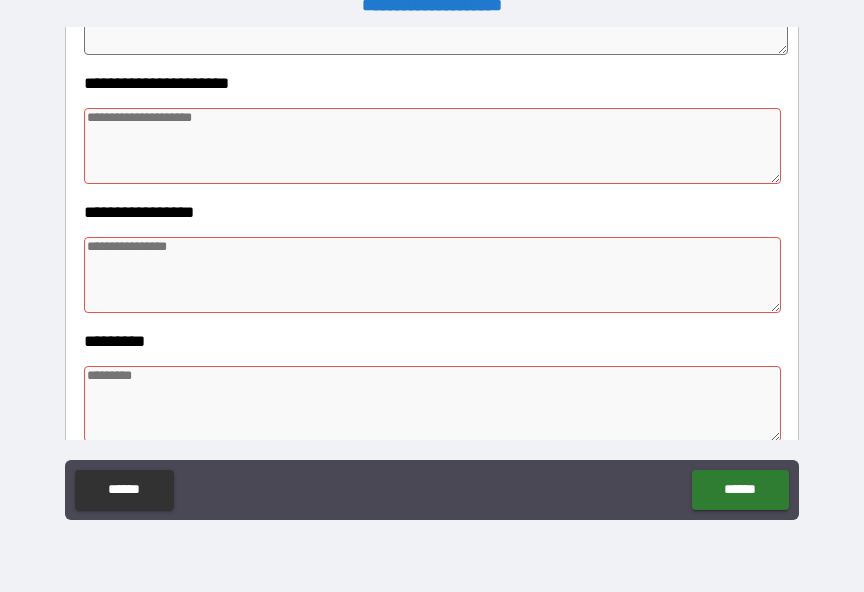 click at bounding box center [432, 404] 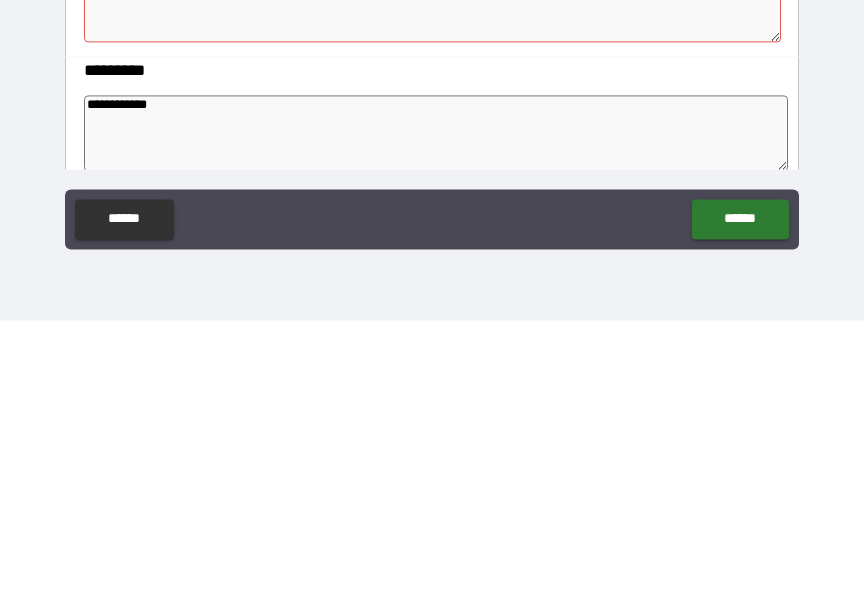 click on "******" at bounding box center (740, 491) 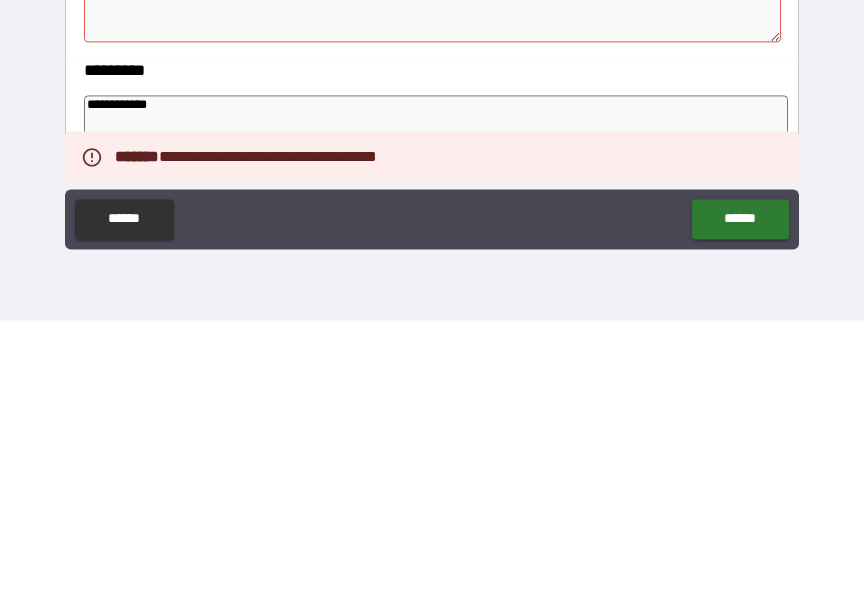 scroll, scrollTop: 25, scrollLeft: 0, axis: vertical 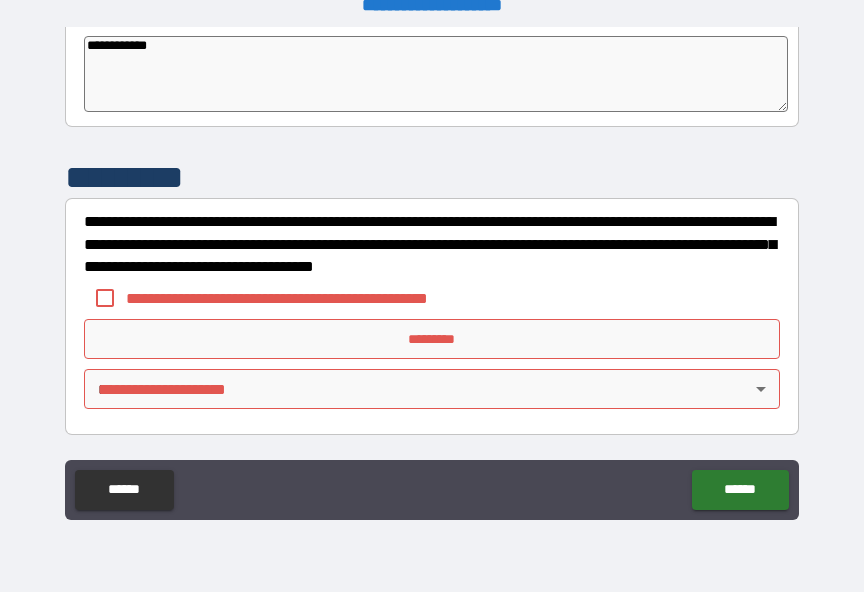 click on "**********" at bounding box center [432, 283] 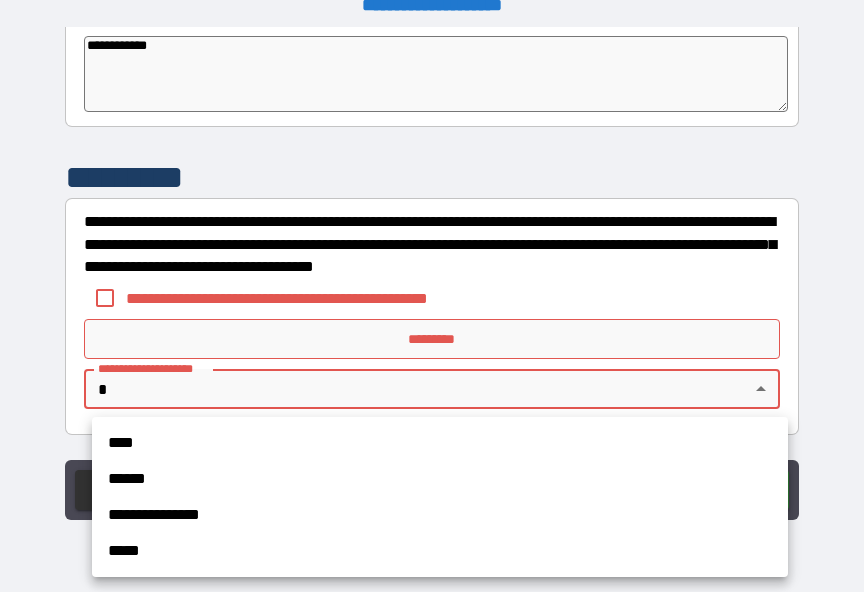 click at bounding box center (432, 296) 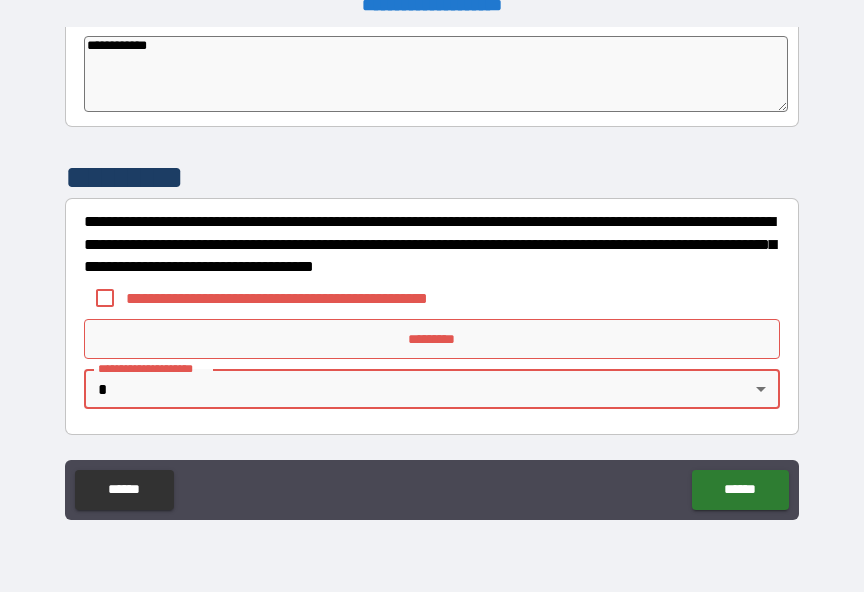 click on "**********" at bounding box center (432, 283) 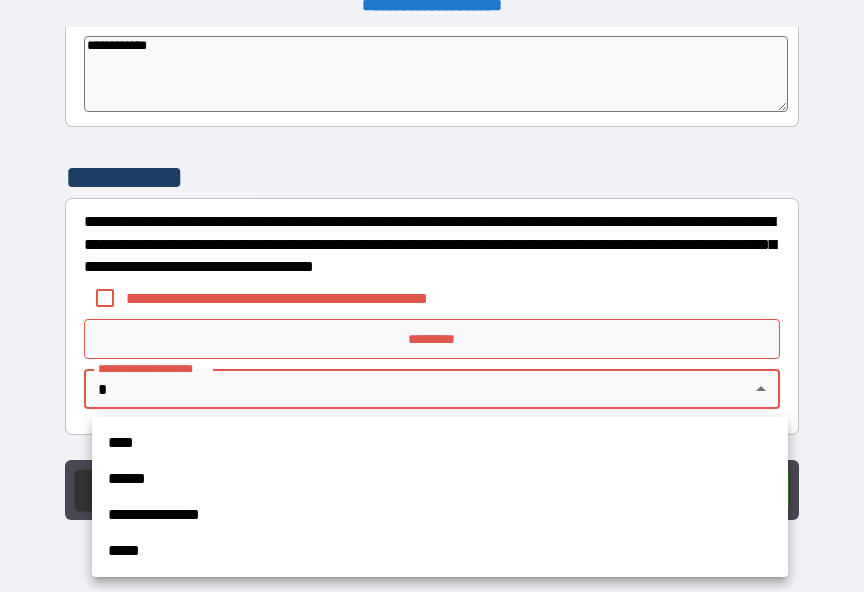 click on "*****" at bounding box center (440, 551) 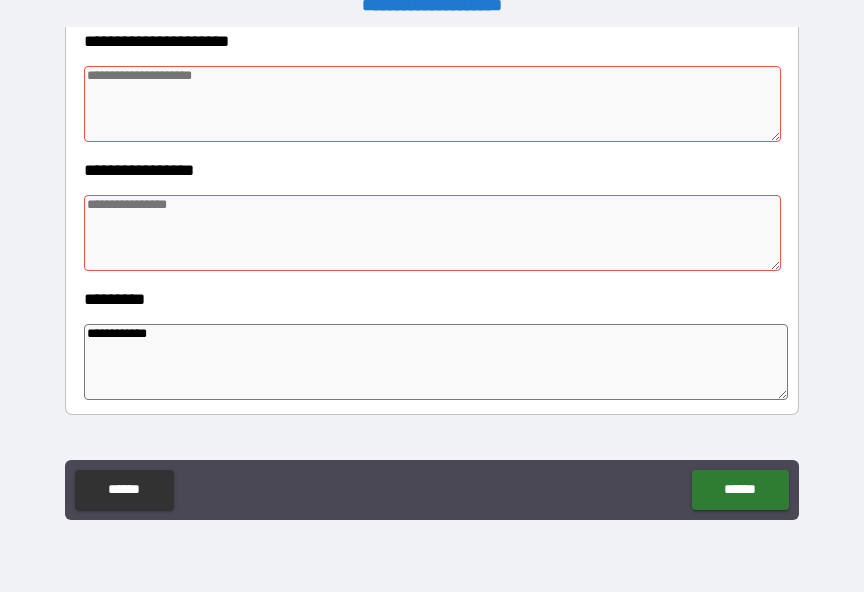 scroll, scrollTop: 478, scrollLeft: 0, axis: vertical 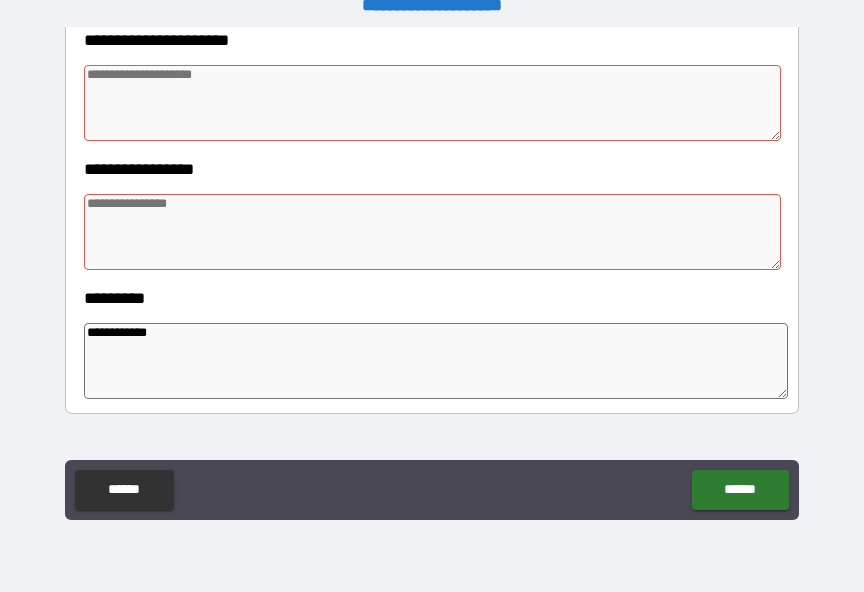 click at bounding box center (432, 103) 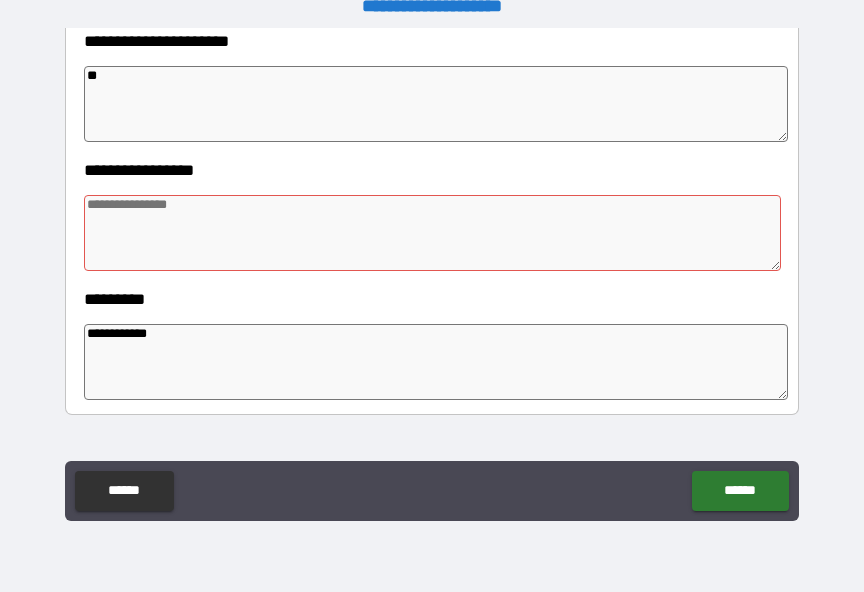 click at bounding box center (432, 233) 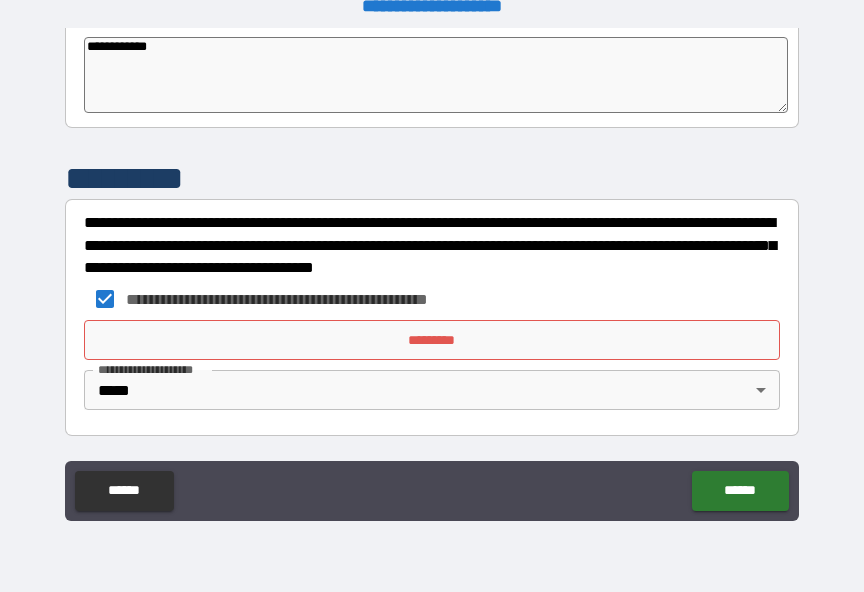 scroll, scrollTop: 765, scrollLeft: 0, axis: vertical 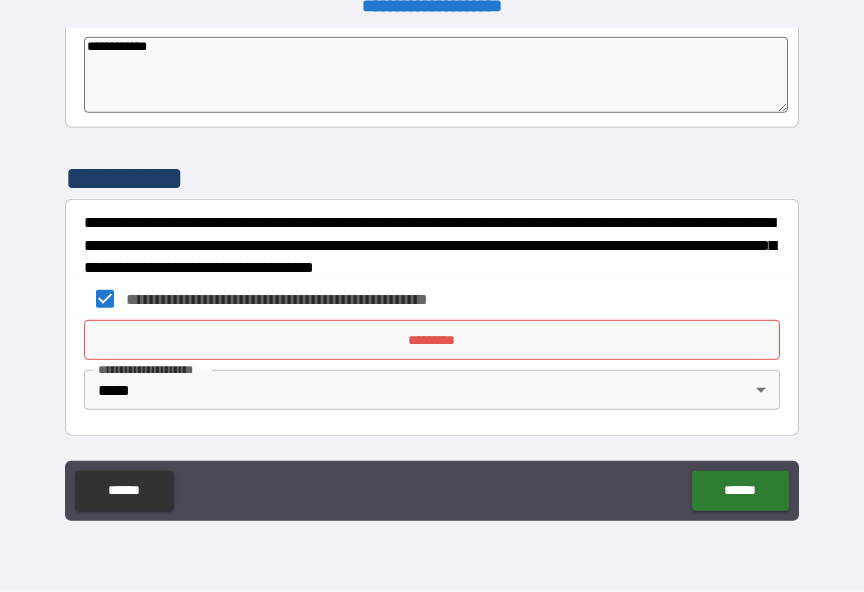 click on "*********" at bounding box center [432, 340] 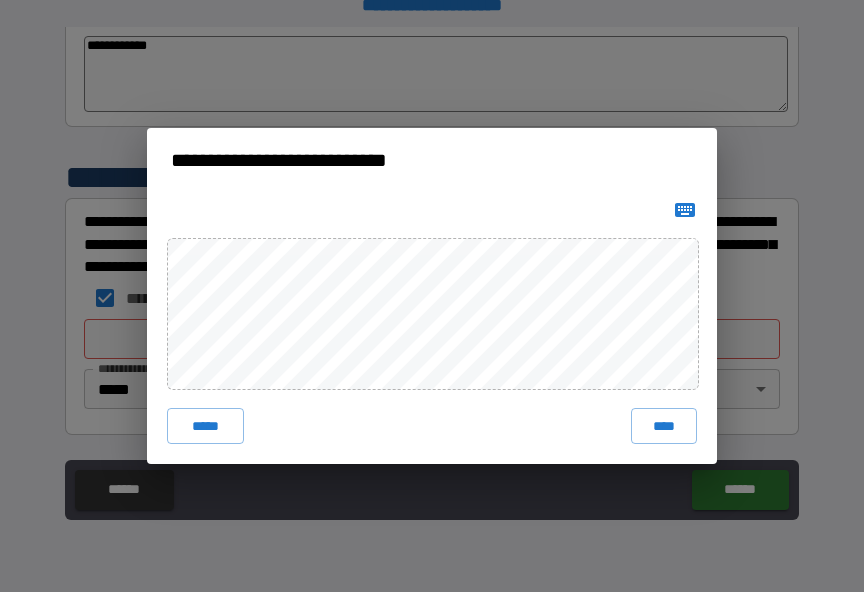 click on "****" at bounding box center [664, 426] 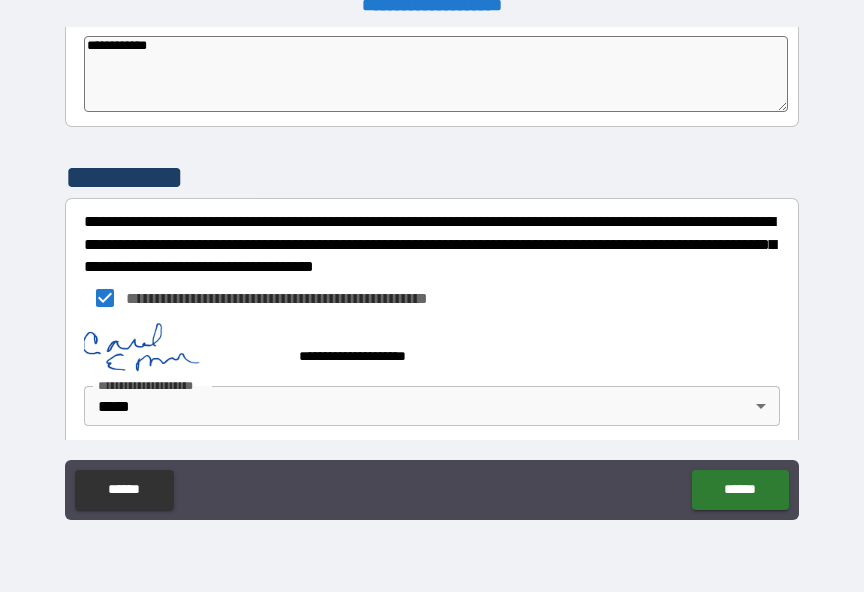 scroll, scrollTop: 755, scrollLeft: 0, axis: vertical 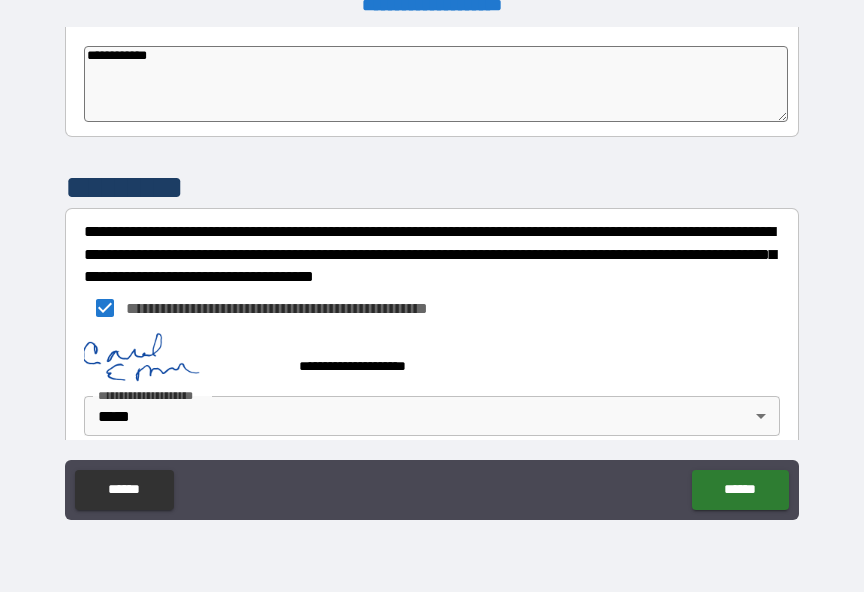 click on "******" at bounding box center (740, 490) 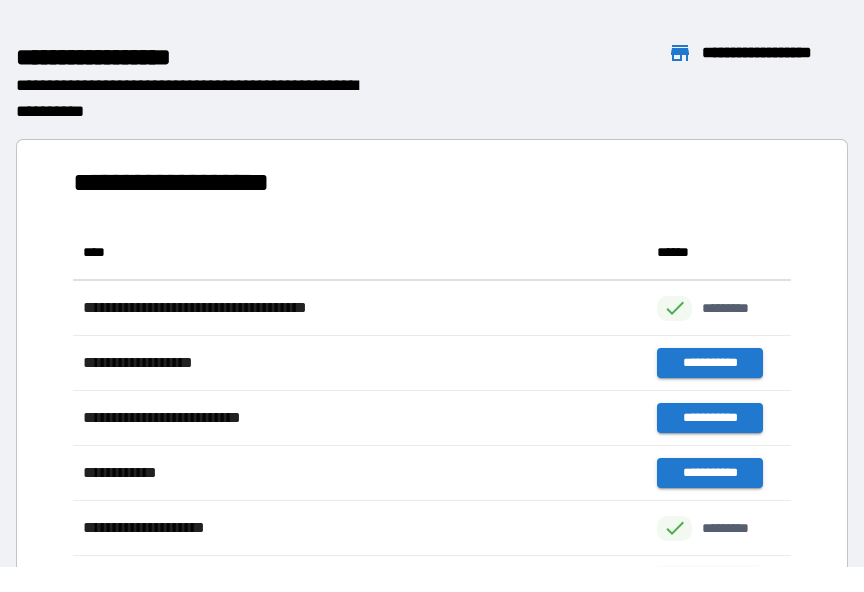 scroll, scrollTop: 1, scrollLeft: 1, axis: both 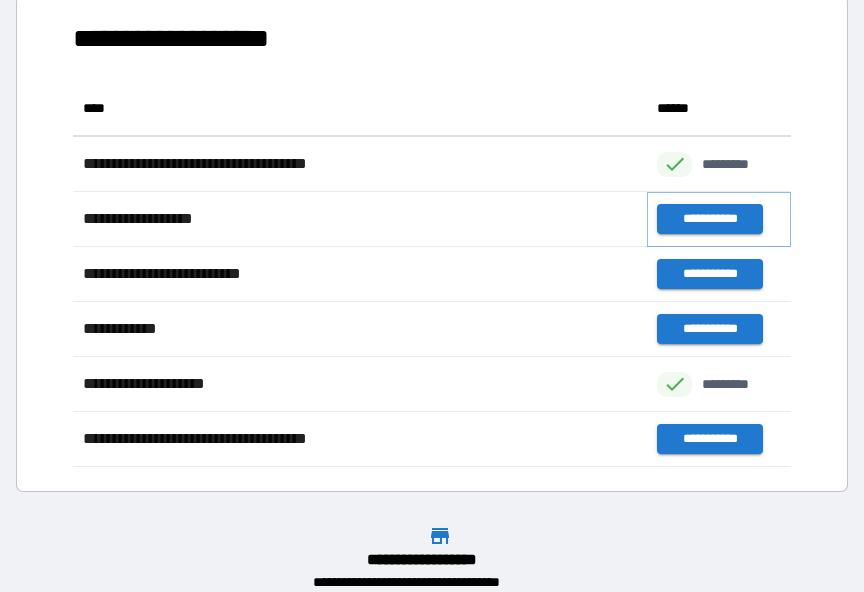 click on "**********" at bounding box center [709, 219] 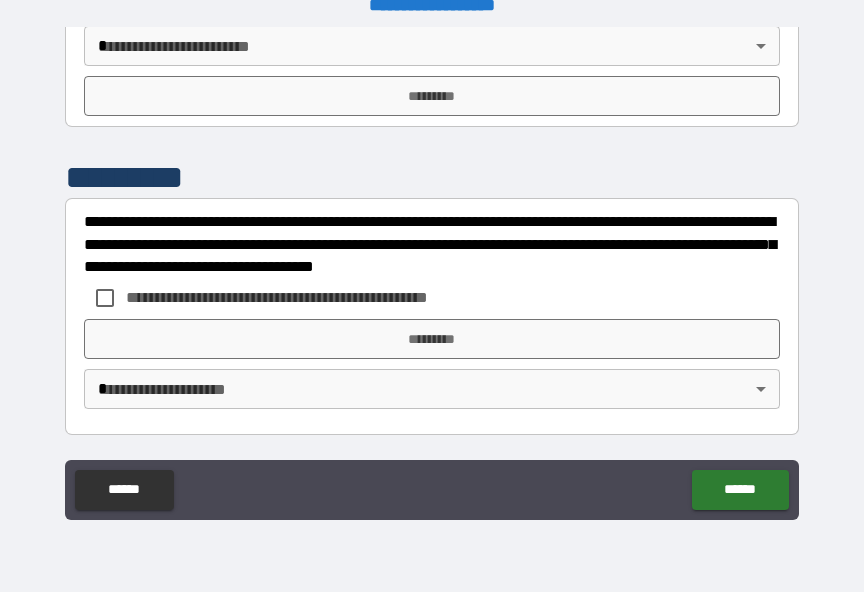 scroll, scrollTop: 2578, scrollLeft: 0, axis: vertical 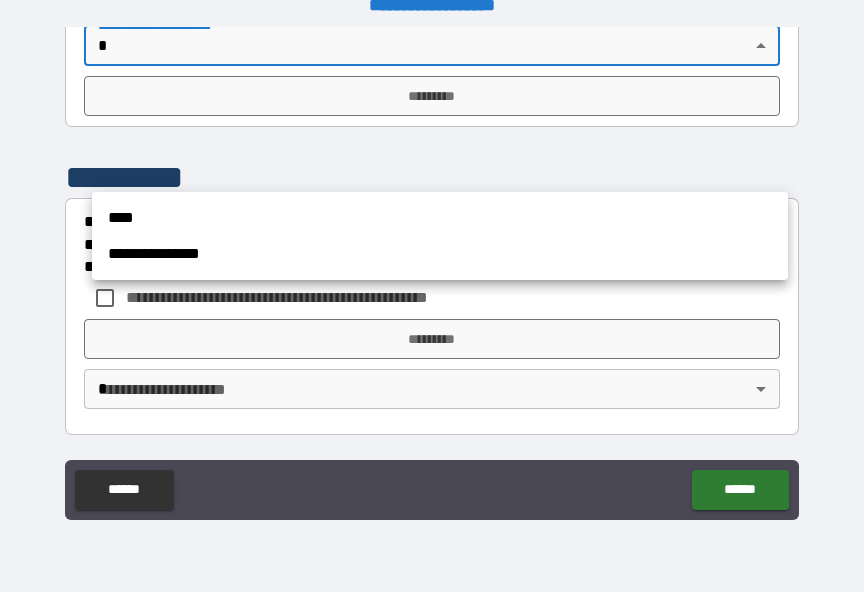 click on "****" at bounding box center (440, 218) 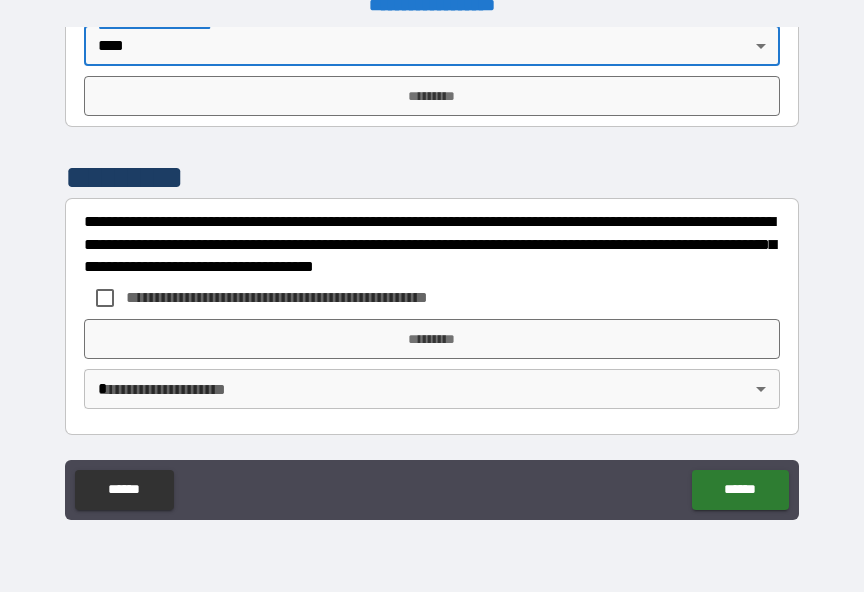 click on "*********" at bounding box center [432, 96] 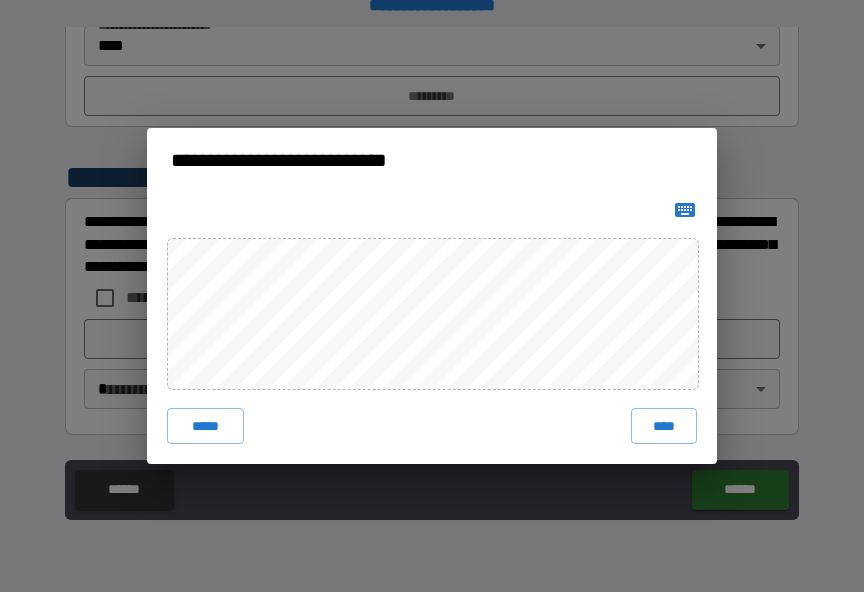 click on "****" at bounding box center [664, 426] 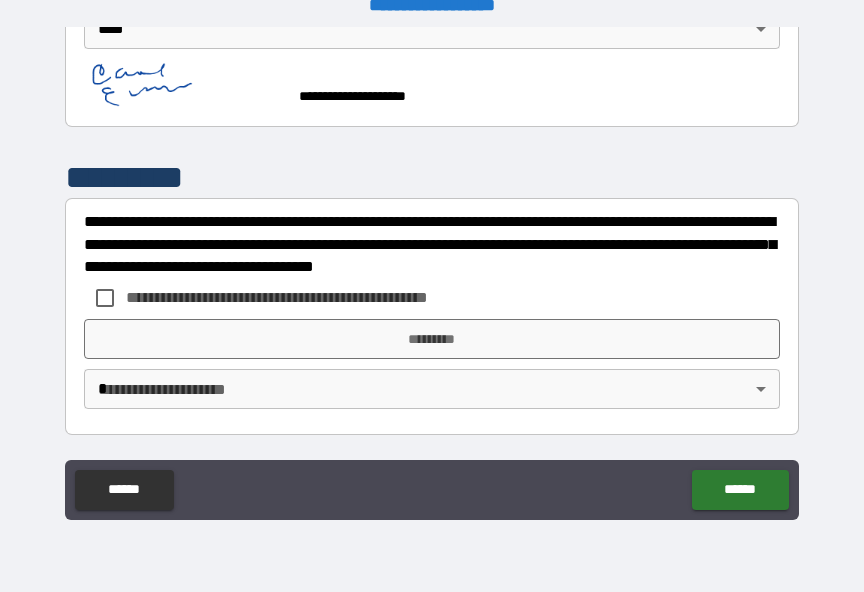 scroll, scrollTop: 2713, scrollLeft: 0, axis: vertical 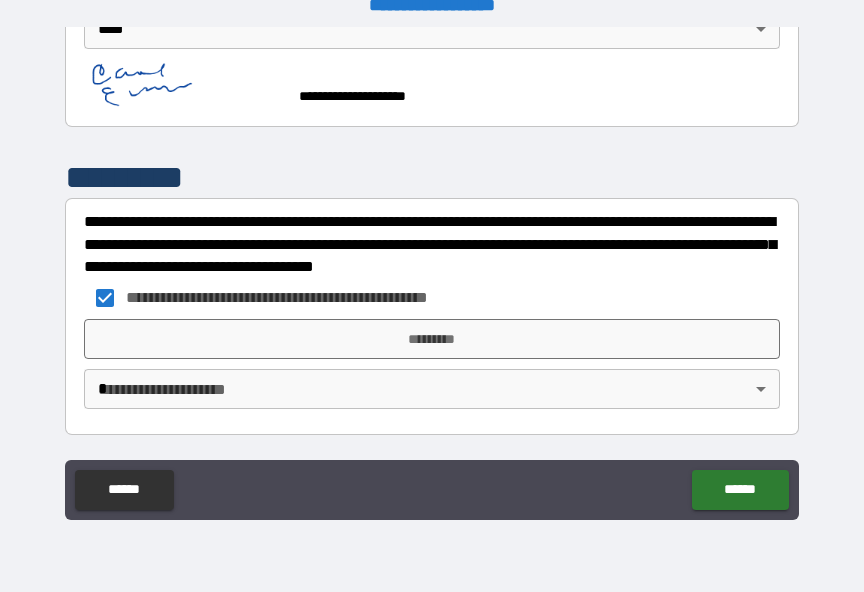 click on "**********" at bounding box center [432, 283] 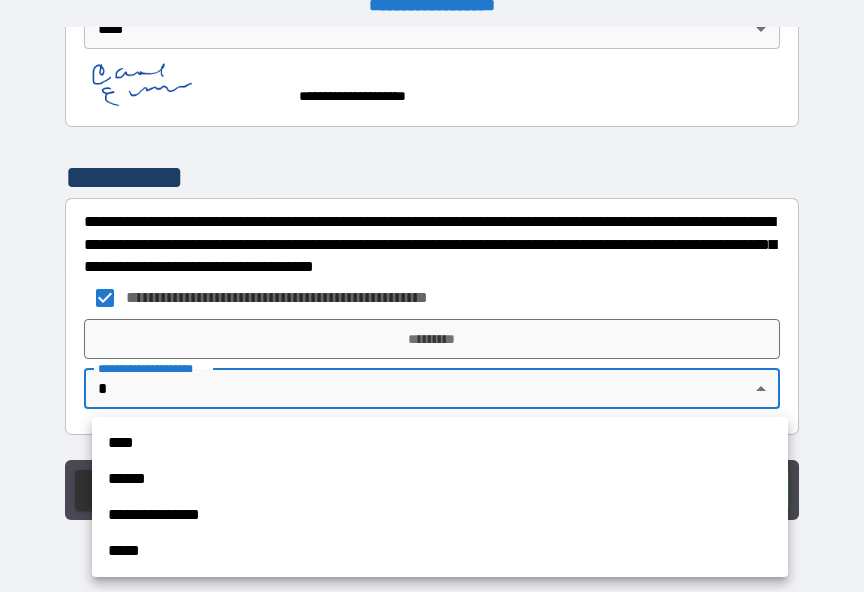 click on "****" at bounding box center [440, 443] 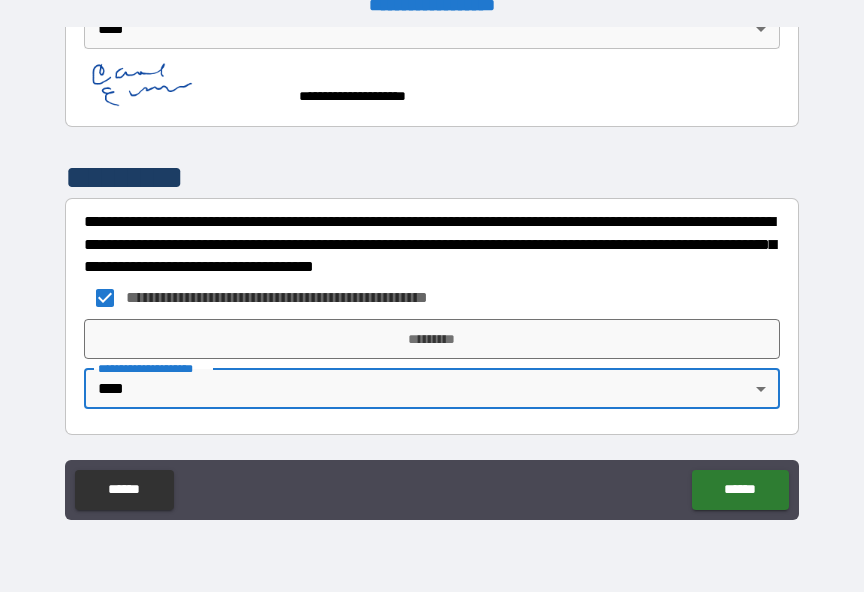 click on "*********" at bounding box center (432, 339) 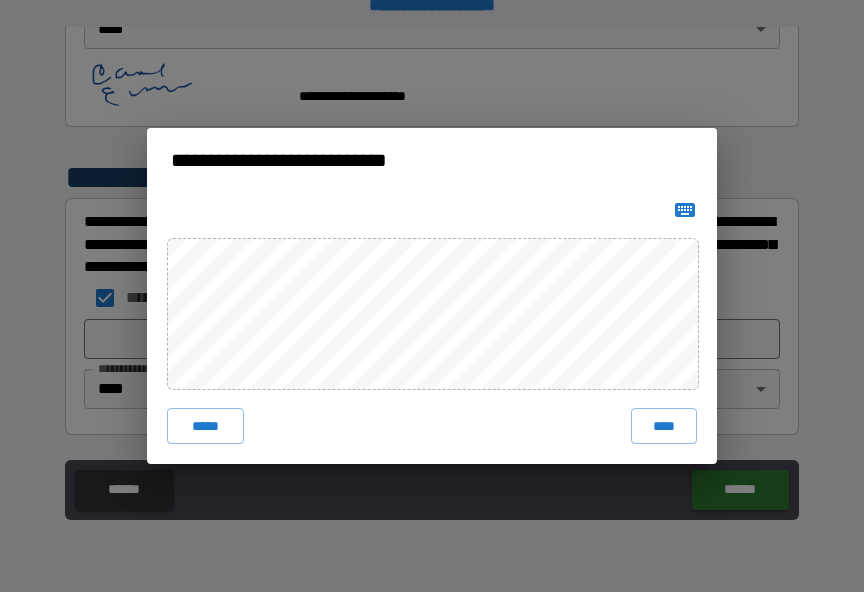 click on "****" at bounding box center (664, 426) 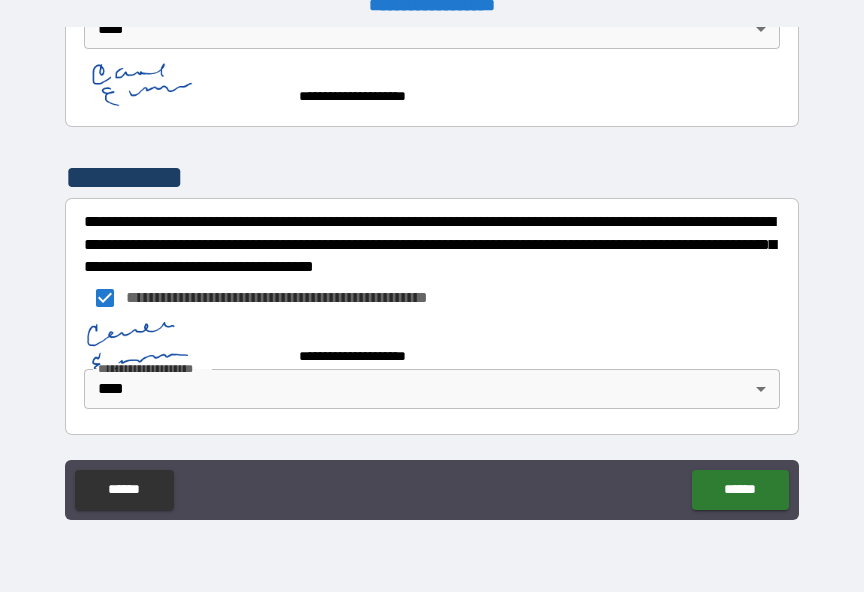 scroll, scrollTop: 2703, scrollLeft: 0, axis: vertical 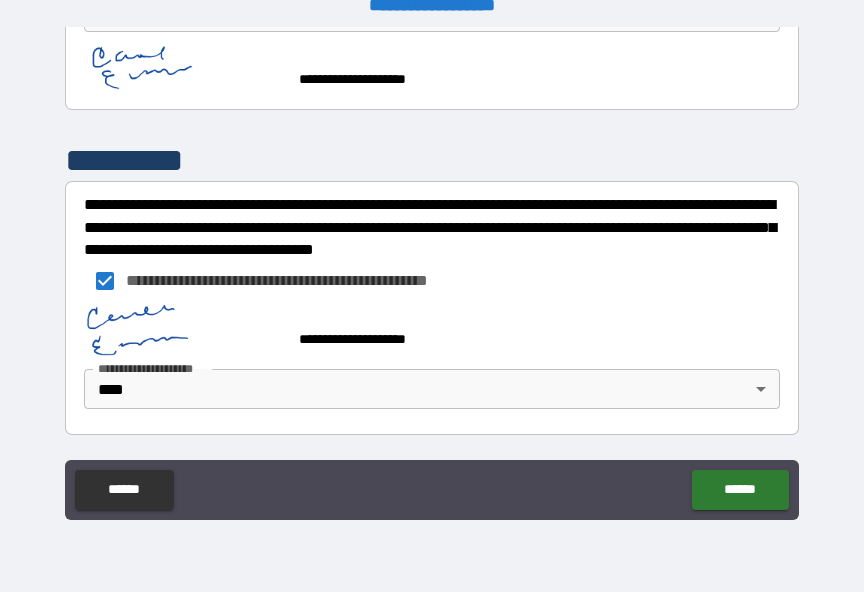 click on "******" at bounding box center [740, 490] 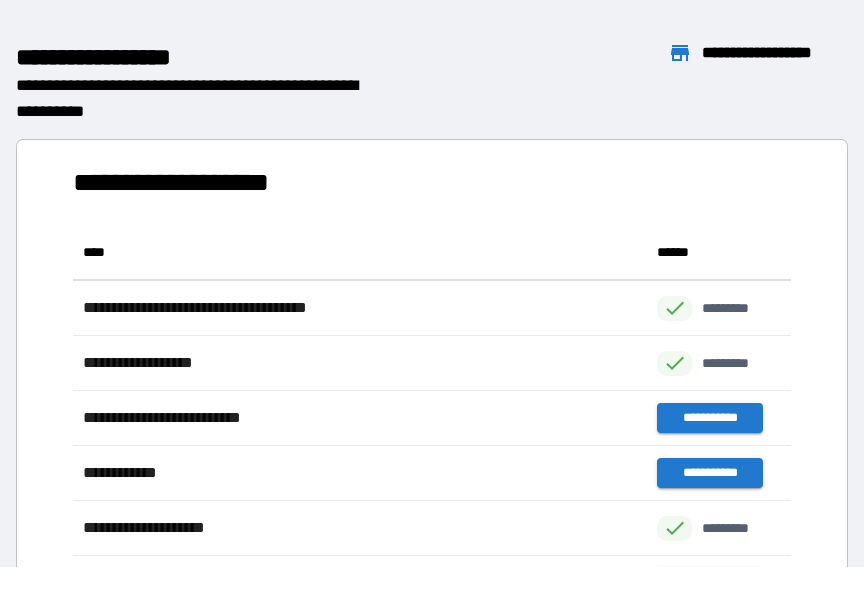scroll, scrollTop: 1, scrollLeft: 1, axis: both 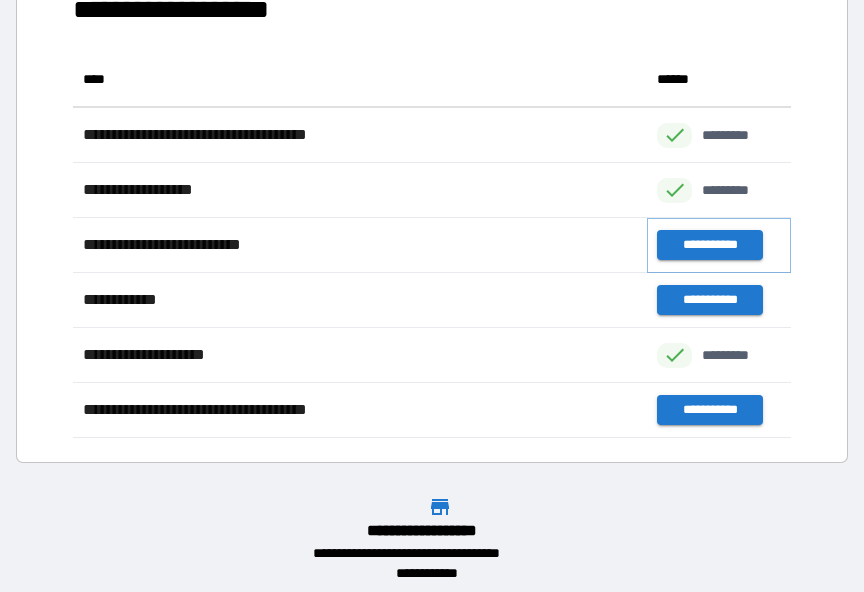 click on "**********" at bounding box center (709, 245) 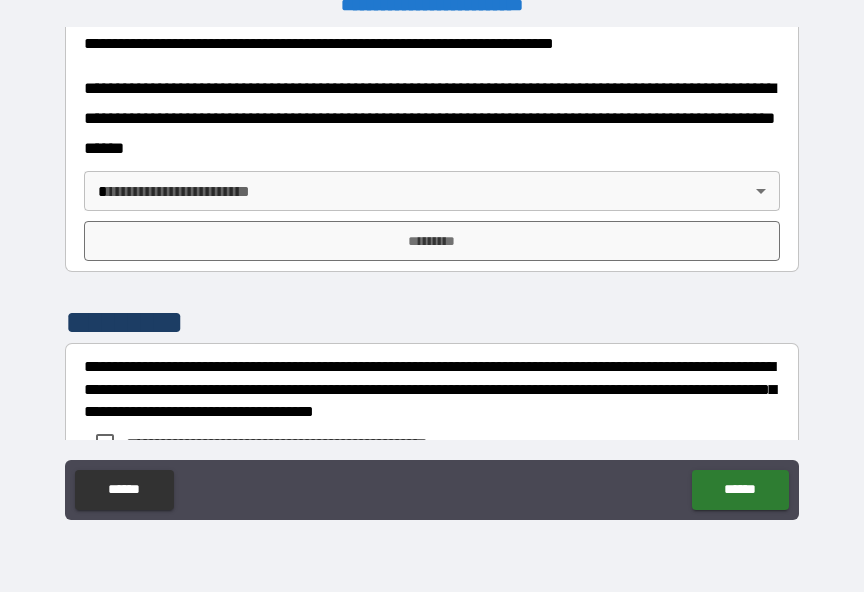 scroll, scrollTop: 844, scrollLeft: 0, axis: vertical 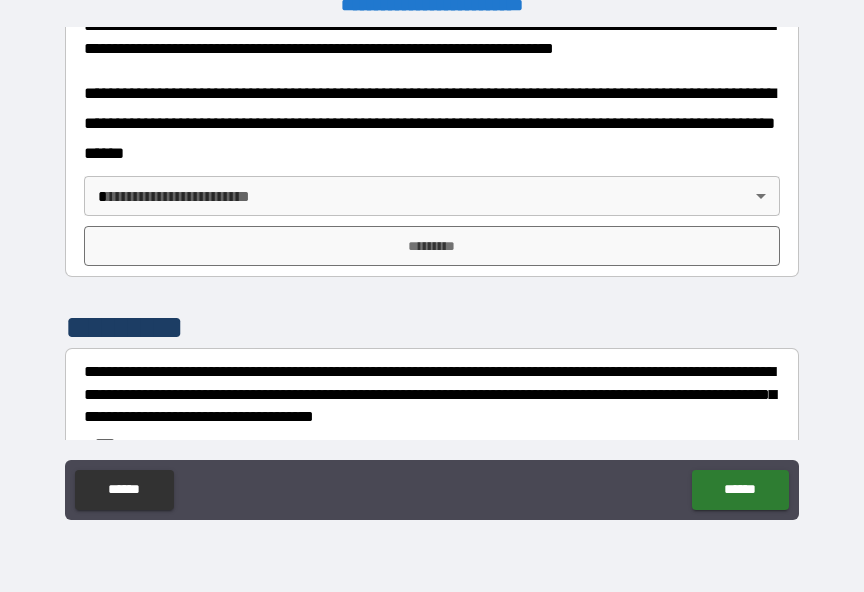 click on "**********" at bounding box center (432, 283) 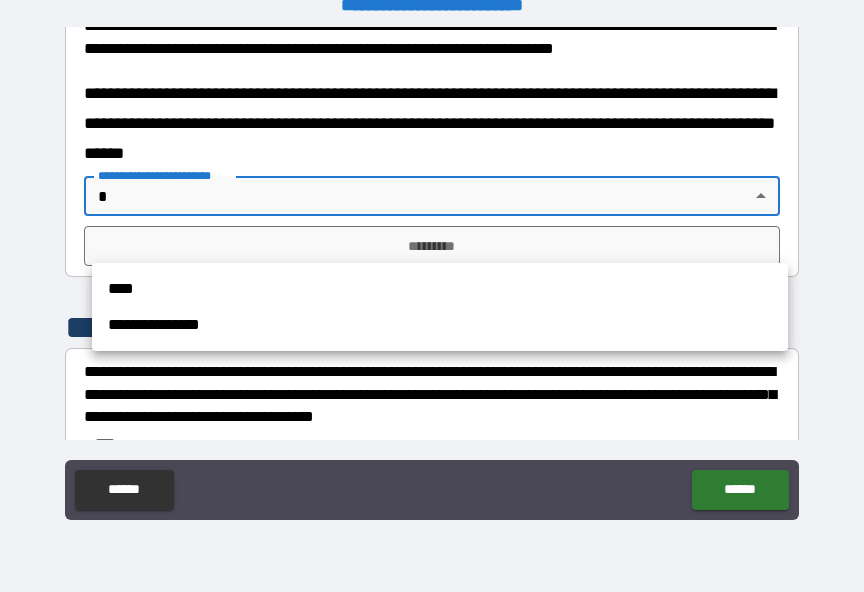 click on "****" at bounding box center (440, 289) 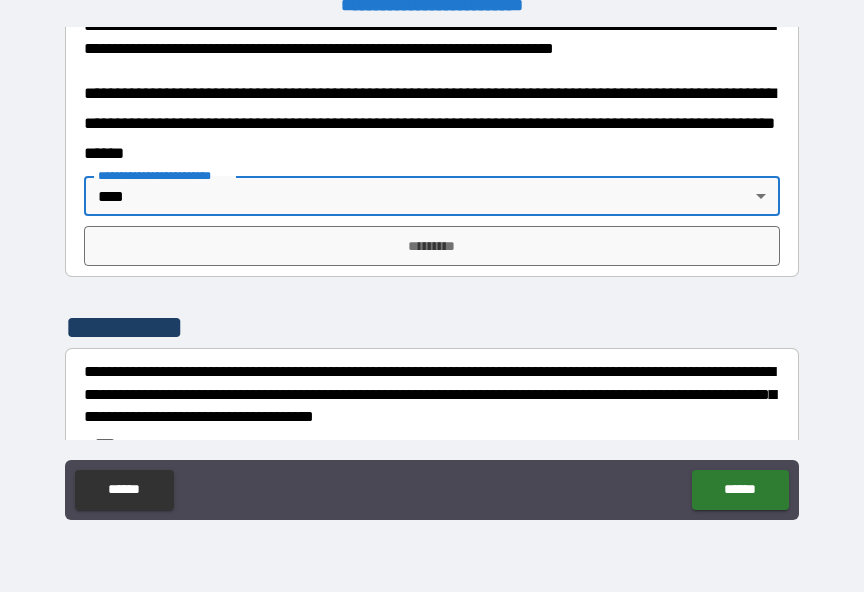 click on "*********" at bounding box center [432, 246] 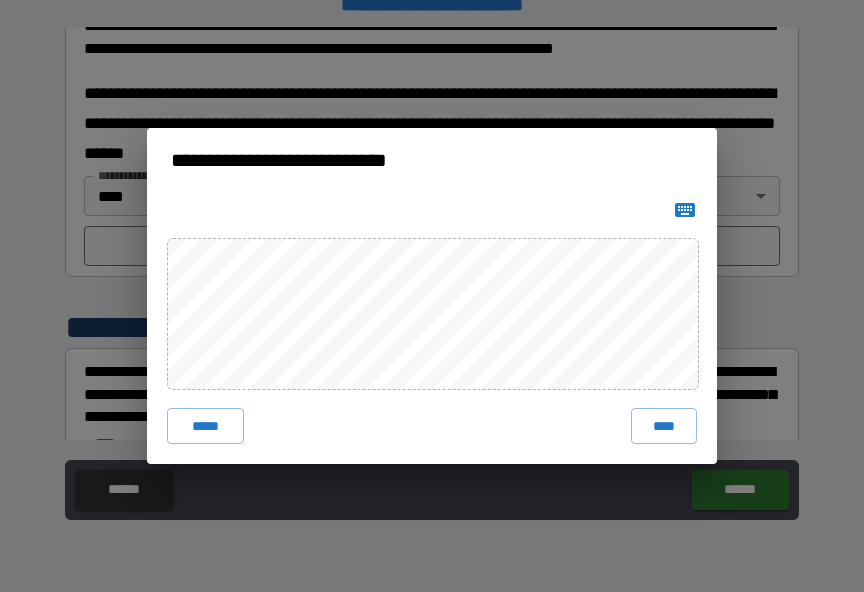 click on "****" at bounding box center [664, 426] 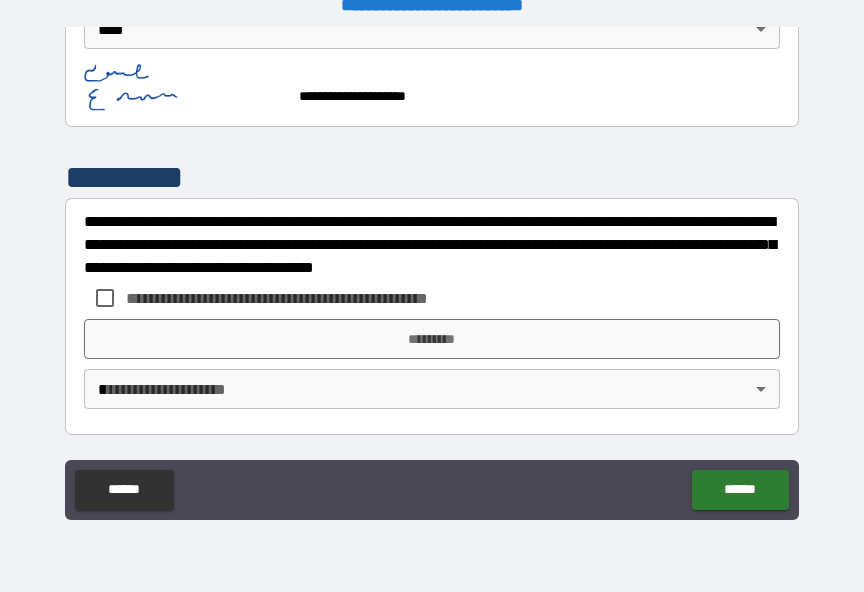 scroll, scrollTop: 1050, scrollLeft: 0, axis: vertical 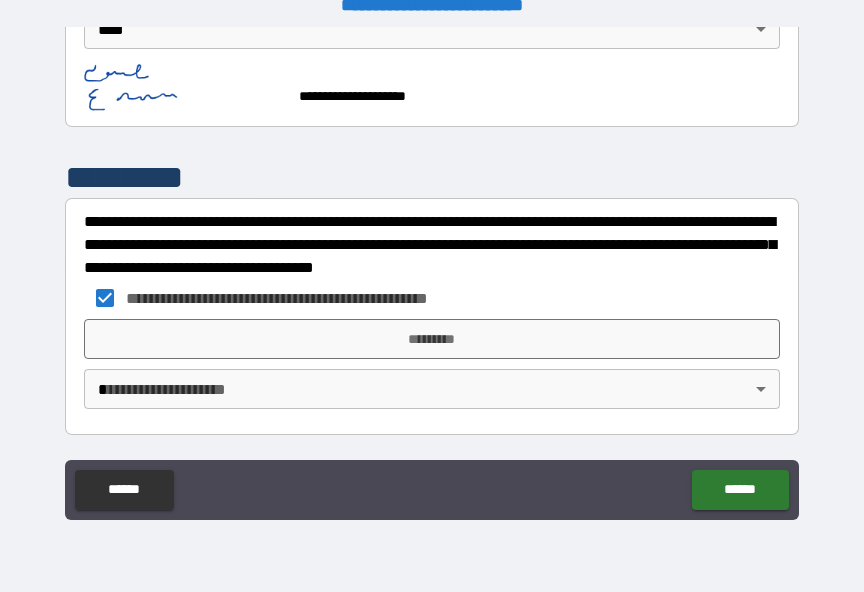 click on "**********" at bounding box center [432, 283] 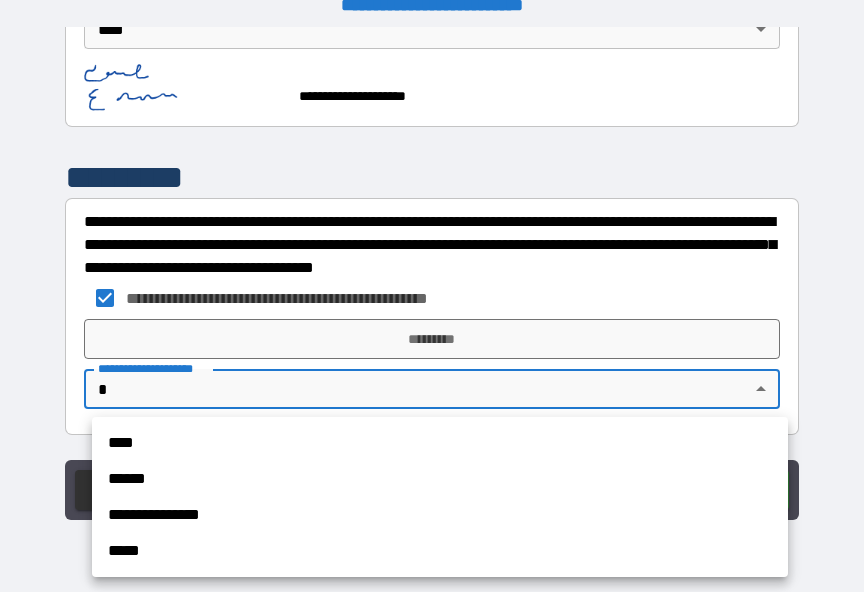 click on "****" at bounding box center [440, 443] 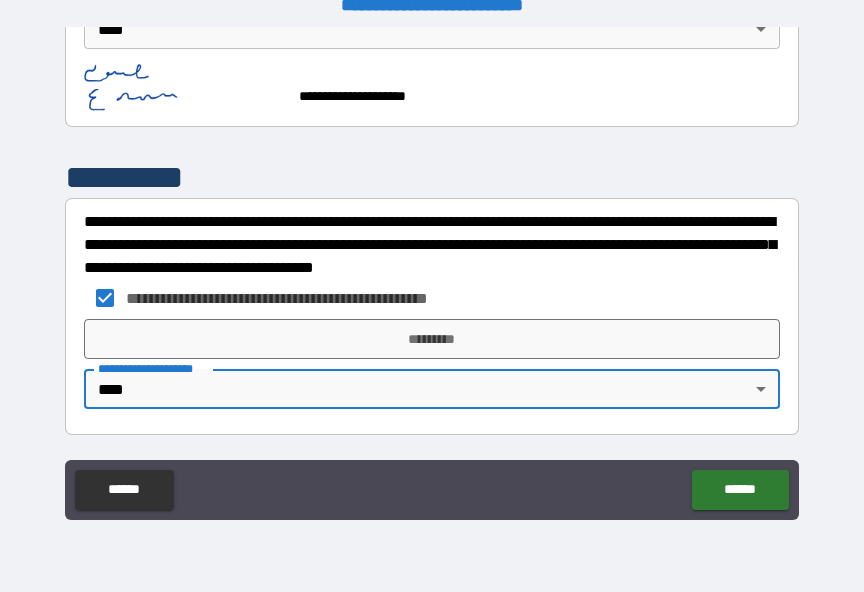 click on "*********" at bounding box center (432, 339) 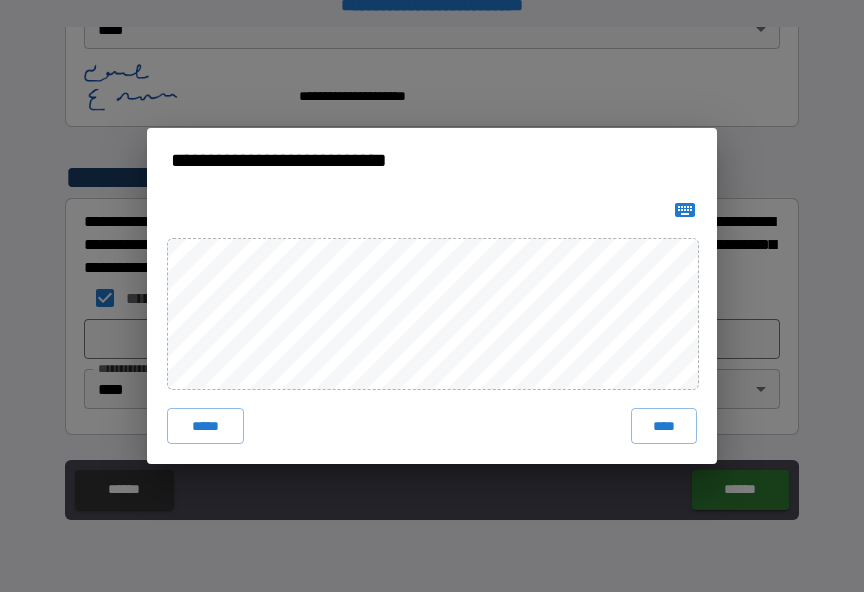 click on "****" at bounding box center [664, 426] 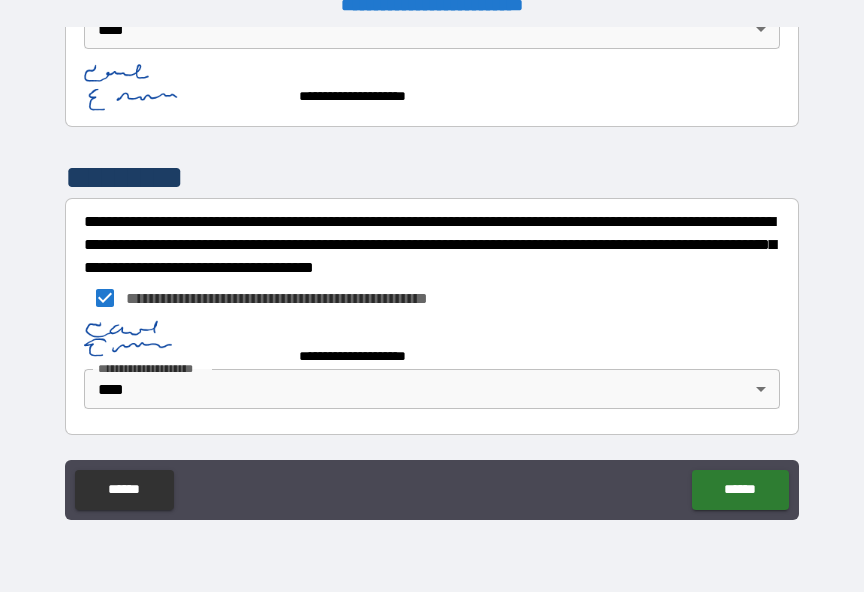 scroll, scrollTop: 1040, scrollLeft: 0, axis: vertical 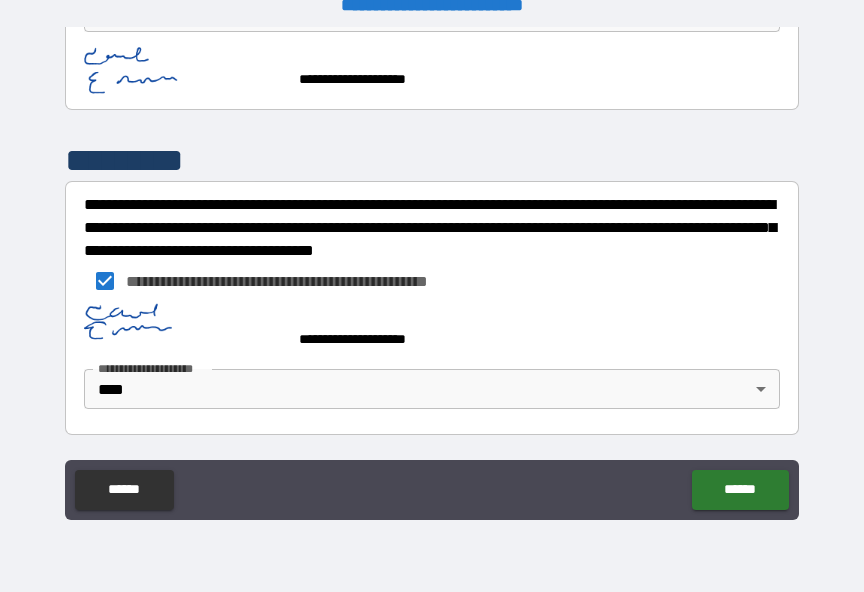 click on "******" at bounding box center [740, 490] 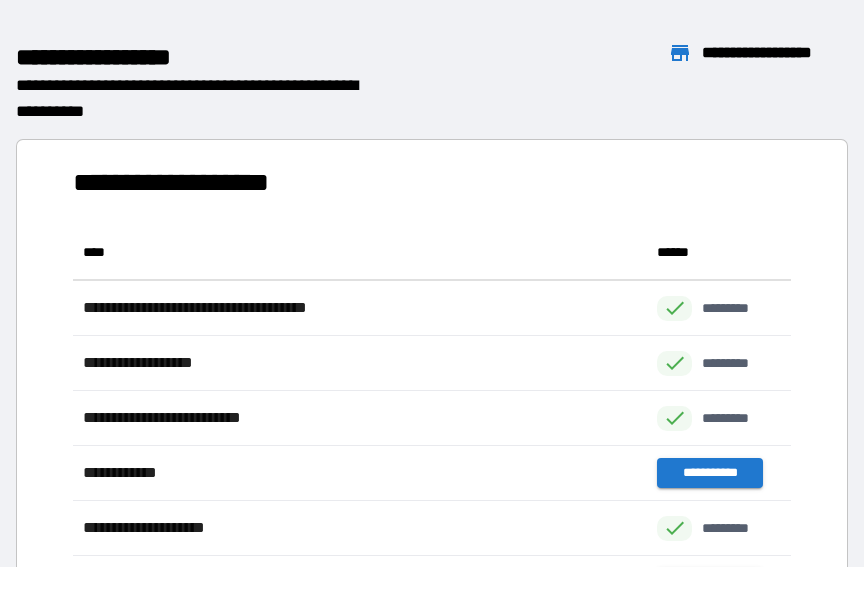 scroll, scrollTop: 1, scrollLeft: 1, axis: both 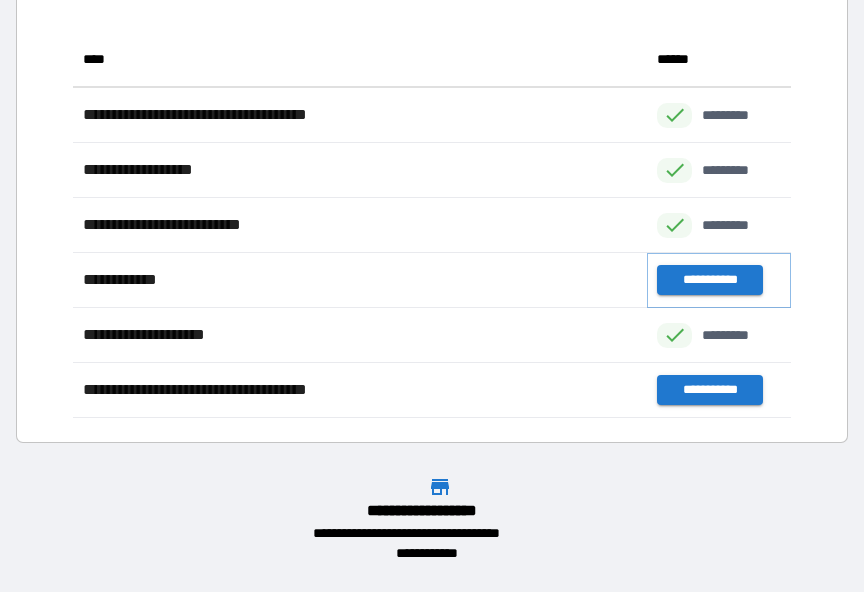 click on "**********" at bounding box center [709, 280] 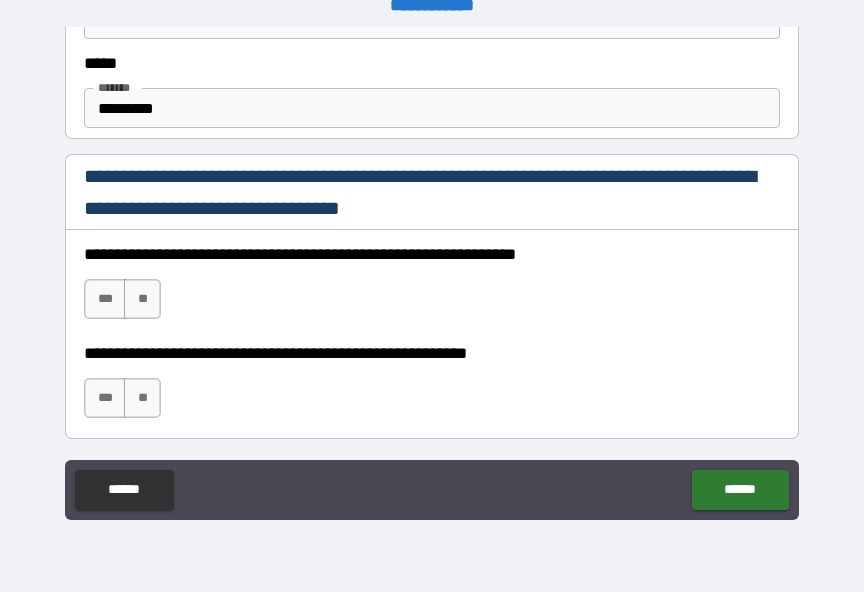 scroll, scrollTop: 1237, scrollLeft: 0, axis: vertical 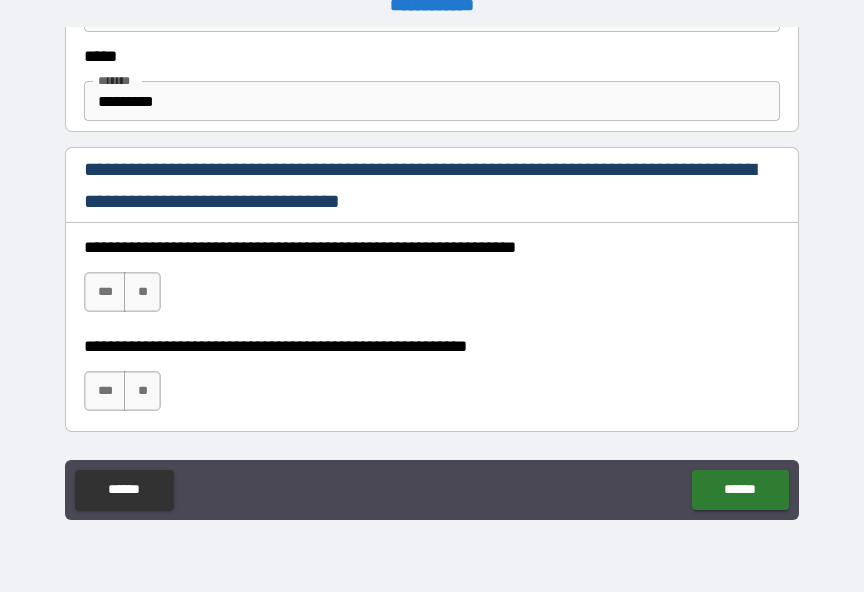 click on "***" at bounding box center [105, 292] 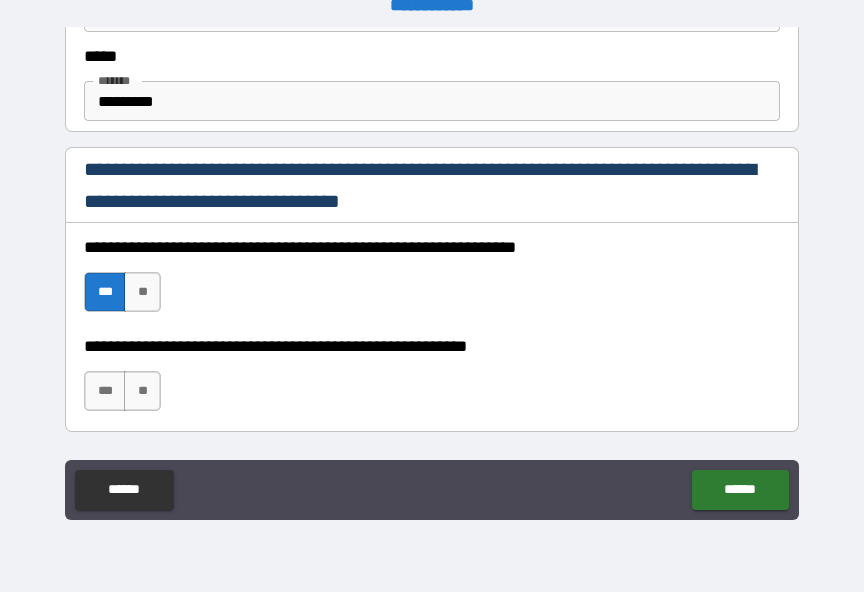 click on "**" at bounding box center [142, 391] 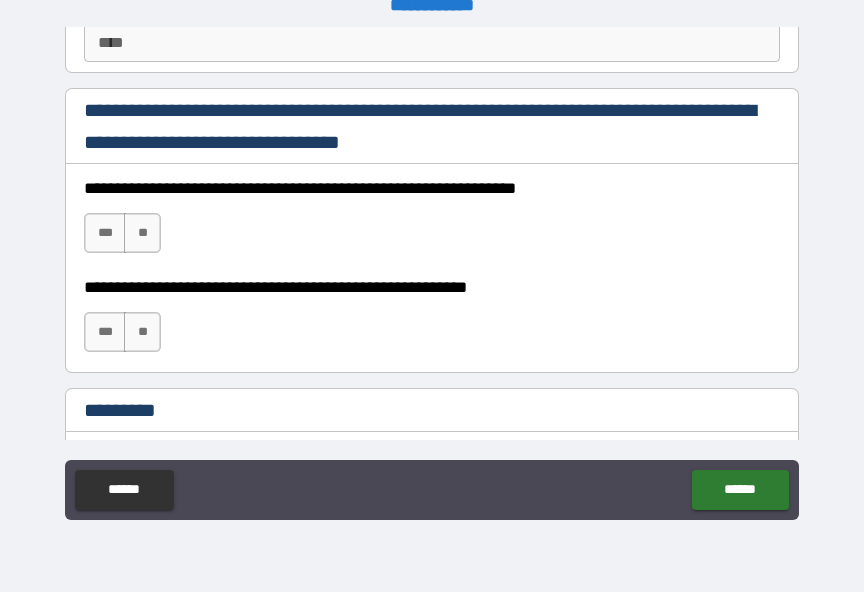 scroll, scrollTop: 2932, scrollLeft: 0, axis: vertical 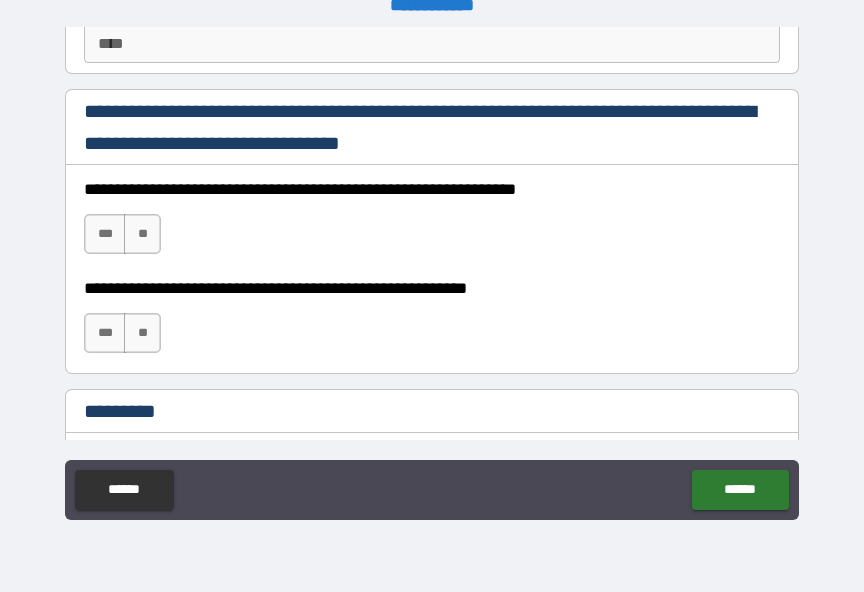 click on "***" at bounding box center (105, 234) 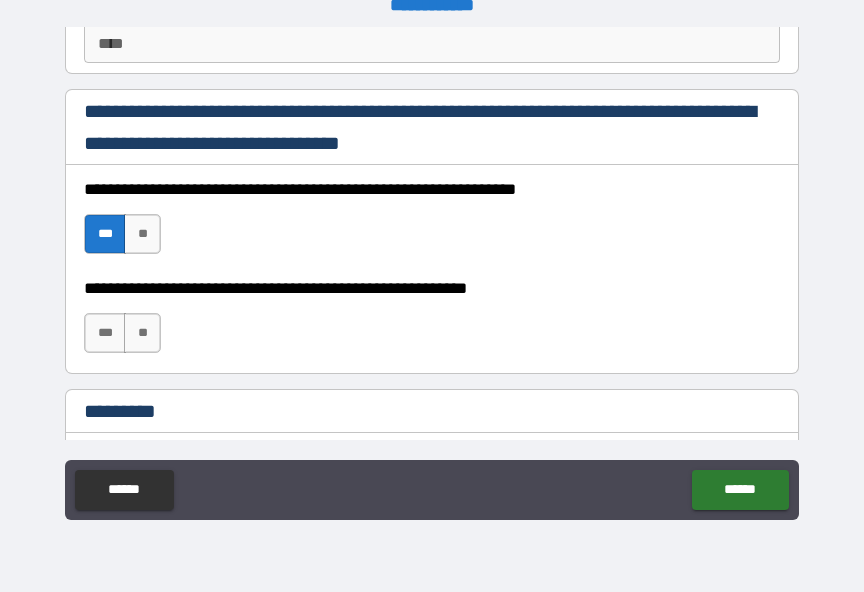 click on "**" at bounding box center (142, 333) 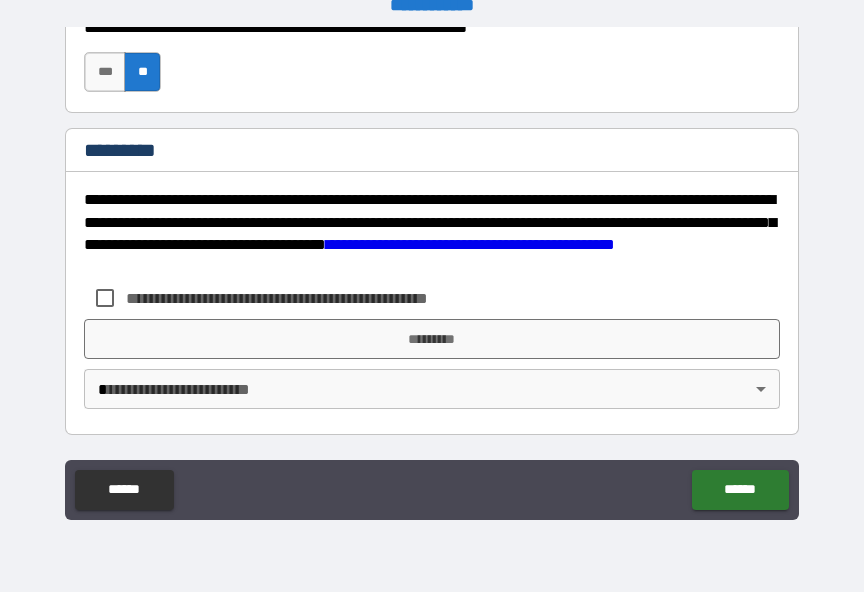 scroll, scrollTop: 3193, scrollLeft: 0, axis: vertical 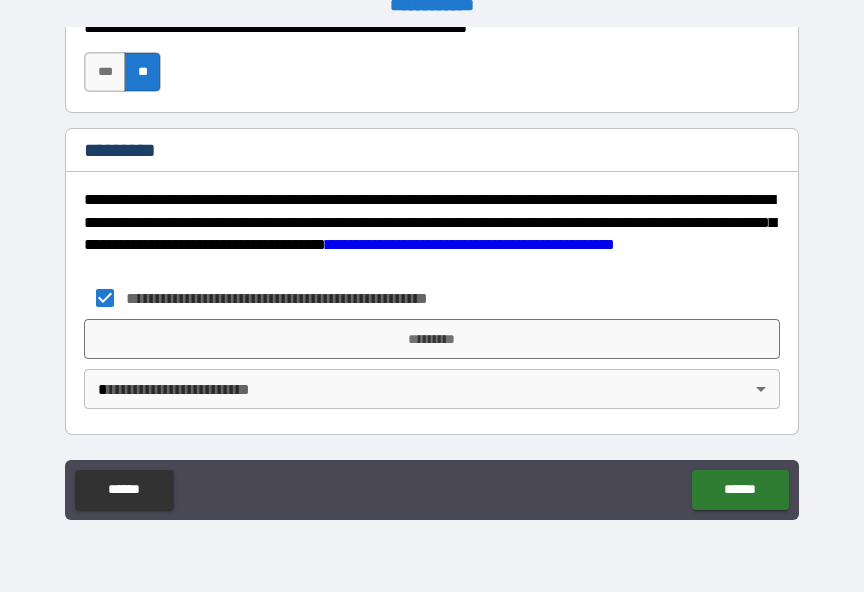 click on "**********" at bounding box center [432, 283] 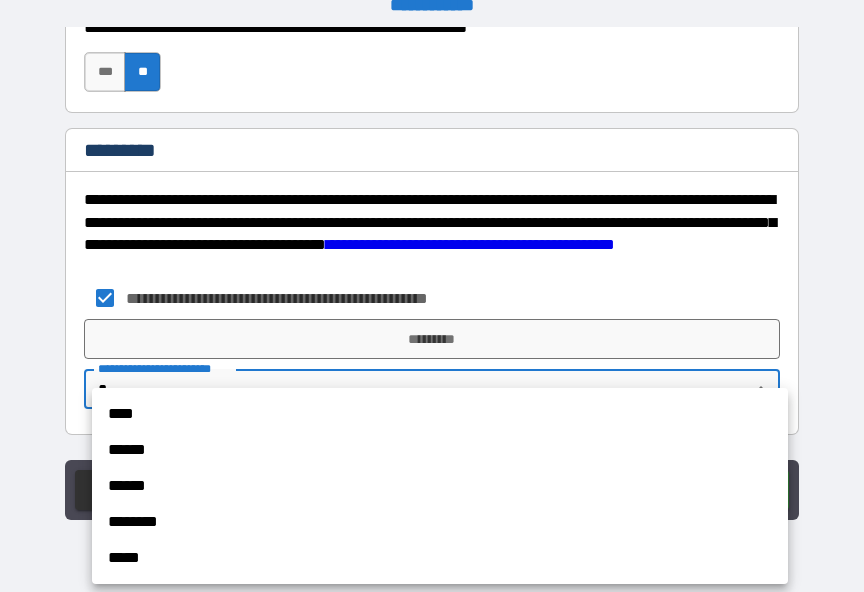 click on "****" at bounding box center [440, 414] 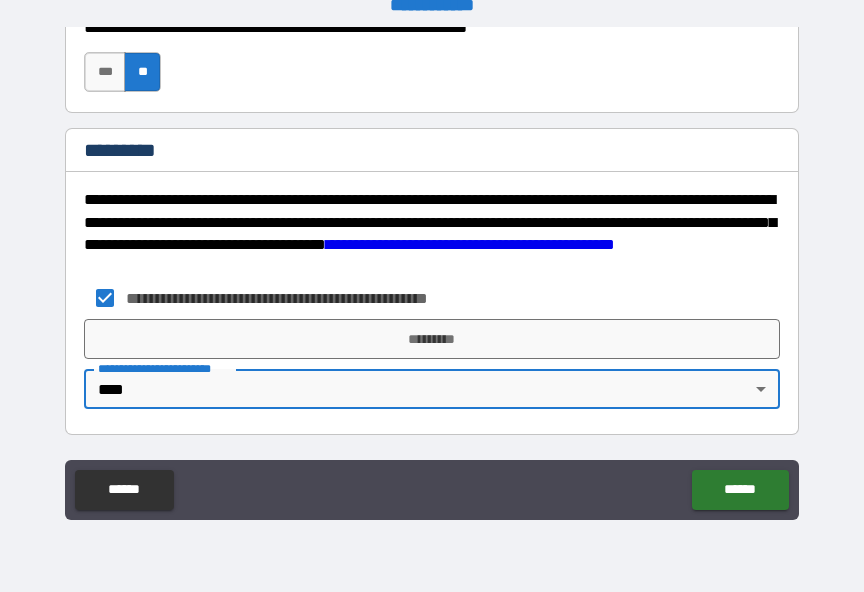 click on "*********" at bounding box center (432, 339) 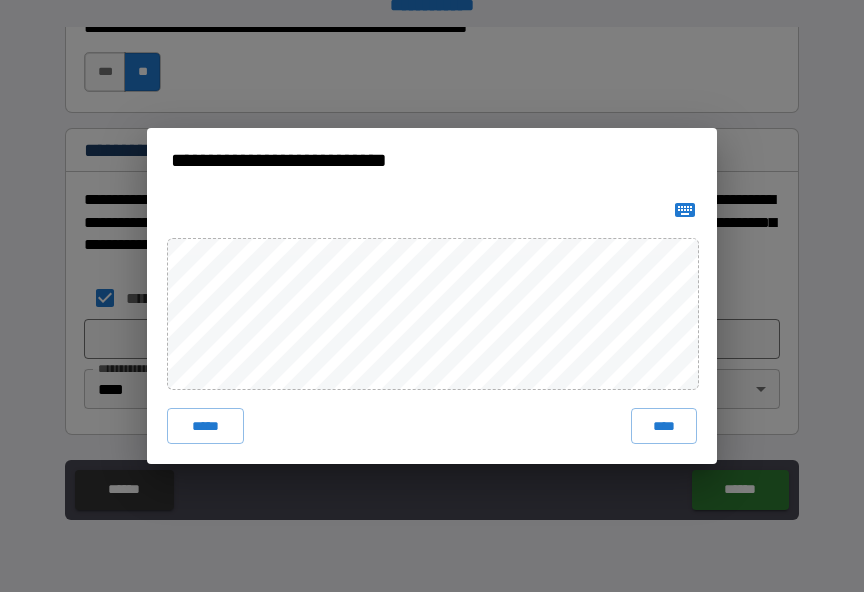 click on "****" at bounding box center [664, 426] 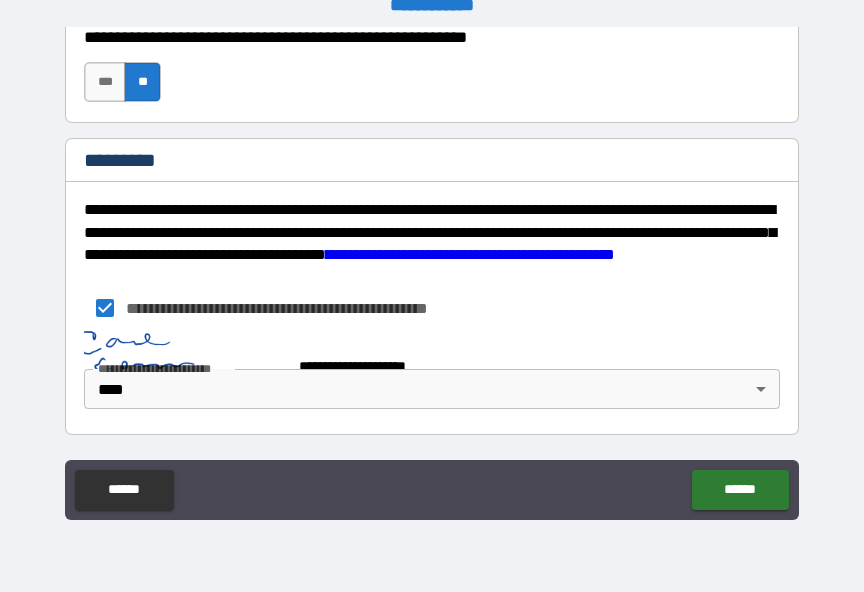 scroll, scrollTop: 3183, scrollLeft: 0, axis: vertical 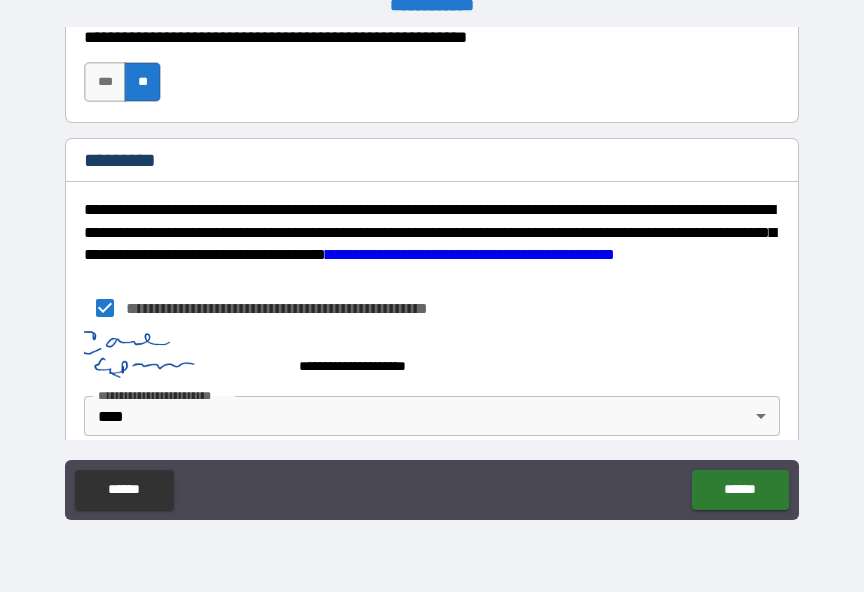 click on "******" at bounding box center (740, 490) 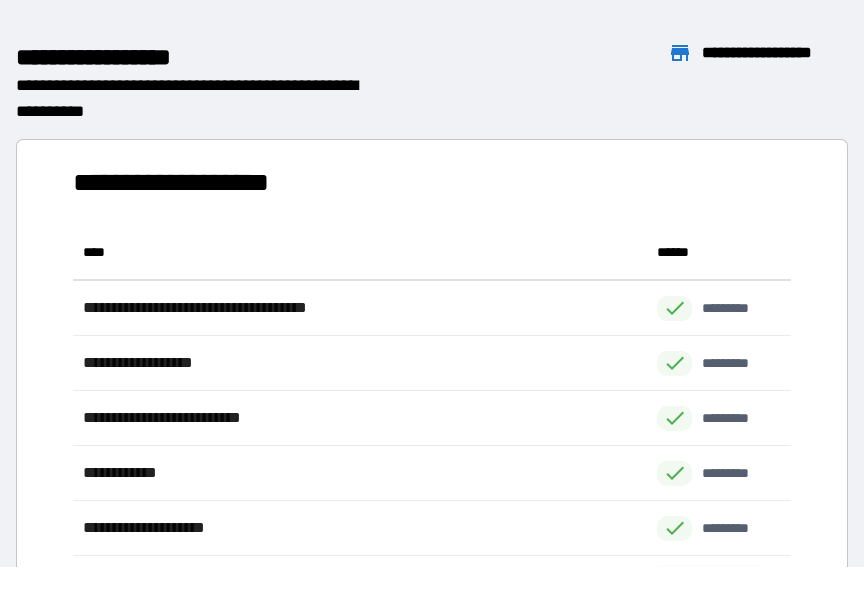 scroll, scrollTop: 386, scrollLeft: 718, axis: both 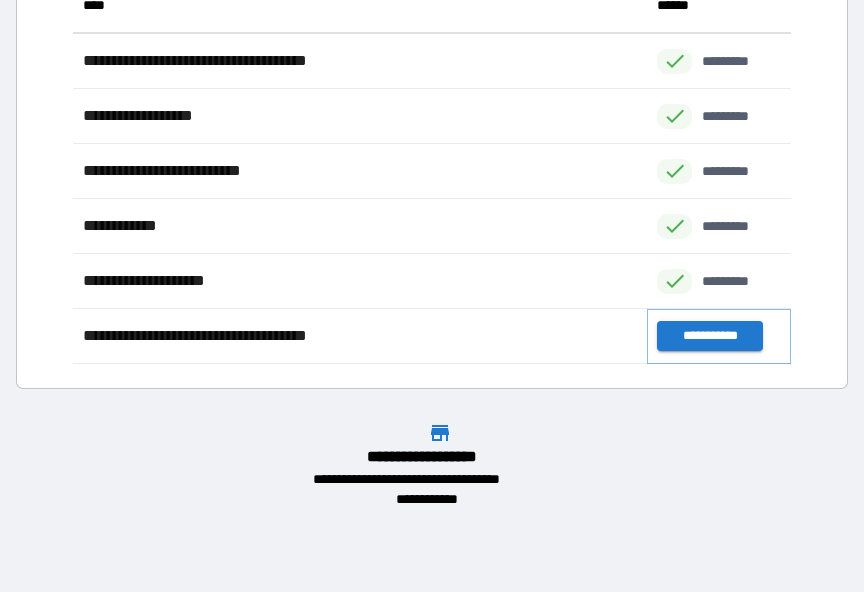 click on "**********" at bounding box center (709, 336) 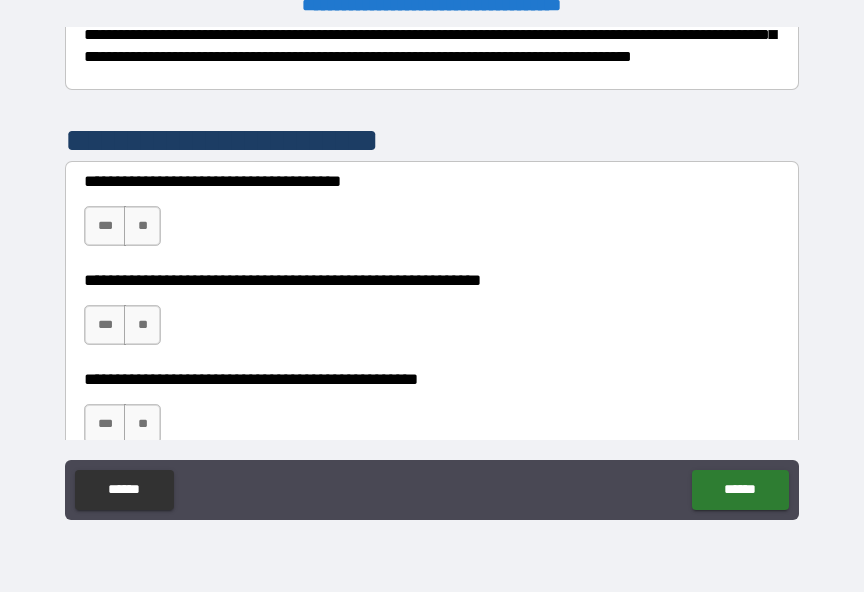 scroll, scrollTop: 355, scrollLeft: 0, axis: vertical 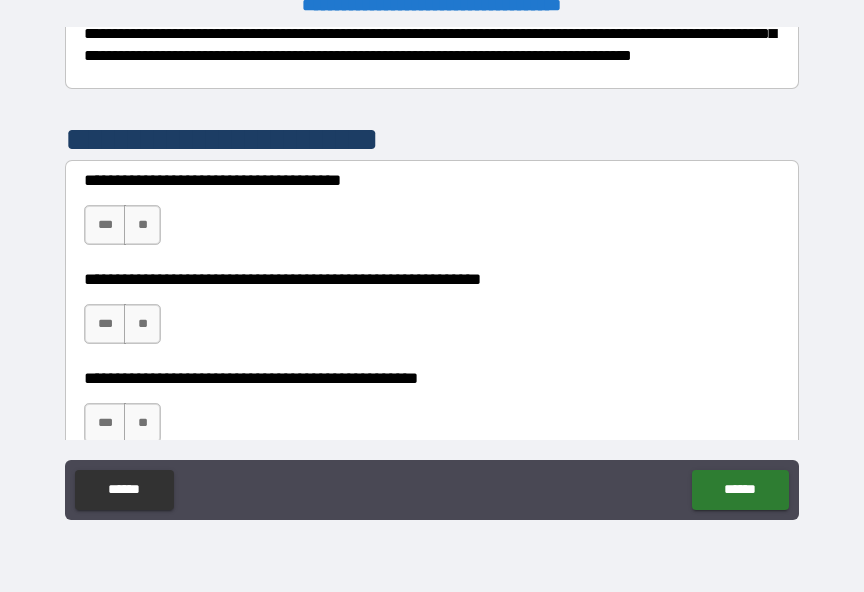 click on "**" at bounding box center [142, 225] 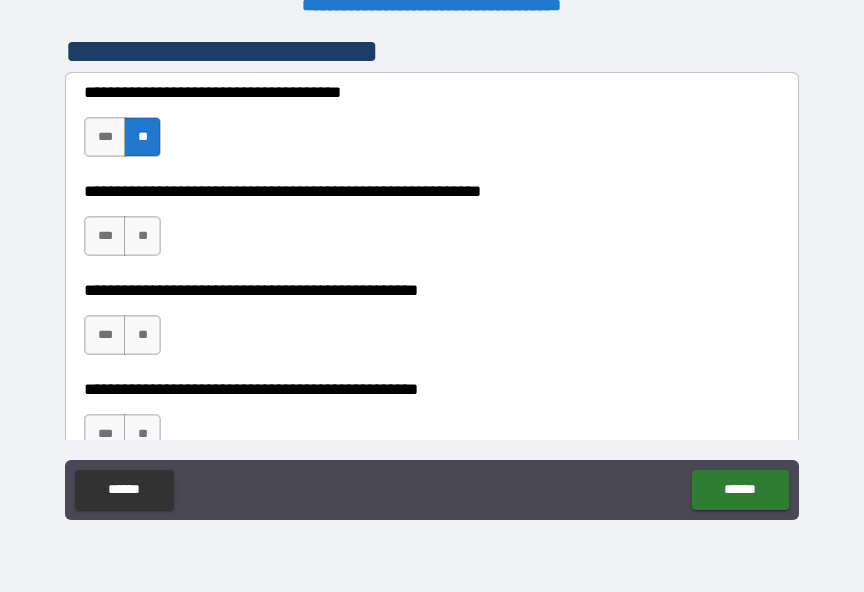 scroll, scrollTop: 447, scrollLeft: 0, axis: vertical 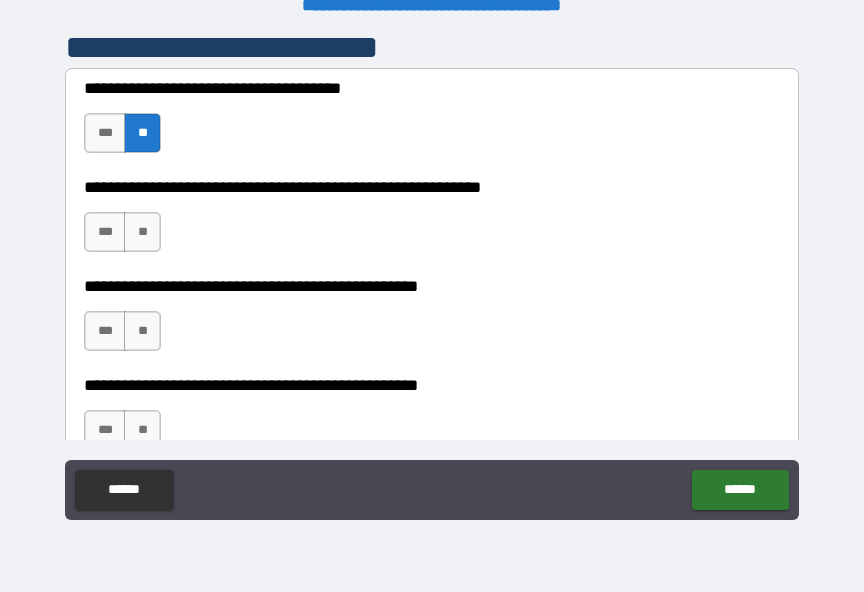 click on "***" at bounding box center [105, 232] 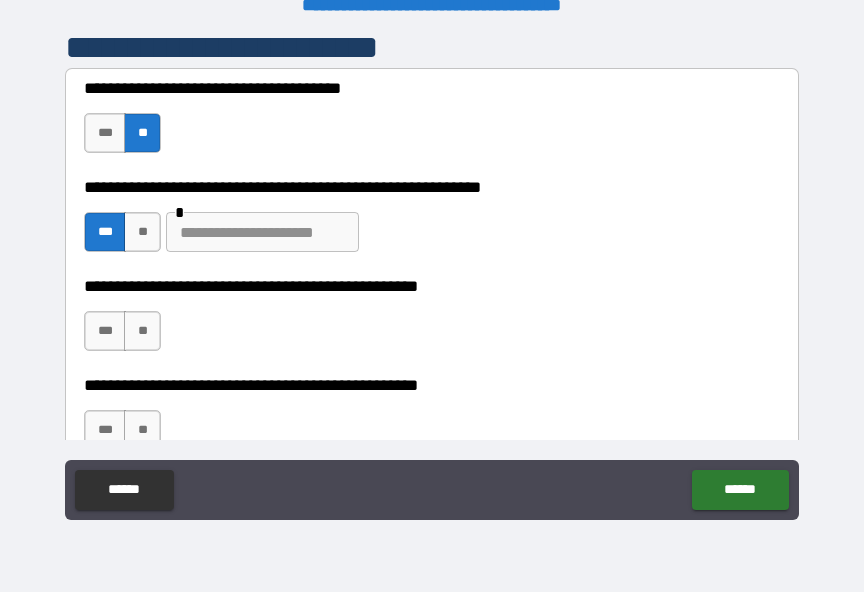 click on "***" at bounding box center (105, 331) 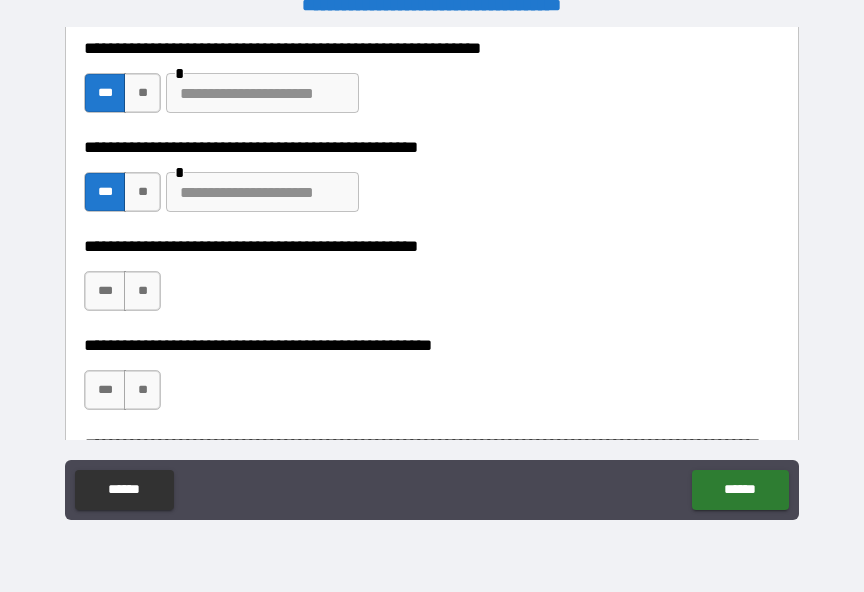 scroll, scrollTop: 596, scrollLeft: 0, axis: vertical 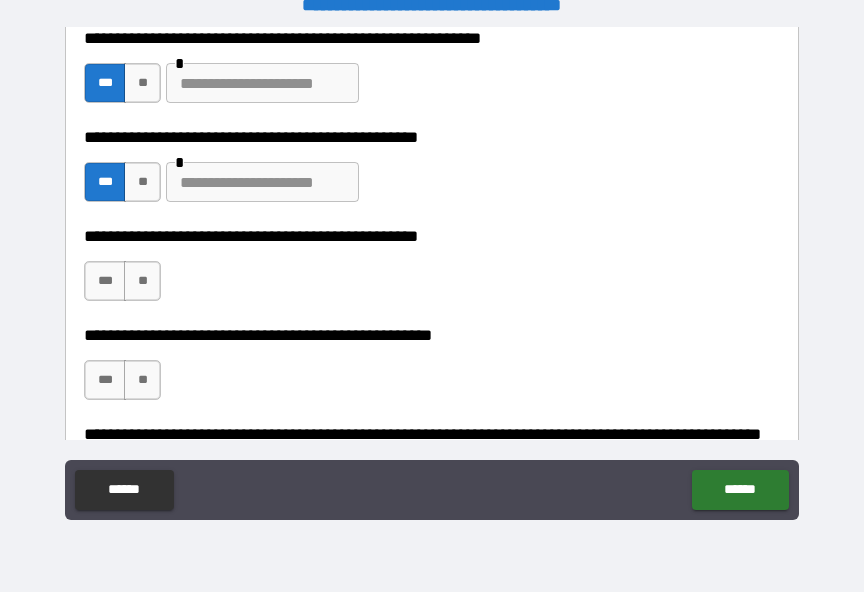 click on "**" at bounding box center (142, 281) 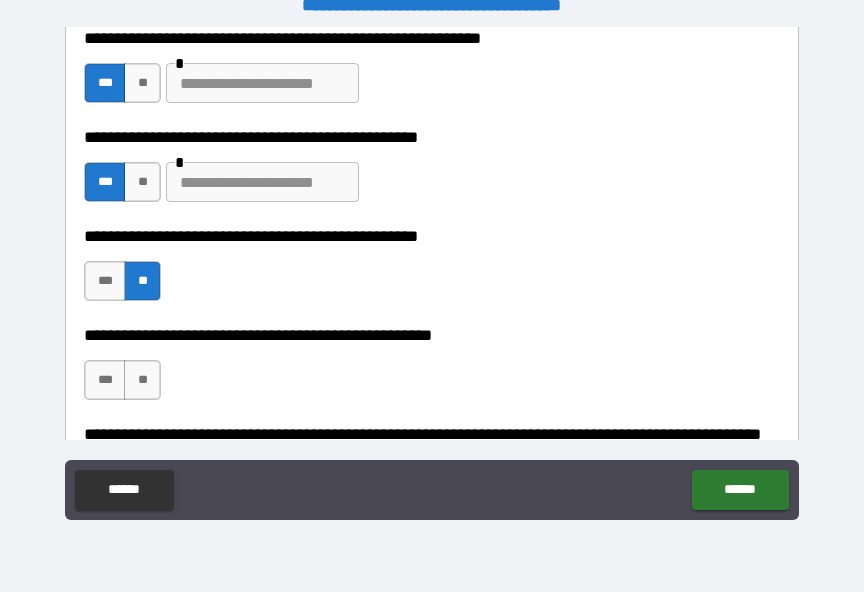 click on "**" at bounding box center [142, 380] 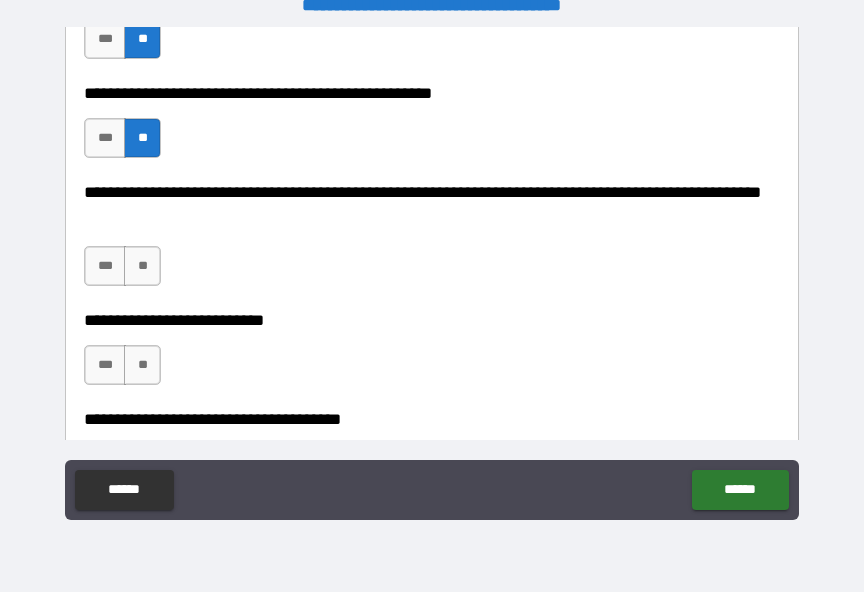scroll, scrollTop: 839, scrollLeft: 0, axis: vertical 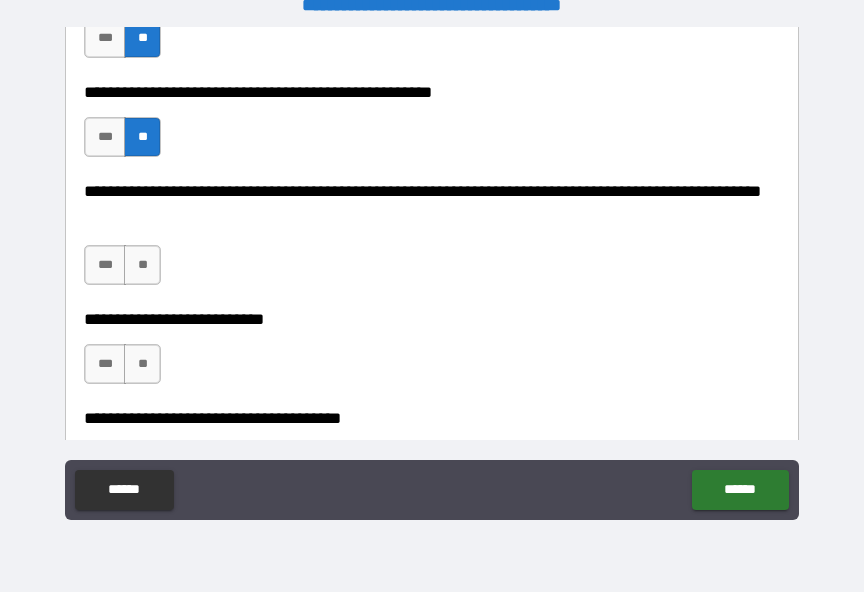 click on "**" at bounding box center (142, 265) 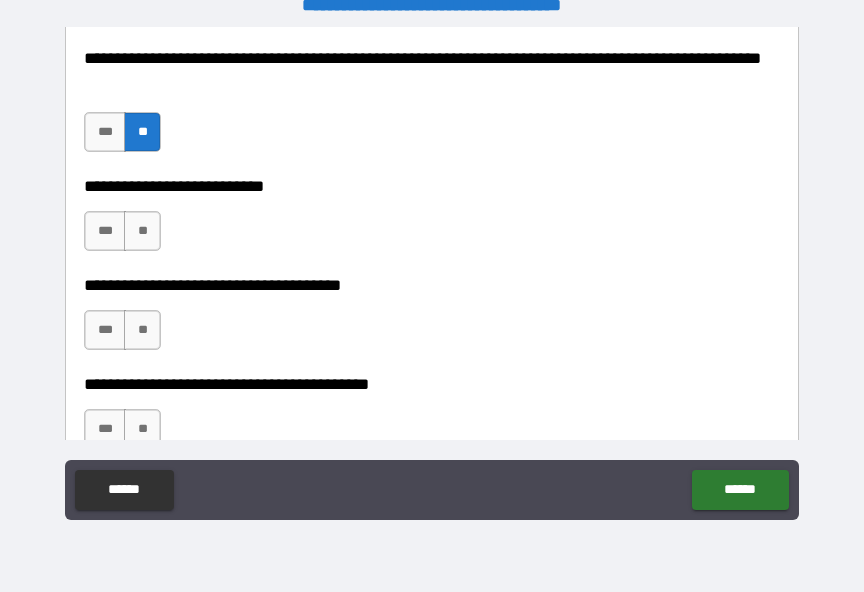 scroll, scrollTop: 979, scrollLeft: 0, axis: vertical 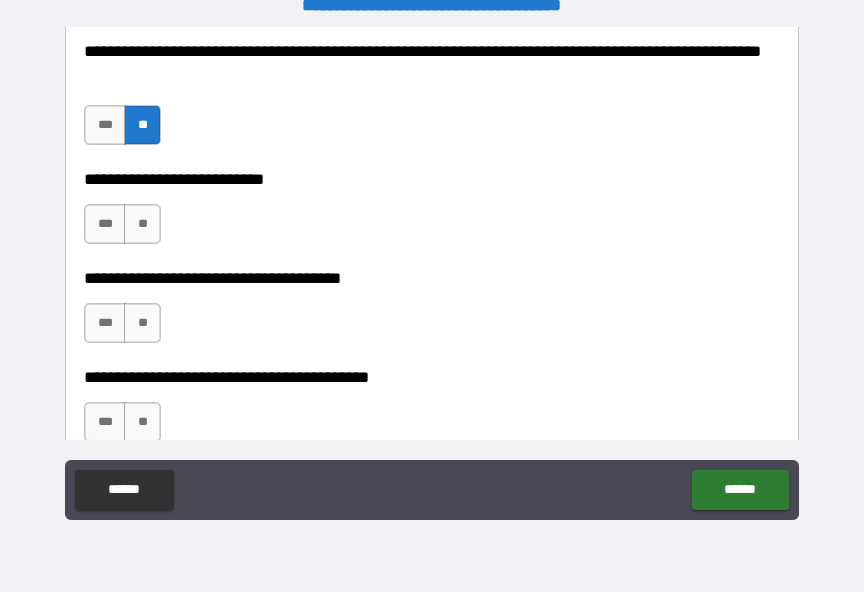 click on "**" at bounding box center (142, 224) 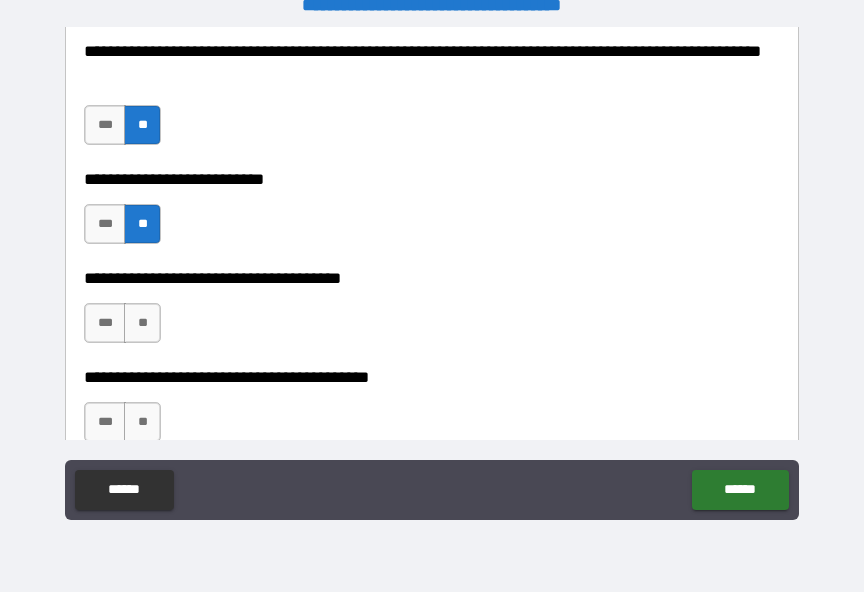 click on "**" at bounding box center (142, 323) 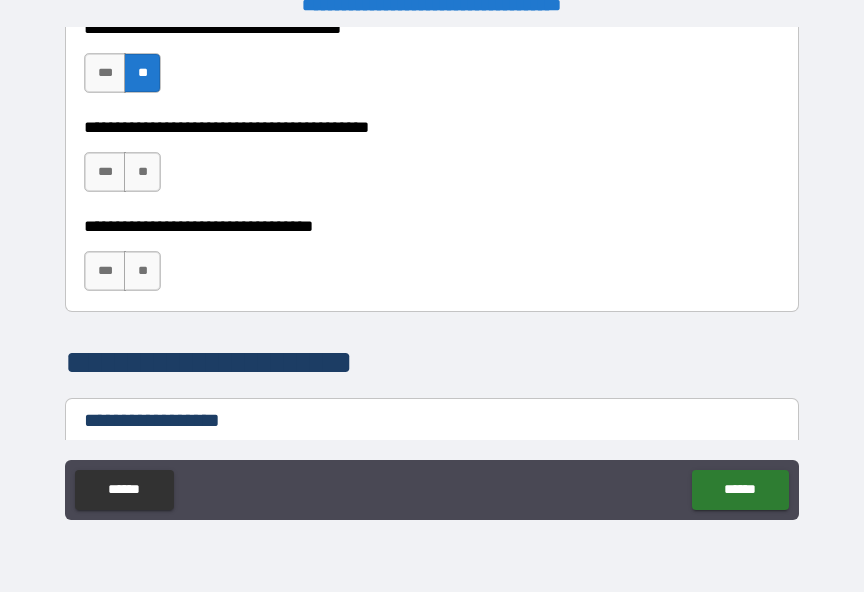 scroll, scrollTop: 1231, scrollLeft: 0, axis: vertical 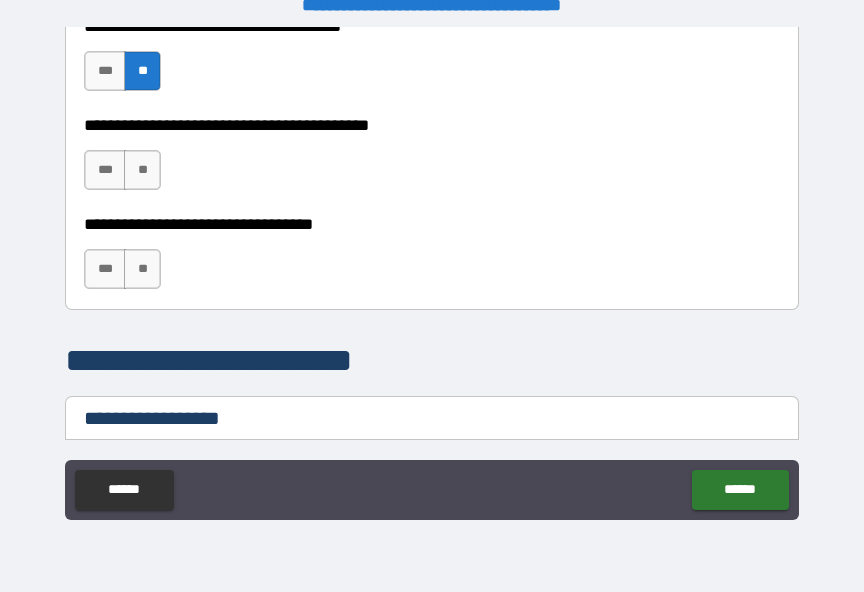 click on "**" at bounding box center (142, 170) 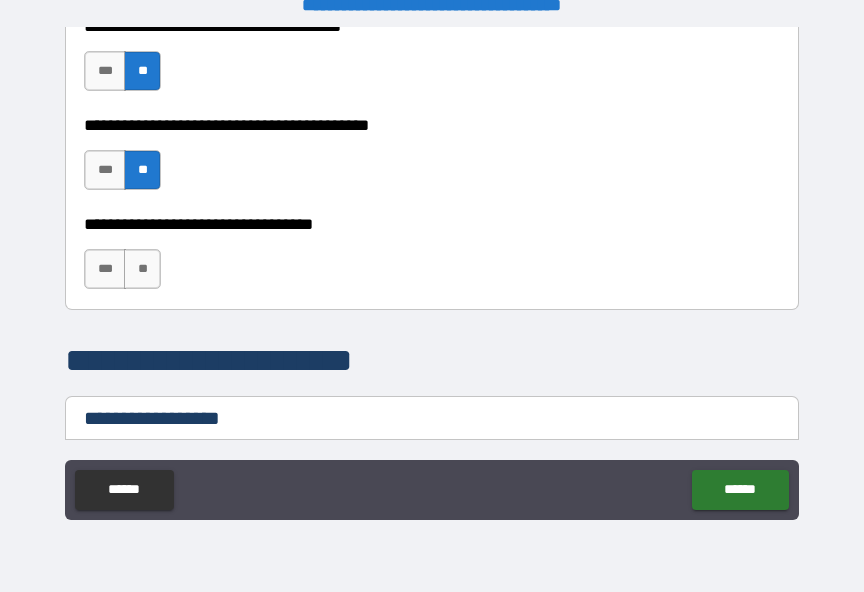 click on "**" at bounding box center (142, 269) 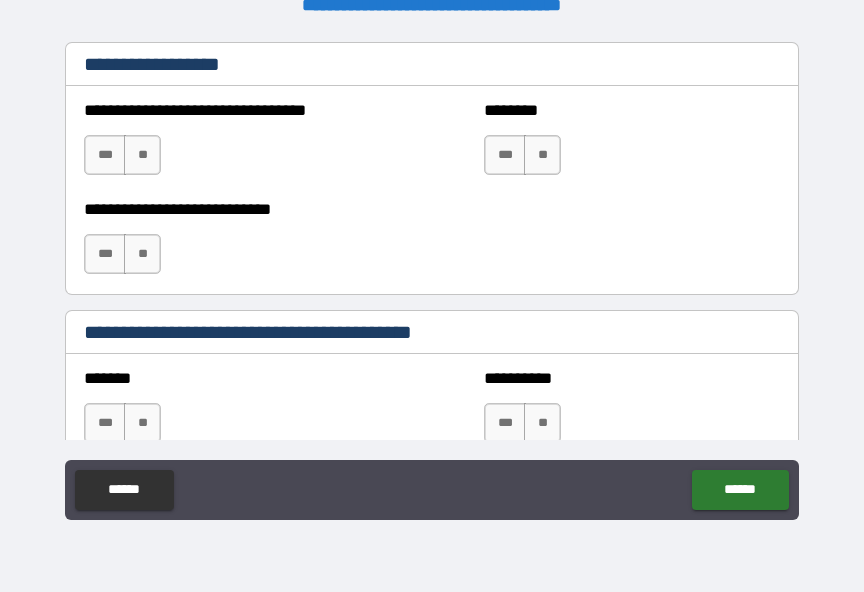 scroll, scrollTop: 1587, scrollLeft: 0, axis: vertical 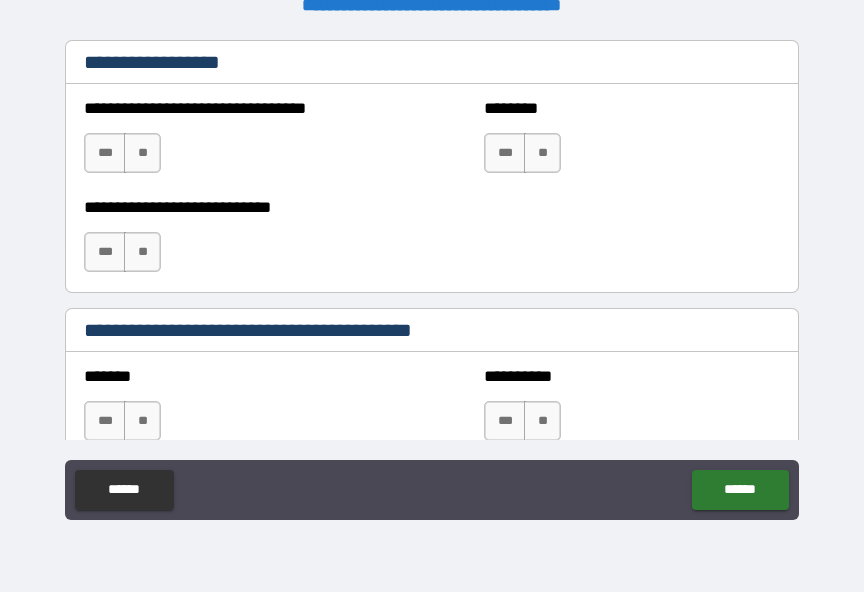 click on "**" at bounding box center (142, 153) 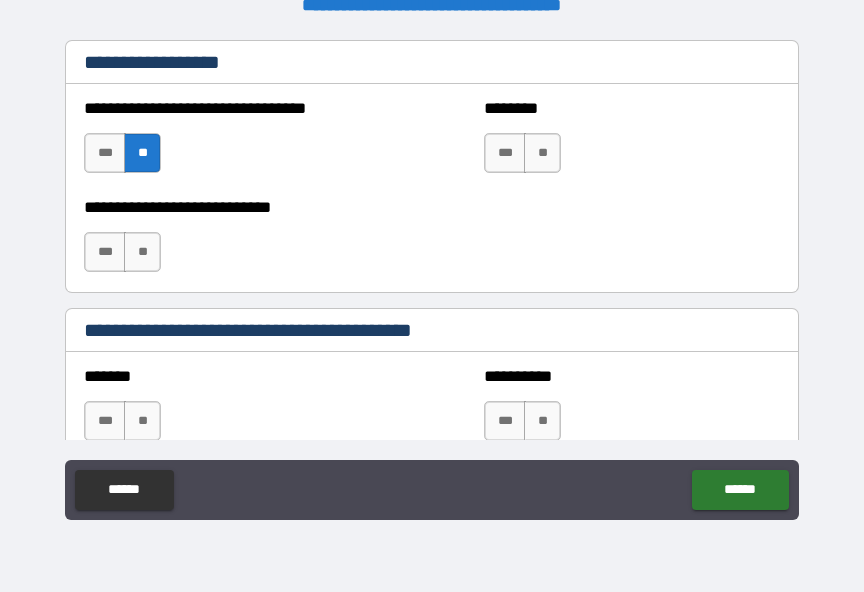click on "**" at bounding box center [542, 153] 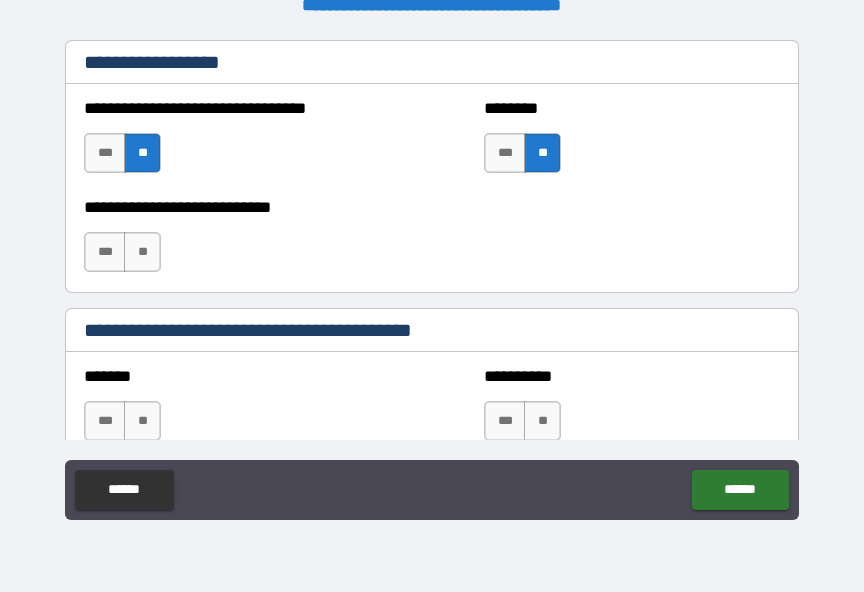 click on "**" at bounding box center (142, 252) 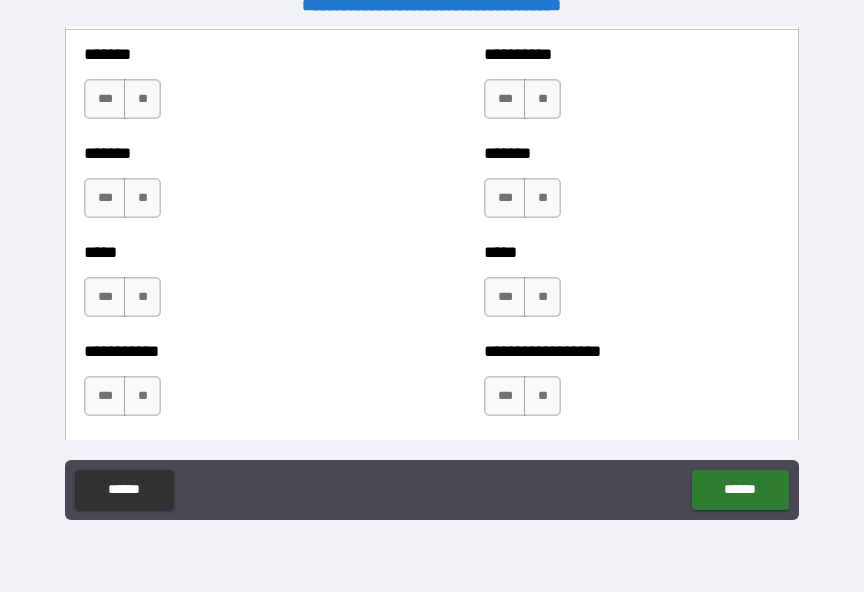 scroll, scrollTop: 1910, scrollLeft: 0, axis: vertical 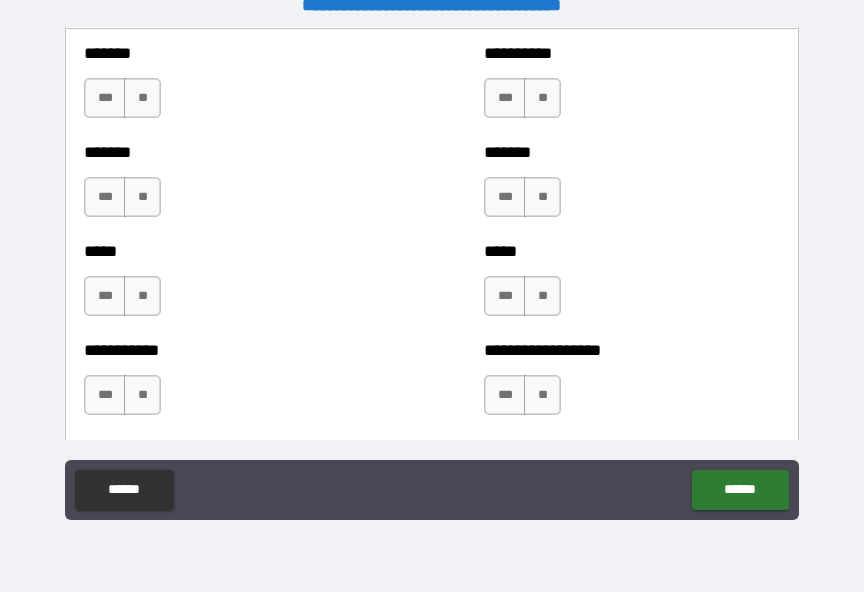 click on "**" at bounding box center [142, 98] 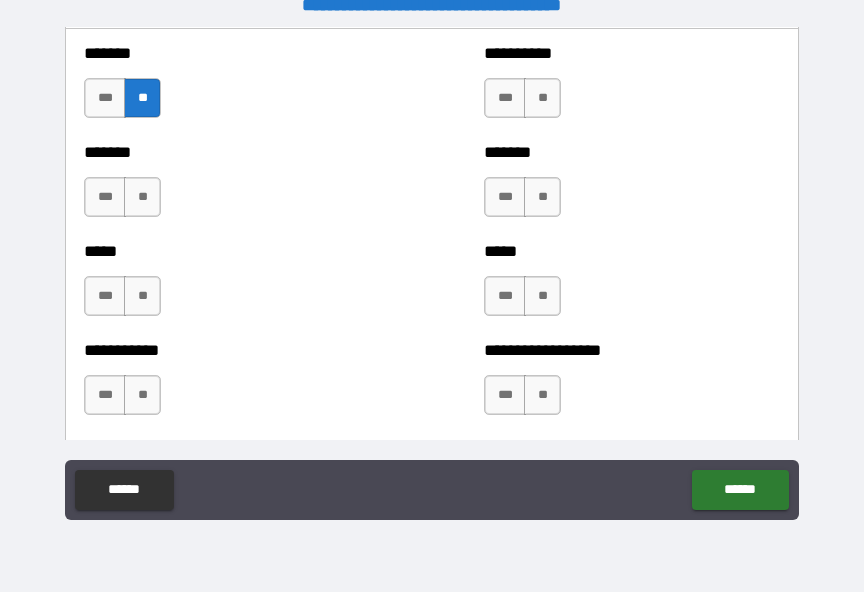 click on "**" at bounding box center [142, 197] 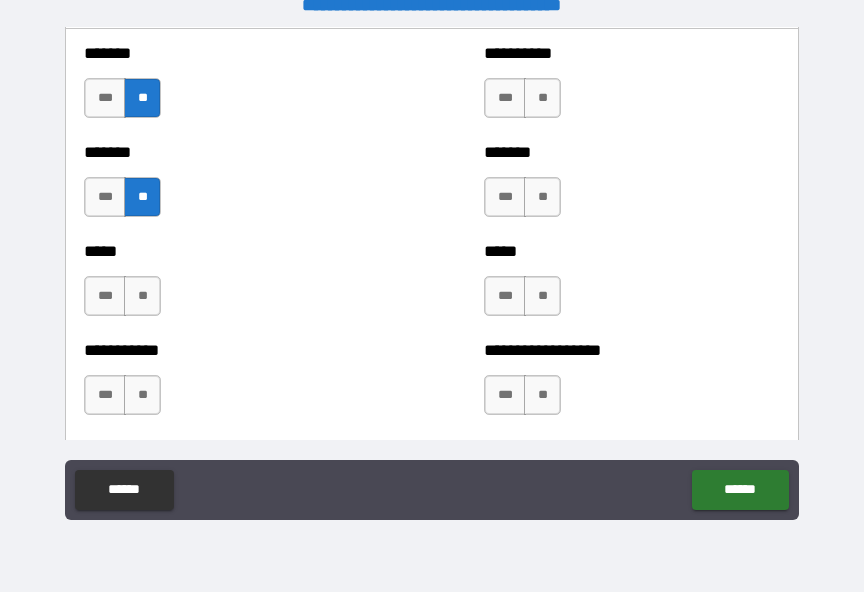 click on "**" at bounding box center [142, 296] 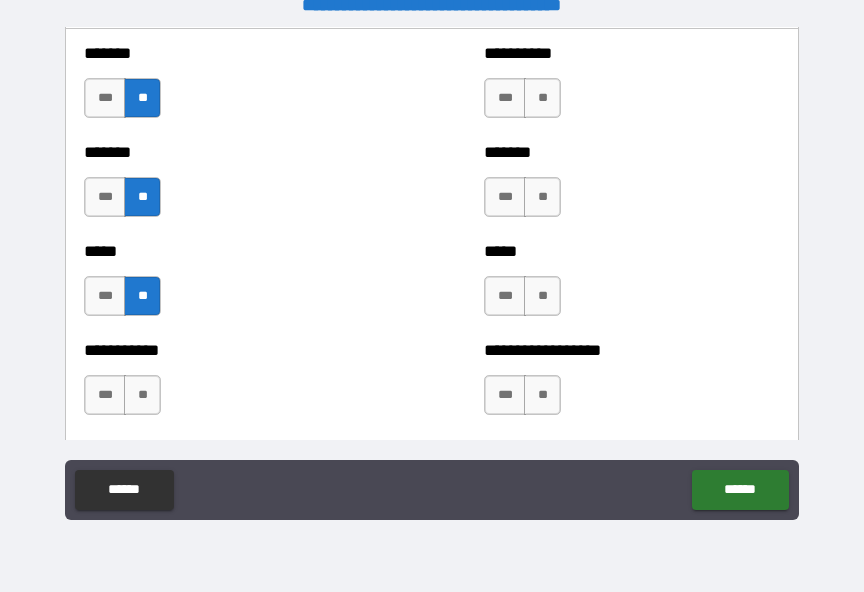 click on "**" at bounding box center (142, 395) 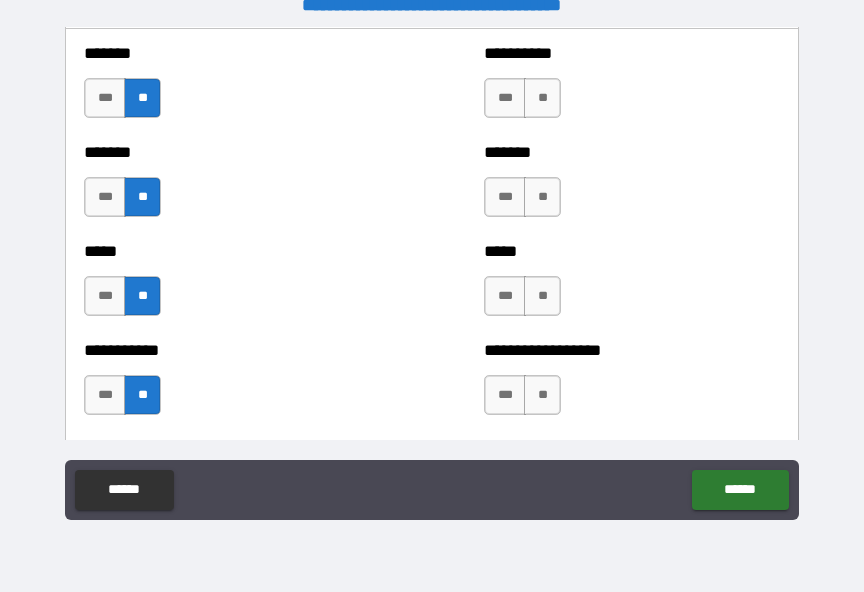 click on "**" at bounding box center [542, 98] 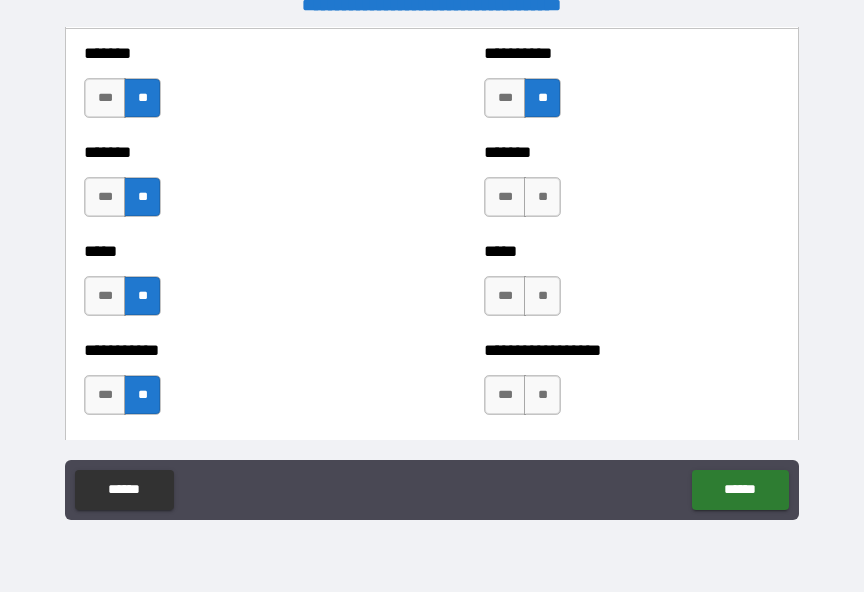 click on "**" at bounding box center (542, 197) 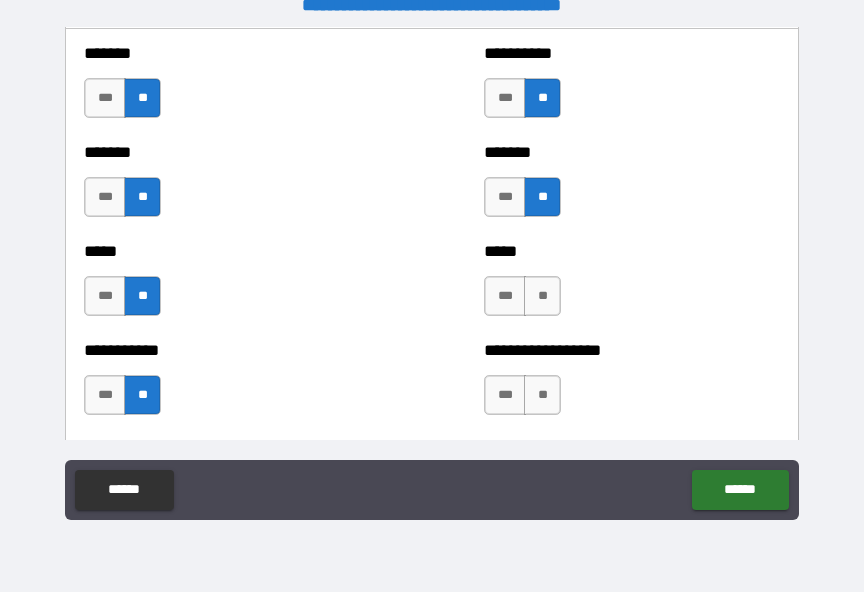 click on "**" at bounding box center [542, 296] 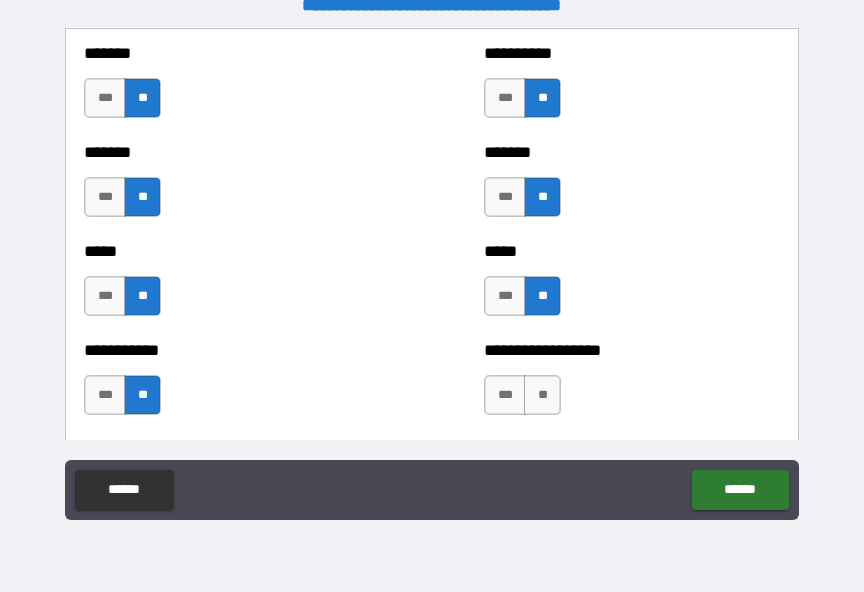 click on "**" at bounding box center [542, 395] 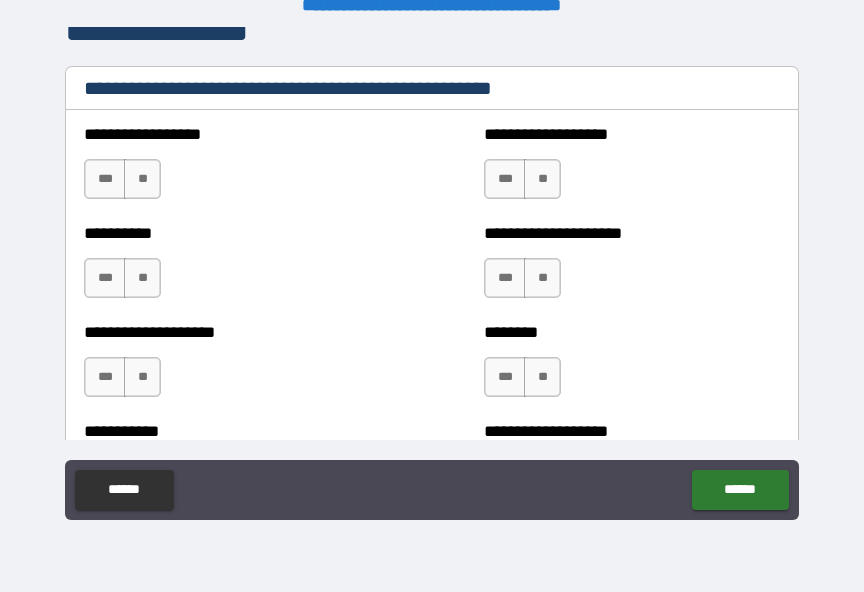 scroll, scrollTop: 2466, scrollLeft: 0, axis: vertical 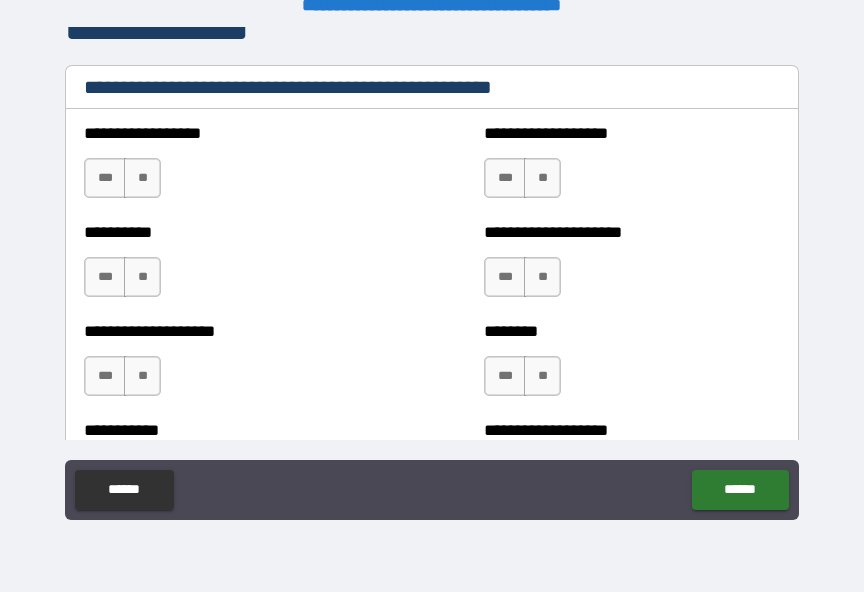click on "**" at bounding box center (142, 178) 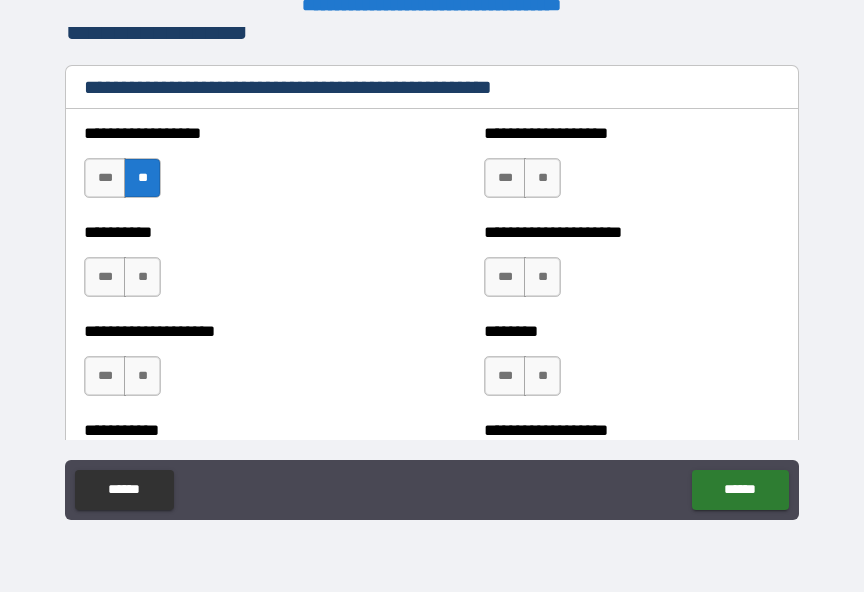 click on "**" at bounding box center (142, 277) 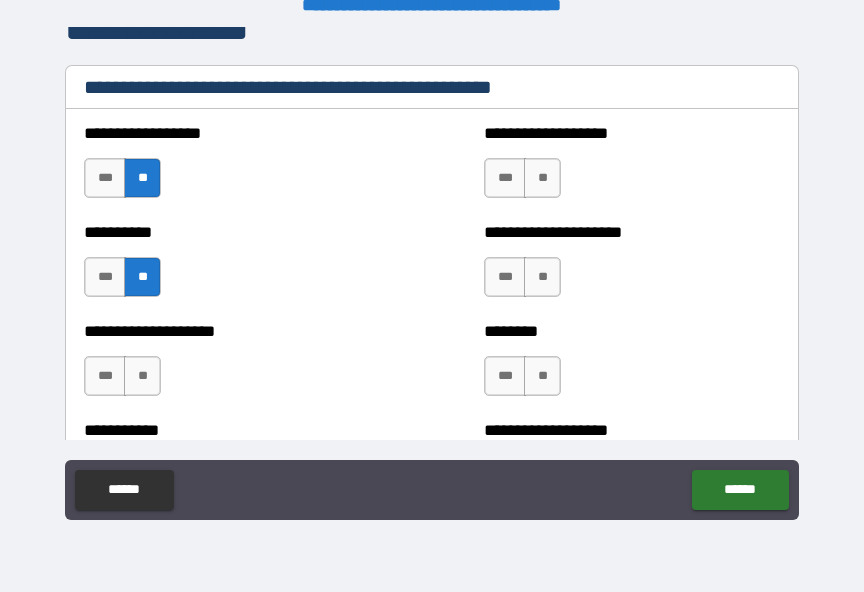 click on "**" at bounding box center [142, 376] 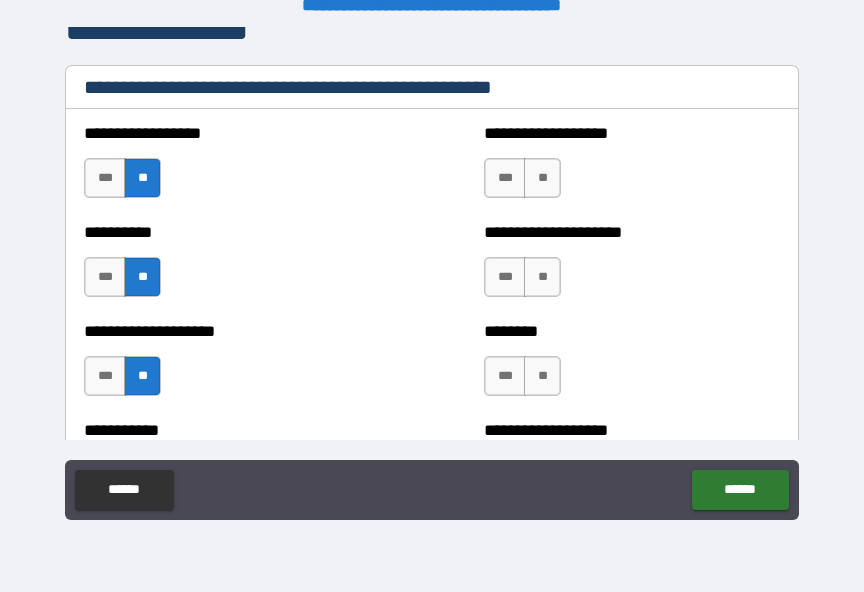 click on "**" at bounding box center (542, 178) 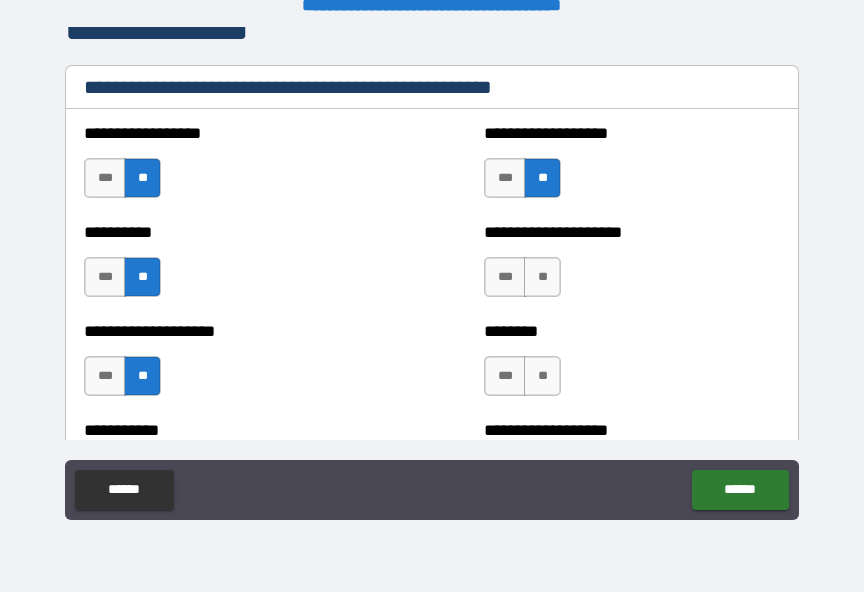 click on "**" at bounding box center [542, 277] 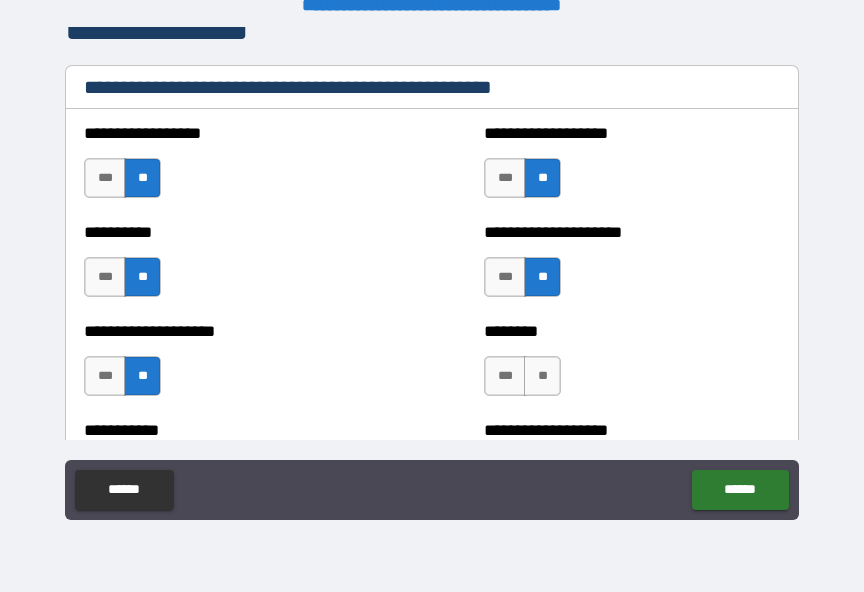click on "**" at bounding box center [542, 376] 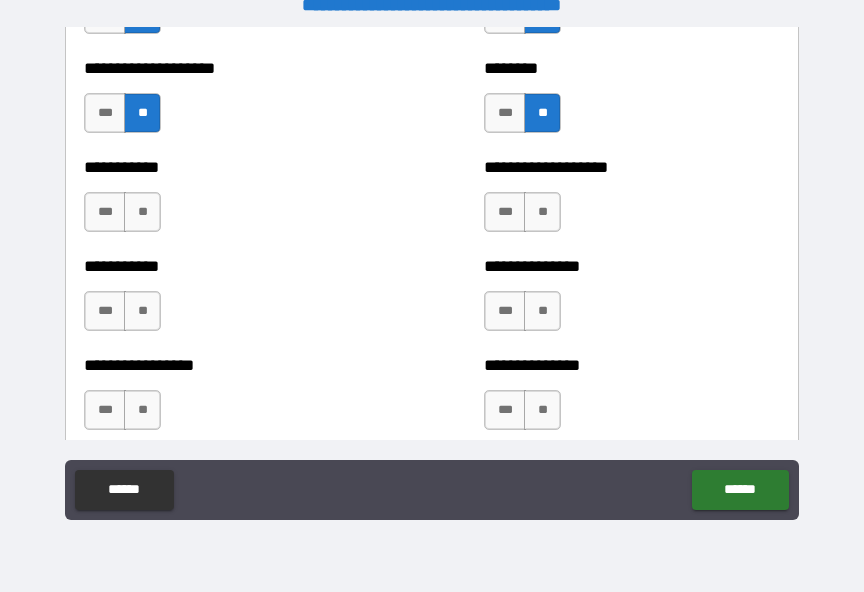 scroll, scrollTop: 2730, scrollLeft: 0, axis: vertical 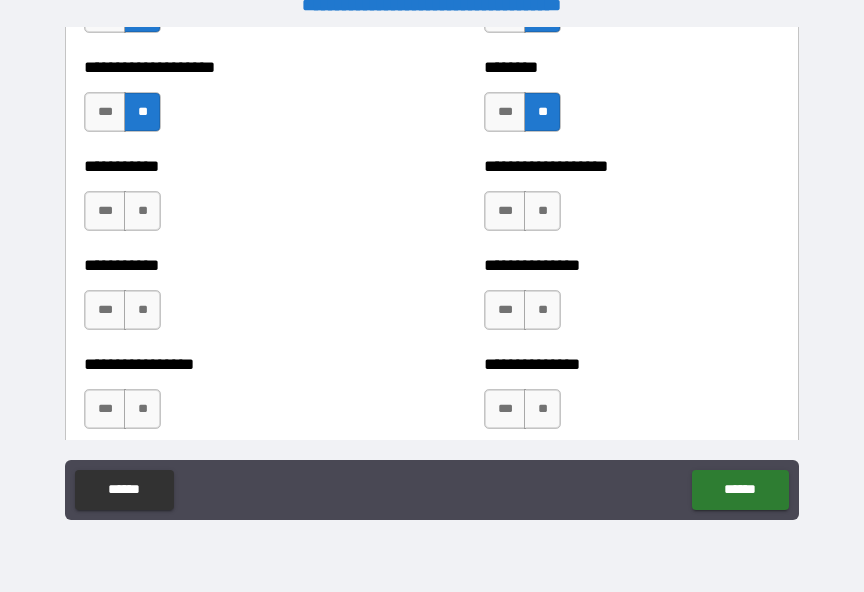 click on "**" at bounding box center (142, 310) 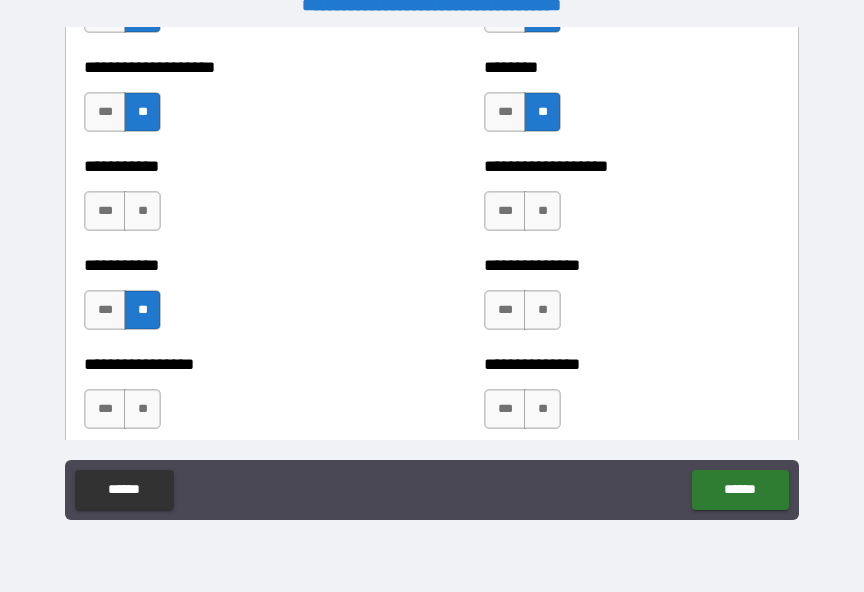 click on "**" at bounding box center (142, 409) 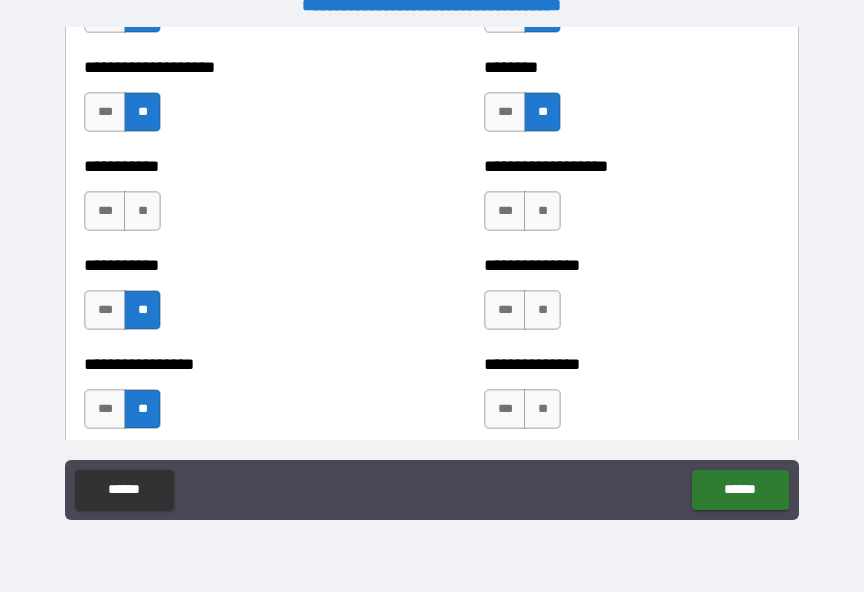 click on "**" at bounding box center [542, 409] 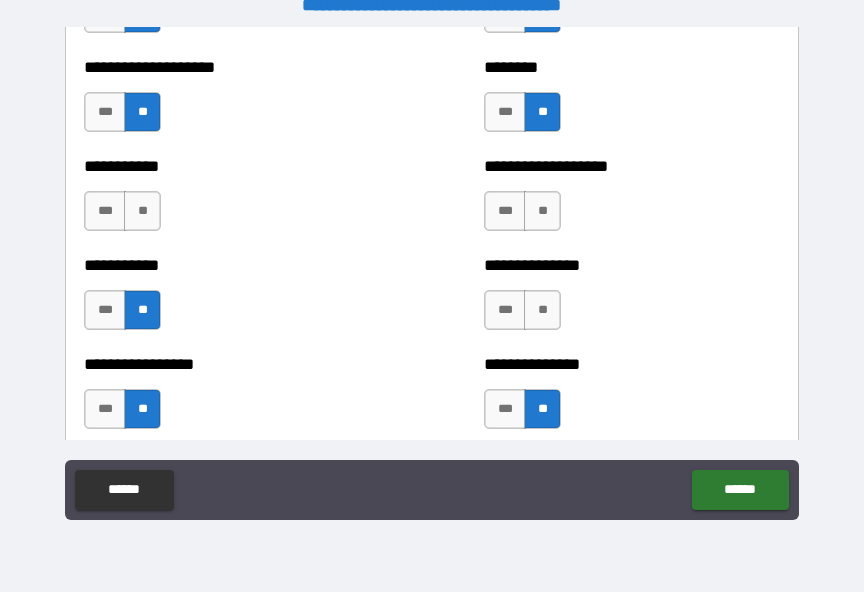click on "**" at bounding box center [542, 310] 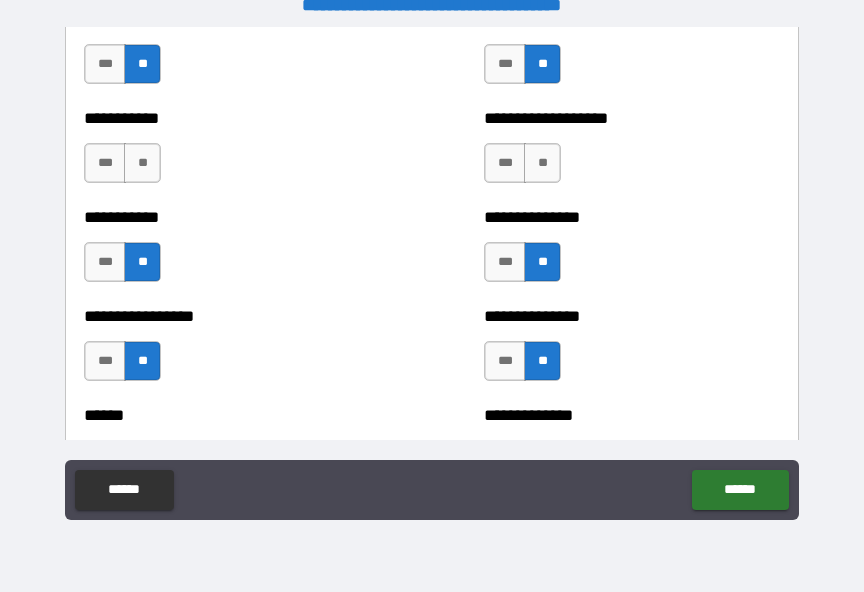 scroll, scrollTop: 2775, scrollLeft: 0, axis: vertical 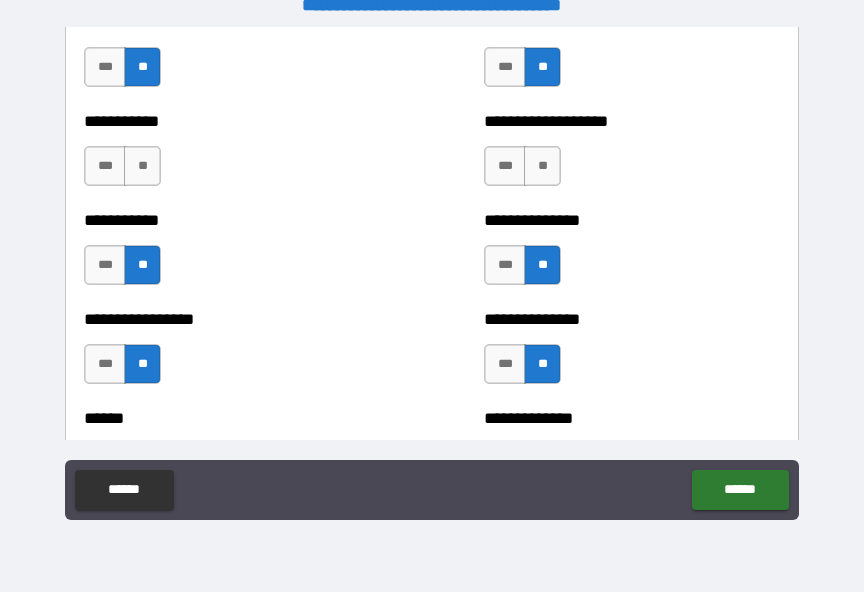 click on "**" at bounding box center (542, 166) 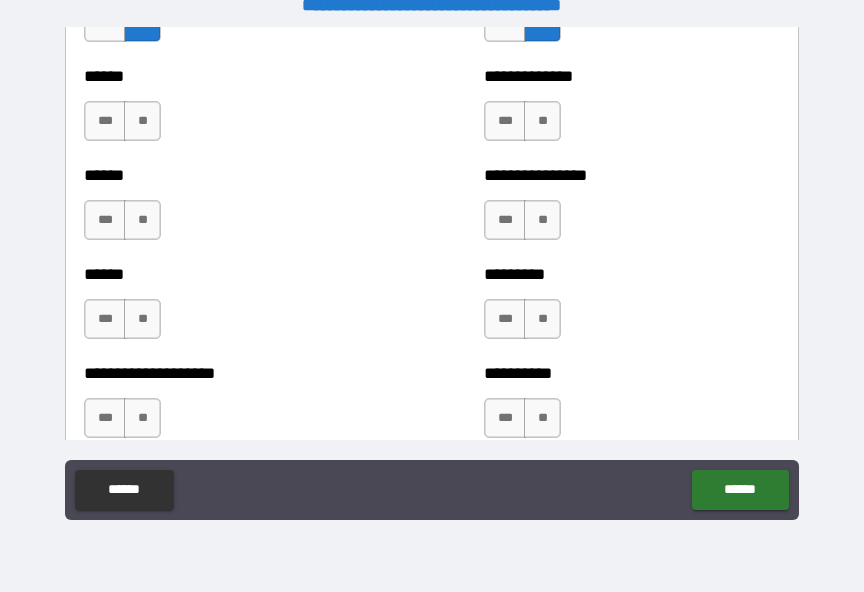 scroll, scrollTop: 3110, scrollLeft: 0, axis: vertical 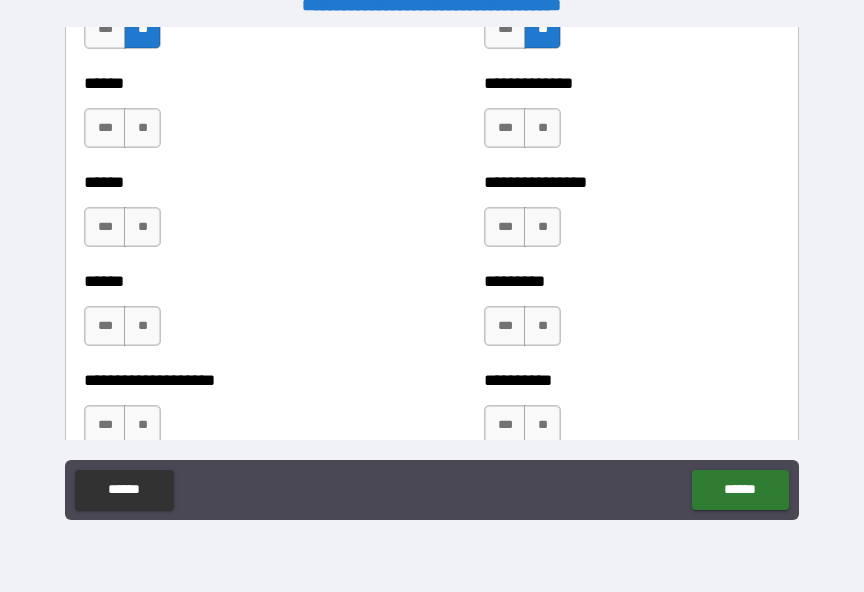 click on "**" at bounding box center [142, 128] 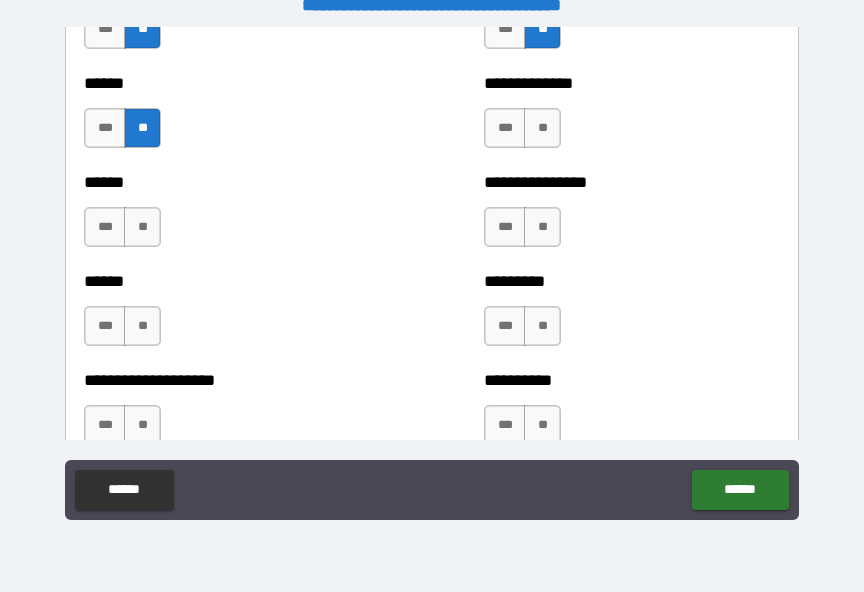 click on "**" at bounding box center (142, 227) 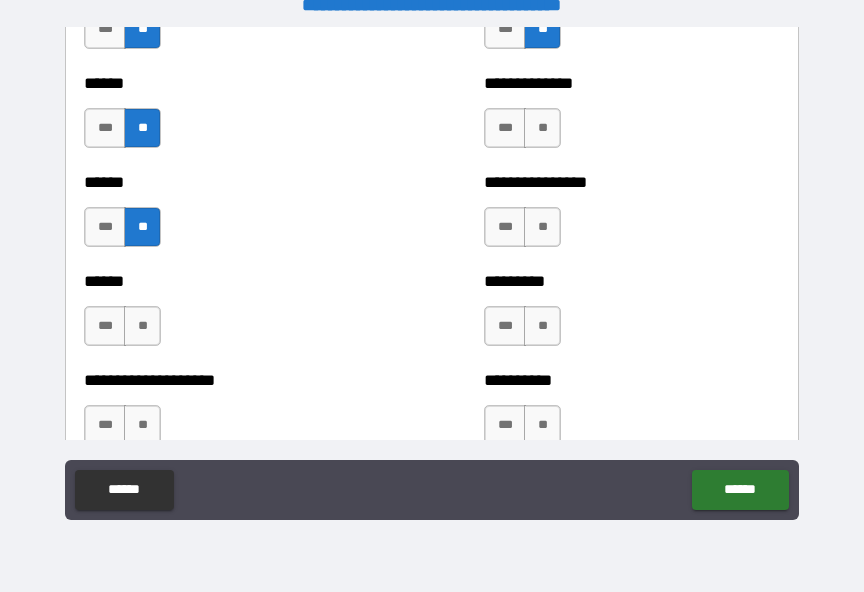 click on "**" at bounding box center [142, 326] 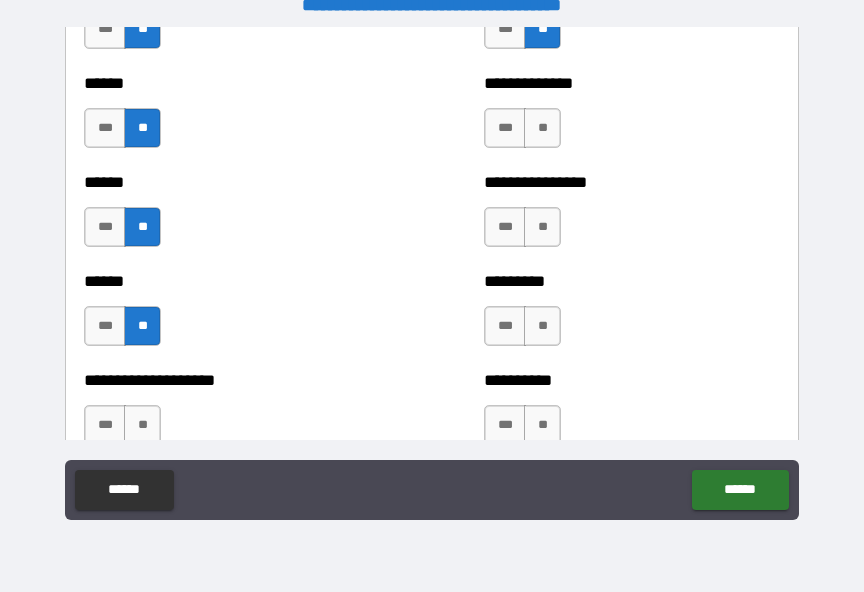 click on "**" at bounding box center [542, 128] 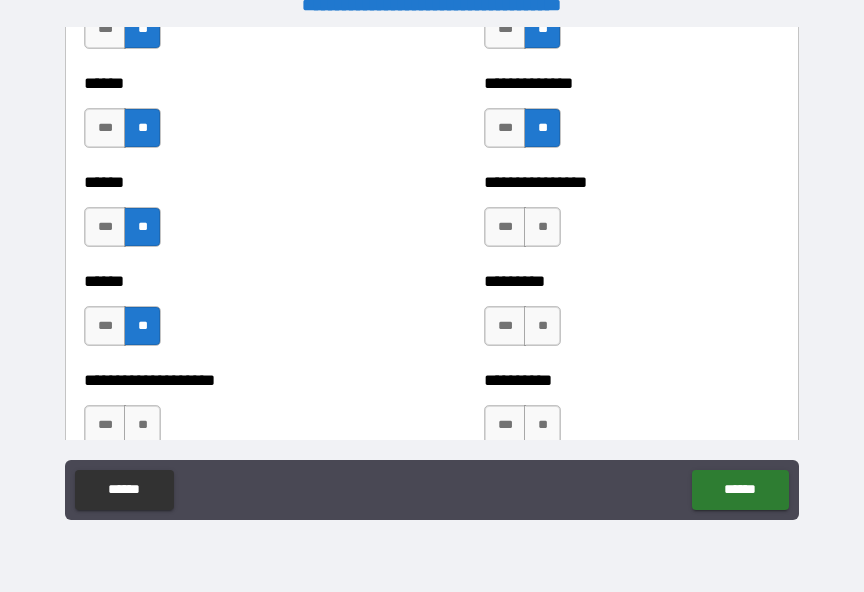 click on "**" at bounding box center [542, 227] 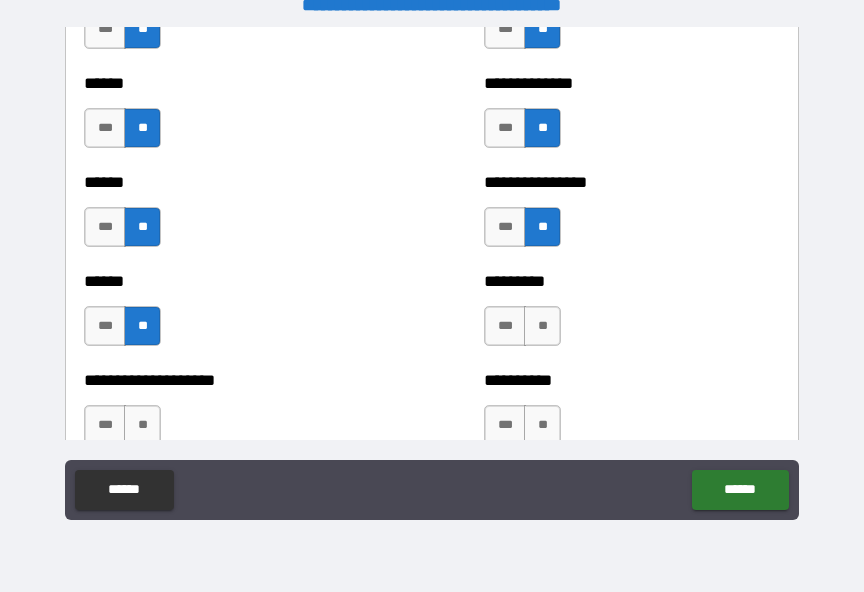 click on "**" at bounding box center [542, 326] 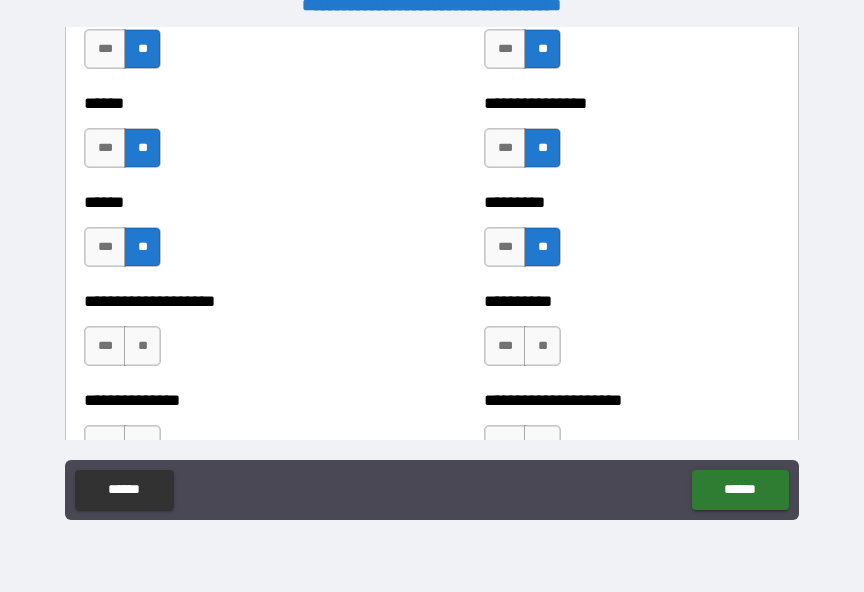 scroll, scrollTop: 3190, scrollLeft: 0, axis: vertical 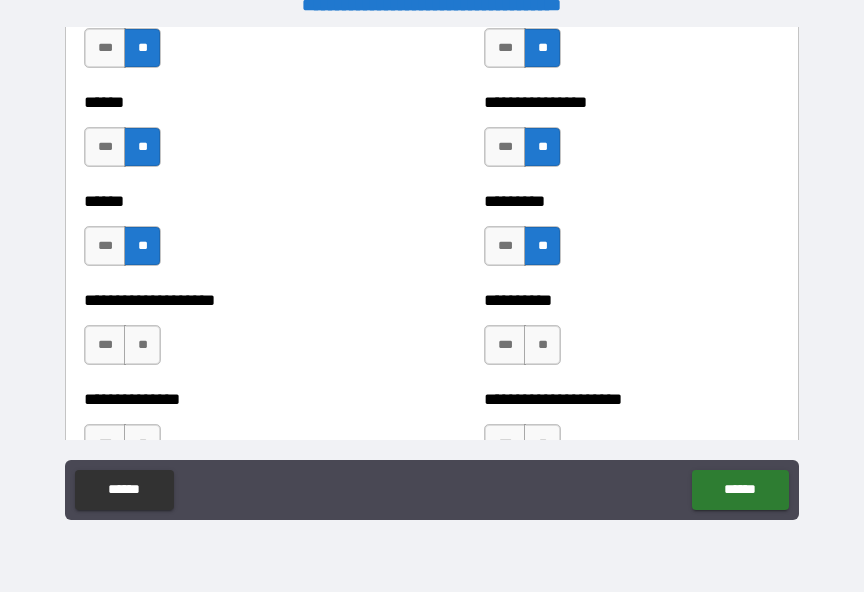 click on "**" at bounding box center [542, 345] 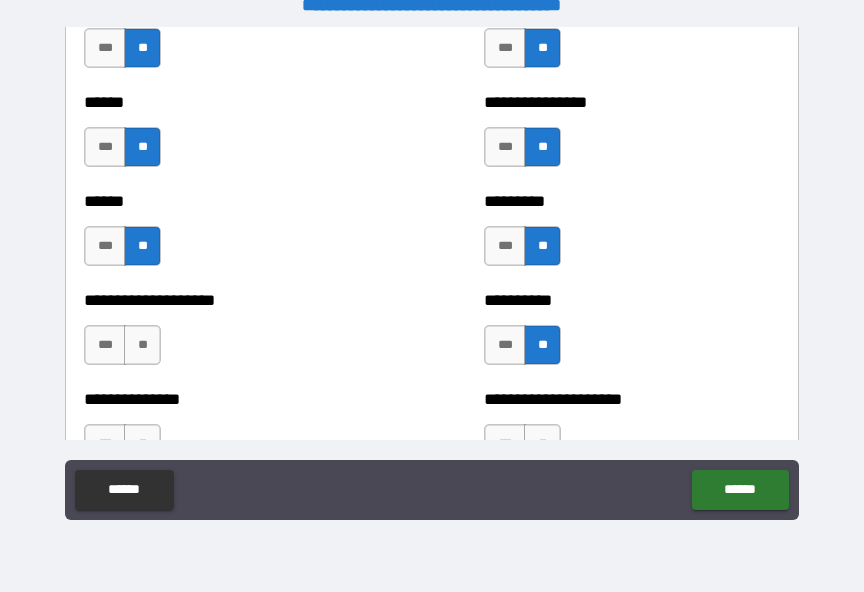 click on "**" at bounding box center (142, 345) 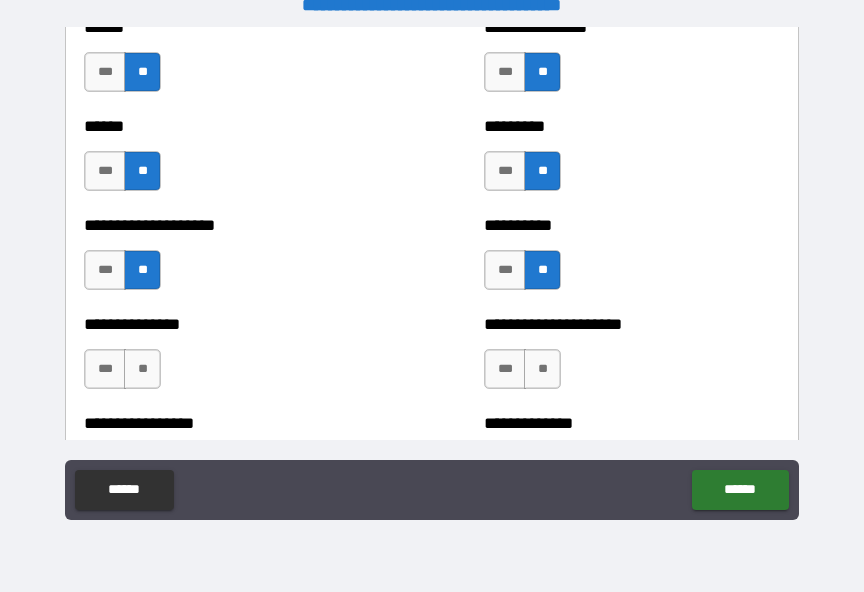 scroll, scrollTop: 3286, scrollLeft: 0, axis: vertical 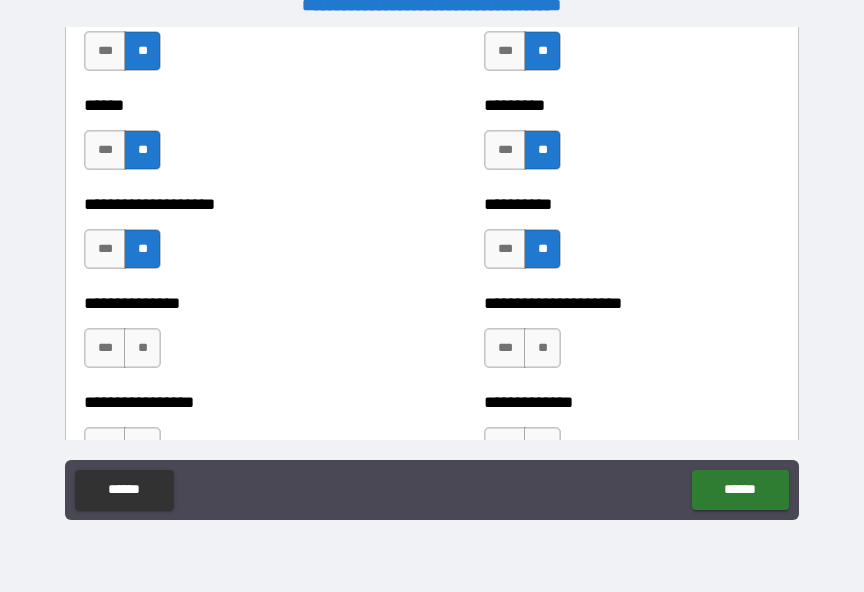 click on "**" at bounding box center [142, 348] 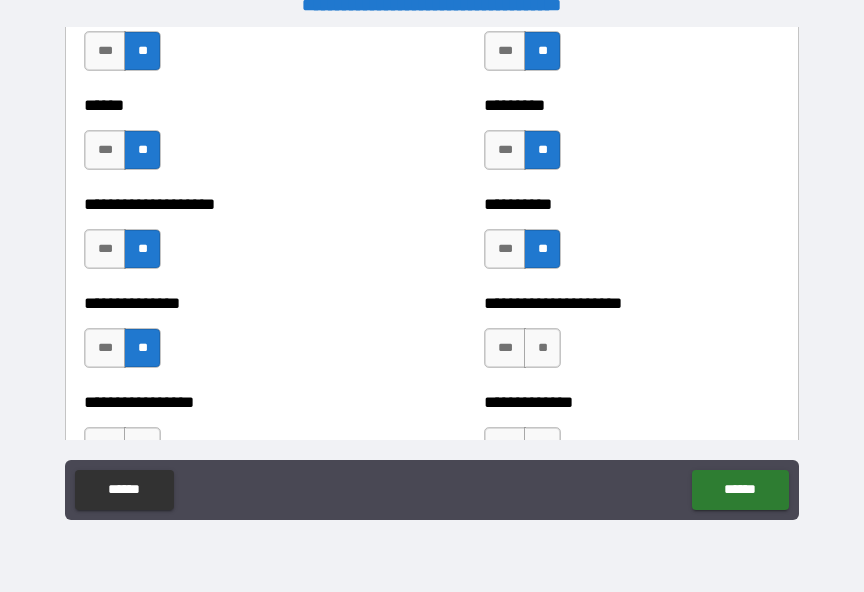 click on "**" at bounding box center [542, 348] 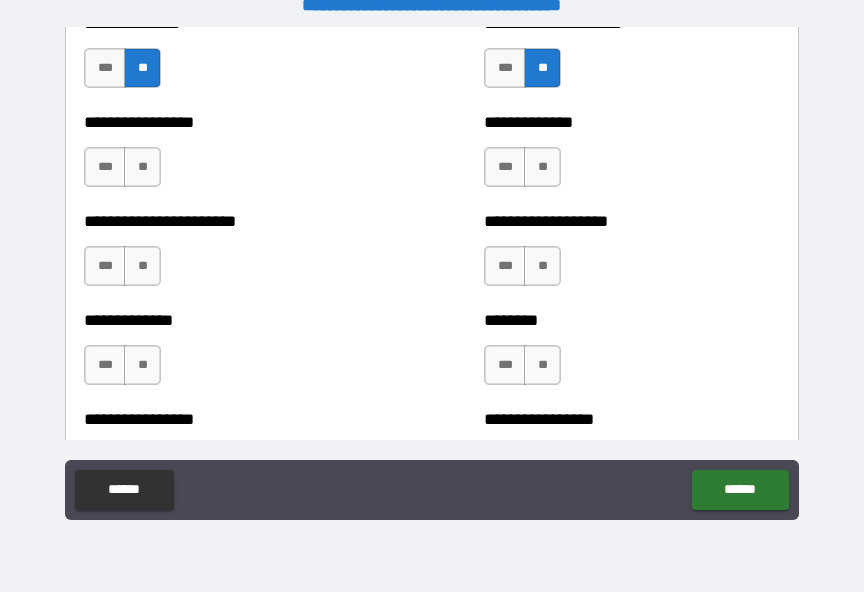 scroll, scrollTop: 3569, scrollLeft: 0, axis: vertical 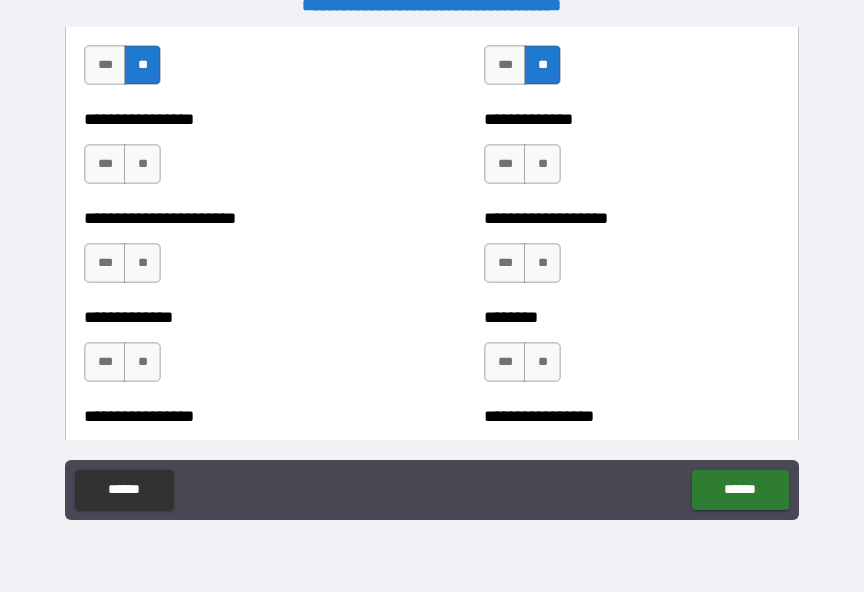 click on "**" at bounding box center (142, 164) 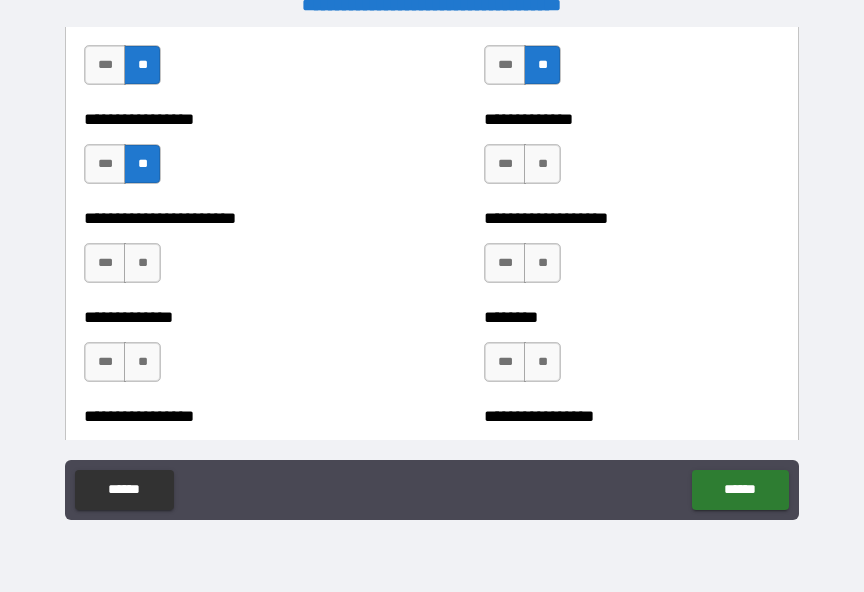 click on "**" at bounding box center [142, 263] 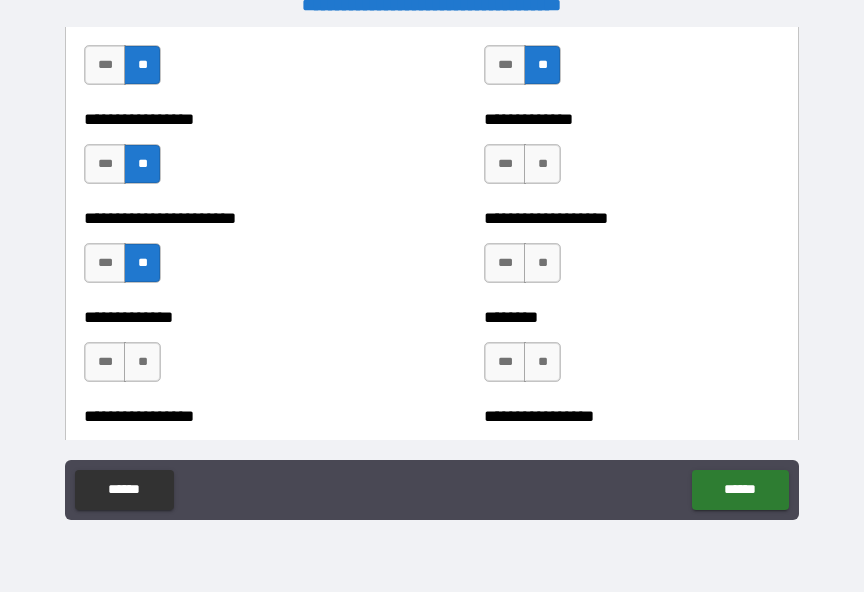 click on "**" at bounding box center [142, 362] 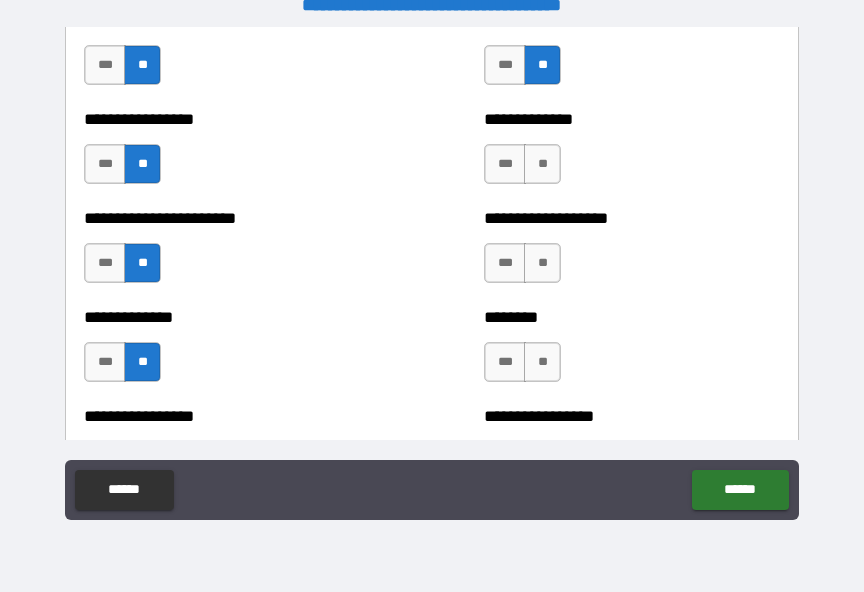 click on "**" at bounding box center [542, 362] 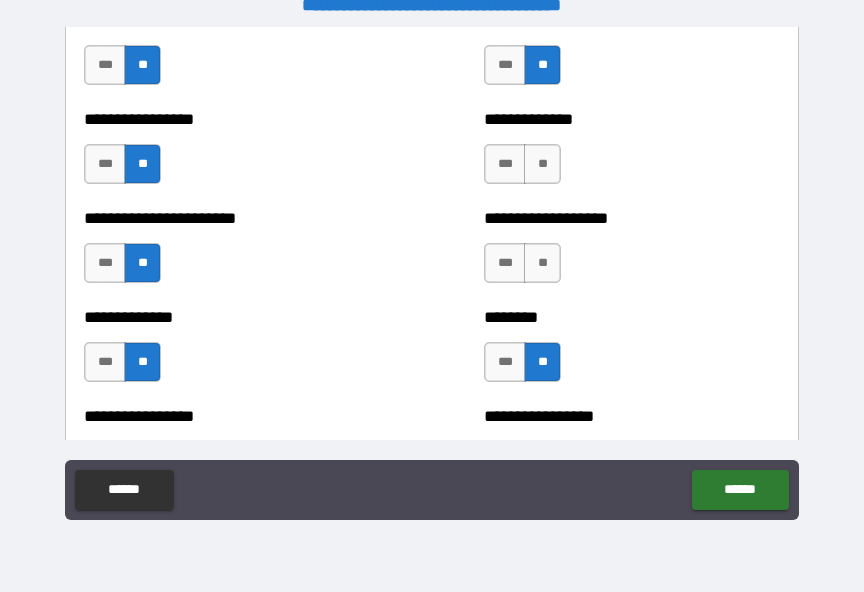 click on "**" at bounding box center [542, 263] 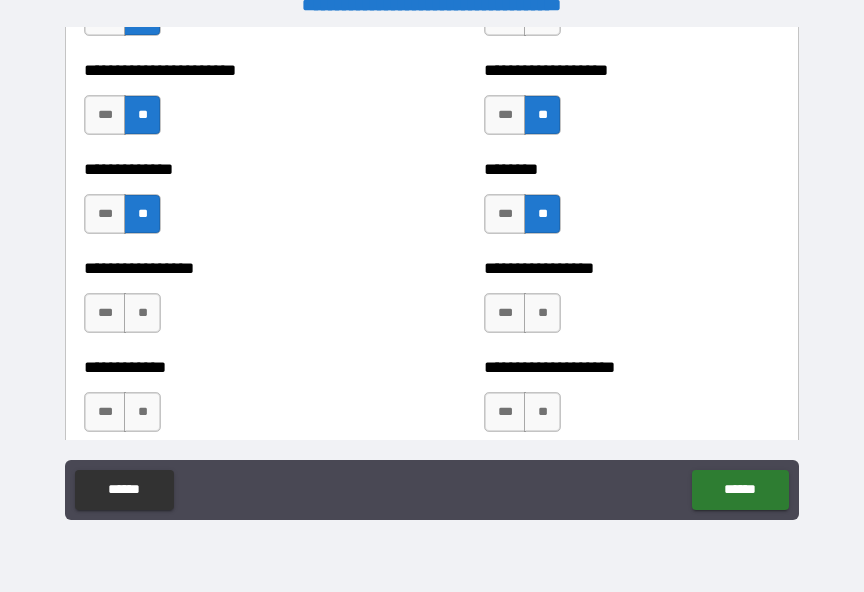 scroll, scrollTop: 3720, scrollLeft: 0, axis: vertical 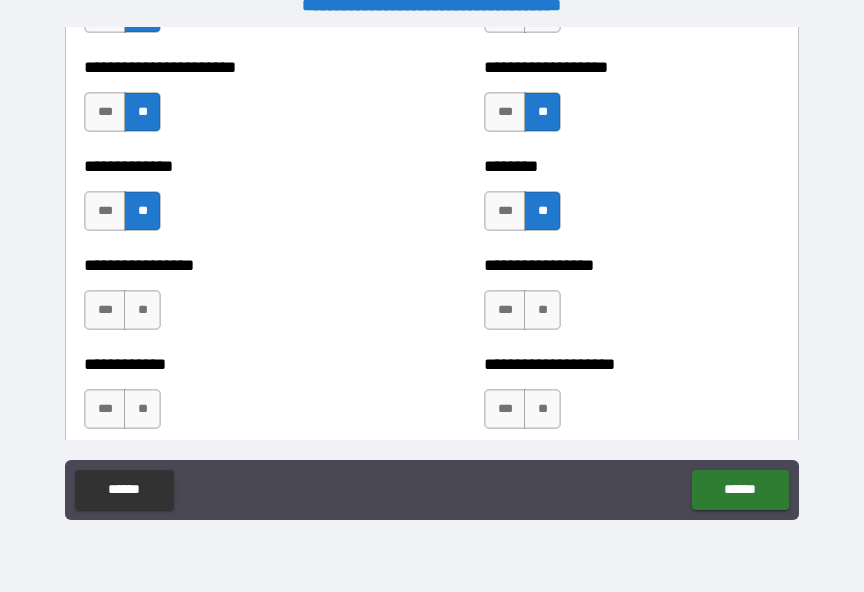 click on "**" at bounding box center (142, 310) 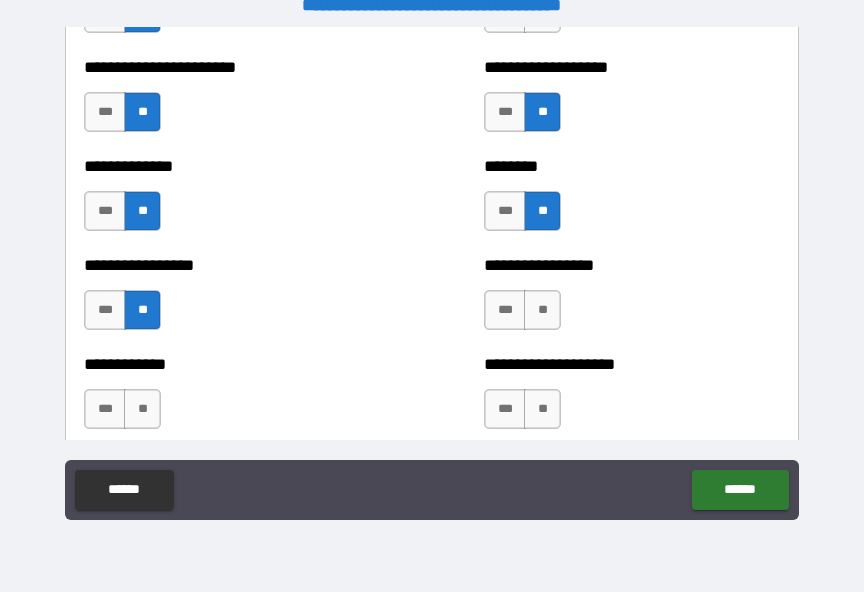 click on "**" at bounding box center (142, 409) 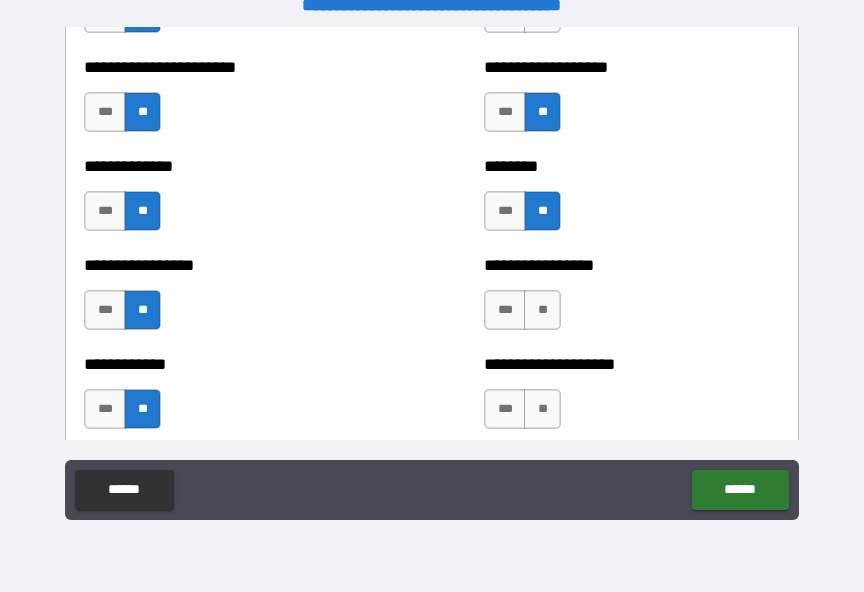 click on "**" at bounding box center (542, 310) 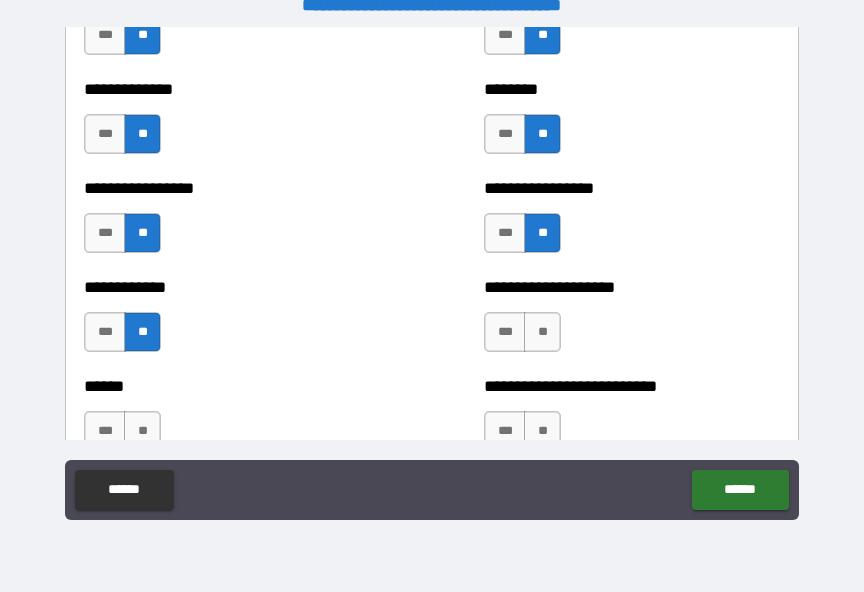 scroll, scrollTop: 3819, scrollLeft: 0, axis: vertical 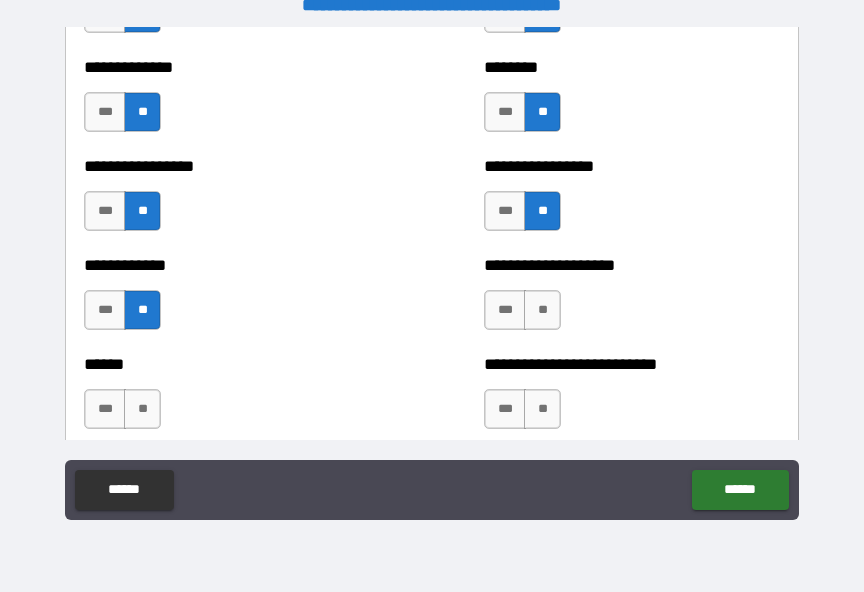 click on "**" at bounding box center [542, 310] 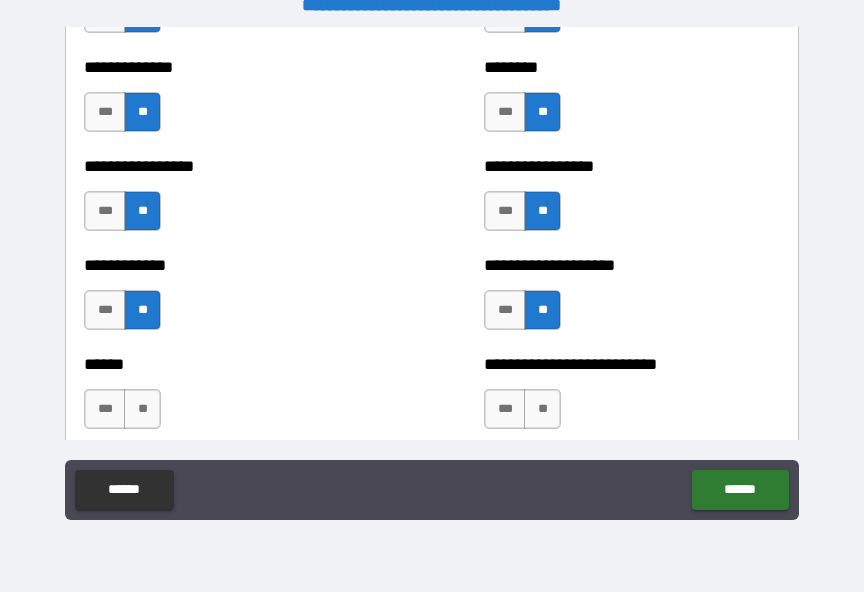 click on "**" at bounding box center [142, 409] 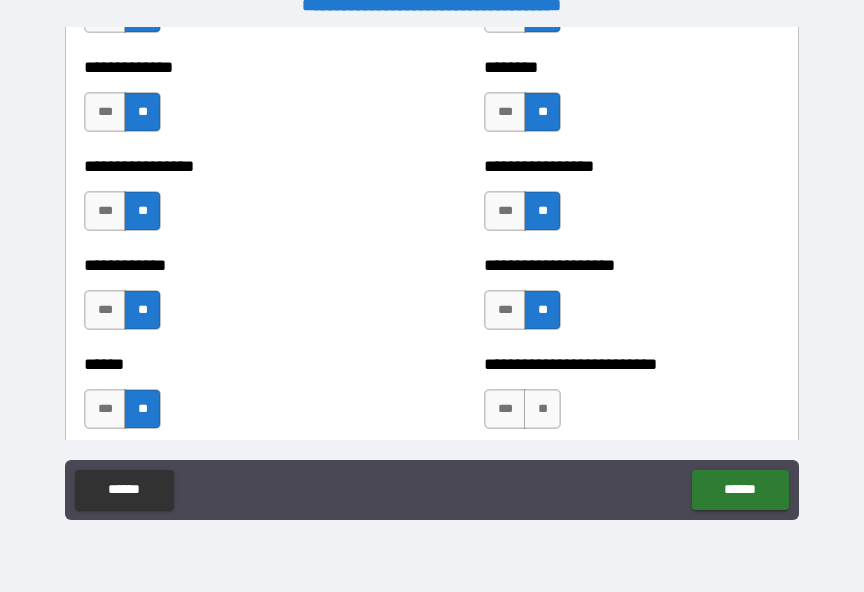 click on "**" at bounding box center (542, 409) 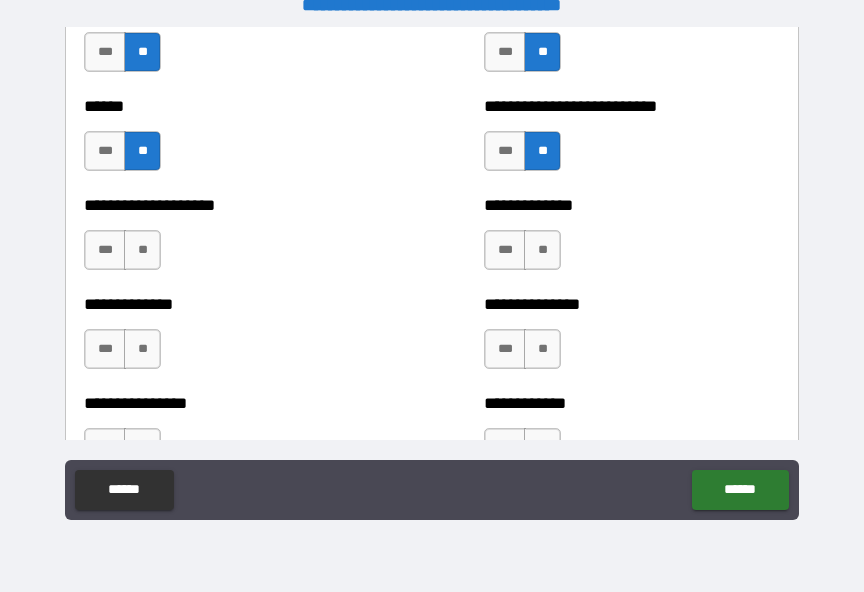 scroll, scrollTop: 4078, scrollLeft: 0, axis: vertical 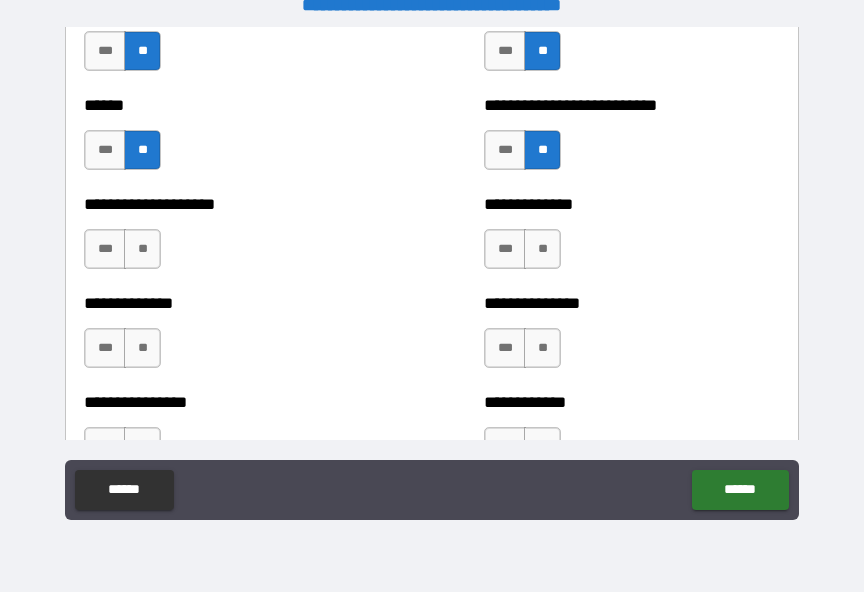 click on "**" at bounding box center [142, 249] 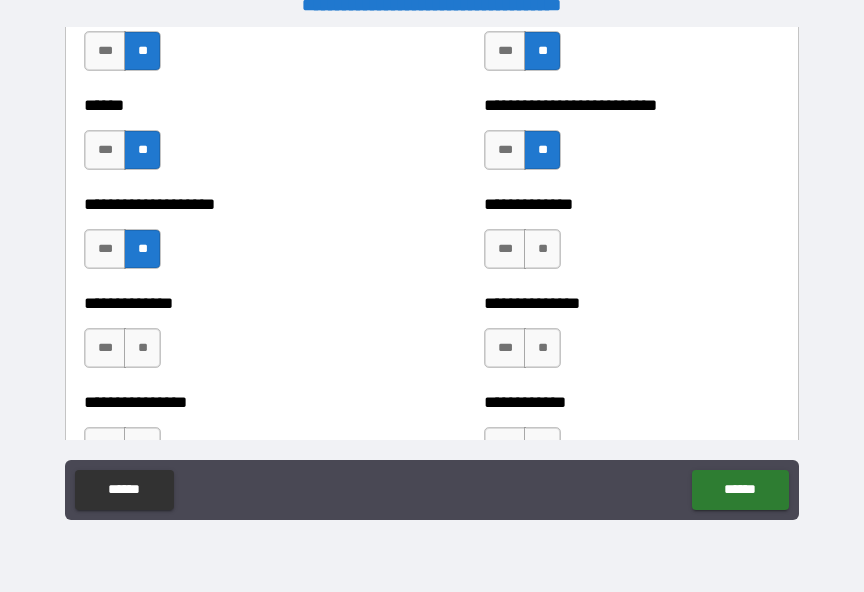 click on "**" at bounding box center [142, 348] 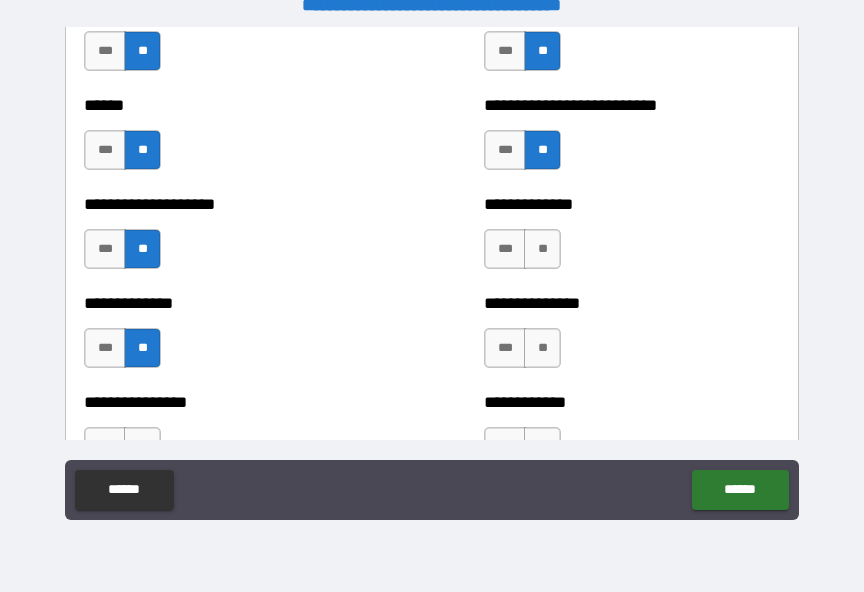 click on "**" at bounding box center (542, 249) 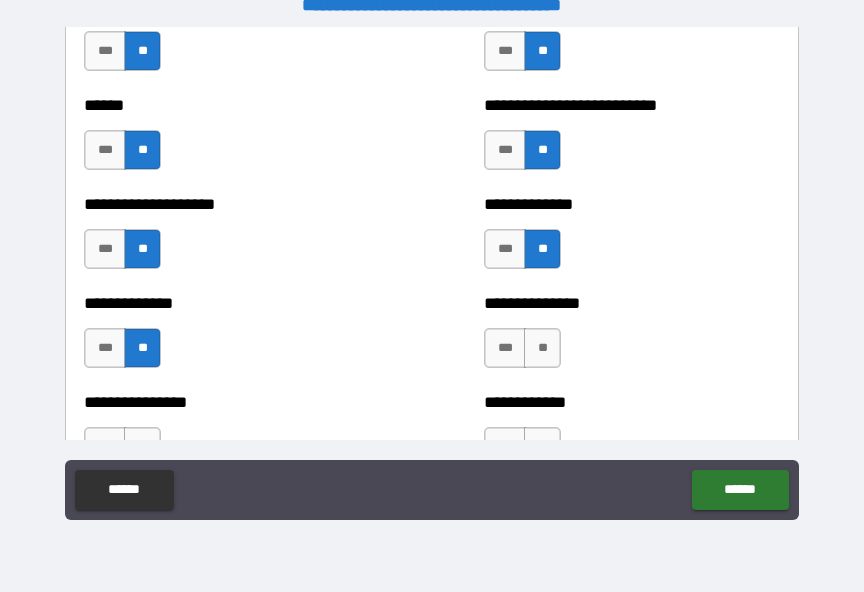 click on "**" at bounding box center (542, 348) 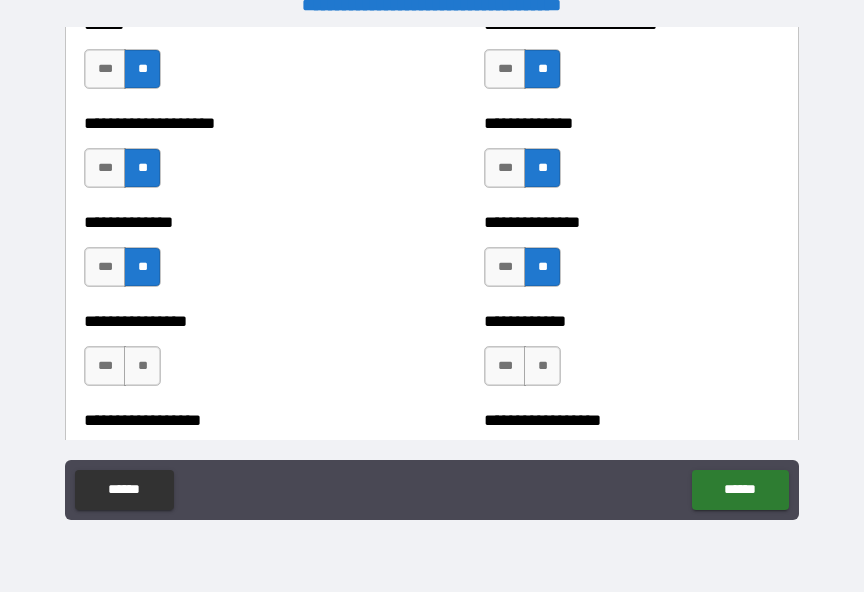 scroll, scrollTop: 4170, scrollLeft: 0, axis: vertical 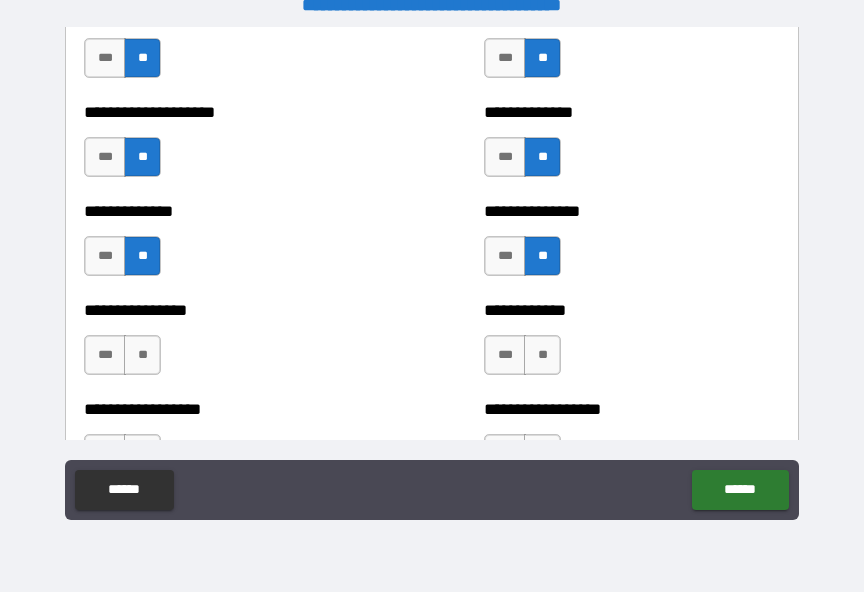 click on "**" at bounding box center (542, 355) 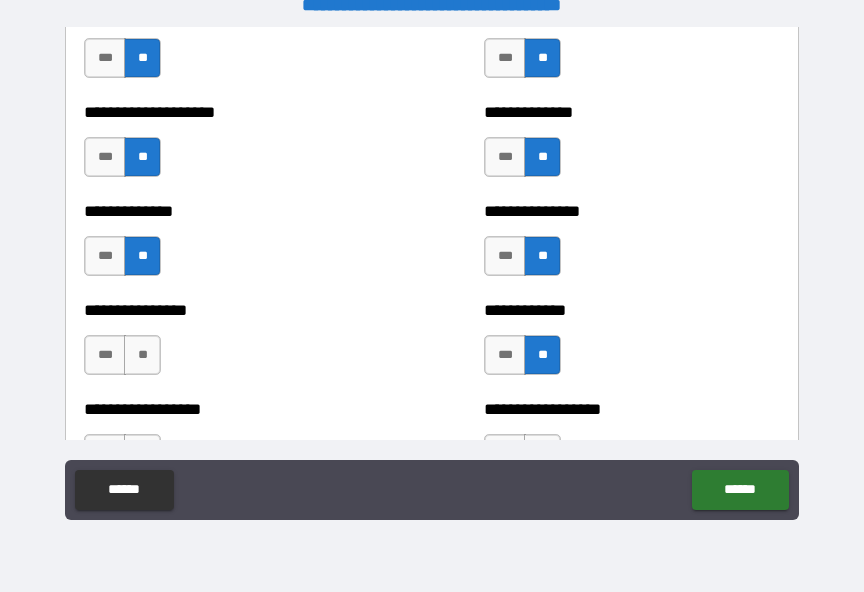 click on "**" at bounding box center [142, 355] 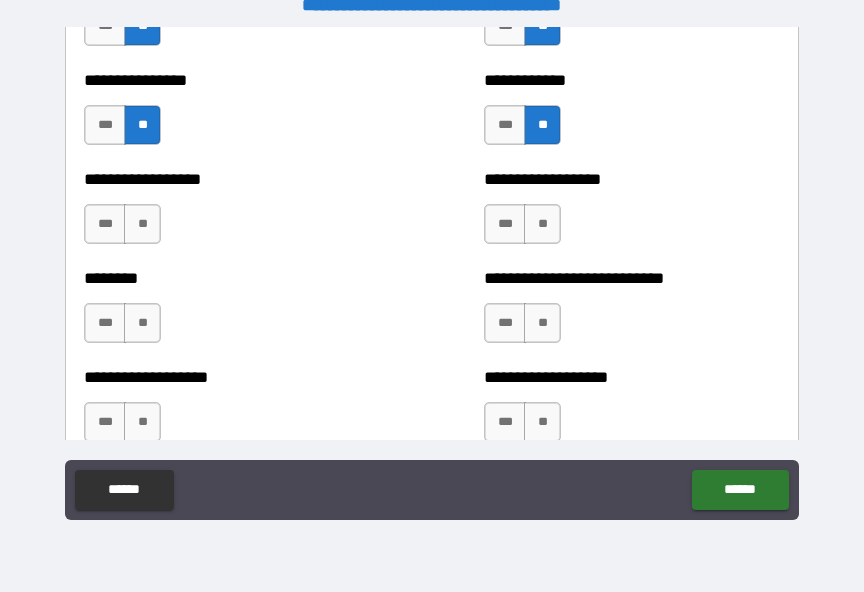 scroll, scrollTop: 4401, scrollLeft: 0, axis: vertical 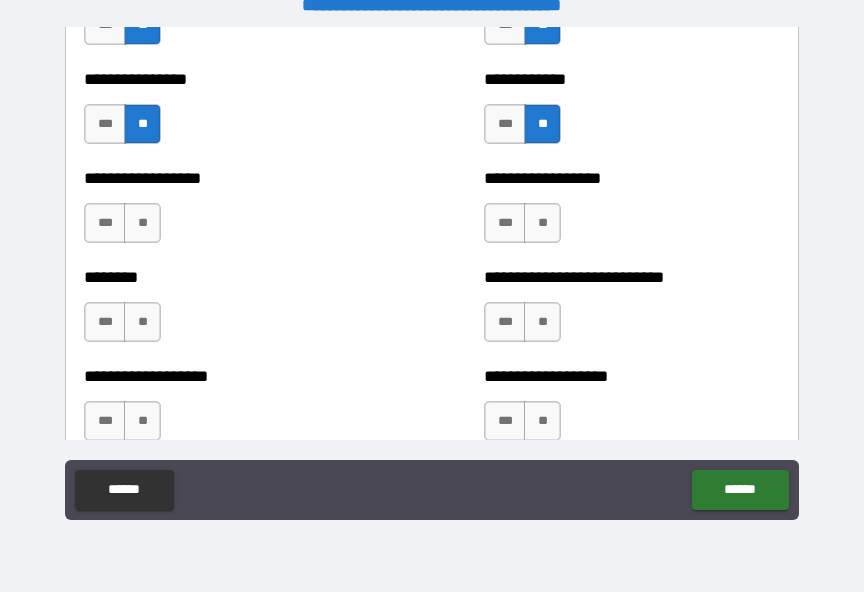 click on "**" at bounding box center (142, 322) 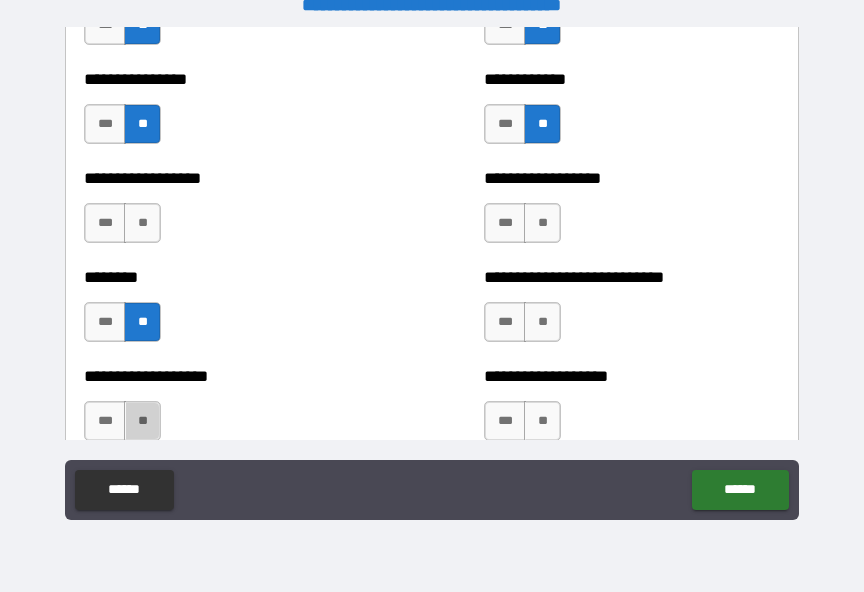 click on "**" at bounding box center [142, 421] 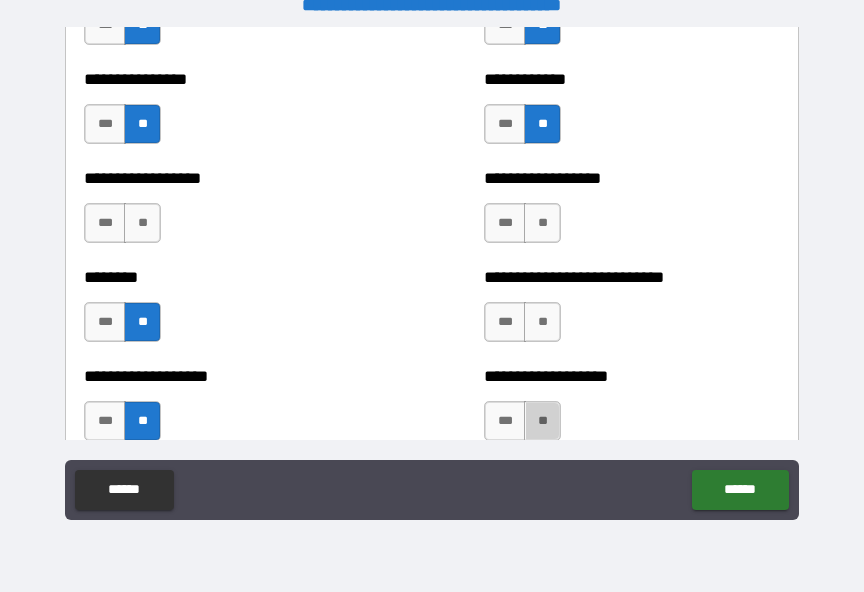 click on "**" at bounding box center [542, 421] 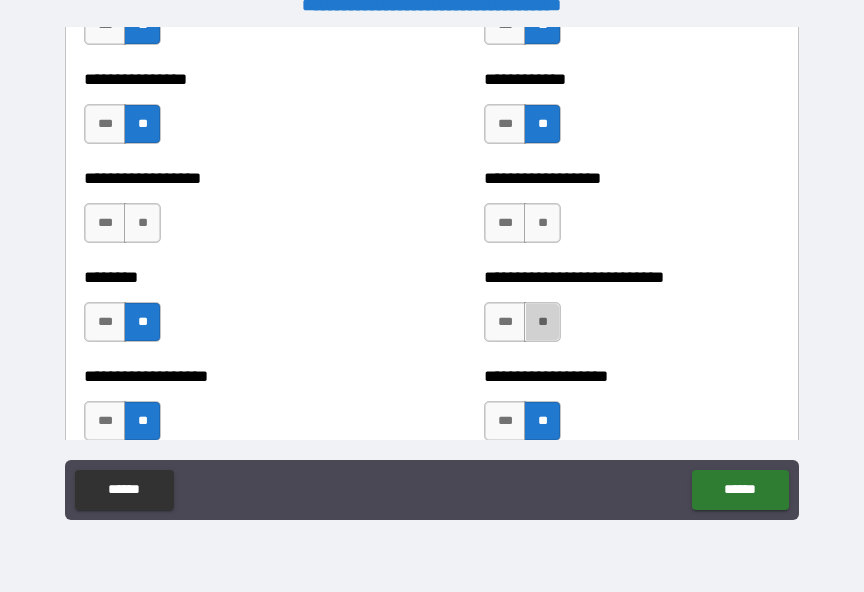 click on "**" at bounding box center (542, 322) 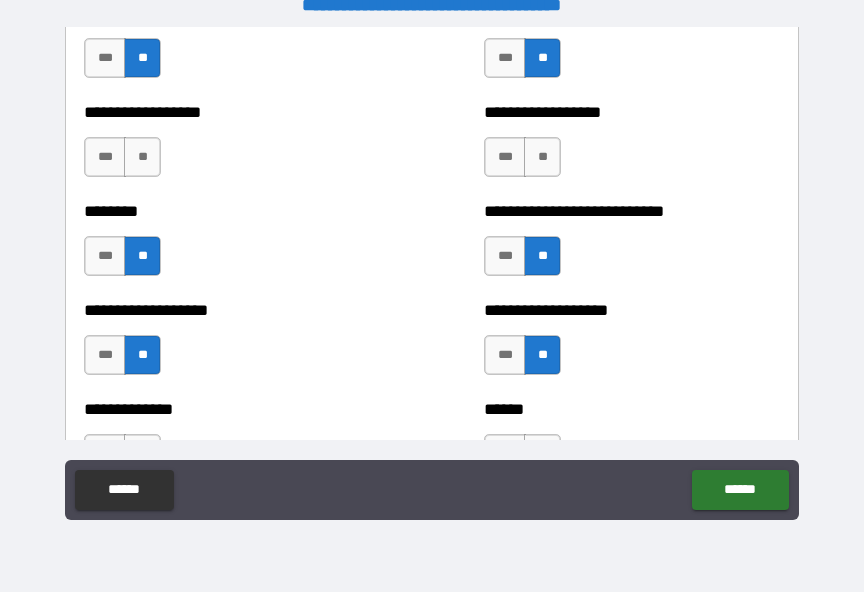 scroll, scrollTop: 4470, scrollLeft: 0, axis: vertical 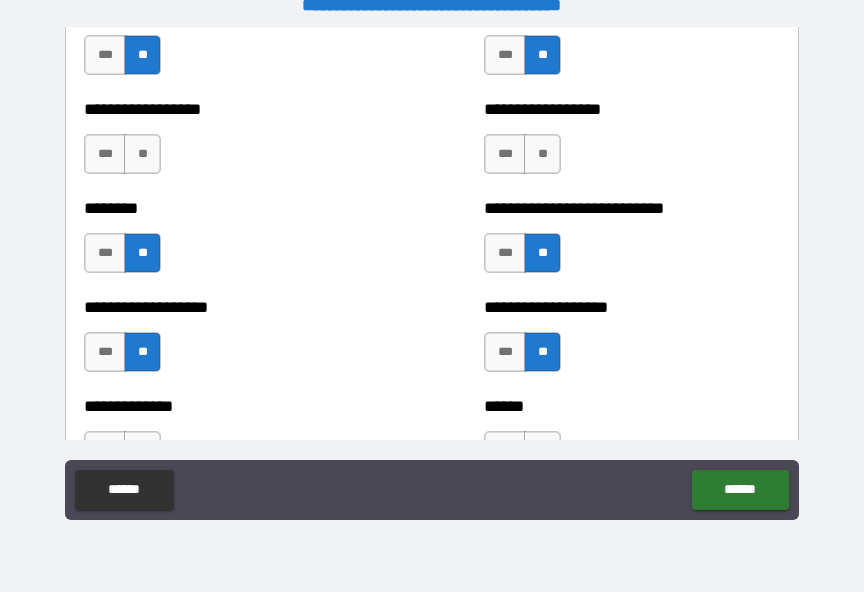click on "**" at bounding box center (542, 154) 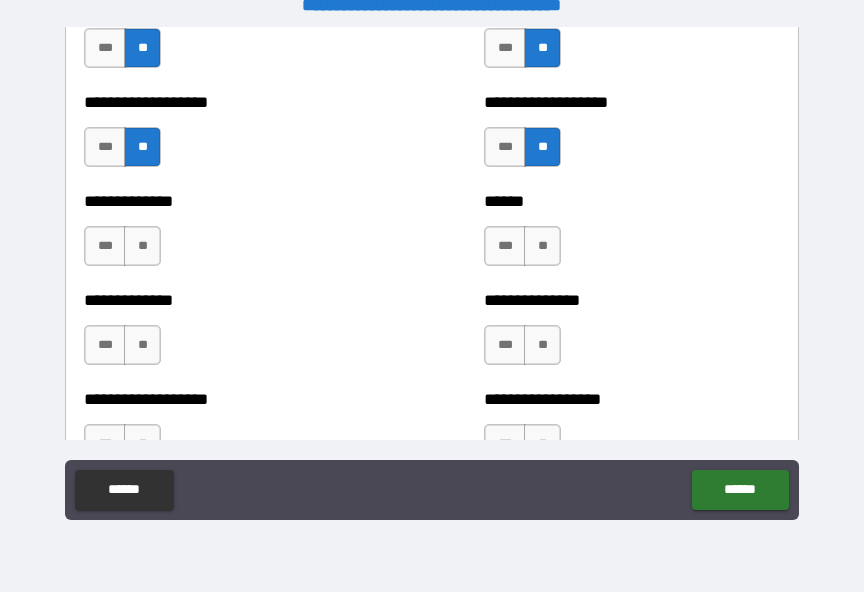 scroll, scrollTop: 4676, scrollLeft: 0, axis: vertical 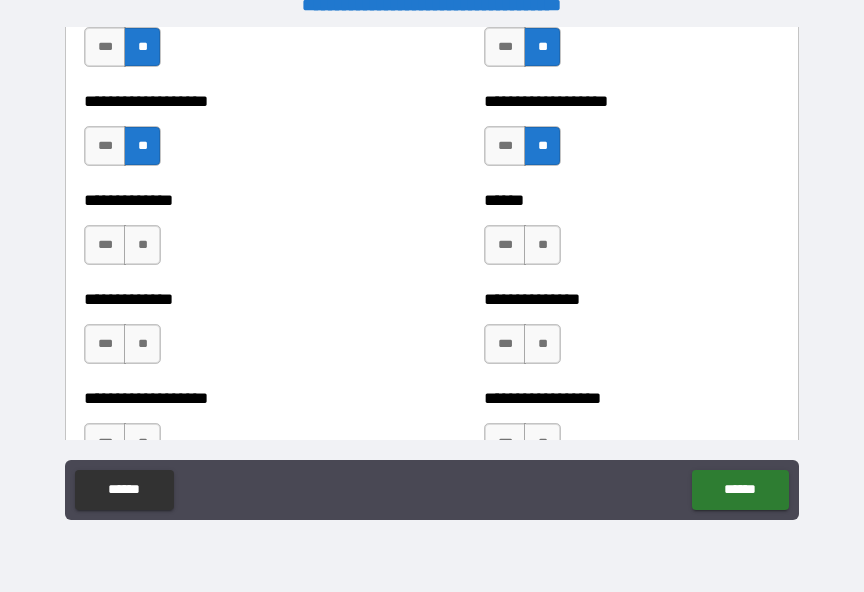 click on "**" at bounding box center (142, 344) 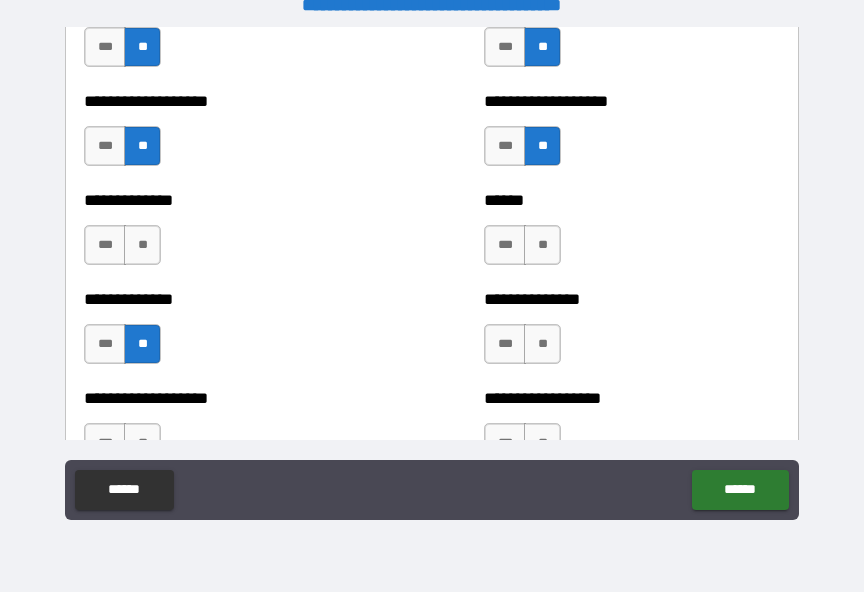 click on "**" at bounding box center [542, 344] 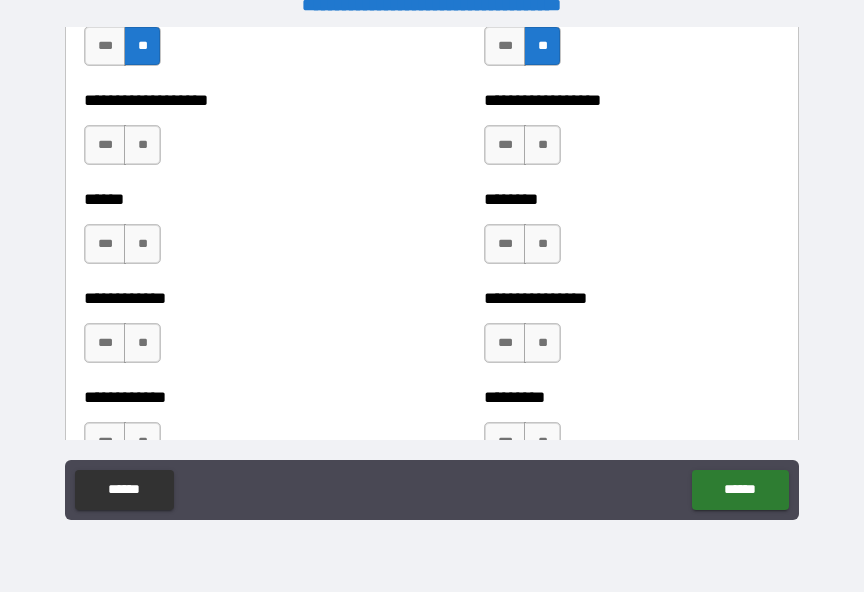scroll, scrollTop: 4941, scrollLeft: 0, axis: vertical 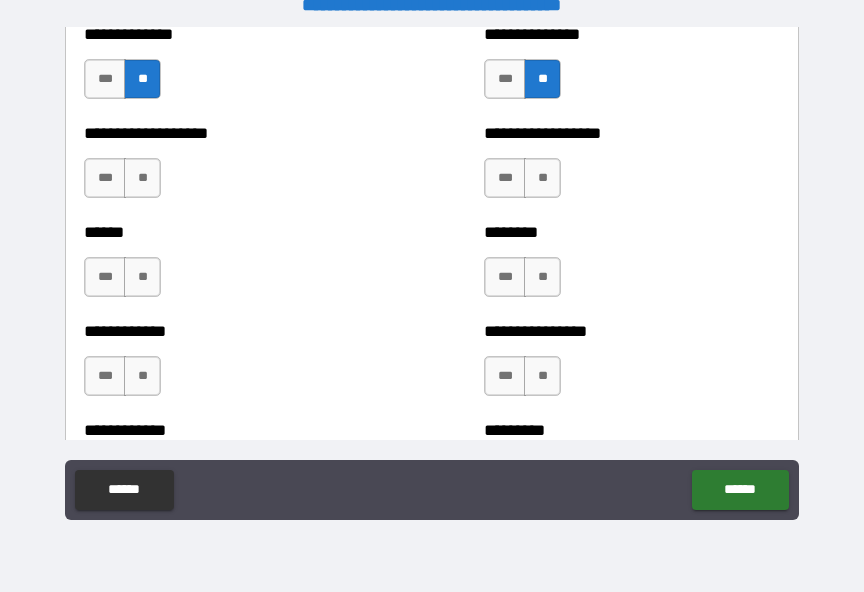 click on "**" at bounding box center (142, 178) 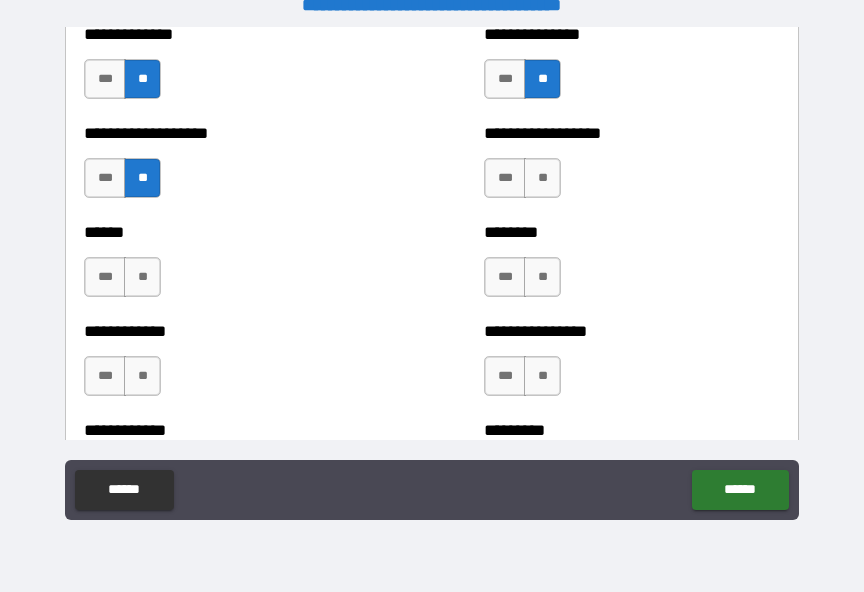 click on "**" at bounding box center (142, 277) 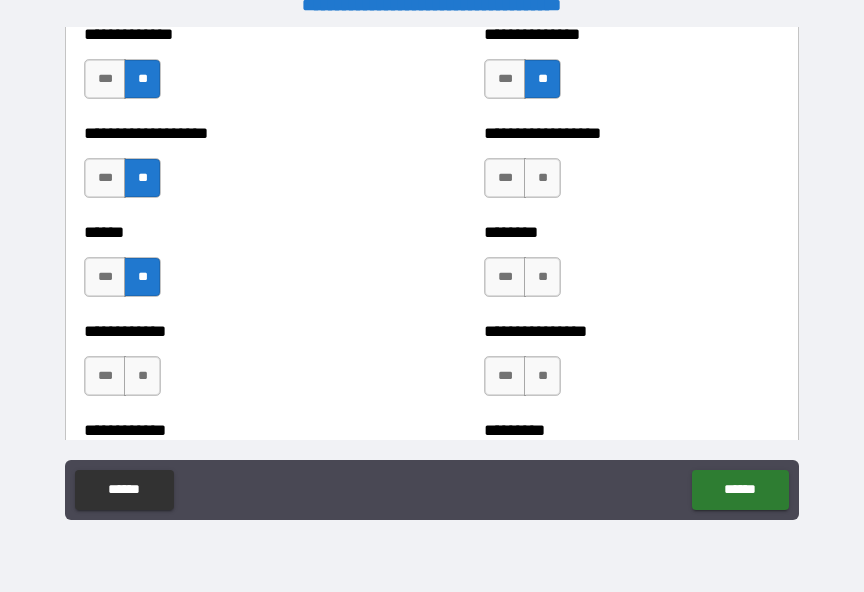 click on "**" at bounding box center (142, 376) 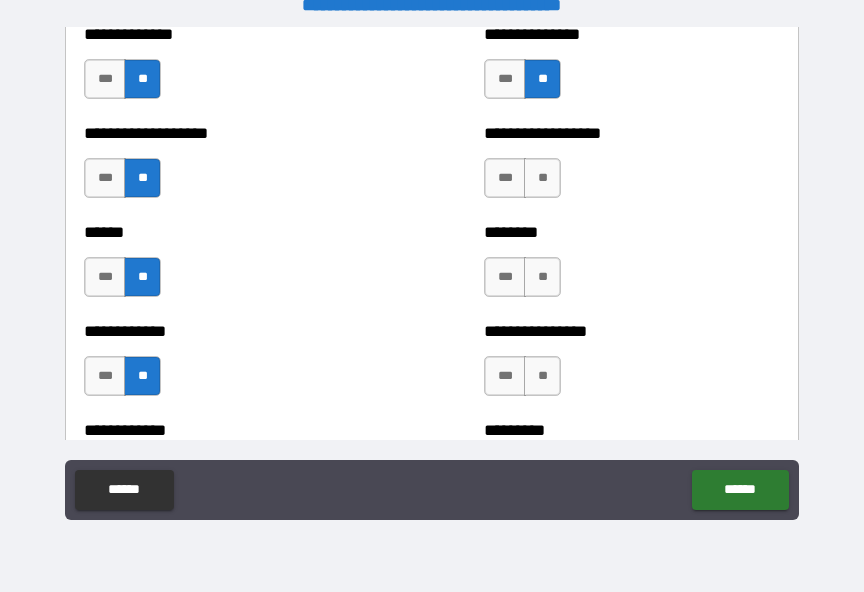 click on "**" at bounding box center (542, 277) 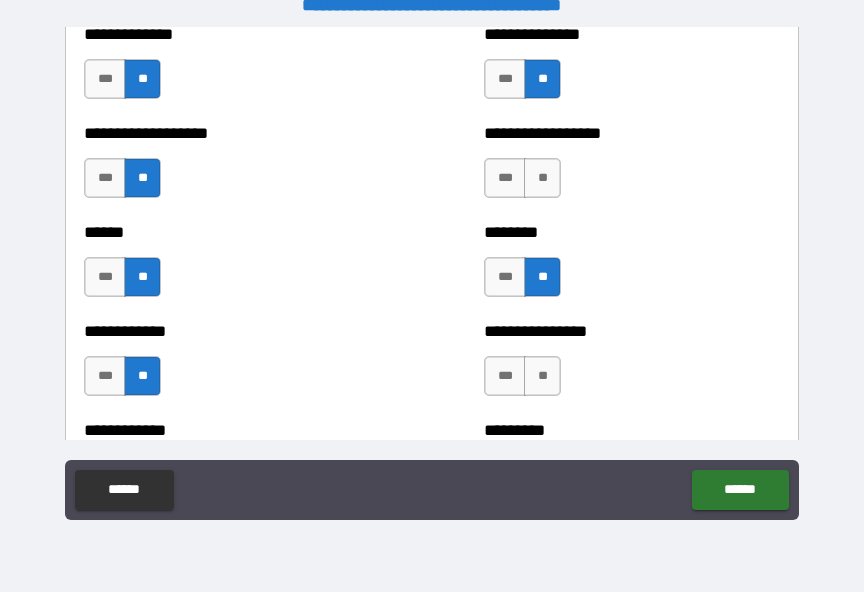 click on "**" at bounding box center (542, 376) 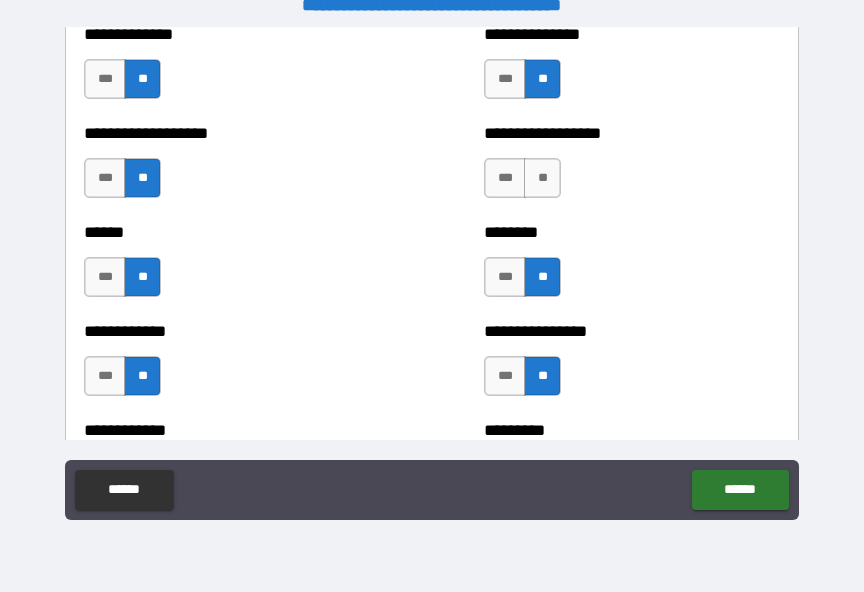 click on "**" at bounding box center [542, 178] 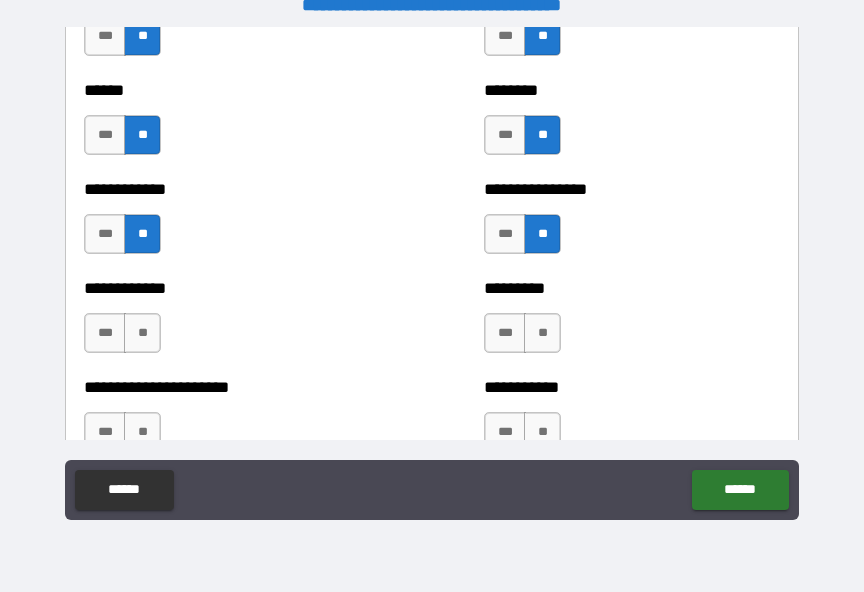 scroll, scrollTop: 5096, scrollLeft: 0, axis: vertical 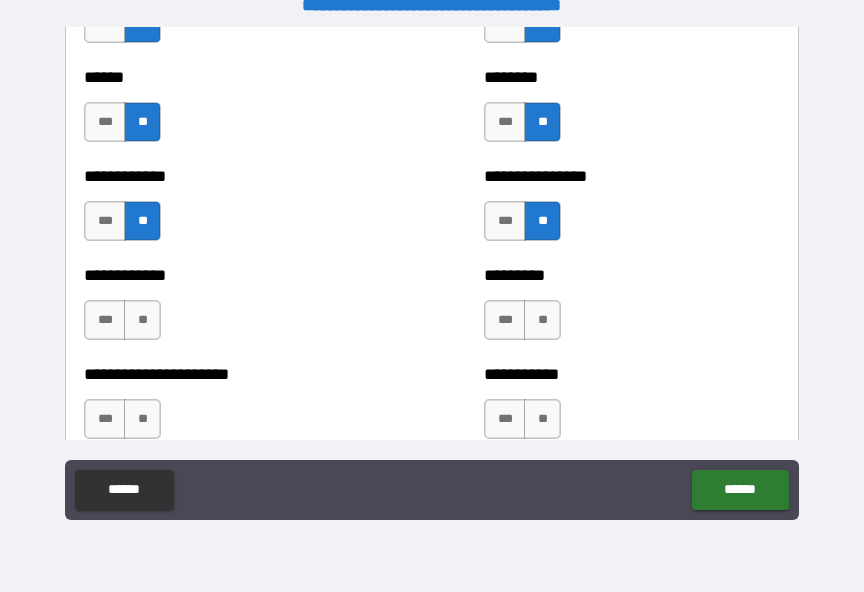 click on "**" at bounding box center (142, 320) 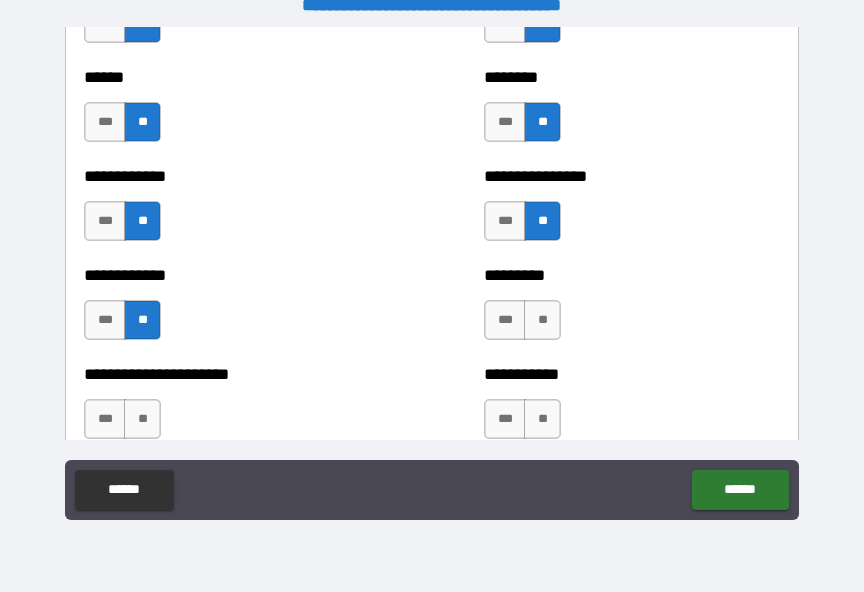 click on "**" at bounding box center [542, 320] 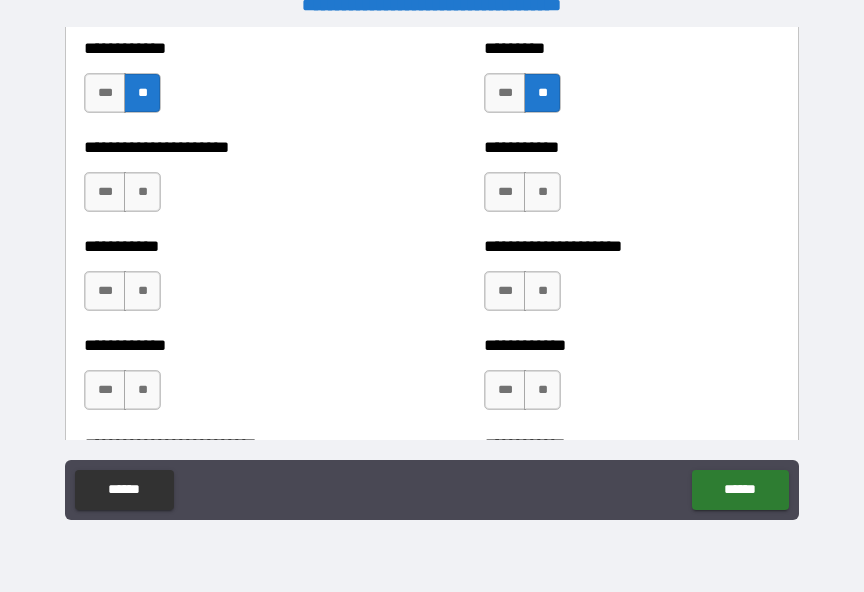 scroll, scrollTop: 5316, scrollLeft: 0, axis: vertical 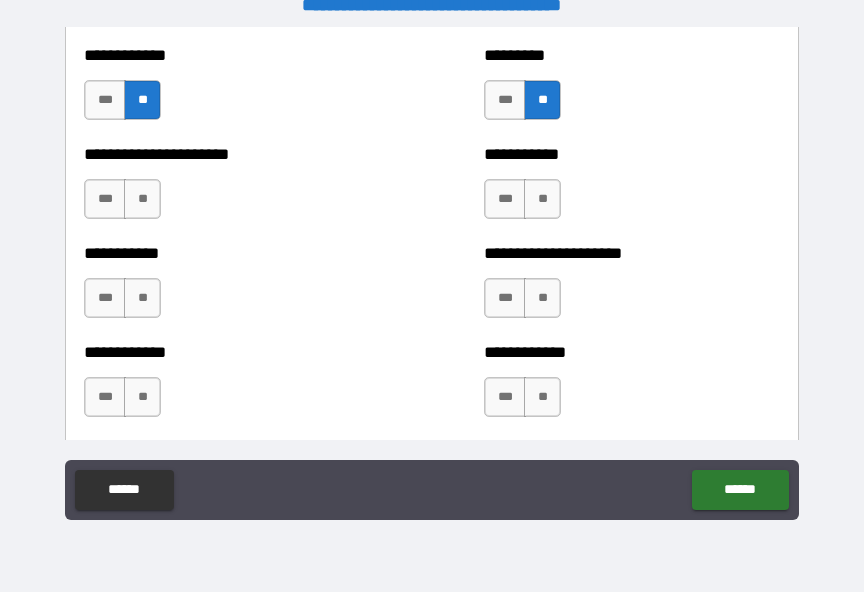 click on "**" at bounding box center [142, 199] 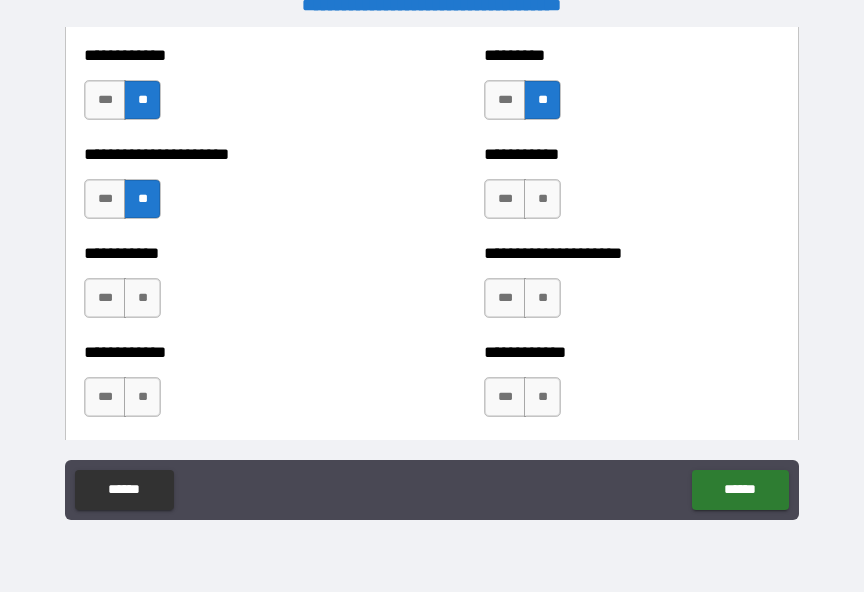 click on "**" at bounding box center [142, 298] 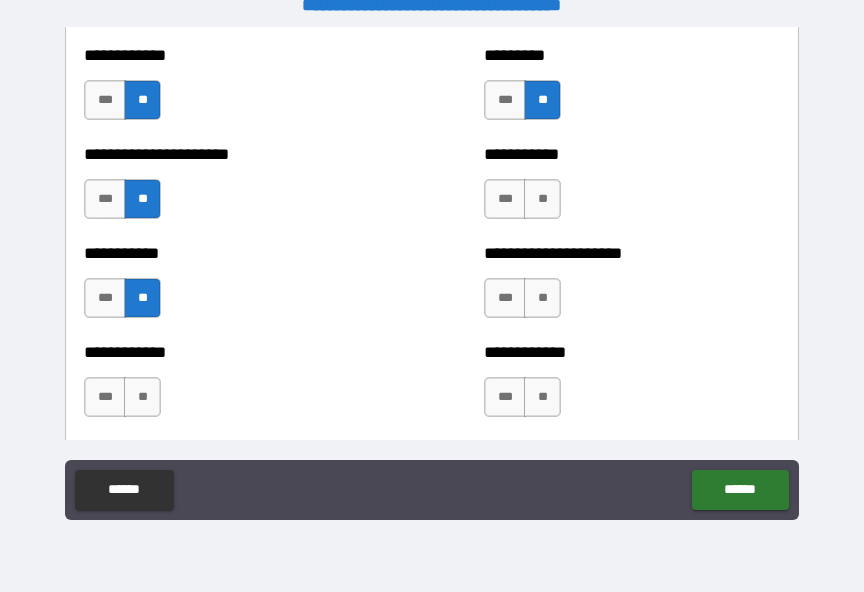 click on "**" at bounding box center (142, 397) 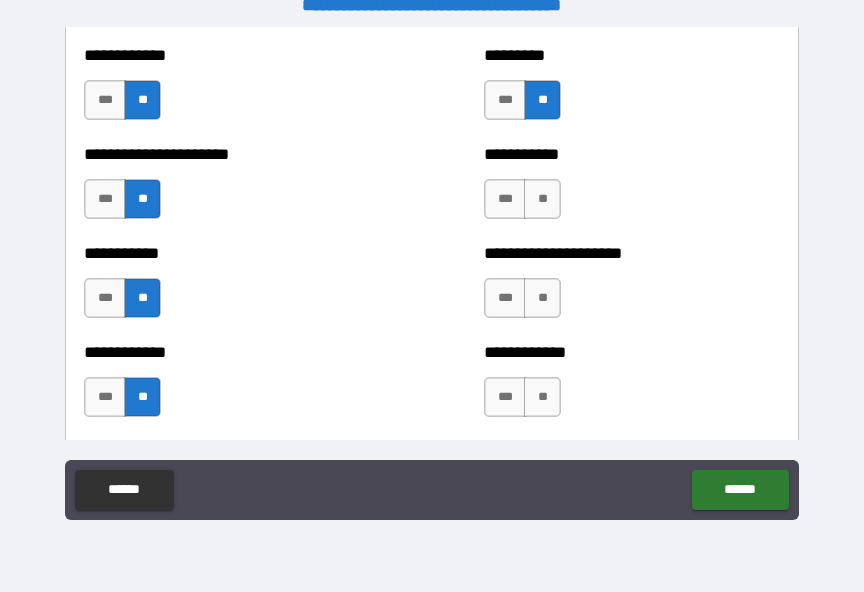 click on "**" at bounding box center (542, 298) 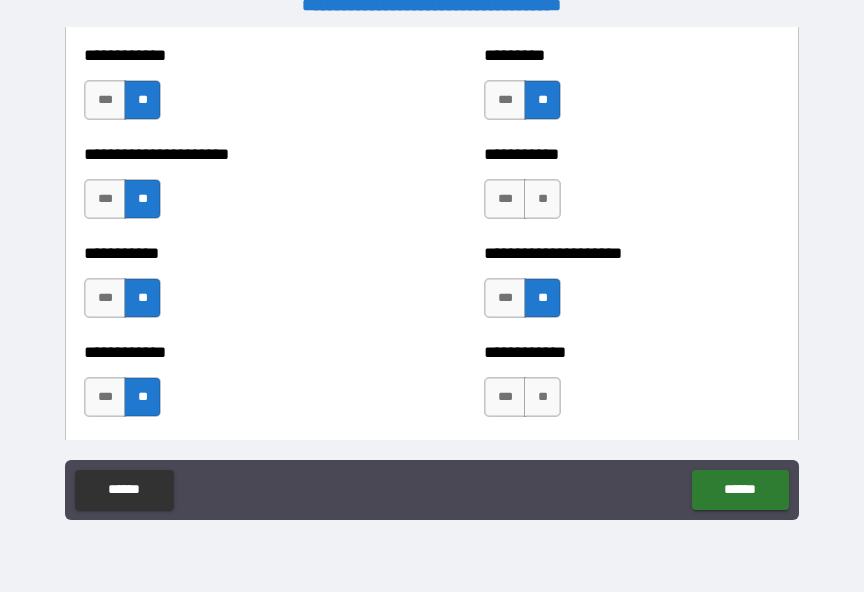 click on "**" at bounding box center (542, 397) 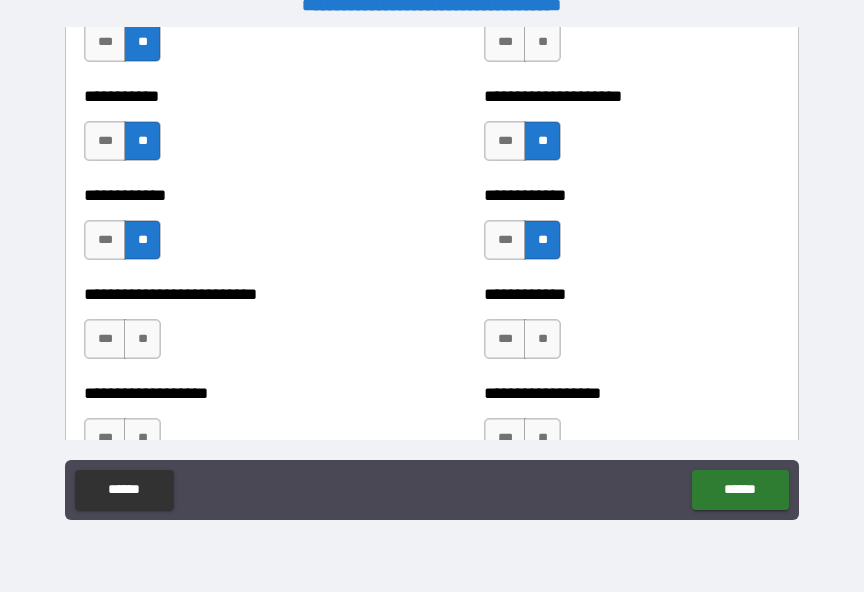 scroll, scrollTop: 5481, scrollLeft: 0, axis: vertical 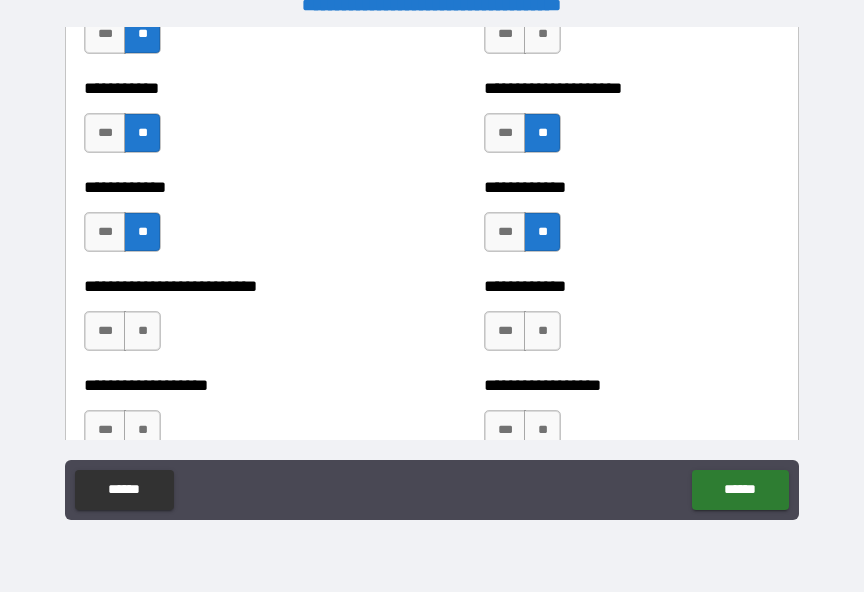 click on "**" at bounding box center (142, 331) 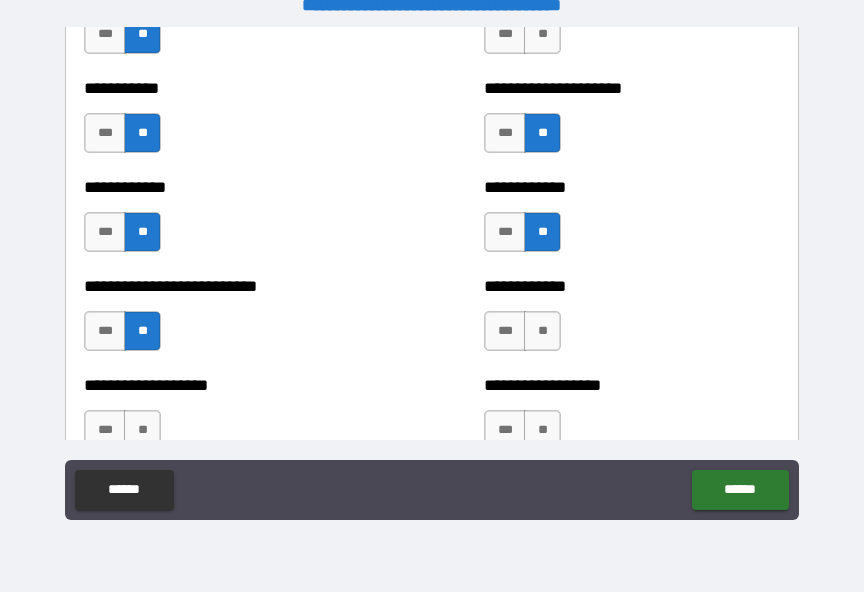 click on "**" at bounding box center [542, 331] 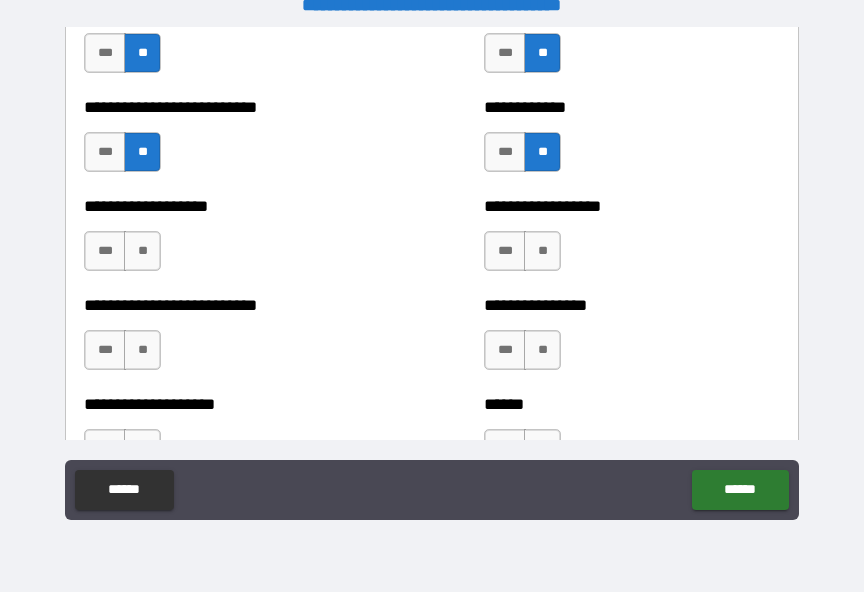 scroll, scrollTop: 5677, scrollLeft: 0, axis: vertical 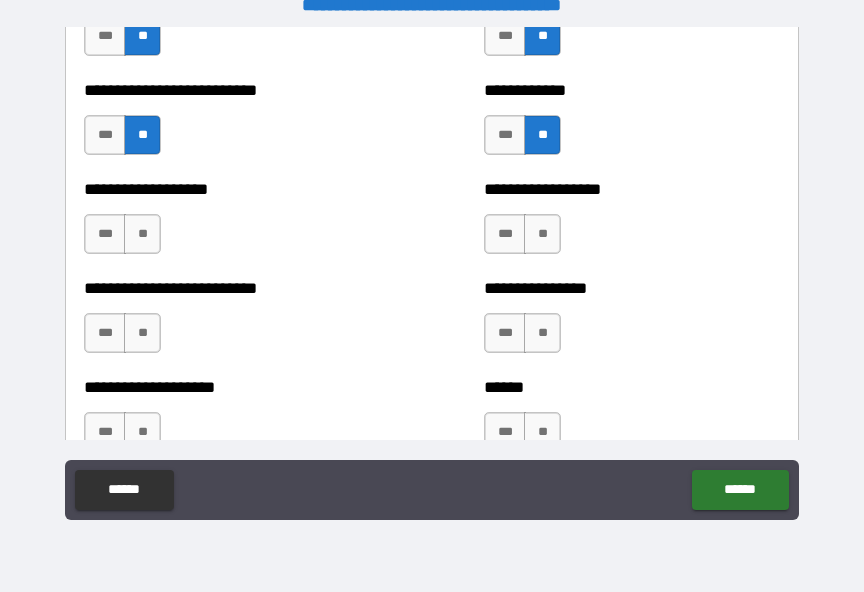 click on "**" at bounding box center [142, 234] 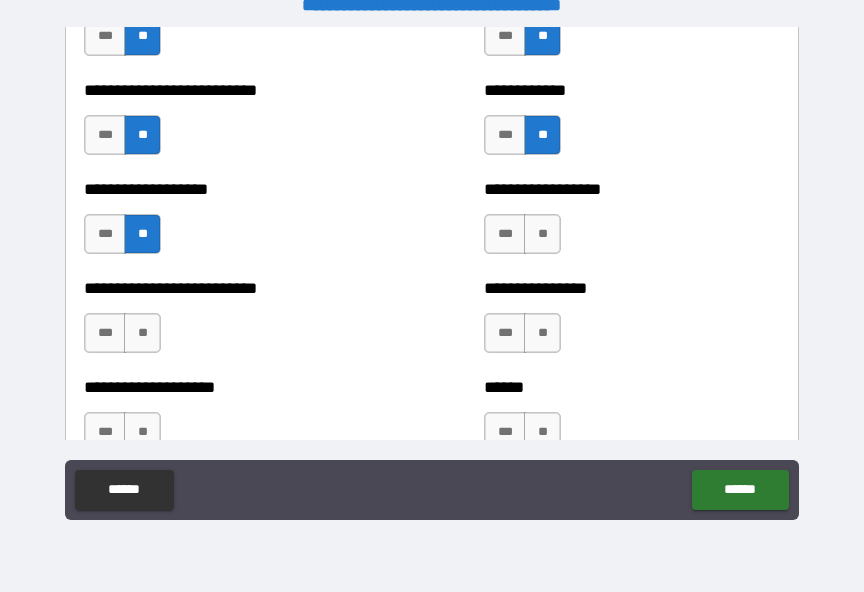 click on "**" at bounding box center [142, 333] 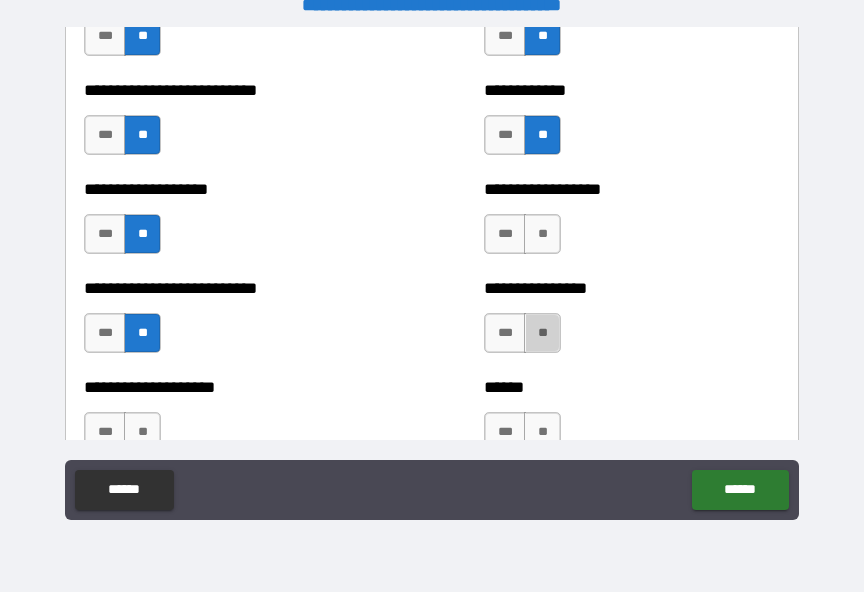 click on "**" at bounding box center (542, 333) 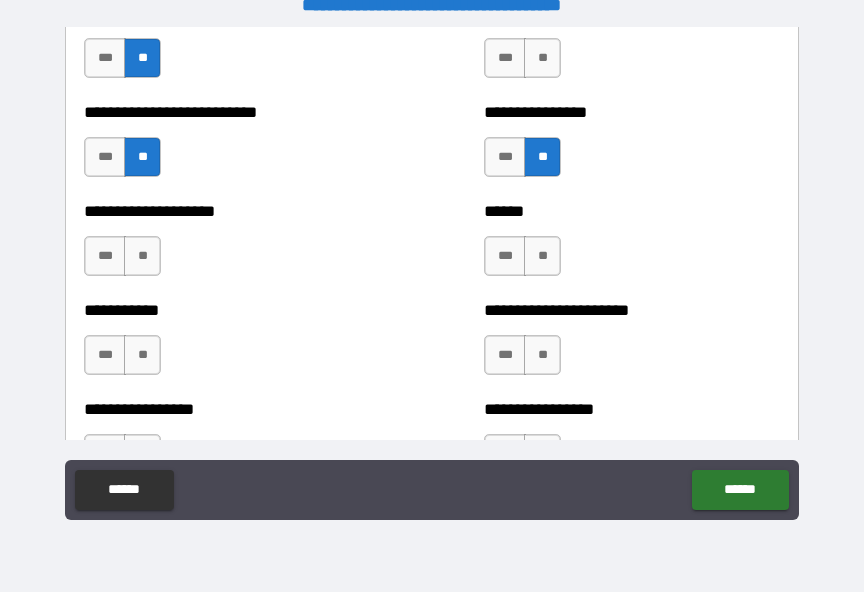 scroll, scrollTop: 5854, scrollLeft: 0, axis: vertical 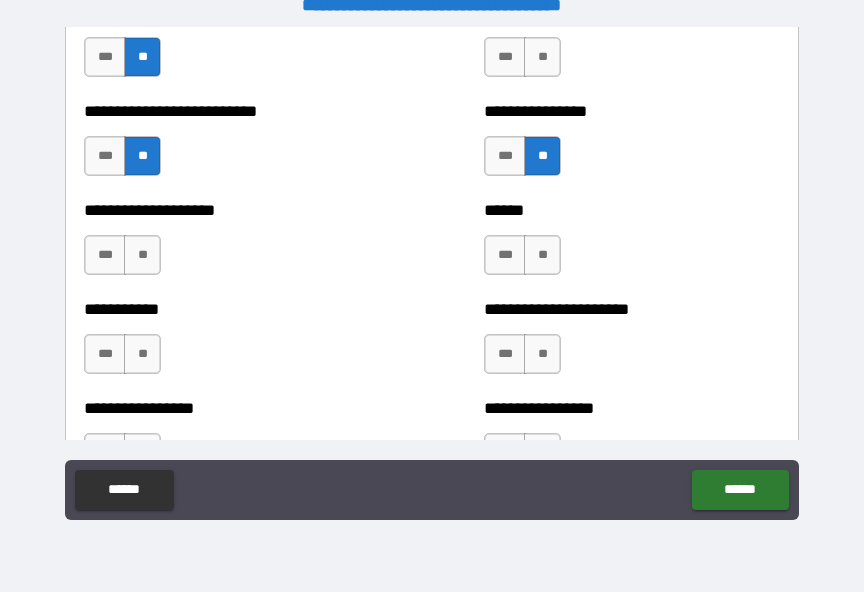 click on "****** *** **" at bounding box center (632, 245) 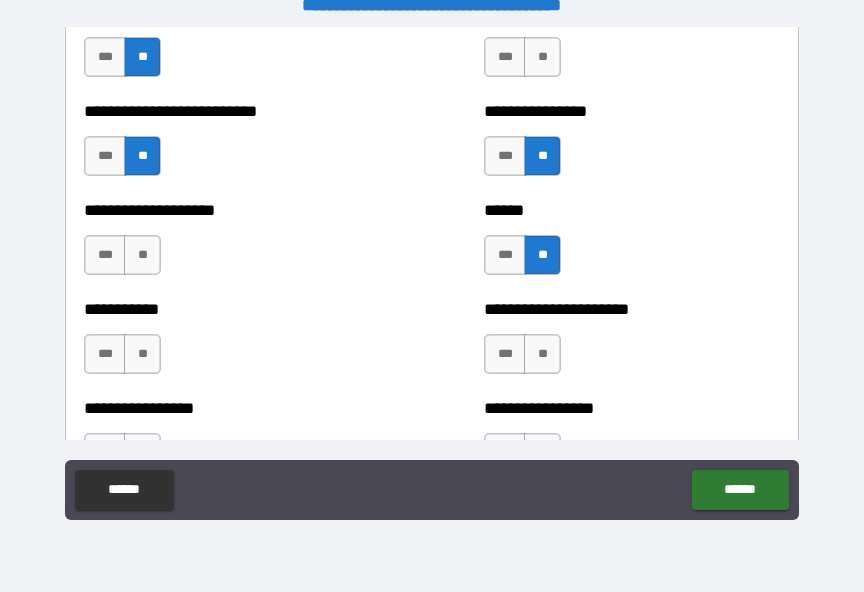 click on "**" at bounding box center (142, 255) 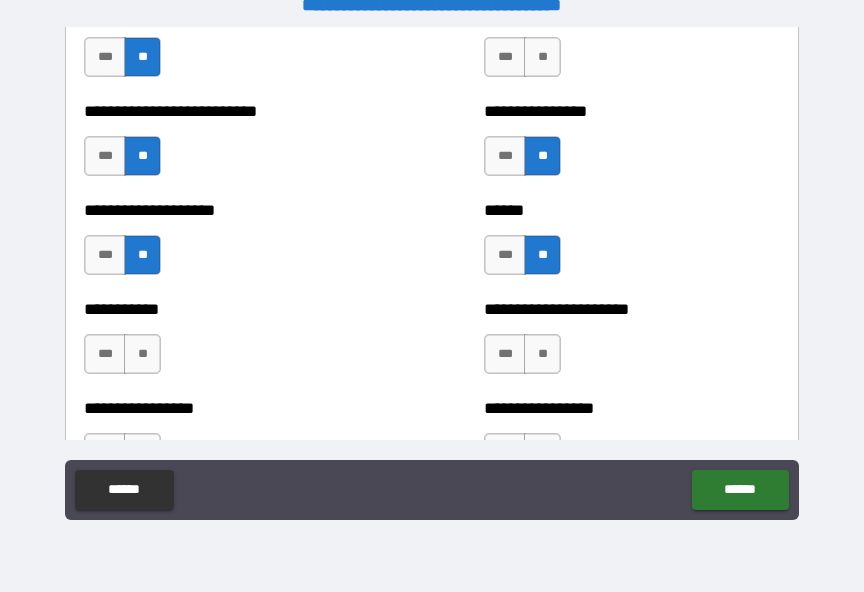 click on "**" at bounding box center [142, 354] 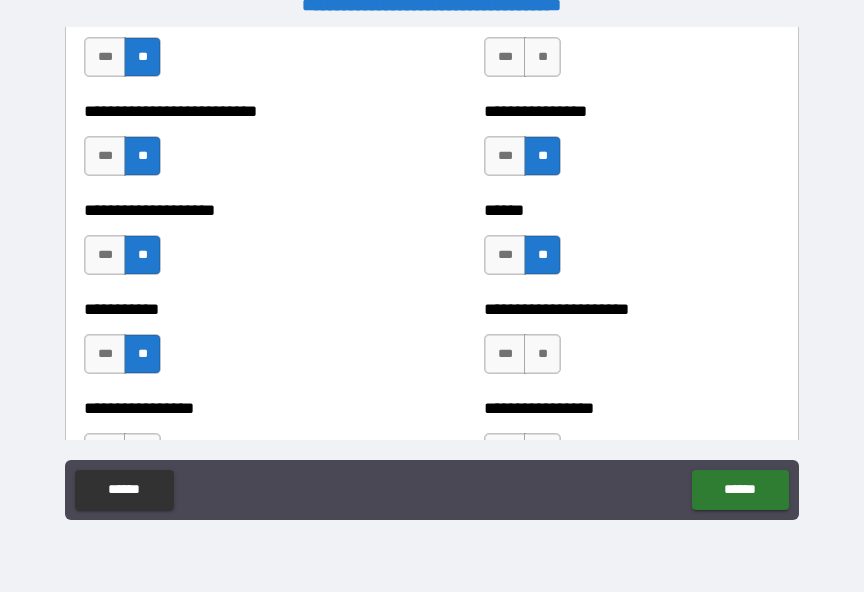 click on "**" at bounding box center [542, 354] 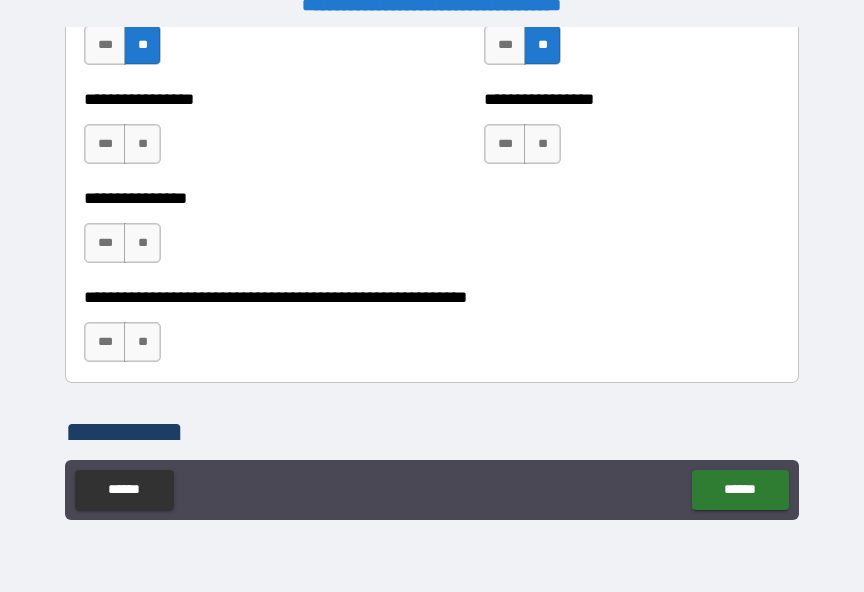 scroll, scrollTop: 6144, scrollLeft: 0, axis: vertical 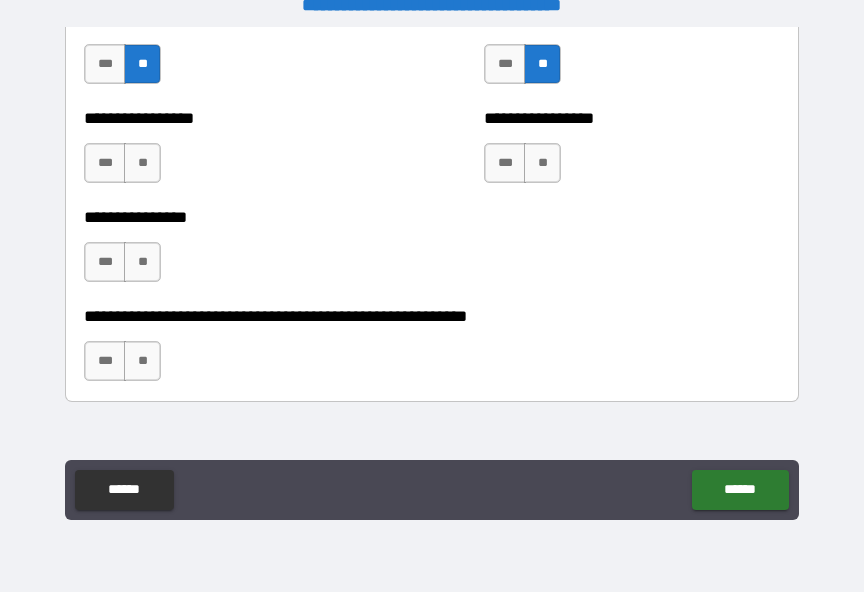 click on "**" at bounding box center [142, 163] 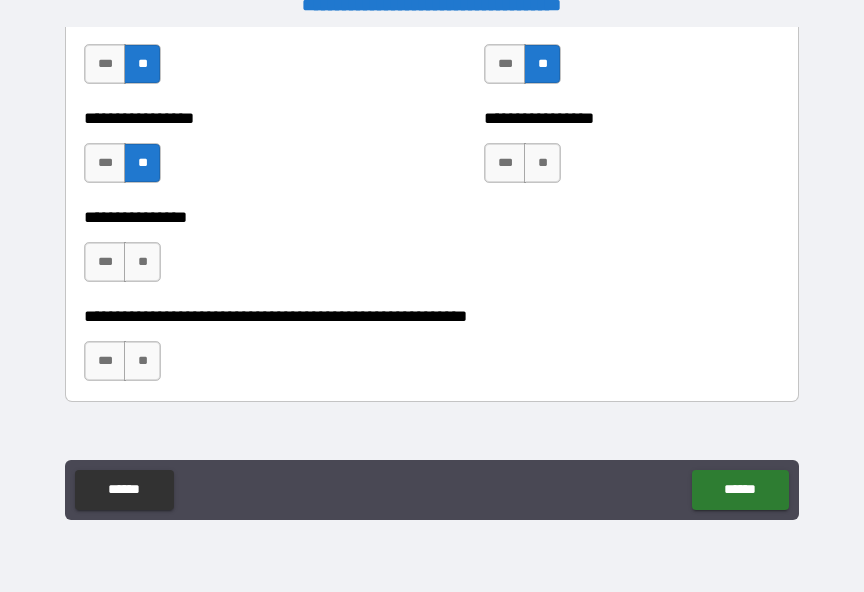 click on "**" at bounding box center [542, 163] 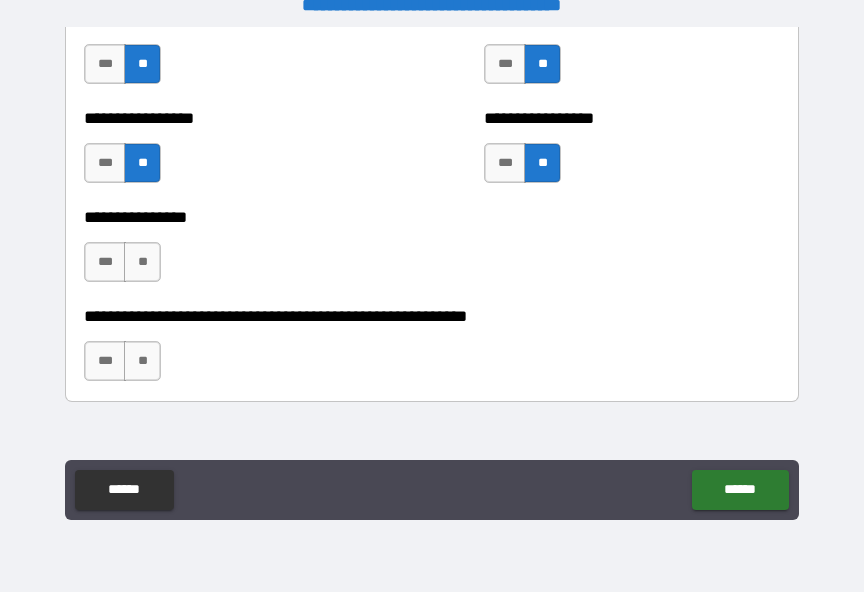 click on "**" at bounding box center (142, 262) 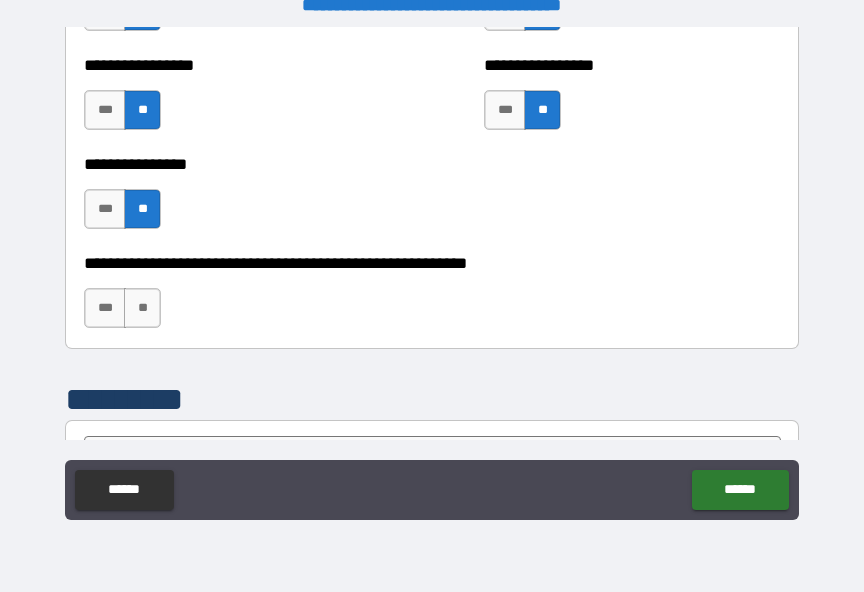 scroll, scrollTop: 6204, scrollLeft: 0, axis: vertical 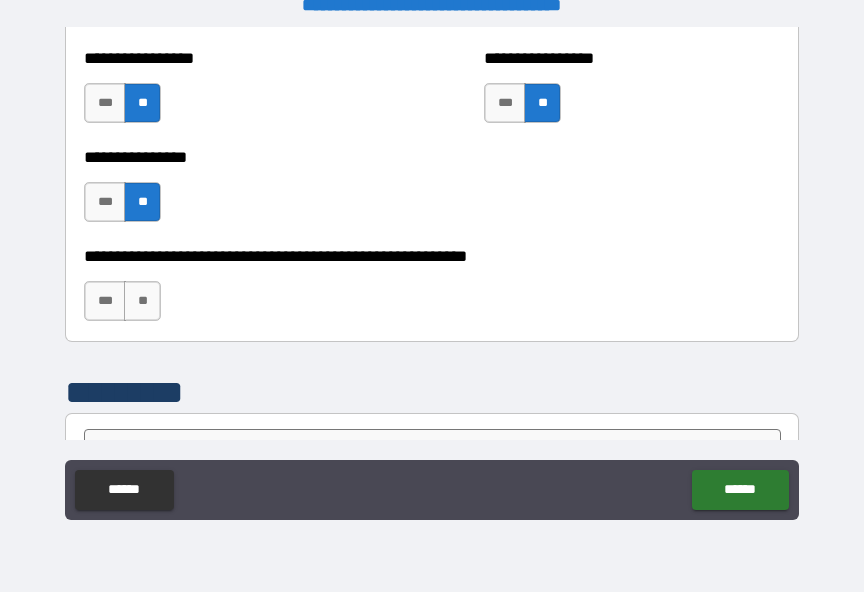 click on "**" at bounding box center [142, 301] 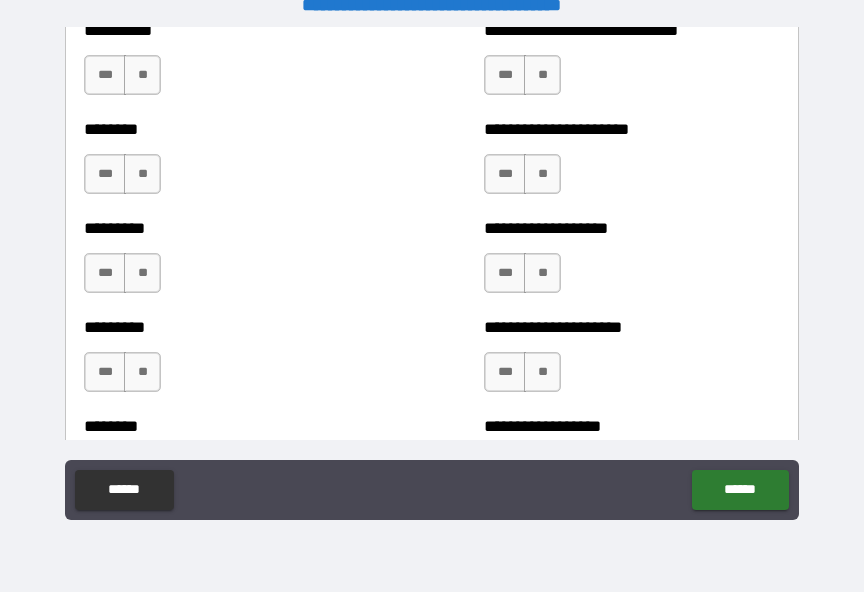 scroll, scrollTop: 7148, scrollLeft: 0, axis: vertical 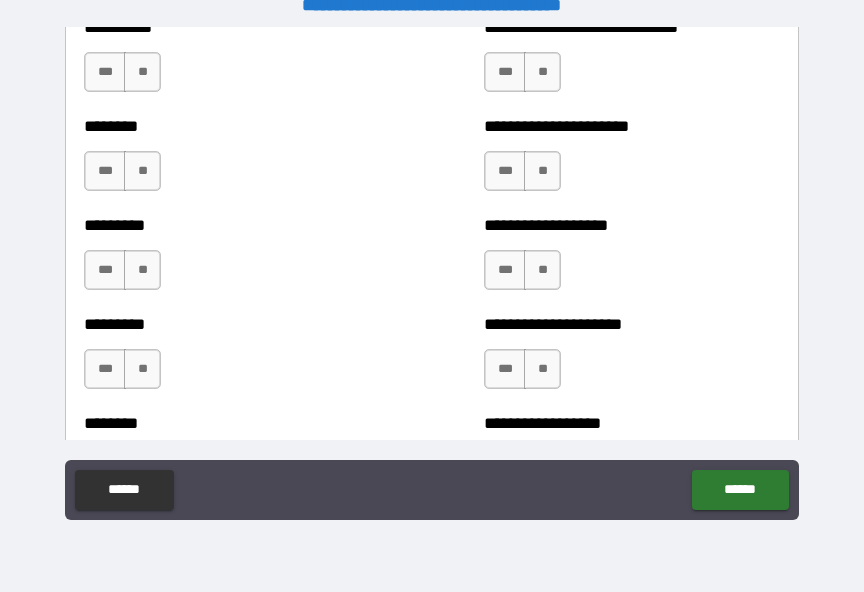 click on "***" at bounding box center [105, 270] 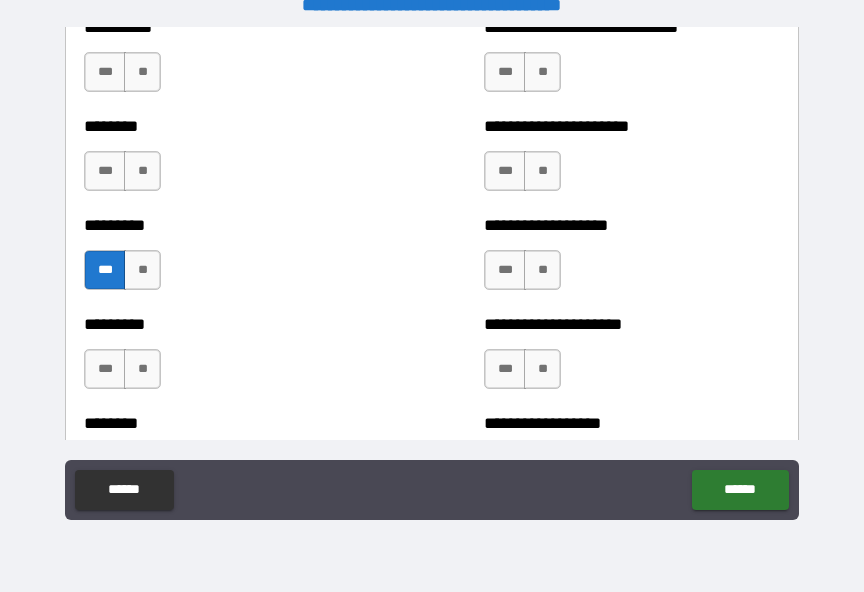 click on "***" at bounding box center [105, 369] 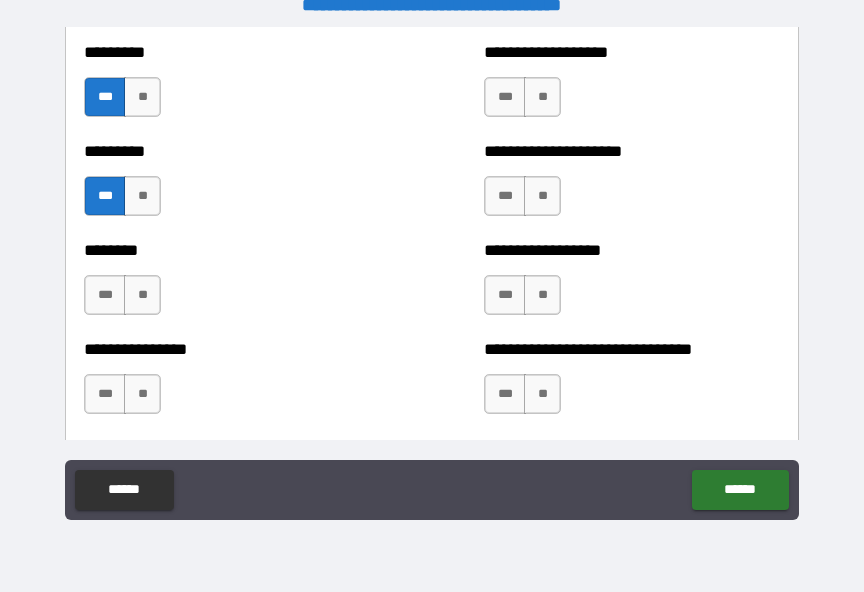 scroll, scrollTop: 7319, scrollLeft: 0, axis: vertical 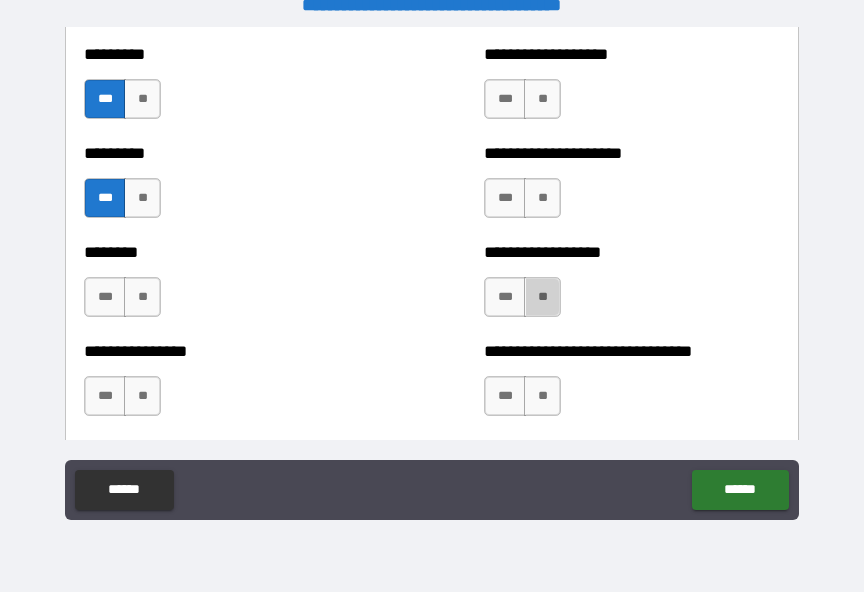 click on "**" at bounding box center [542, 297] 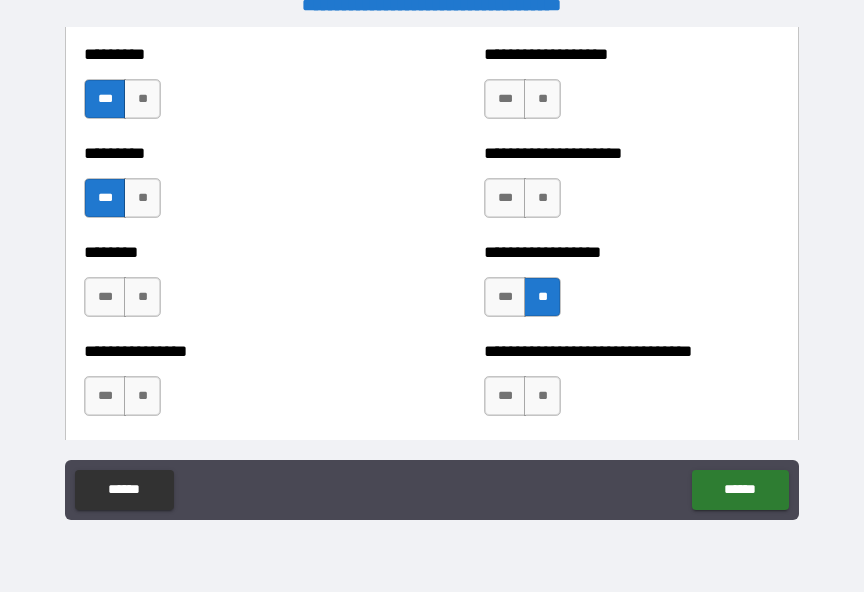 click on "**" at bounding box center [142, 297] 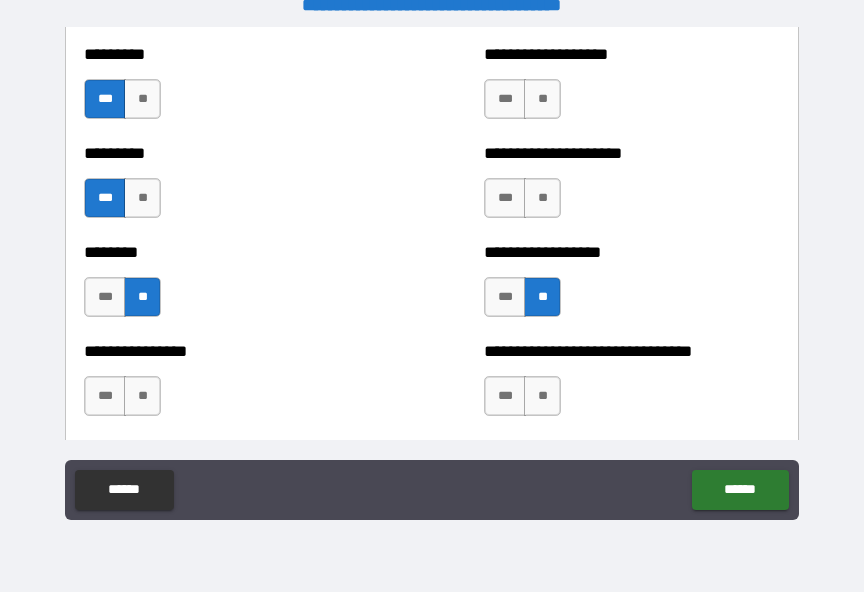 click on "**" at bounding box center [142, 396] 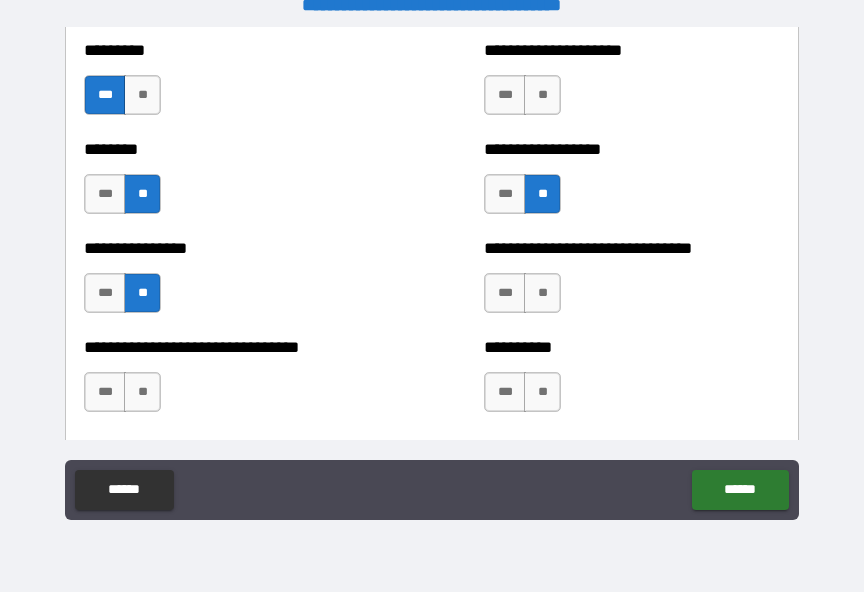 scroll, scrollTop: 7428, scrollLeft: 0, axis: vertical 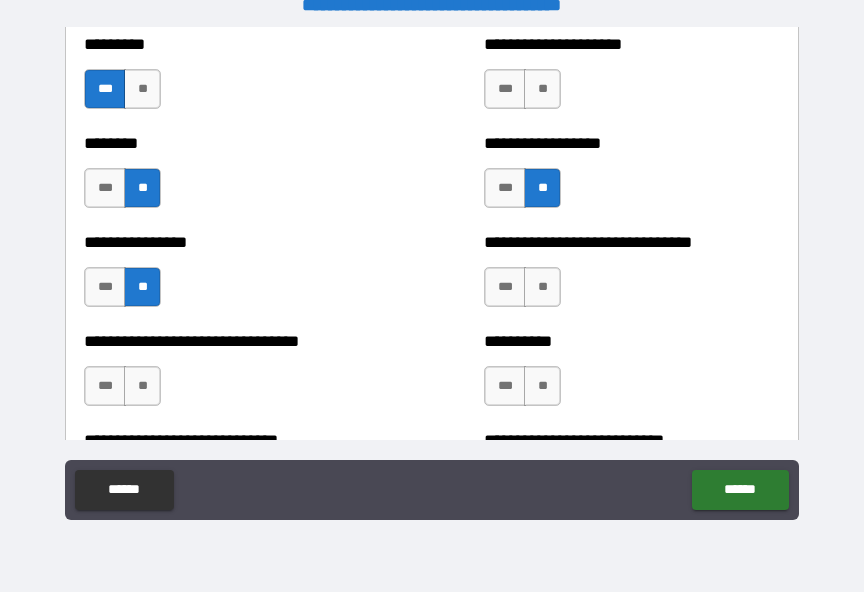 click on "**" at bounding box center [542, 287] 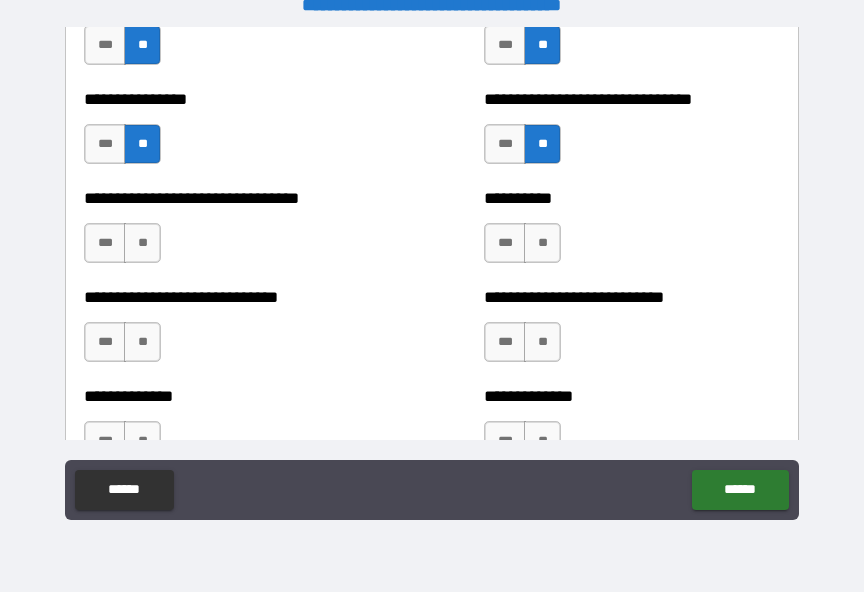scroll, scrollTop: 7575, scrollLeft: 0, axis: vertical 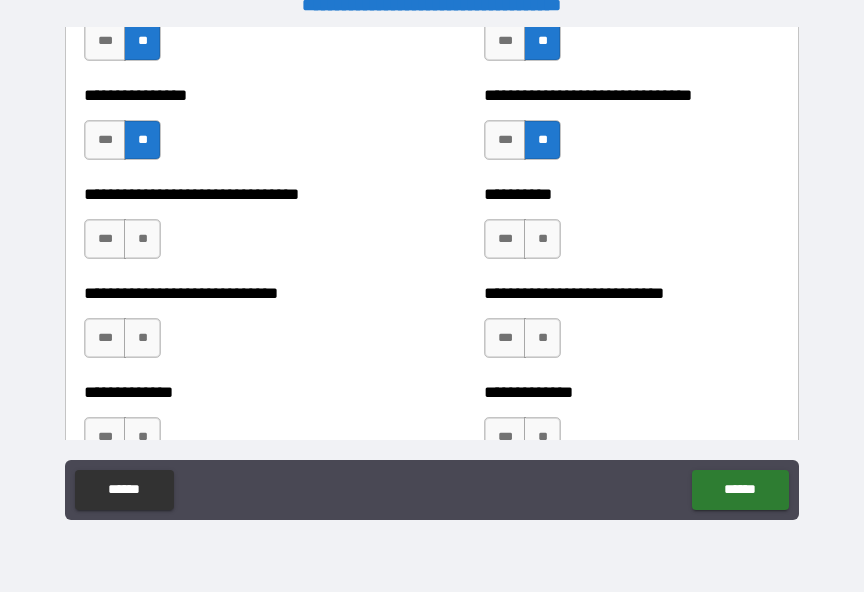 click on "**" at bounding box center (142, 239) 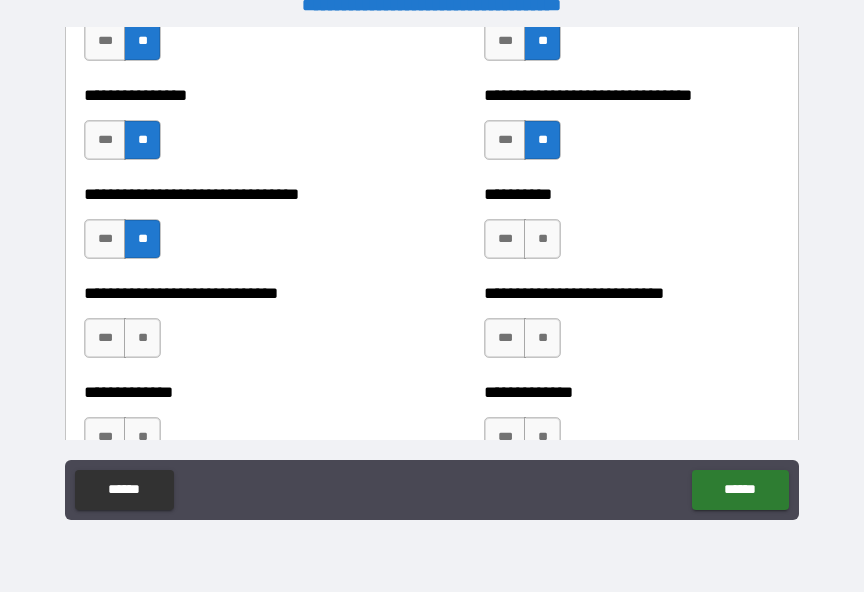 click on "**" at bounding box center (542, 239) 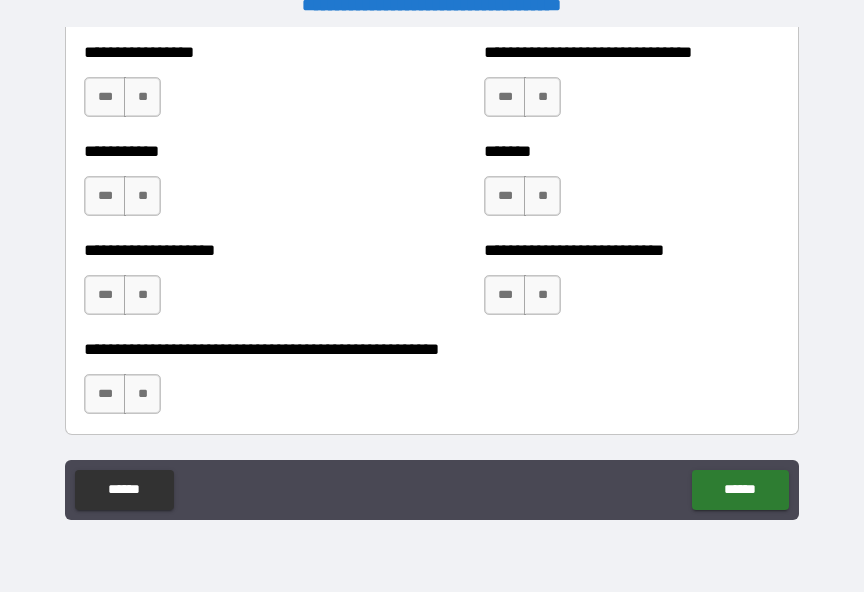 scroll, scrollTop: 8013, scrollLeft: 0, axis: vertical 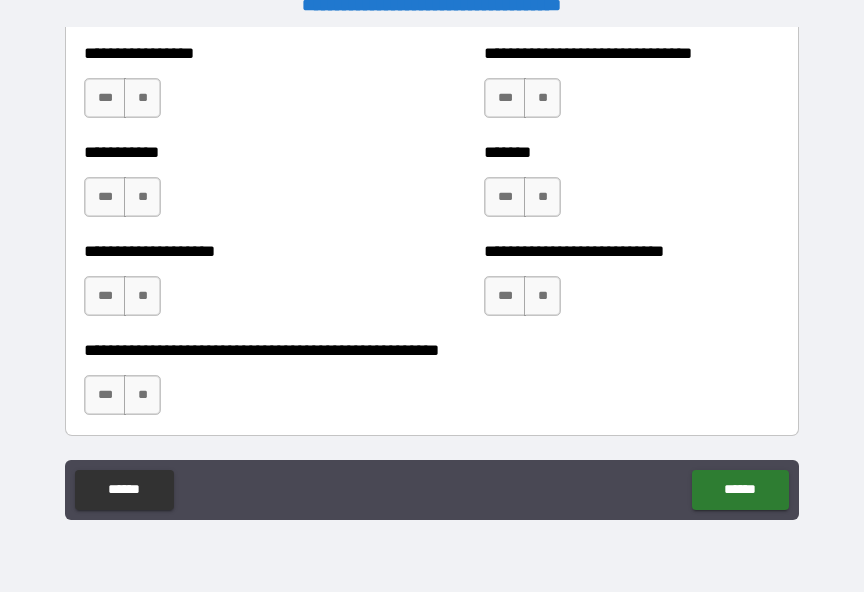 click on "**" at bounding box center [142, 296] 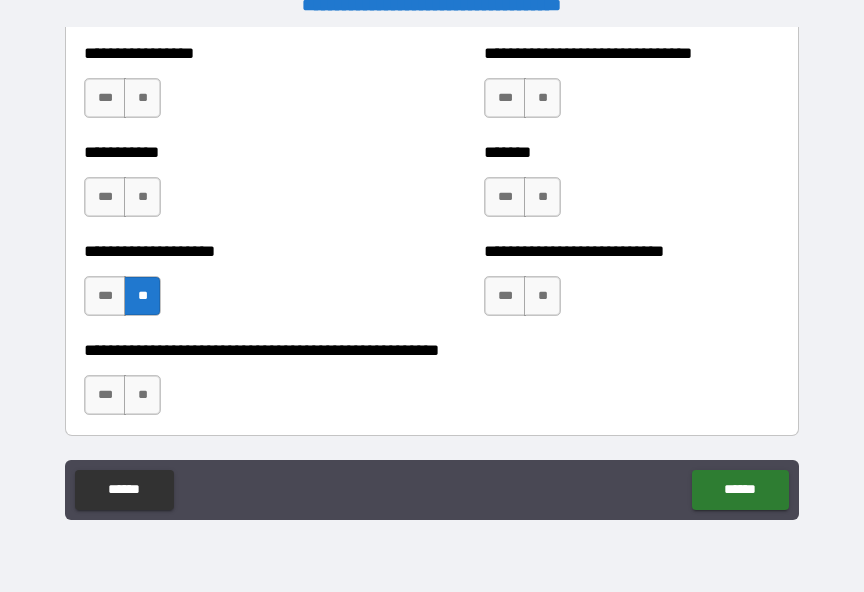 click on "**" at bounding box center [142, 197] 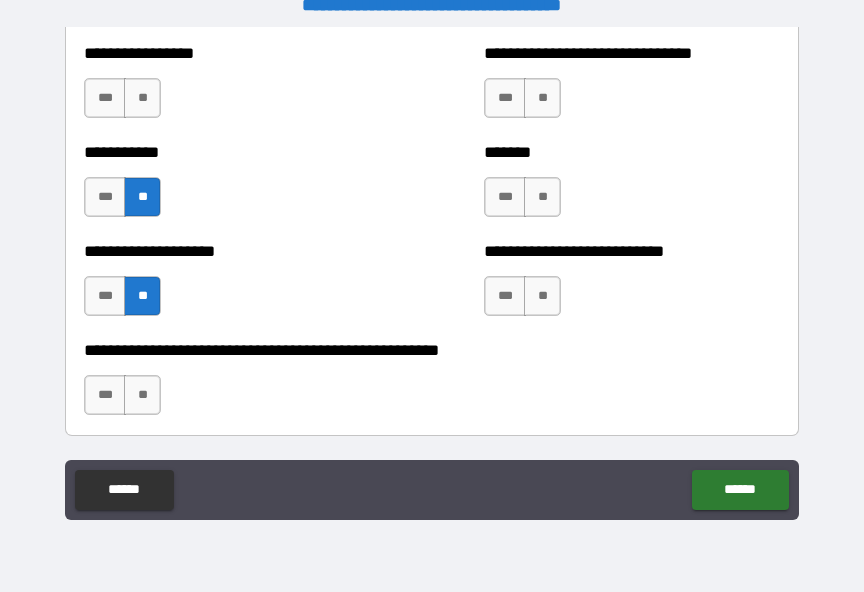 click on "***" at bounding box center [505, 197] 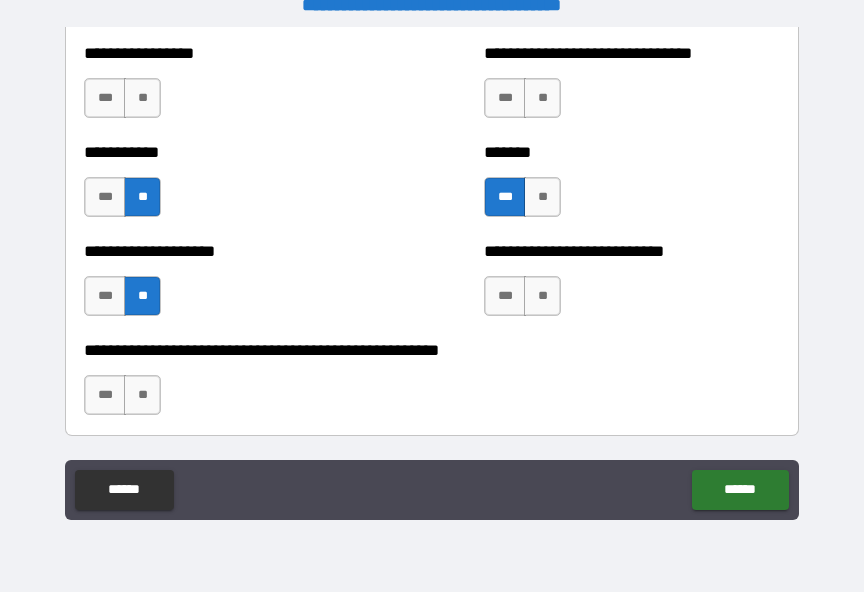 click on "**" at bounding box center (542, 296) 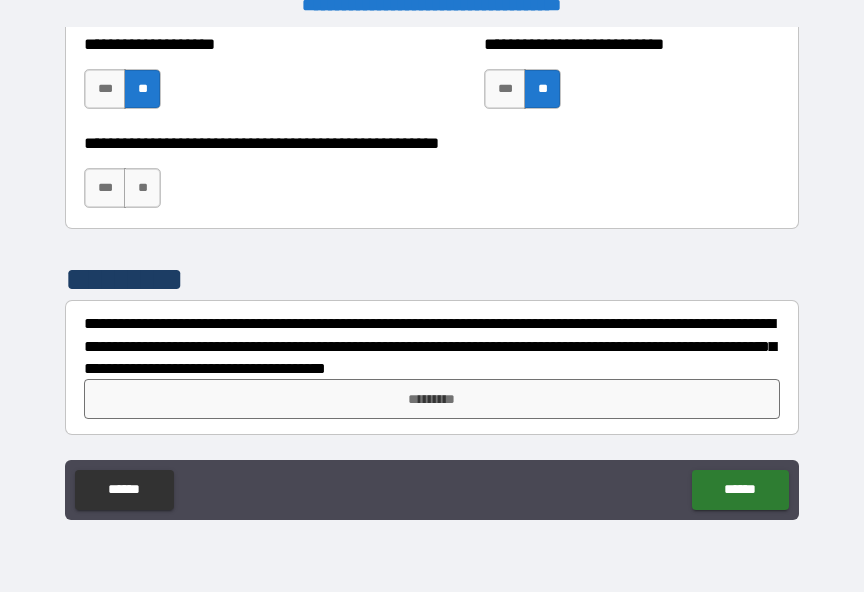 scroll, scrollTop: 8220, scrollLeft: 0, axis: vertical 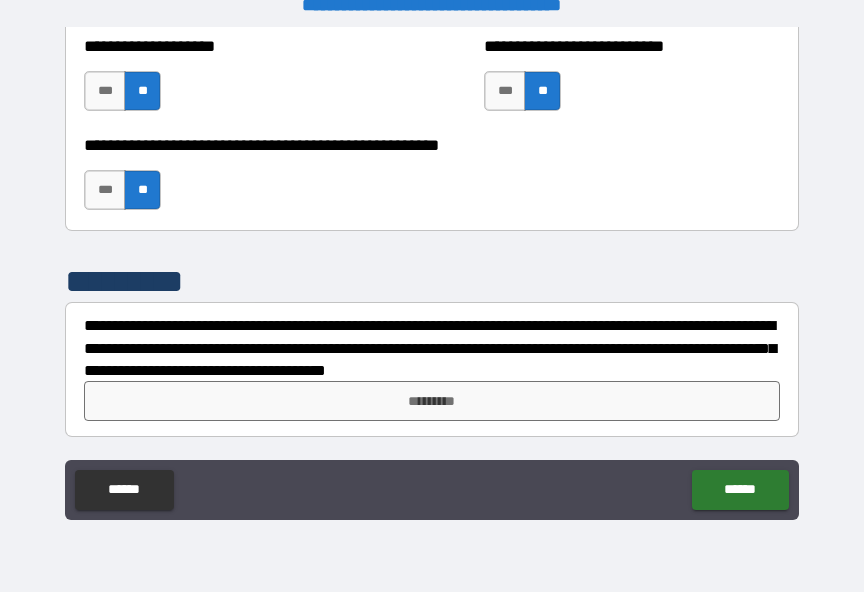 click on "*********" at bounding box center [432, 401] 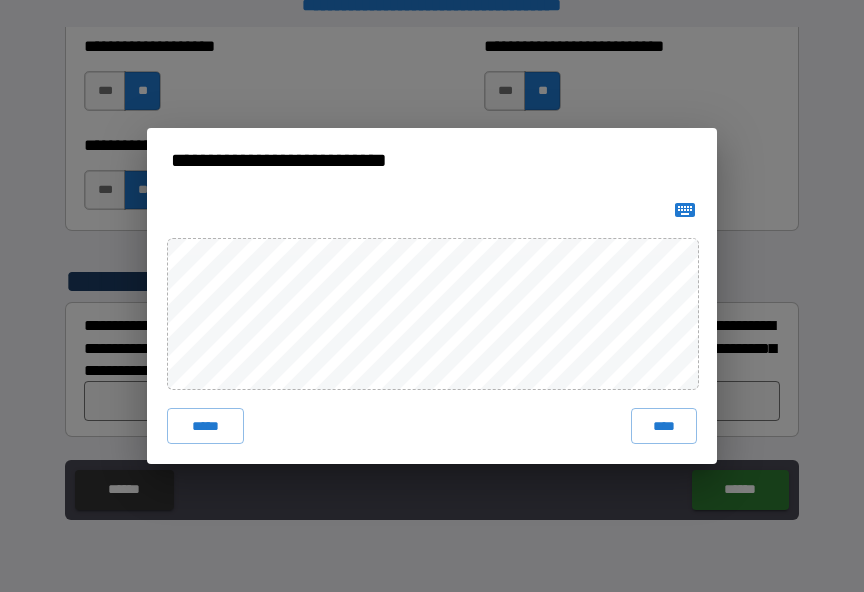 click at bounding box center (432, 210) 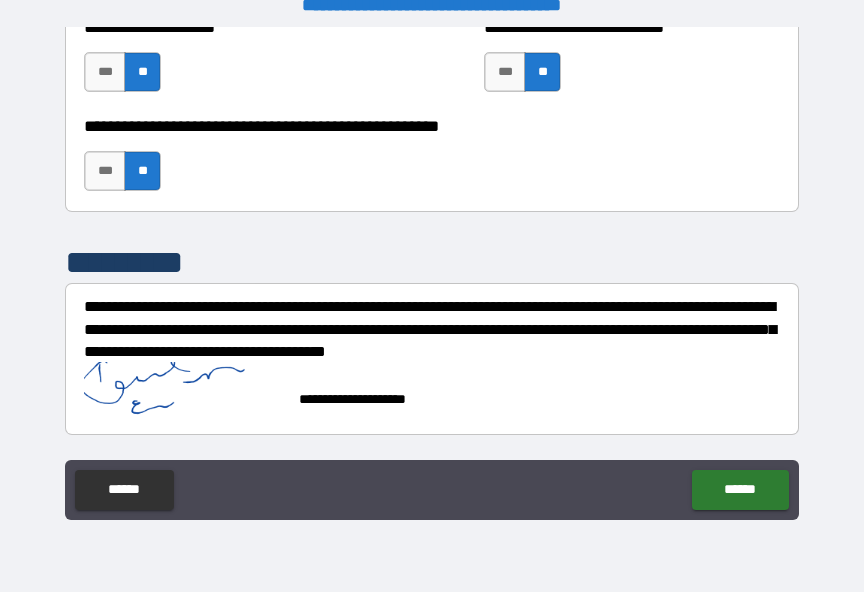 scroll, scrollTop: 8237, scrollLeft: 0, axis: vertical 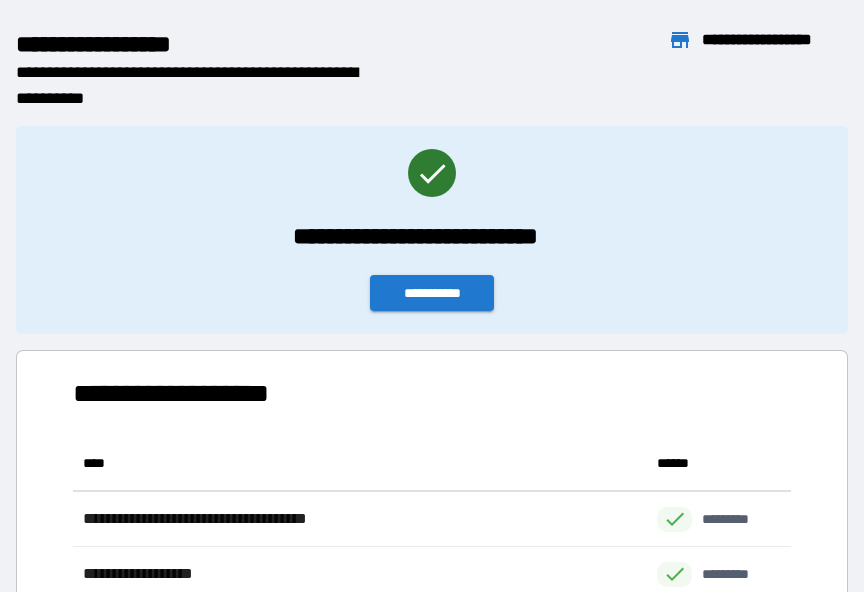 click on "**********" at bounding box center (432, 293) 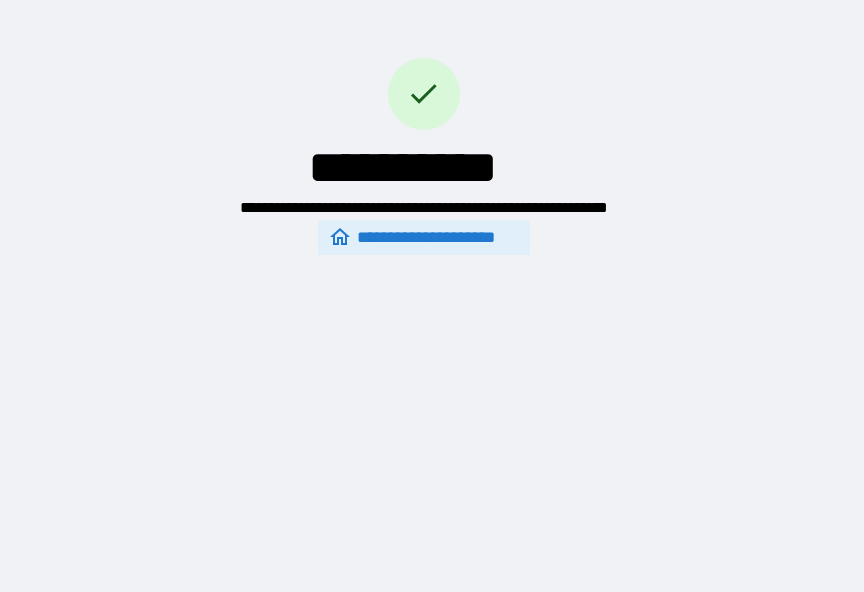 scroll, scrollTop: 0, scrollLeft: 0, axis: both 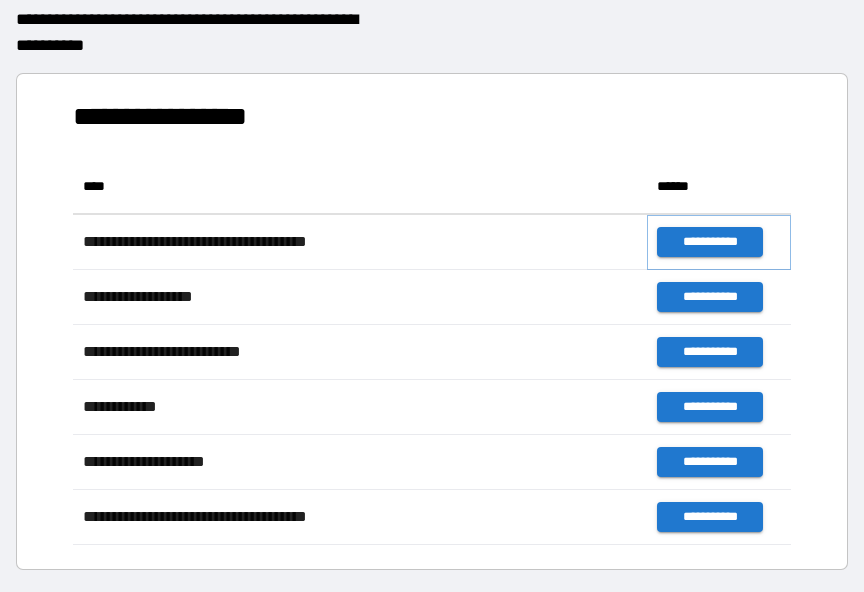 click on "**********" at bounding box center (709, 242) 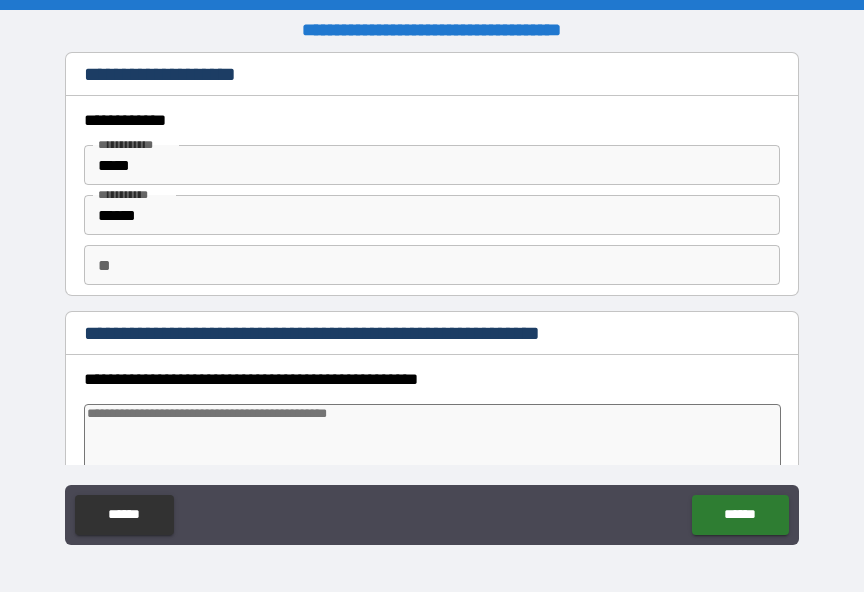 type on "*" 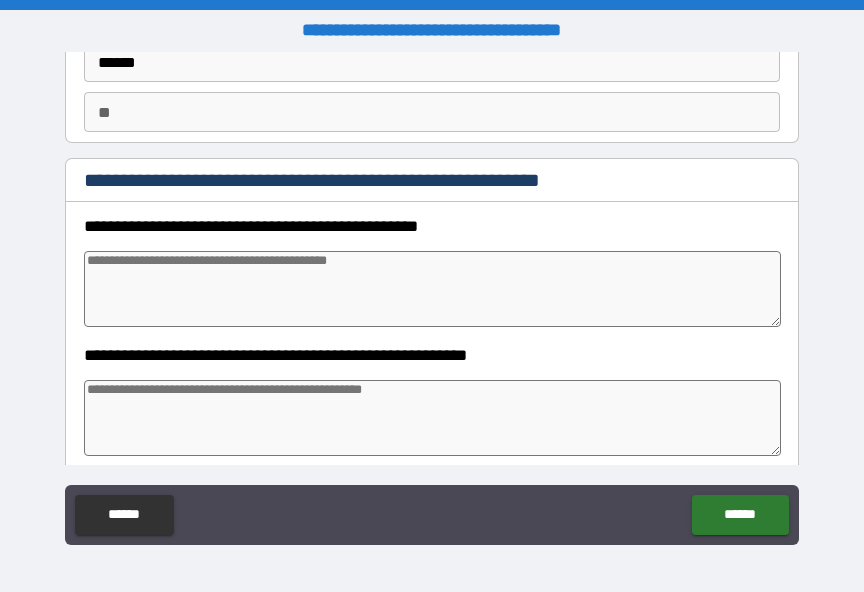 scroll, scrollTop: 154, scrollLeft: 0, axis: vertical 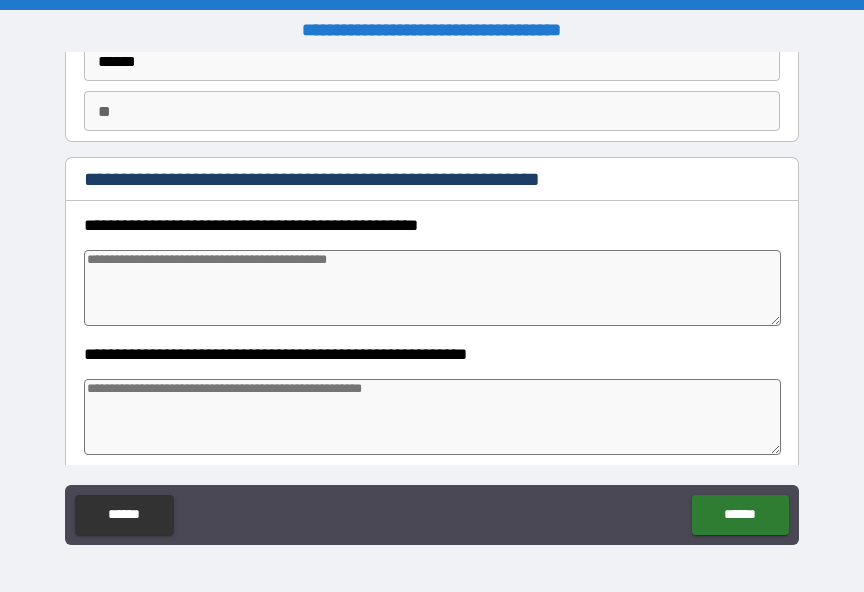 click at bounding box center (432, 288) 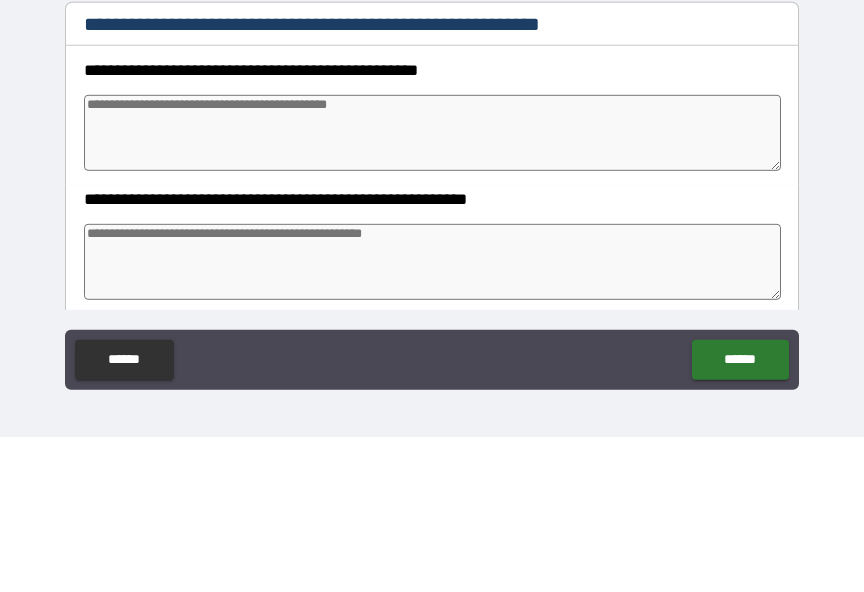 type on "*" 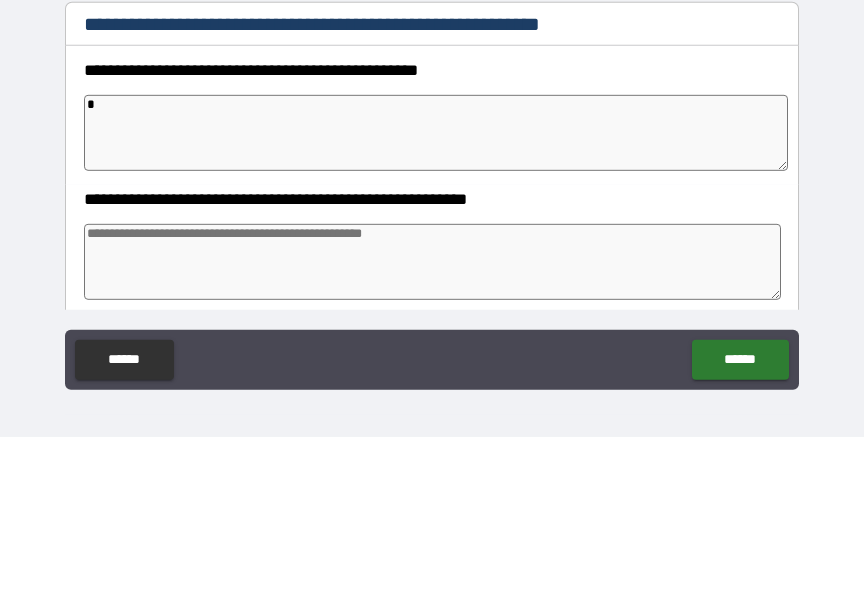 type on "*" 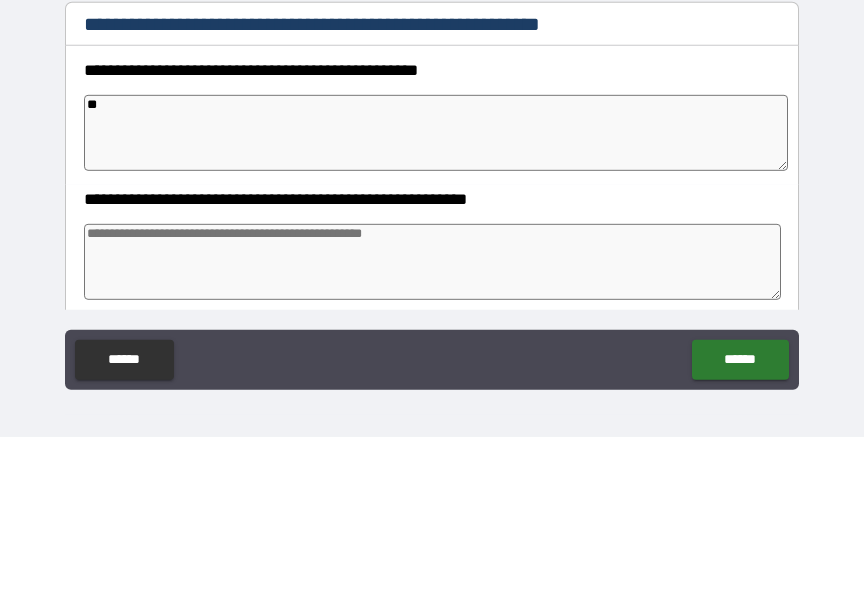 type on "*" 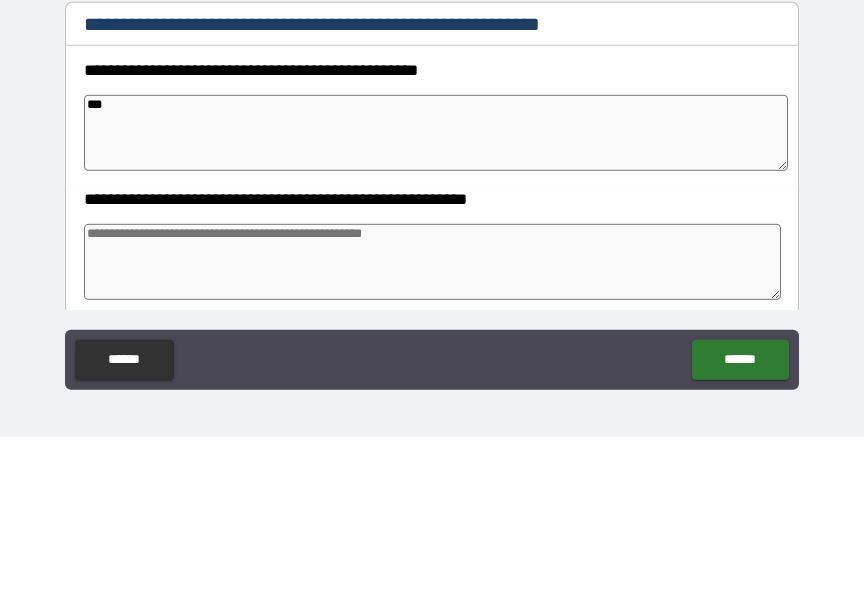 type on "****" 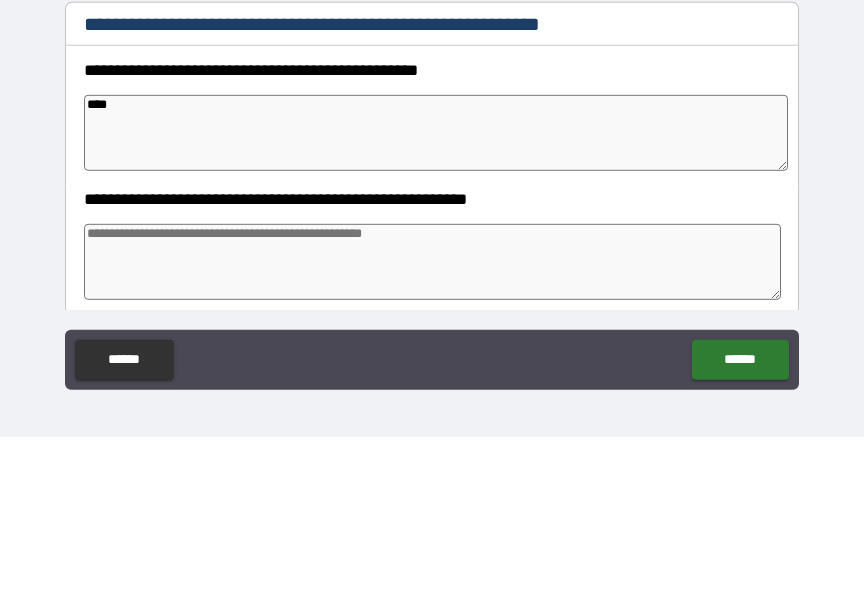 type on "*" 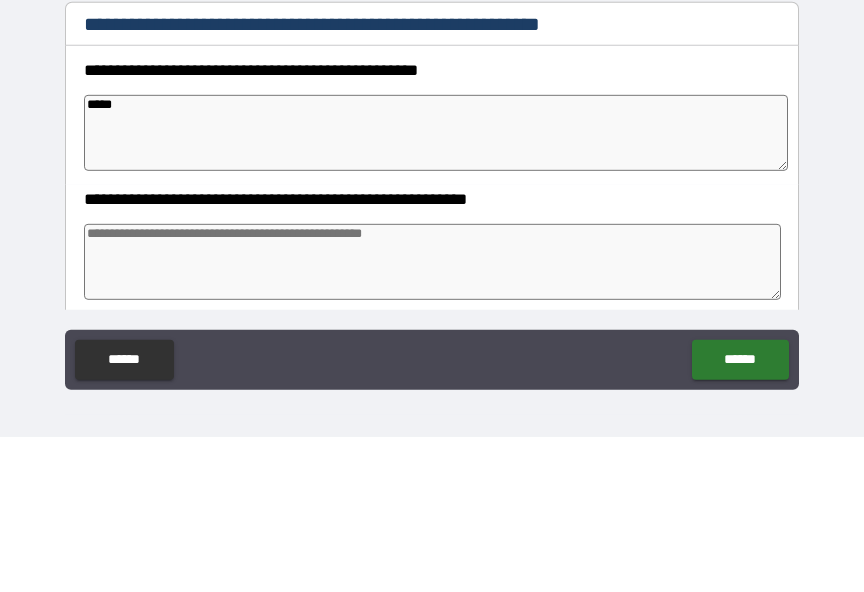 type on "*" 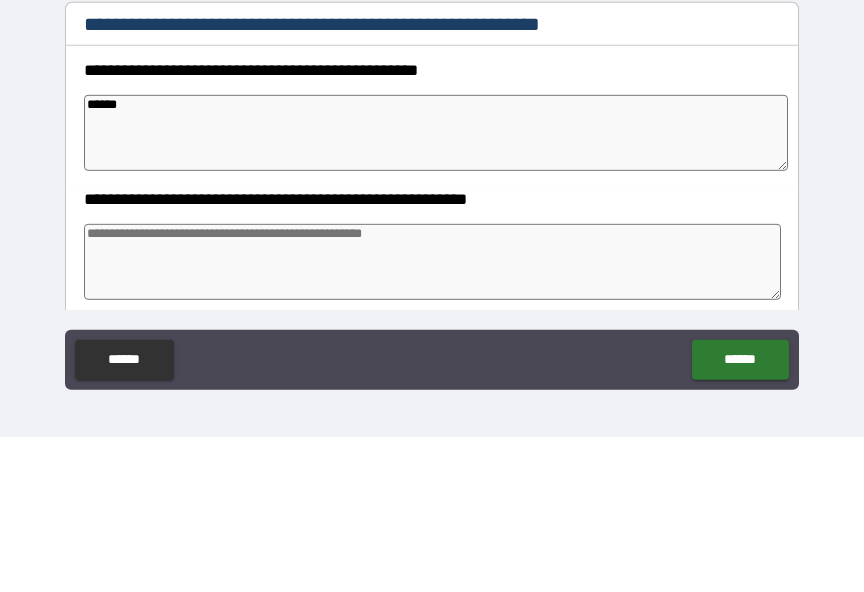 type on "*" 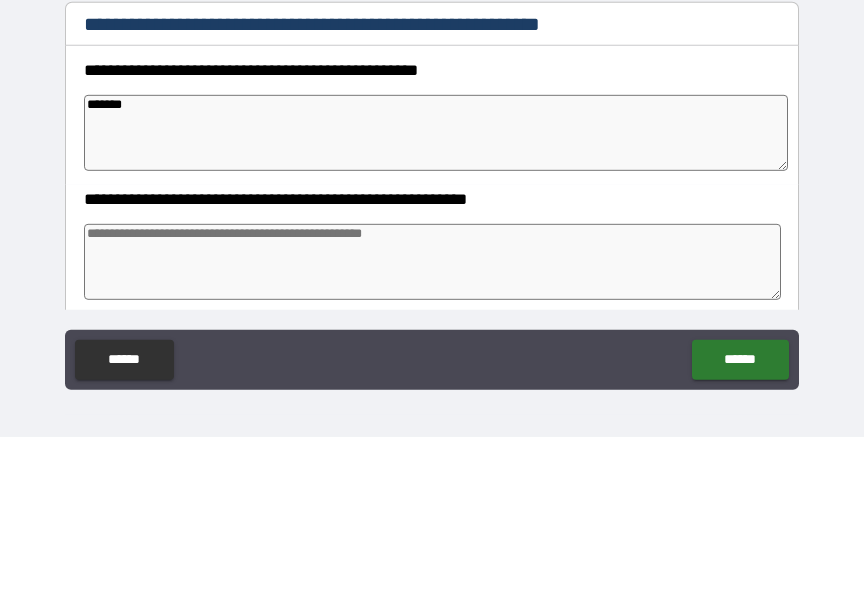 type on "*" 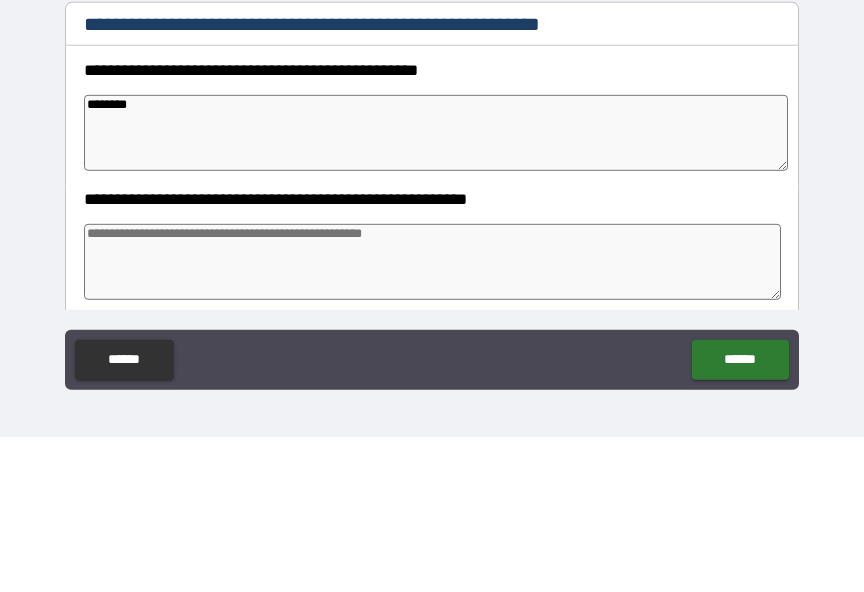 type on "*" 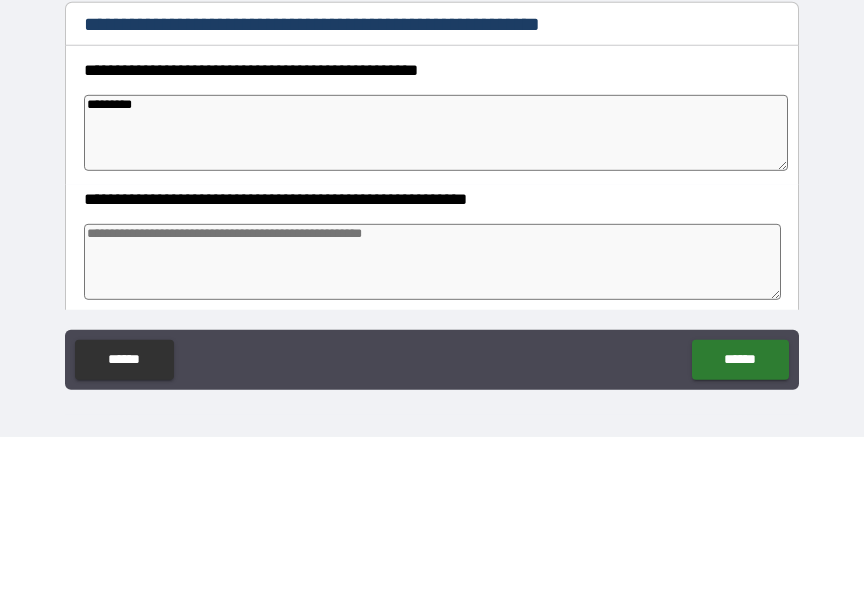 type on "*" 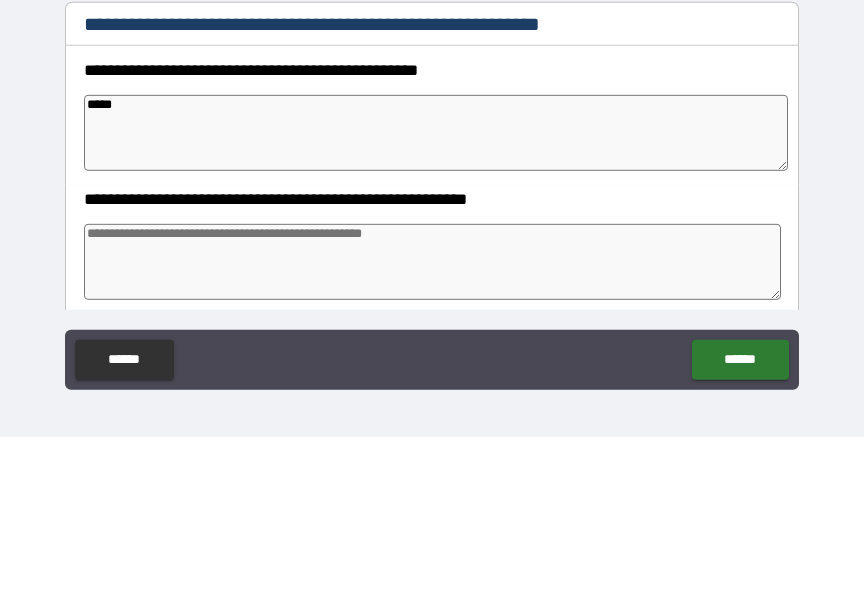 type on "******" 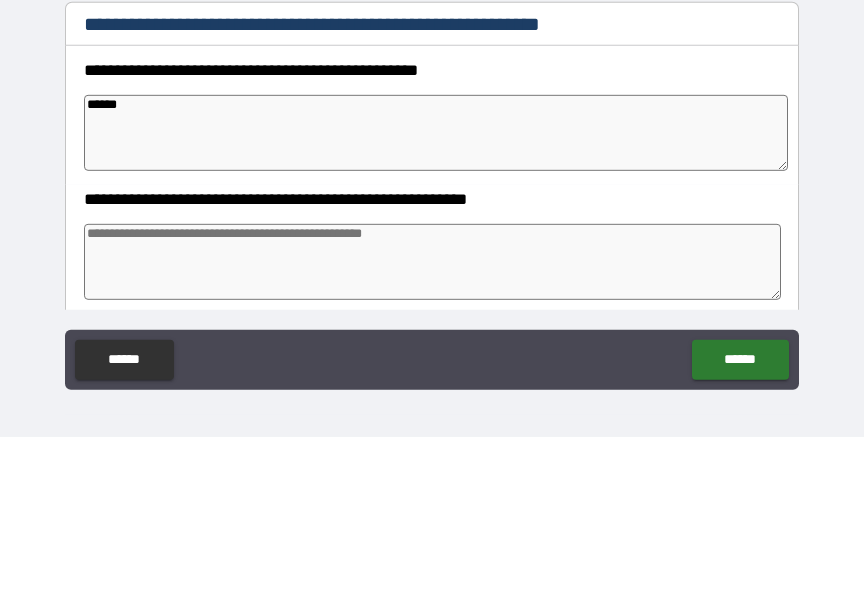 type on "*" 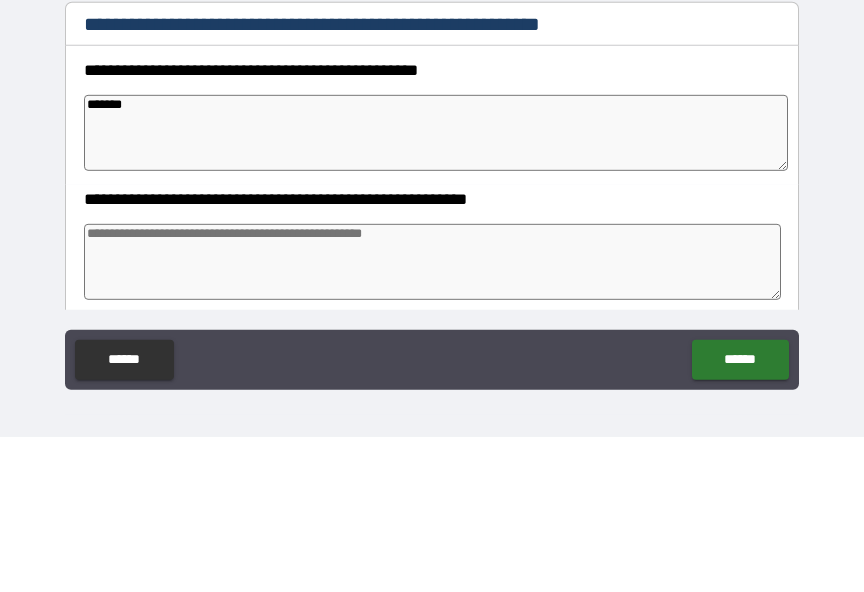 type on "*" 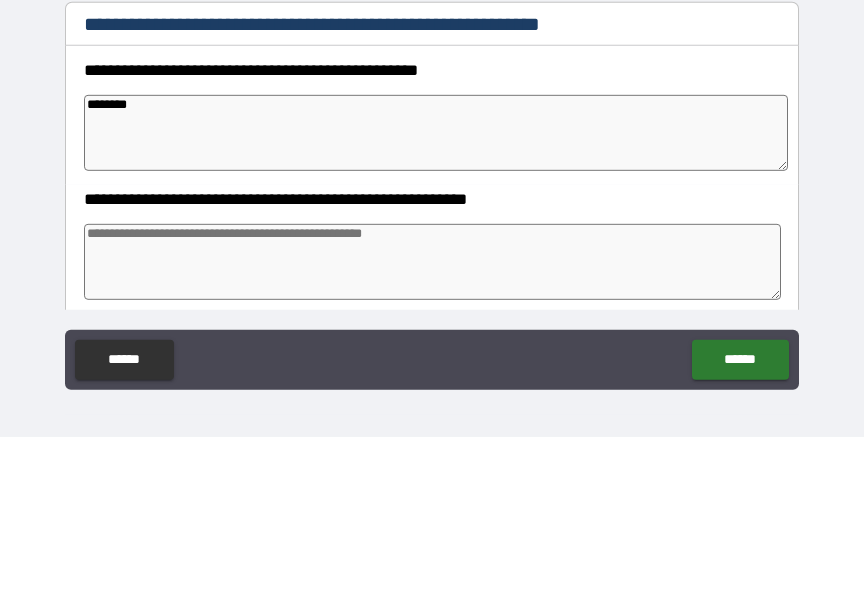 type on "*" 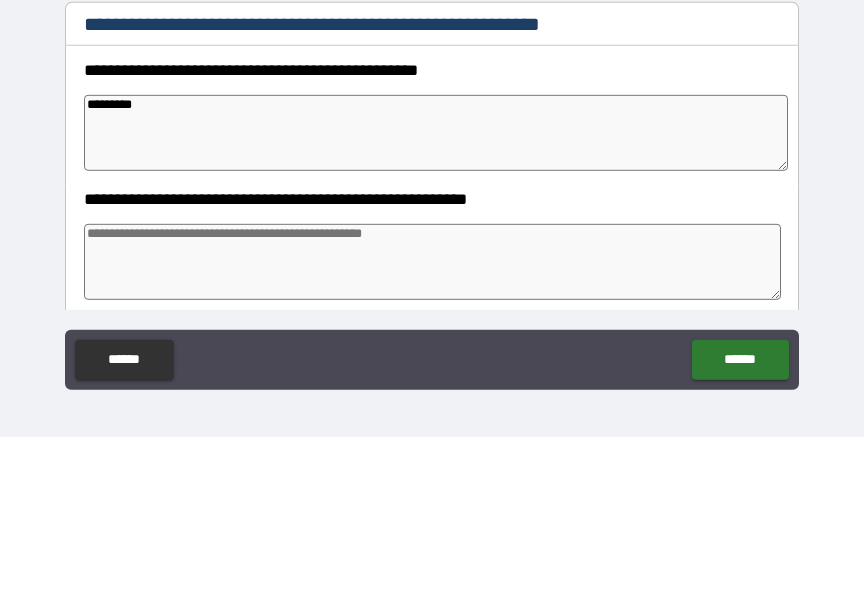 type on "*" 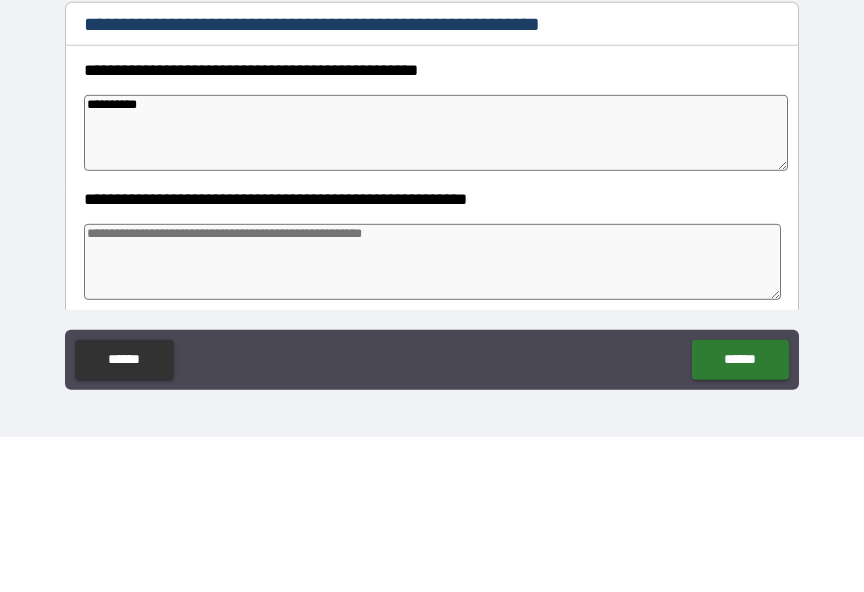 type on "*" 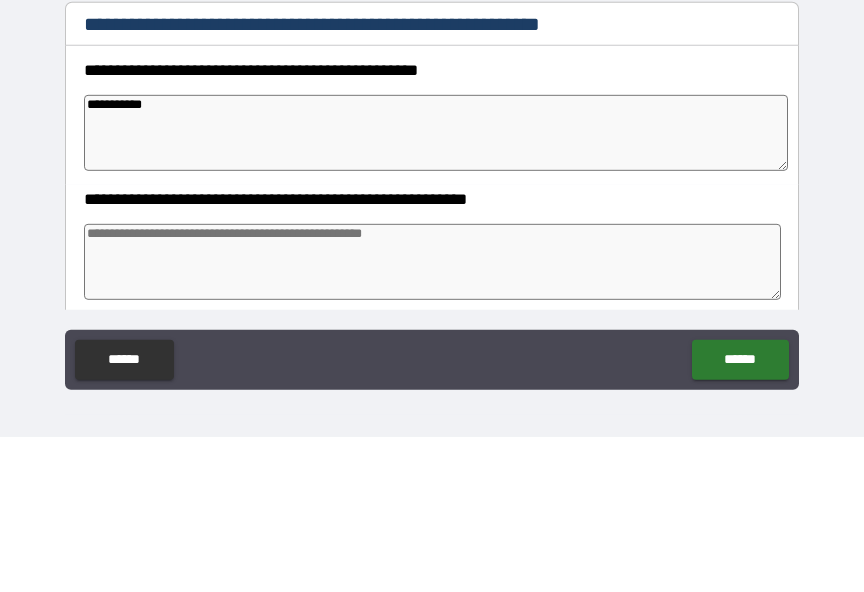 type on "**********" 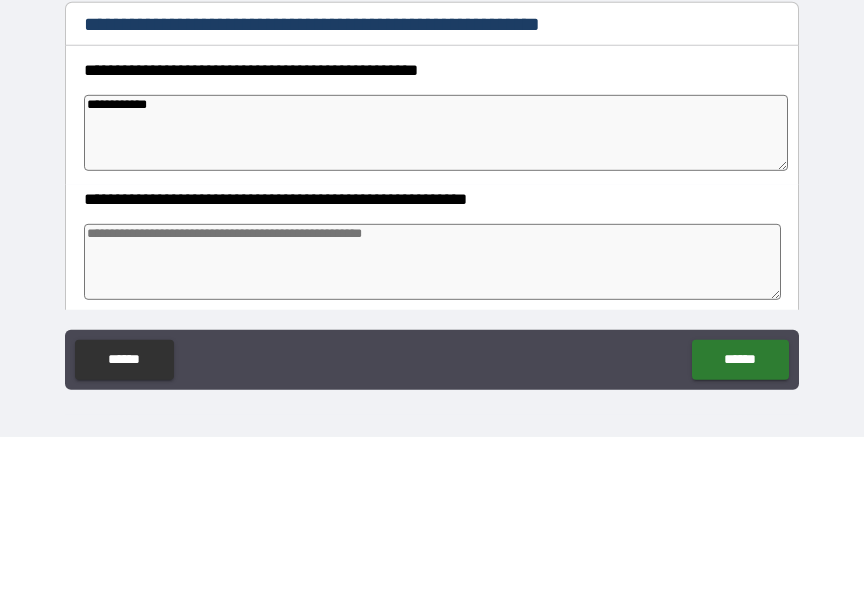 type on "*" 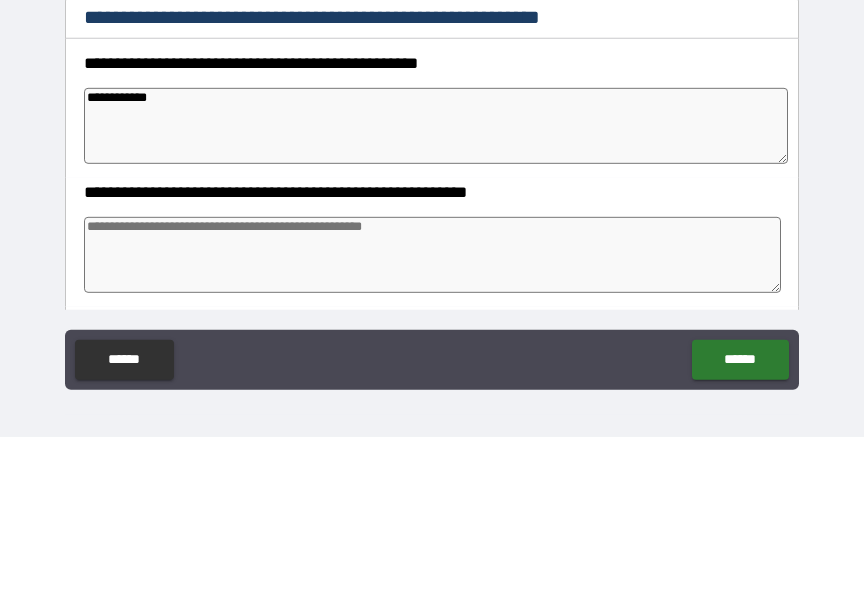 scroll, scrollTop: 157, scrollLeft: 0, axis: vertical 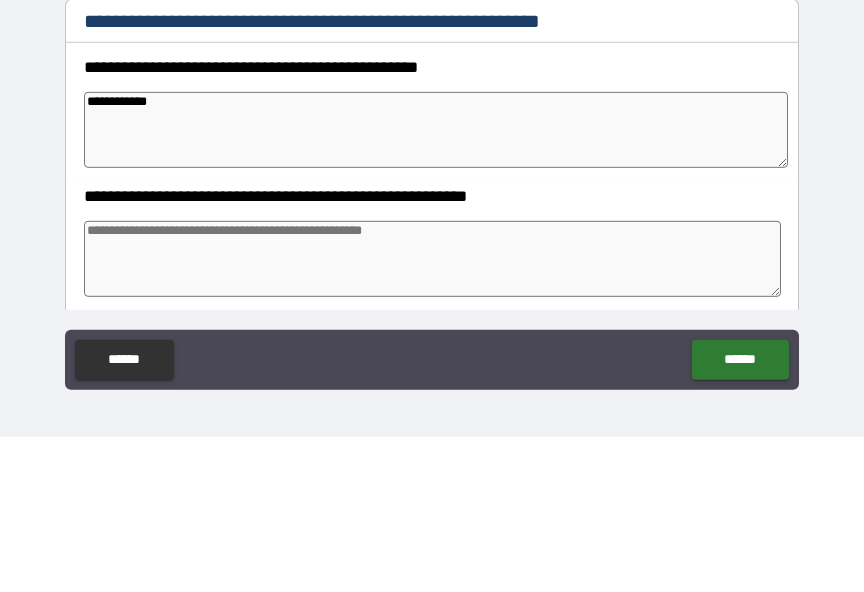 type on "**********" 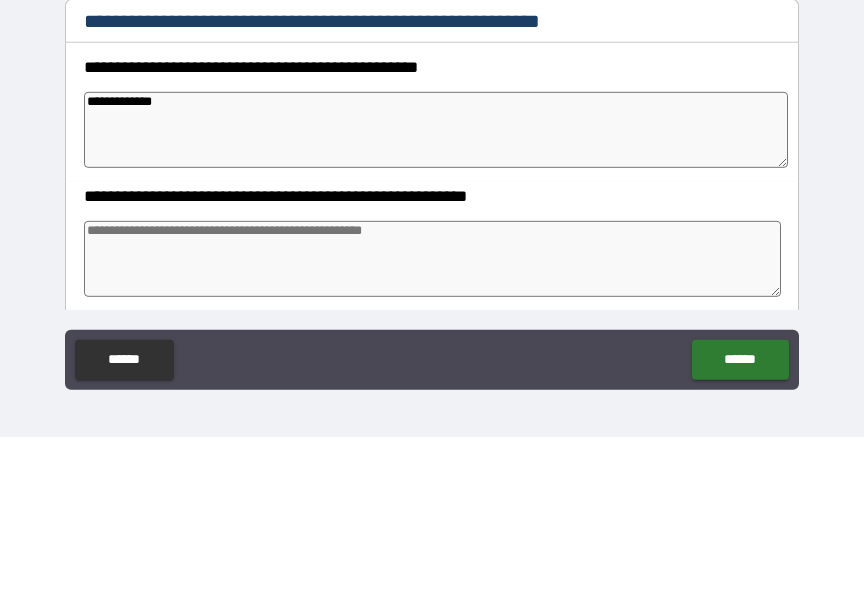 type on "*" 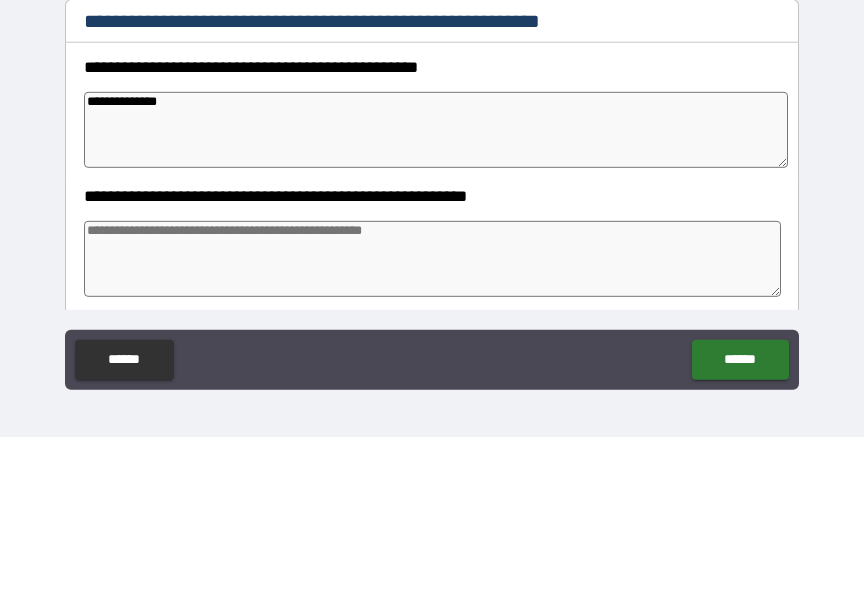 type on "*" 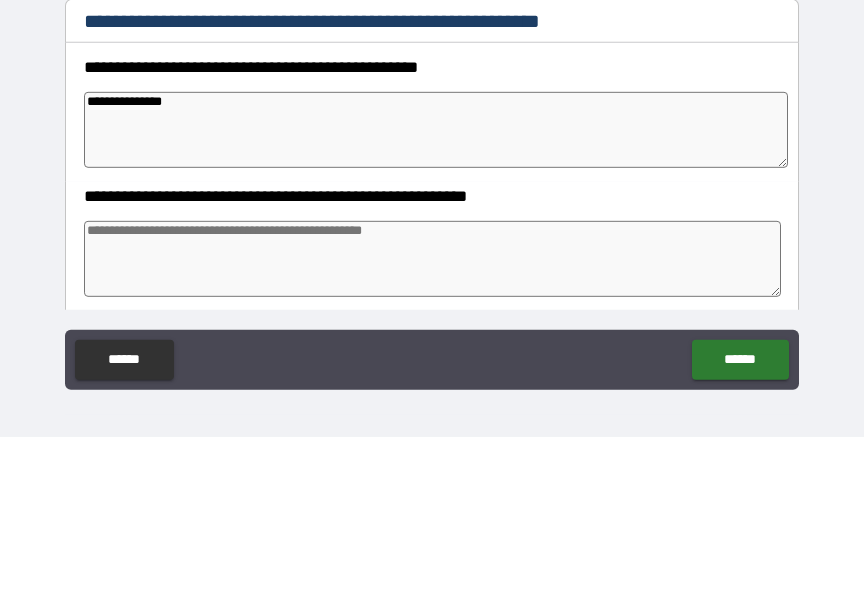 type on "*" 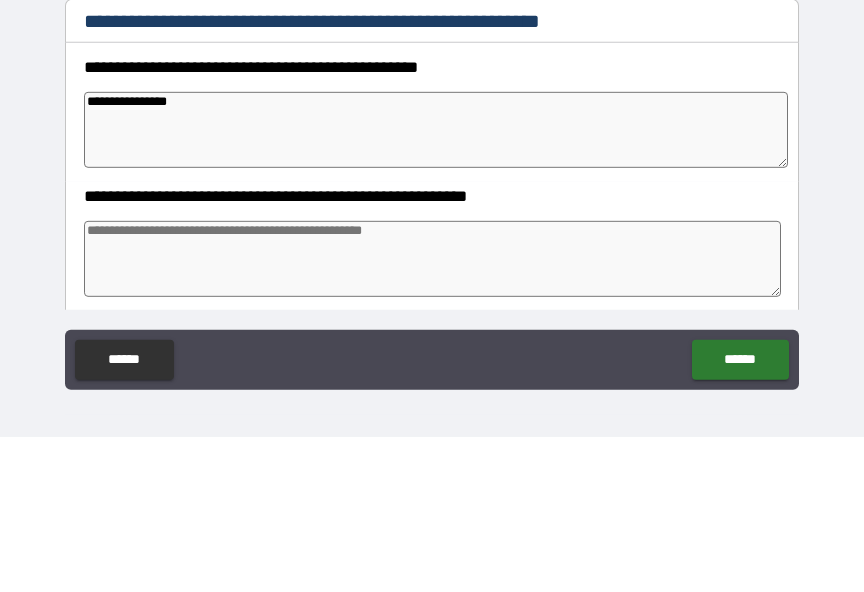 type on "*" 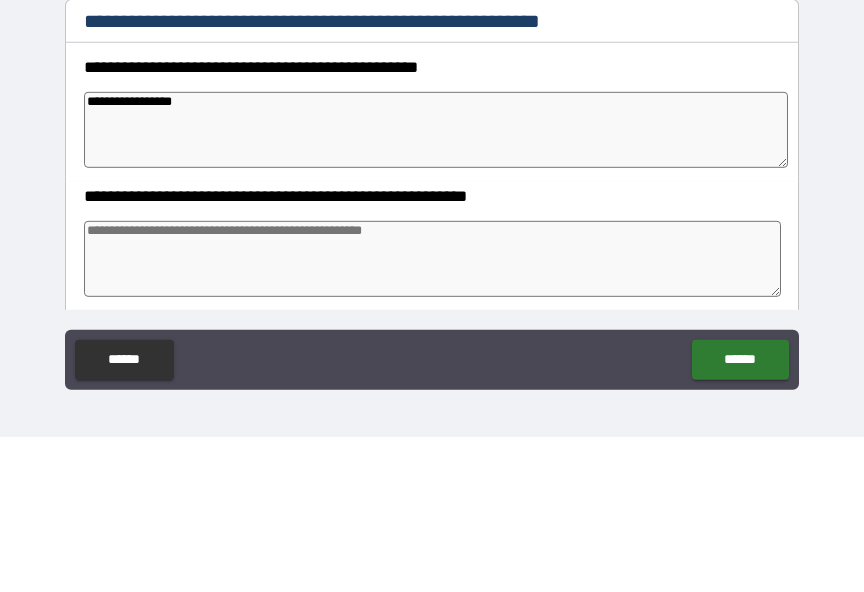 type on "*" 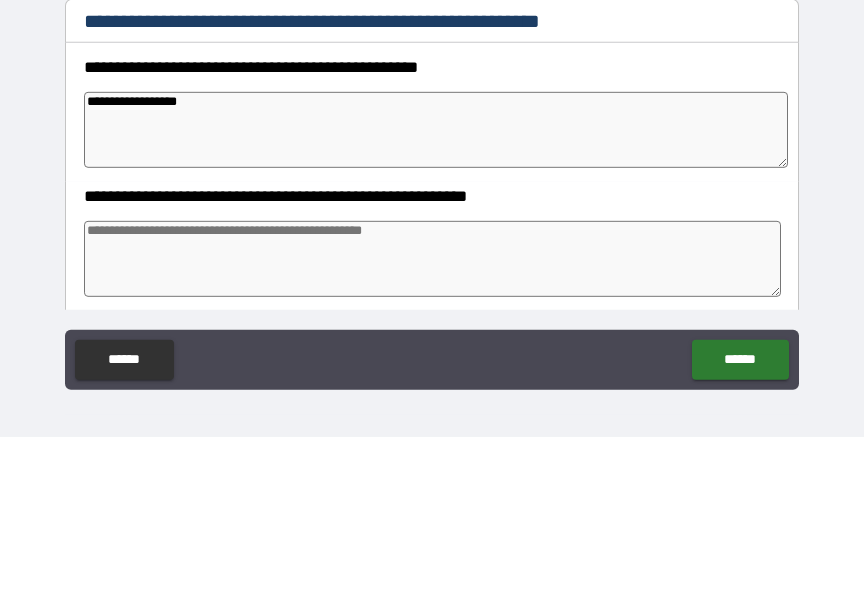 type on "*" 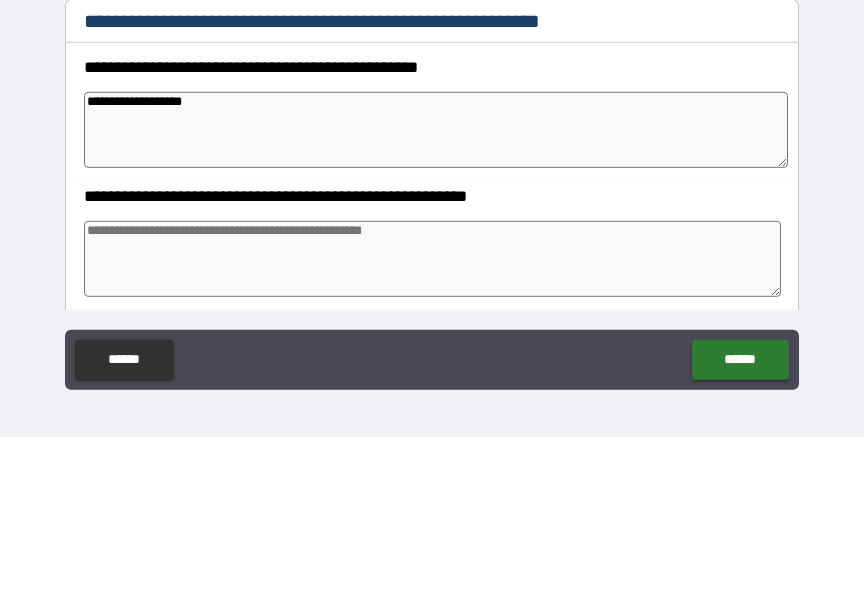 type on "*" 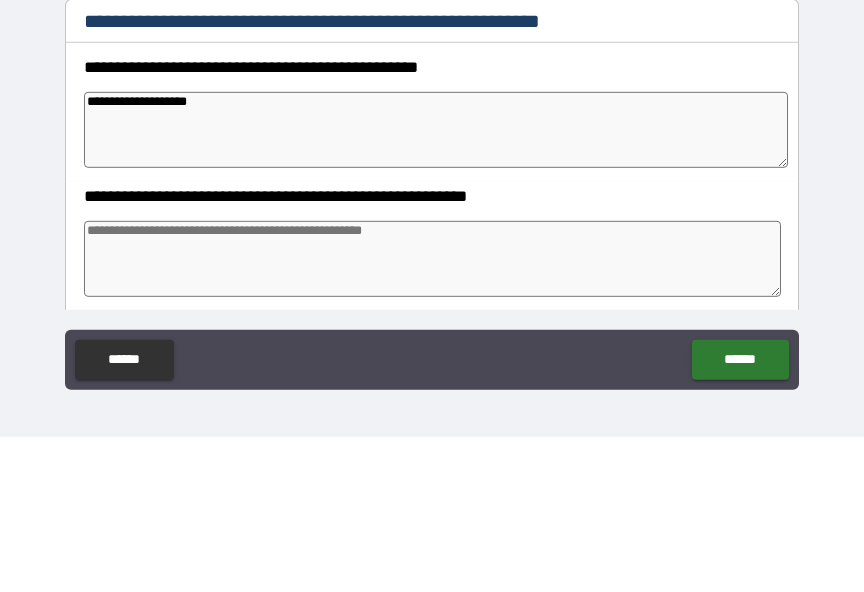 type on "*" 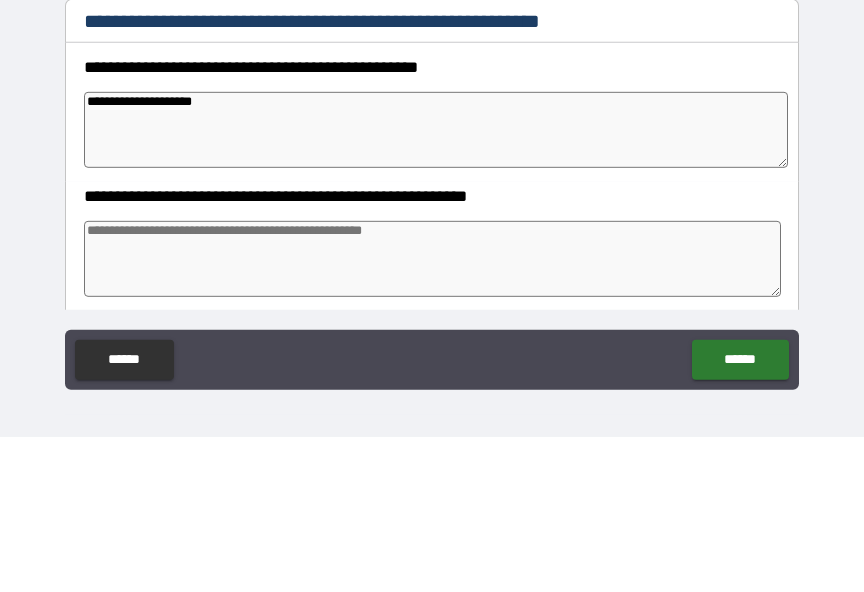 type on "*" 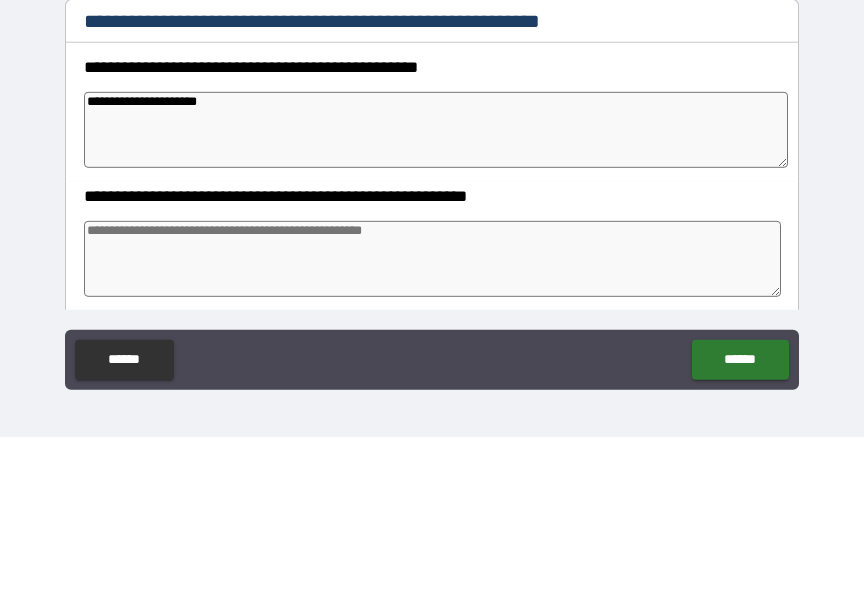 type on "*" 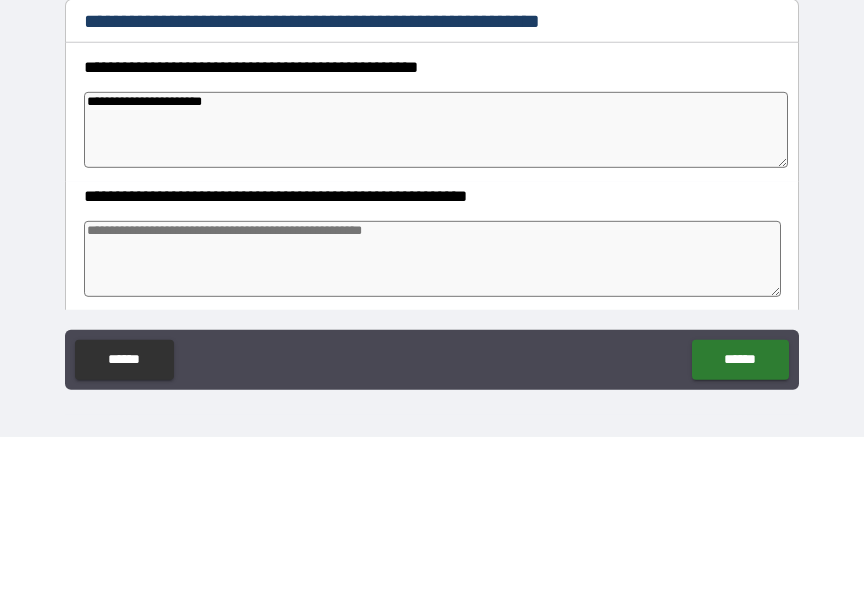 type on "*" 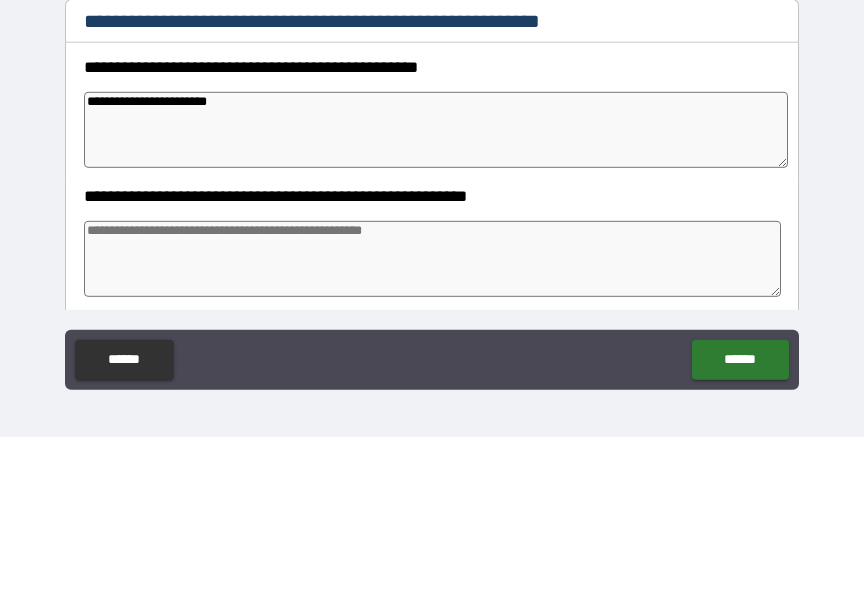 type on "*" 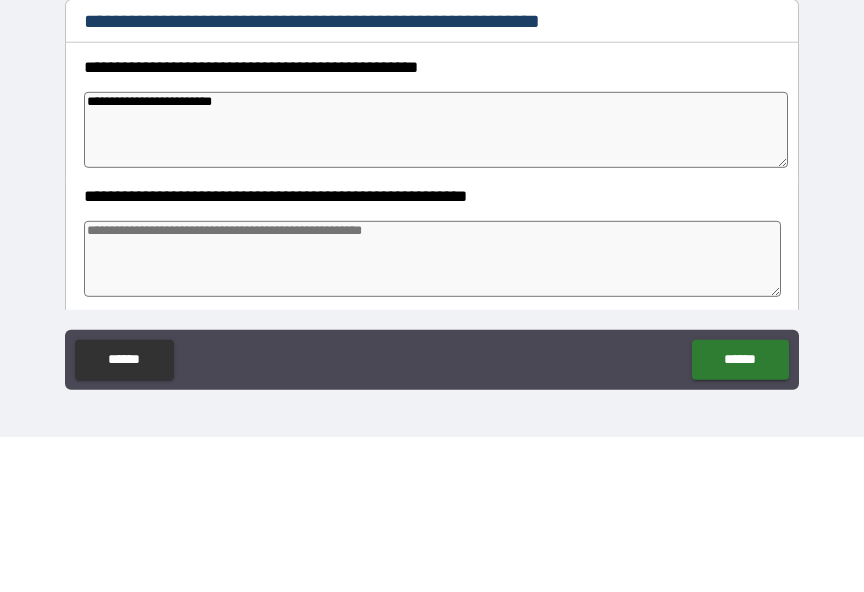 type on "*" 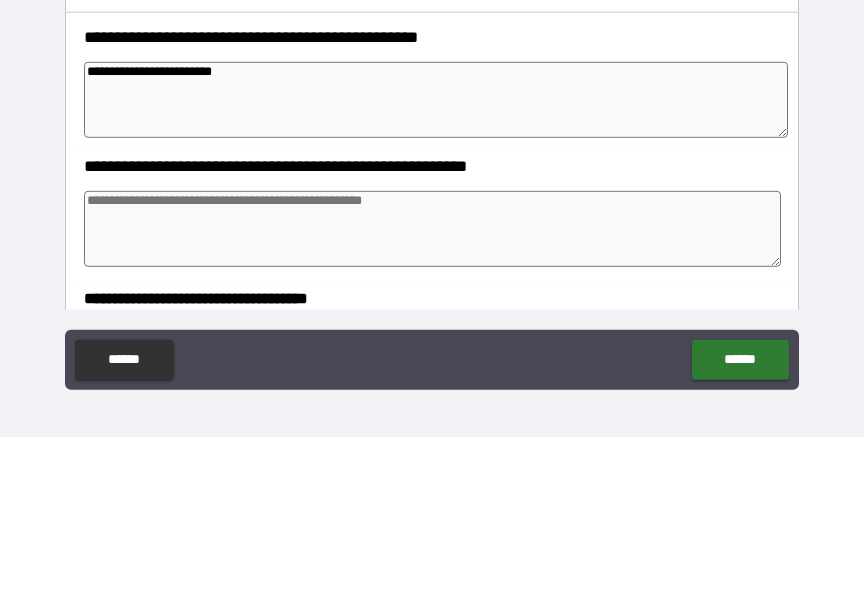 scroll, scrollTop: 233, scrollLeft: 0, axis: vertical 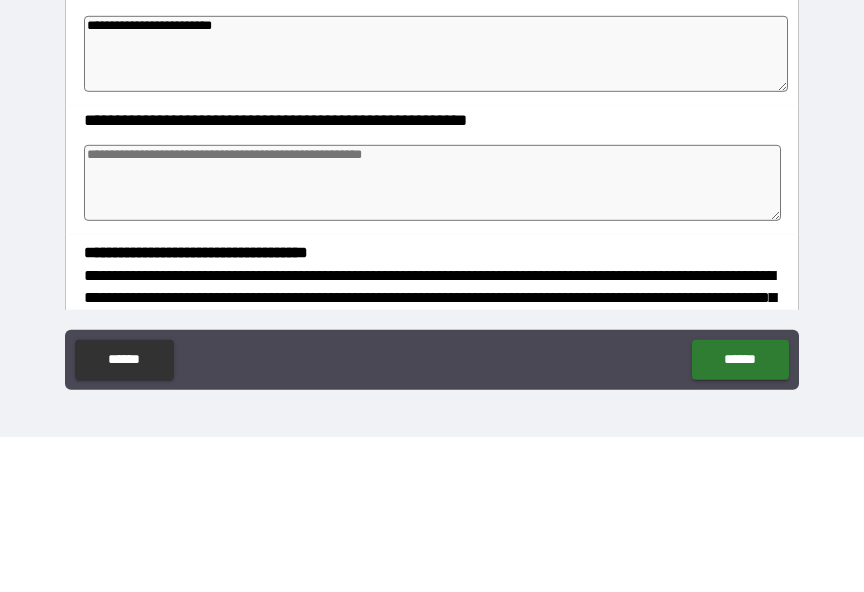 type on "**********" 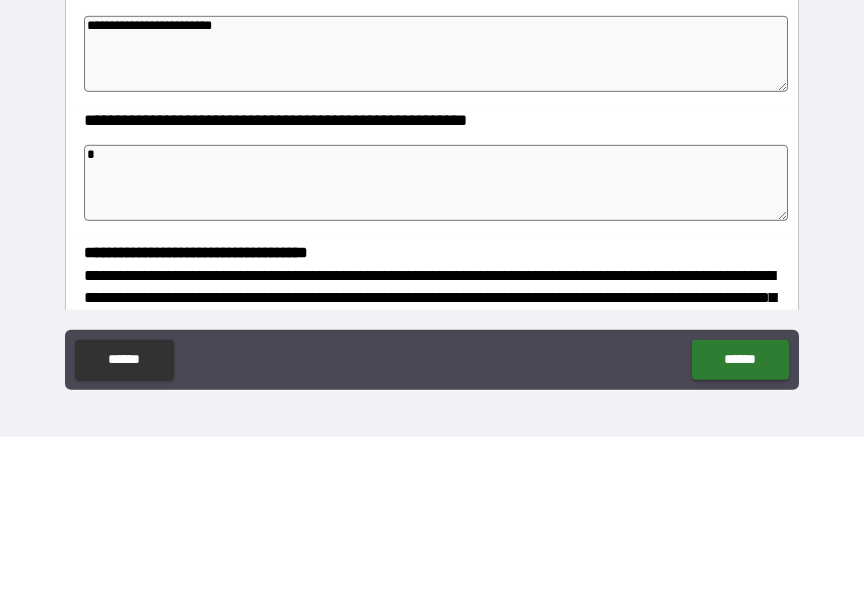 type on "**" 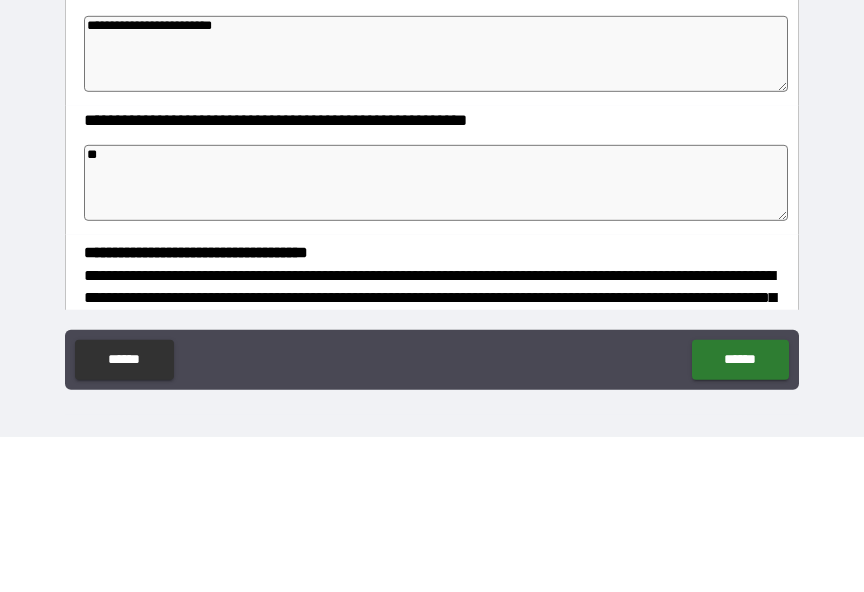 type on "*" 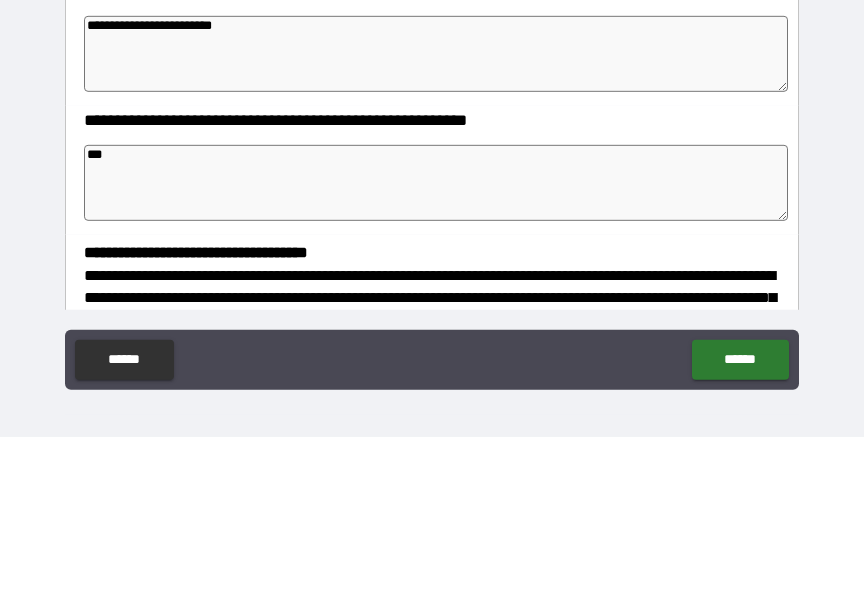 type on "*" 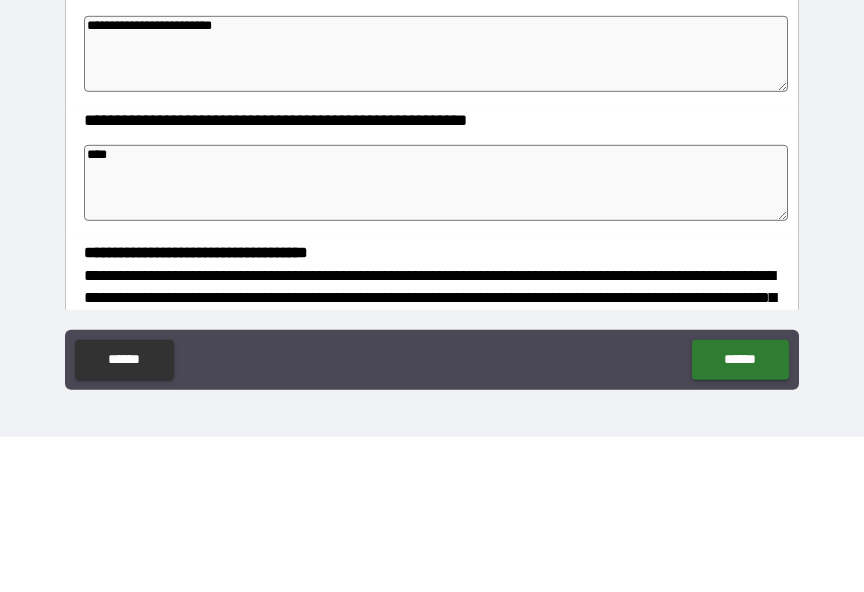 type on "*" 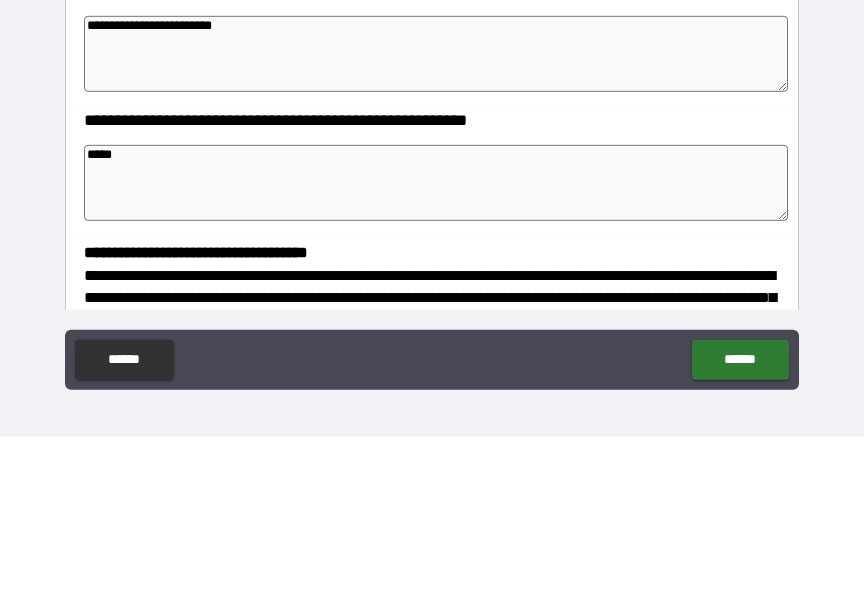 type on "*****" 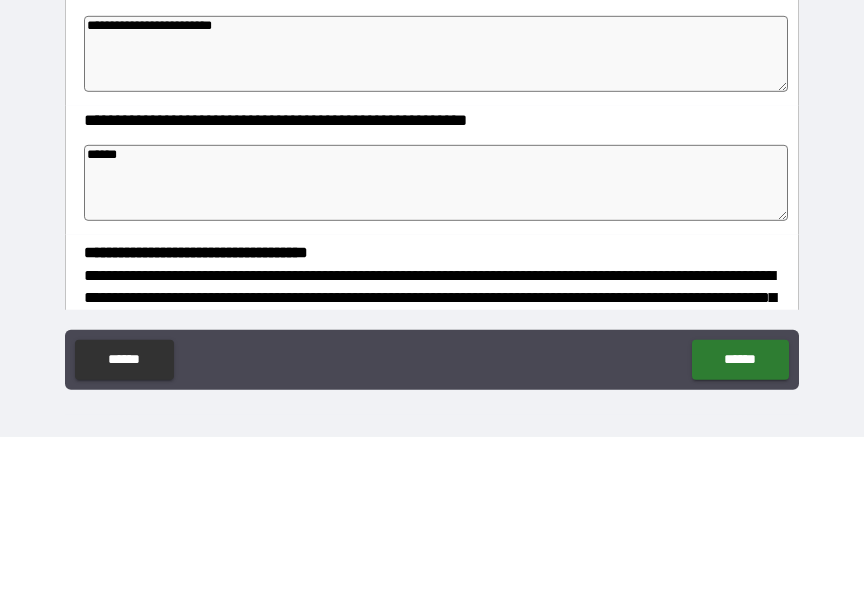 type on "*" 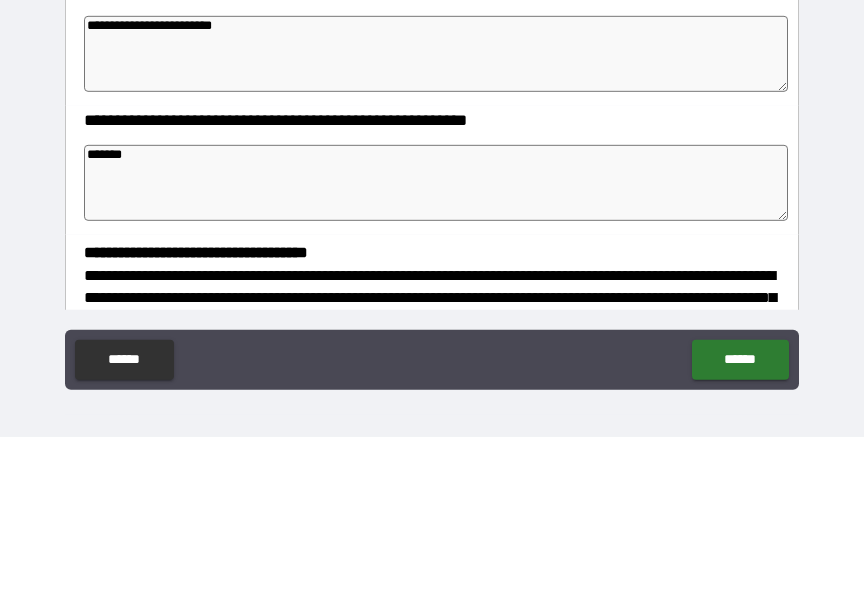 type on "*" 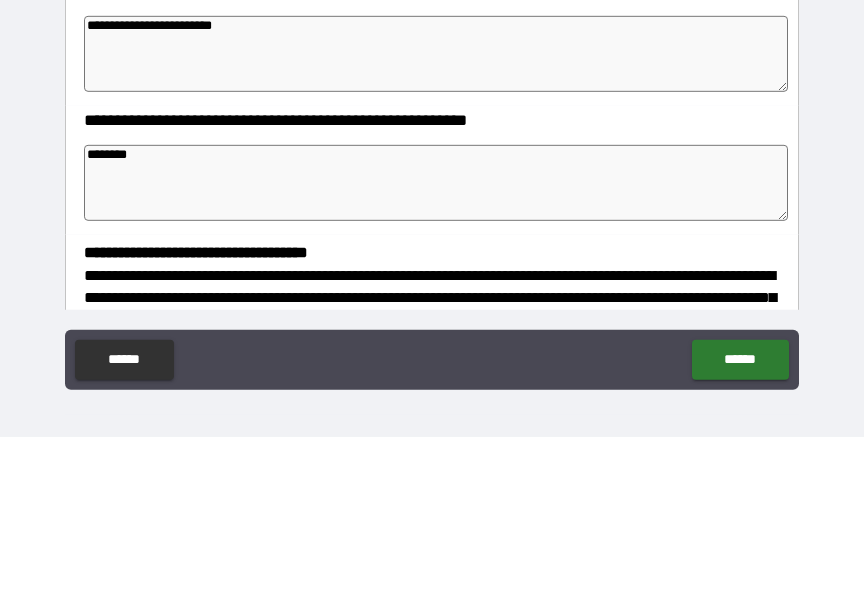 type on "*" 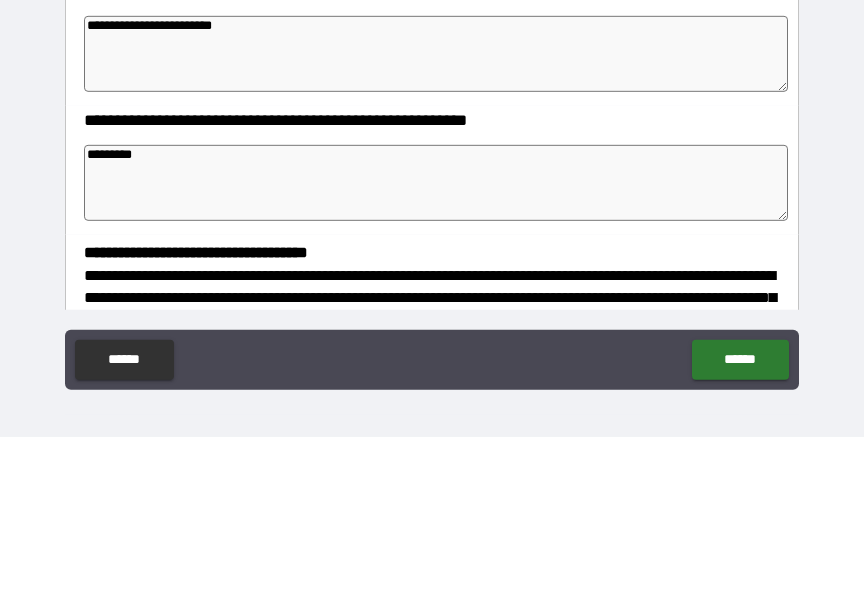 type on "*" 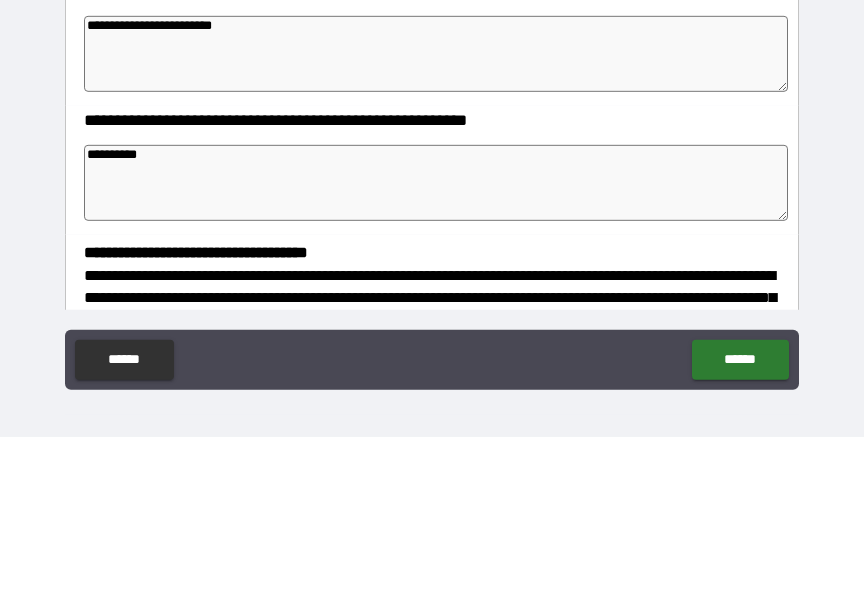 type on "**********" 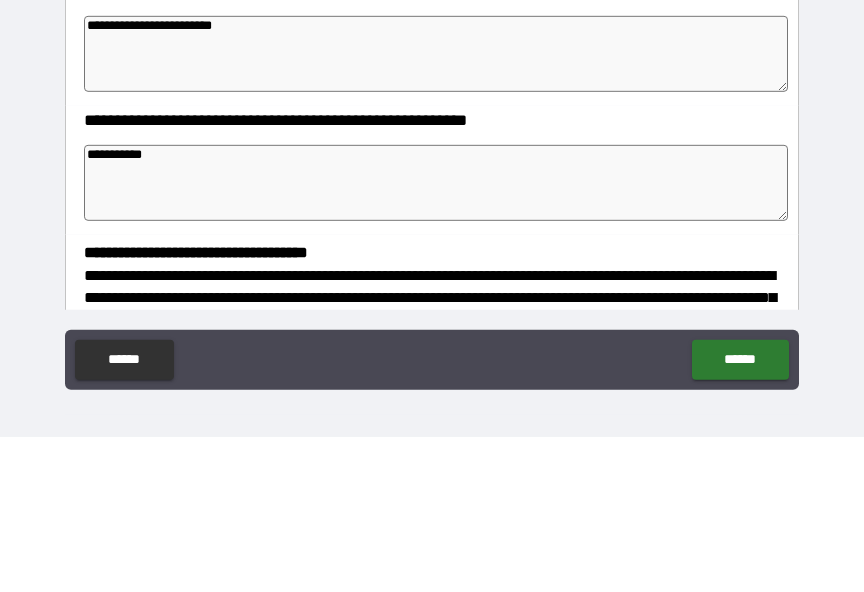 type on "*" 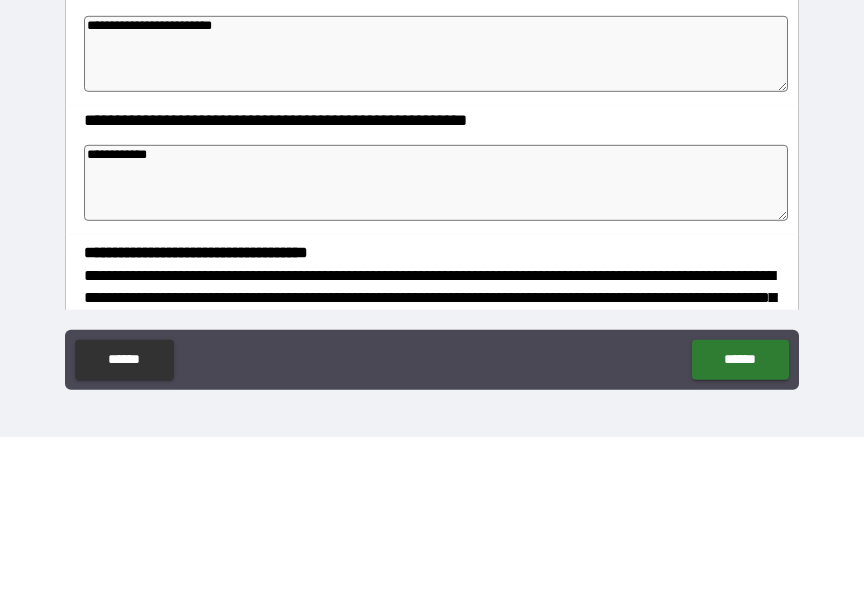 type on "*" 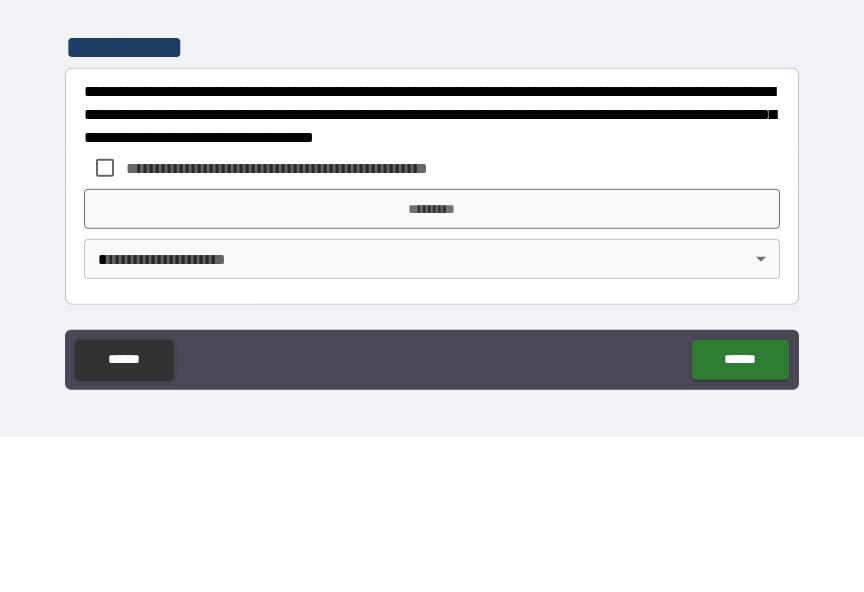 scroll, scrollTop: 739, scrollLeft: 0, axis: vertical 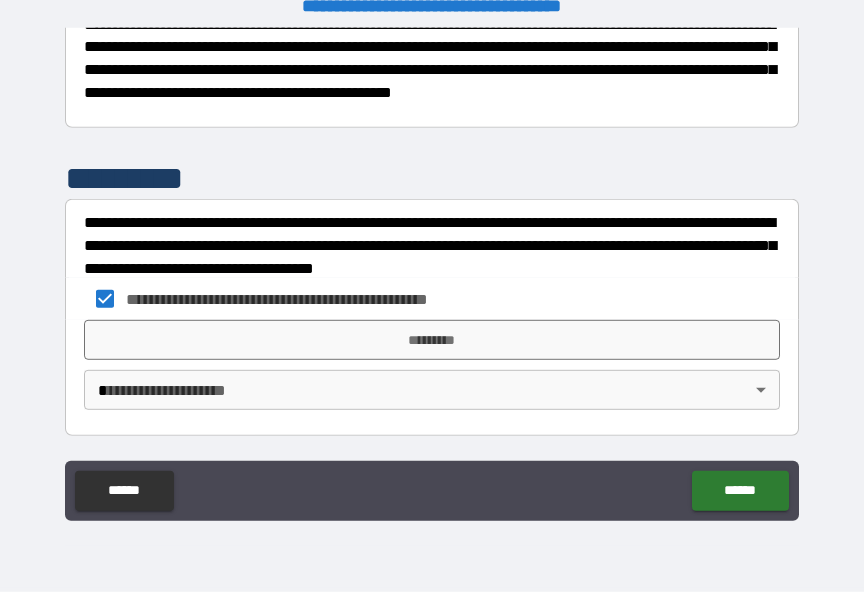 type on "*" 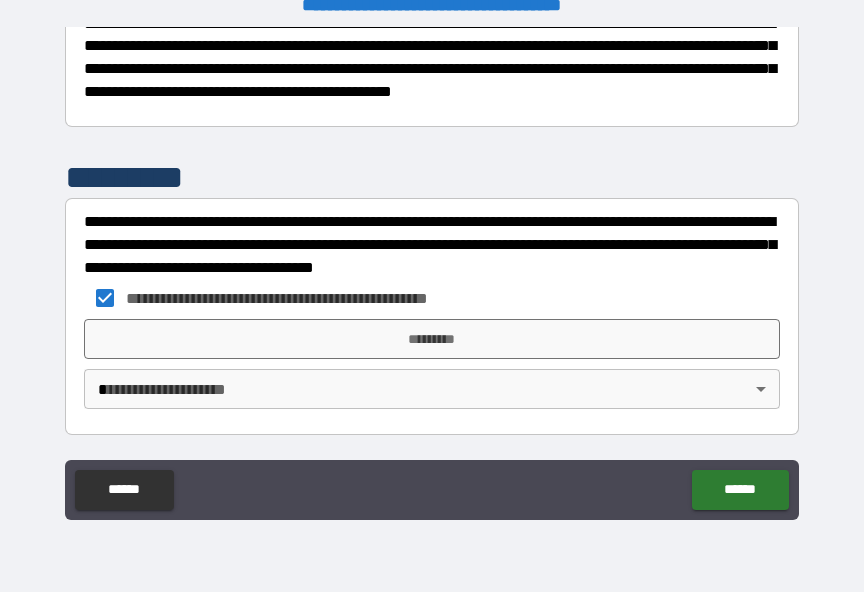 click on "*********" at bounding box center [432, 339] 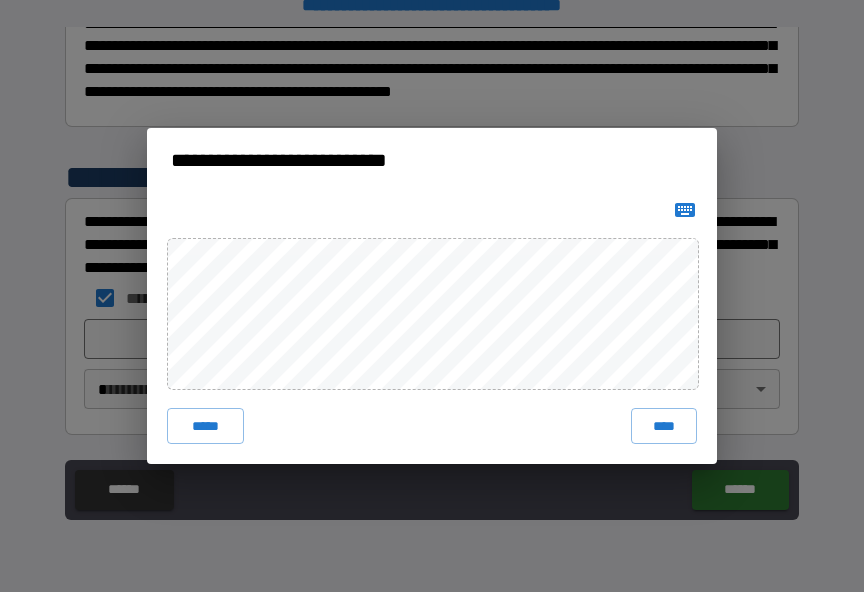 click on "****" at bounding box center (664, 426) 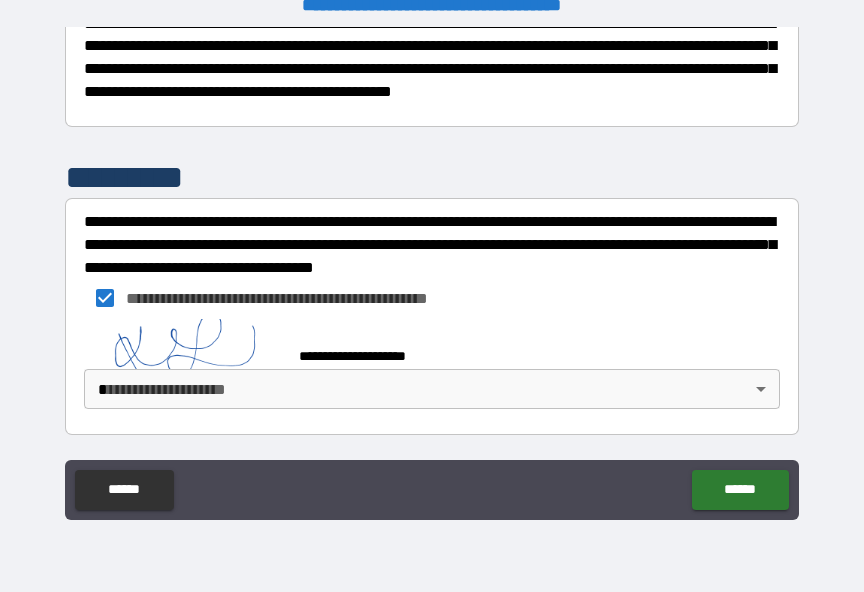 type on "*" 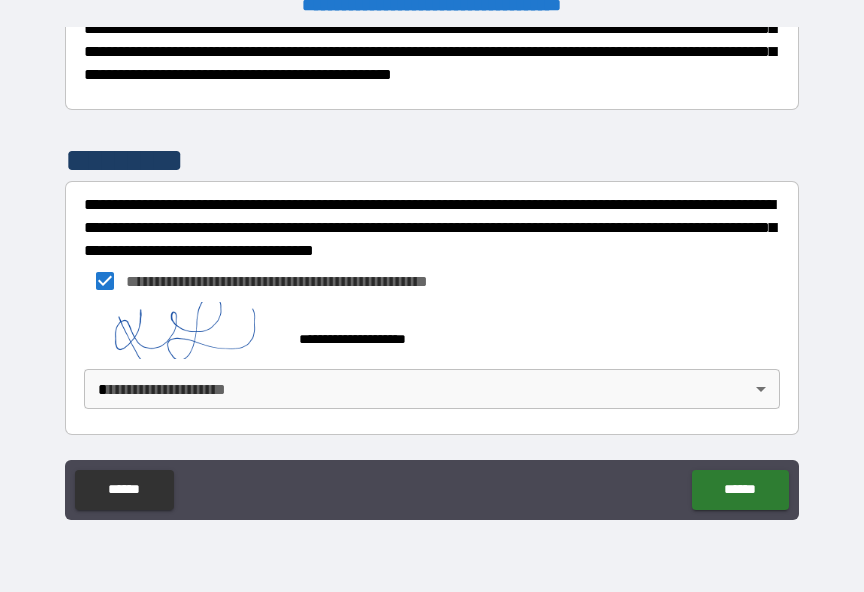click on "**********" at bounding box center (432, 283) 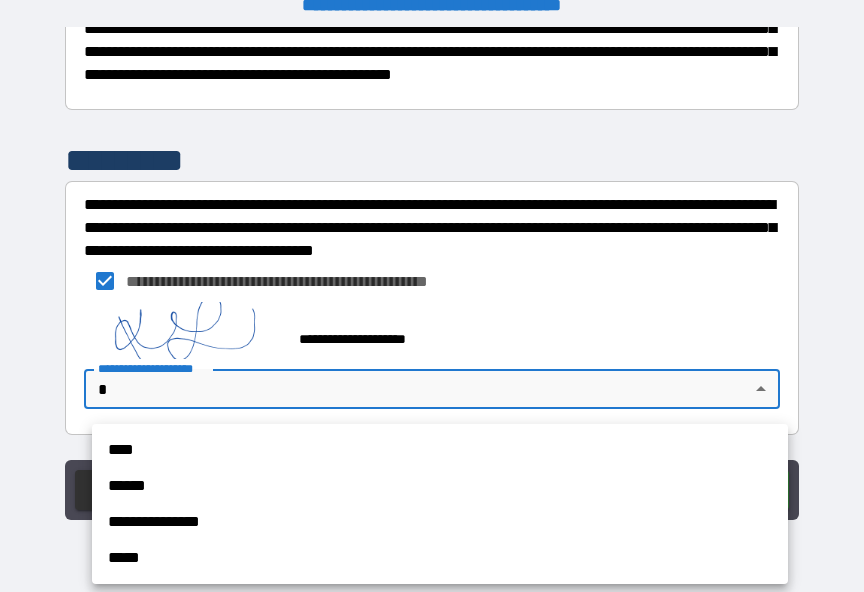 click on "****" at bounding box center [440, 450] 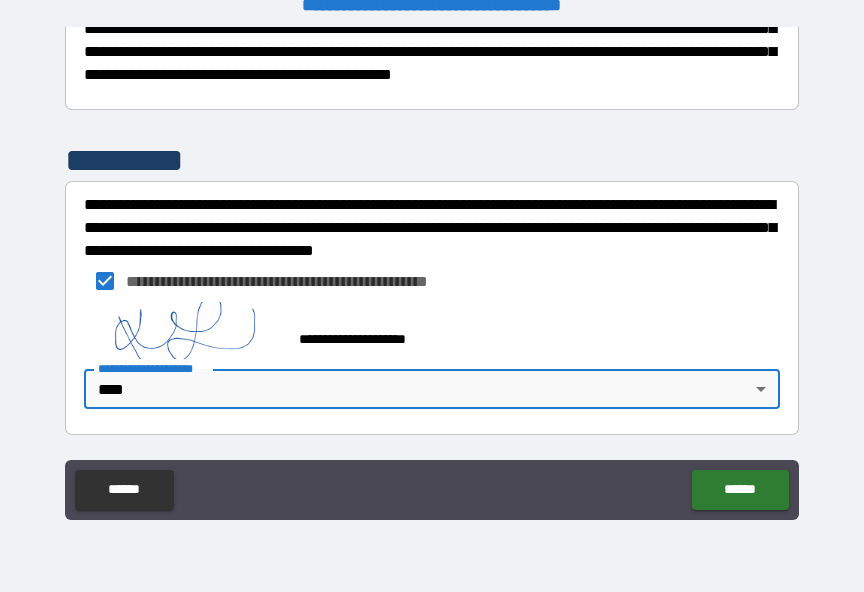 type on "*" 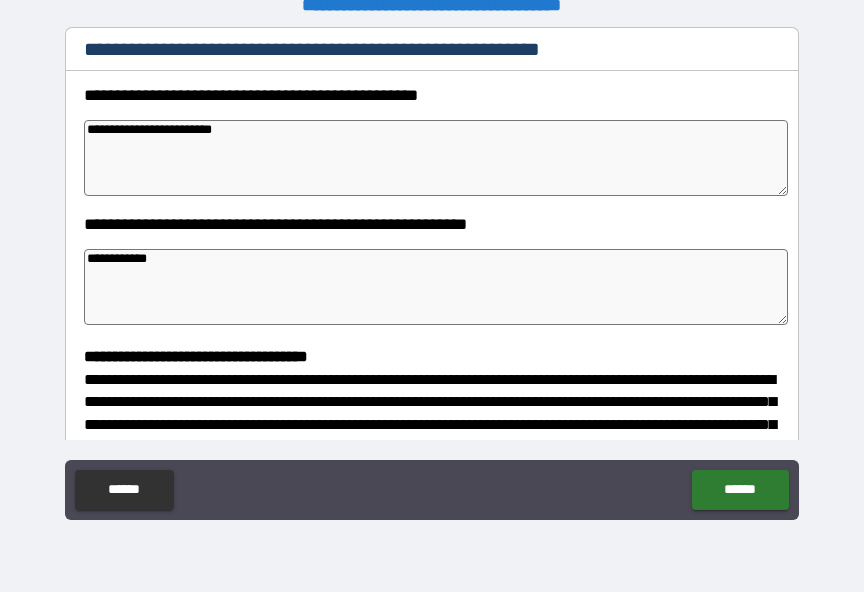 click on "******" at bounding box center (740, 490) 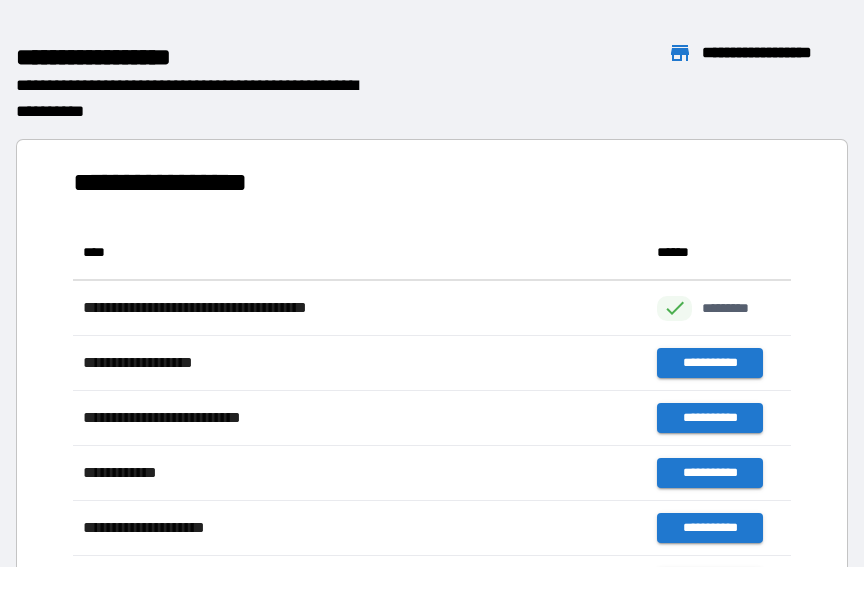 scroll, scrollTop: 386, scrollLeft: 718, axis: both 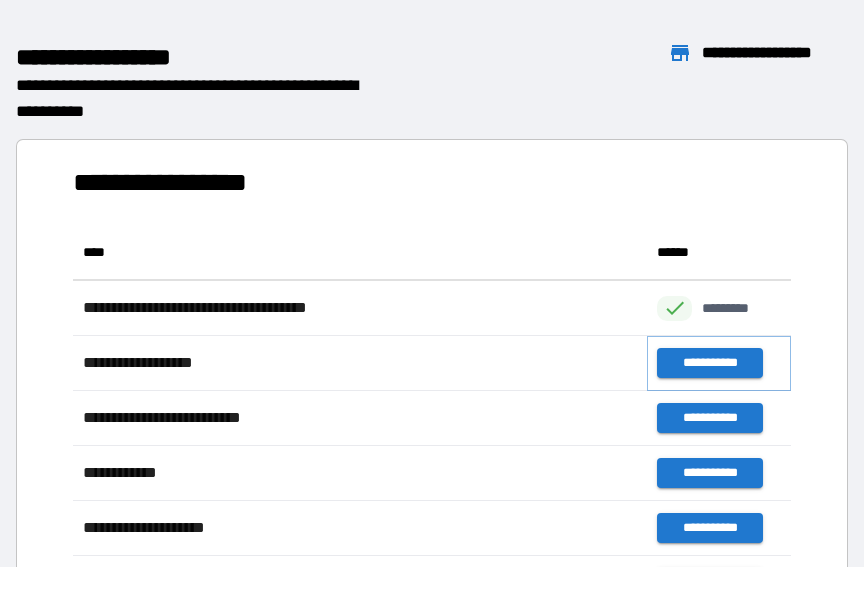 click on "**********" at bounding box center (709, 363) 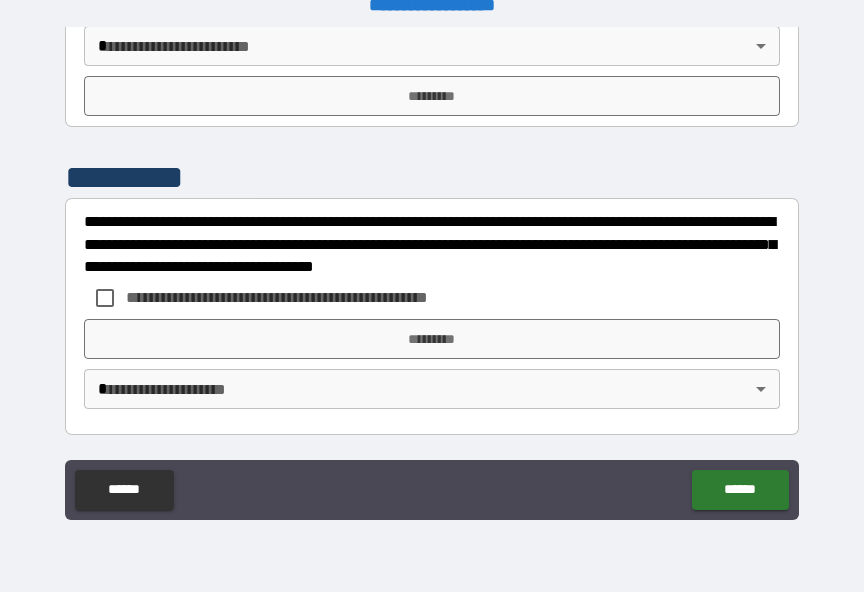 scroll, scrollTop: 2598, scrollLeft: 0, axis: vertical 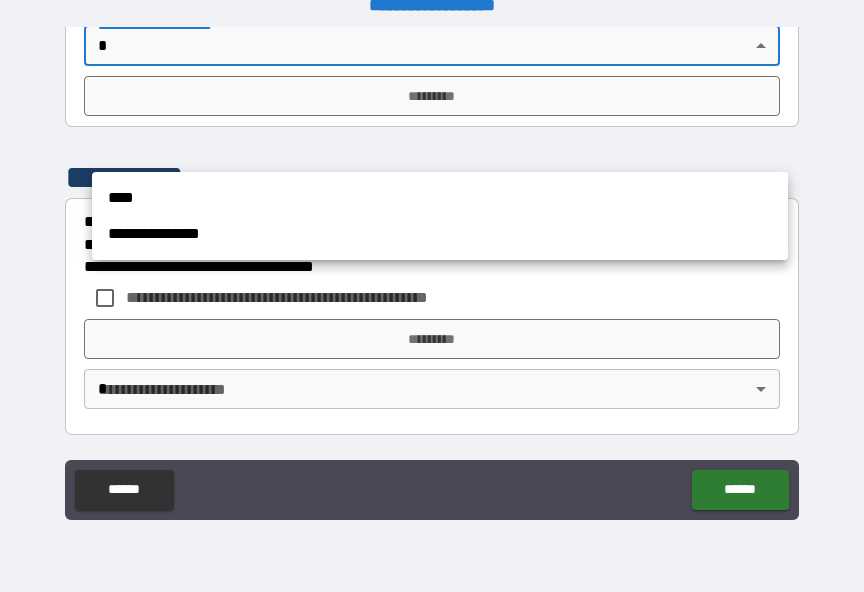 click on "****" at bounding box center (440, 198) 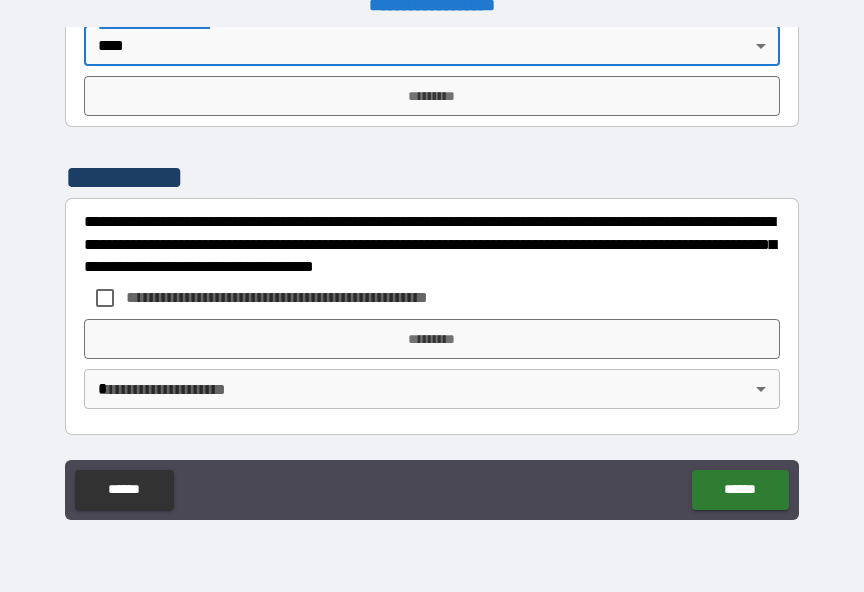 click on "*********" at bounding box center (432, 96) 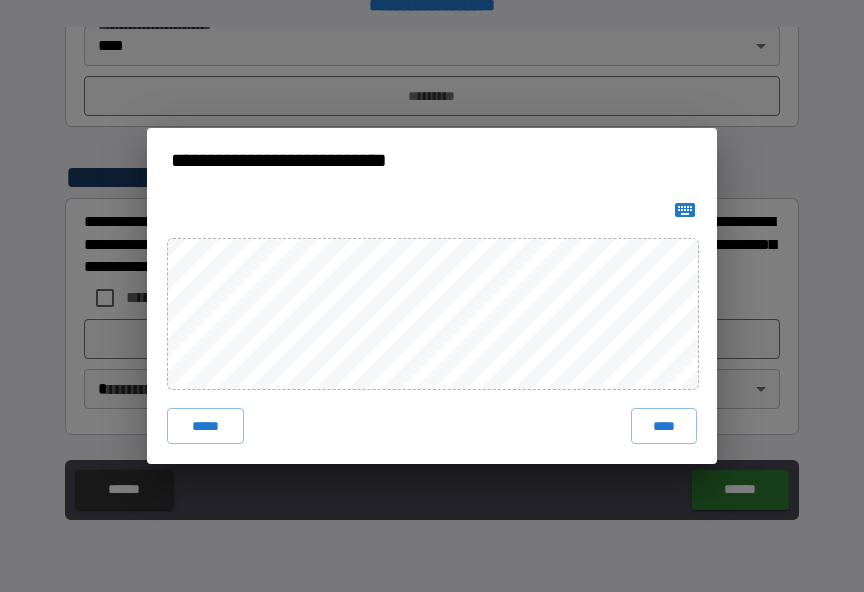 click on "****" at bounding box center (664, 426) 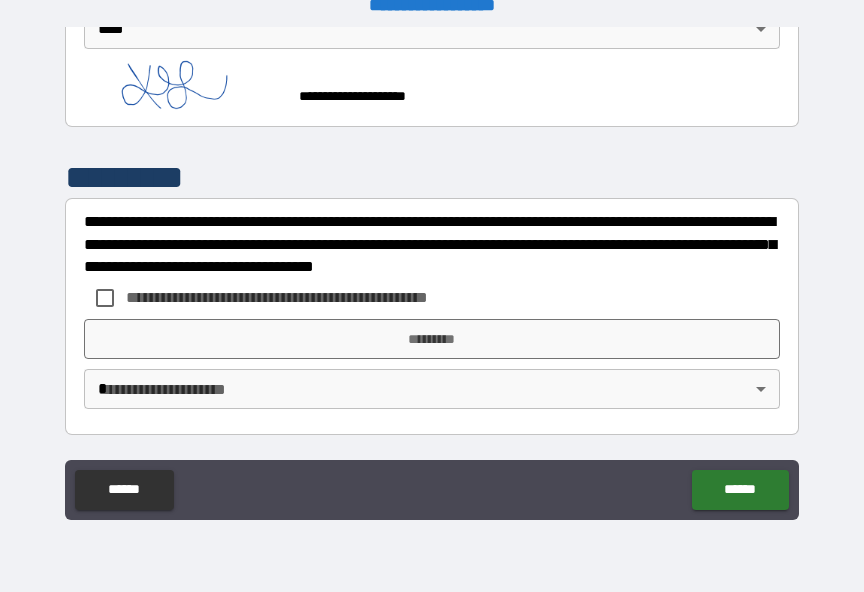 scroll, scrollTop: 2713, scrollLeft: 0, axis: vertical 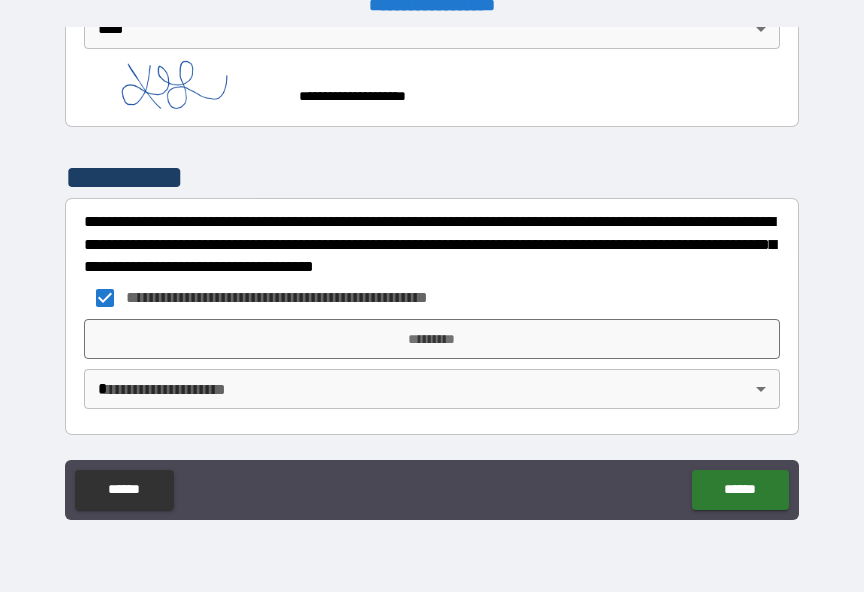 click on "*********" at bounding box center (432, 339) 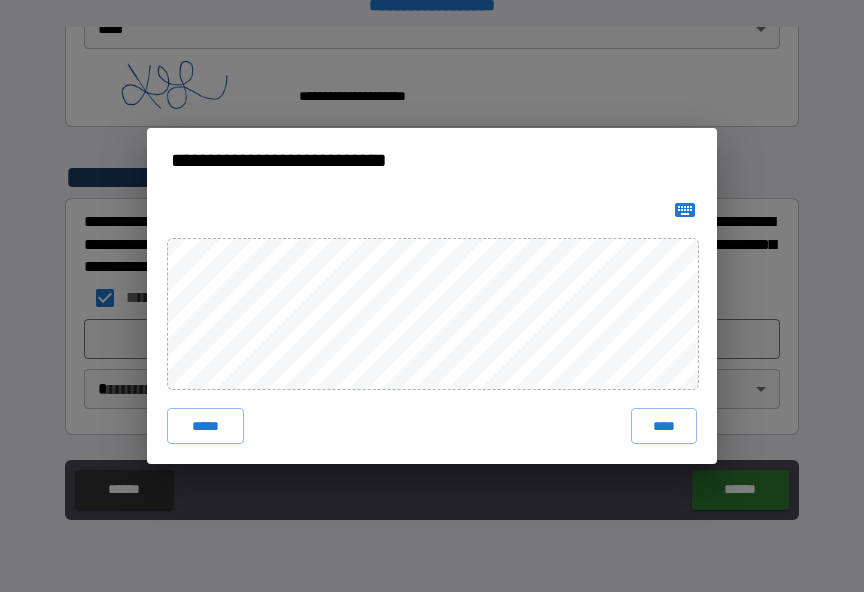 click on "****" at bounding box center [664, 426] 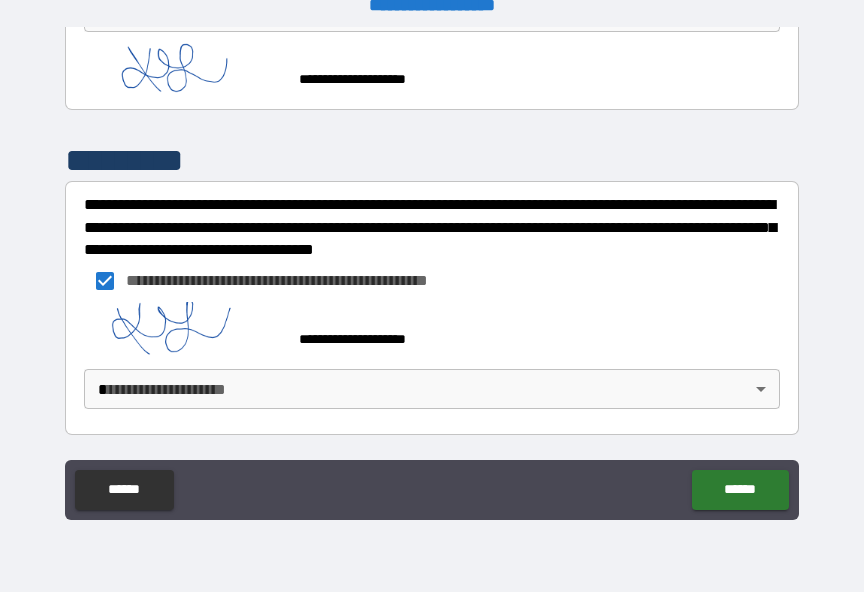 click on "**********" at bounding box center (432, 283) 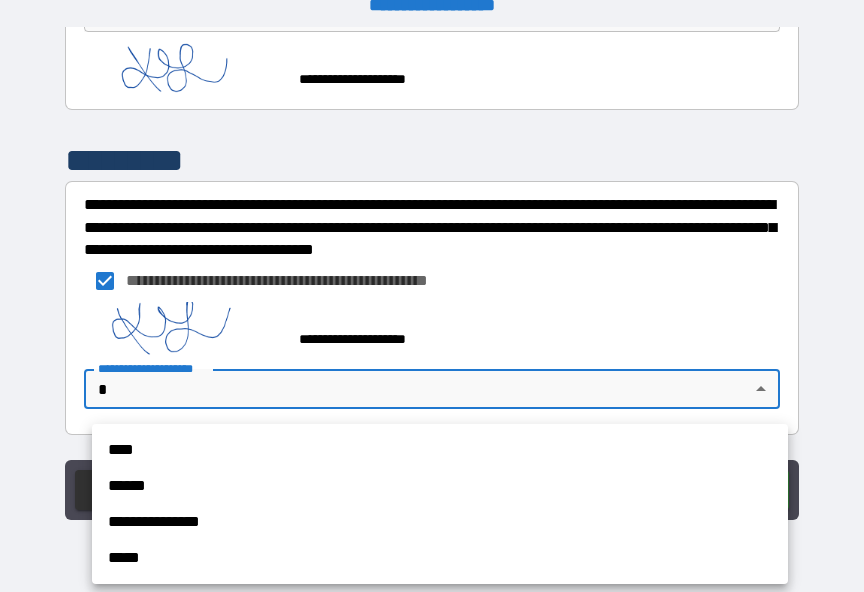 click on "****" at bounding box center [440, 450] 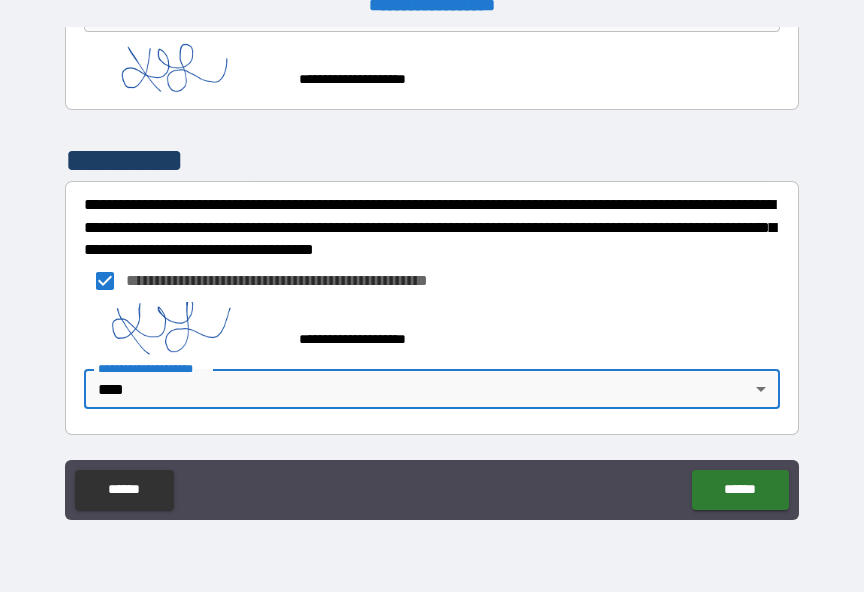 click on "******" at bounding box center (740, 490) 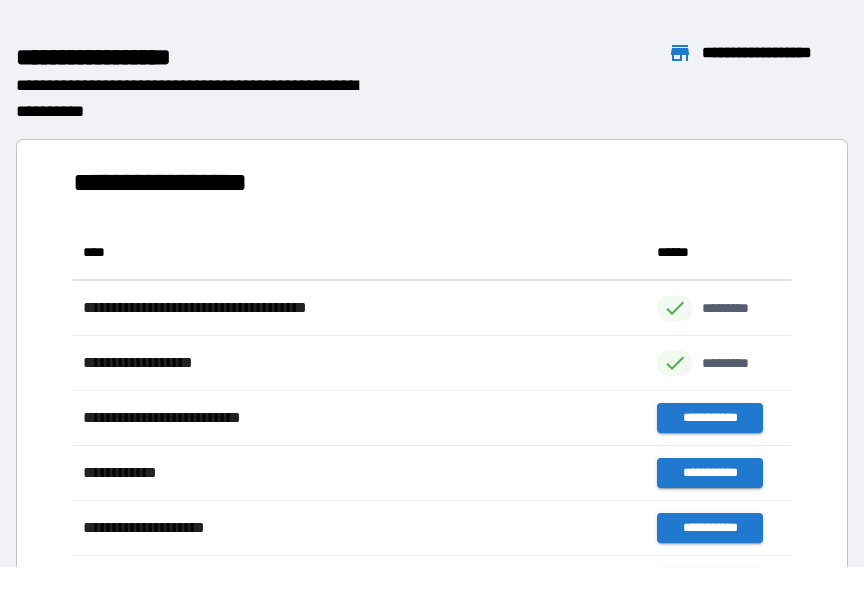 scroll, scrollTop: 386, scrollLeft: 718, axis: both 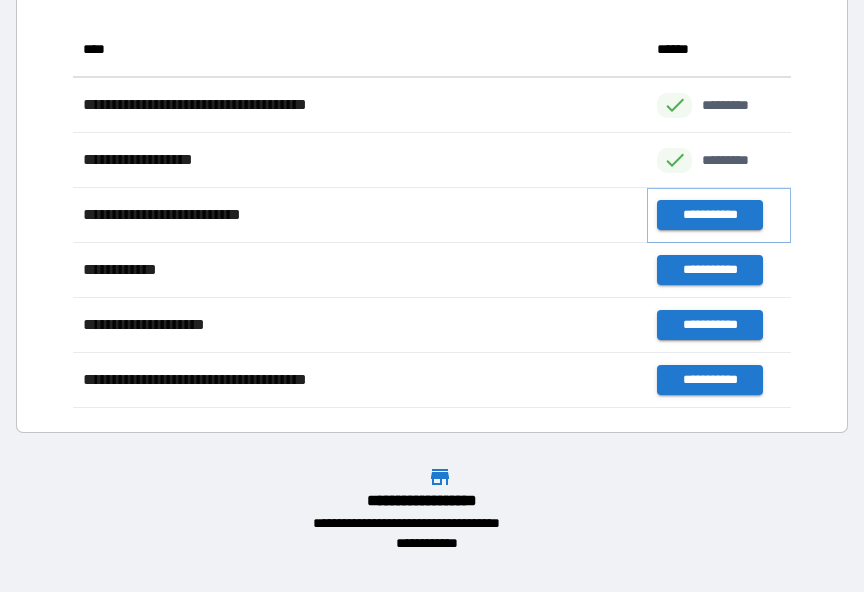click on "**********" at bounding box center [709, 215] 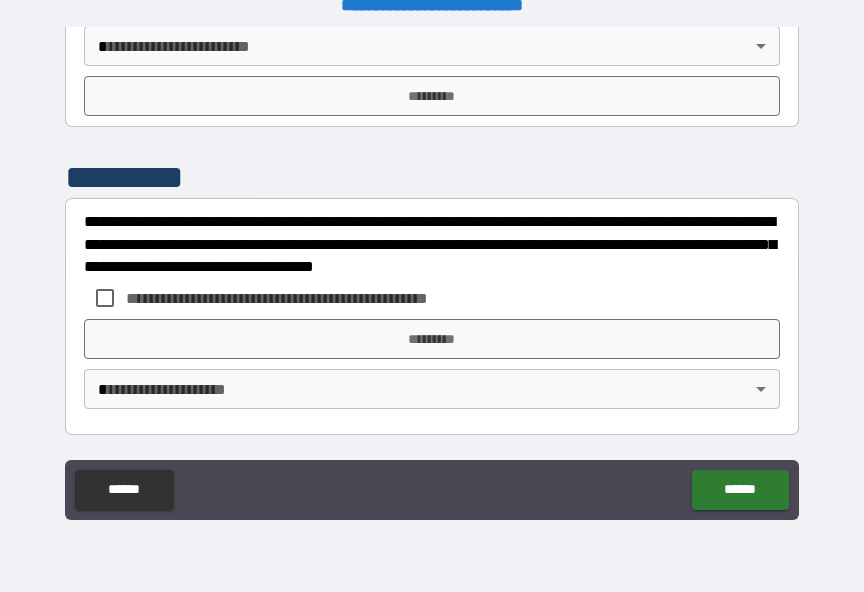 scroll, scrollTop: 947, scrollLeft: 0, axis: vertical 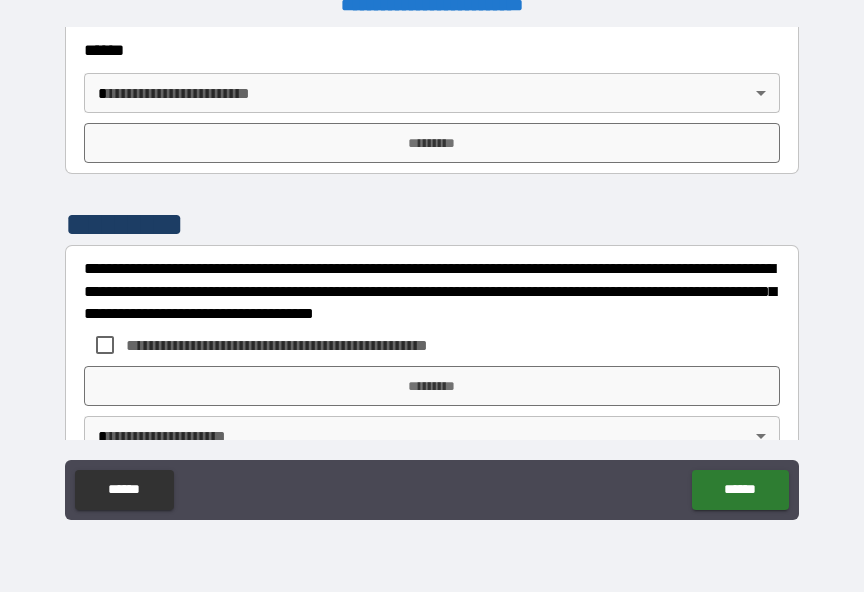click on "**********" at bounding box center [432, 283] 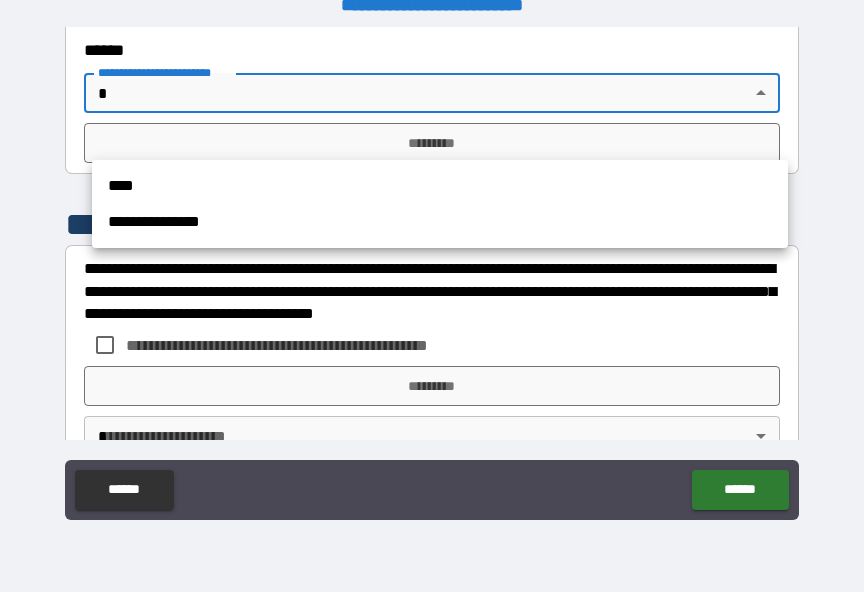click on "****" at bounding box center (440, 186) 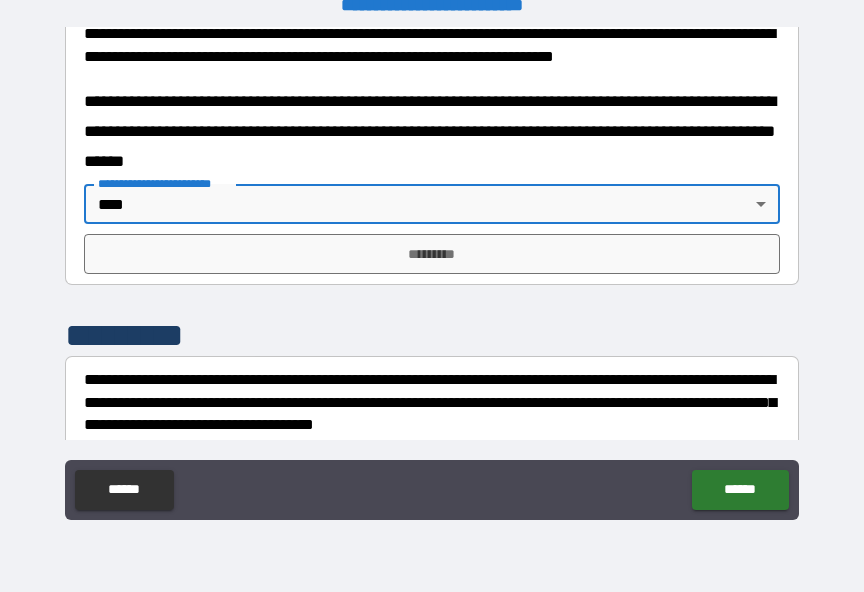 scroll, scrollTop: 830, scrollLeft: 0, axis: vertical 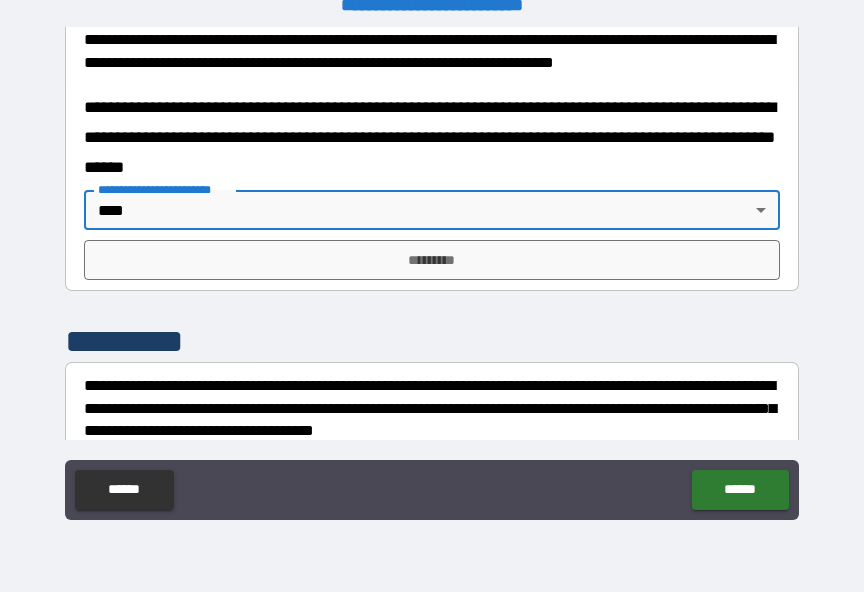 click on "*********" at bounding box center [432, 260] 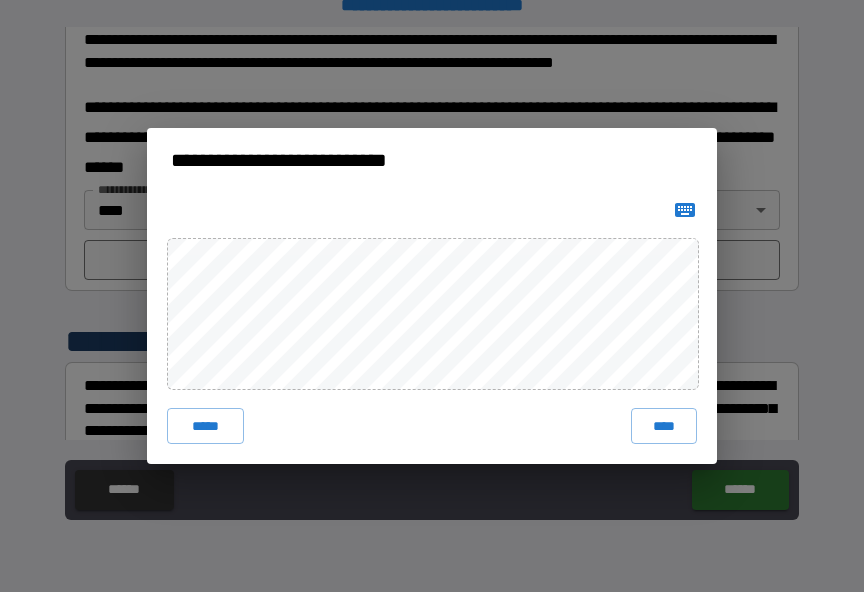 click on "****" at bounding box center [664, 426] 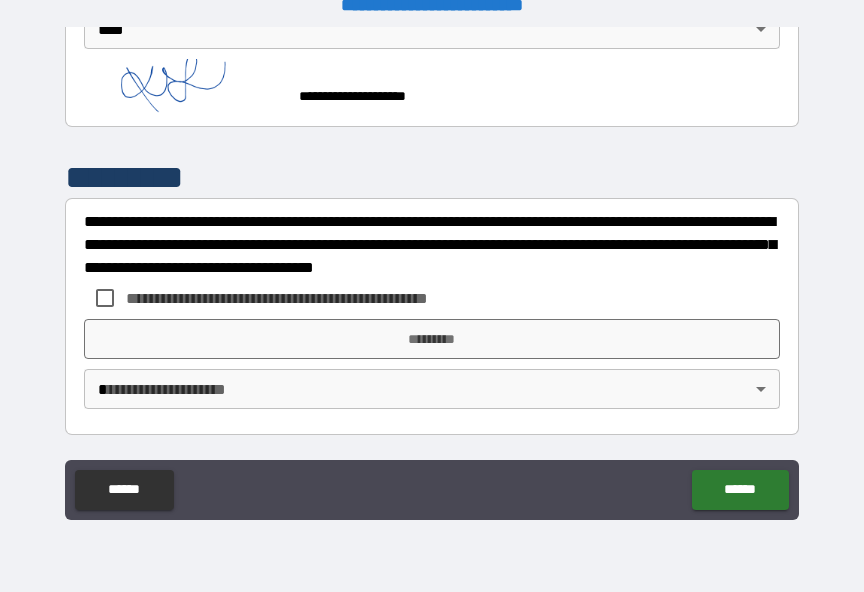scroll, scrollTop: 1050, scrollLeft: 0, axis: vertical 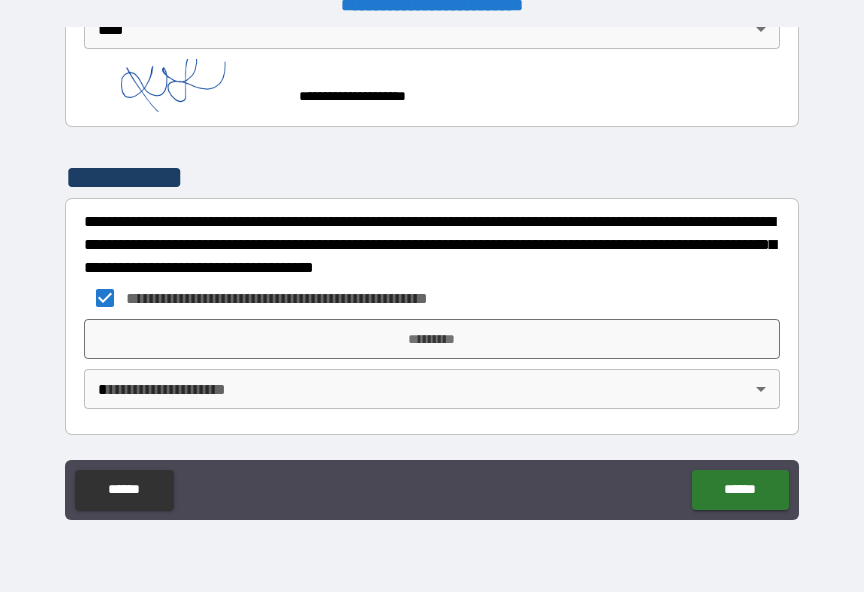 click on "*********" at bounding box center [432, 339] 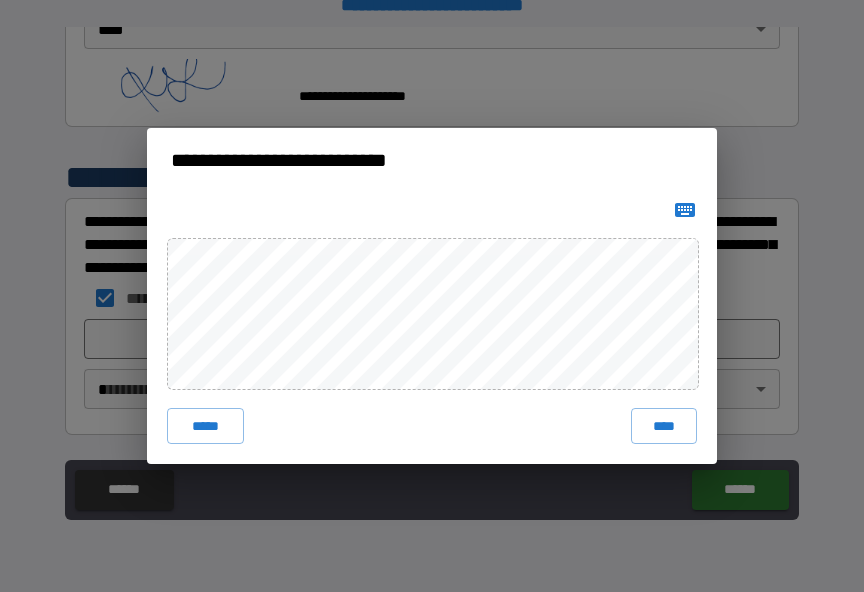 click on "*****" at bounding box center (205, 426) 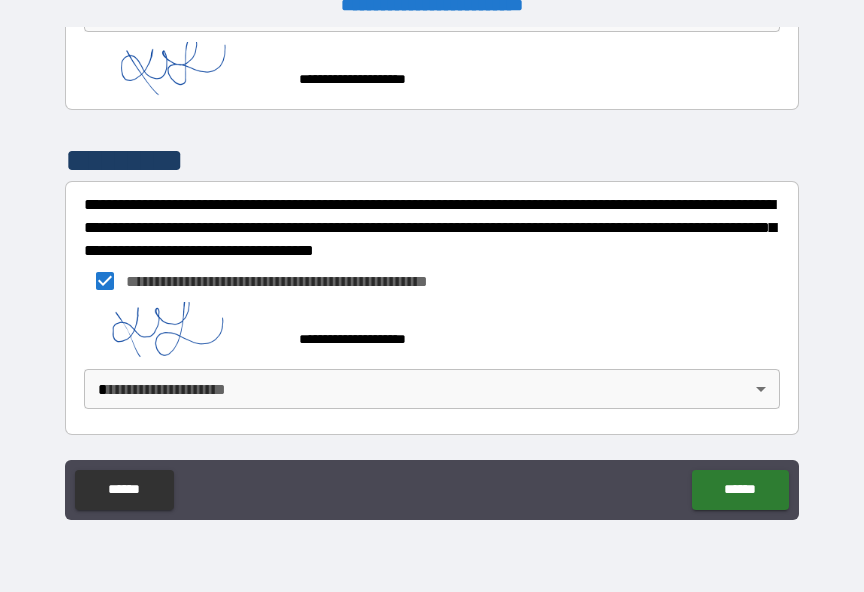 click on "**********" at bounding box center (432, 283) 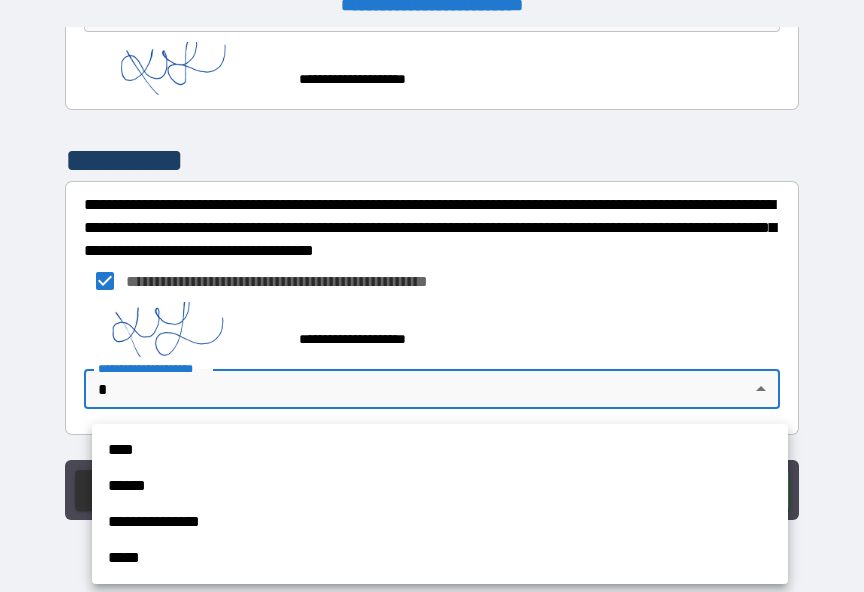 click on "****" at bounding box center (440, 450) 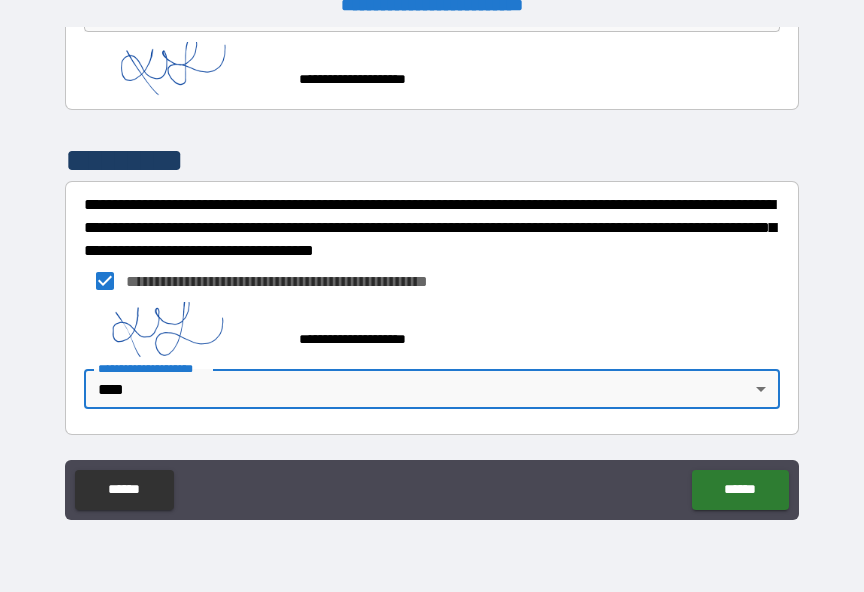 click on "******" at bounding box center (740, 490) 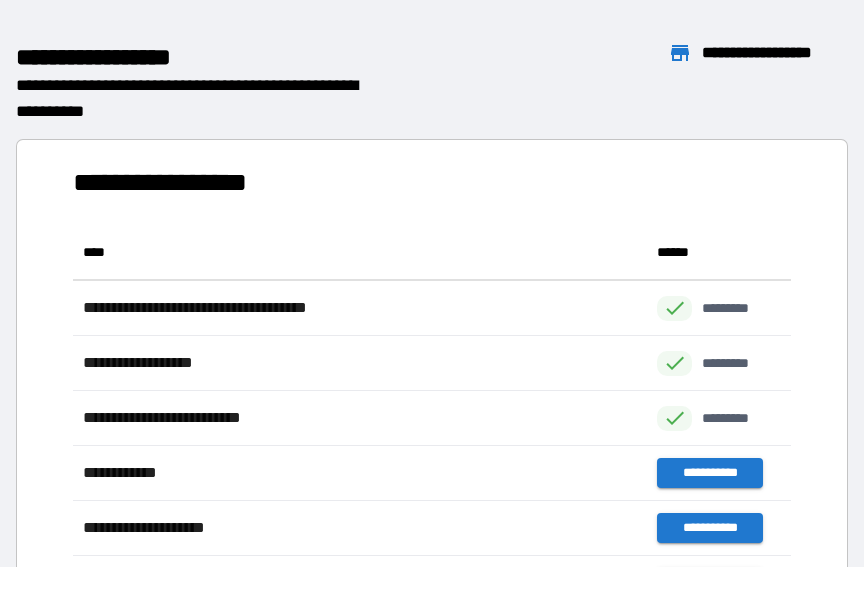 scroll, scrollTop: 1, scrollLeft: 1, axis: both 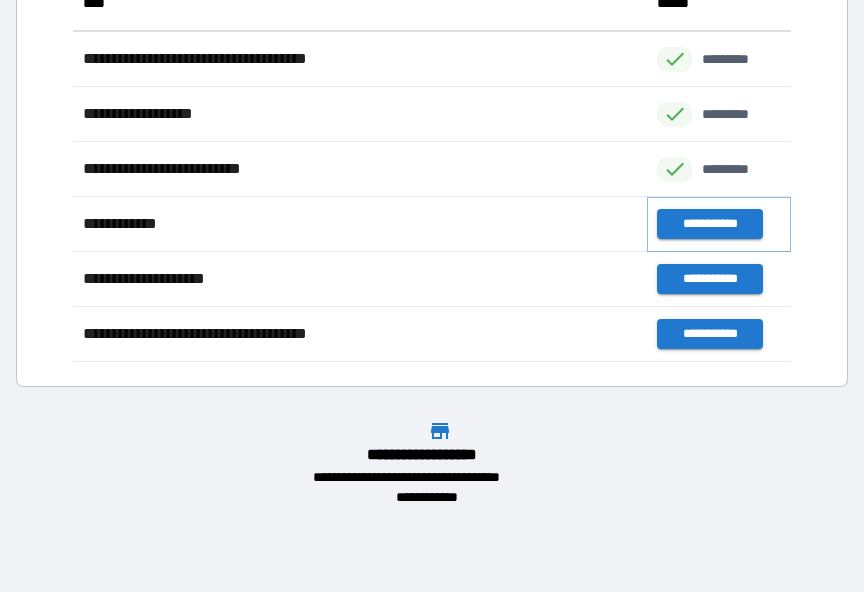 click on "**********" at bounding box center [709, 224] 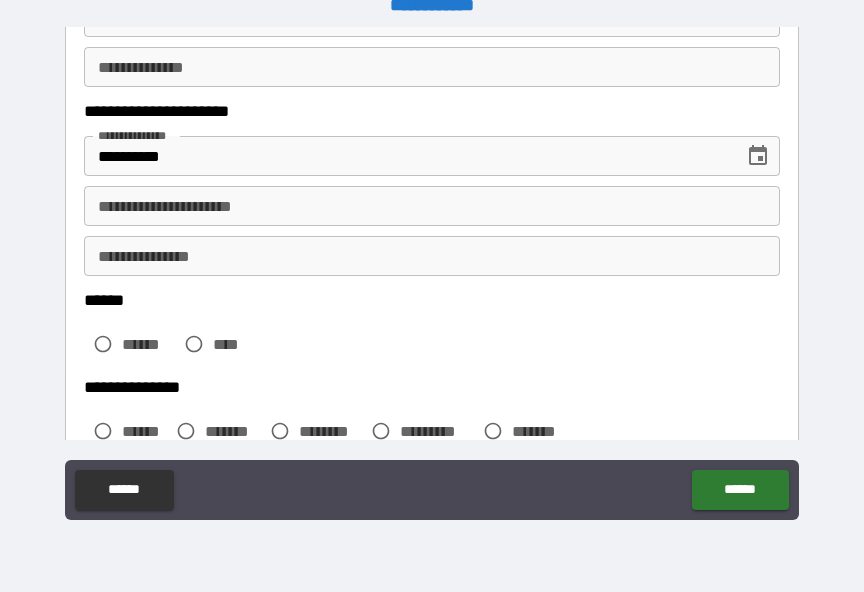 scroll, scrollTop: 281, scrollLeft: 0, axis: vertical 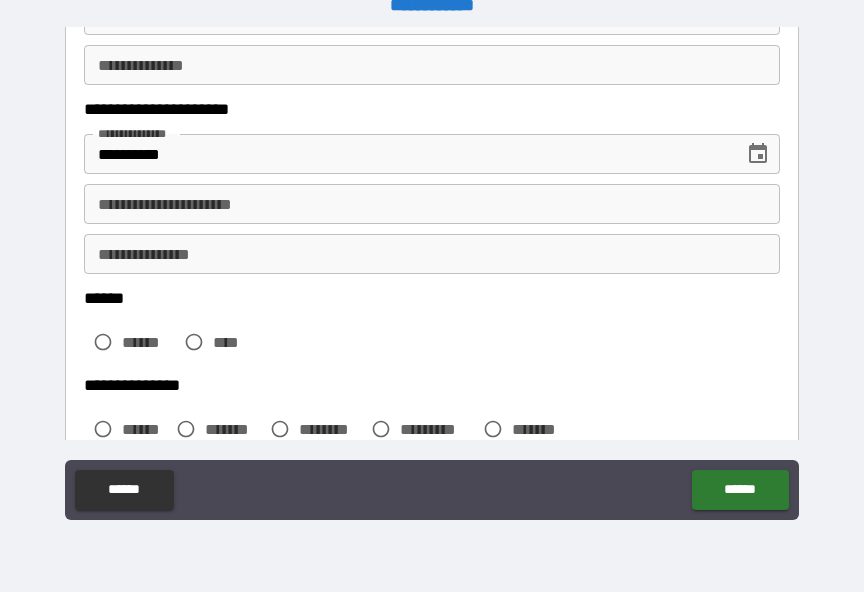 click on "**********" at bounding box center (432, 204) 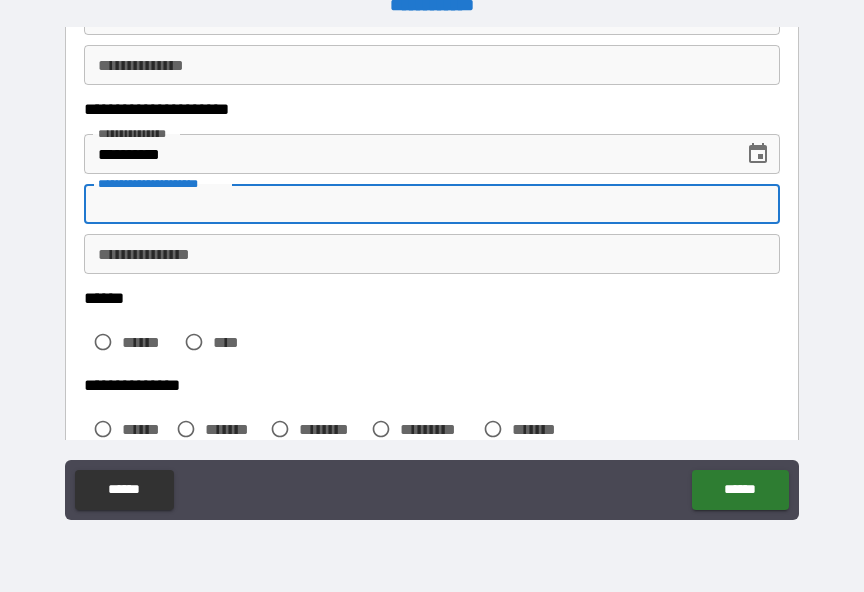 scroll, scrollTop: 24, scrollLeft: 0, axis: vertical 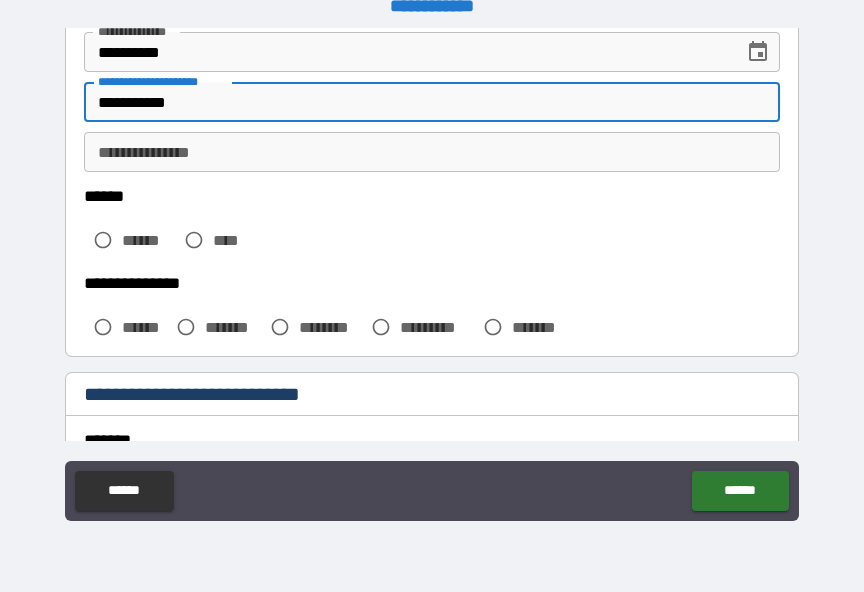 type 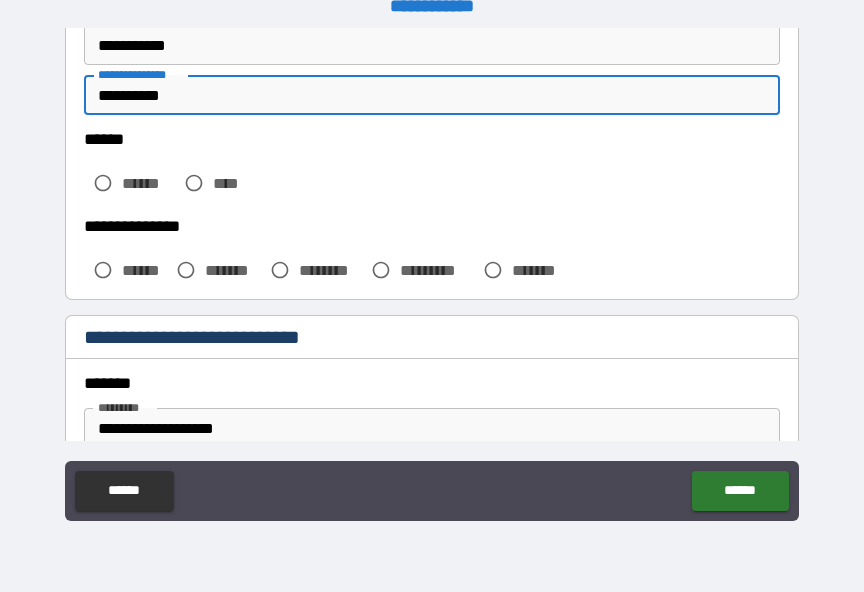 scroll, scrollTop: 449, scrollLeft: 0, axis: vertical 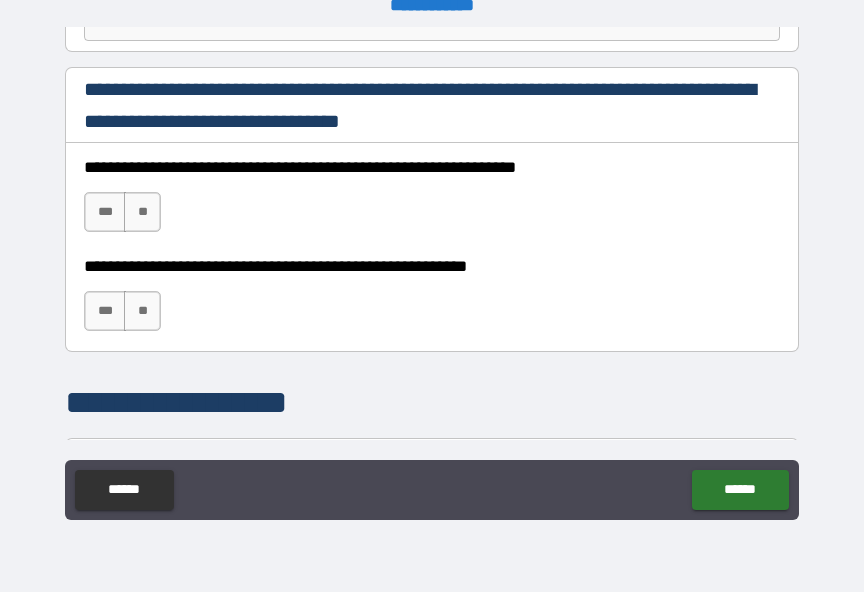 click on "***" at bounding box center [105, 212] 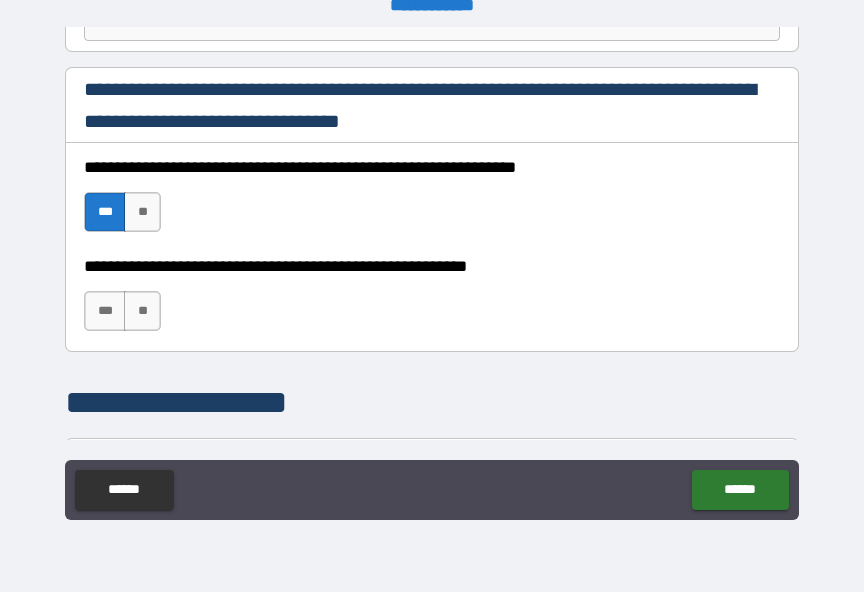 click on "***" at bounding box center [105, 311] 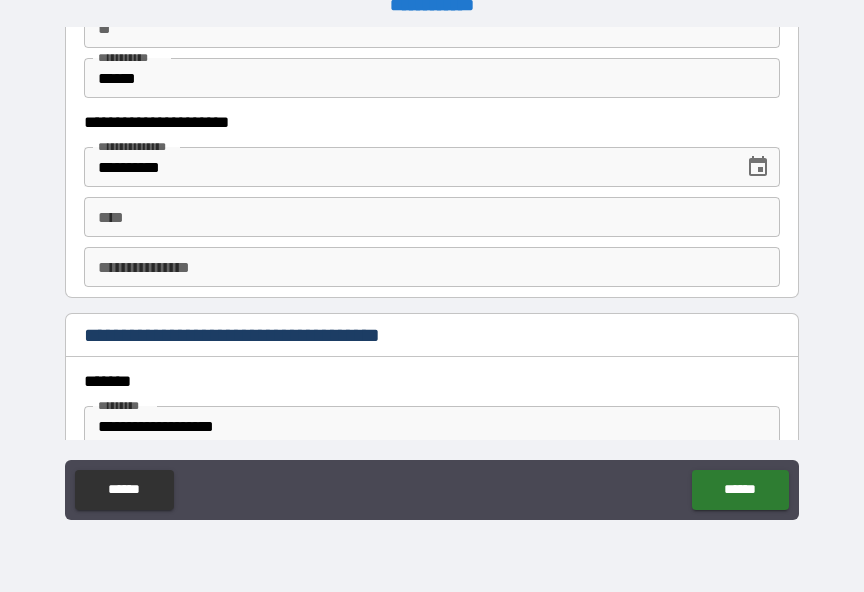 scroll, scrollTop: 2078, scrollLeft: 0, axis: vertical 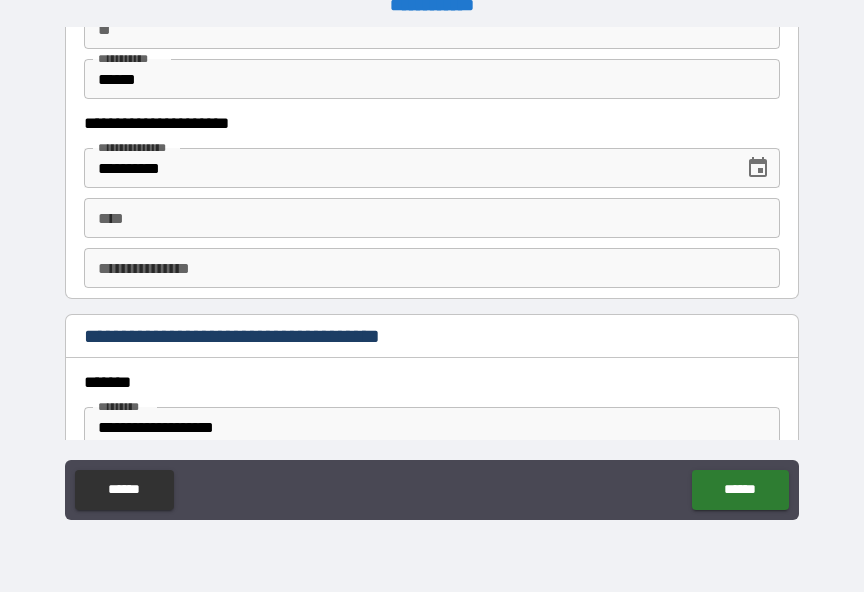 click on "****" at bounding box center [432, 218] 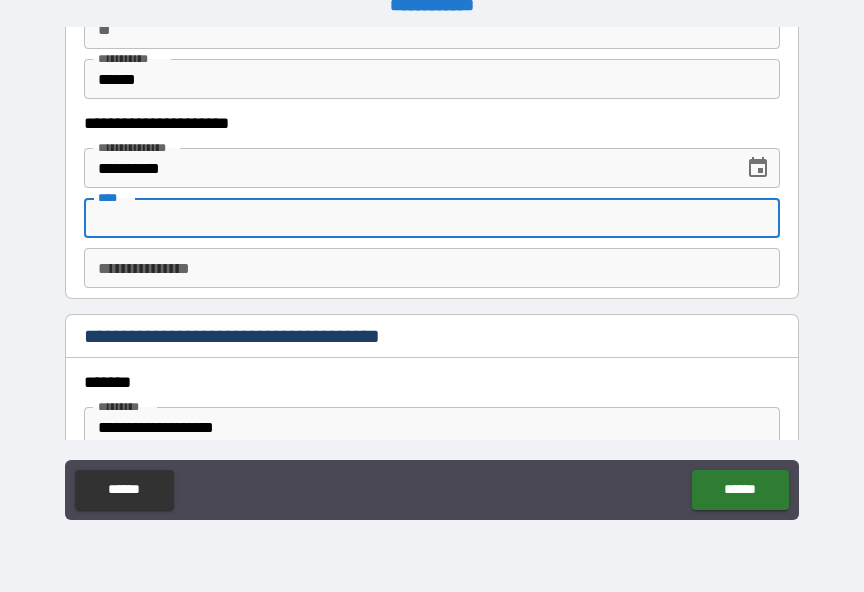 scroll, scrollTop: 24, scrollLeft: 0, axis: vertical 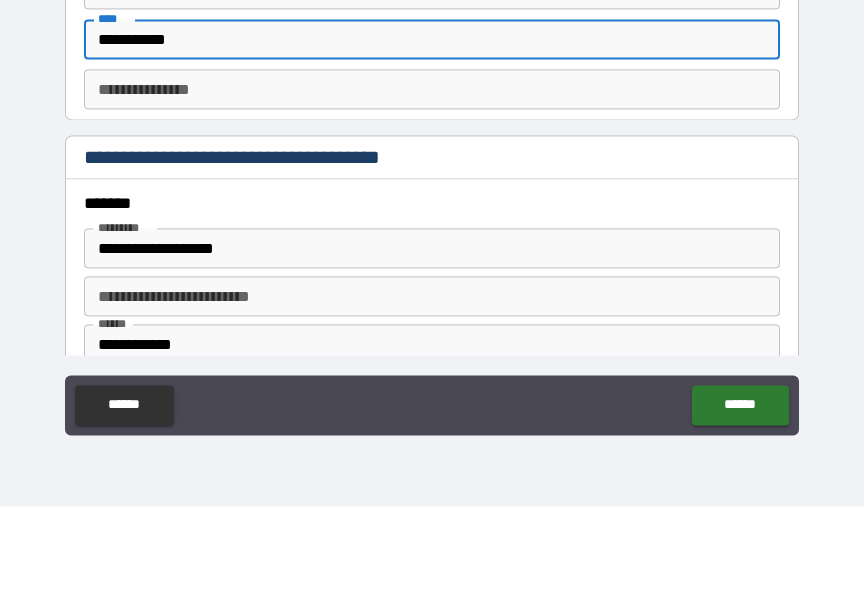 click on "**********" at bounding box center (432, 175) 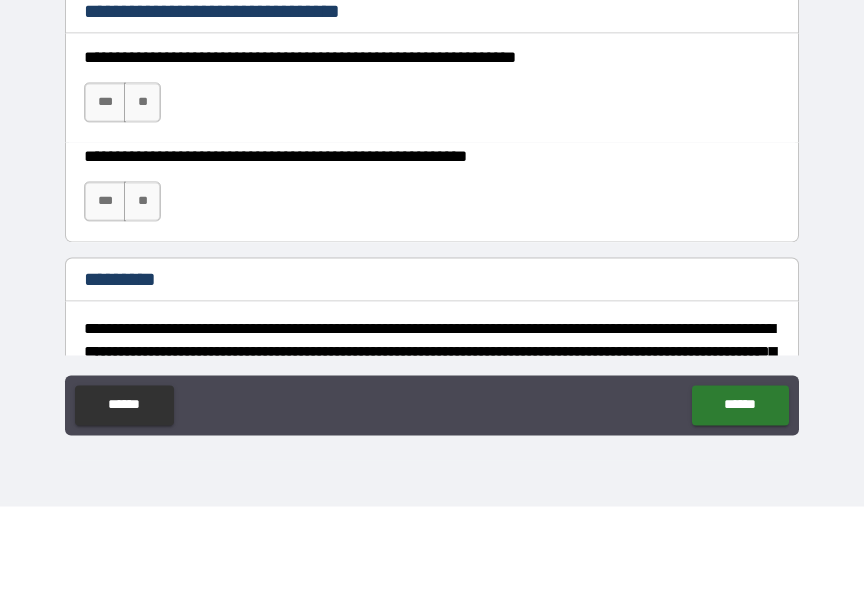 scroll, scrollTop: 2981, scrollLeft: 0, axis: vertical 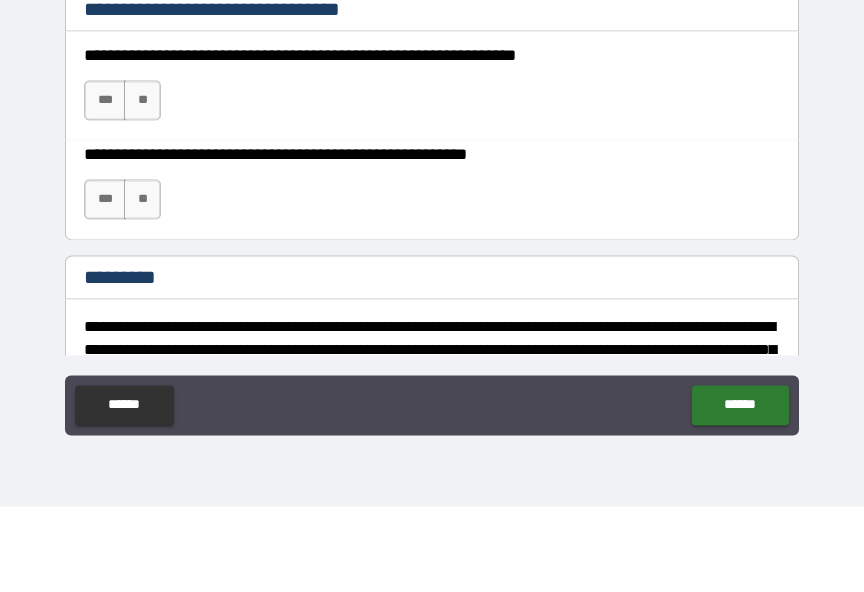 click on "***" at bounding box center (105, 186) 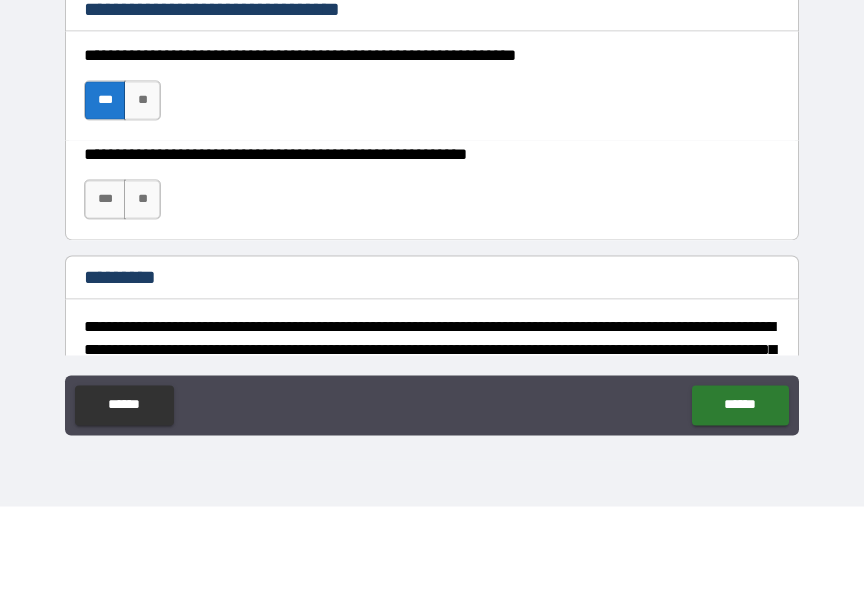 scroll, scrollTop: 25, scrollLeft: 0, axis: vertical 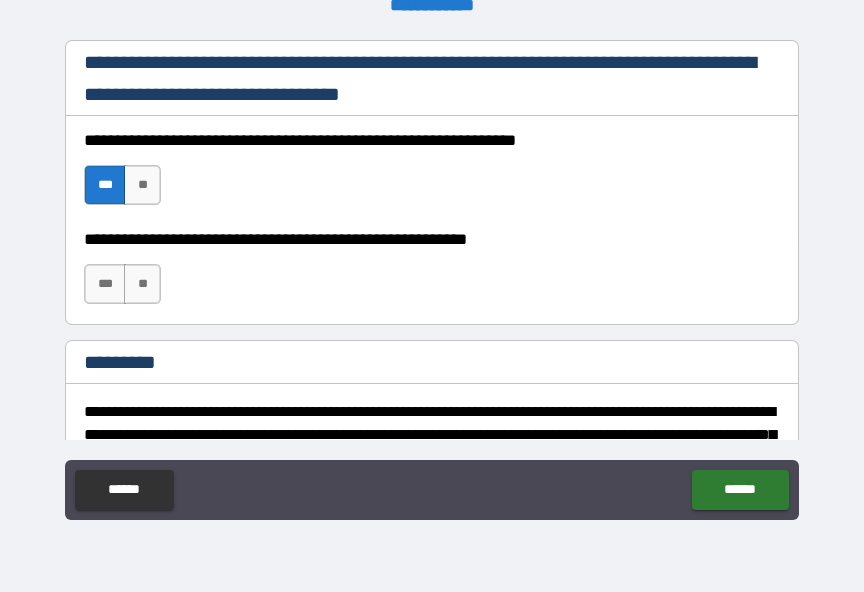 click on "***" at bounding box center (105, 284) 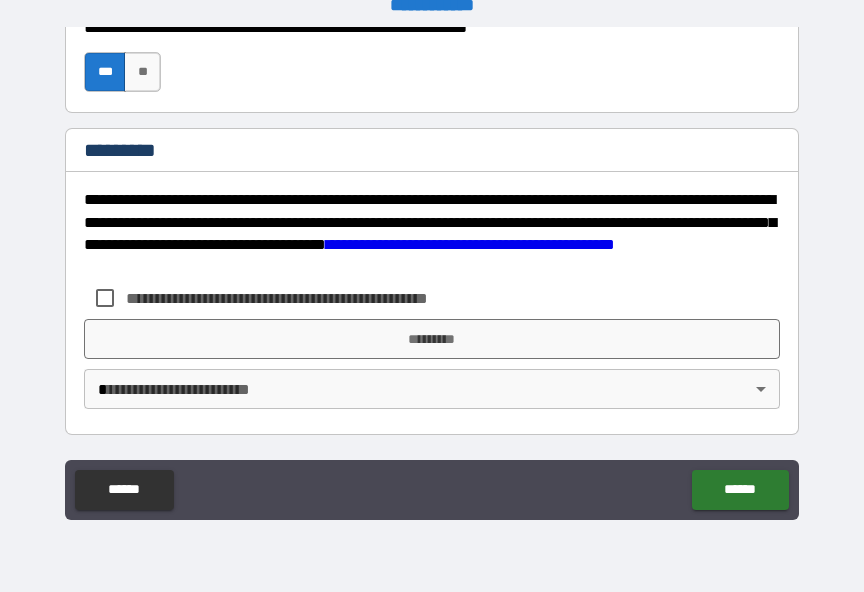 scroll, scrollTop: 3193, scrollLeft: 0, axis: vertical 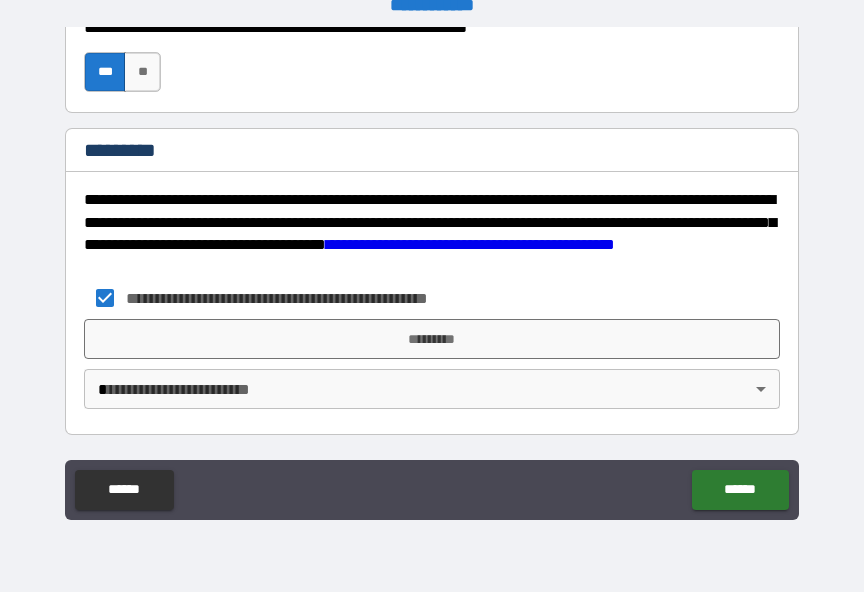 click on "*********" at bounding box center [432, 339] 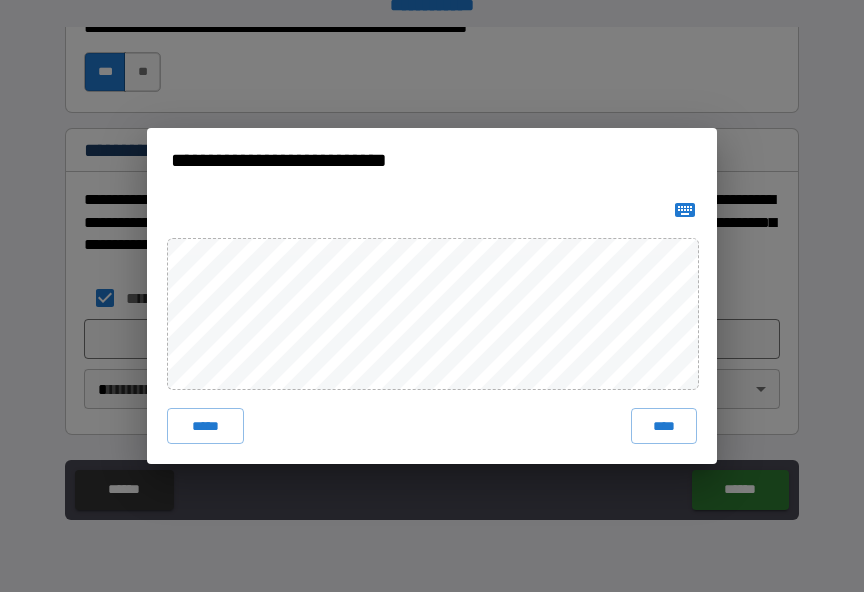 click on "****" at bounding box center (664, 426) 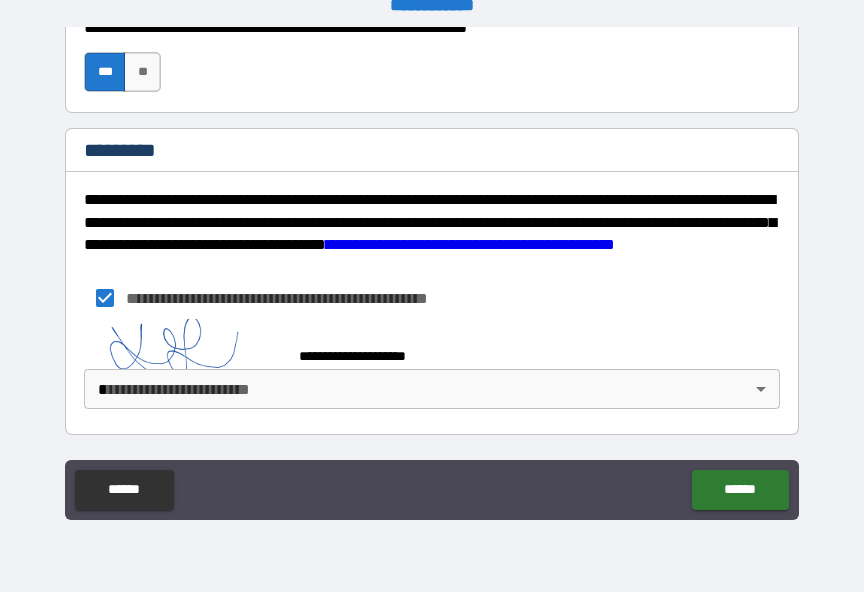 scroll, scrollTop: 3183, scrollLeft: 0, axis: vertical 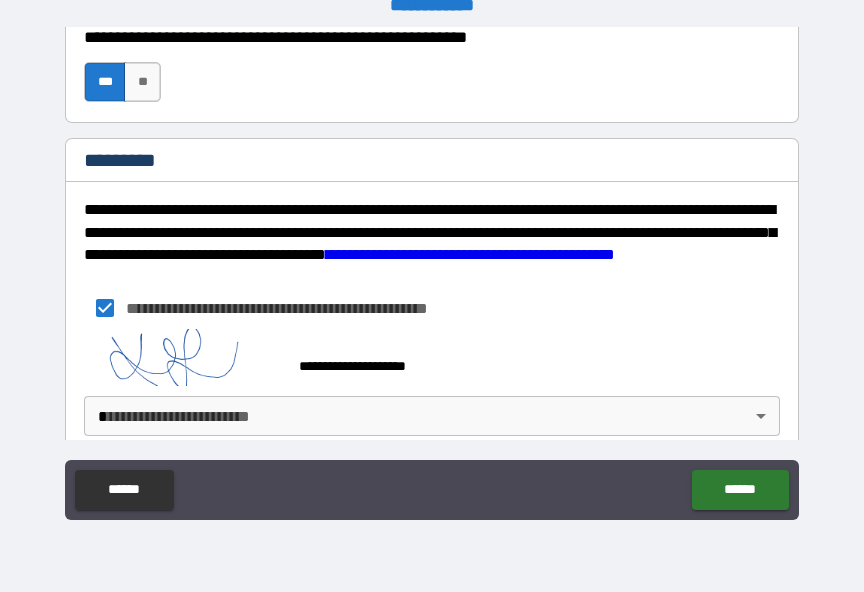 click on "******" at bounding box center (740, 490) 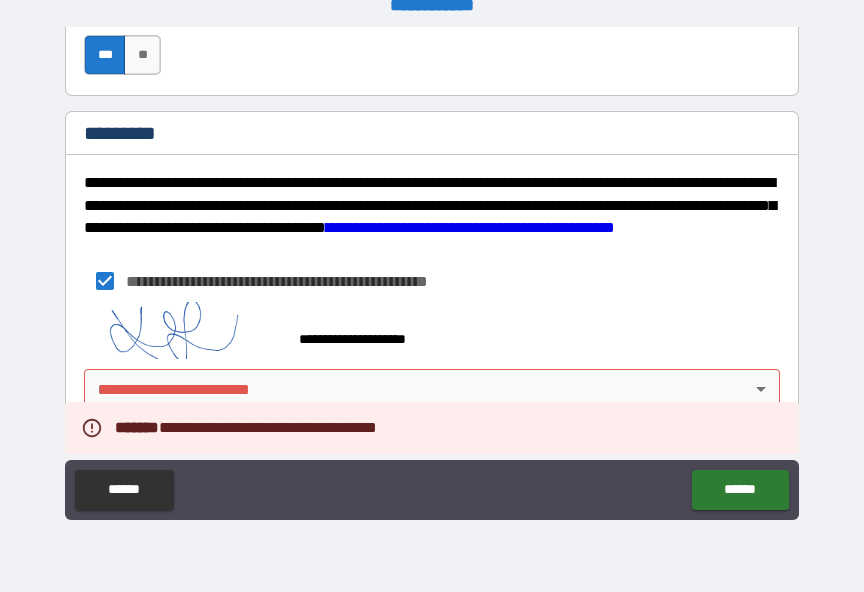 scroll, scrollTop: 3210, scrollLeft: 0, axis: vertical 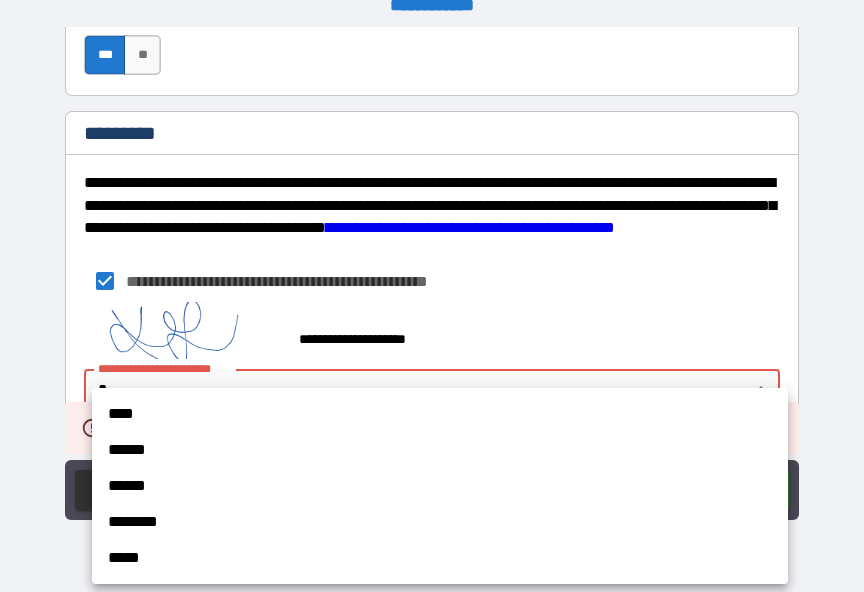 click on "****" at bounding box center [440, 414] 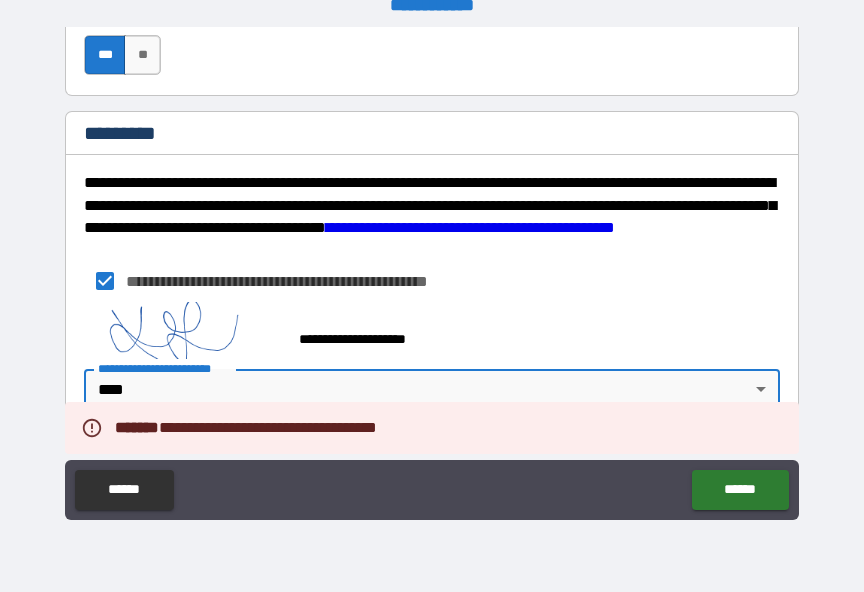 click on "******" at bounding box center [740, 490] 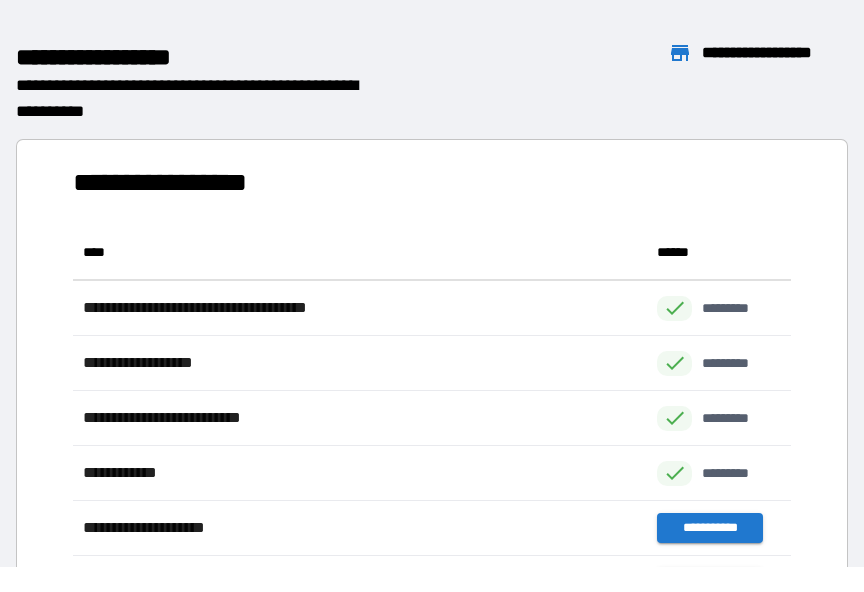 scroll, scrollTop: 1, scrollLeft: 1, axis: both 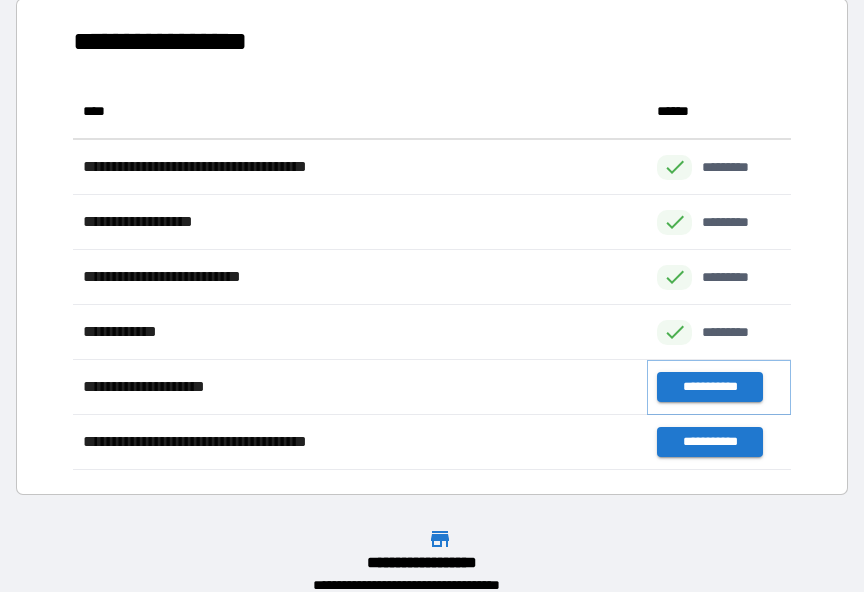 click on "**********" at bounding box center [709, 387] 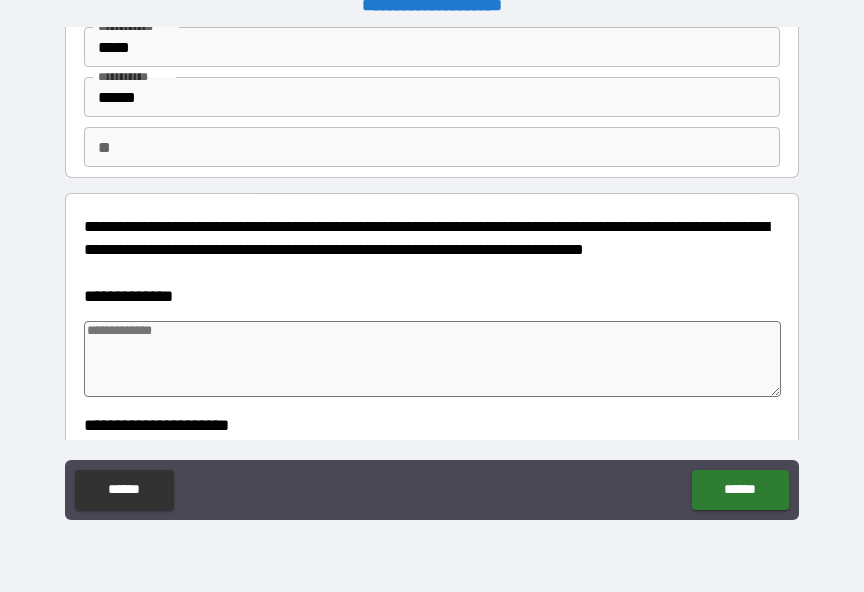 scroll, scrollTop: 96, scrollLeft: 0, axis: vertical 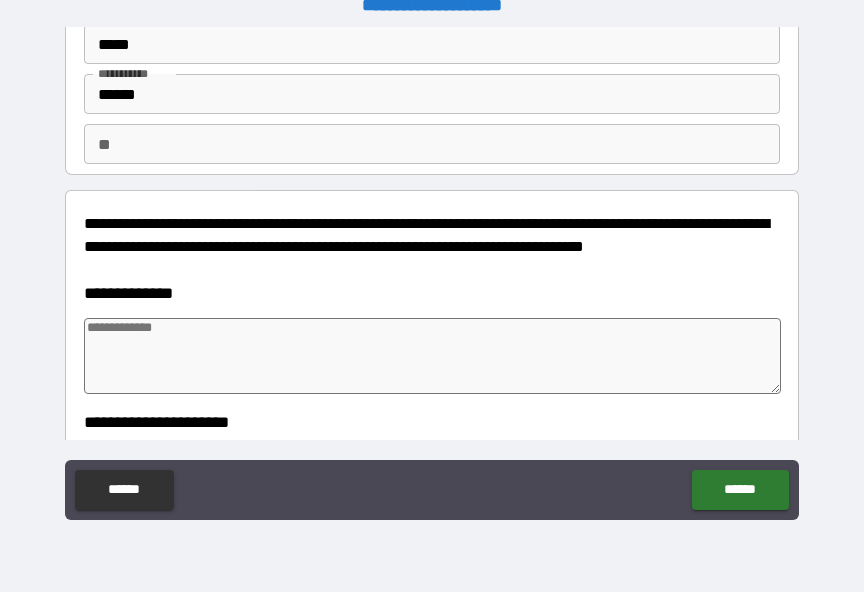 click at bounding box center [432, 356] 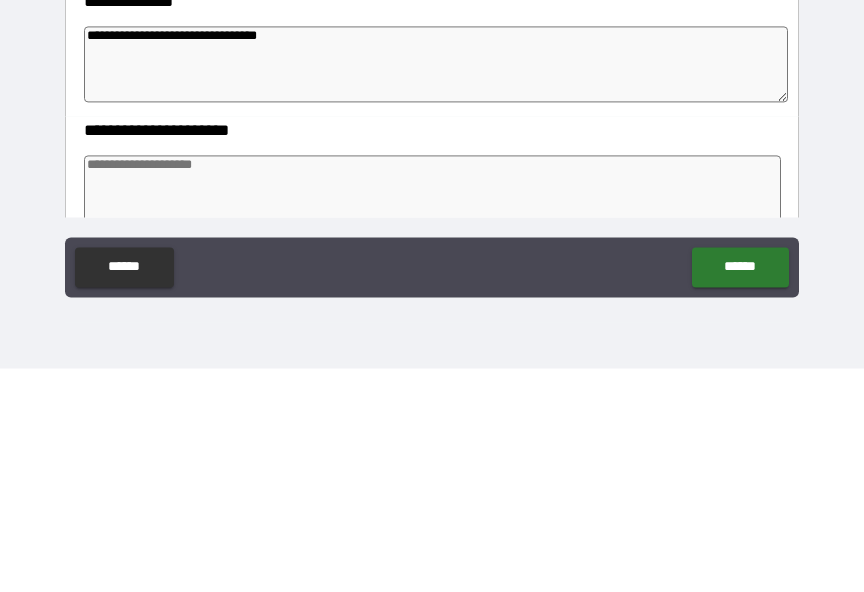 scroll, scrollTop: 178, scrollLeft: 0, axis: vertical 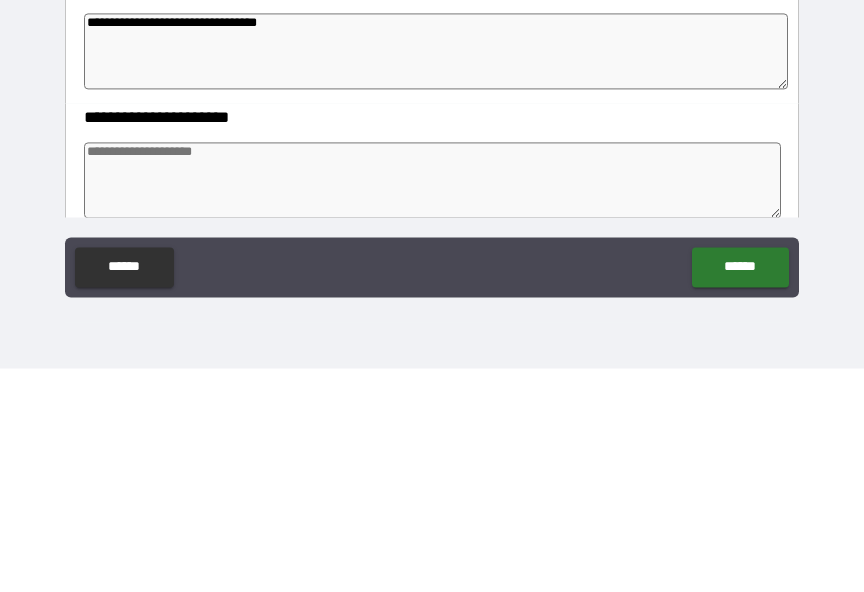 click at bounding box center [432, 404] 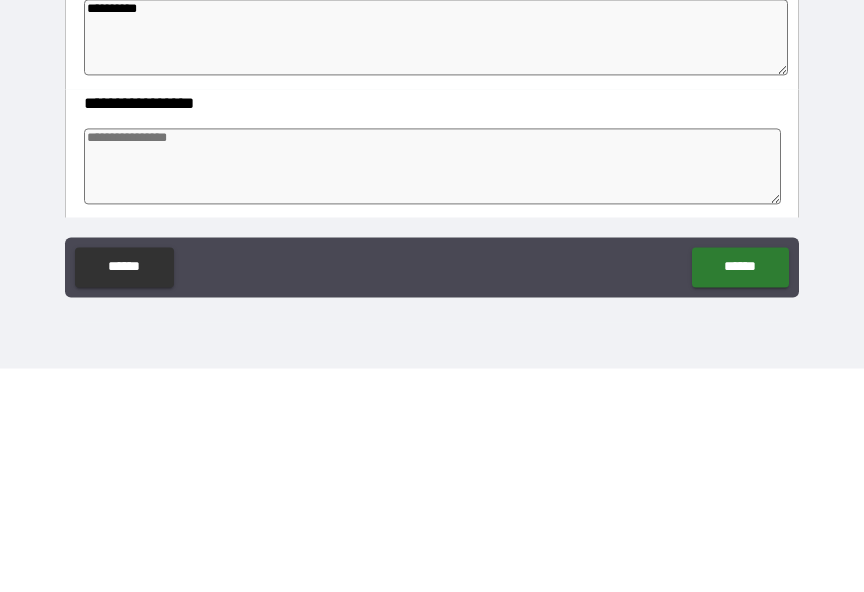 scroll, scrollTop: 329, scrollLeft: 0, axis: vertical 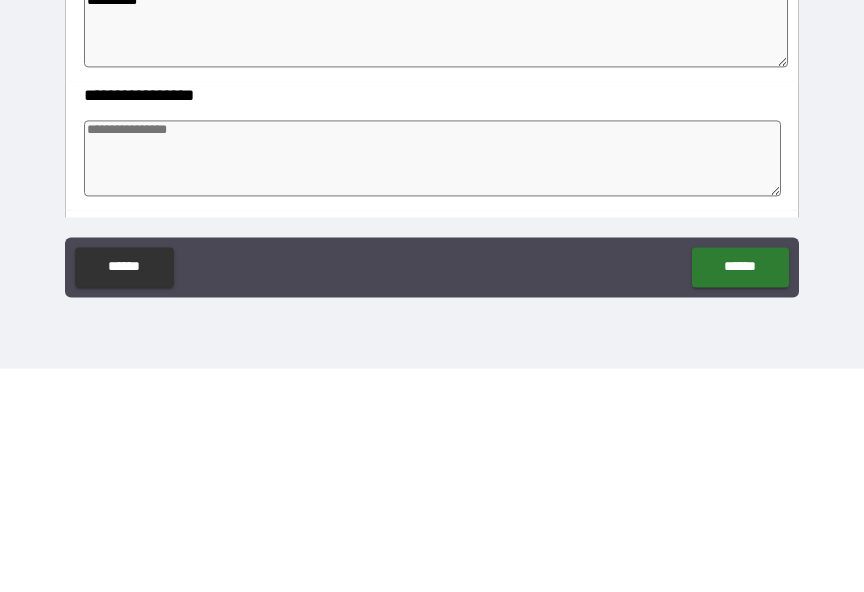click at bounding box center (432, 382) 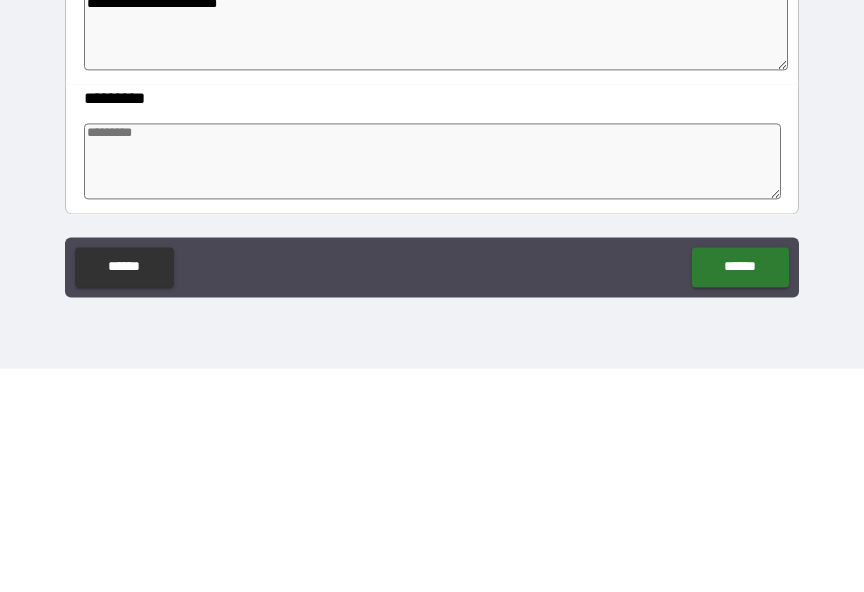scroll, scrollTop: 456, scrollLeft: 0, axis: vertical 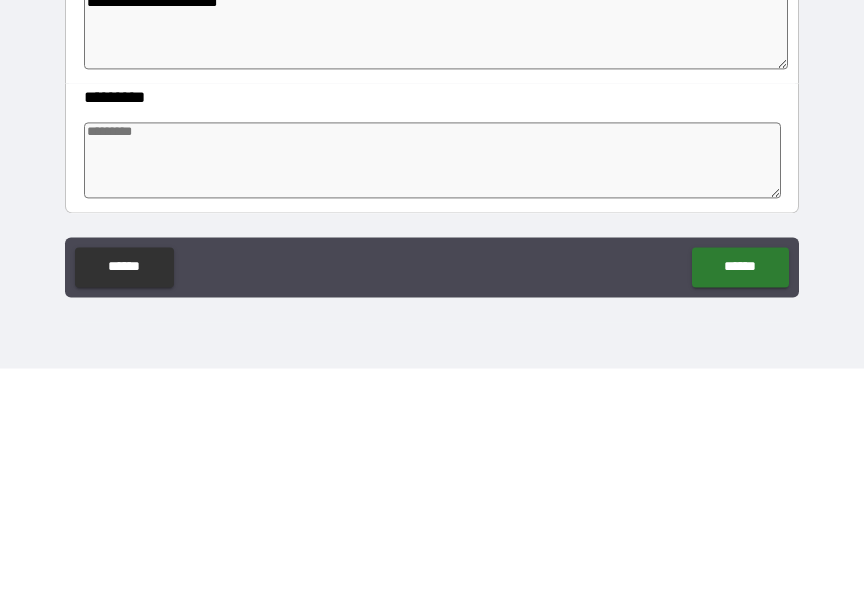click at bounding box center [432, 384] 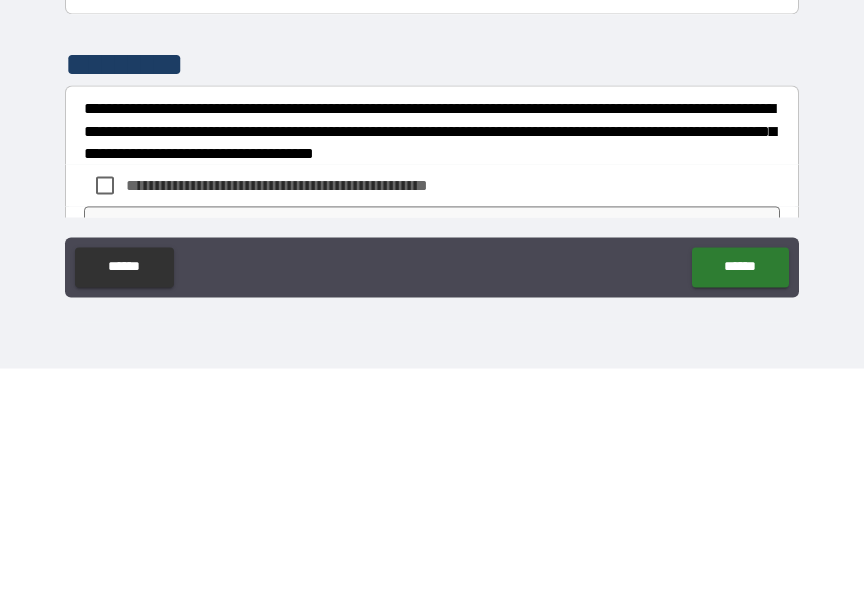 scroll, scrollTop: 679, scrollLeft: 0, axis: vertical 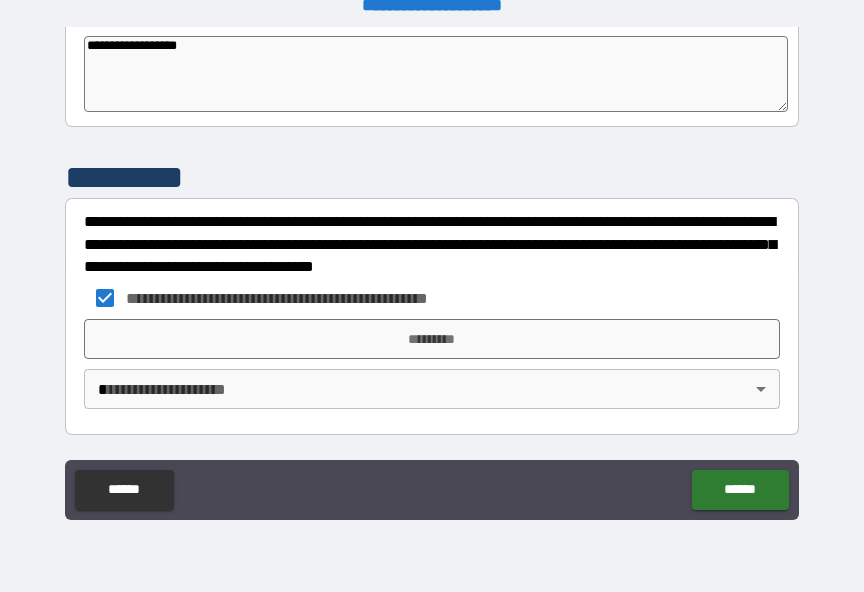 click on "*********" at bounding box center (432, 339) 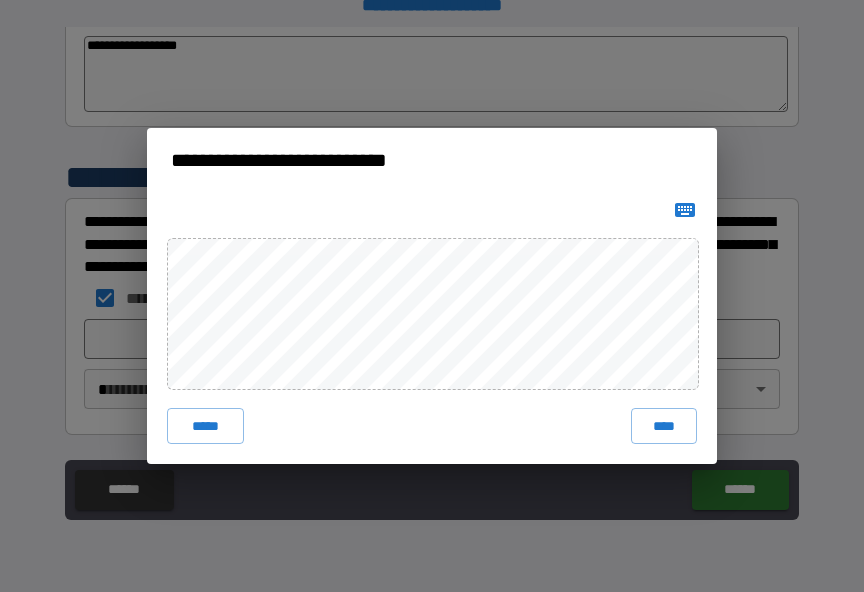 click on "****" at bounding box center (664, 426) 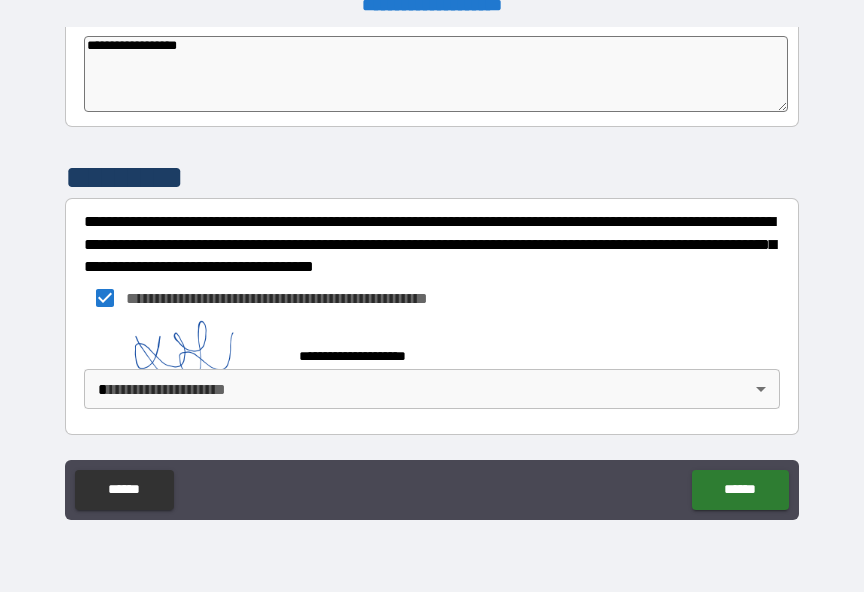 scroll, scrollTop: 755, scrollLeft: 0, axis: vertical 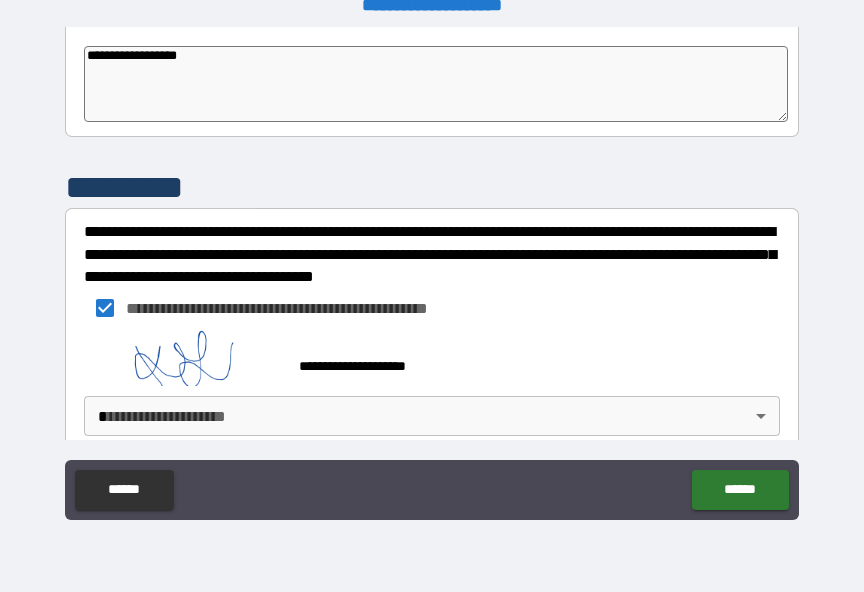 click on "**********" at bounding box center [432, 283] 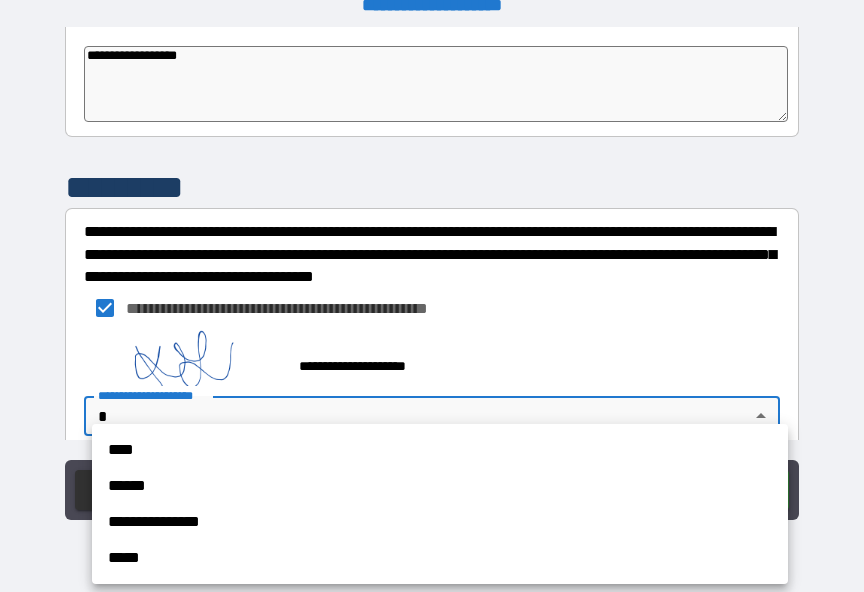click on "****" at bounding box center [440, 450] 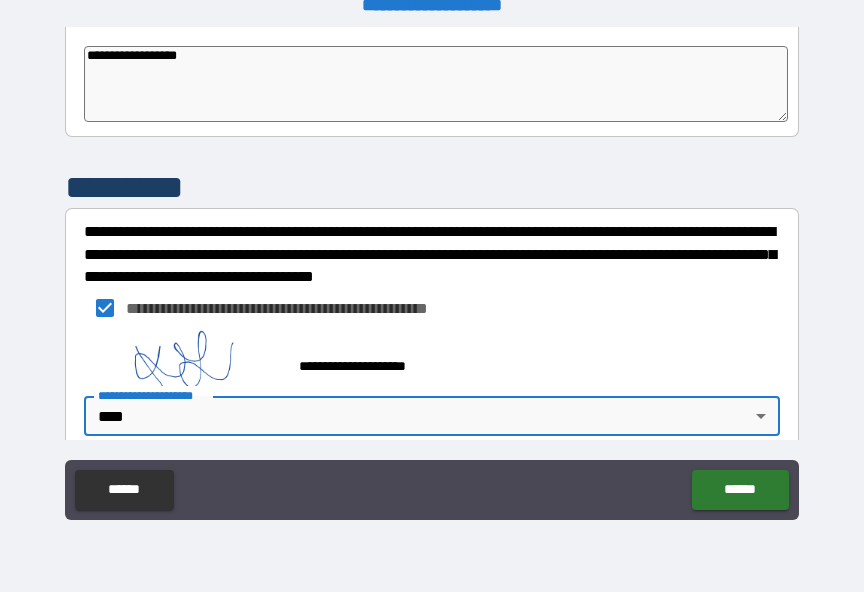 click on "******" at bounding box center [740, 490] 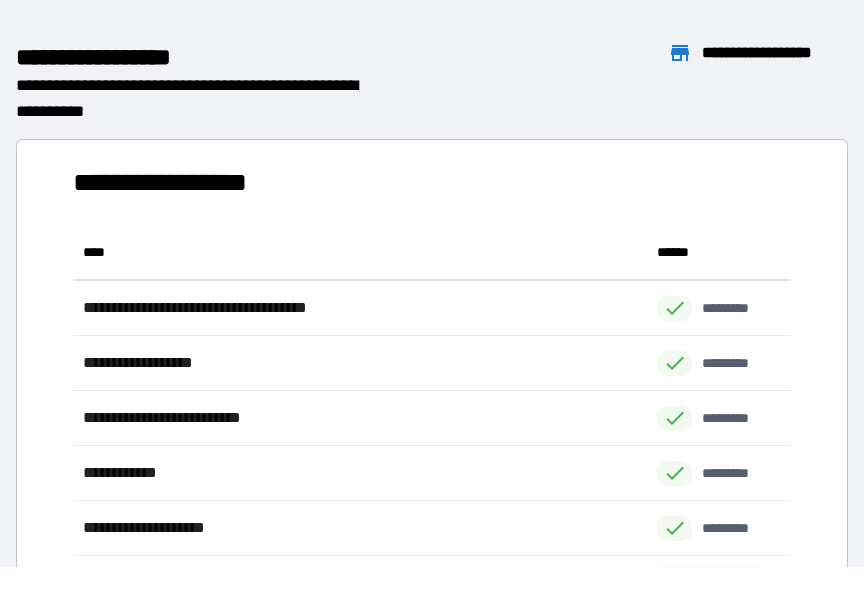 scroll, scrollTop: 386, scrollLeft: 718, axis: both 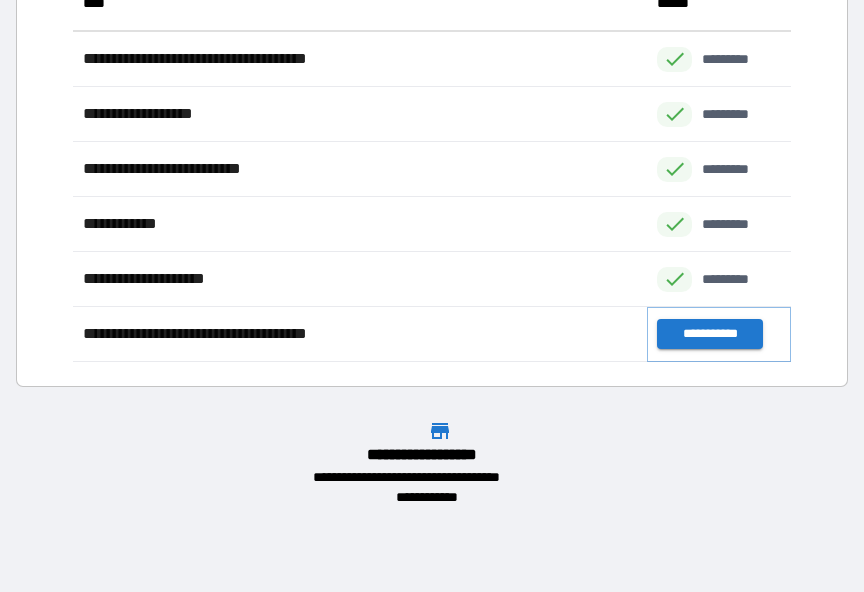 click on "**********" at bounding box center [709, 334] 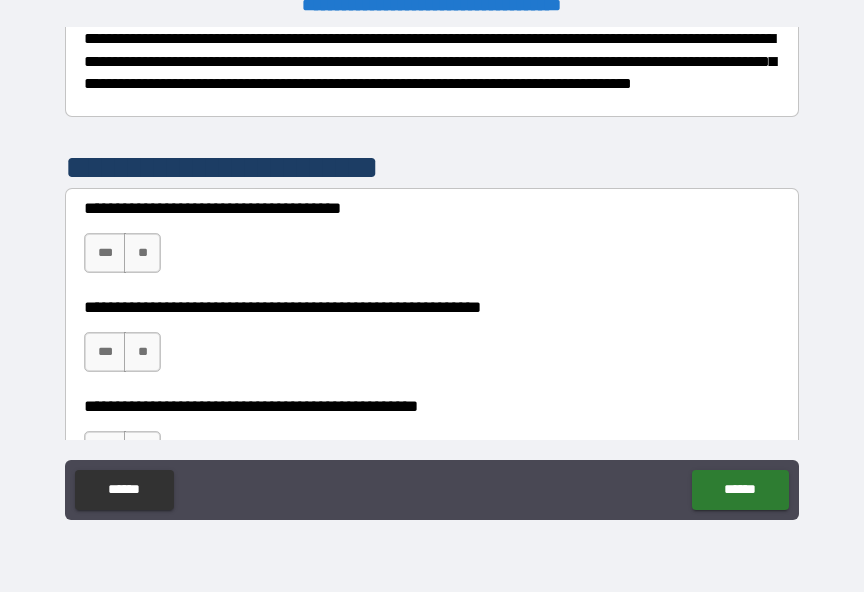scroll, scrollTop: 386, scrollLeft: 0, axis: vertical 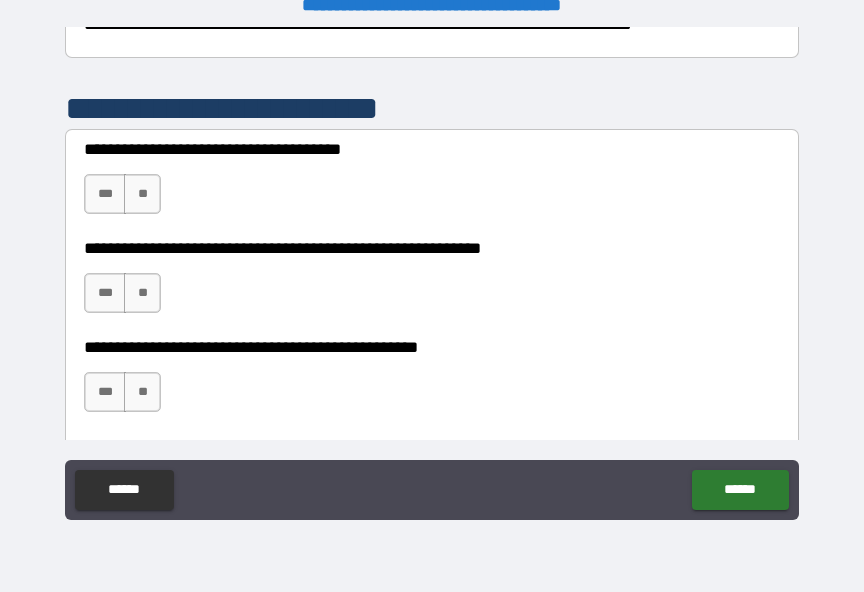 click on "**" at bounding box center [142, 194] 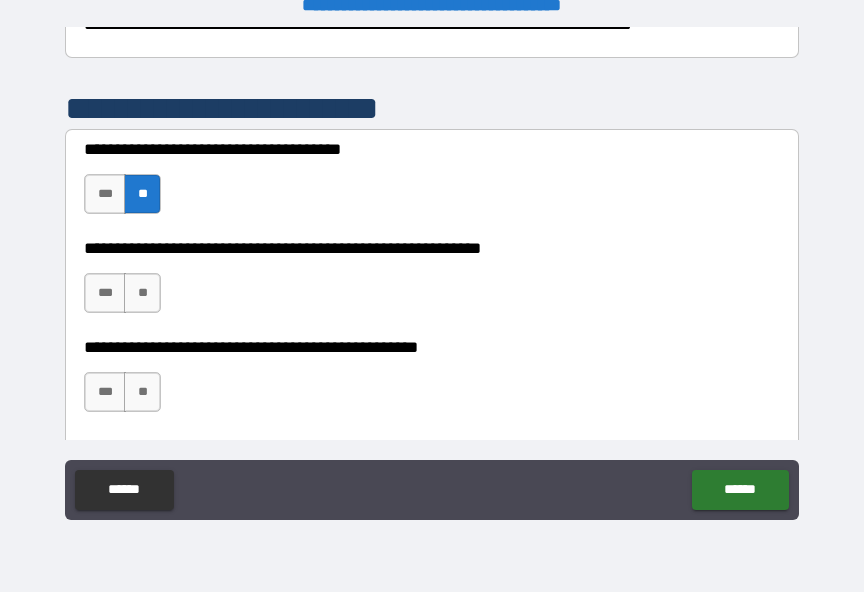 click on "***" at bounding box center (105, 293) 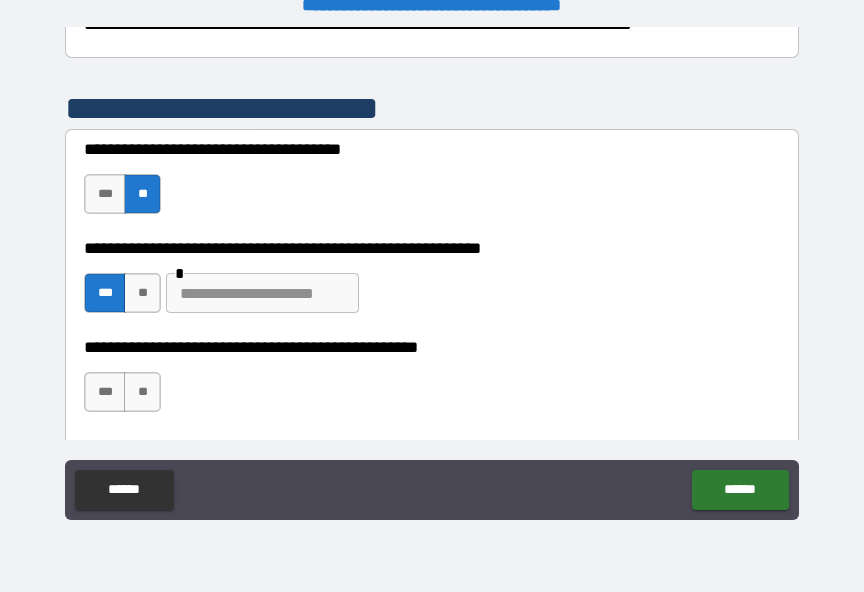 scroll, scrollTop: 417, scrollLeft: 0, axis: vertical 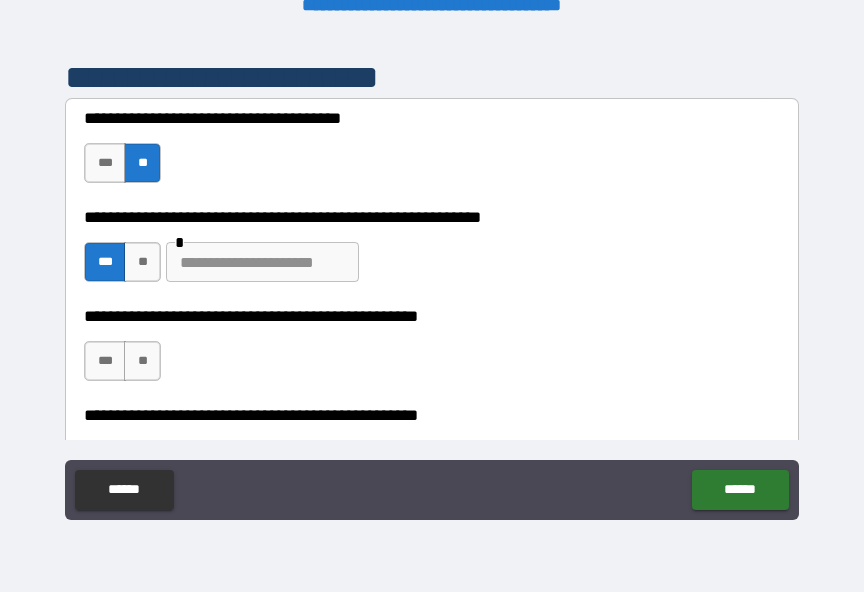 click at bounding box center (262, 262) 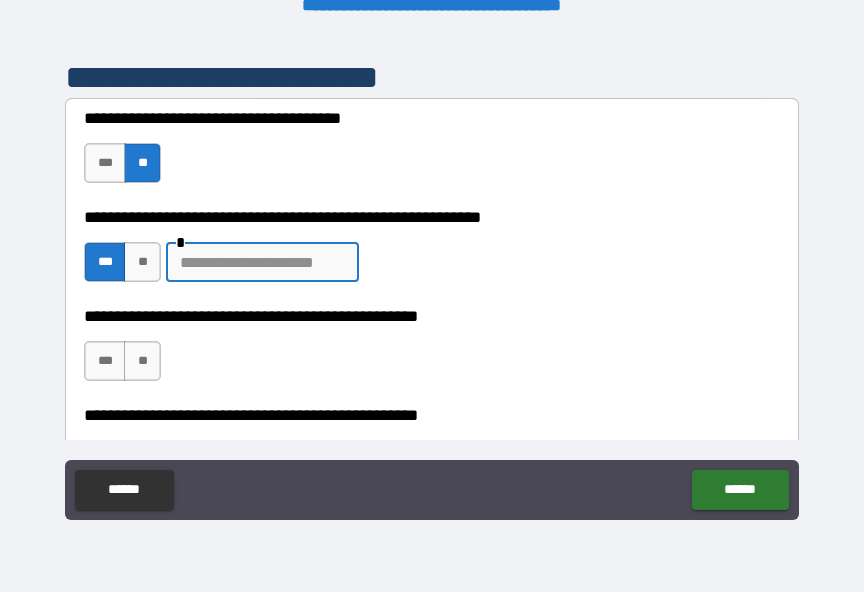 scroll, scrollTop: 24, scrollLeft: 0, axis: vertical 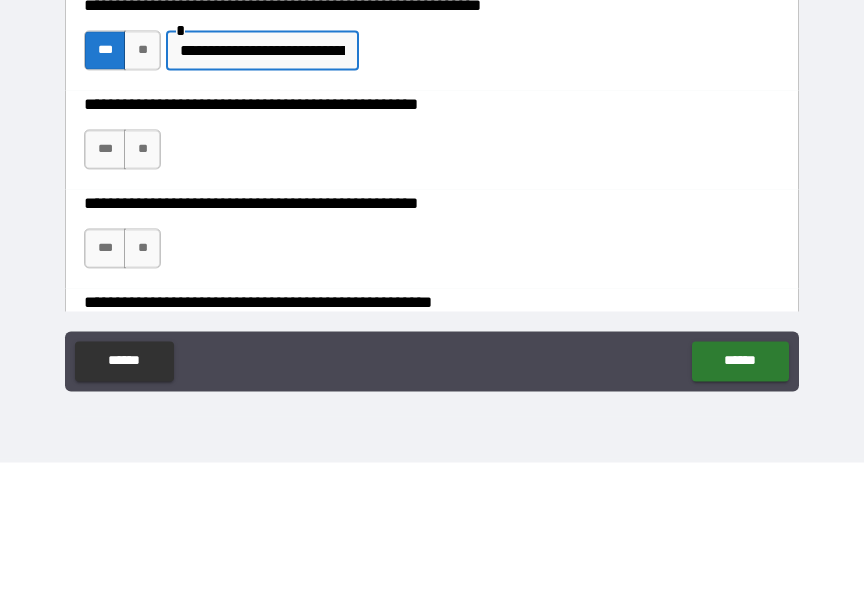 click on "**" at bounding box center (142, 279) 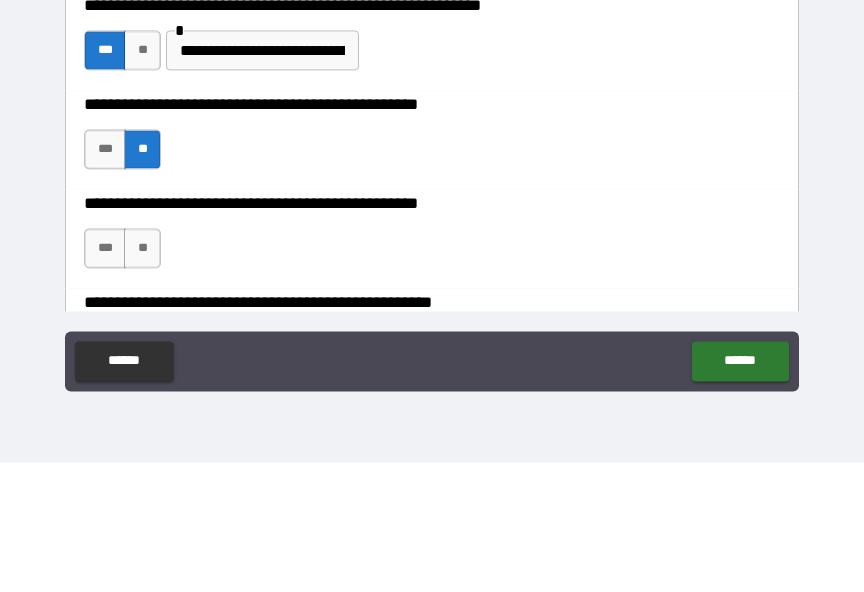 scroll, scrollTop: 25, scrollLeft: 0, axis: vertical 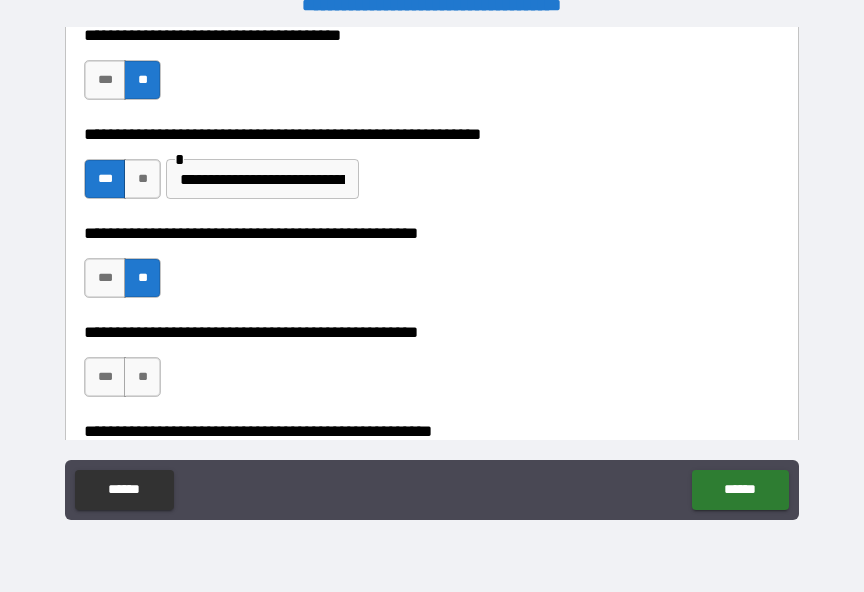 click on "**" at bounding box center [142, 377] 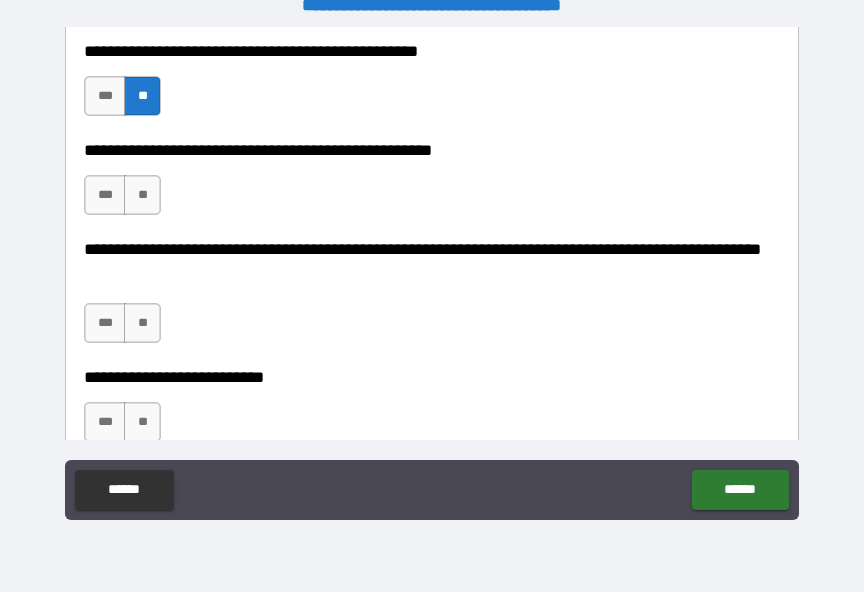 scroll, scrollTop: 786, scrollLeft: 0, axis: vertical 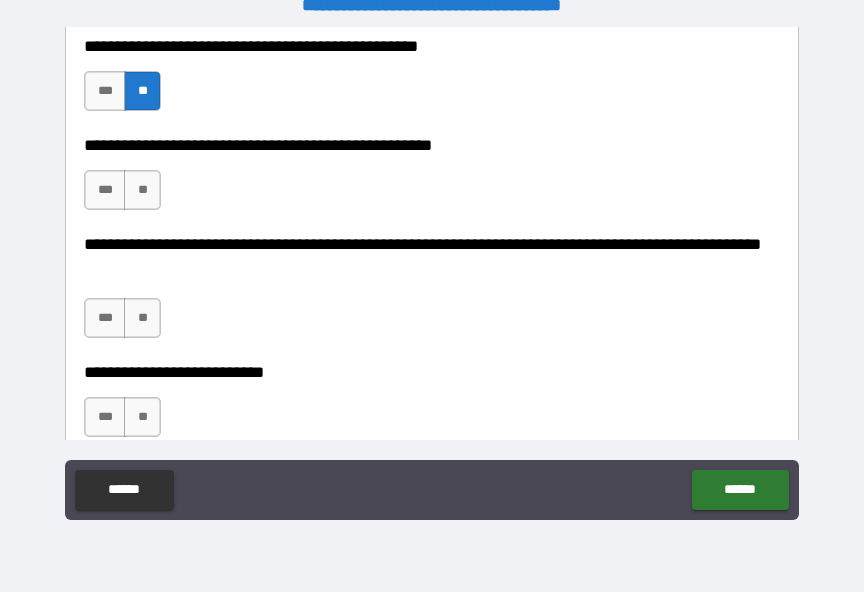click on "**" at bounding box center (142, 190) 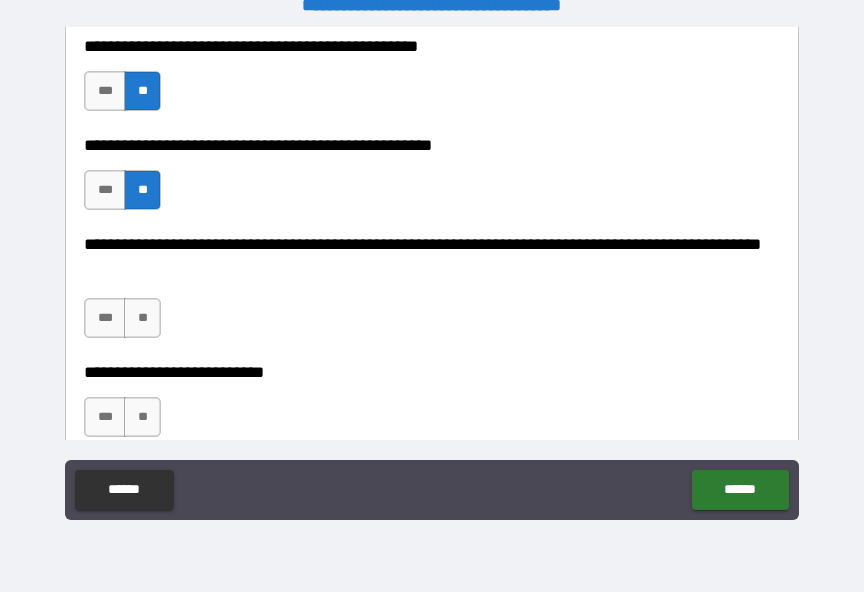 click on "**" at bounding box center (142, 318) 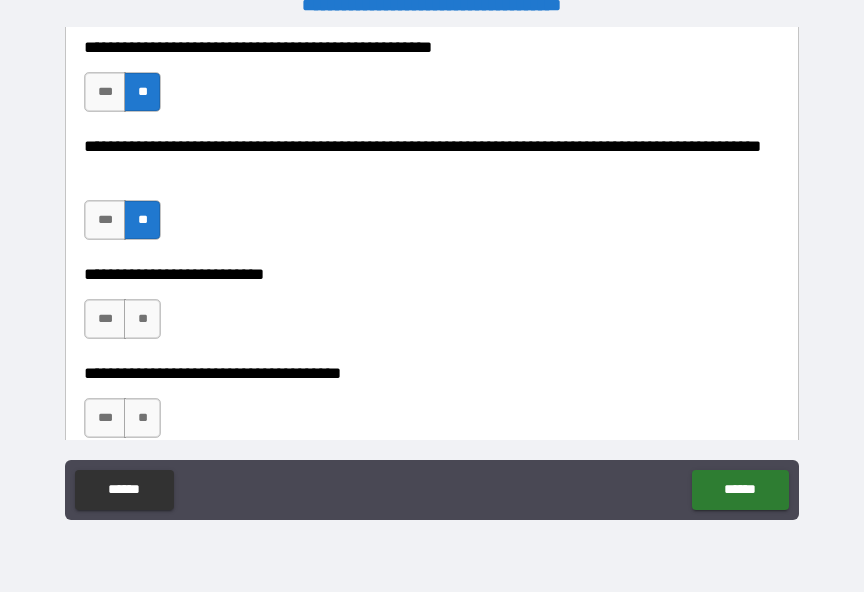 scroll, scrollTop: 921, scrollLeft: 0, axis: vertical 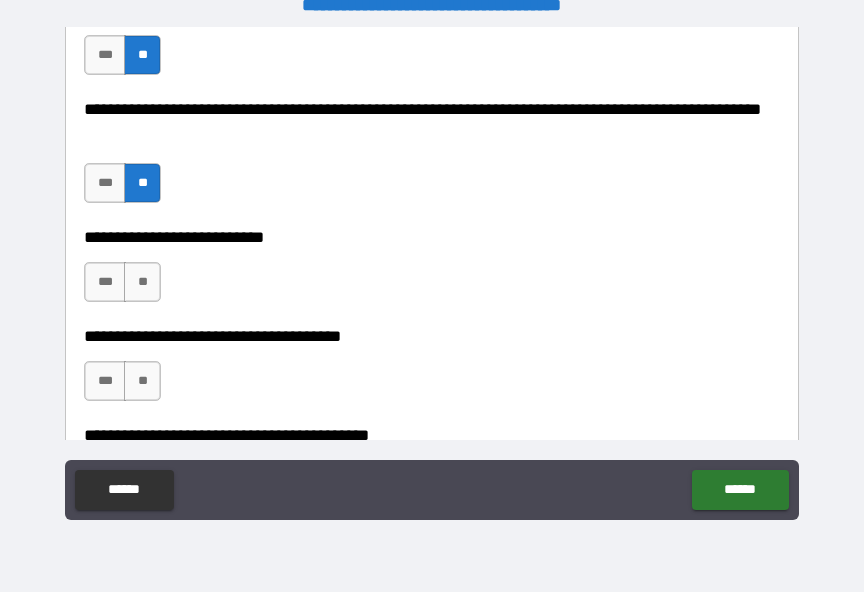 click on "**" at bounding box center (142, 282) 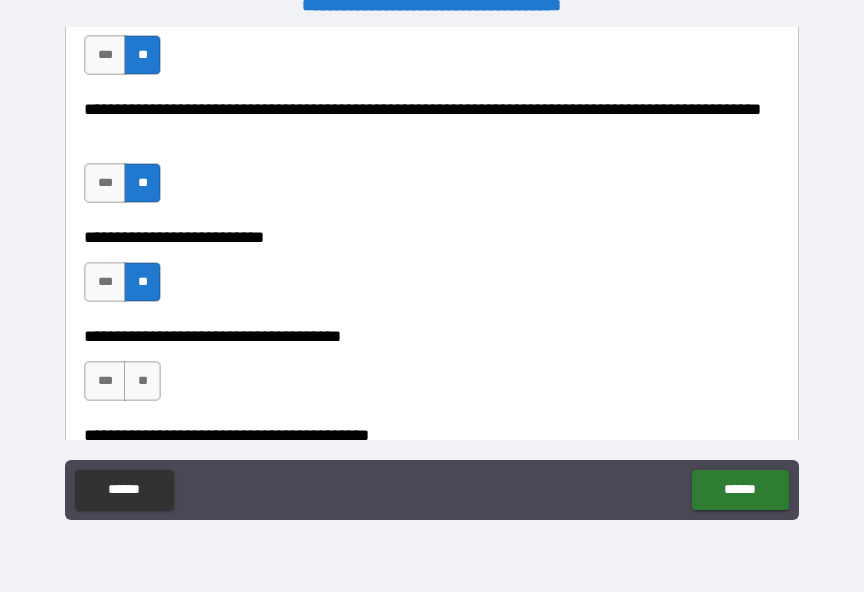 click on "**" at bounding box center (142, 381) 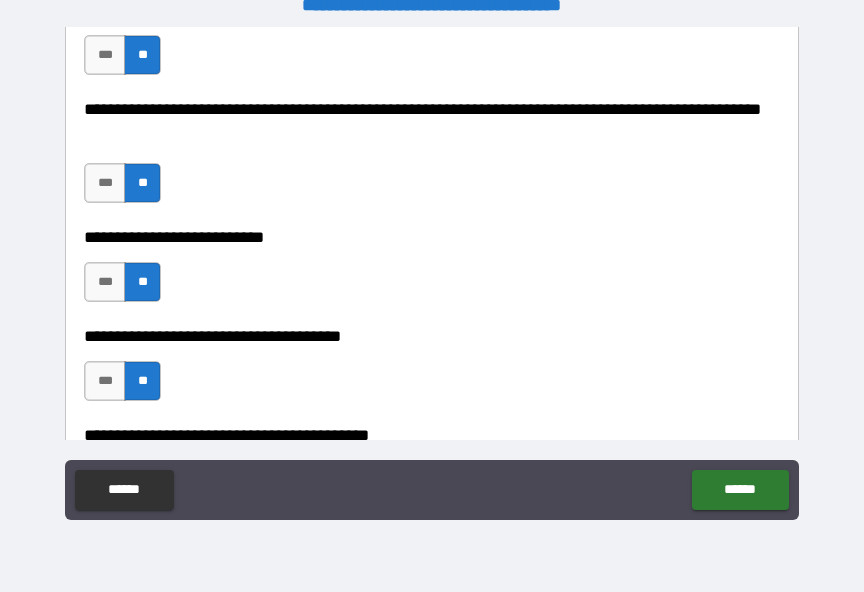 scroll, scrollTop: 1103, scrollLeft: 0, axis: vertical 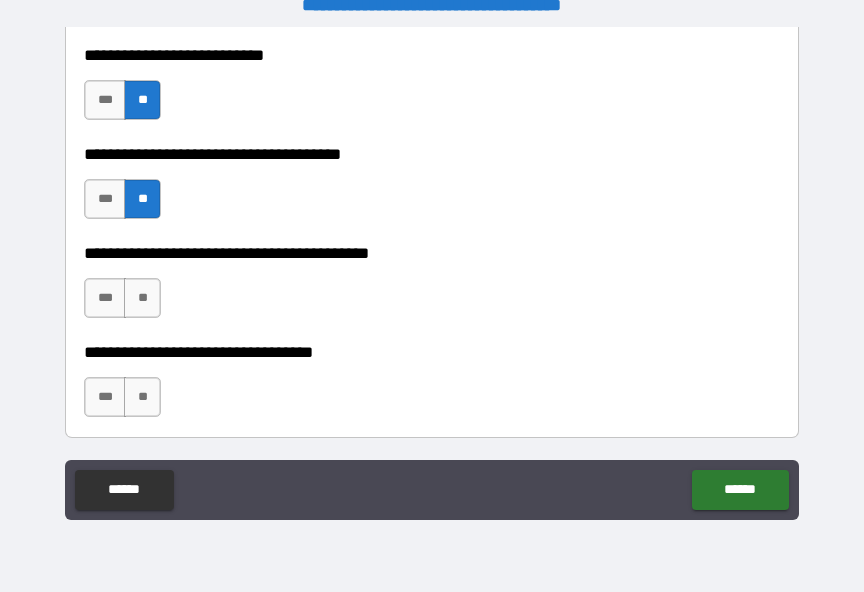 click on "***" at bounding box center [105, 298] 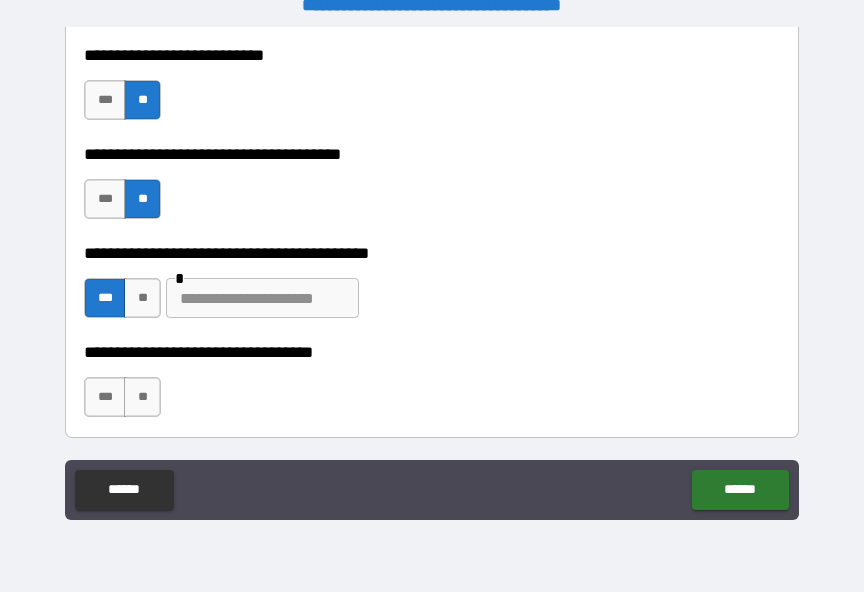 click at bounding box center (262, 298) 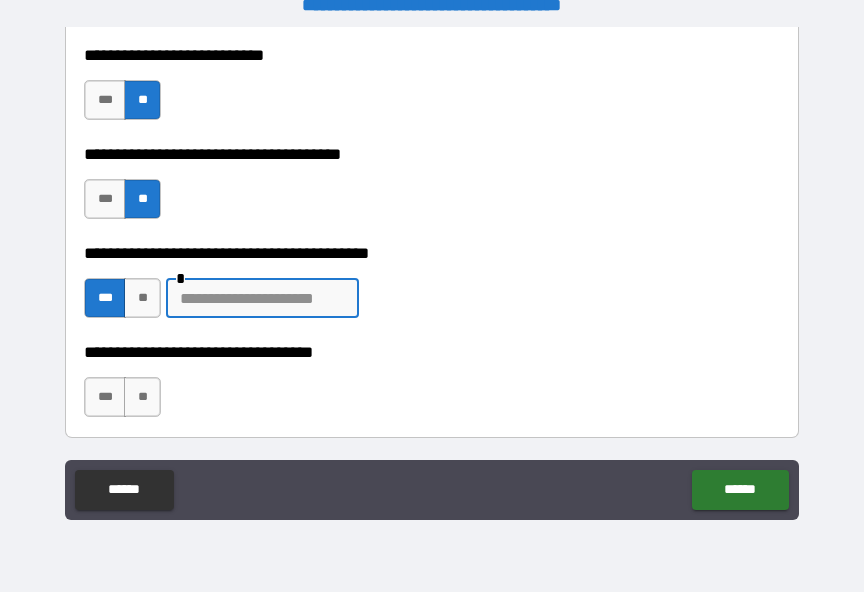 scroll, scrollTop: 24, scrollLeft: 0, axis: vertical 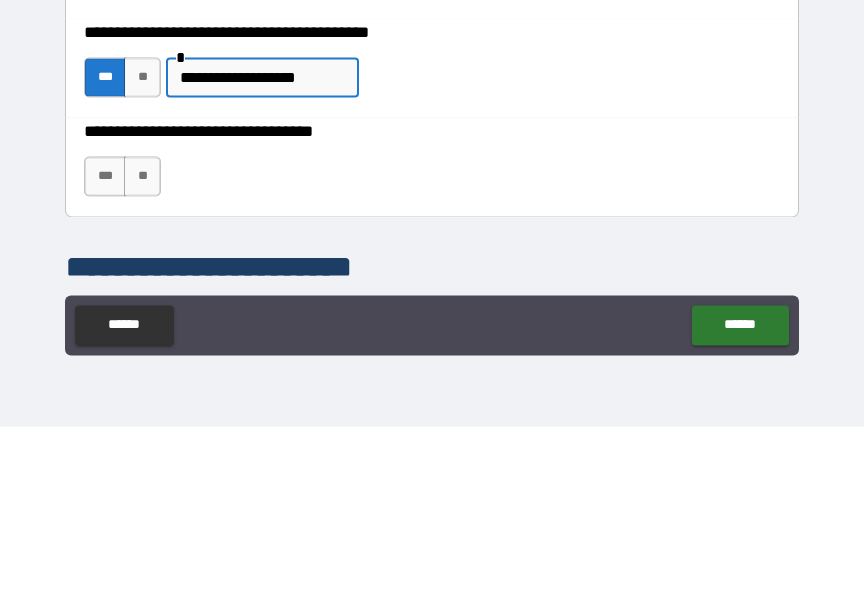 click on "**" at bounding box center [142, 342] 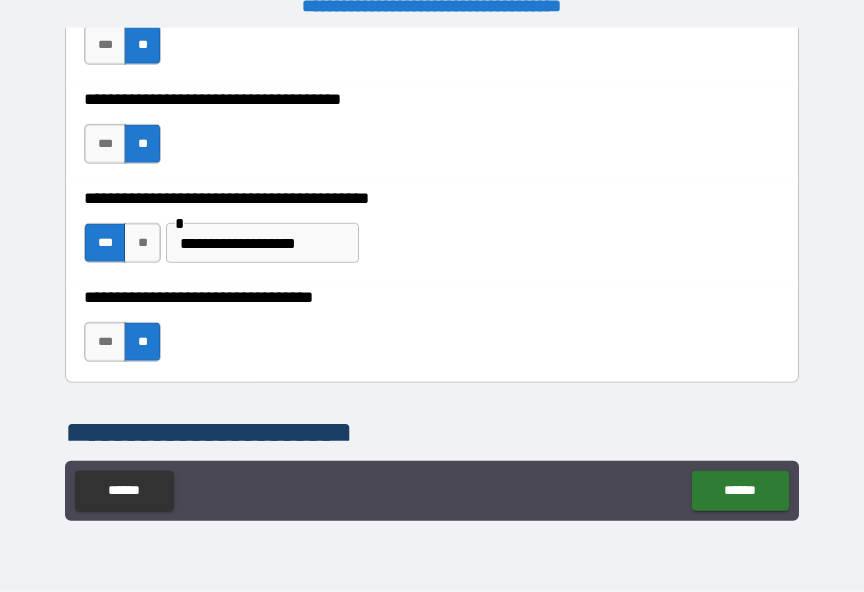 scroll, scrollTop: 25, scrollLeft: 0, axis: vertical 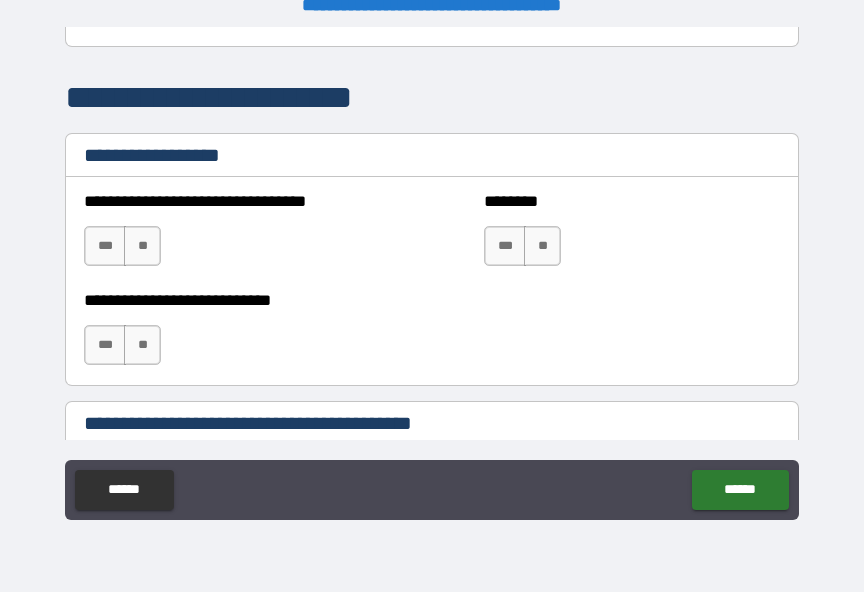click on "**" at bounding box center [142, 246] 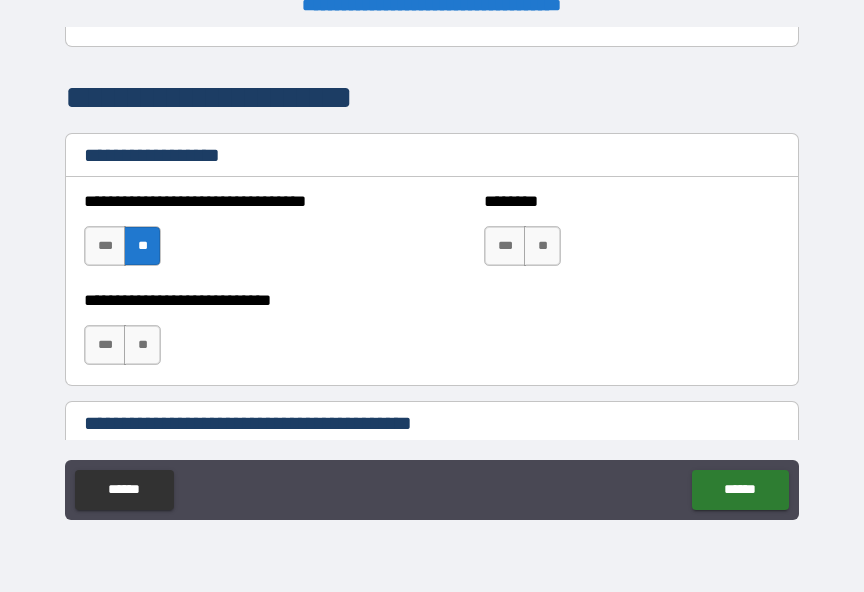 click on "**" at bounding box center (142, 345) 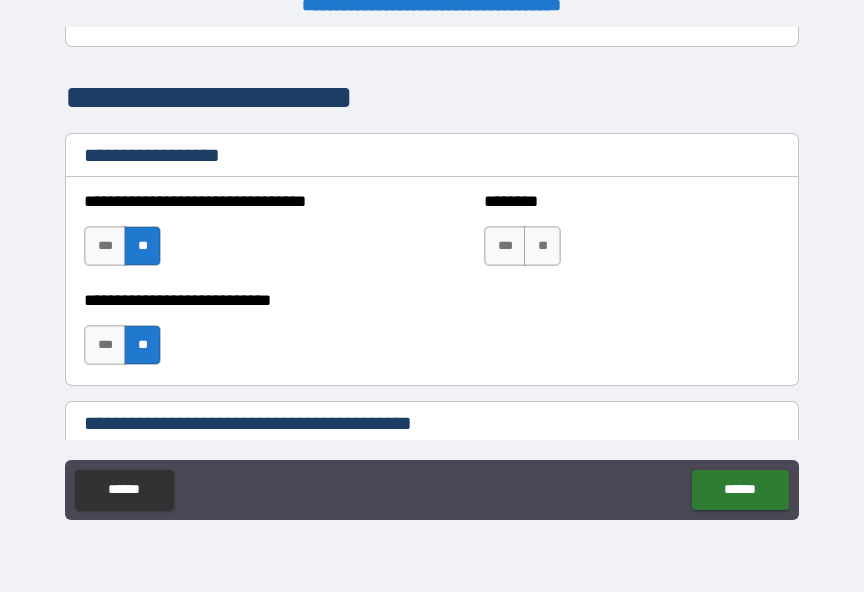 click on "**" at bounding box center (542, 246) 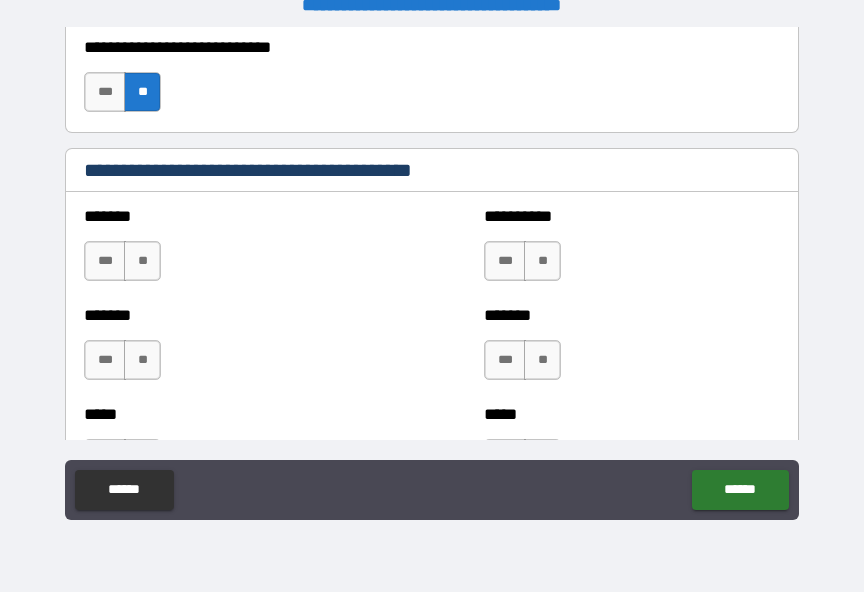 scroll, scrollTop: 1769, scrollLeft: 0, axis: vertical 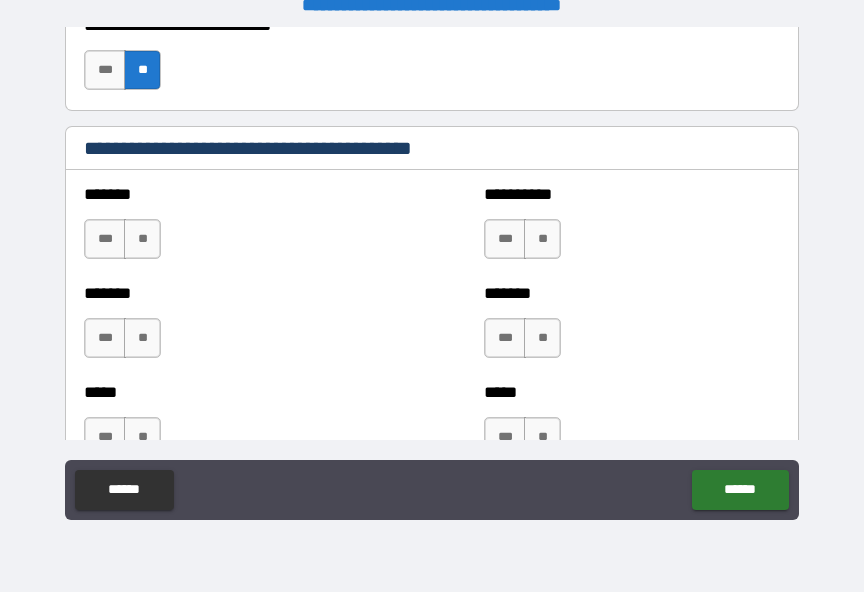 click on "**" at bounding box center [142, 239] 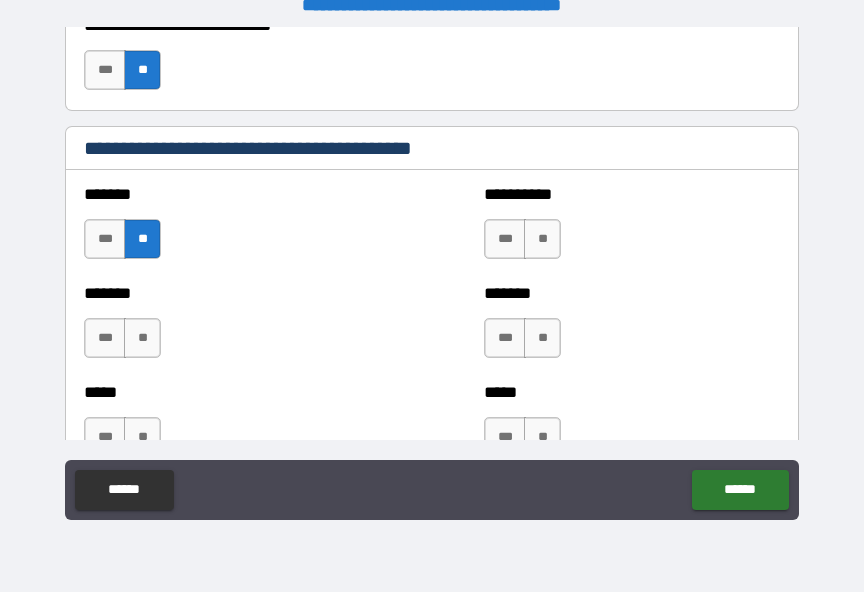 click on "***" at bounding box center [105, 338] 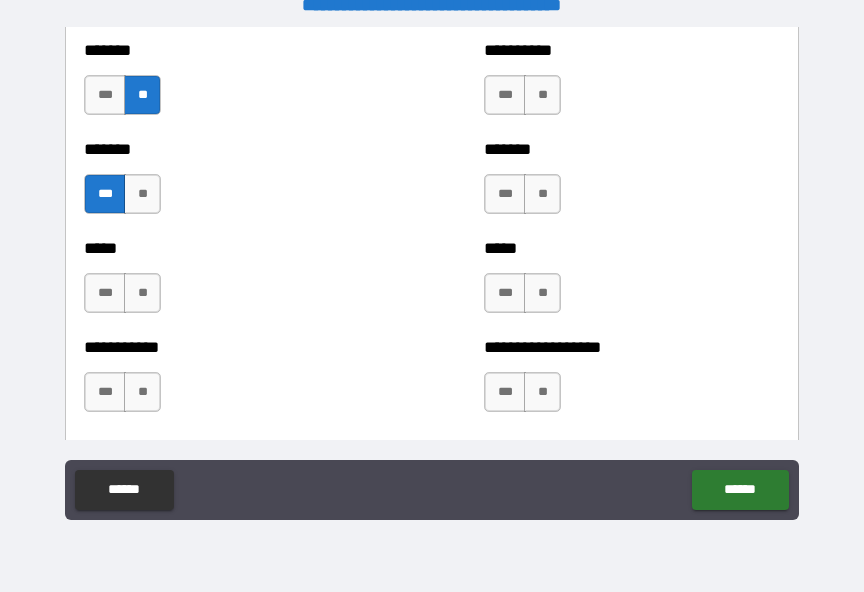 scroll, scrollTop: 1942, scrollLeft: 0, axis: vertical 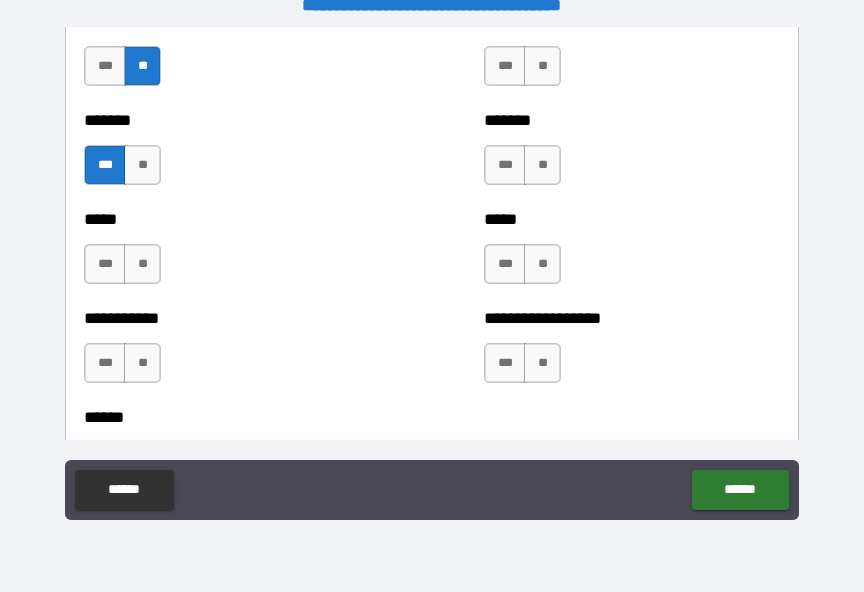 click on "**" at bounding box center (142, 264) 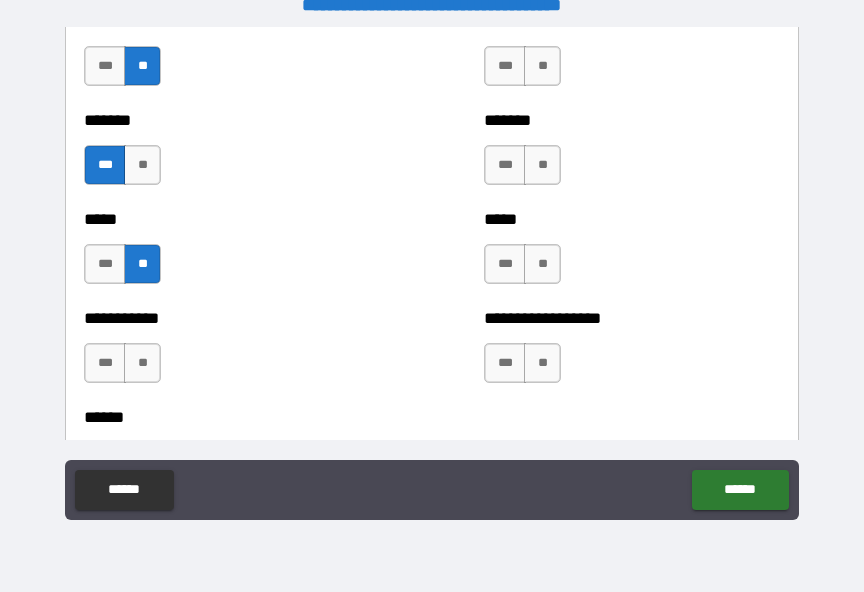 click on "**" at bounding box center [142, 363] 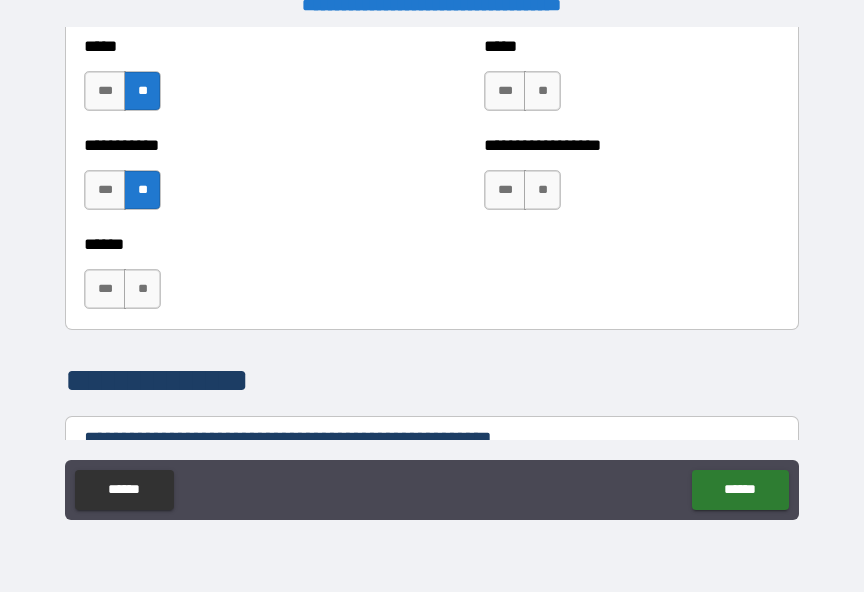 scroll, scrollTop: 2131, scrollLeft: 0, axis: vertical 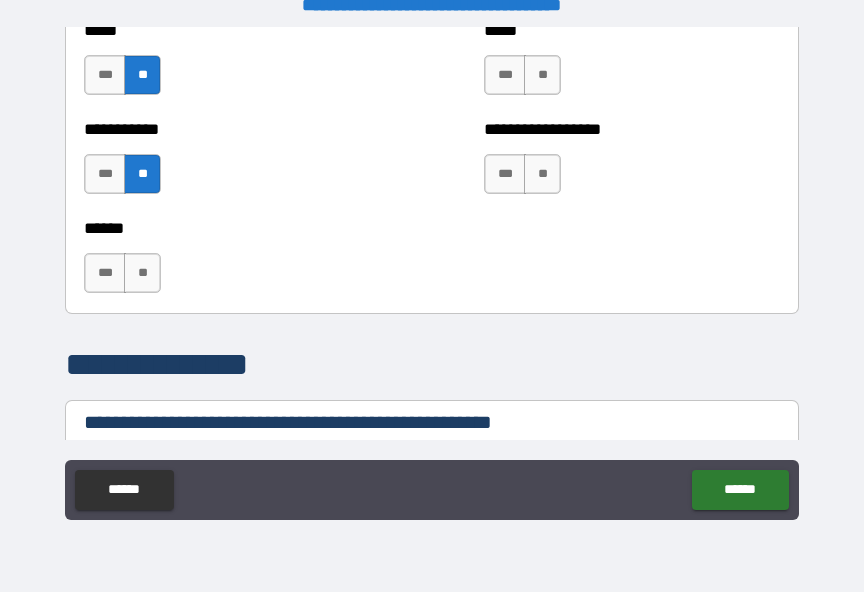 click on "***" at bounding box center [105, 273] 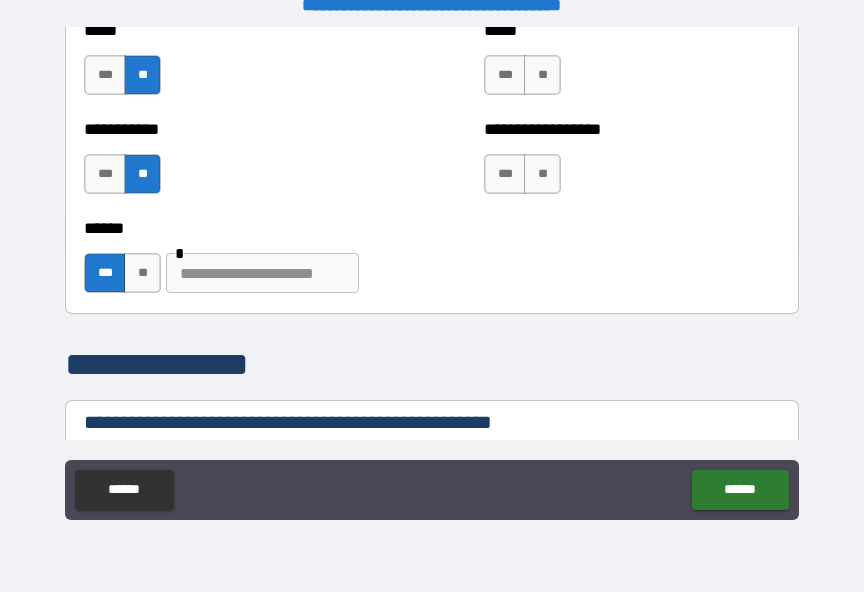 click at bounding box center (262, 273) 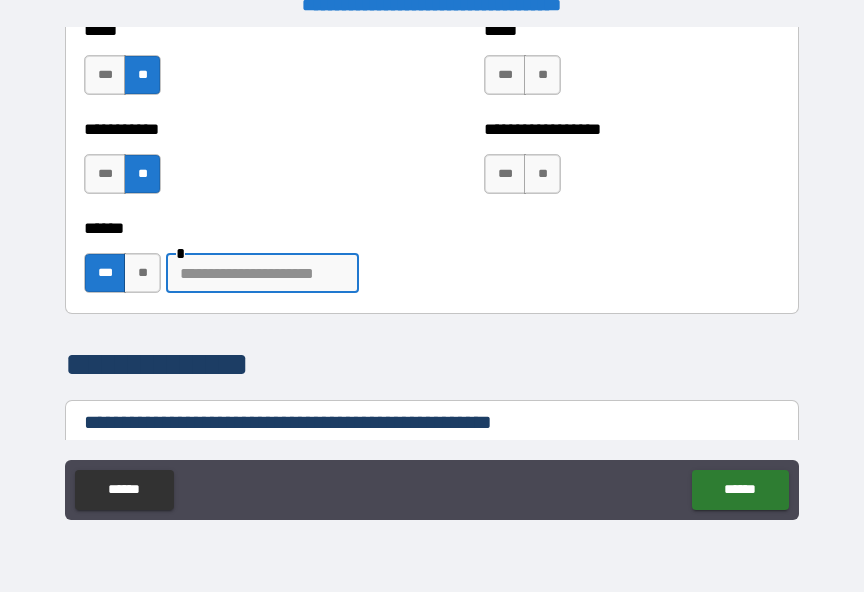 scroll, scrollTop: 24, scrollLeft: 0, axis: vertical 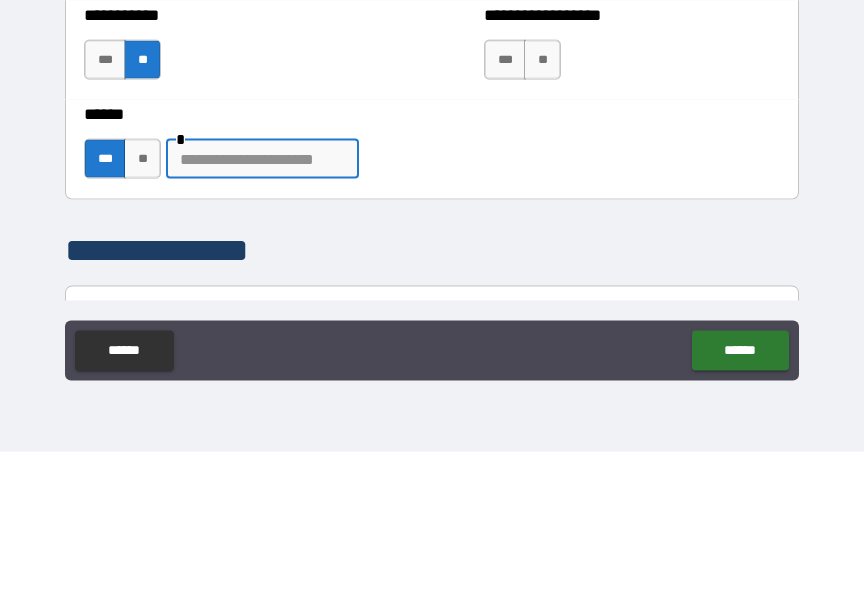 click on "**" at bounding box center [142, 299] 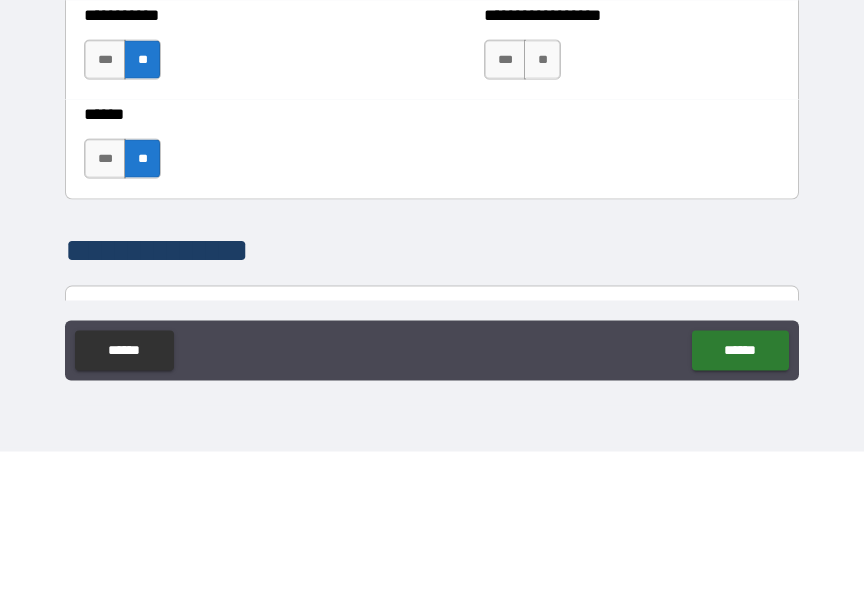scroll, scrollTop: 25, scrollLeft: 0, axis: vertical 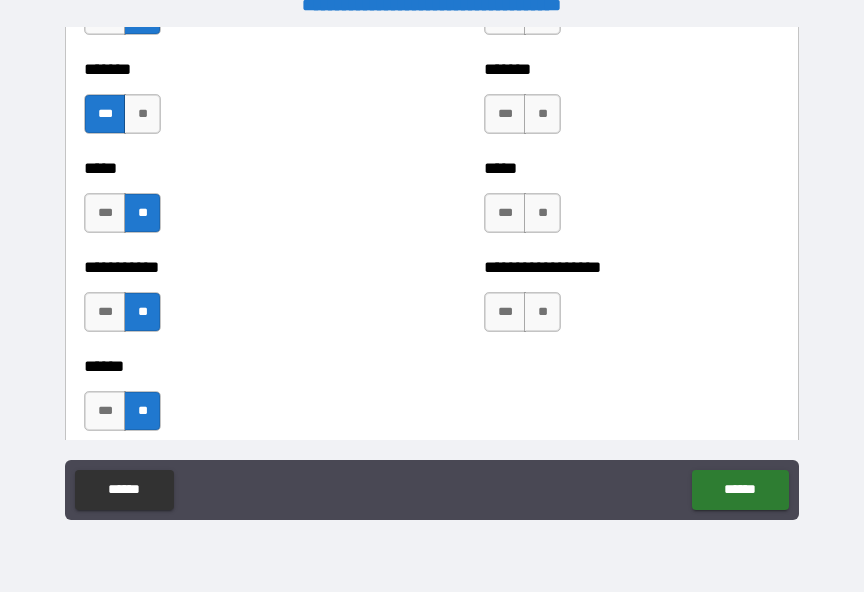 click on "***" at bounding box center [505, 213] 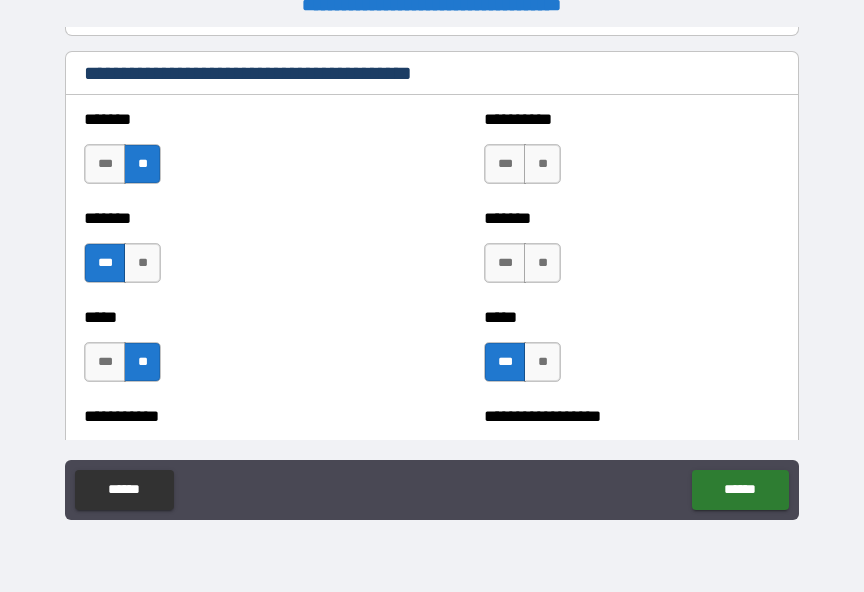 scroll, scrollTop: 1858, scrollLeft: 0, axis: vertical 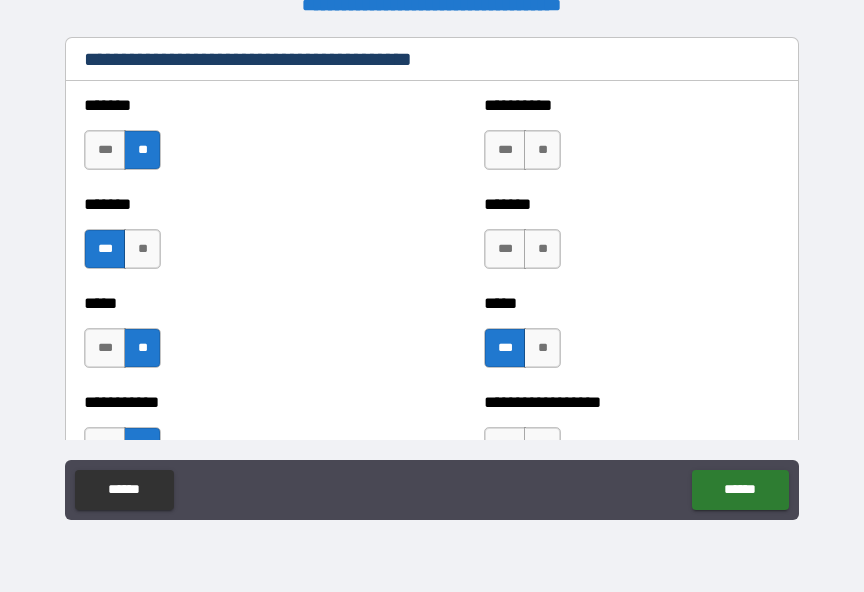 click on "**" at bounding box center (542, 150) 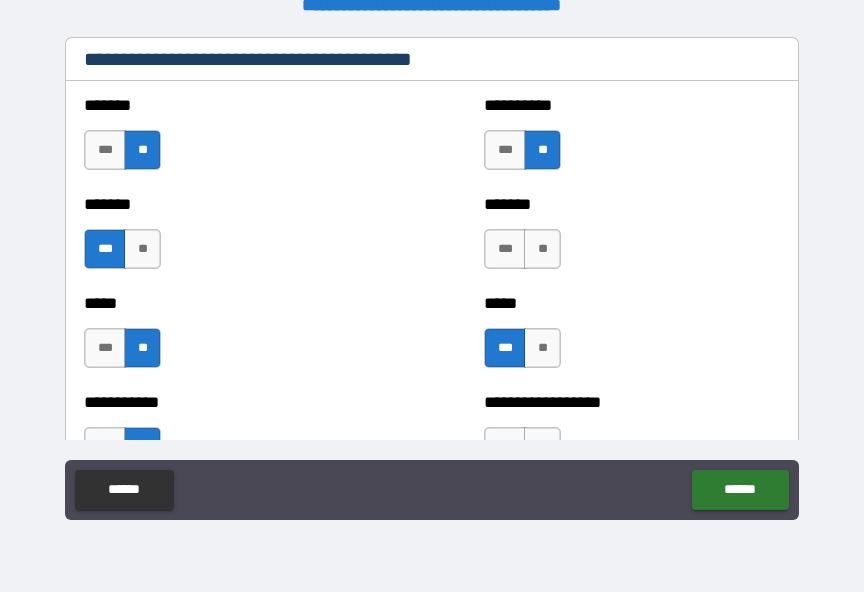 click on "**" at bounding box center [542, 249] 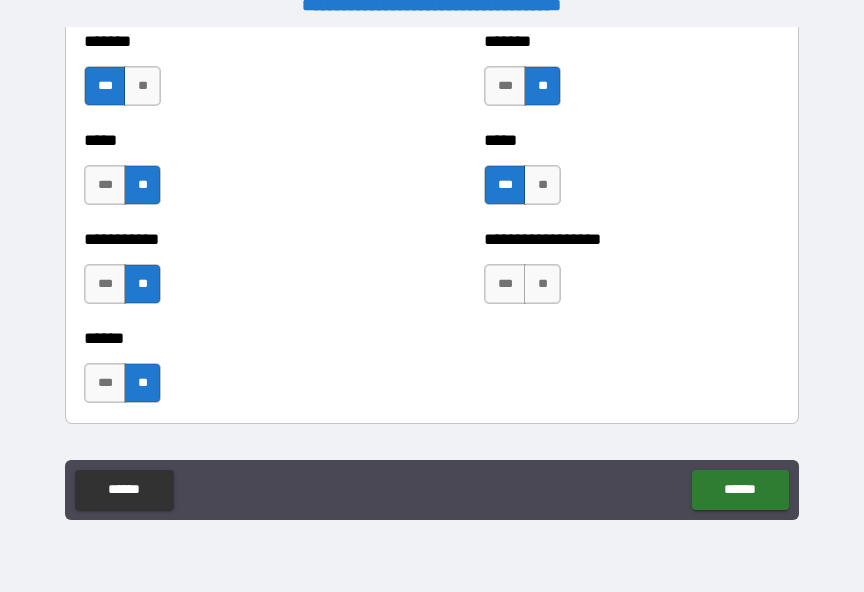 scroll, scrollTop: 2029, scrollLeft: 0, axis: vertical 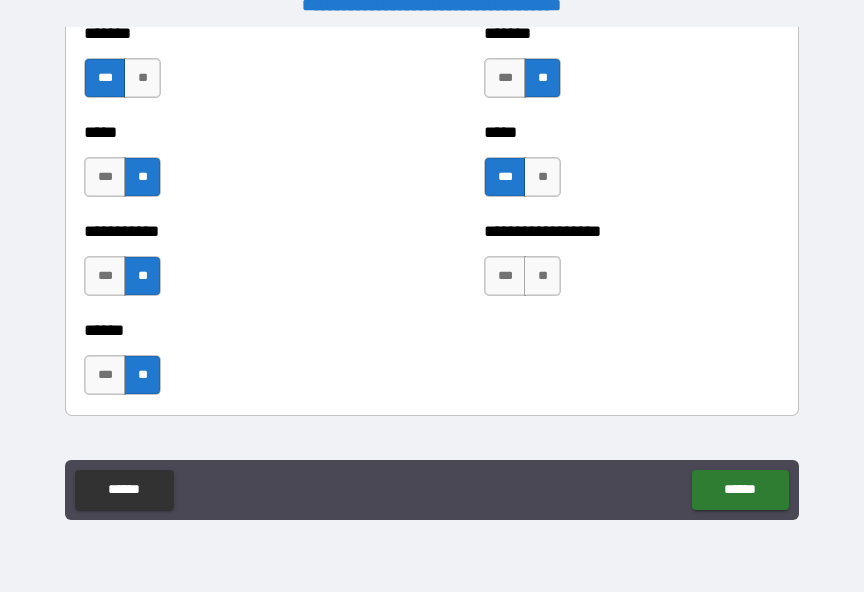 click on "**" at bounding box center (542, 276) 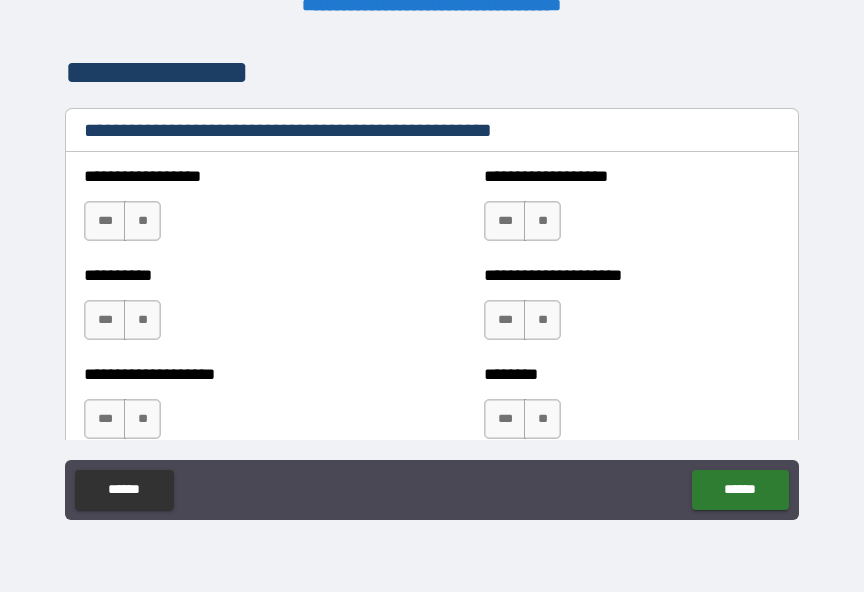 scroll, scrollTop: 2425, scrollLeft: 0, axis: vertical 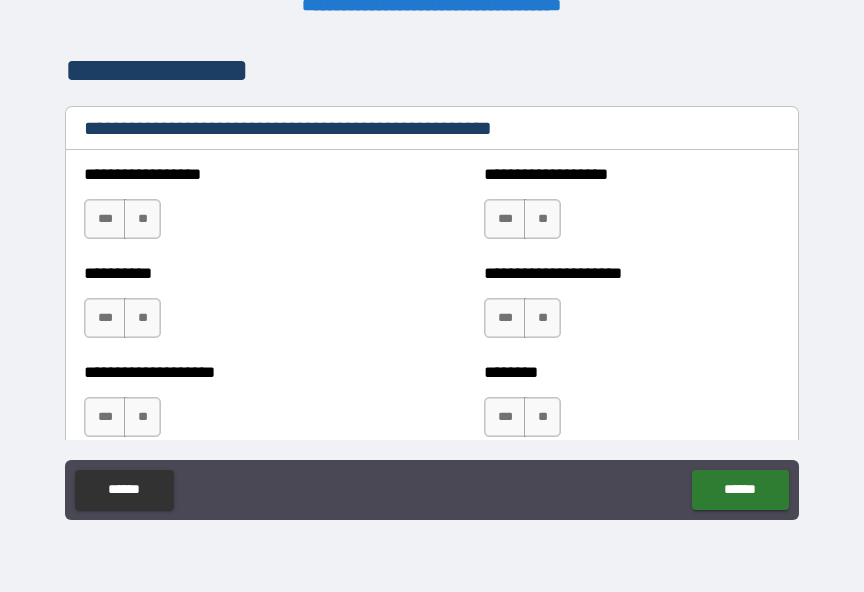 click on "**" at bounding box center [142, 318] 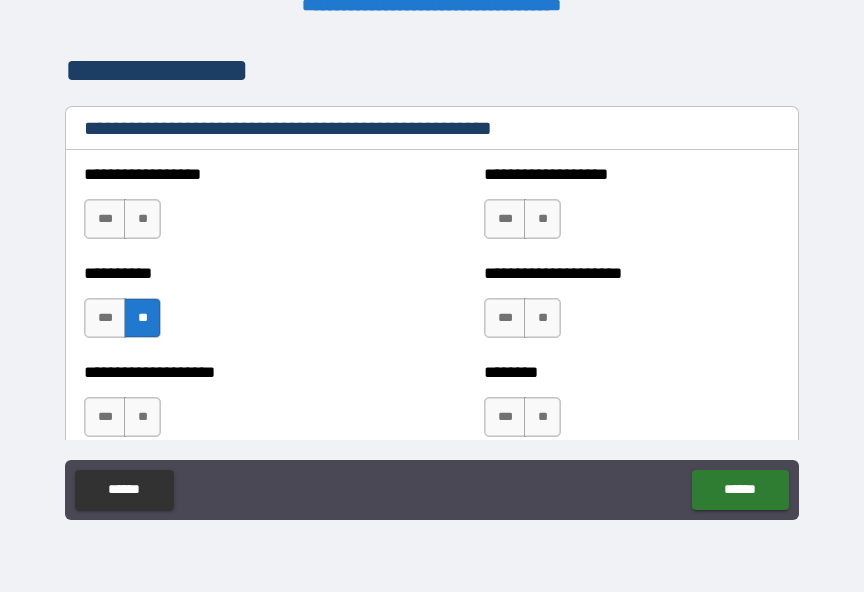 click on "**" at bounding box center (142, 417) 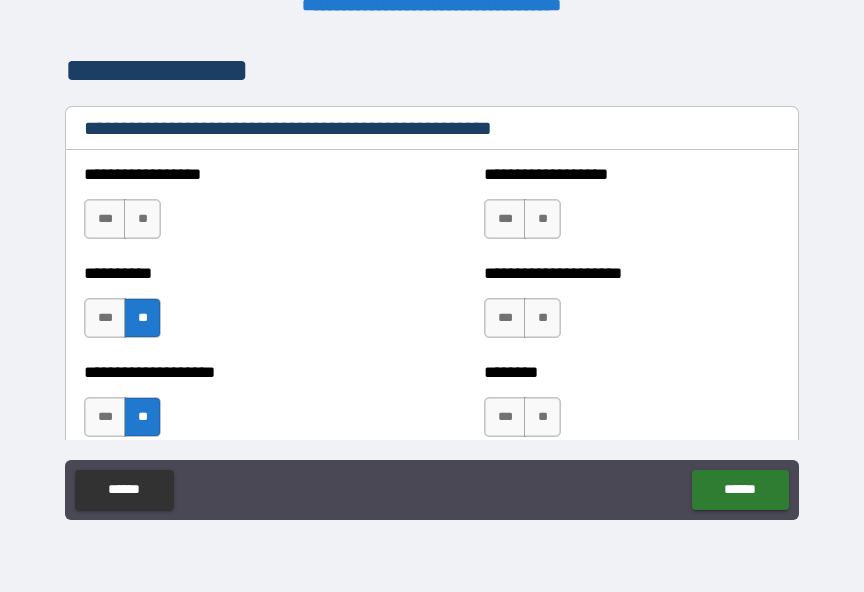 click on "**" at bounding box center (142, 219) 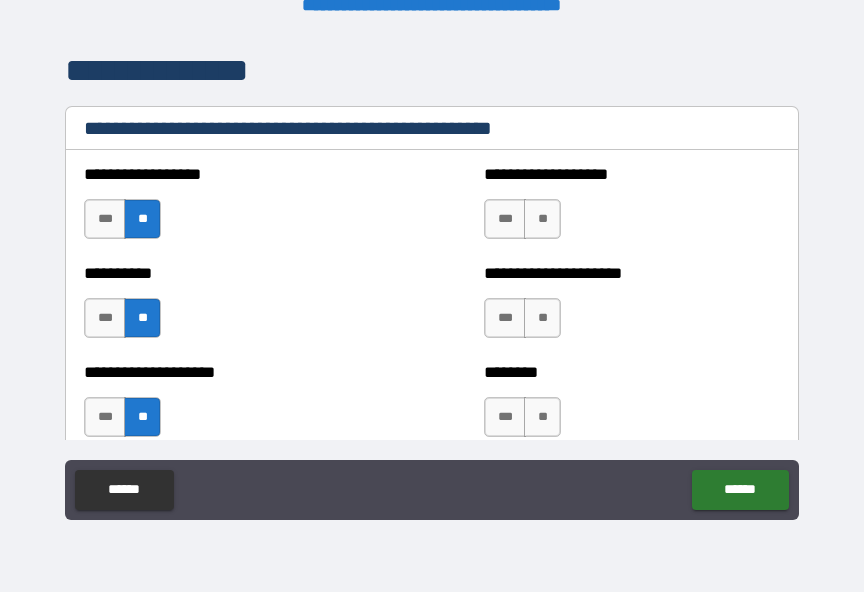 click on "**" at bounding box center [542, 219] 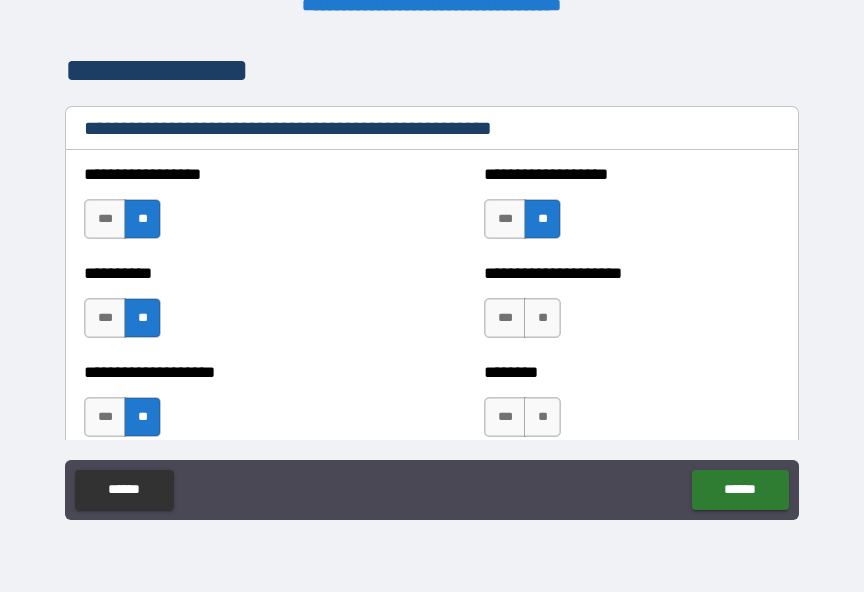click on "**" at bounding box center [542, 318] 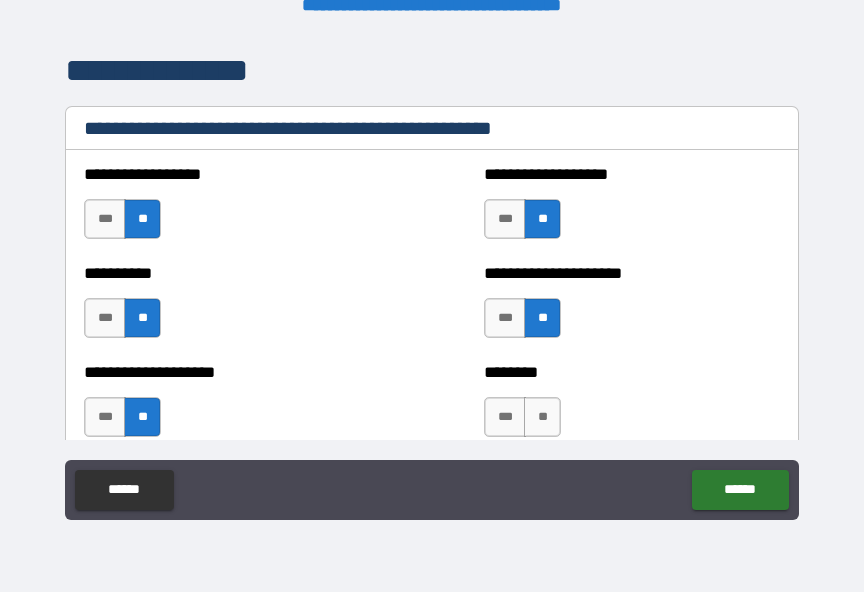 click on "**" at bounding box center [542, 417] 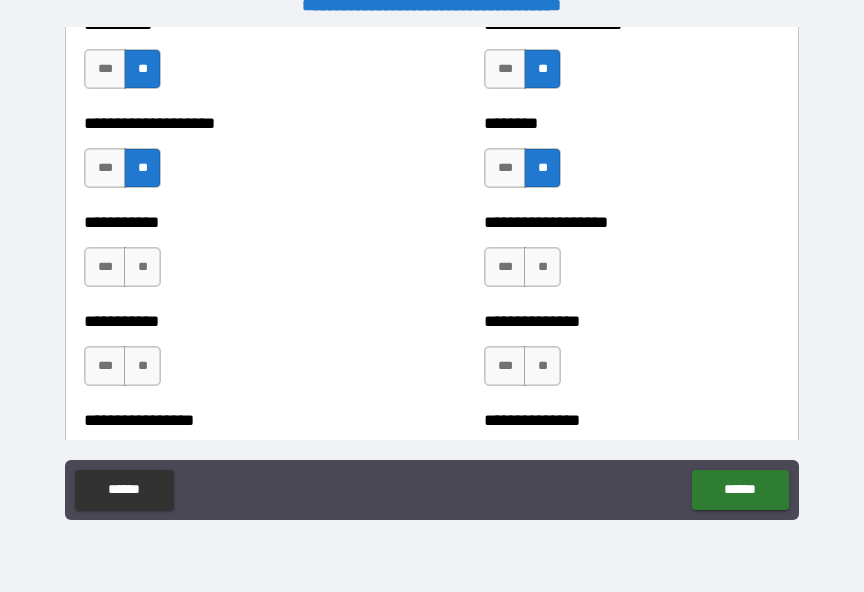 scroll, scrollTop: 2706, scrollLeft: 0, axis: vertical 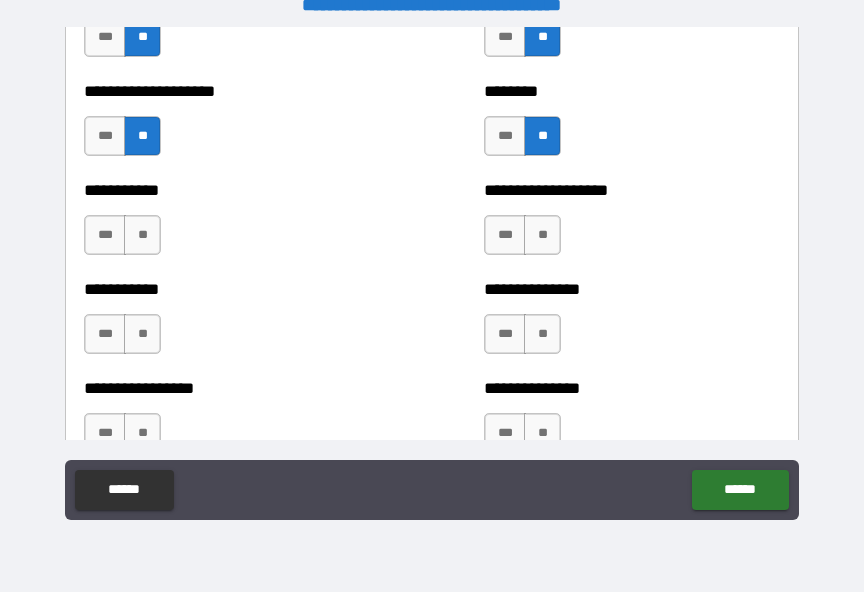 click on "**" at bounding box center [142, 235] 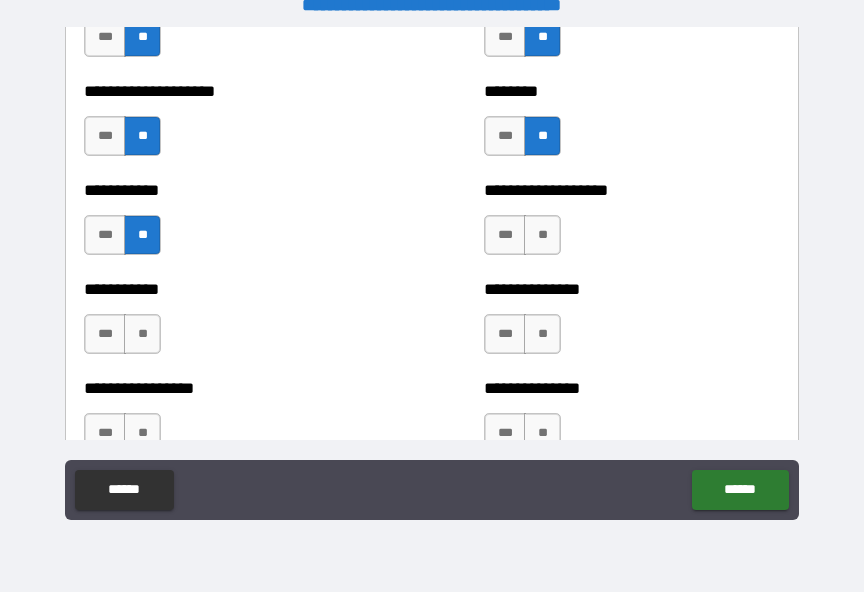 click on "**" at bounding box center (142, 334) 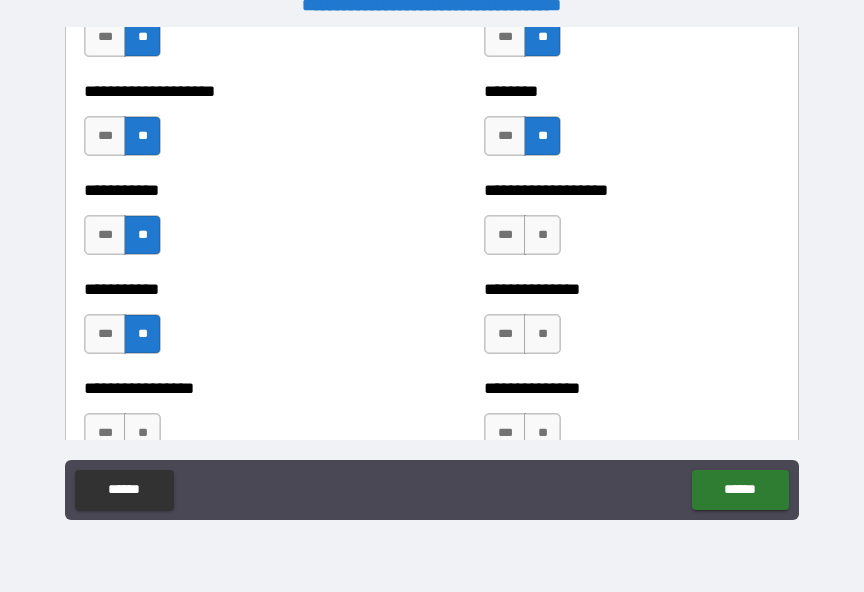 click on "**" at bounding box center [142, 433] 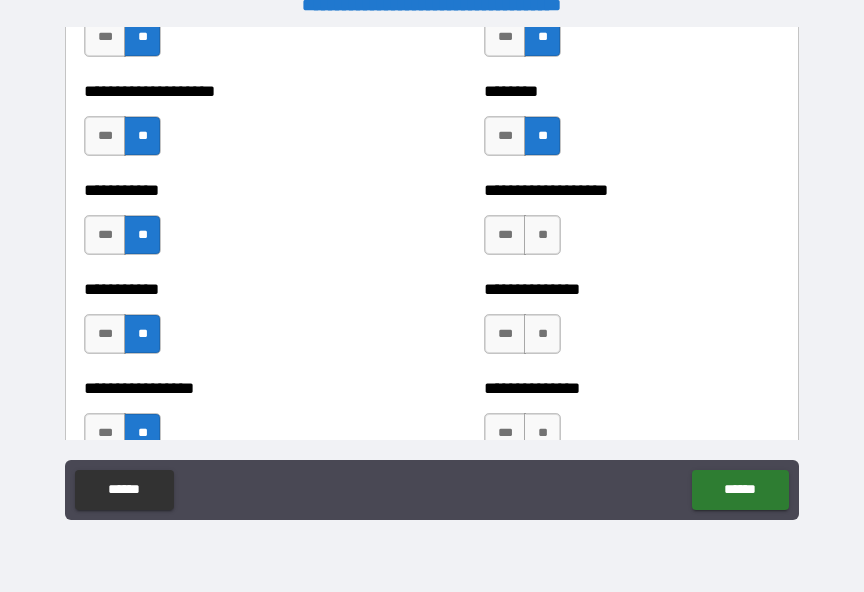 click on "**" at bounding box center [542, 235] 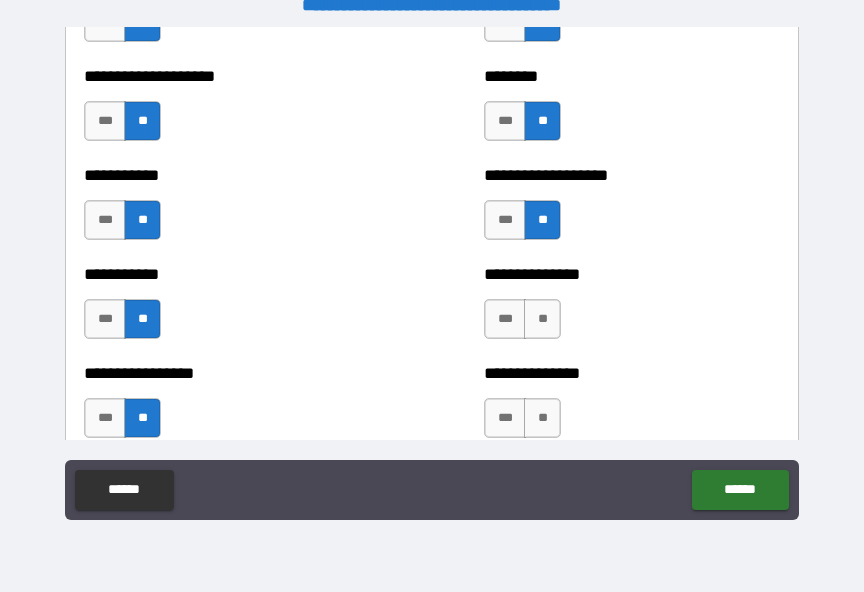 scroll, scrollTop: 2783, scrollLeft: 0, axis: vertical 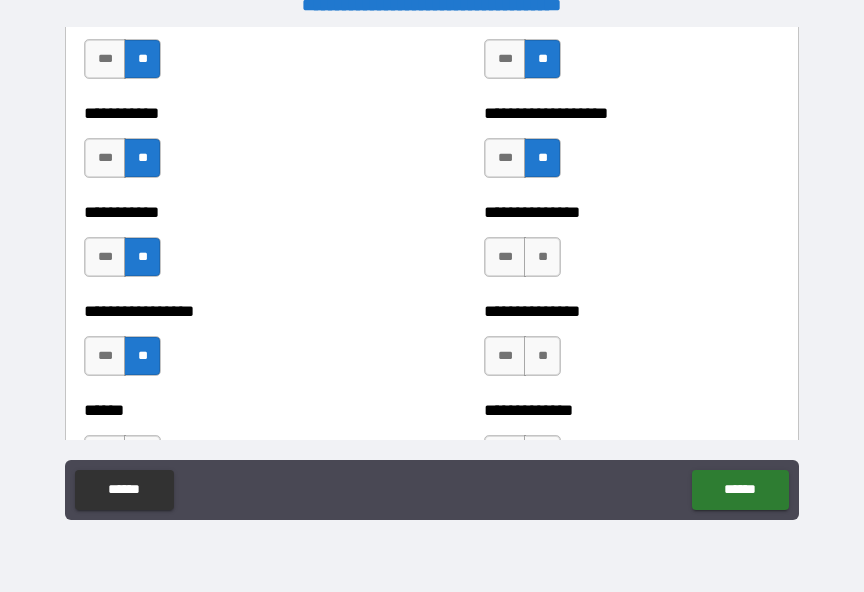 click on "**" at bounding box center (542, 257) 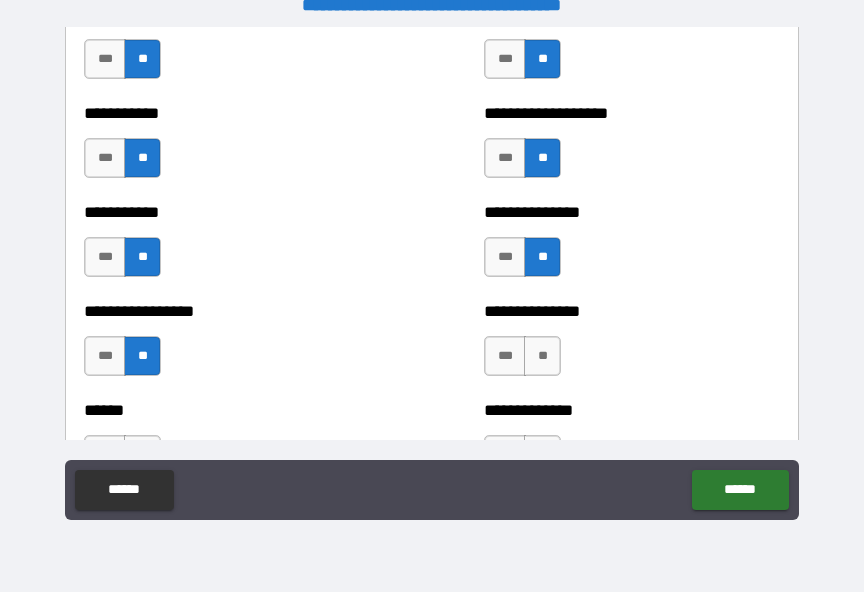click on "**" at bounding box center [542, 356] 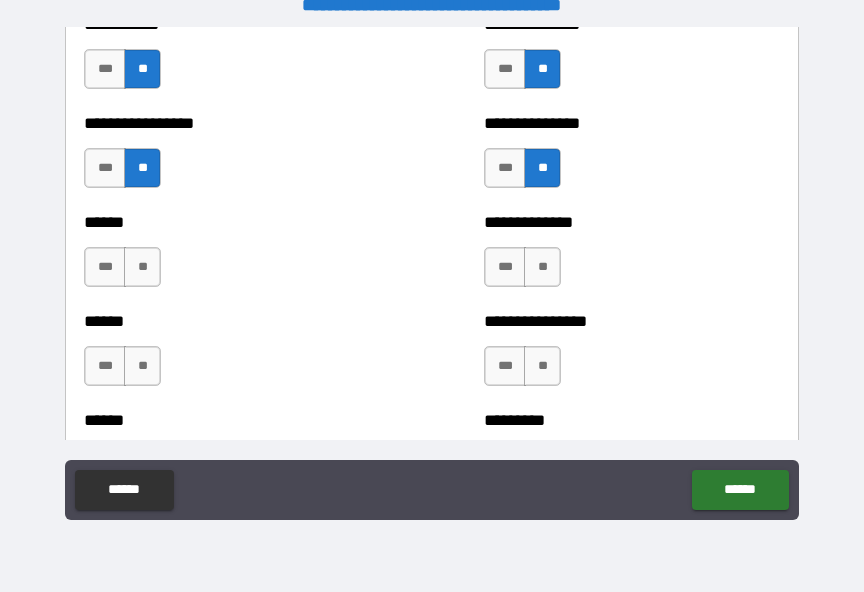 scroll, scrollTop: 2972, scrollLeft: 0, axis: vertical 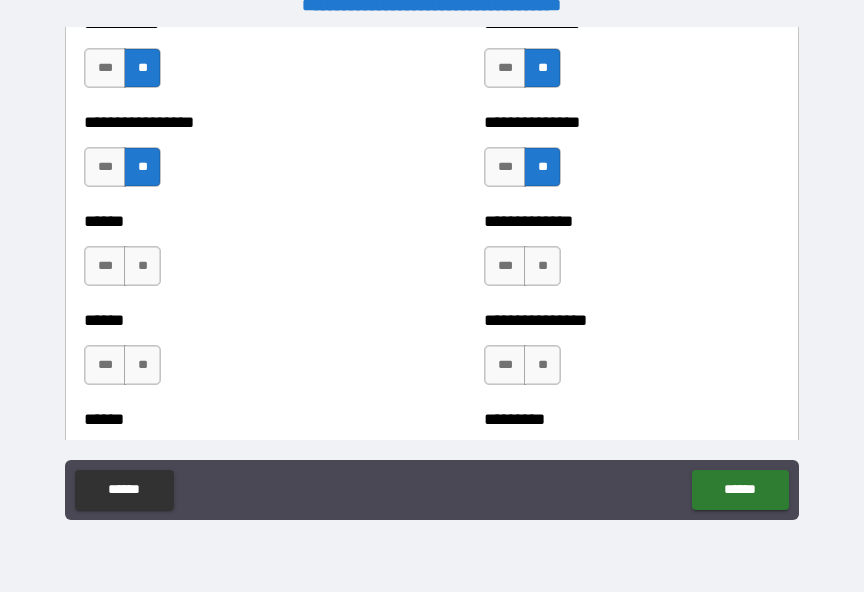click on "***" at bounding box center (105, 266) 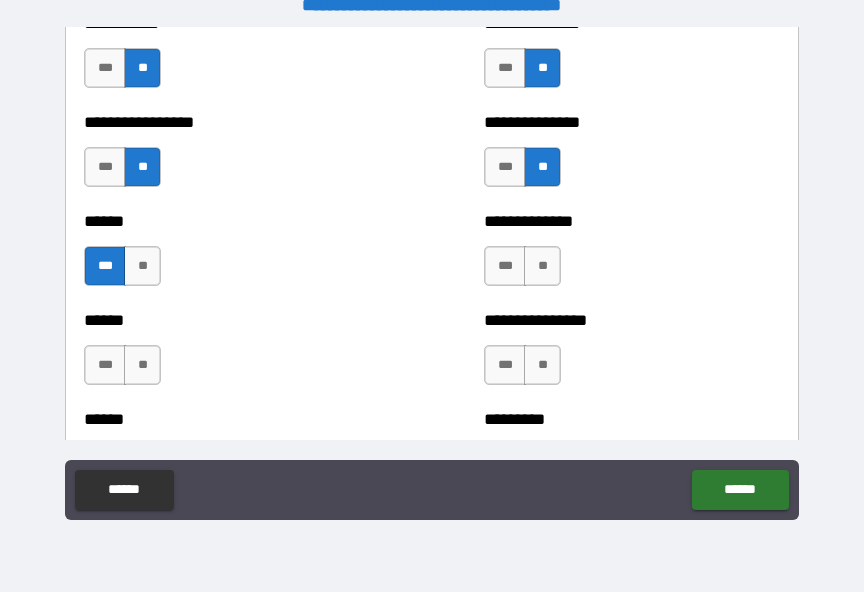 scroll, scrollTop: 3043, scrollLeft: 0, axis: vertical 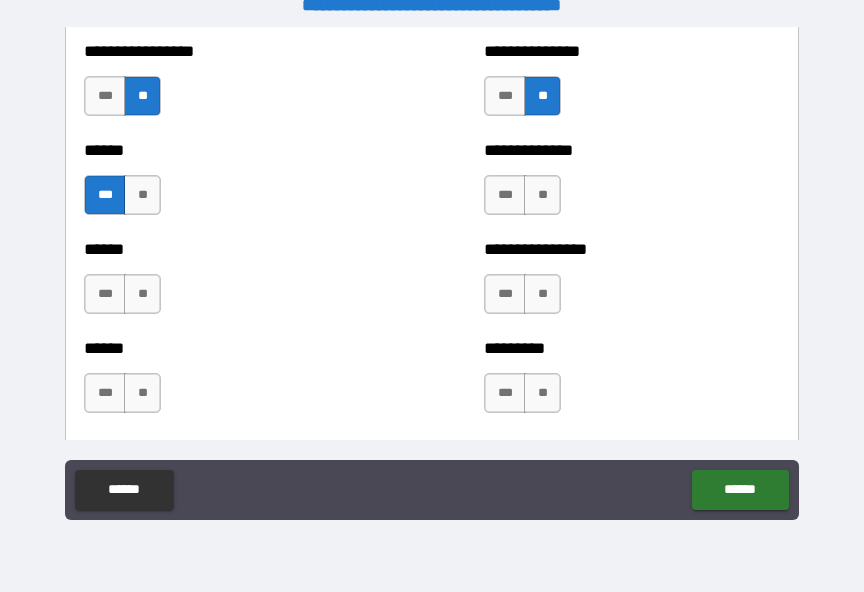 click on "**" at bounding box center [142, 294] 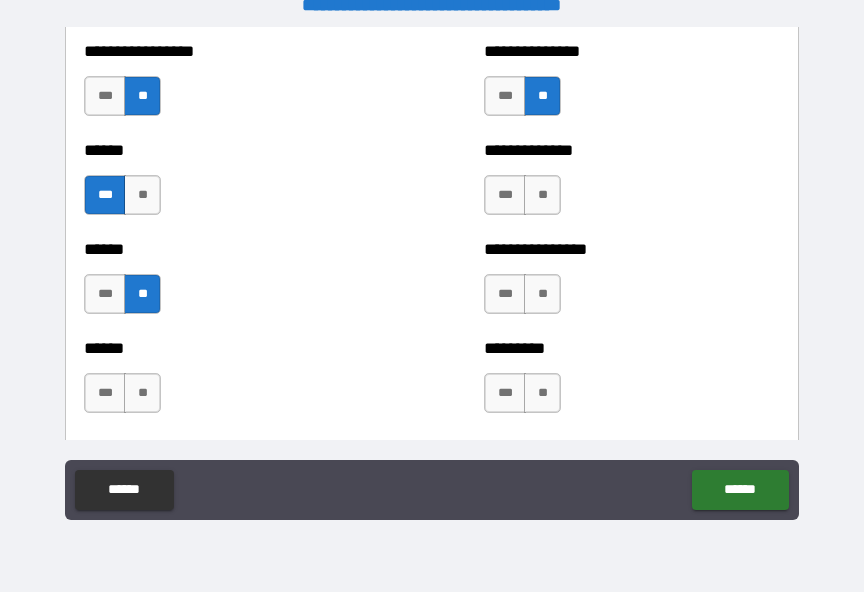 click on "**" at bounding box center [542, 195] 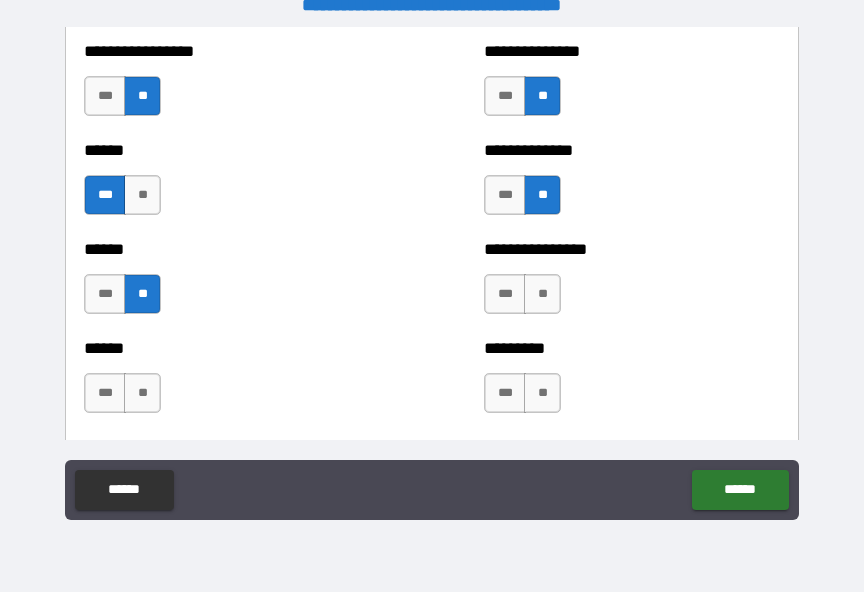 click on "**" at bounding box center (542, 294) 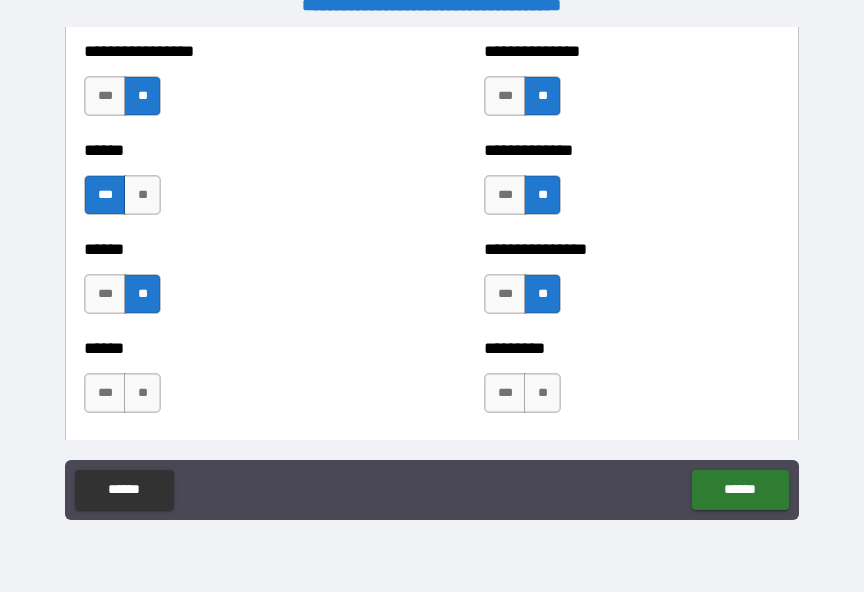 click on "**" at bounding box center (542, 393) 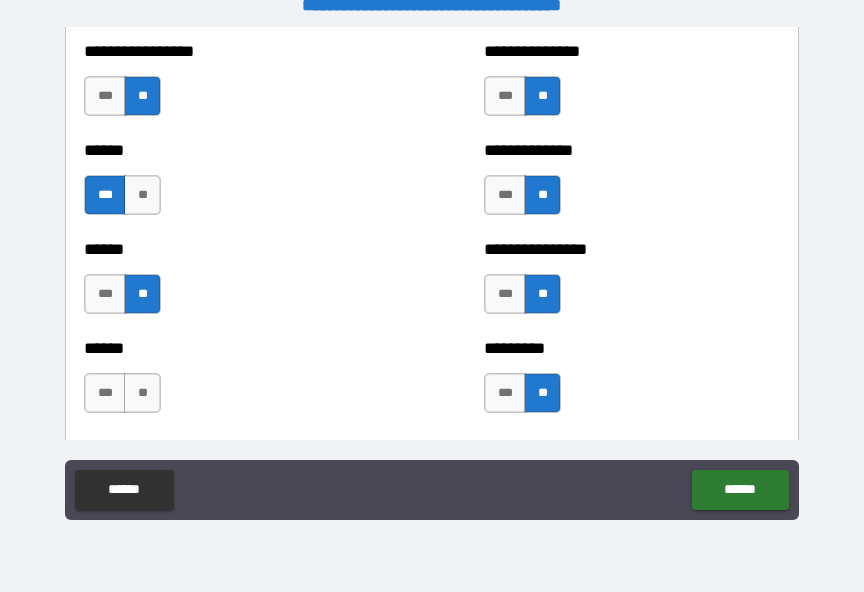 click on "**" at bounding box center [142, 393] 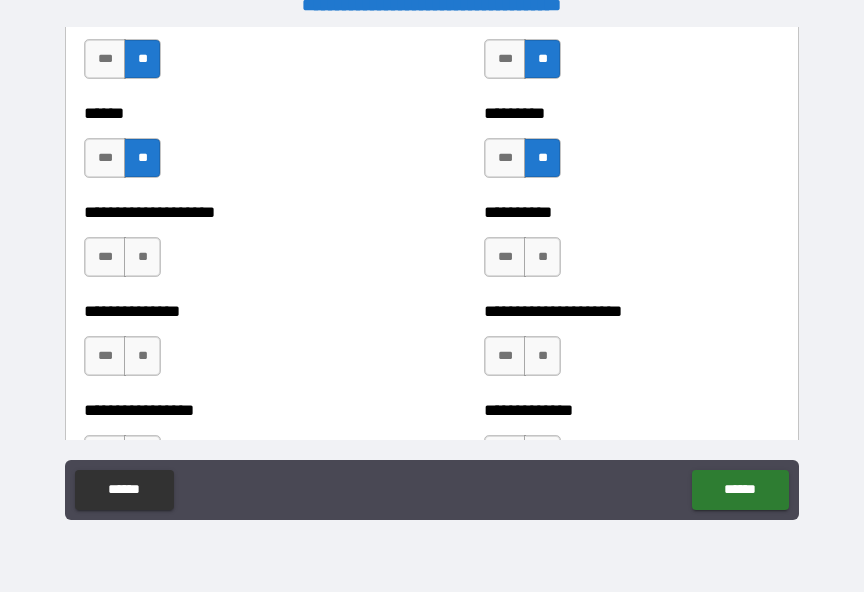 scroll, scrollTop: 3286, scrollLeft: 0, axis: vertical 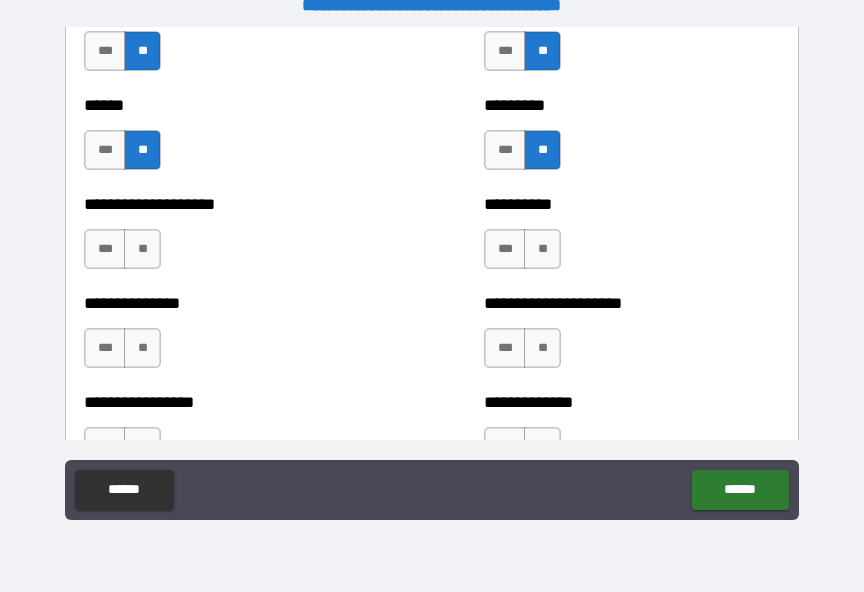 click on "**" at bounding box center (142, 249) 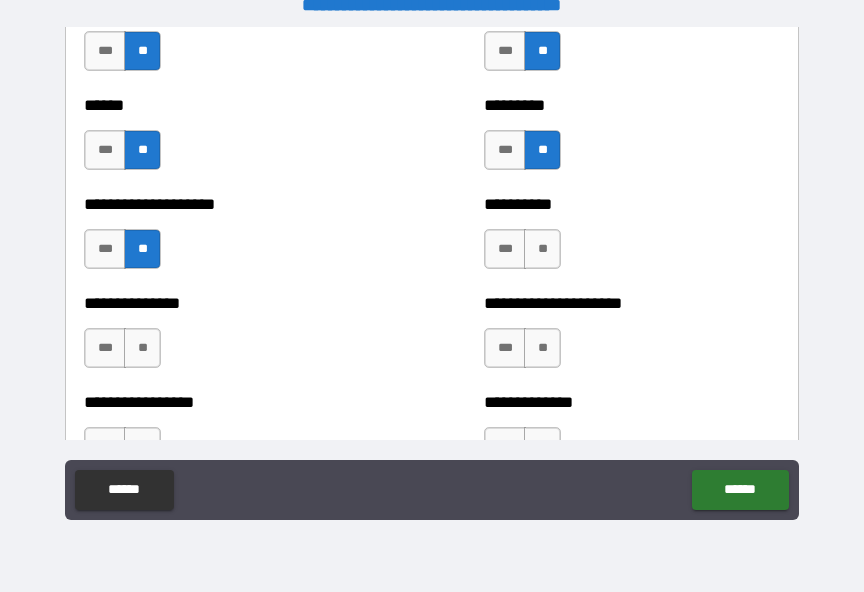 click on "**" at bounding box center [142, 348] 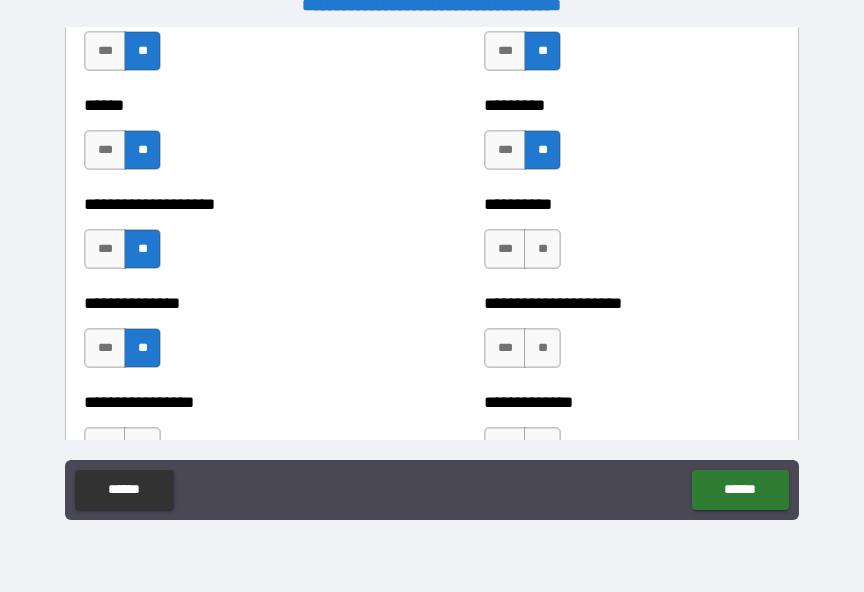 click on "**" at bounding box center (542, 249) 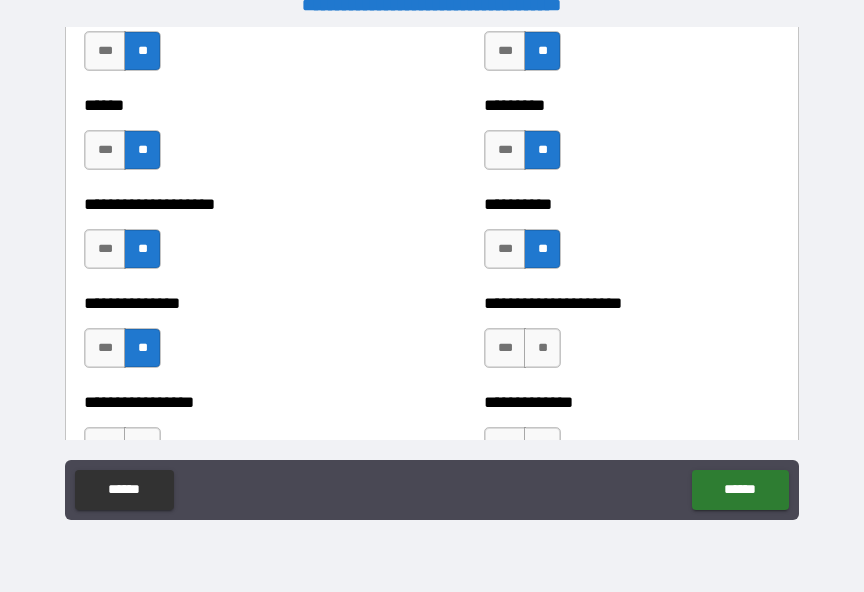click on "**" at bounding box center (542, 348) 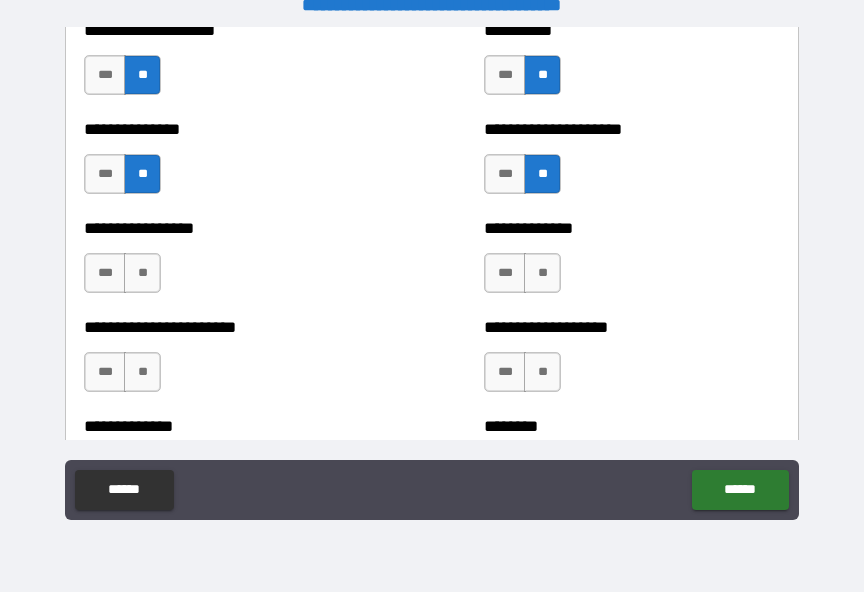 scroll, scrollTop: 3461, scrollLeft: 0, axis: vertical 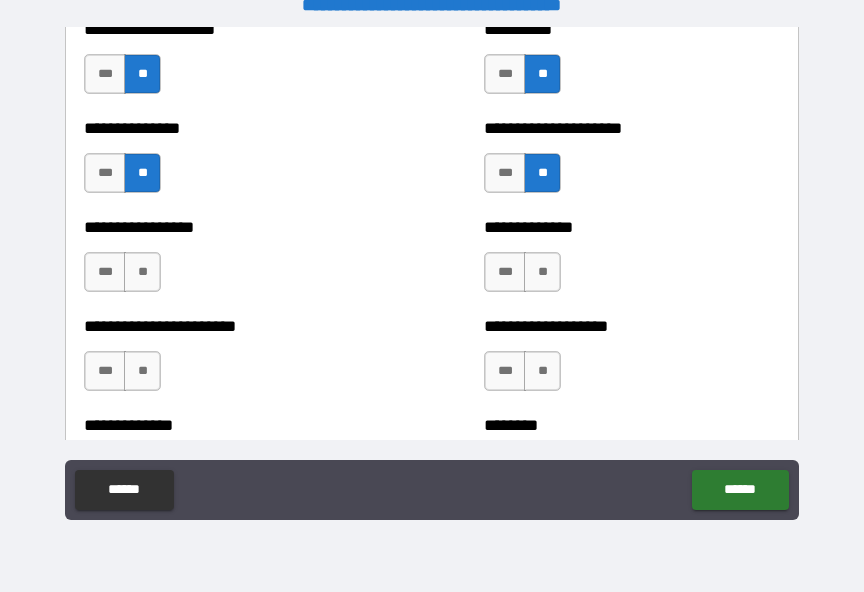 click on "**" at bounding box center [142, 272] 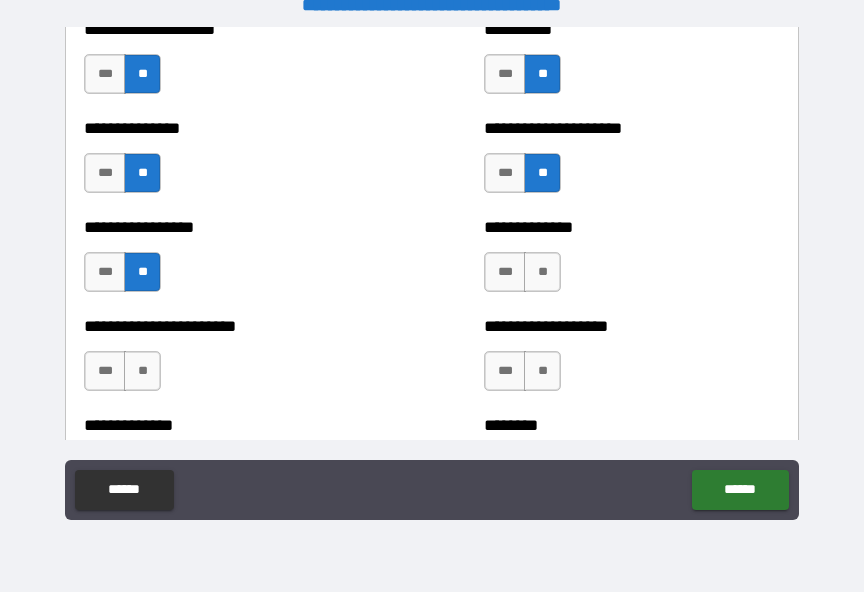 click on "**" at bounding box center [142, 371] 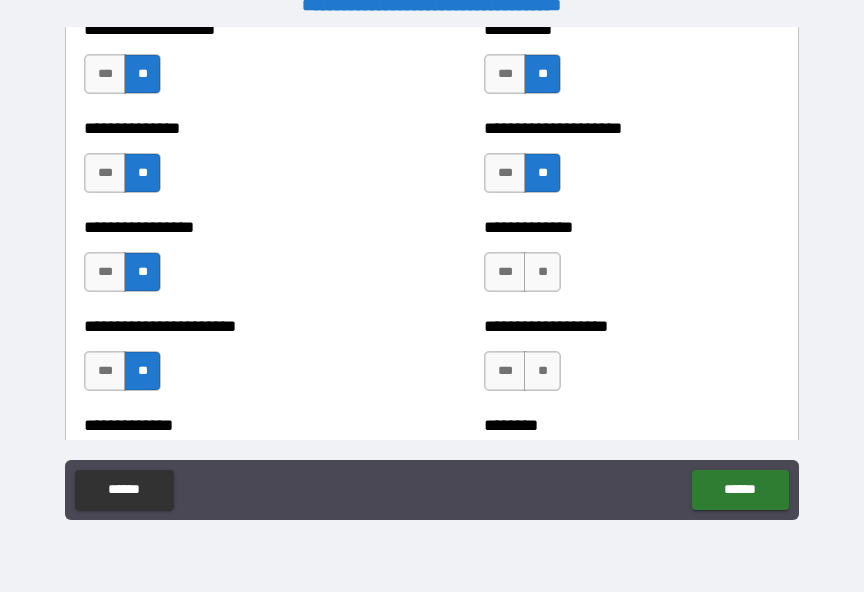 click on "**" at bounding box center [542, 272] 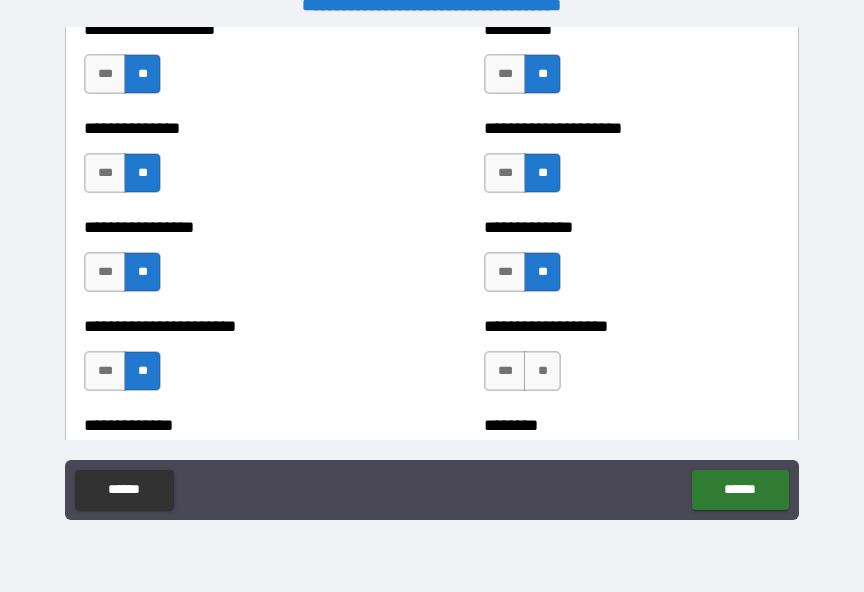 click on "**" at bounding box center (542, 371) 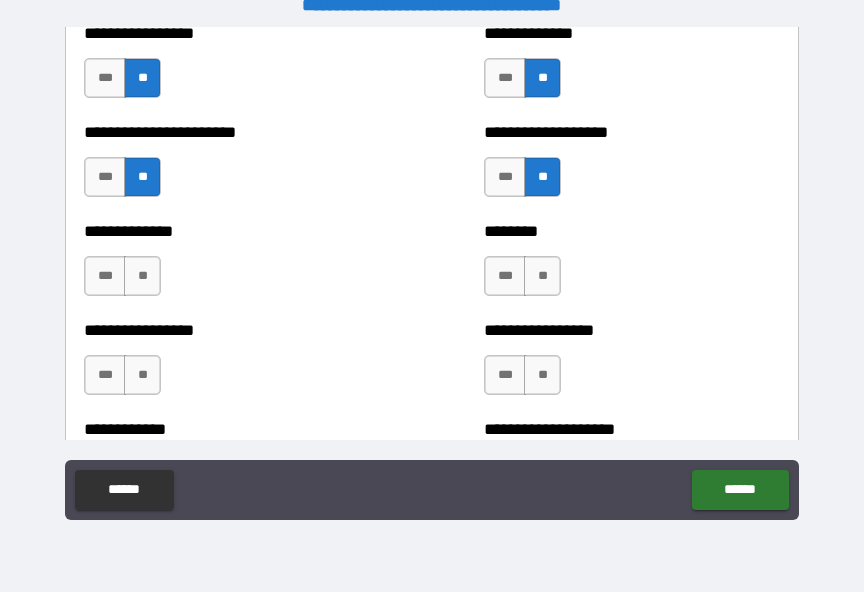 scroll, scrollTop: 3692, scrollLeft: 0, axis: vertical 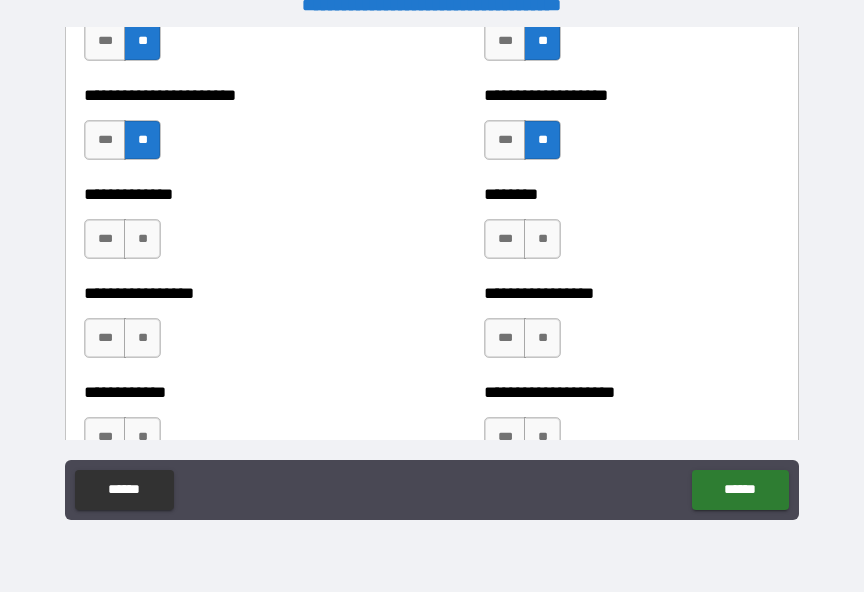 click on "**" at bounding box center (542, 239) 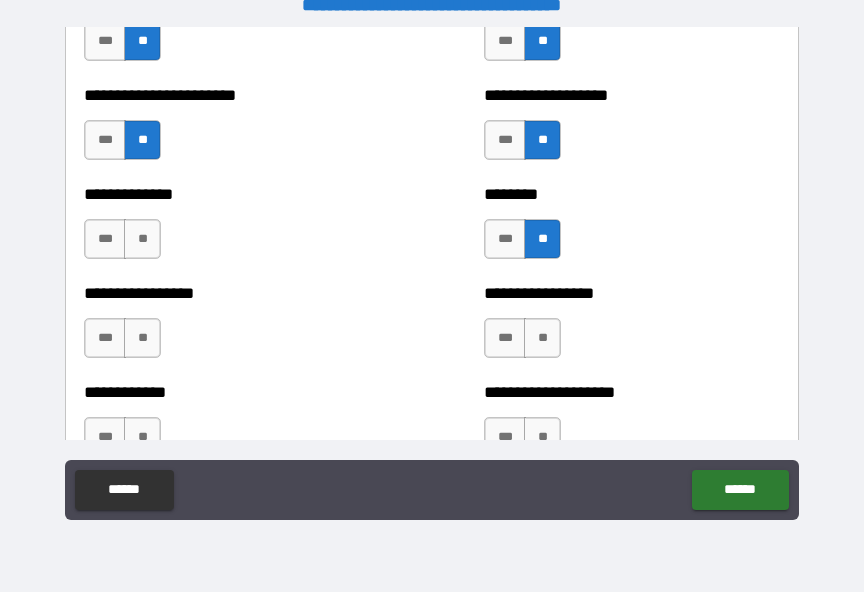 click on "**" at bounding box center [142, 239] 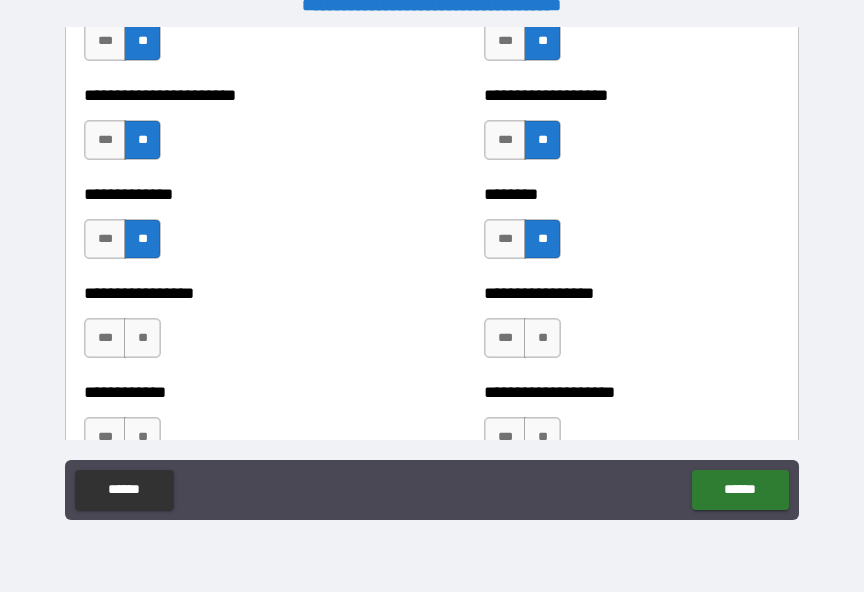 click on "**" at bounding box center (142, 338) 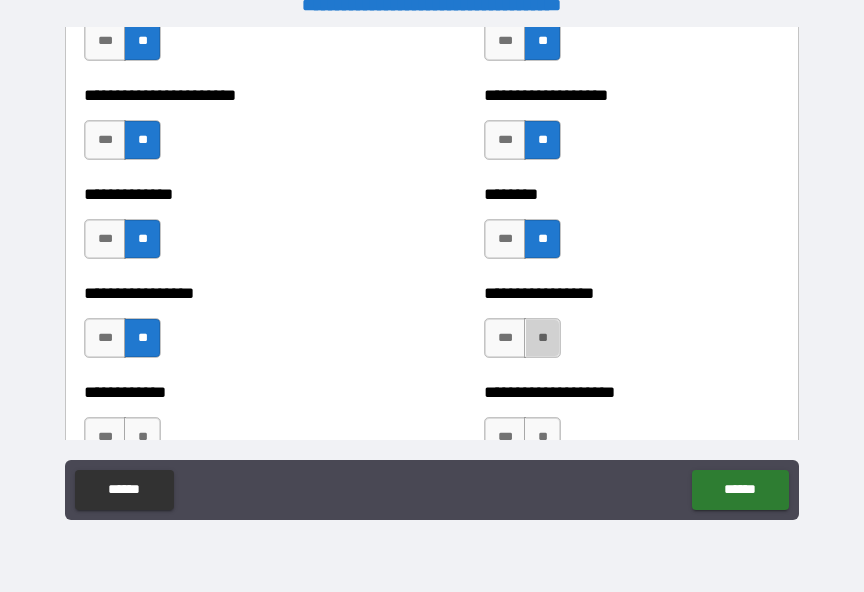 click on "**" at bounding box center (542, 338) 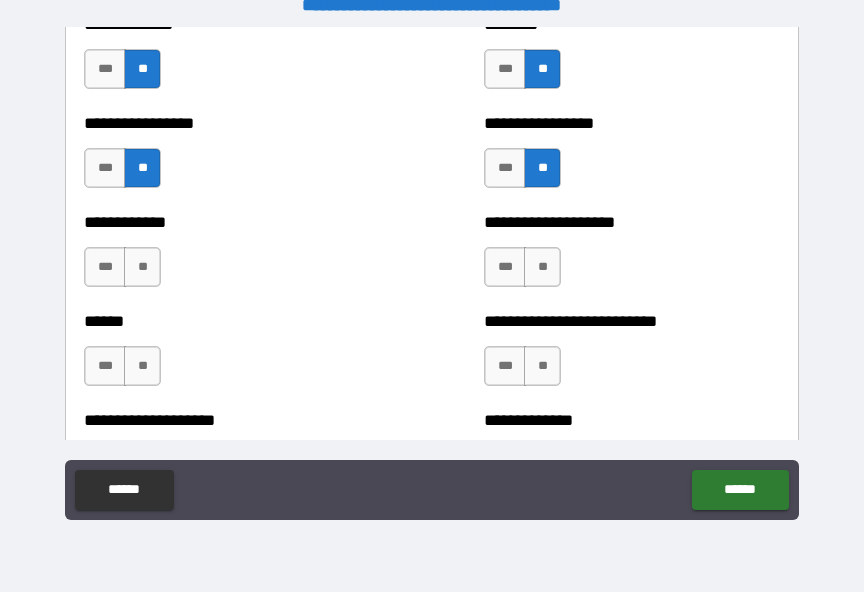 scroll, scrollTop: 3893, scrollLeft: 0, axis: vertical 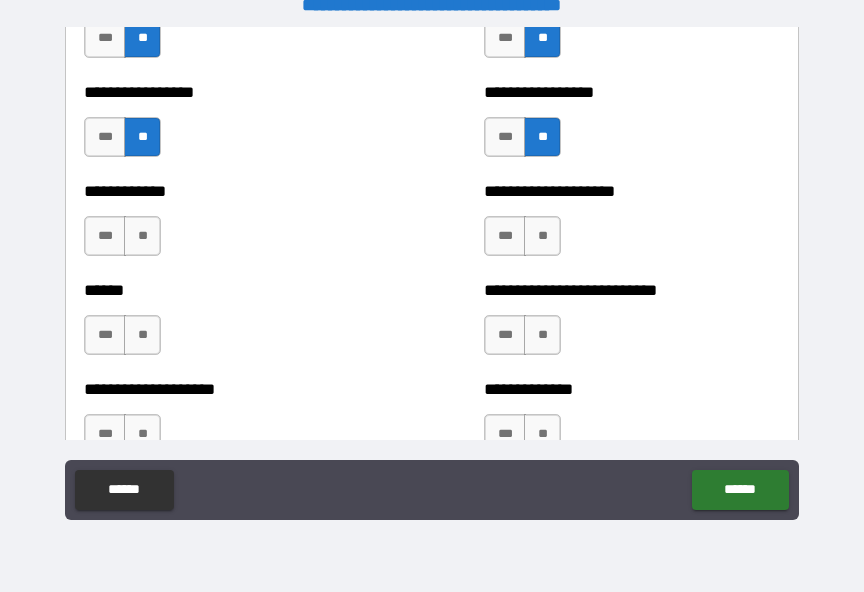click on "**" at bounding box center (542, 236) 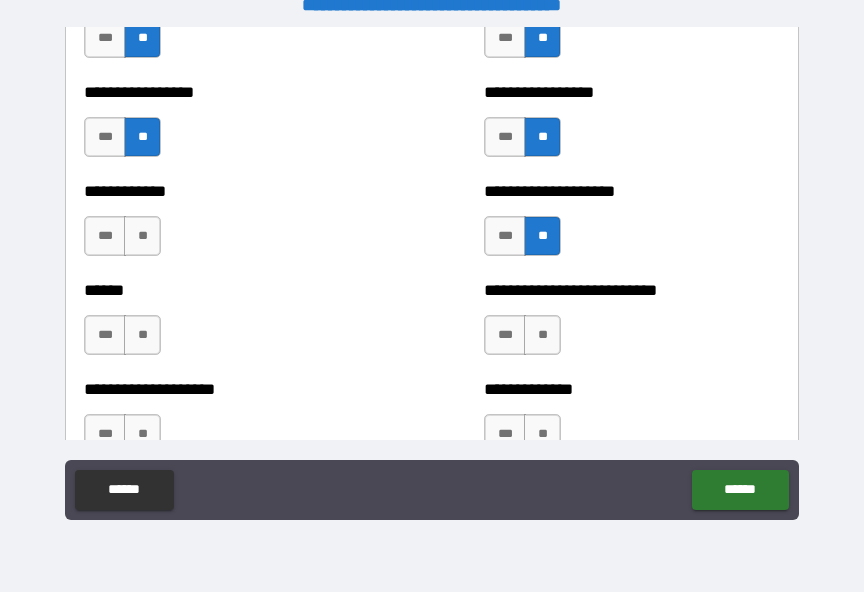 click on "**" at bounding box center [542, 335] 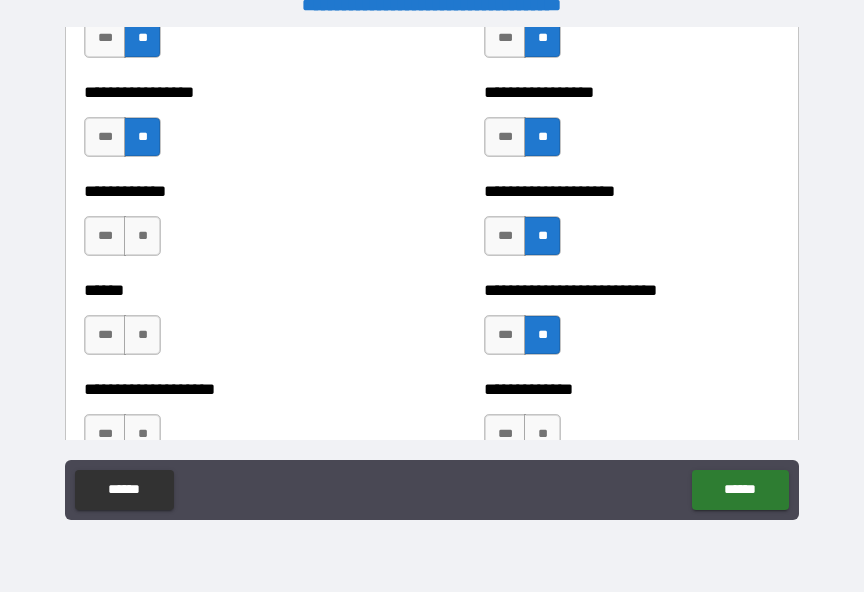 click on "**" at bounding box center (142, 236) 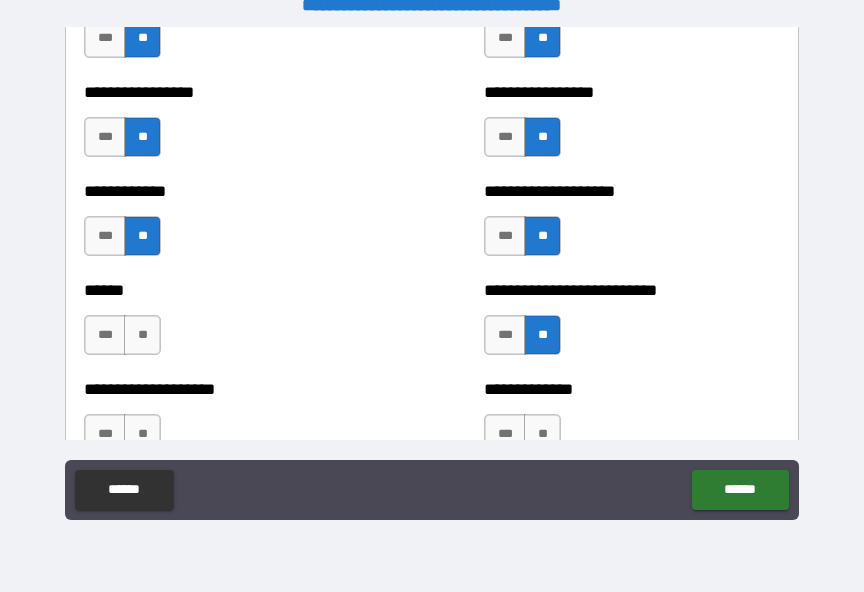 click on "**" at bounding box center [142, 335] 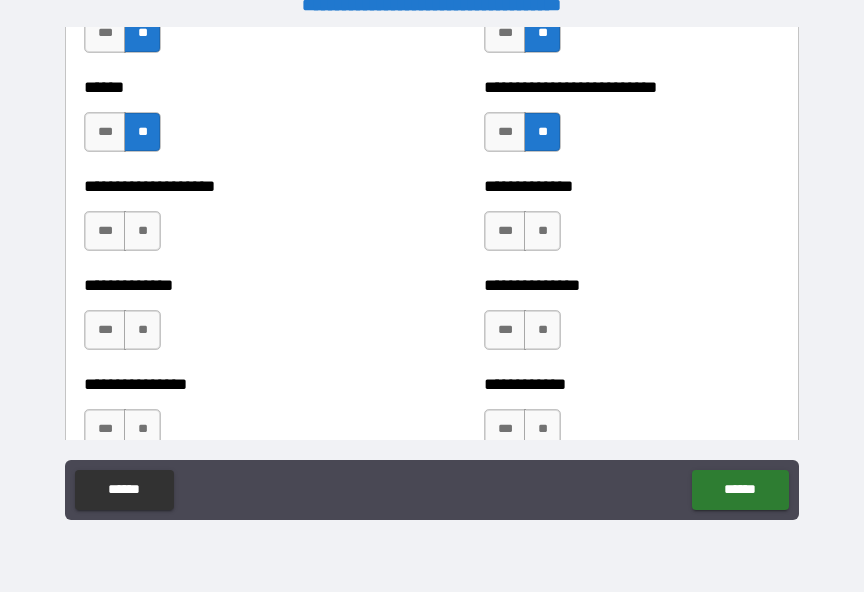 scroll, scrollTop: 4097, scrollLeft: 0, axis: vertical 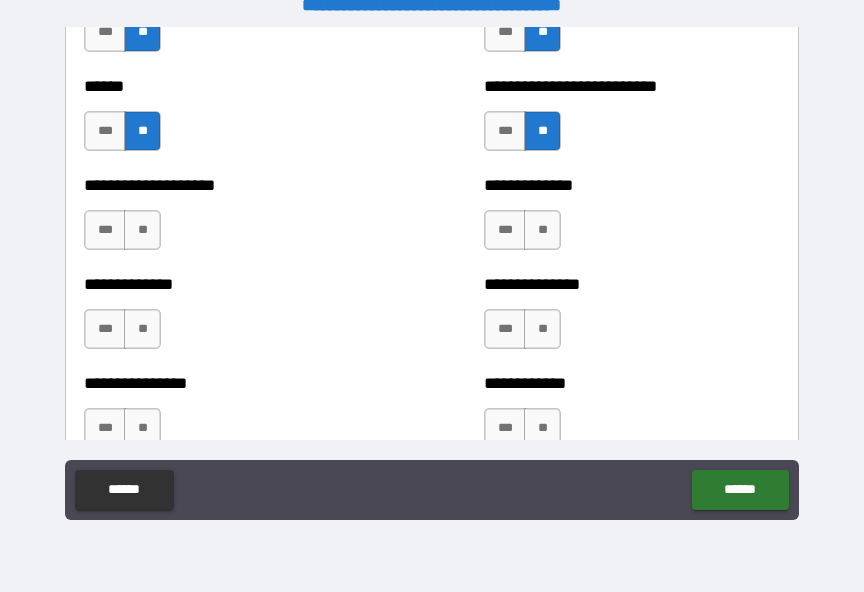 click on "**" at bounding box center [142, 230] 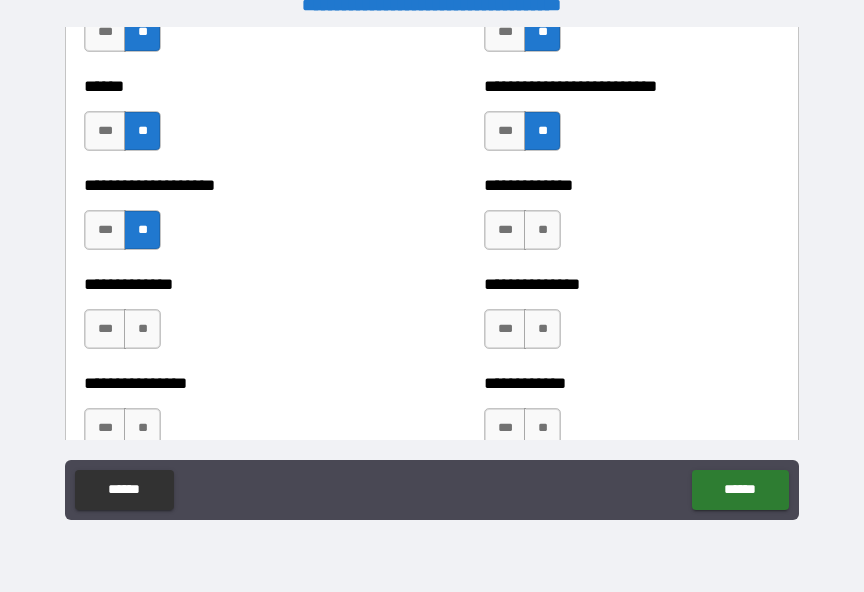 click on "**" at bounding box center (142, 329) 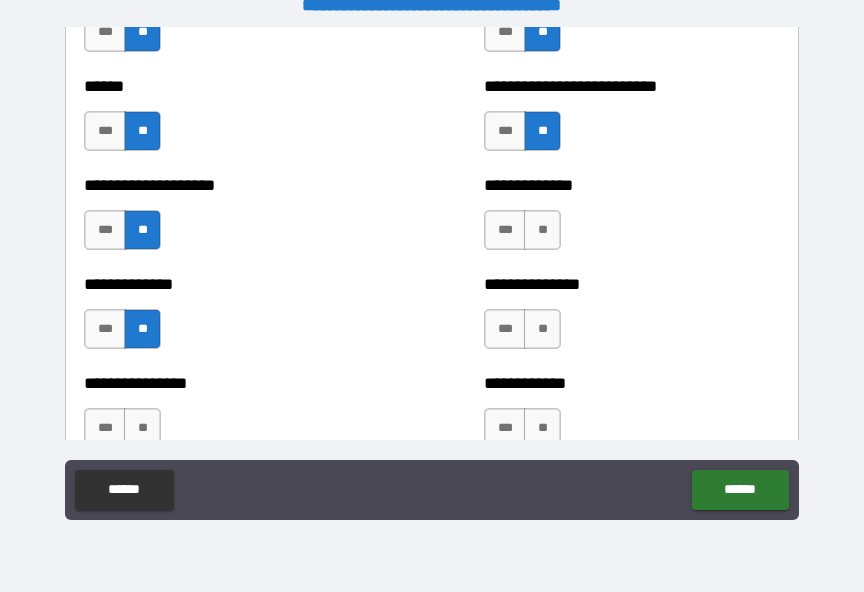 click on "**" at bounding box center [542, 230] 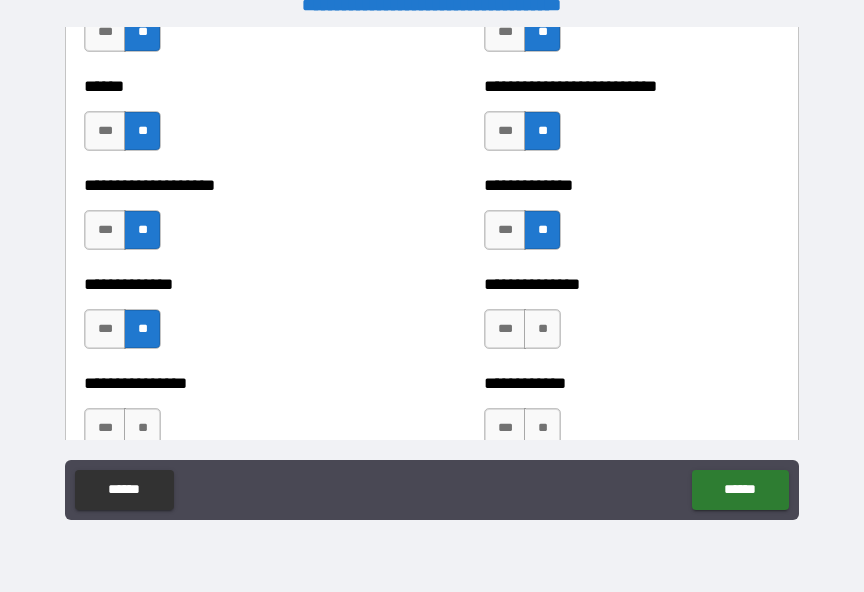 click on "**" at bounding box center (542, 329) 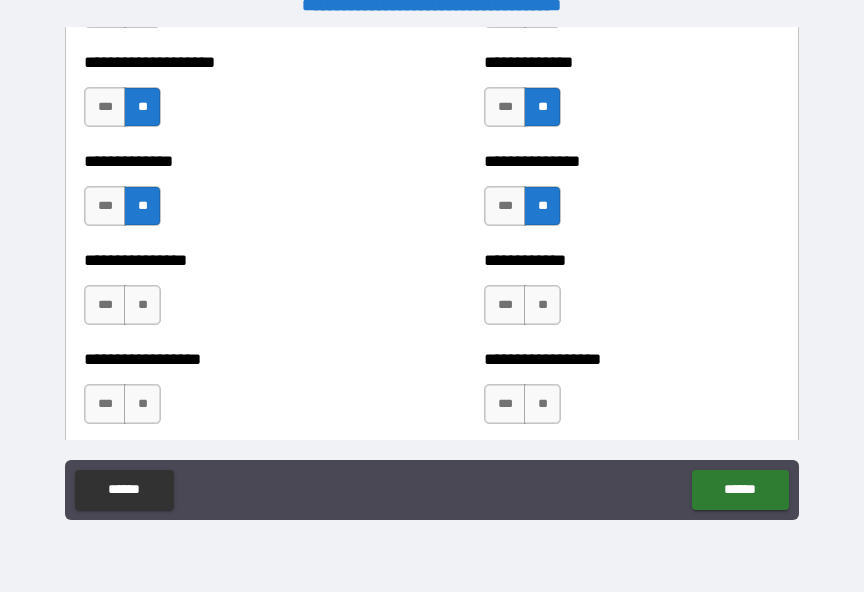 scroll, scrollTop: 4232, scrollLeft: 0, axis: vertical 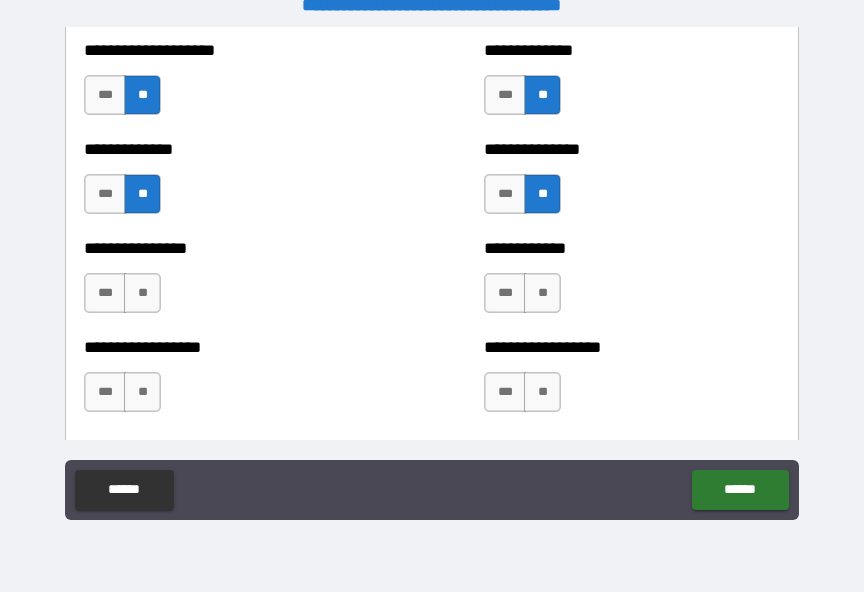 click on "**" at bounding box center (142, 293) 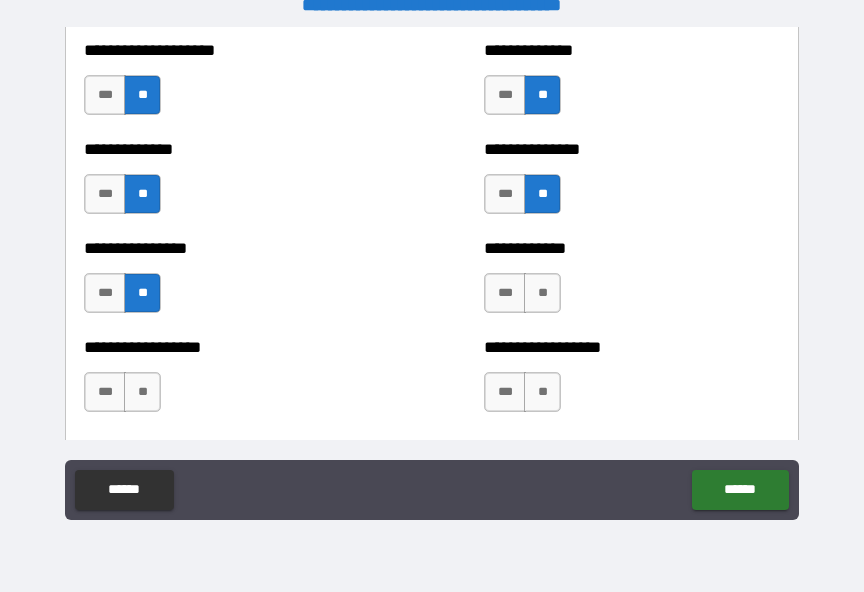 click on "**" at bounding box center (142, 392) 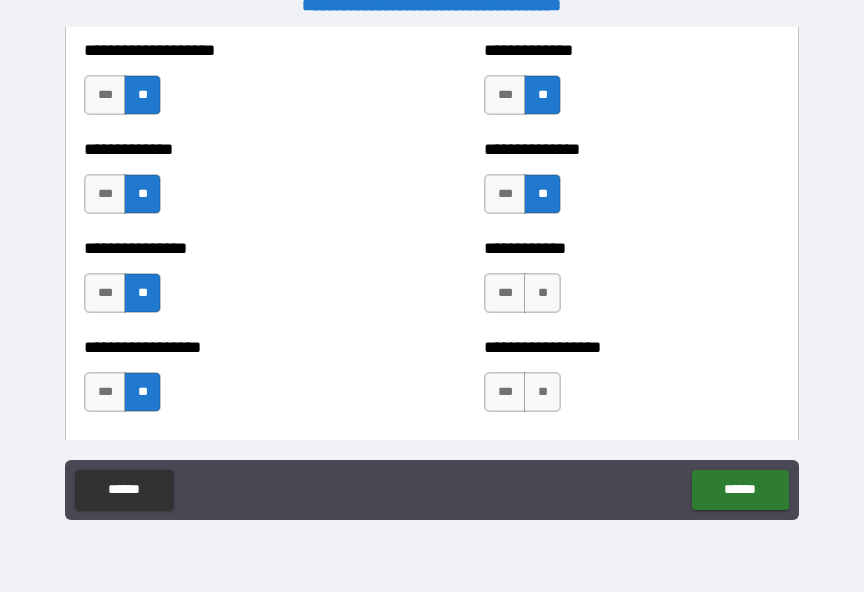 click on "**" at bounding box center (542, 293) 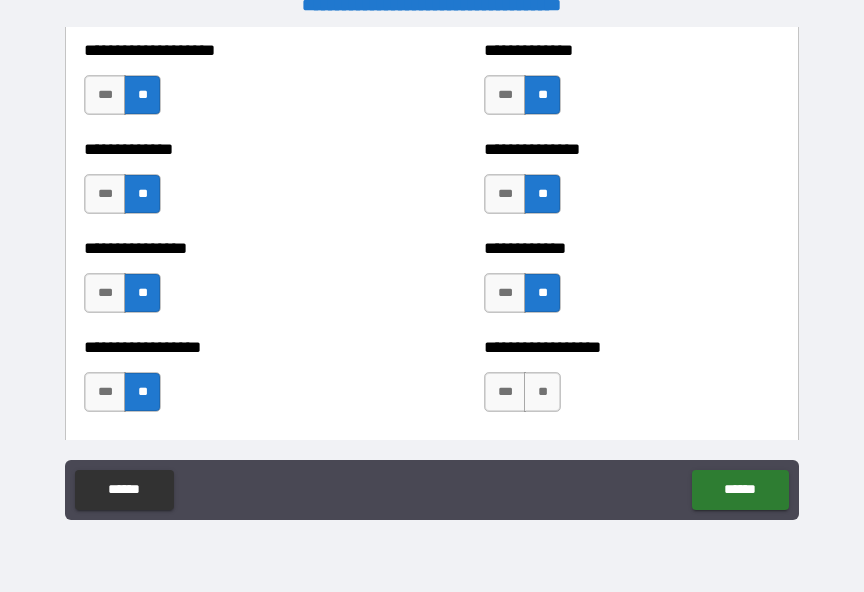 click on "**" at bounding box center [542, 392] 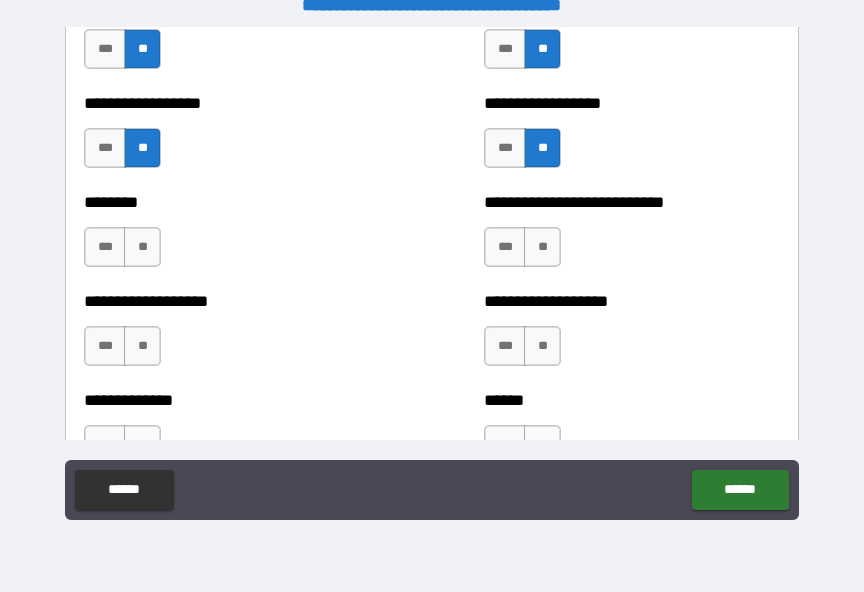 scroll, scrollTop: 4491, scrollLeft: 0, axis: vertical 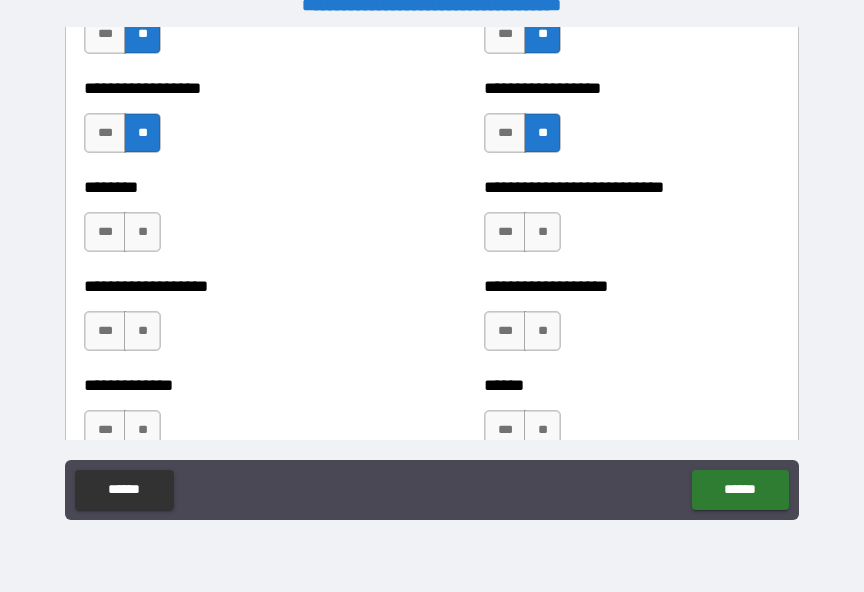 click on "**" at bounding box center (542, 232) 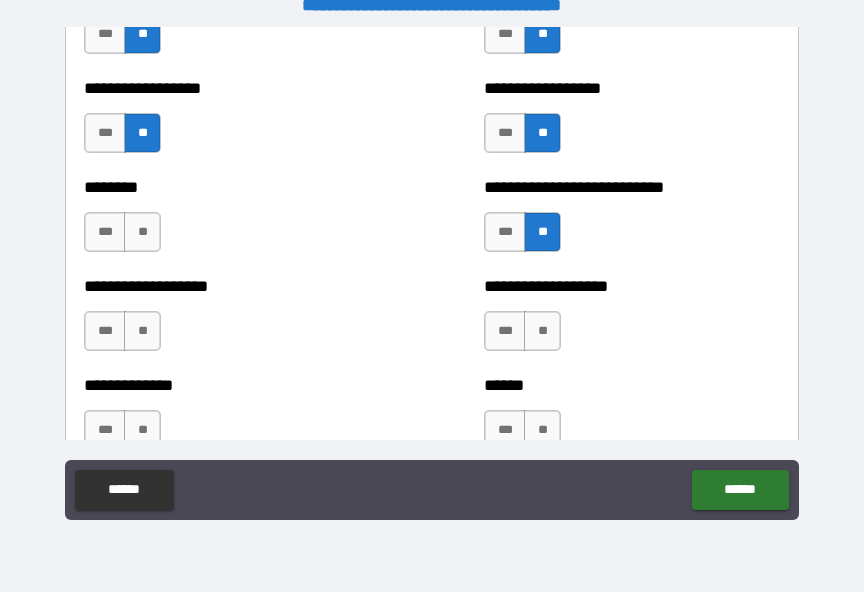 click on "**" at bounding box center (542, 331) 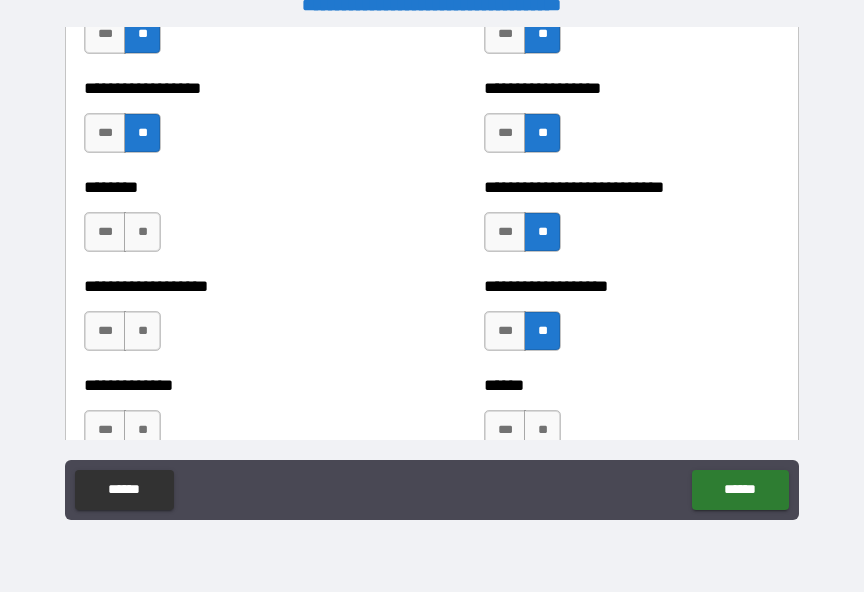 click on "**" at bounding box center [142, 331] 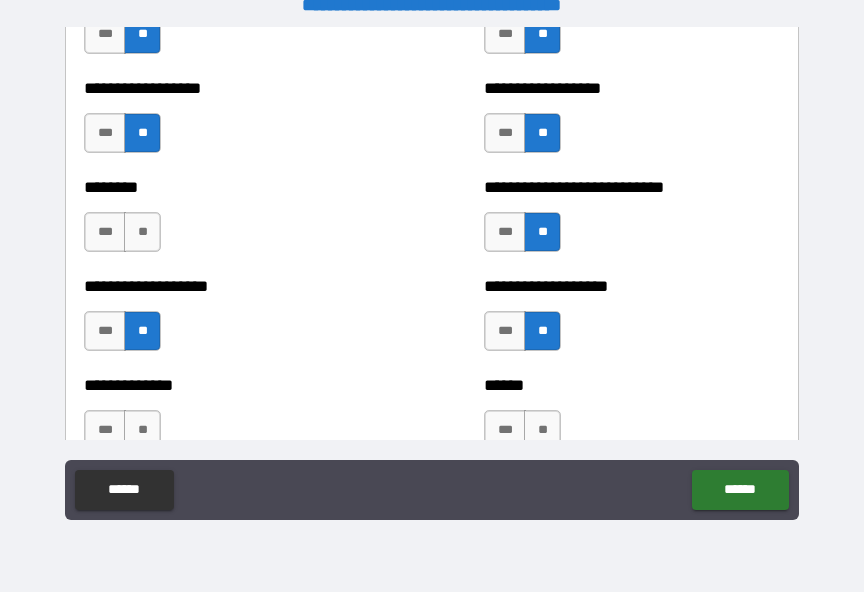 click on "**" at bounding box center [142, 232] 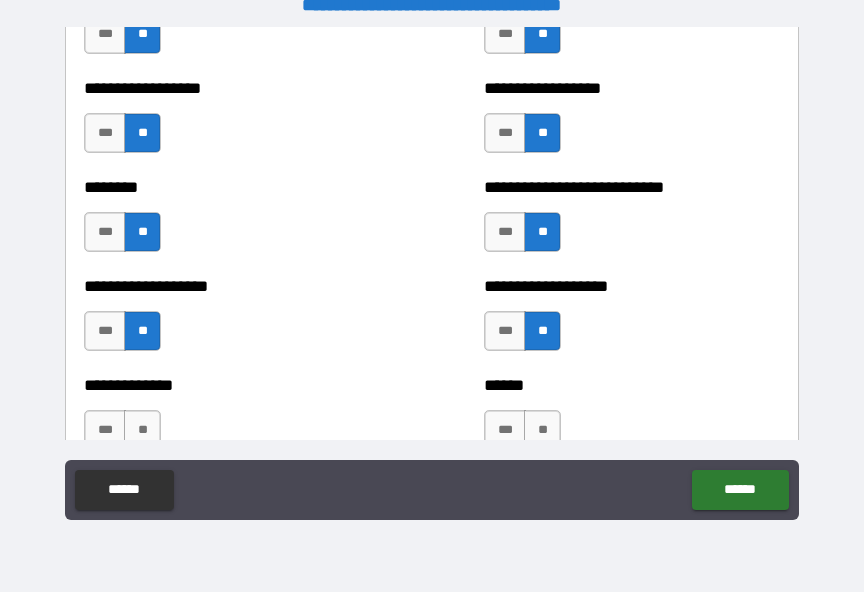 scroll, scrollTop: 4626, scrollLeft: 0, axis: vertical 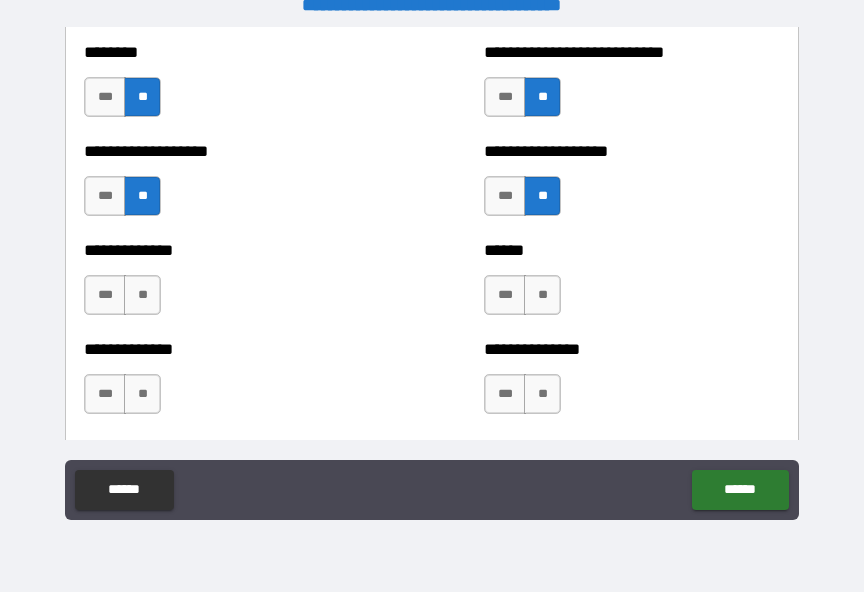 click on "**" at bounding box center (142, 295) 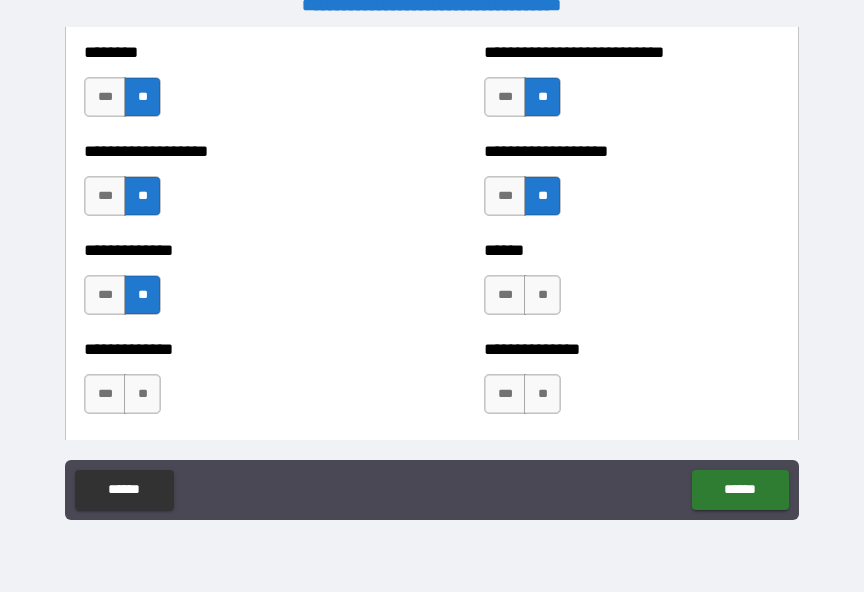 click on "**" at bounding box center [142, 394] 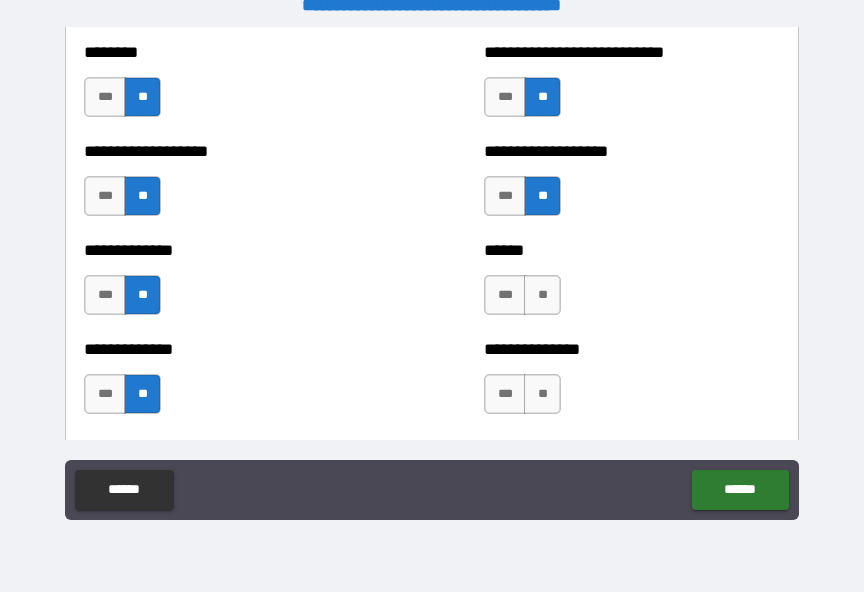 click on "**" at bounding box center (542, 295) 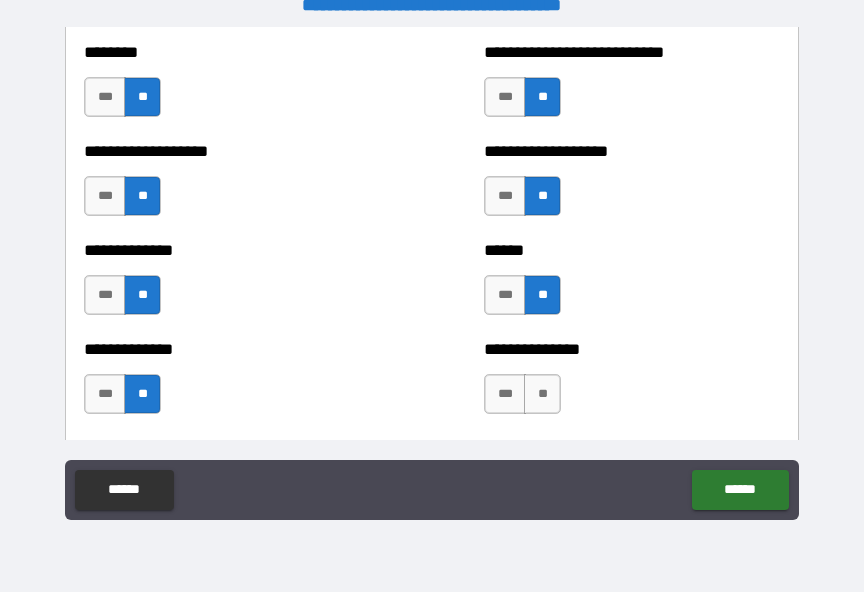 click on "**" at bounding box center [542, 394] 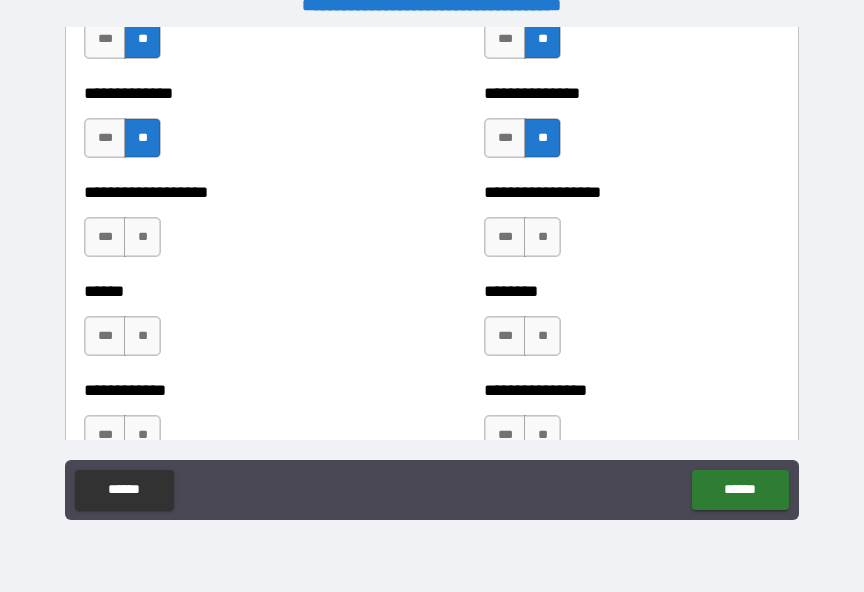 scroll, scrollTop: 4893, scrollLeft: 0, axis: vertical 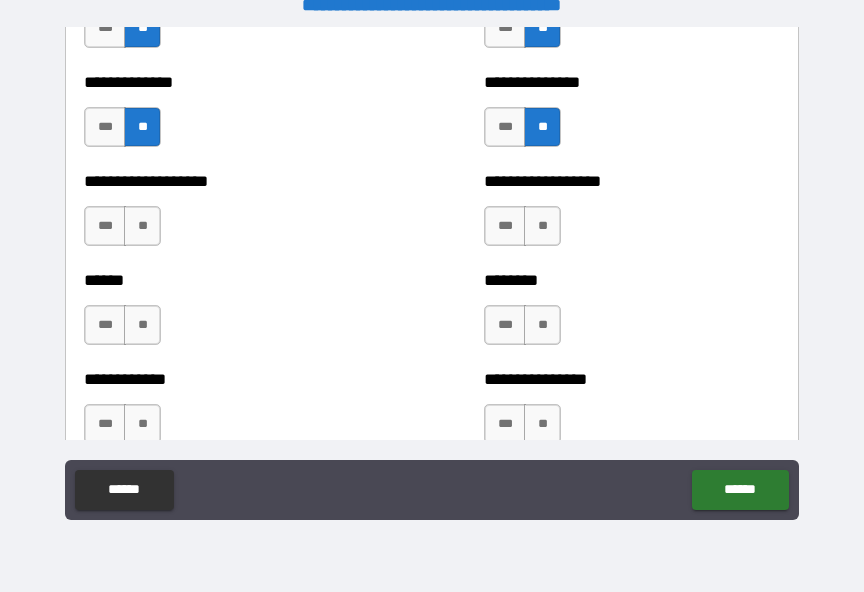click on "**" at bounding box center [542, 226] 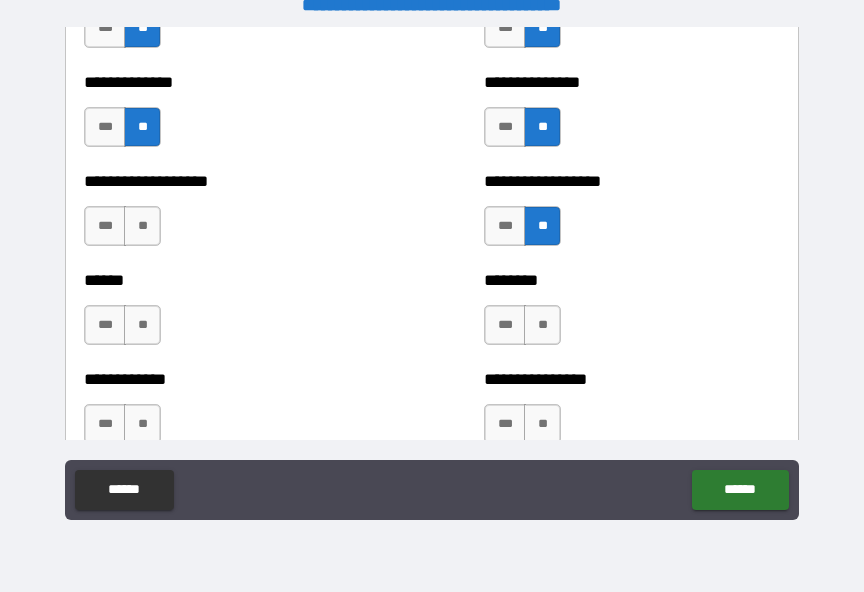 click on "**" at bounding box center [542, 325] 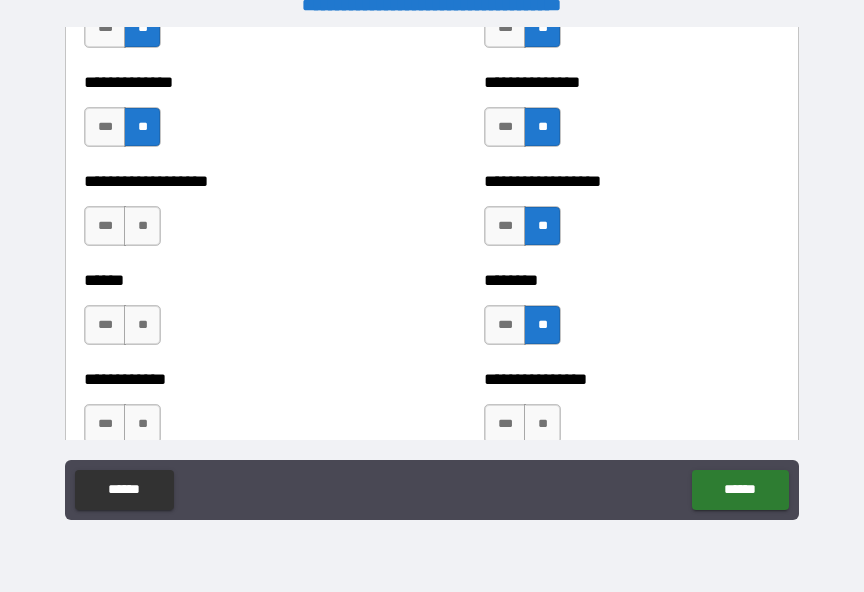 click on "**" at bounding box center [542, 424] 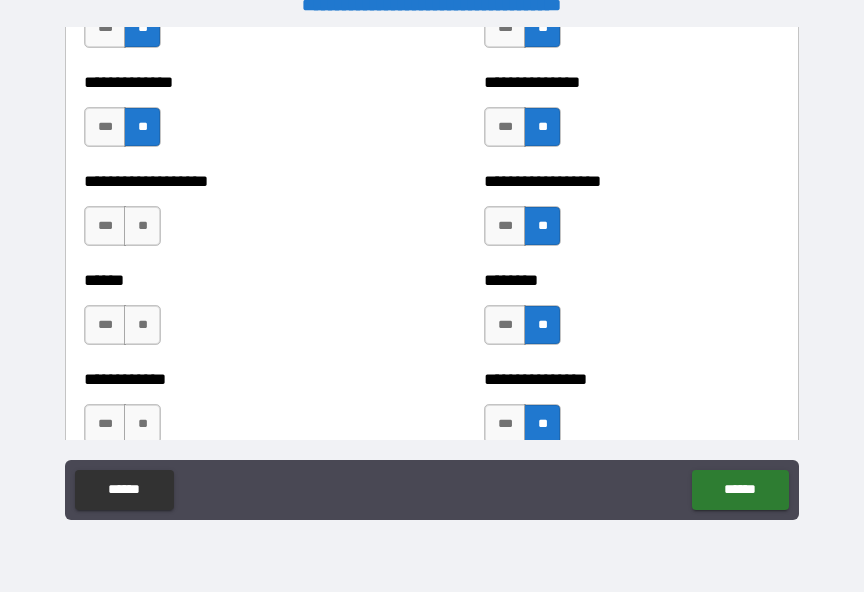 click on "**" at bounding box center [142, 424] 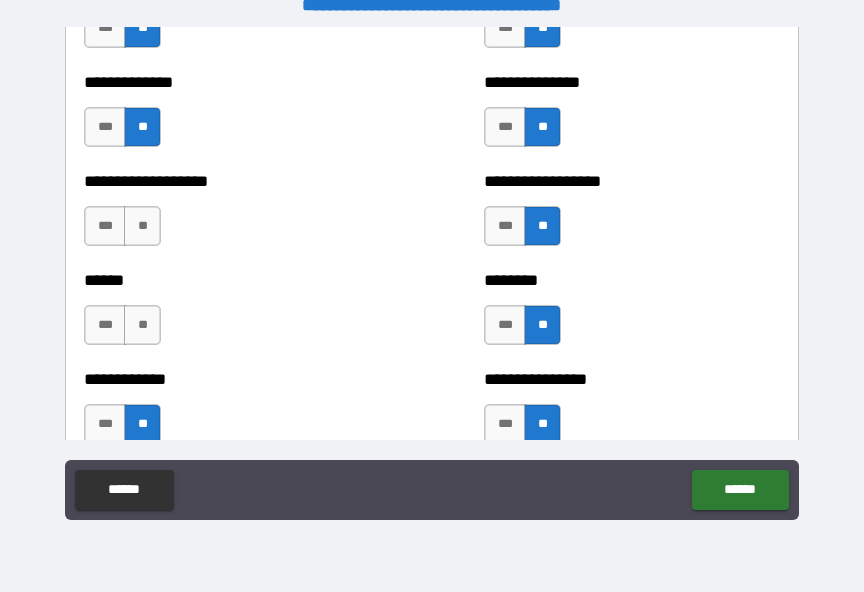 click on "**" at bounding box center (142, 325) 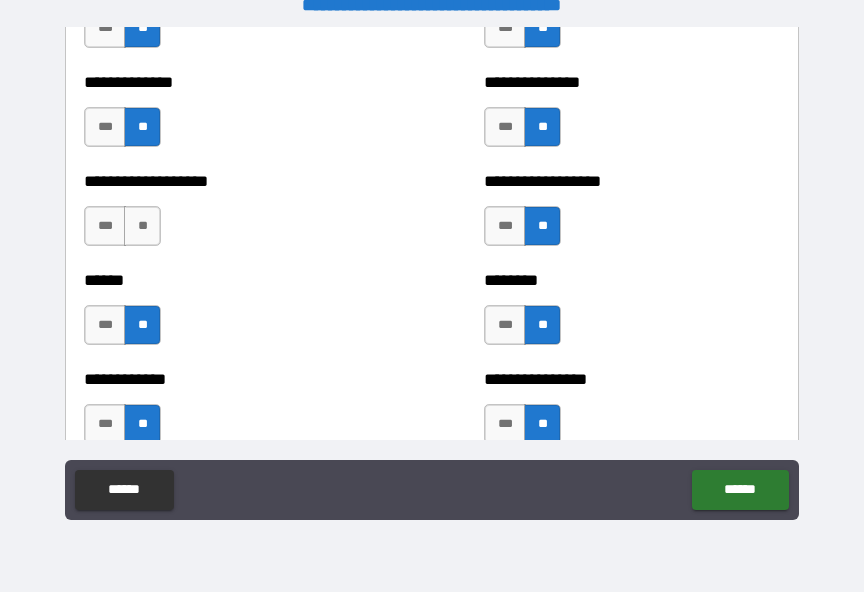 click on "**" at bounding box center (142, 226) 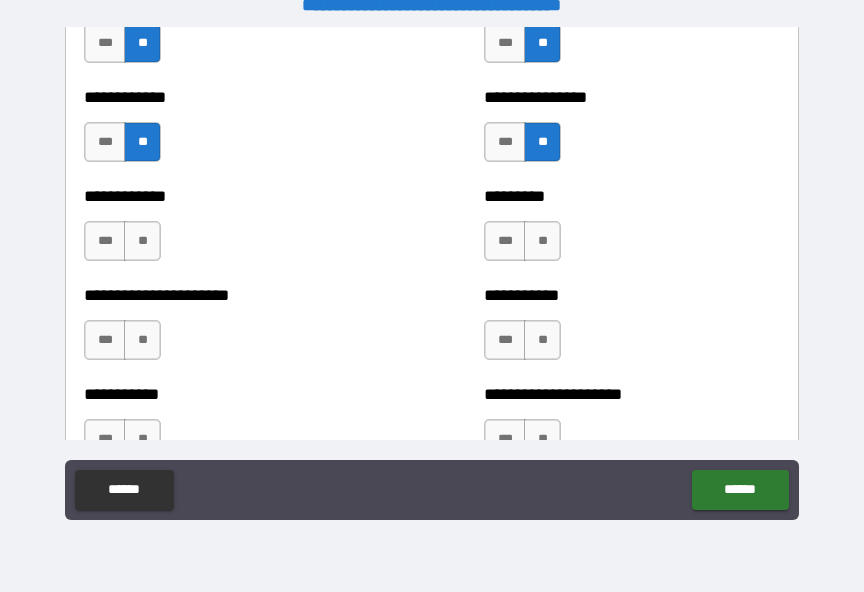scroll, scrollTop: 5182, scrollLeft: 0, axis: vertical 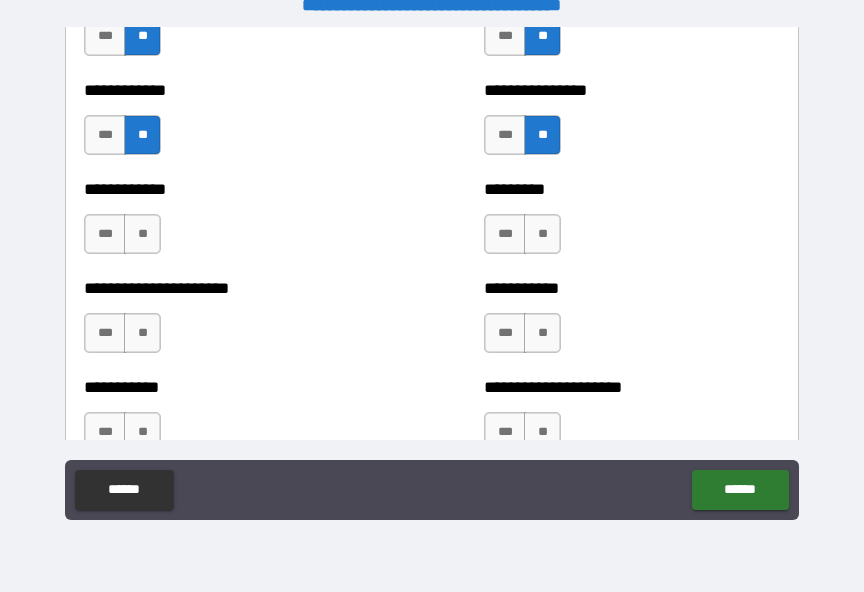 click on "**" at bounding box center (542, 234) 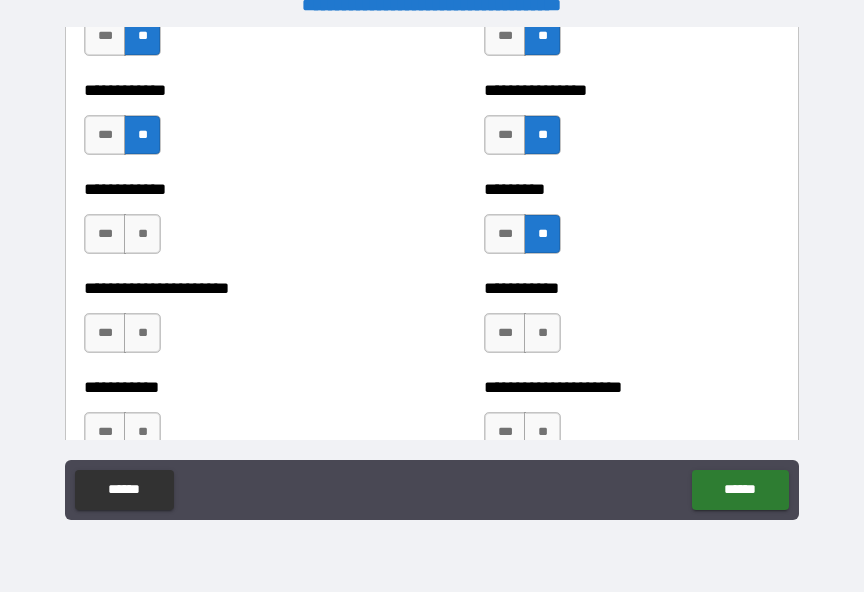 click on "**" at bounding box center (542, 333) 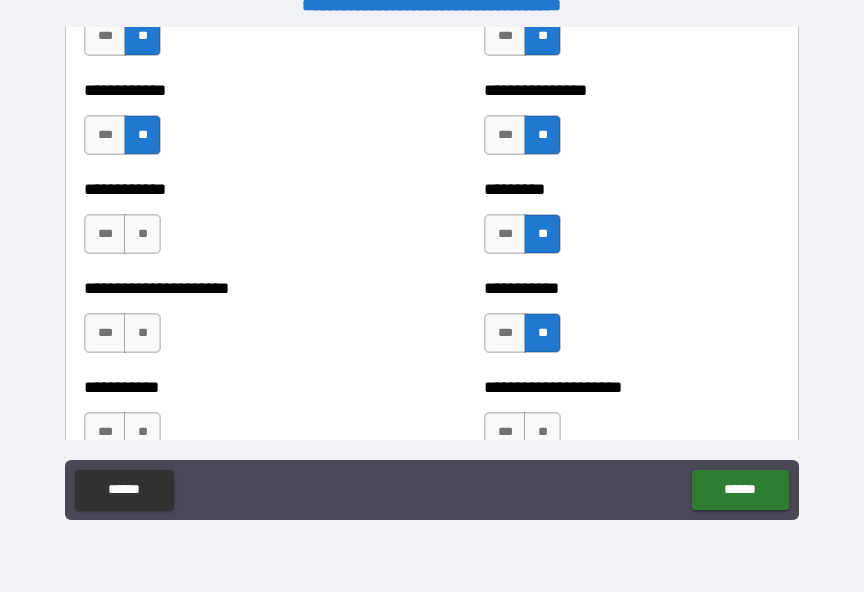 click on "**" at bounding box center (142, 234) 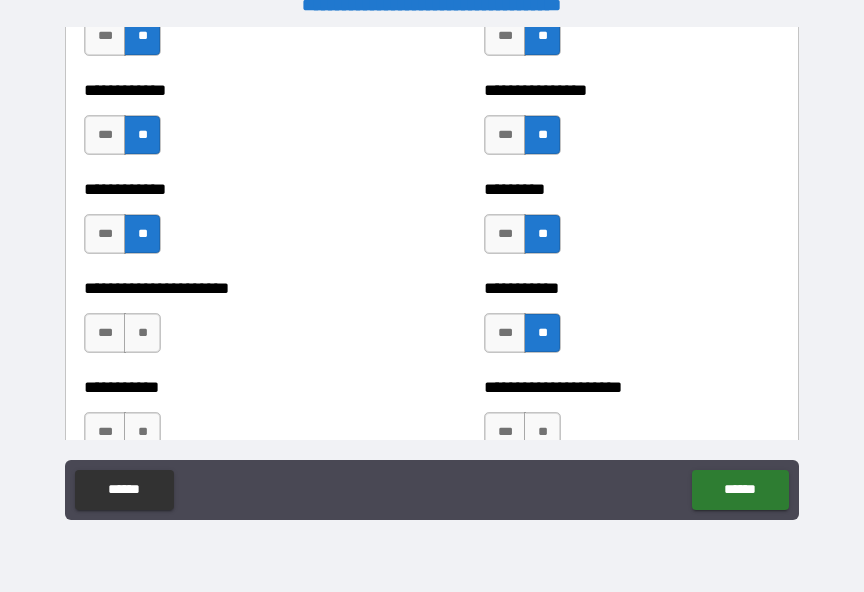 click on "**" at bounding box center (142, 333) 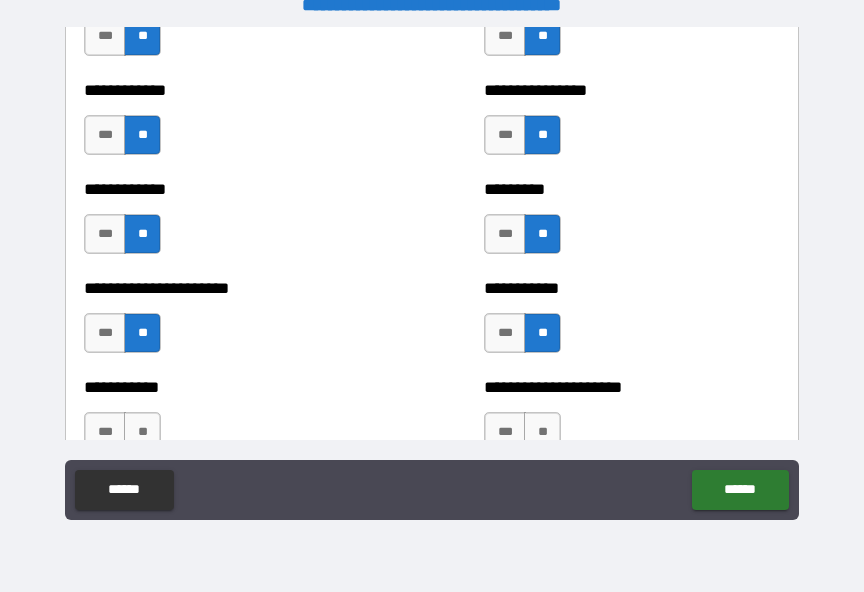 click on "***" at bounding box center [505, 333] 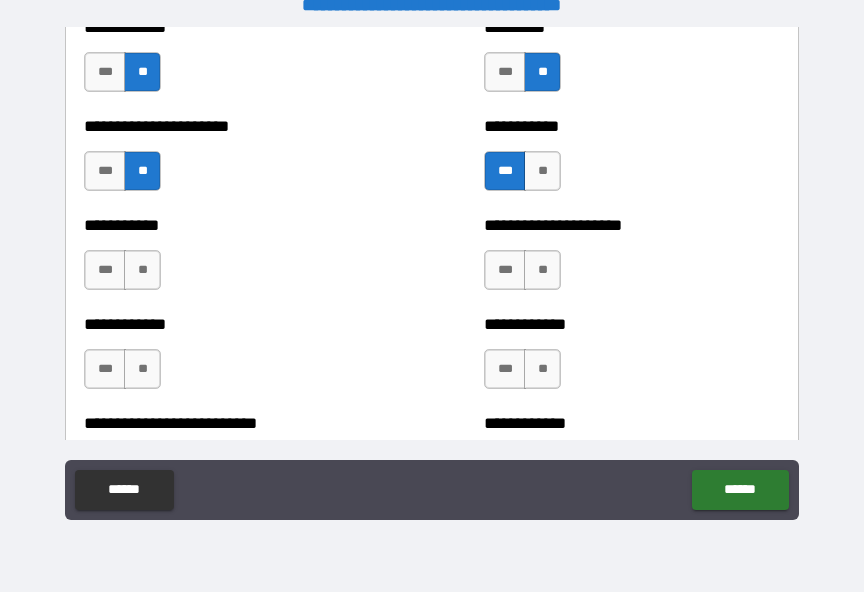 scroll, scrollTop: 5358, scrollLeft: 0, axis: vertical 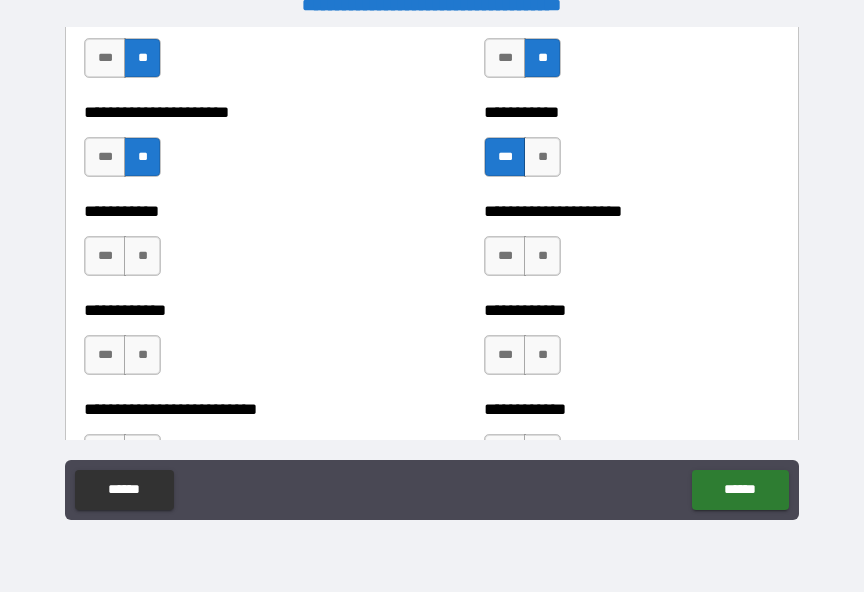 click on "**" at bounding box center [142, 256] 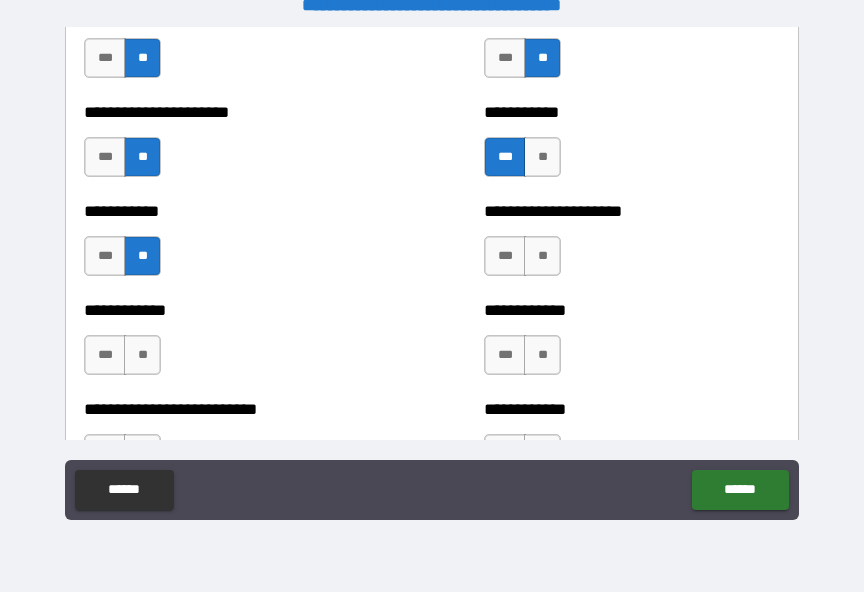click on "**" at bounding box center (142, 355) 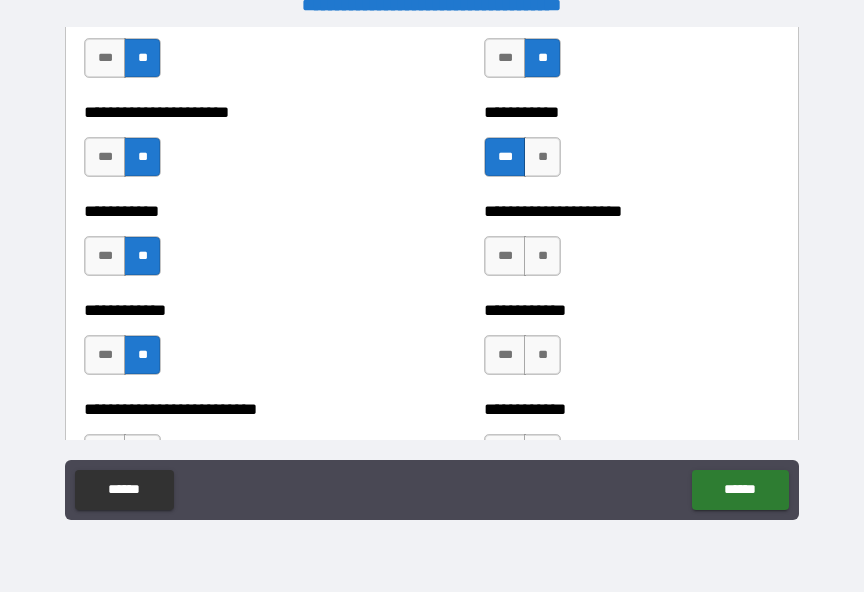 click on "**" at bounding box center (542, 355) 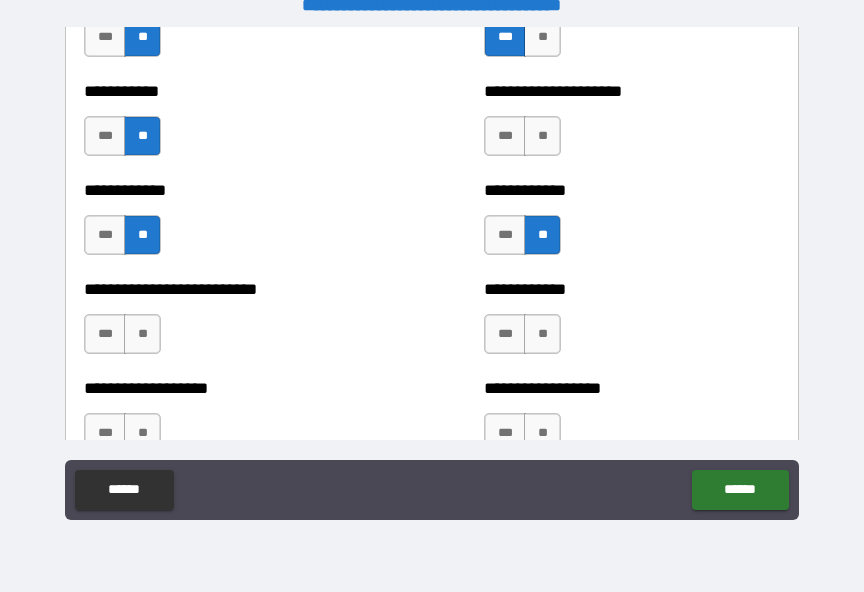 click on "**" at bounding box center (542, 136) 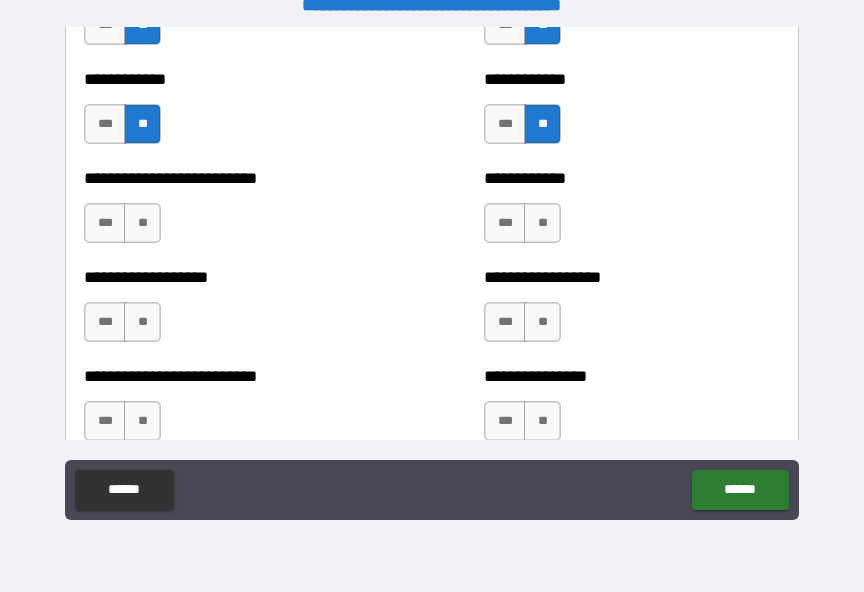 scroll, scrollTop: 5609, scrollLeft: 0, axis: vertical 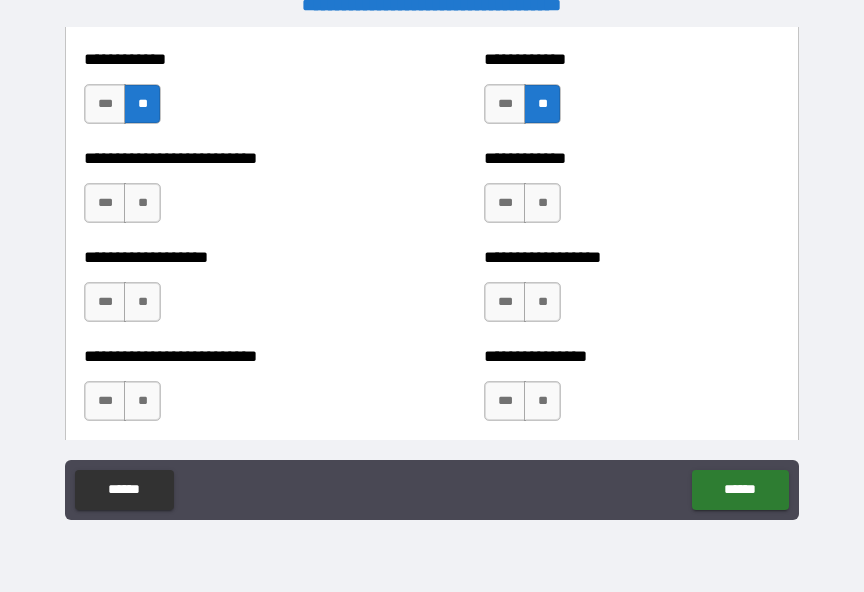 click on "**" at bounding box center (542, 203) 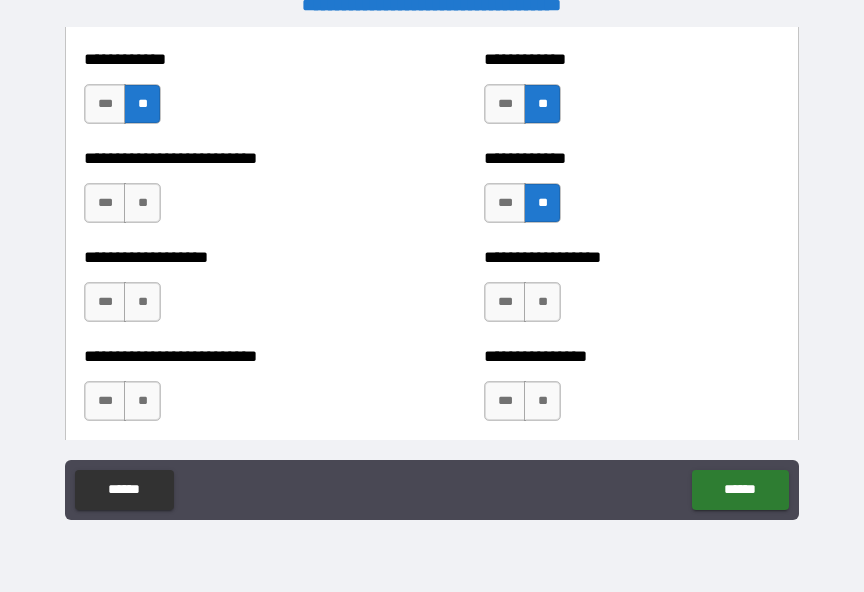 click on "**" at bounding box center [542, 302] 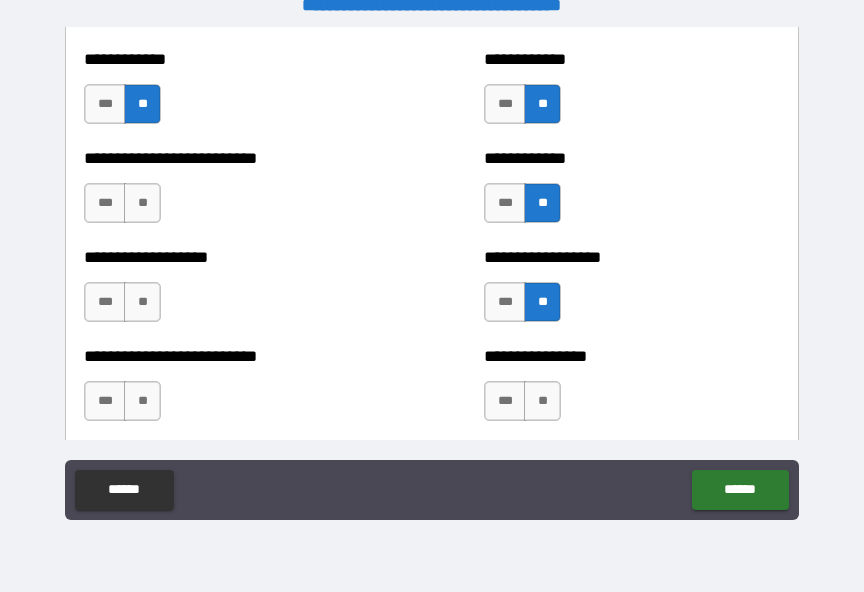 click on "**" at bounding box center [542, 401] 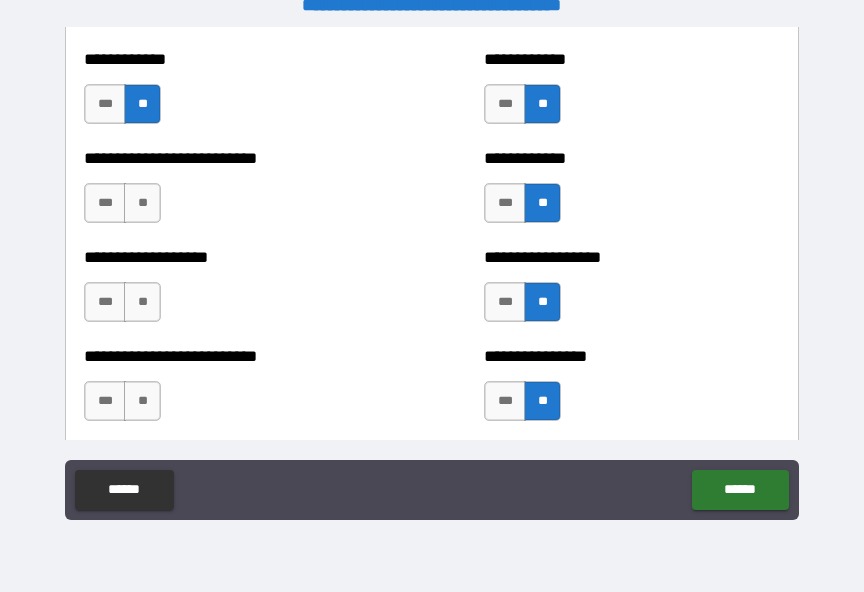 click on "**" at bounding box center [142, 401] 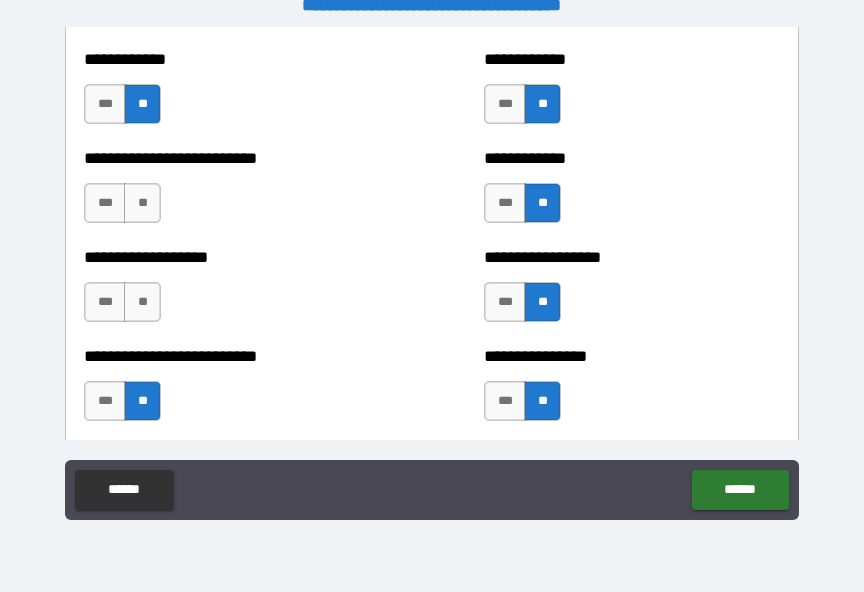 click on "**" at bounding box center [142, 302] 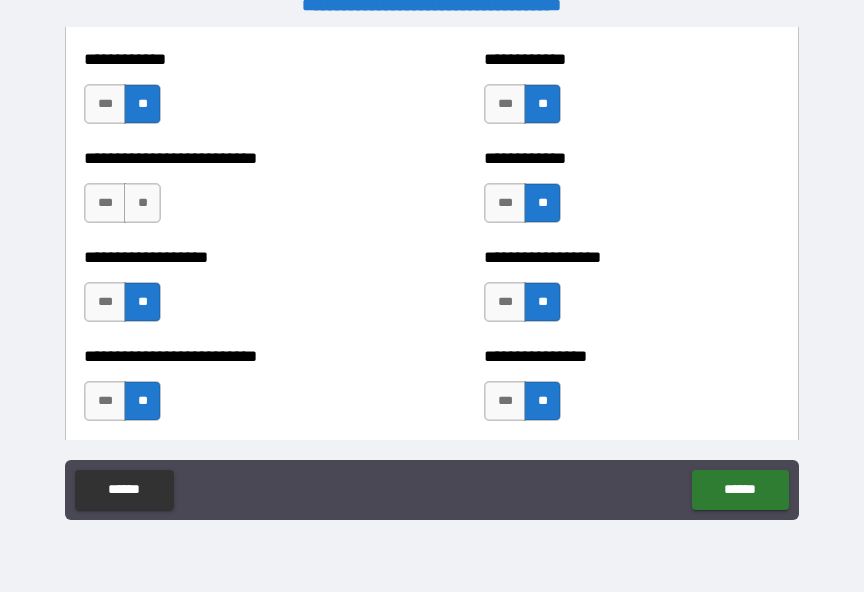 click on "**" at bounding box center (142, 203) 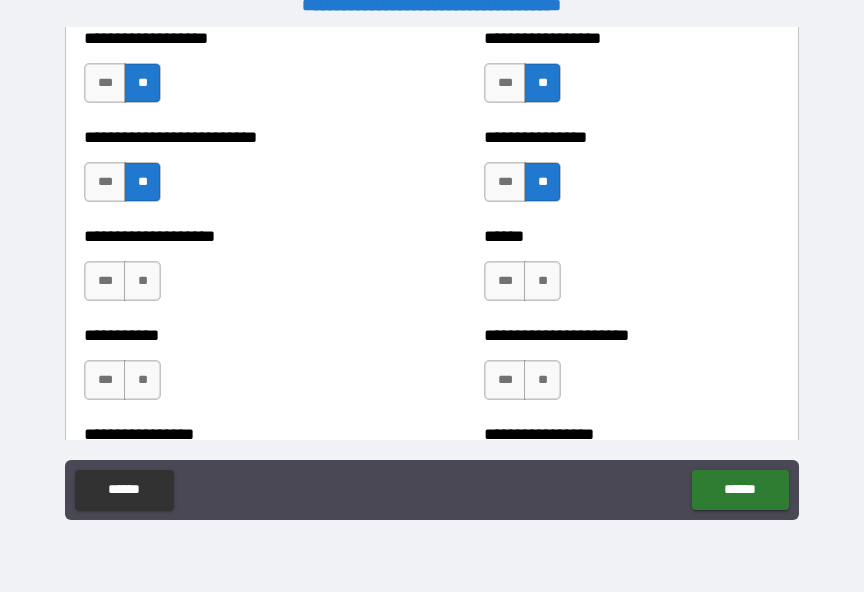 scroll, scrollTop: 5883, scrollLeft: 0, axis: vertical 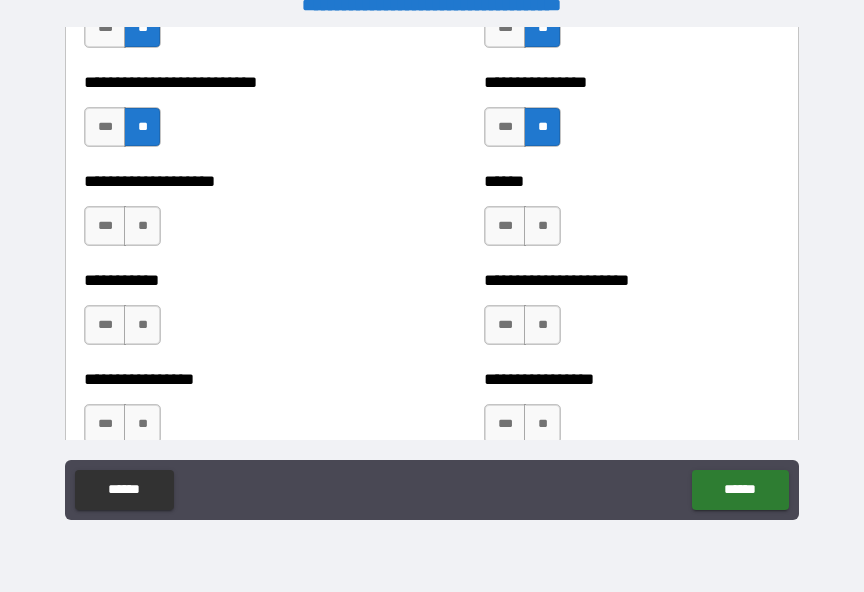 click on "**" at bounding box center (142, 226) 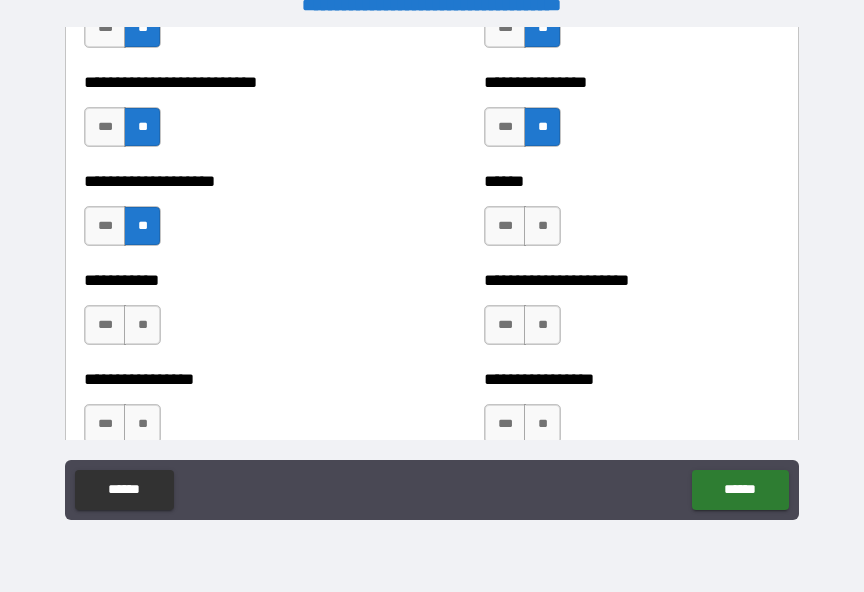 click on "**" at bounding box center (142, 325) 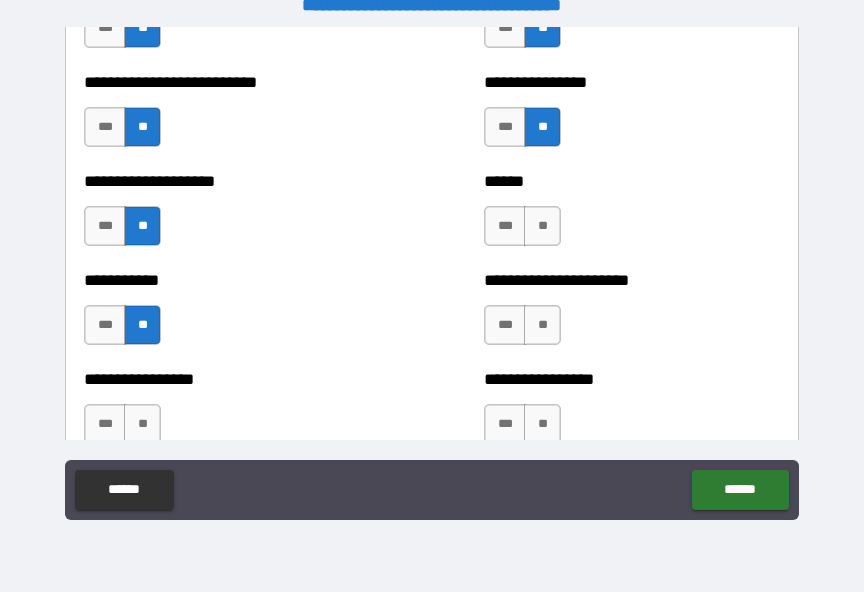 click on "**" at bounding box center (542, 226) 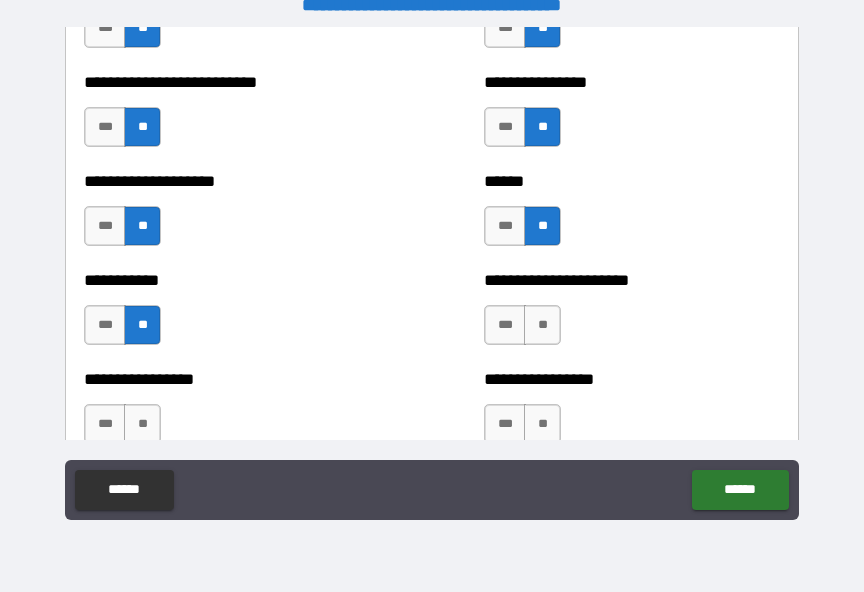 click on "**" at bounding box center (542, 325) 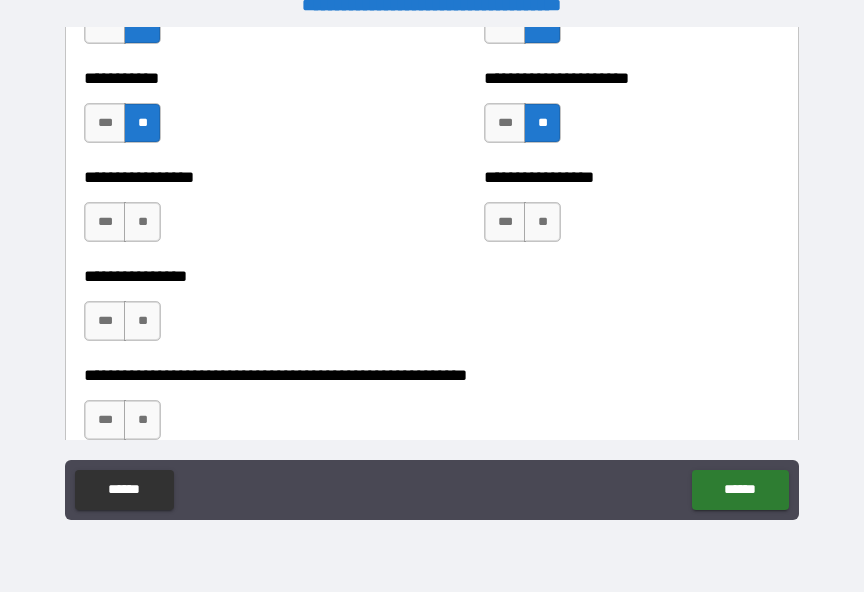 scroll, scrollTop: 6102, scrollLeft: 0, axis: vertical 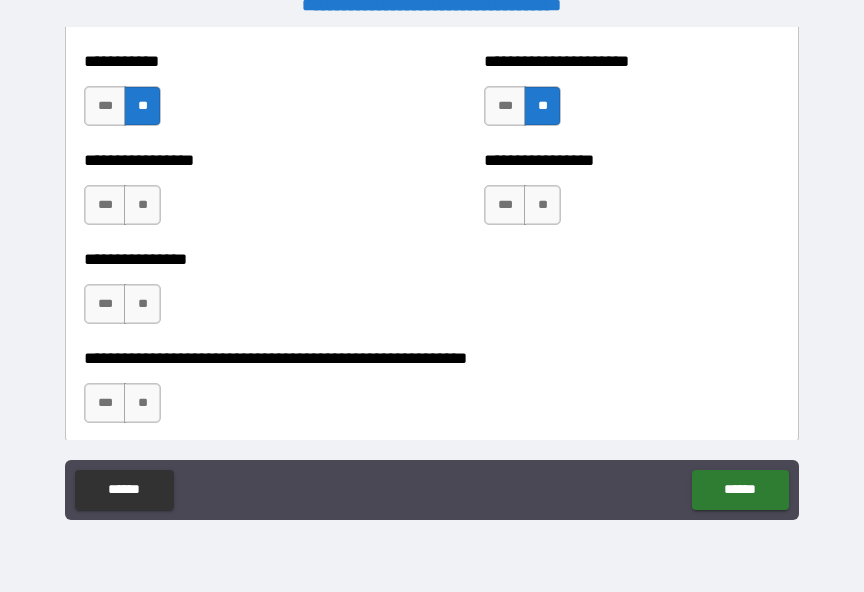 click on "**" at bounding box center [542, 205] 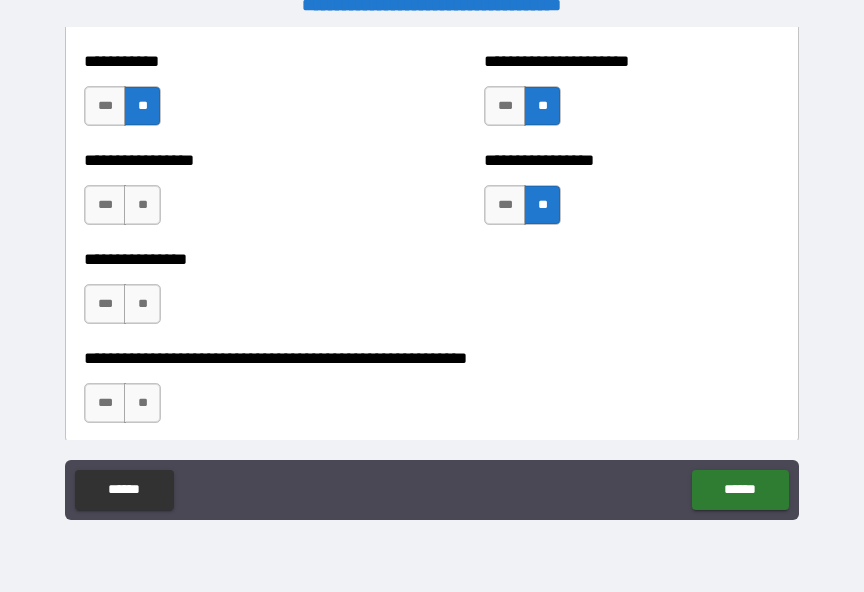 click on "**" at bounding box center [142, 205] 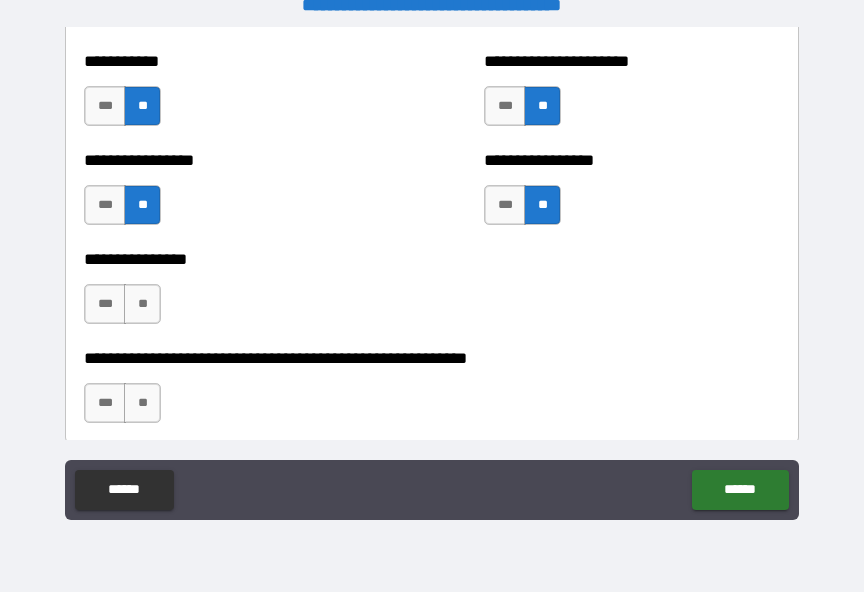 click on "**" at bounding box center (142, 304) 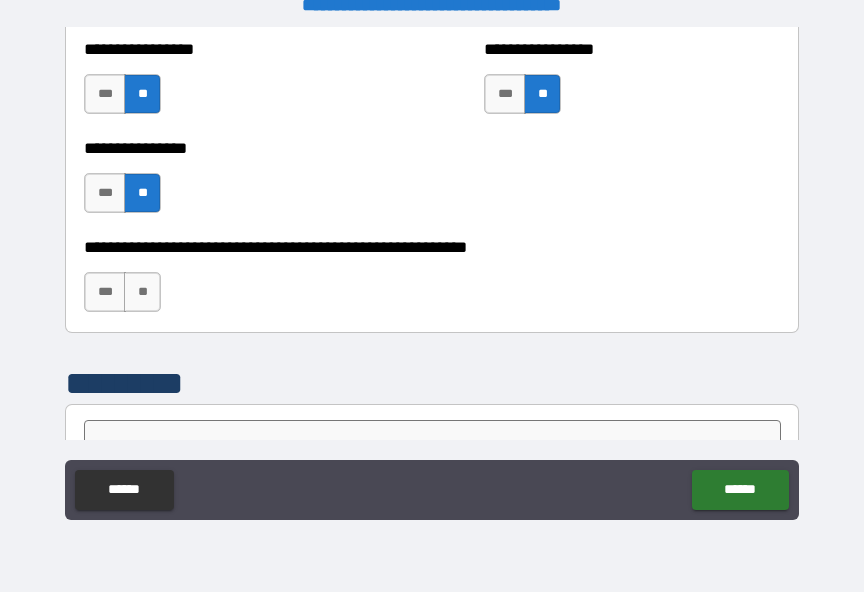 scroll, scrollTop: 6216, scrollLeft: 0, axis: vertical 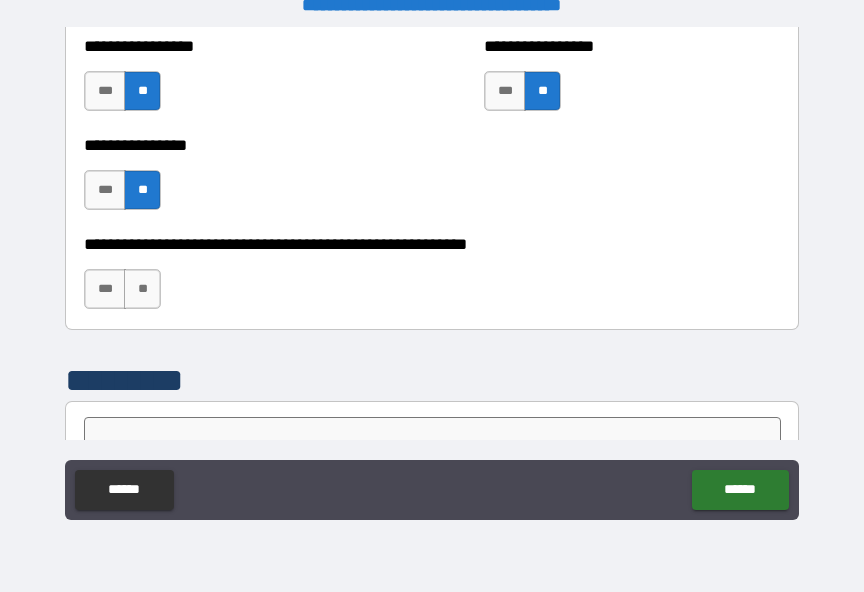 click on "**" at bounding box center (142, 289) 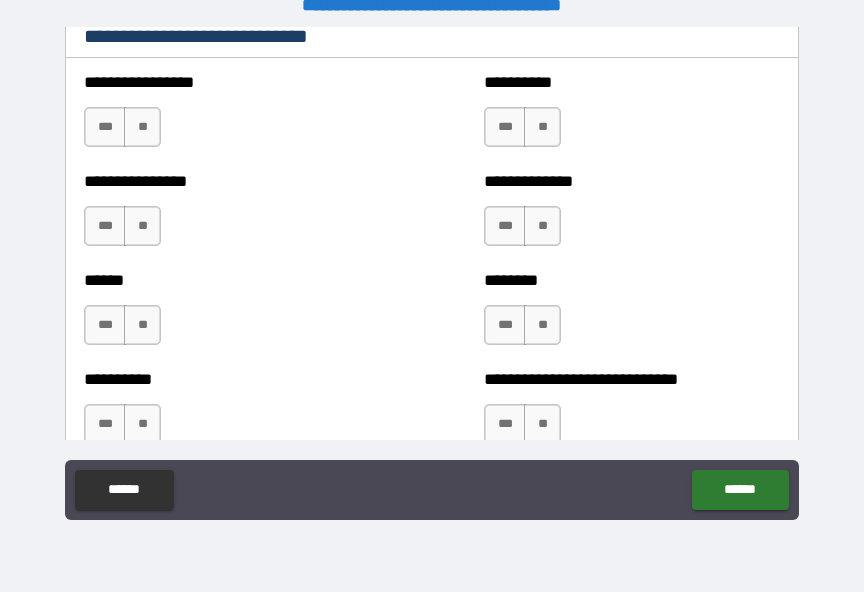 scroll, scrollTop: 6802, scrollLeft: 0, axis: vertical 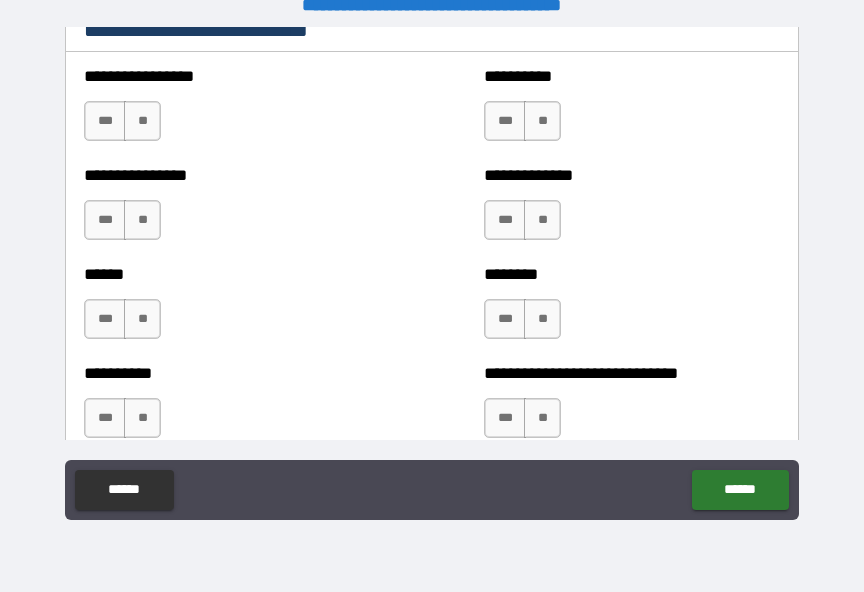 click on "***" at bounding box center [105, 121] 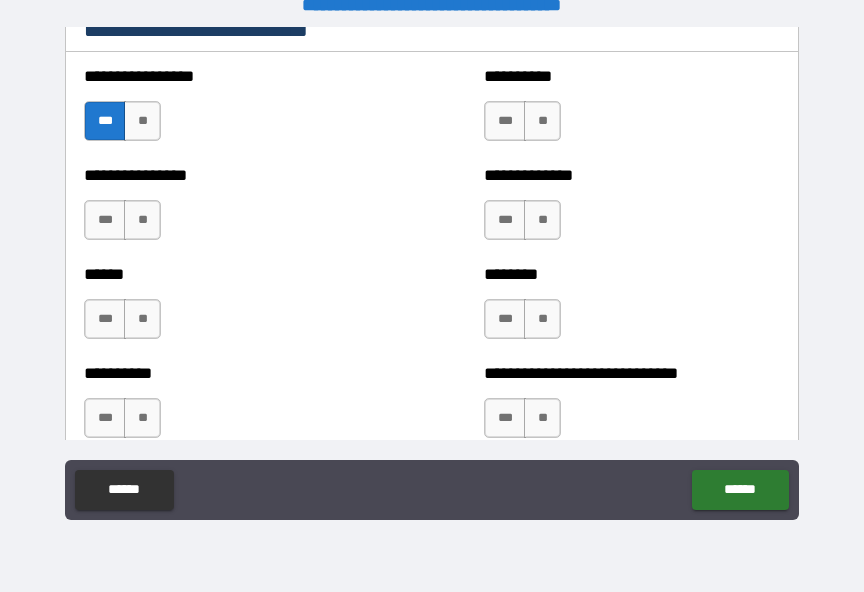 click on "**" at bounding box center [142, 220] 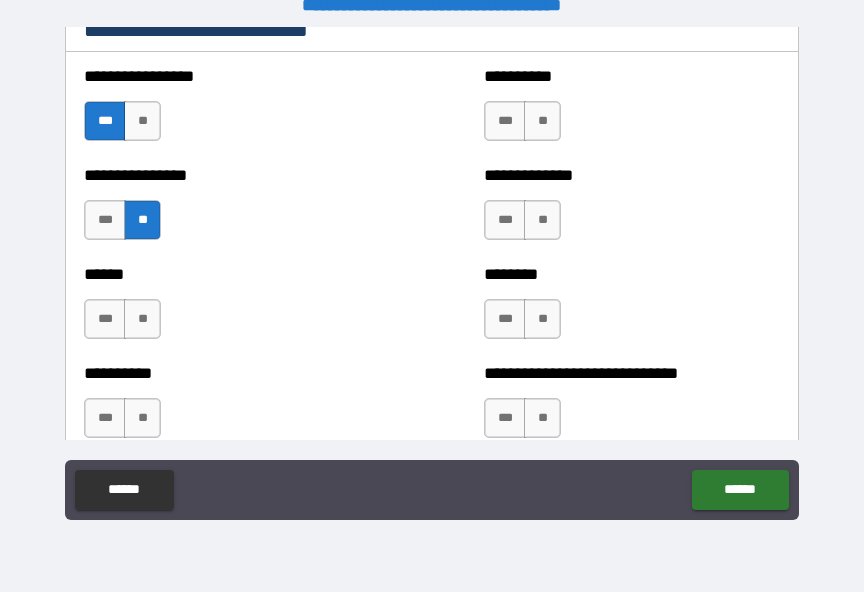 click on "**" at bounding box center (142, 319) 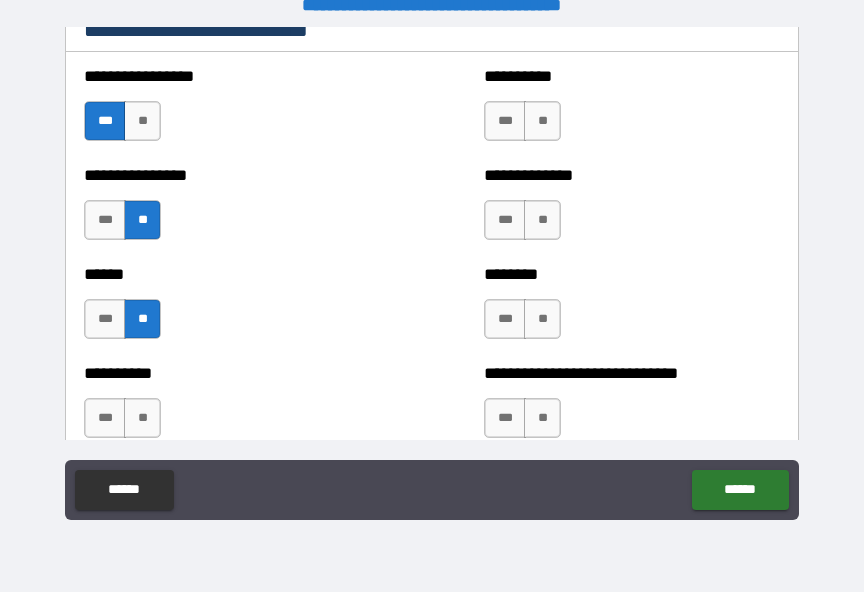 click on "**" at bounding box center (142, 418) 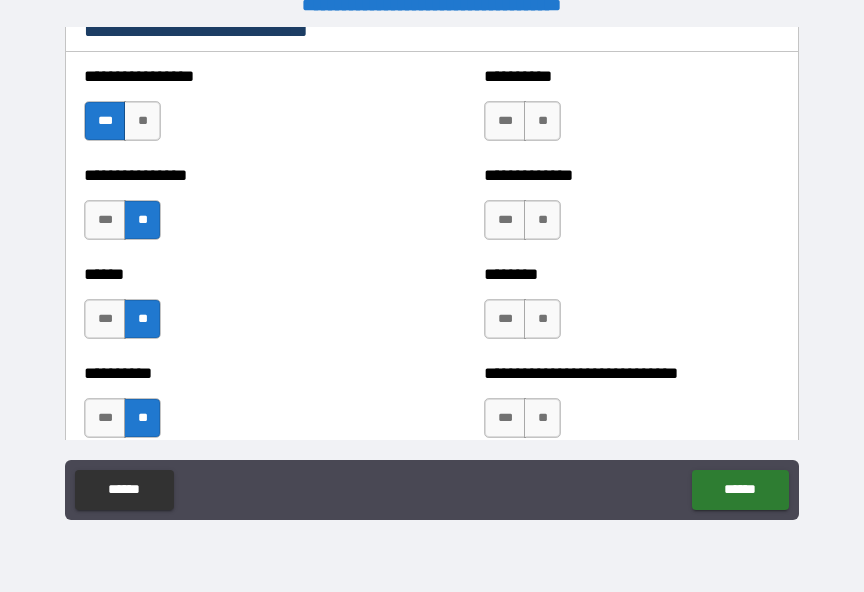 click on "**" at bounding box center [542, 121] 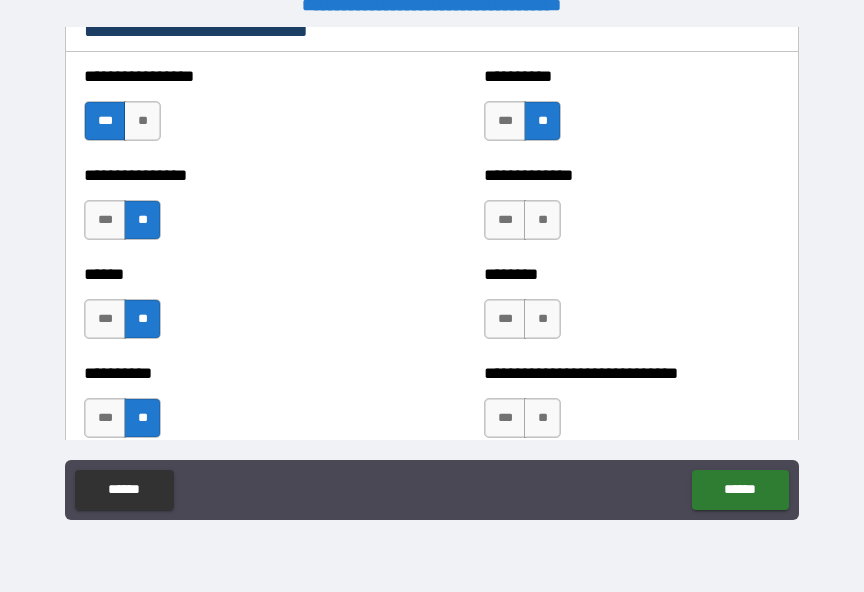 click on "***" at bounding box center [505, 220] 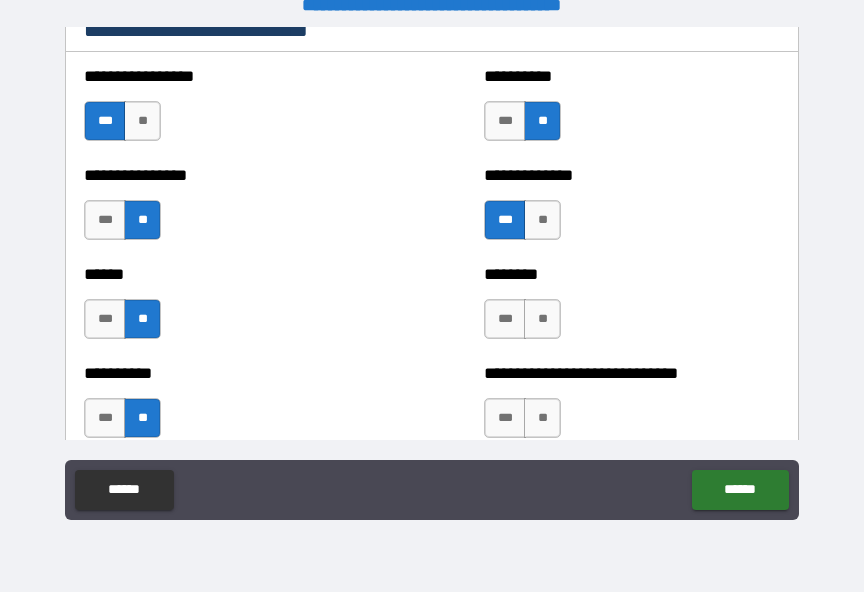click on "****** *** ** ******** *** **" at bounding box center (432, 309) 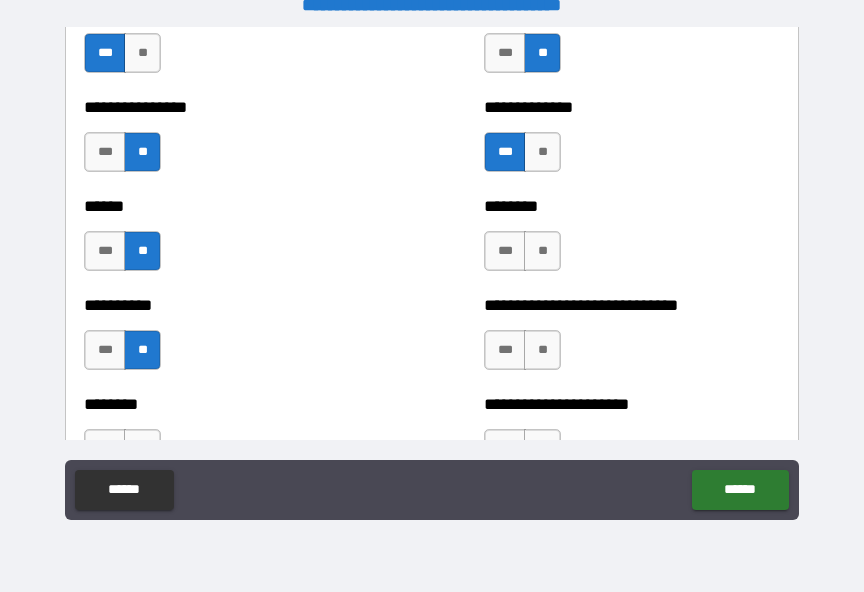 scroll, scrollTop: 6877, scrollLeft: 0, axis: vertical 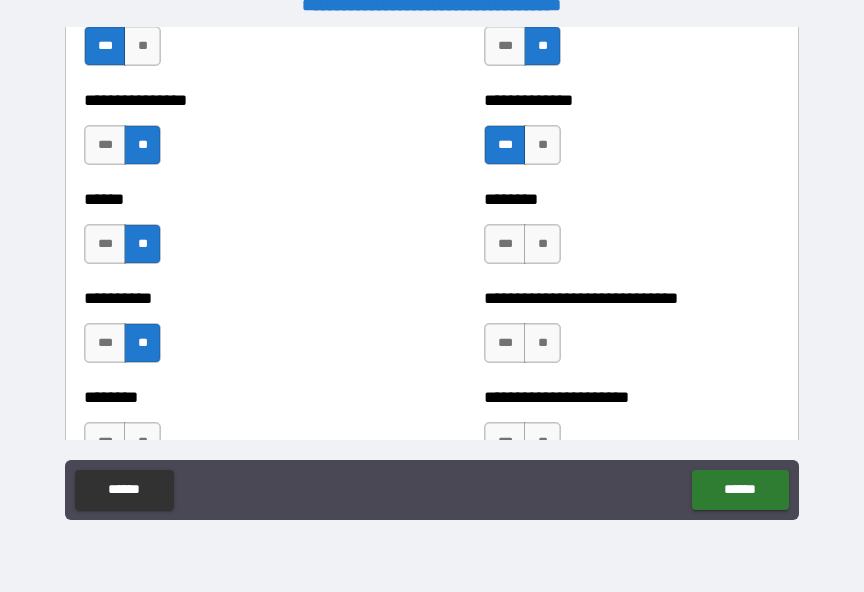 click on "***" at bounding box center (505, 244) 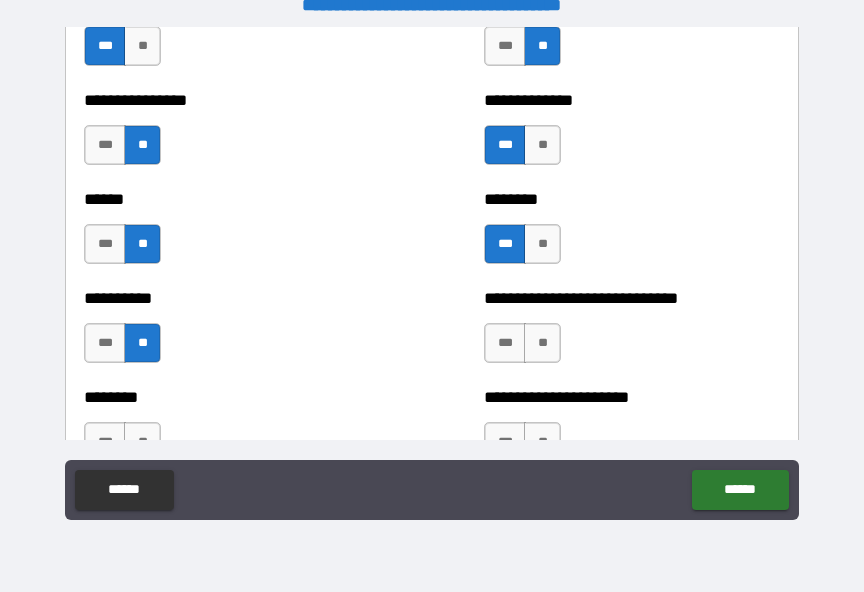 click on "***" at bounding box center [505, 343] 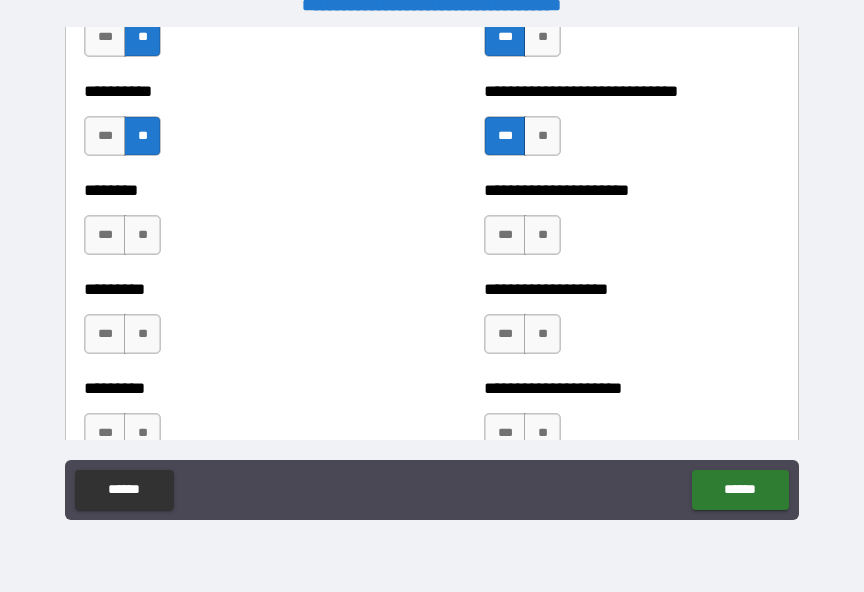 scroll, scrollTop: 7086, scrollLeft: 0, axis: vertical 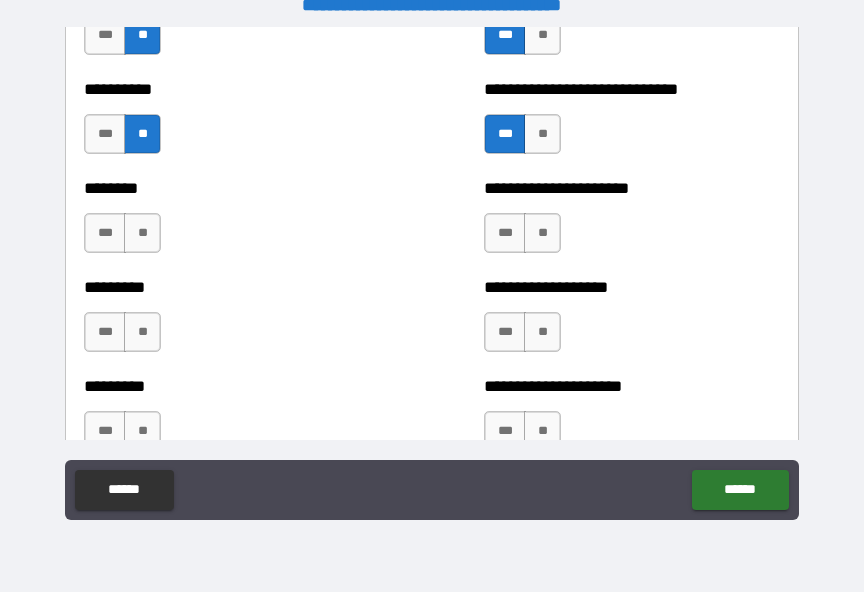 click on "**" at bounding box center [542, 233] 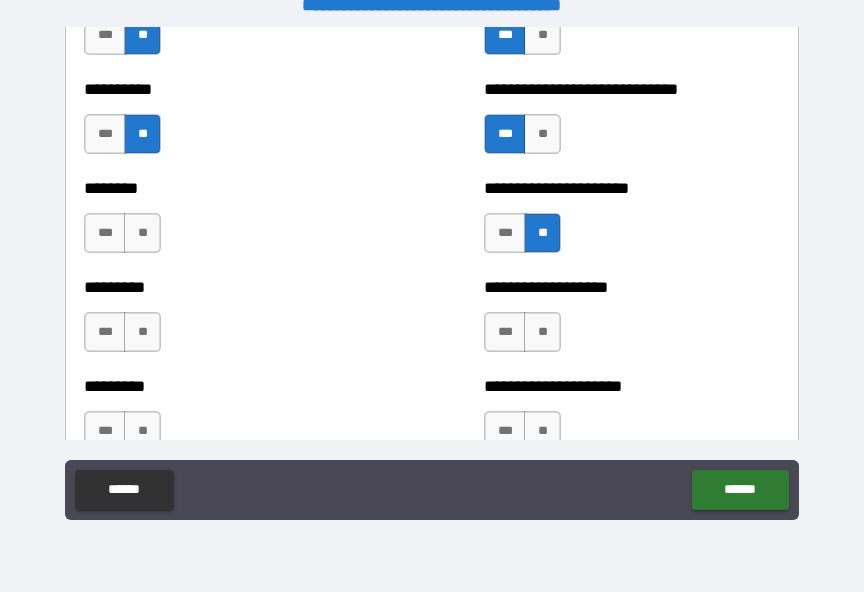 click on "***" at bounding box center [105, 233] 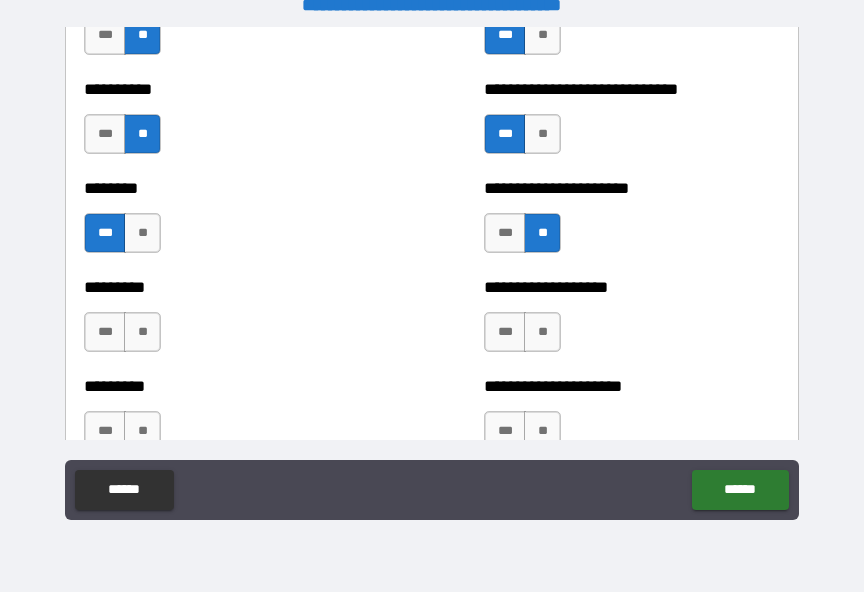 click on "**" at bounding box center [142, 332] 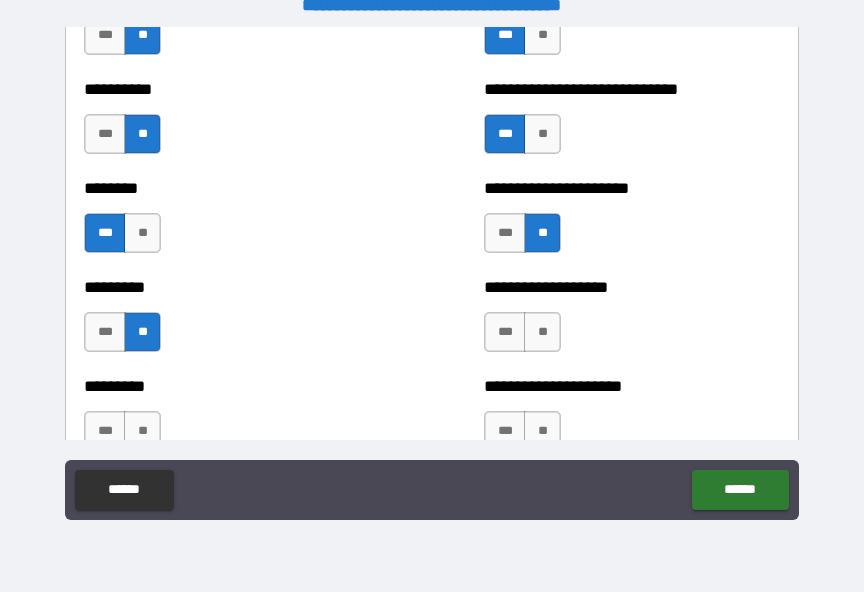 click on "***" at bounding box center (105, 431) 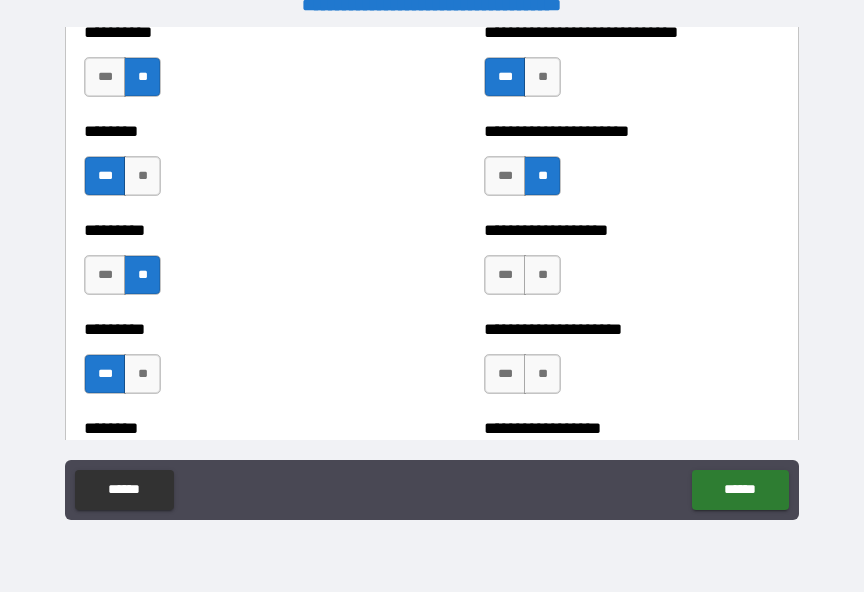 scroll, scrollTop: 7145, scrollLeft: 0, axis: vertical 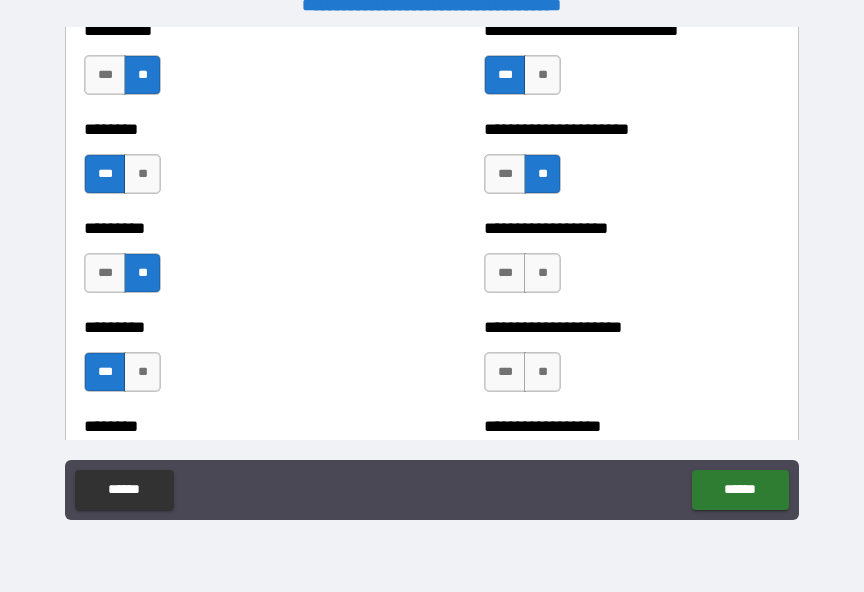 click on "***" at bounding box center (505, 273) 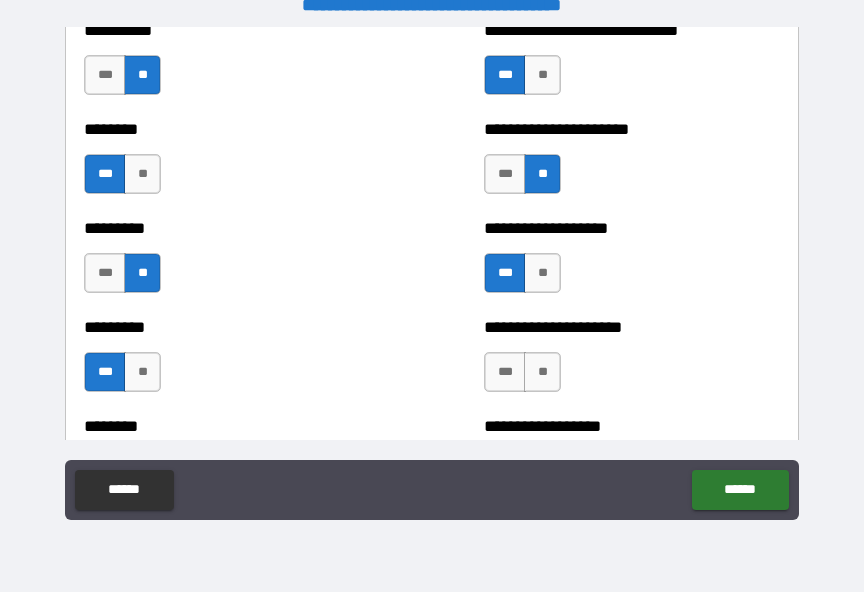 click on "***" at bounding box center [505, 372] 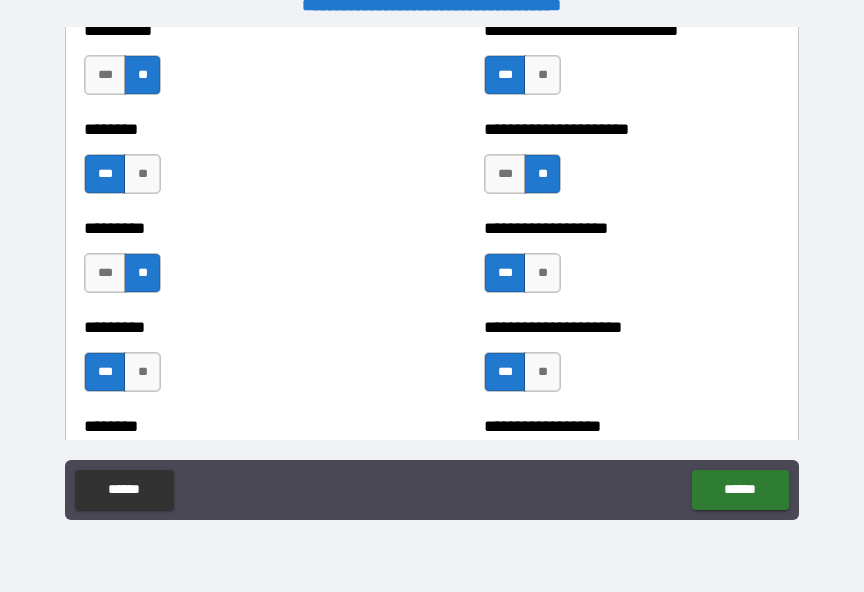 click on "**" at bounding box center [542, 273] 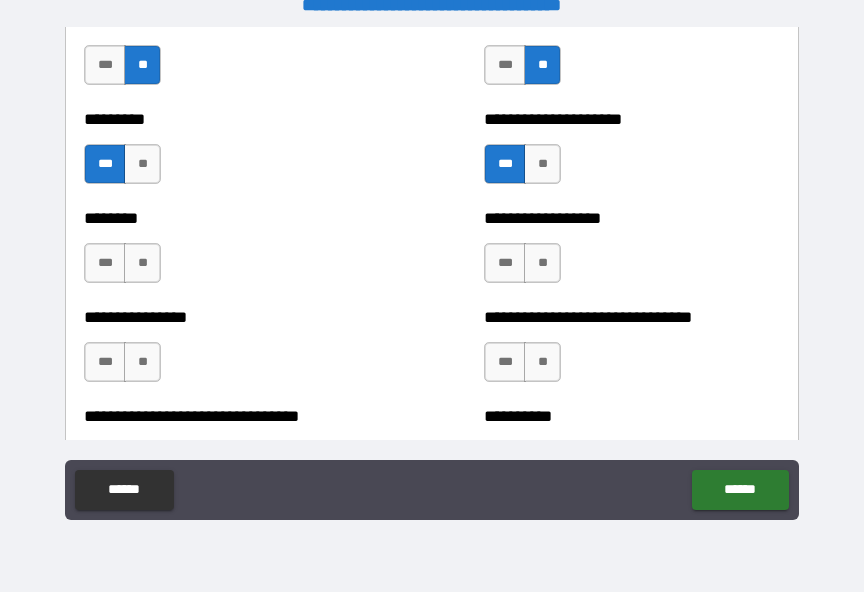 scroll, scrollTop: 7380, scrollLeft: 0, axis: vertical 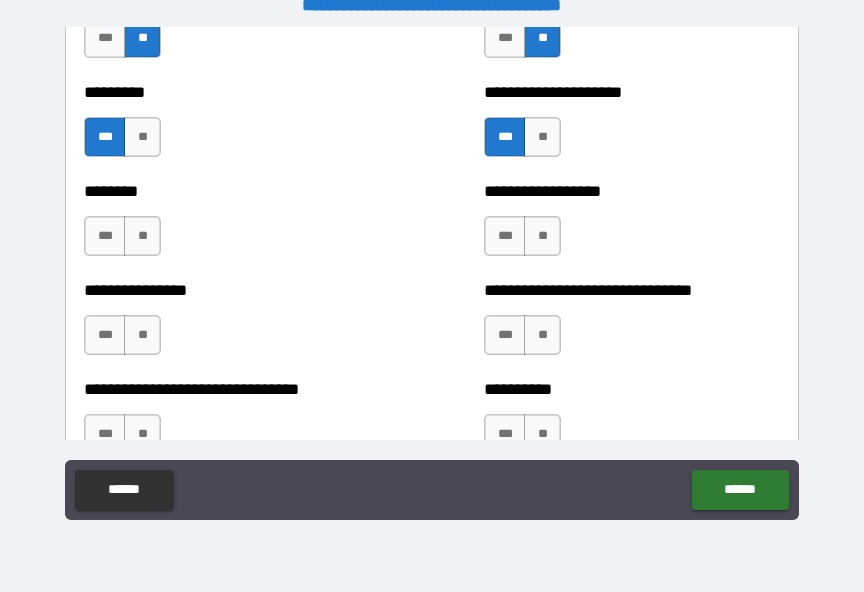 click on "**" at bounding box center (542, 236) 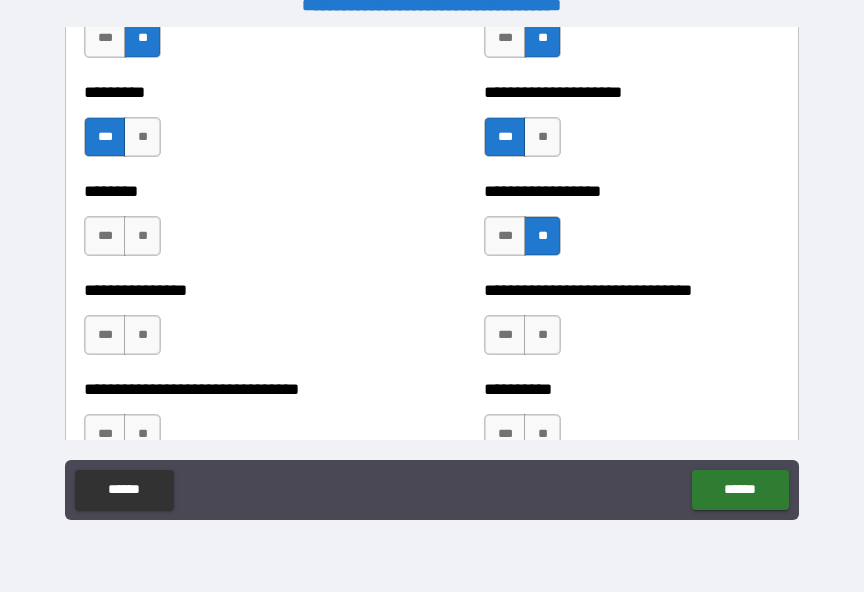 click on "**" at bounding box center (542, 335) 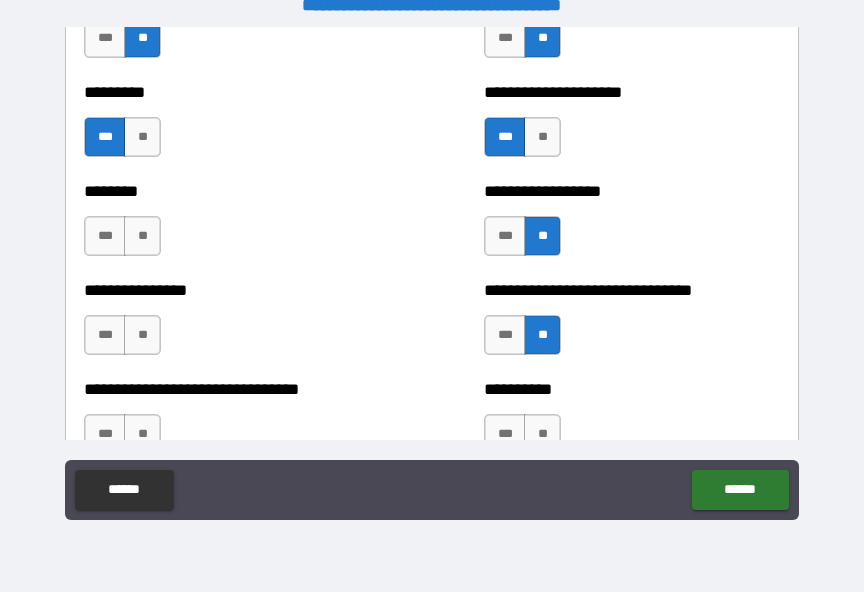 click on "***" at bounding box center [505, 335] 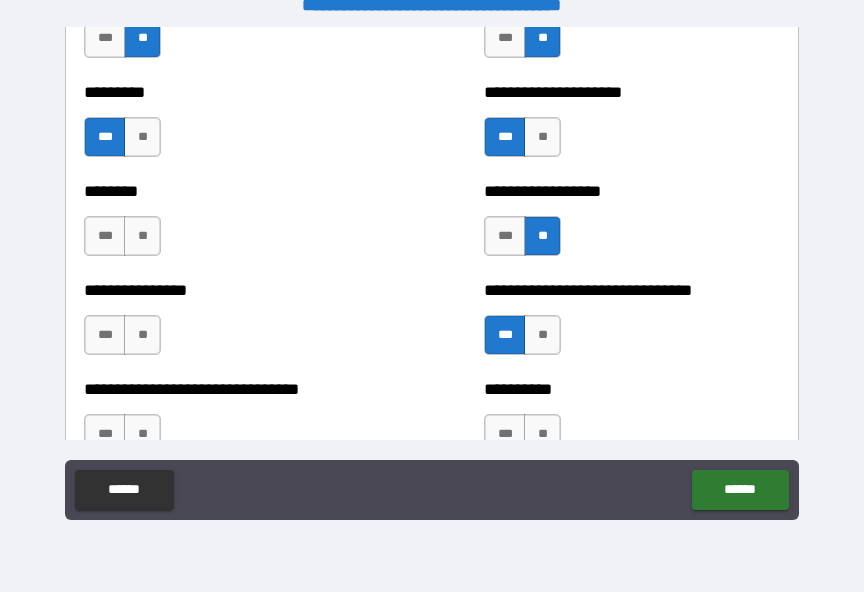 click on "***" at bounding box center (505, 434) 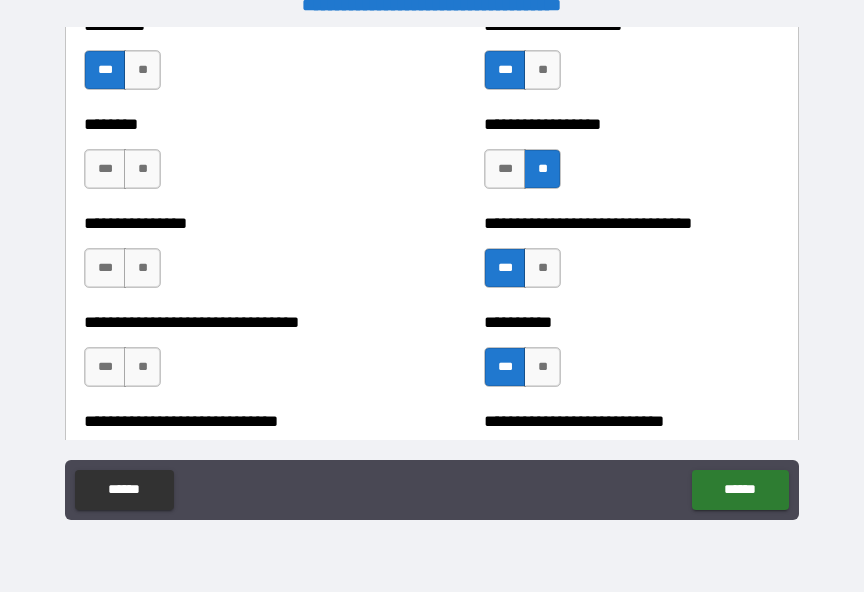 scroll, scrollTop: 7451, scrollLeft: 0, axis: vertical 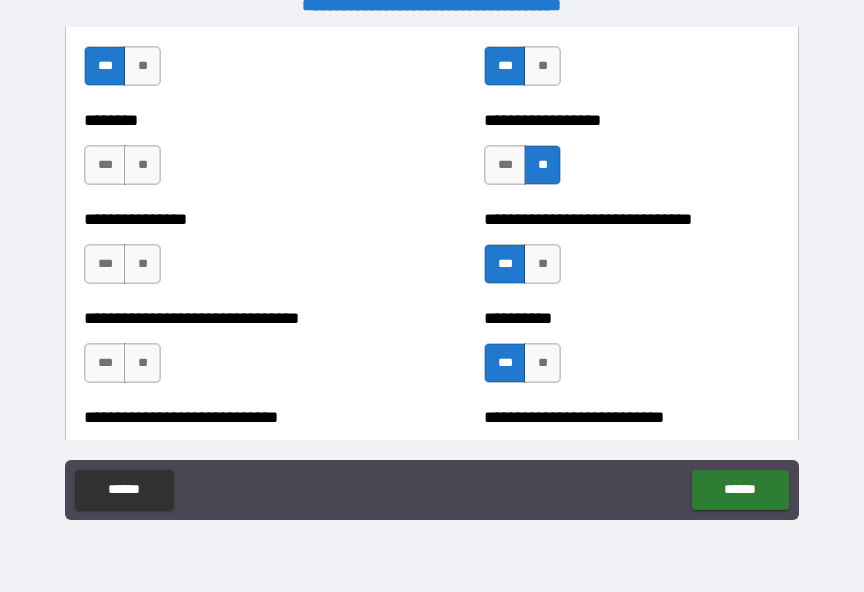 click on "***" at bounding box center (105, 165) 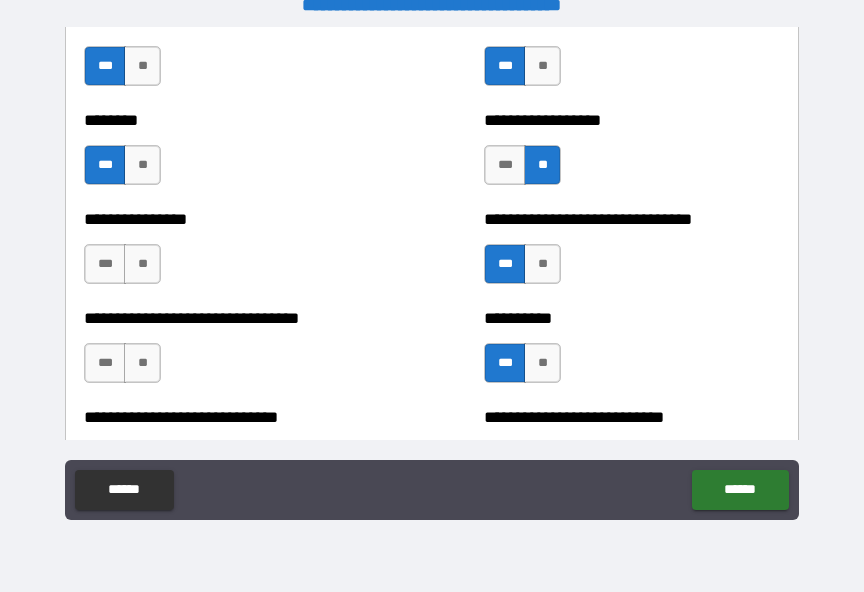 click on "***" at bounding box center (105, 264) 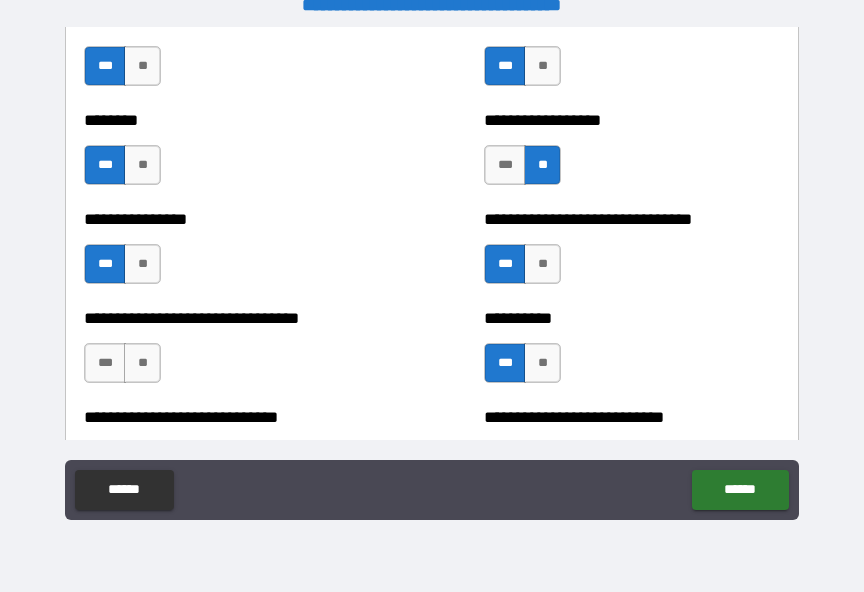 click on "***" at bounding box center (105, 363) 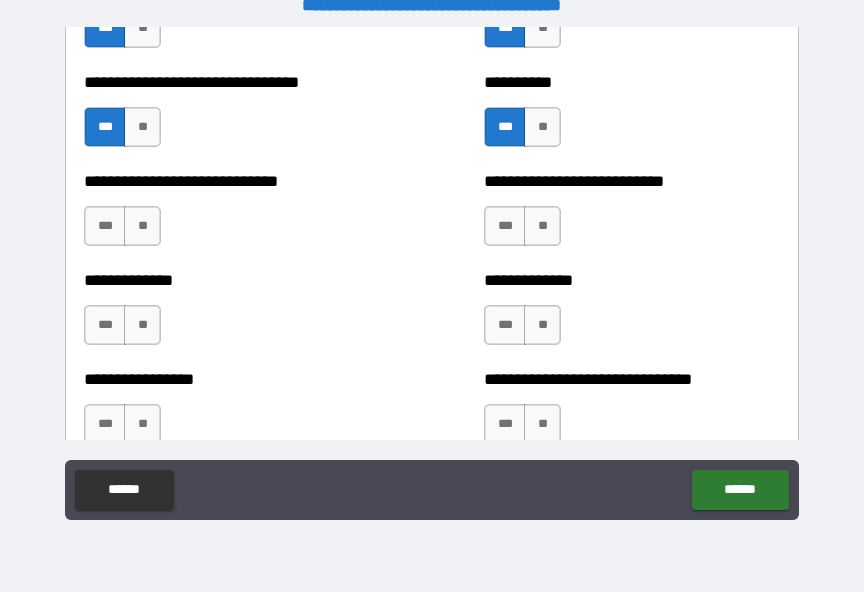 scroll, scrollTop: 7690, scrollLeft: 0, axis: vertical 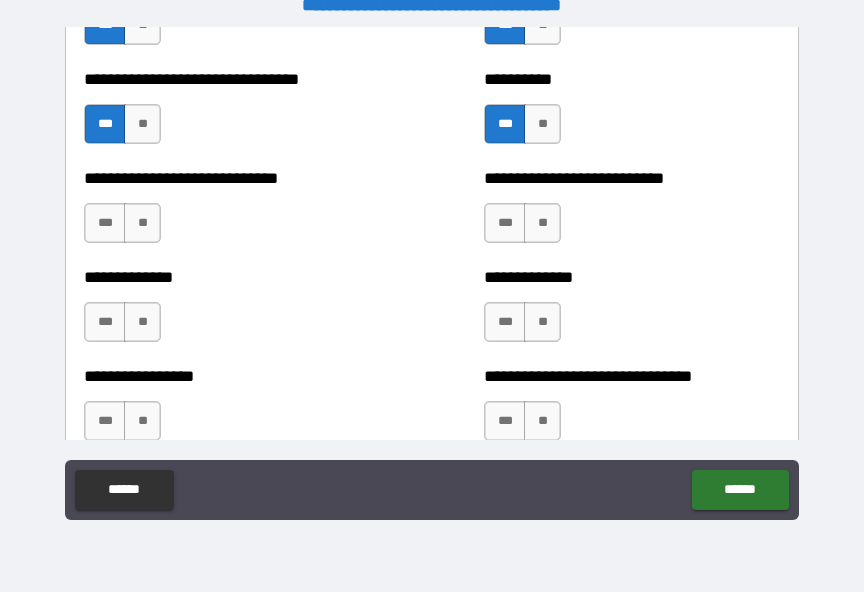 click on "**" at bounding box center [142, 223] 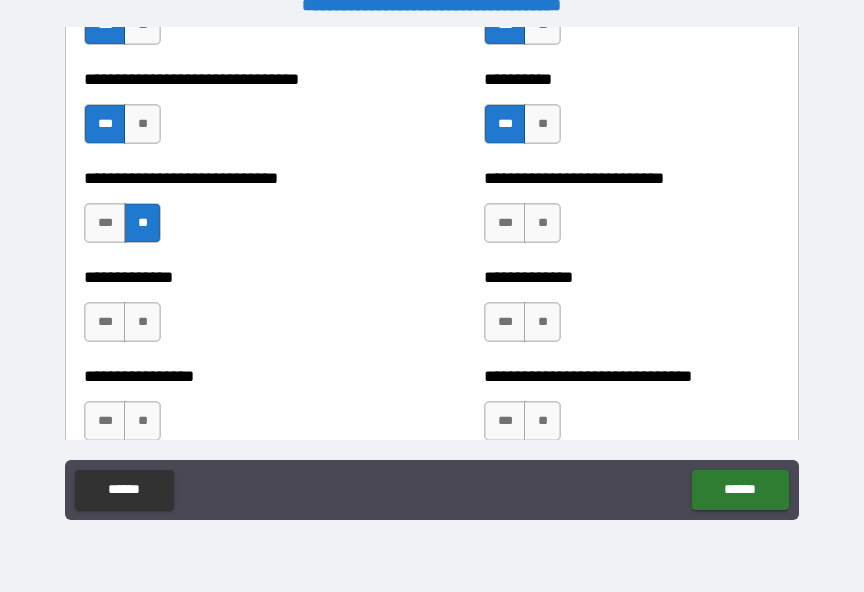click on "**" at bounding box center (142, 322) 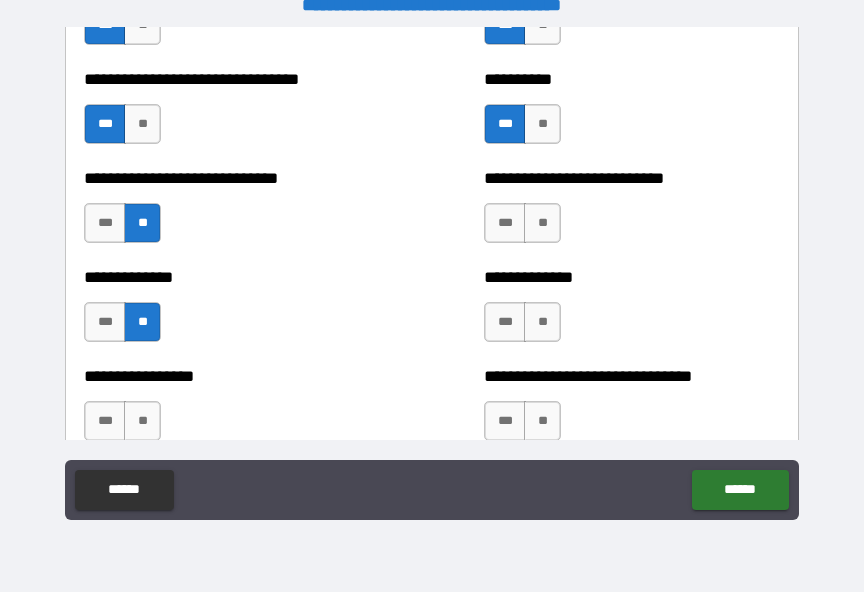 click on "**" at bounding box center [142, 421] 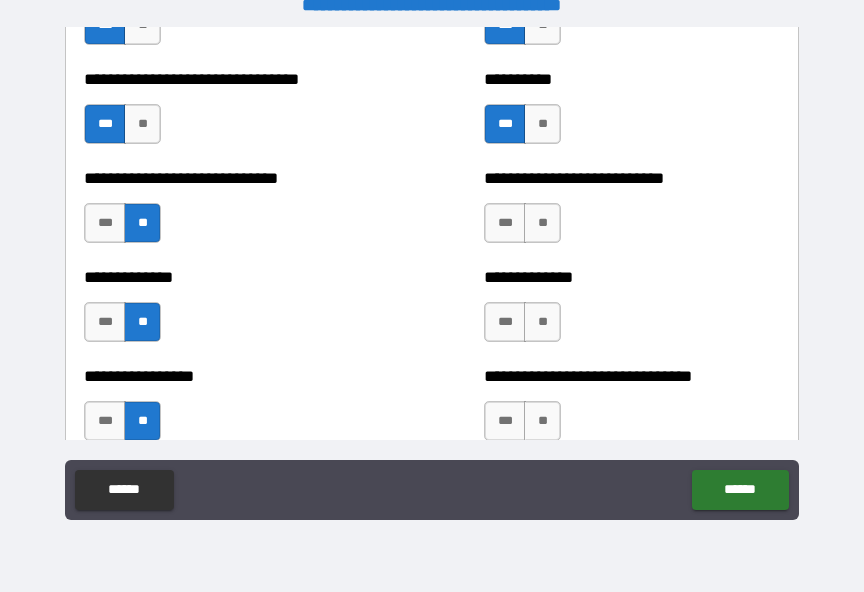 click on "***" at bounding box center (105, 421) 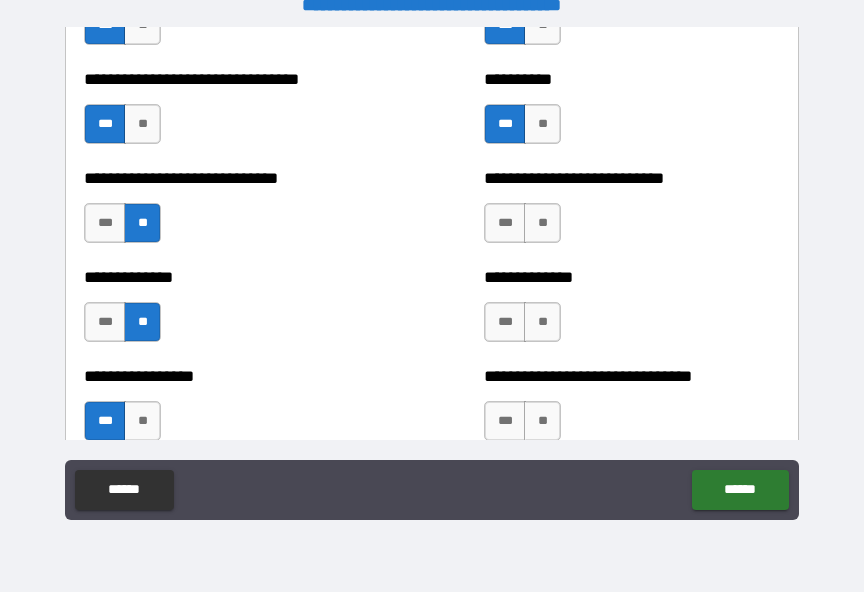 click on "***" at bounding box center (505, 223) 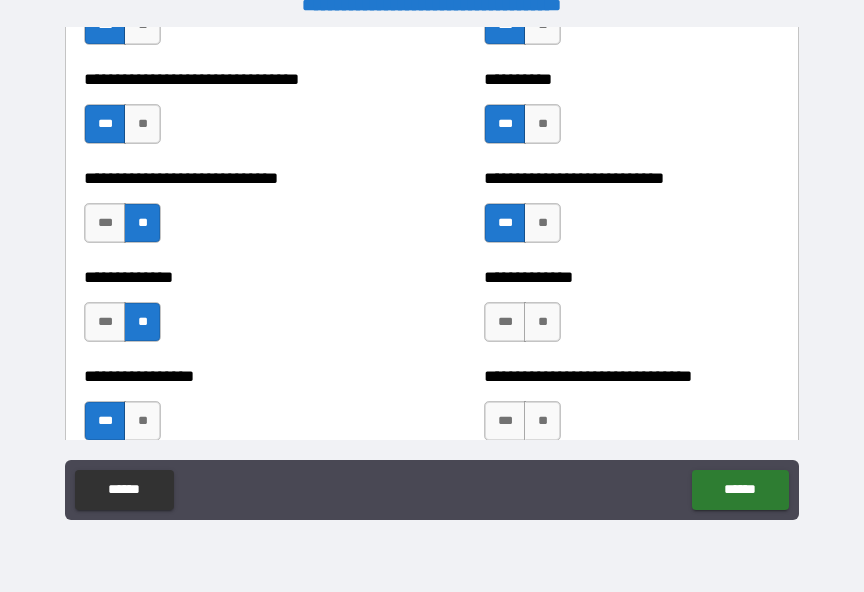 click on "**" at bounding box center (542, 322) 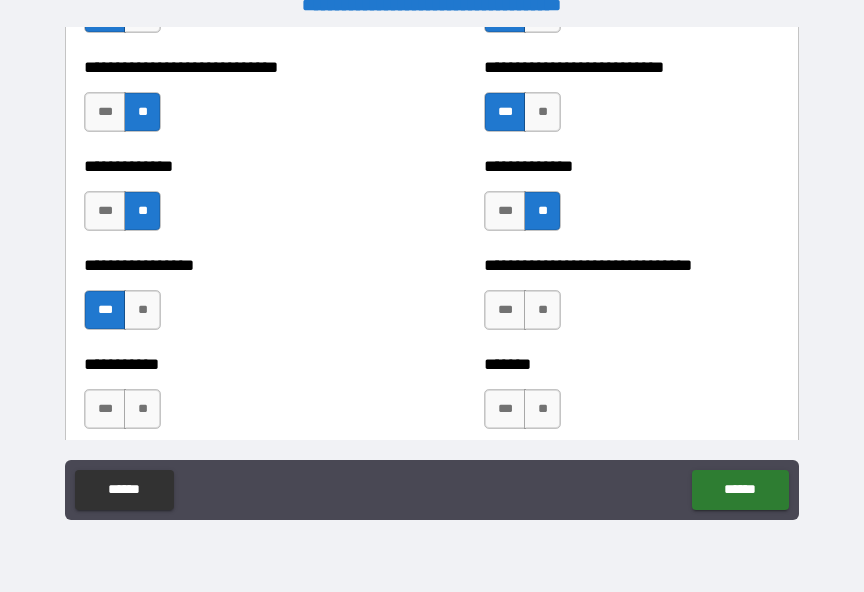 scroll, scrollTop: 7831, scrollLeft: 0, axis: vertical 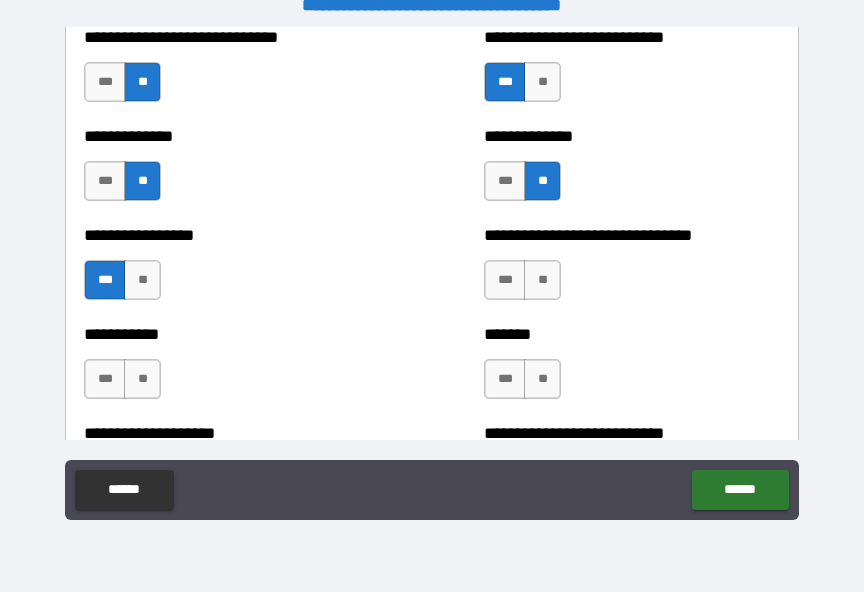 click on "***" at bounding box center (505, 280) 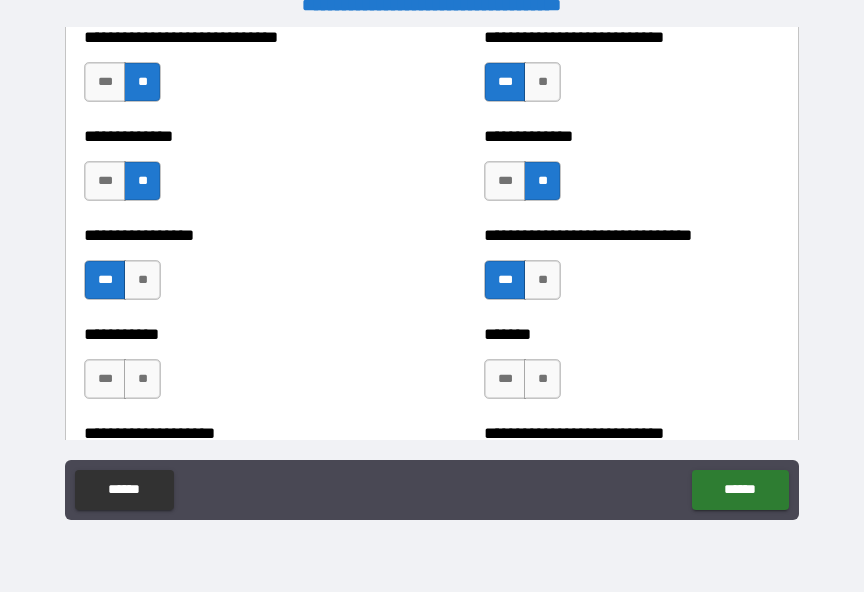 click on "***" at bounding box center [505, 379] 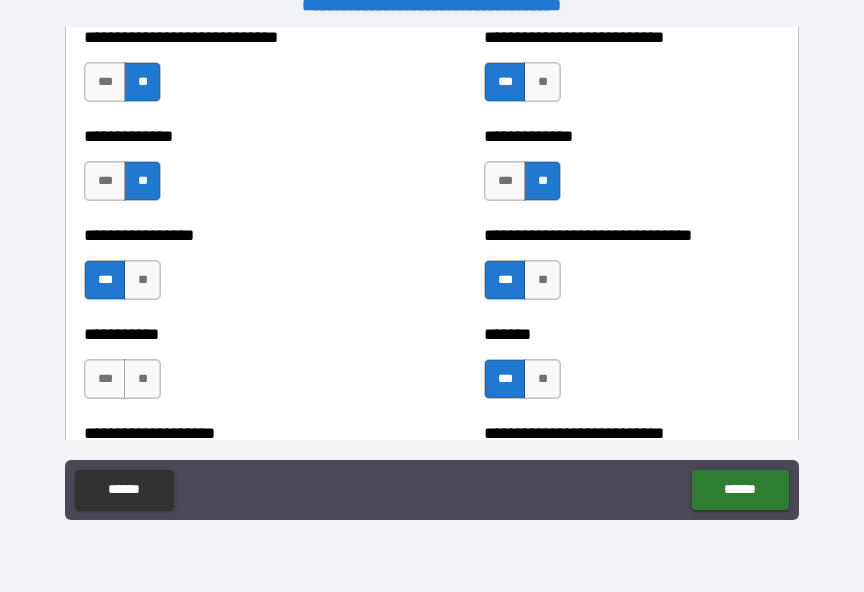 click on "**" at bounding box center [142, 379] 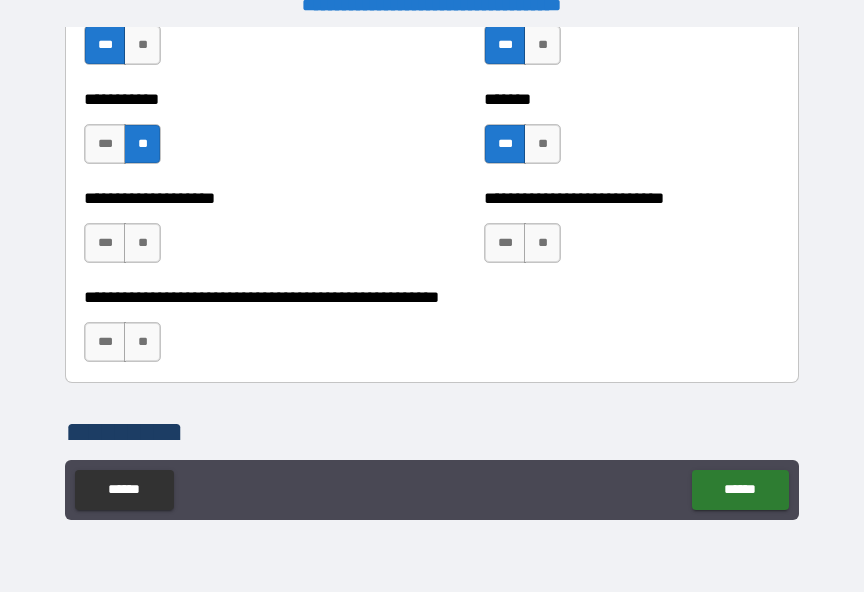 scroll, scrollTop: 8070, scrollLeft: 0, axis: vertical 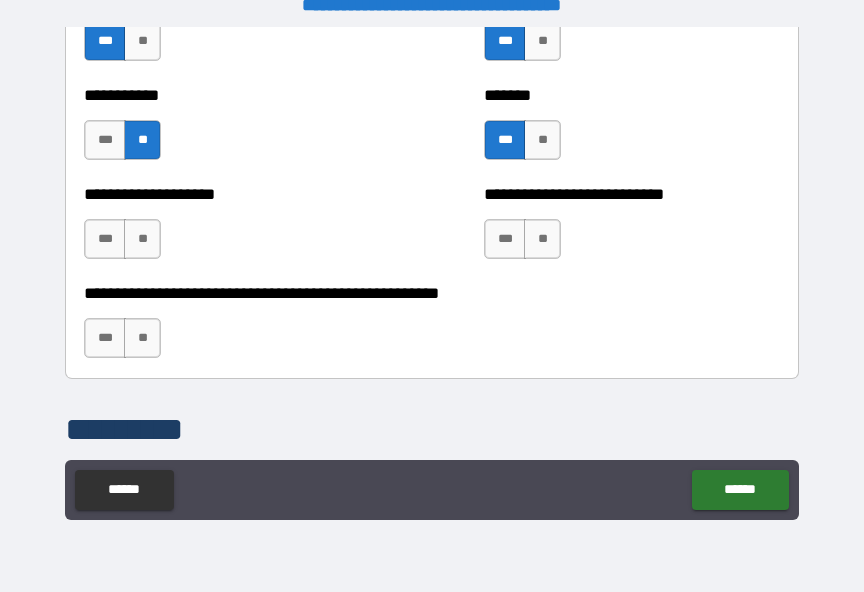 click on "***" at bounding box center (105, 239) 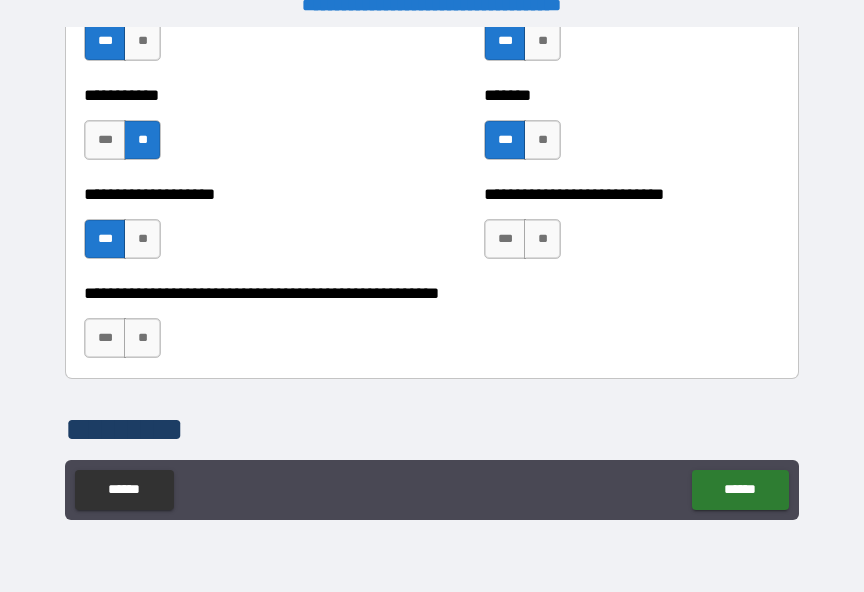 click on "**" at bounding box center (142, 338) 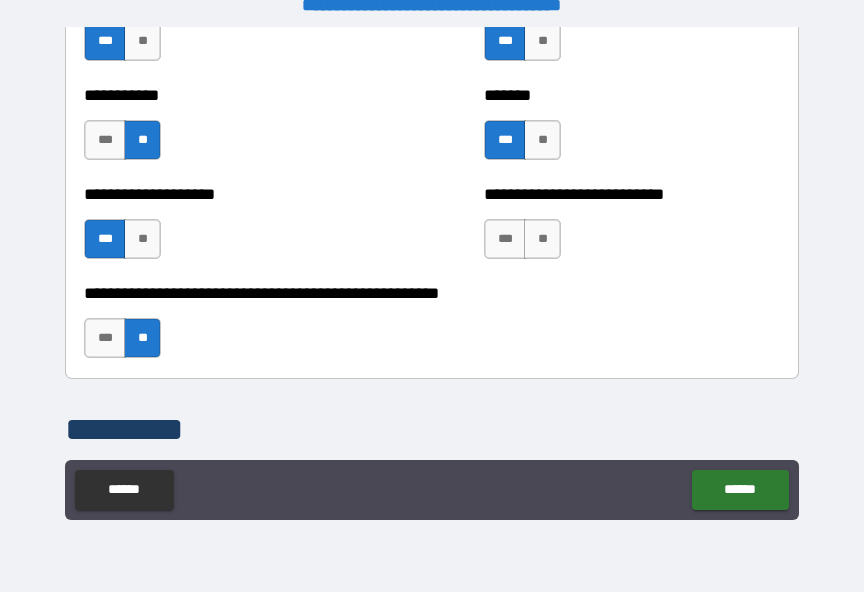 click on "**" at bounding box center [542, 239] 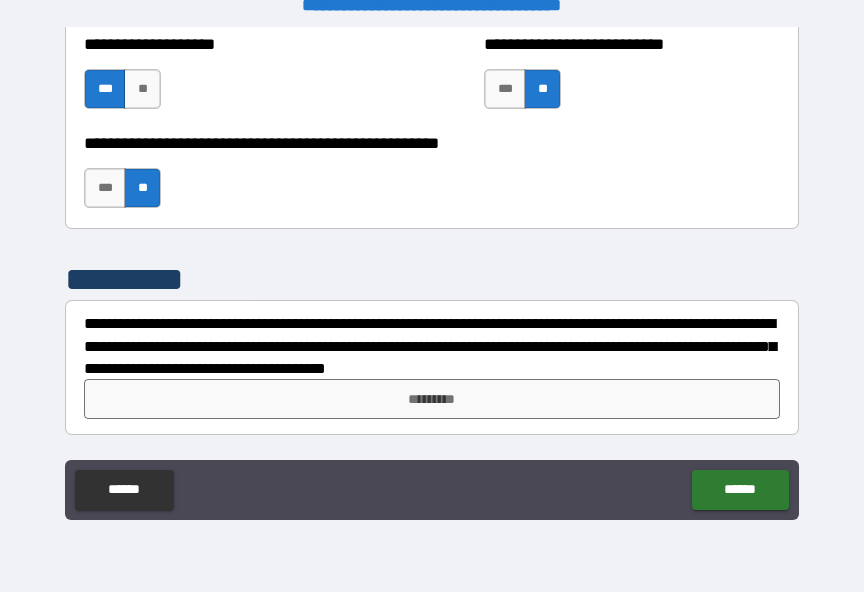 scroll, scrollTop: 8220, scrollLeft: 0, axis: vertical 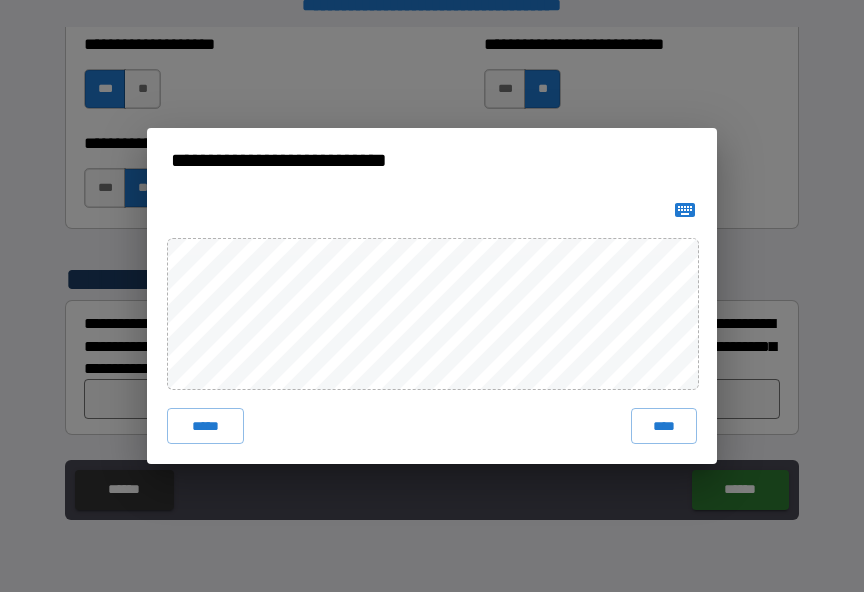 click on "****" at bounding box center (664, 426) 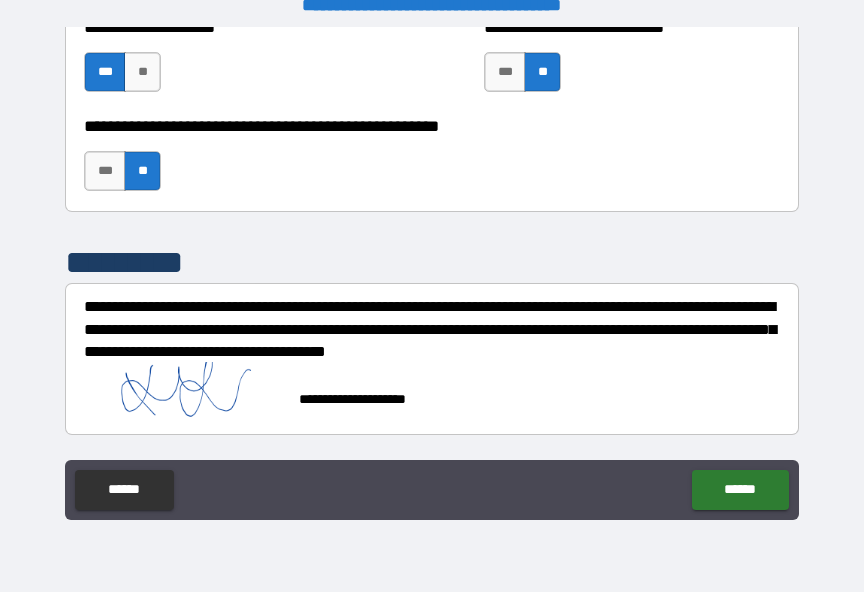 scroll, scrollTop: 8237, scrollLeft: 0, axis: vertical 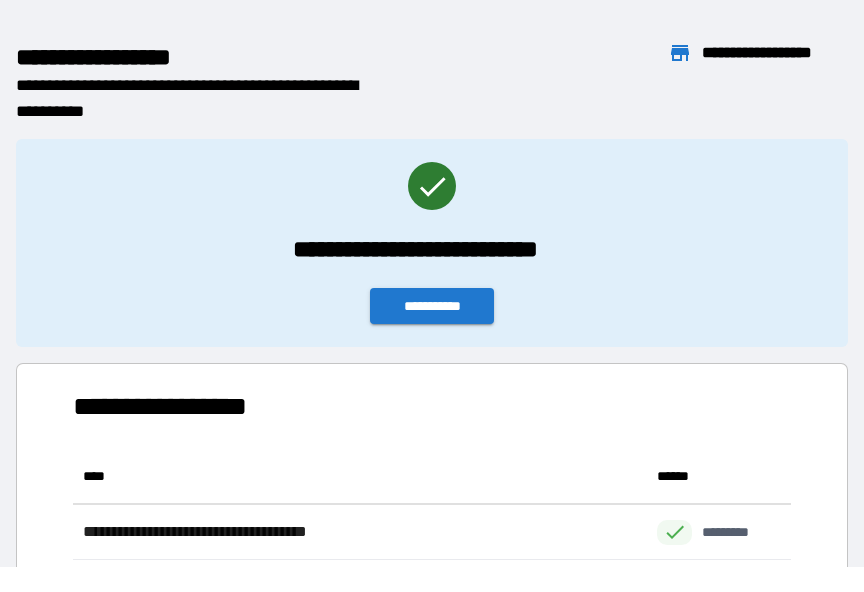 click on "**********" at bounding box center [432, 306] 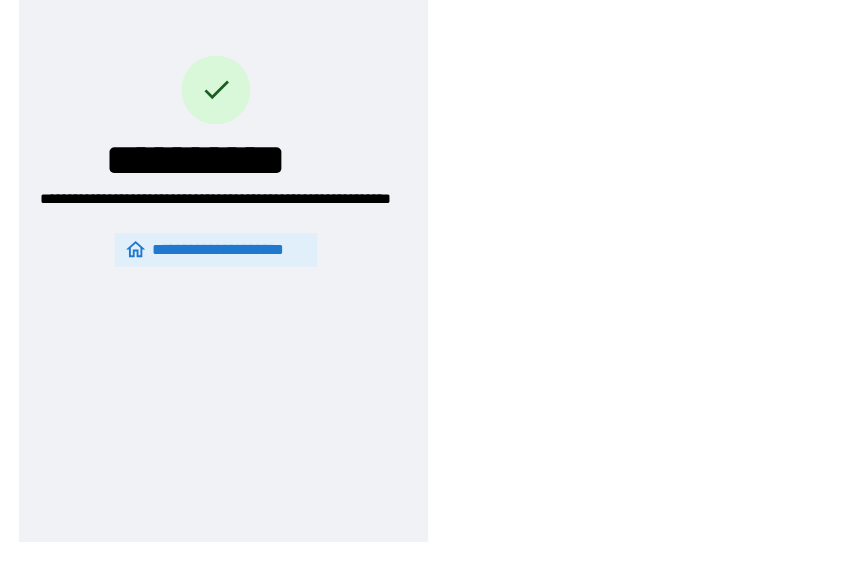 scroll, scrollTop: 51, scrollLeft: 0, axis: vertical 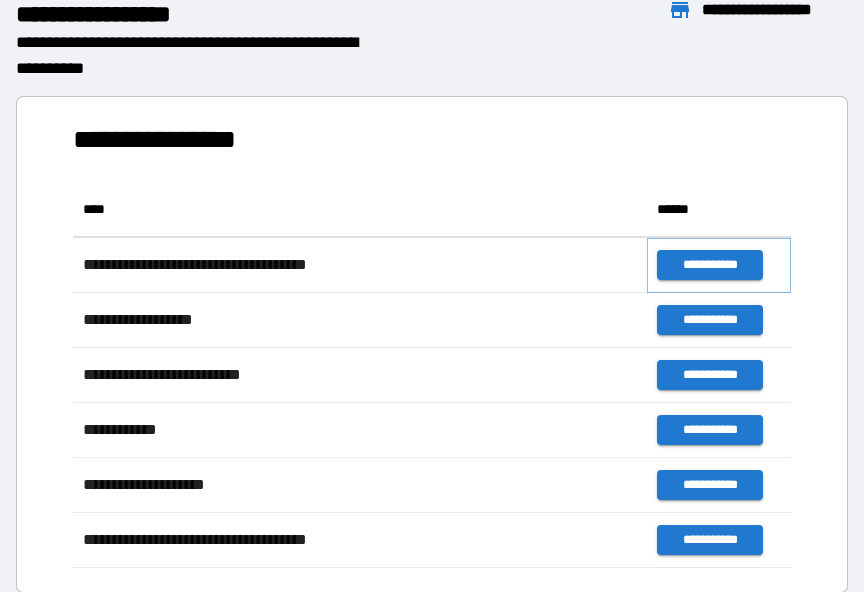 click on "**********" at bounding box center (709, 265) 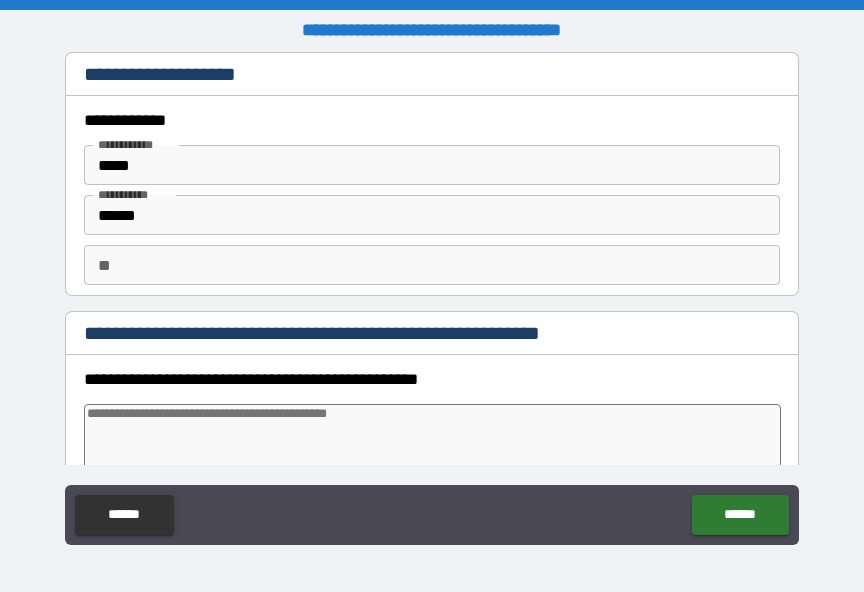 type on "*" 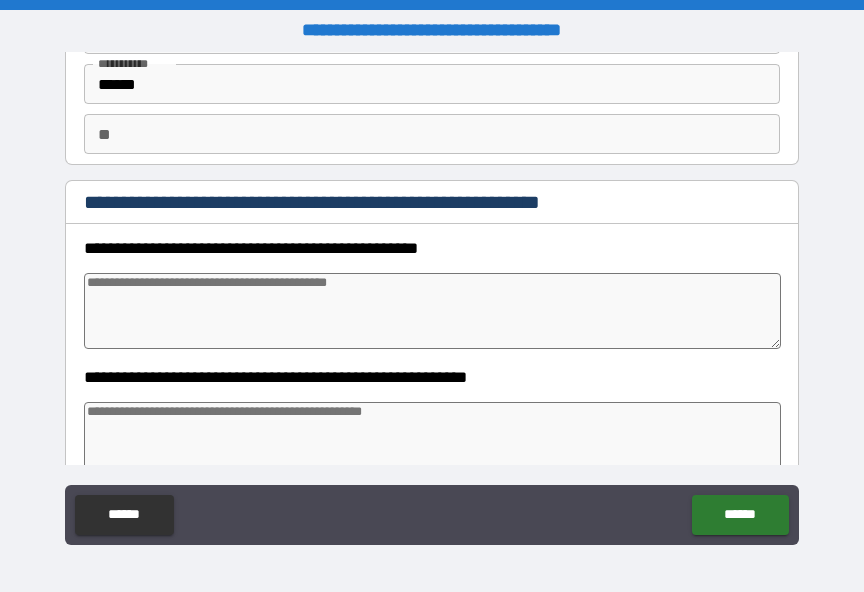 scroll, scrollTop: 125, scrollLeft: 0, axis: vertical 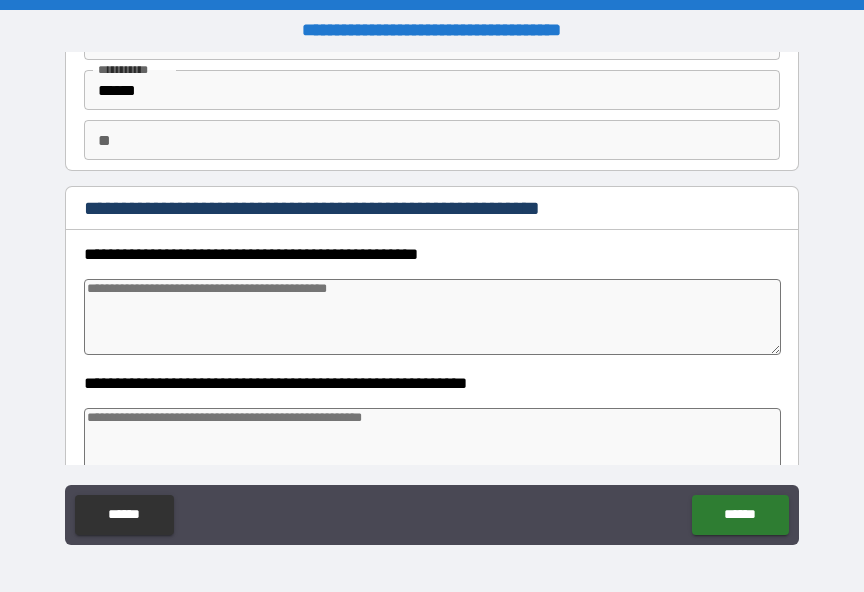 click on "**" at bounding box center [432, 140] 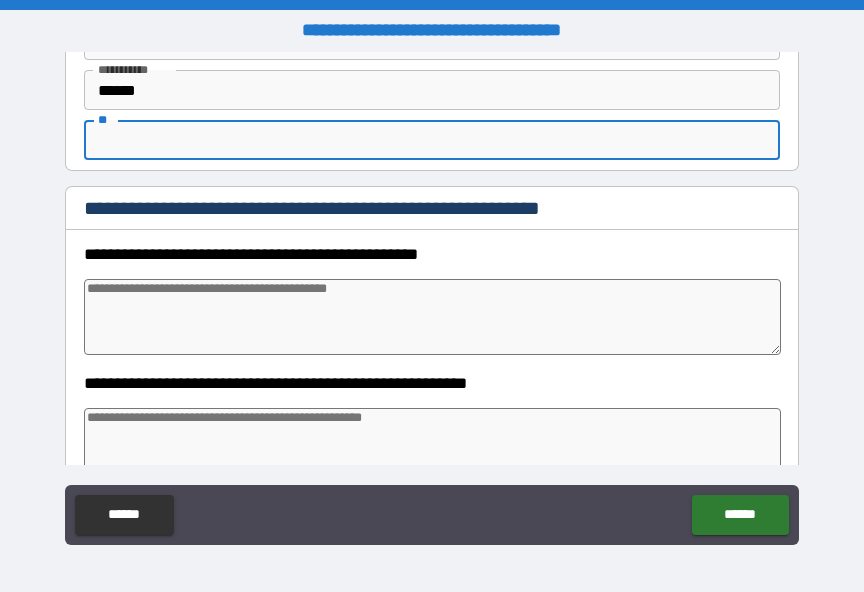 type on "*" 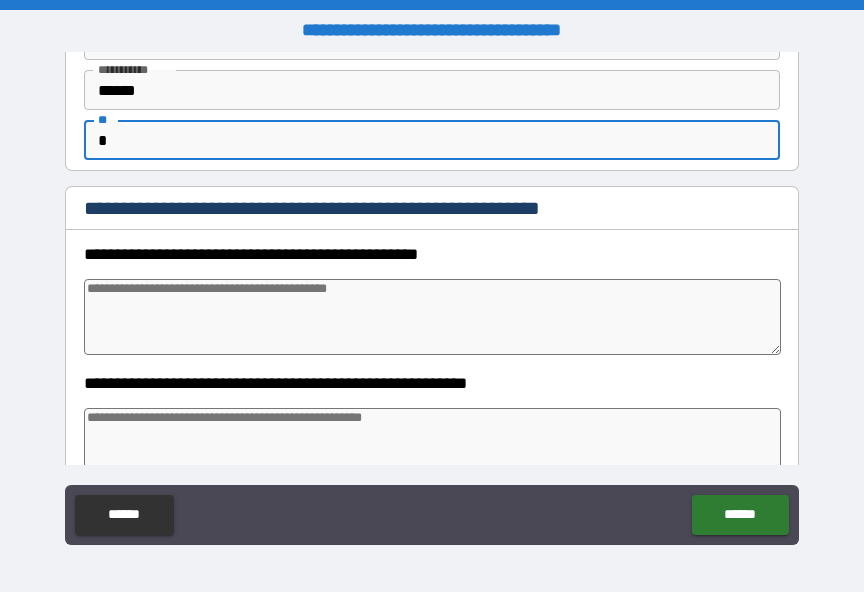 type on "*" 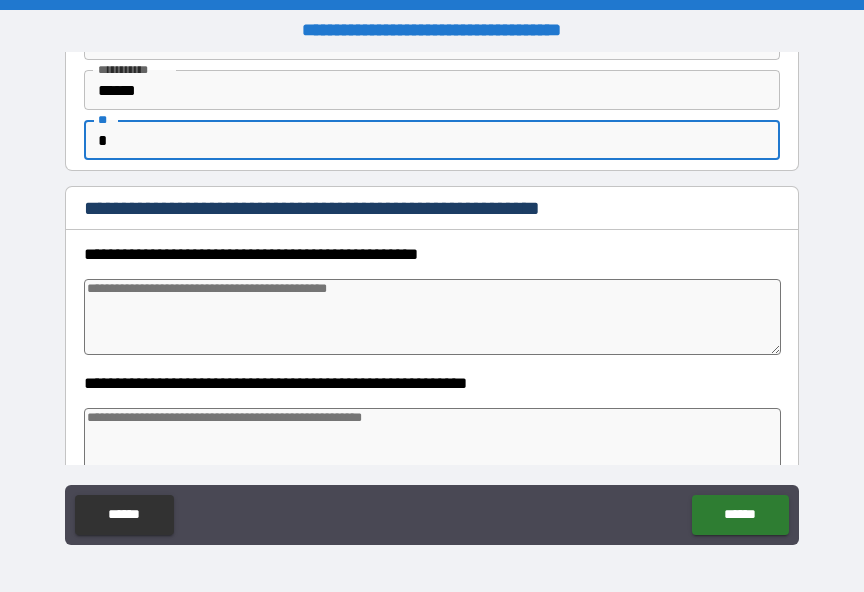 type on "*" 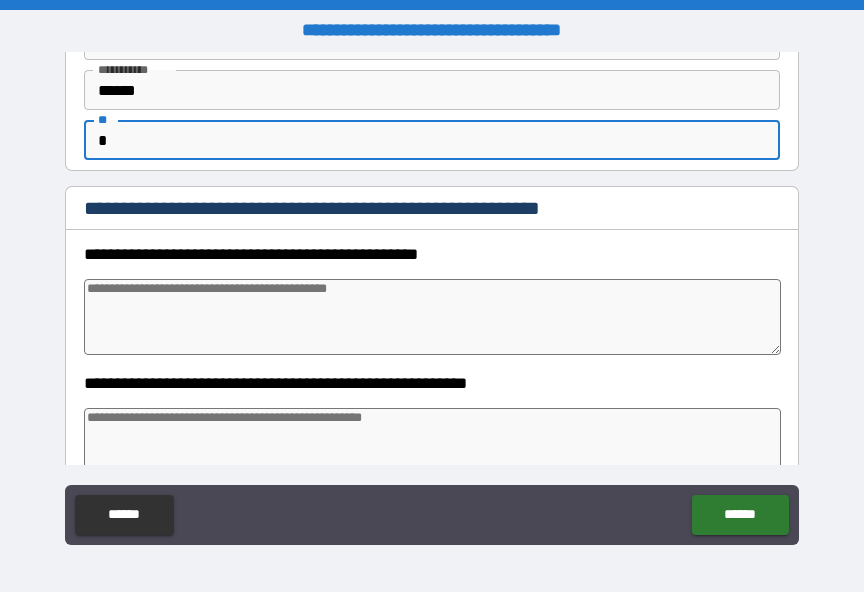 type on "*" 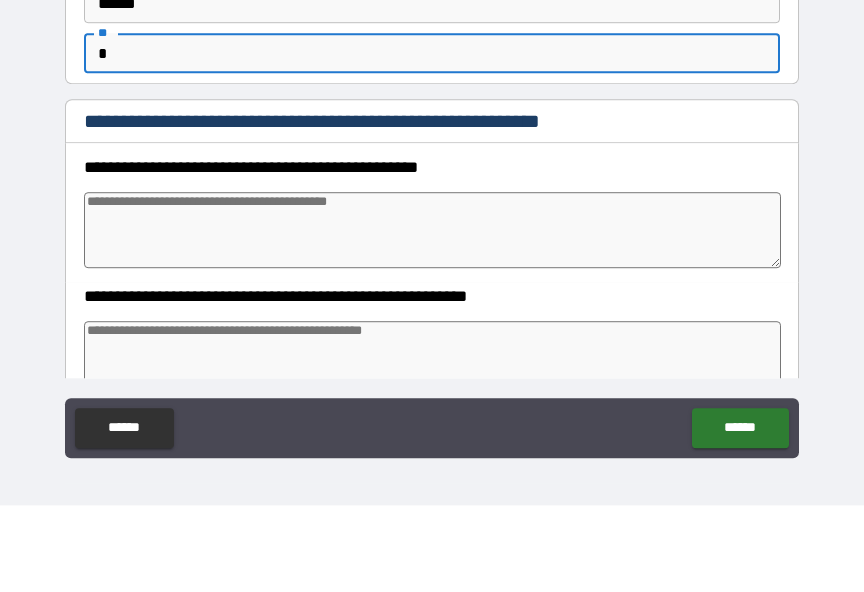 type on "*" 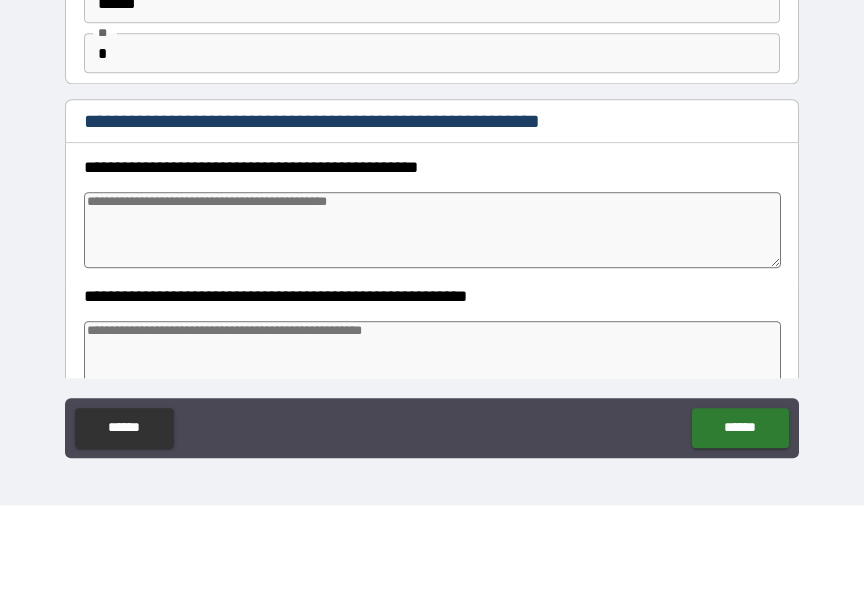 scroll, scrollTop: 24, scrollLeft: 0, axis: vertical 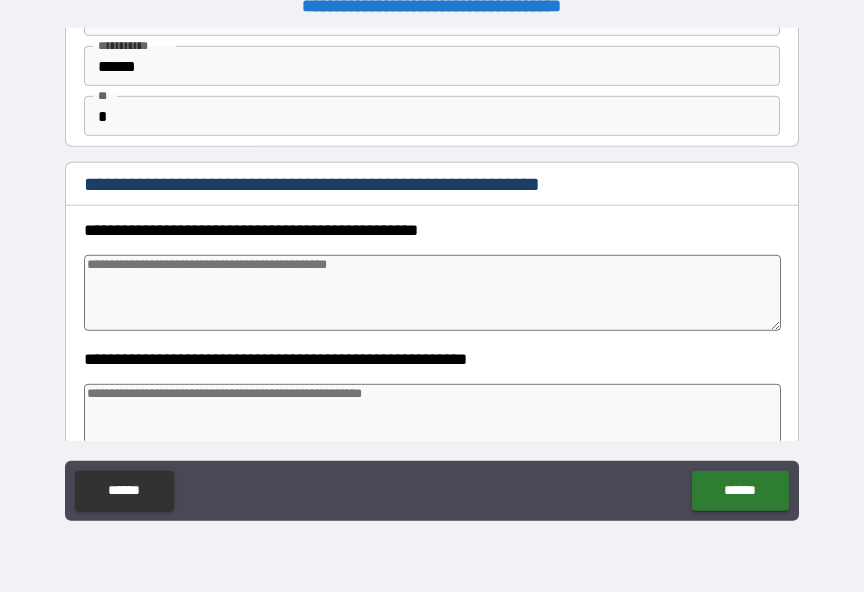 click at bounding box center (432, 293) 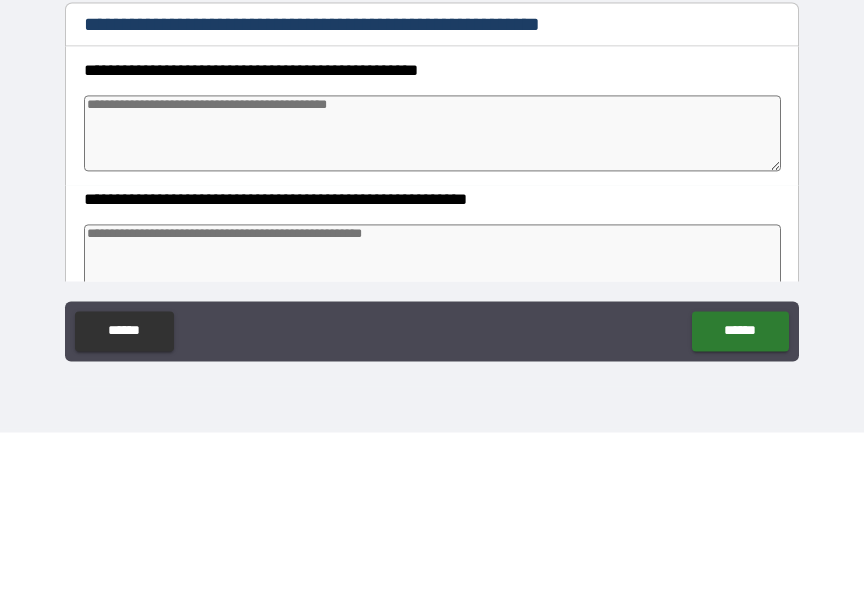 type on "*" 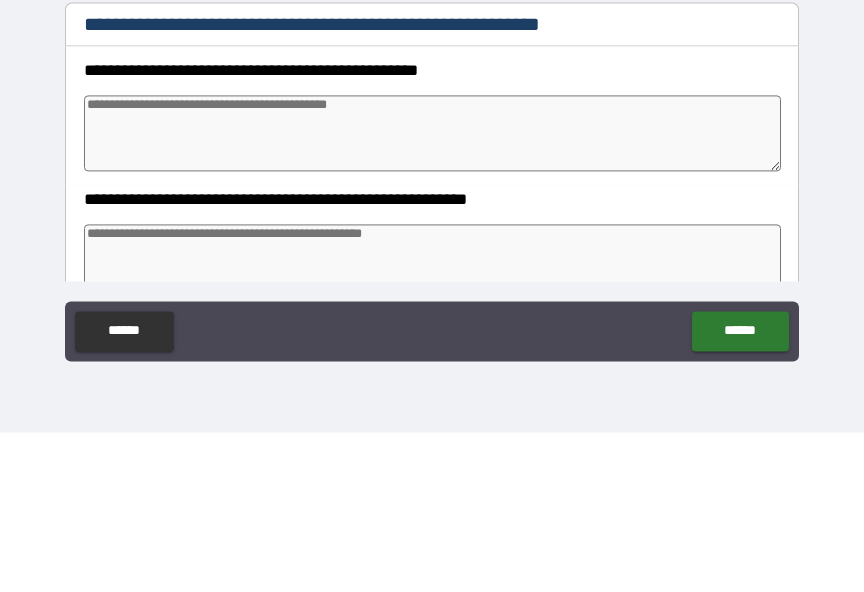 type on "*" 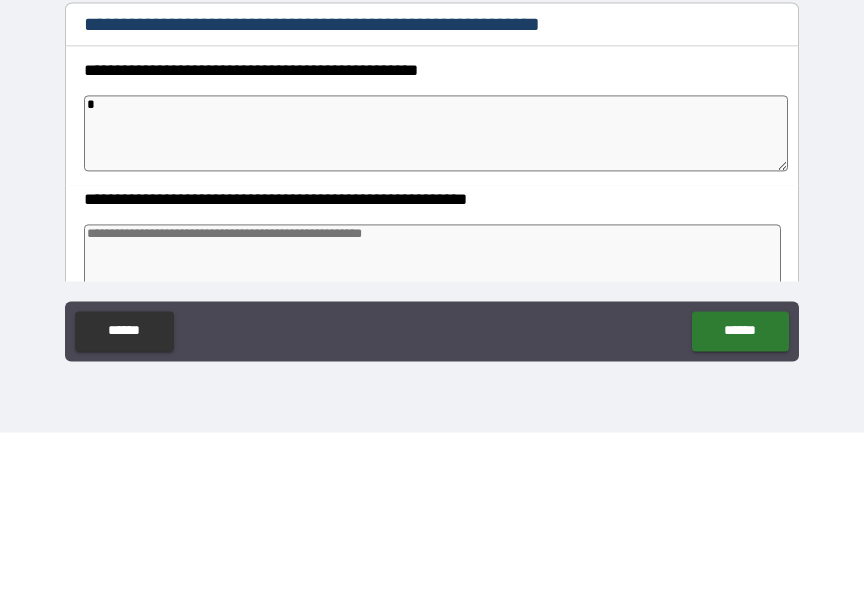 type on "*" 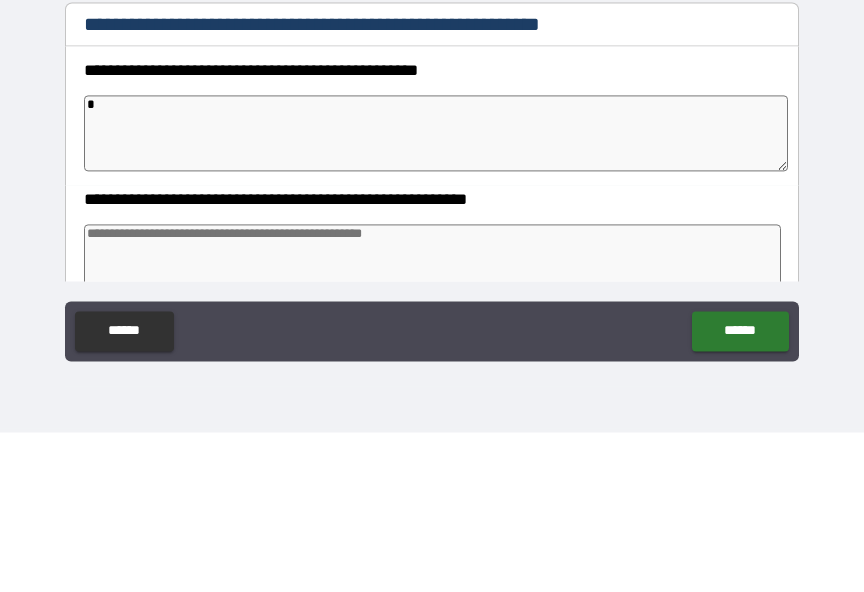 type on "*" 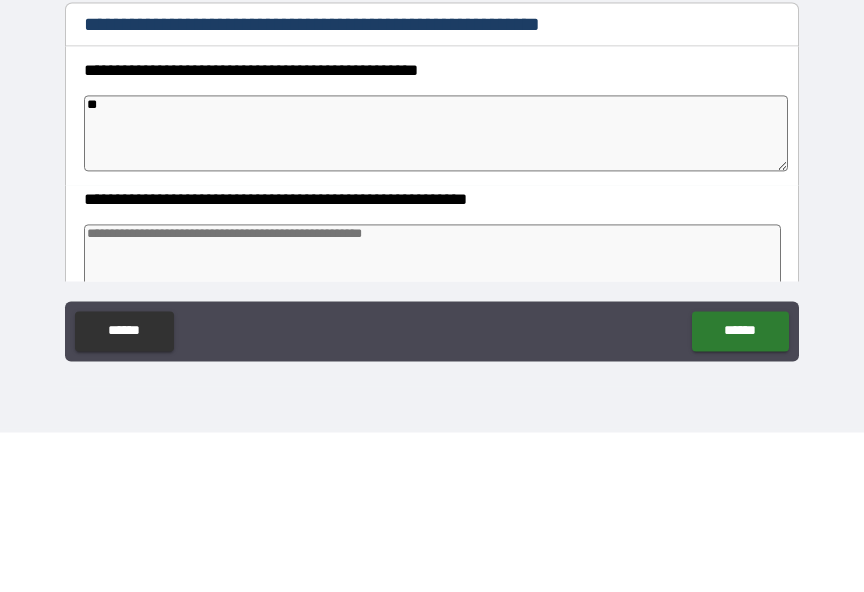 type on "***" 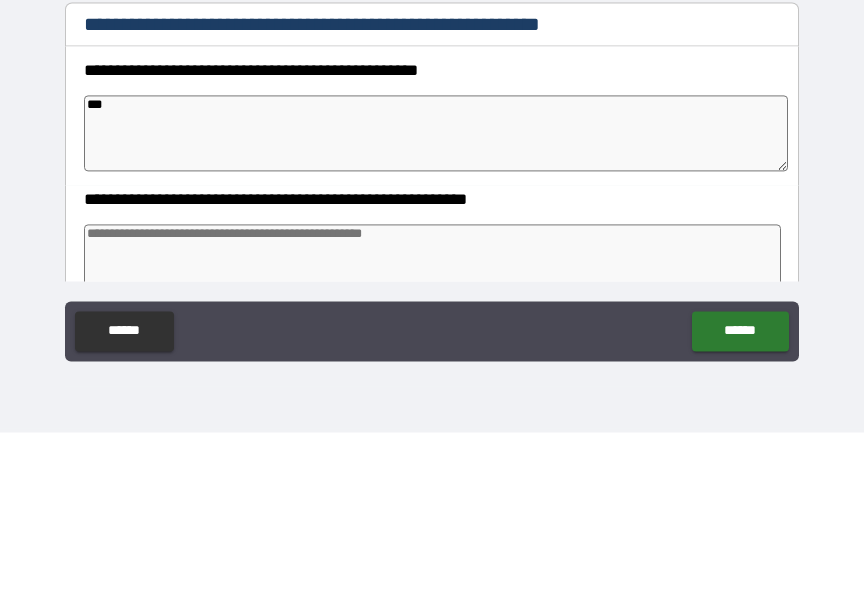 type on "*" 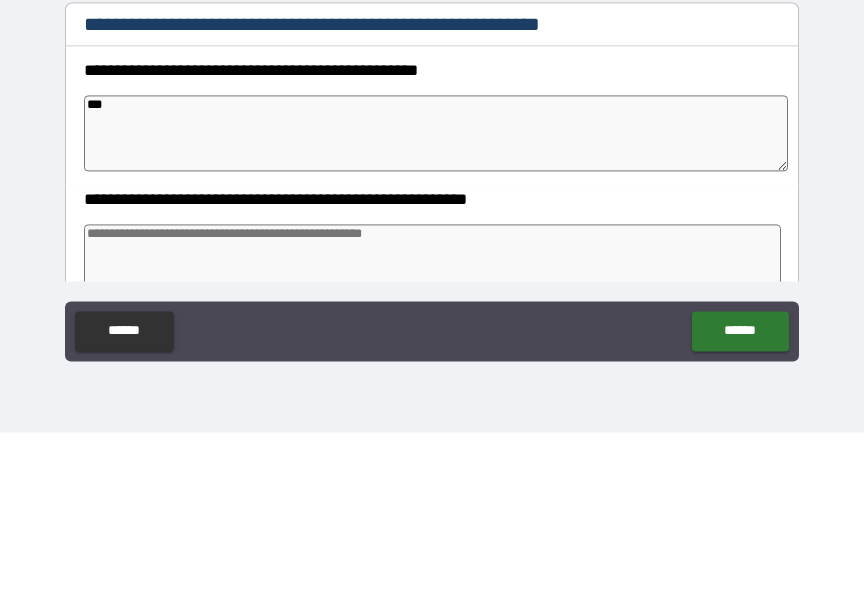 type on "****" 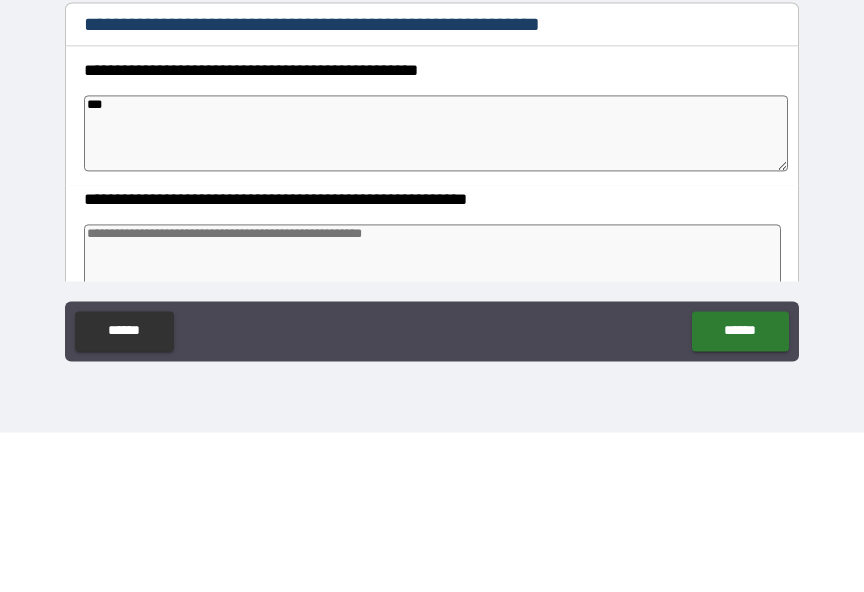 type on "*" 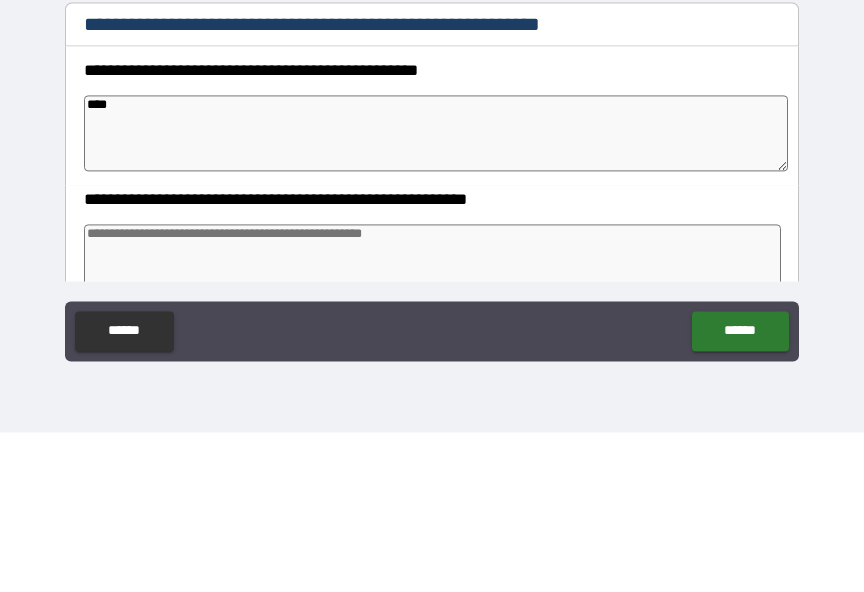 type on "****" 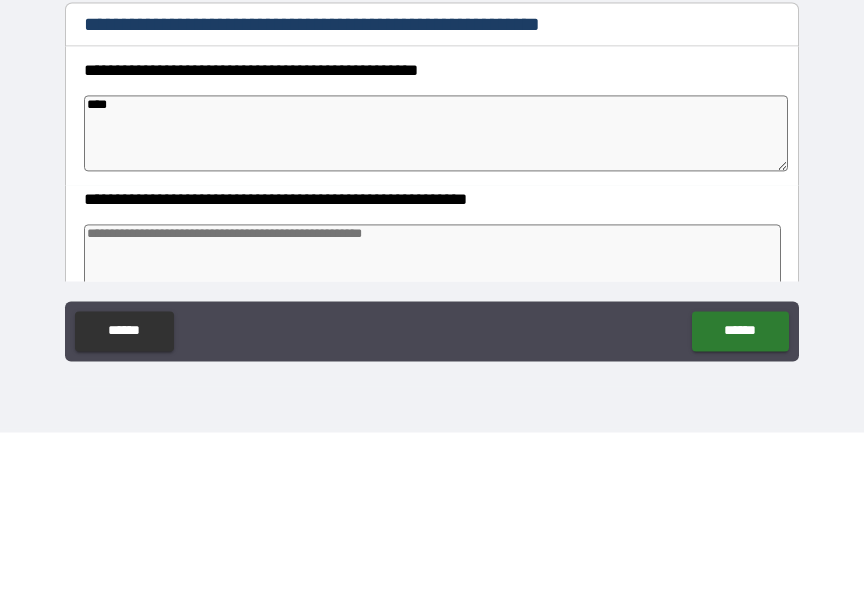 type on "*" 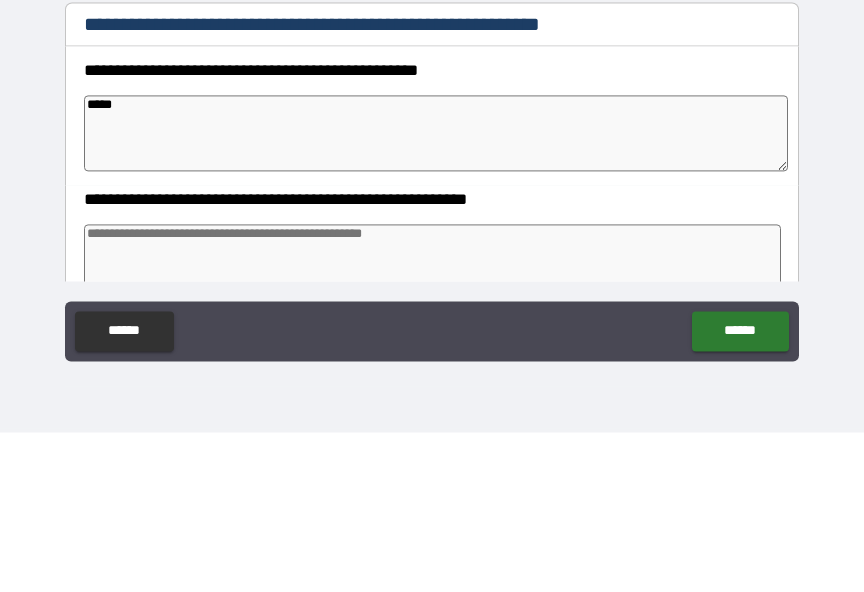 type on "*" 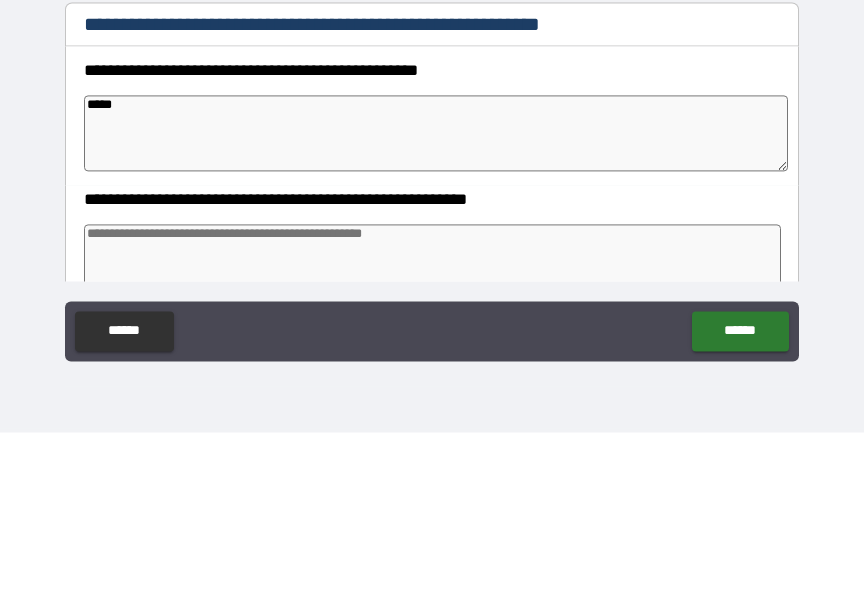type on "******" 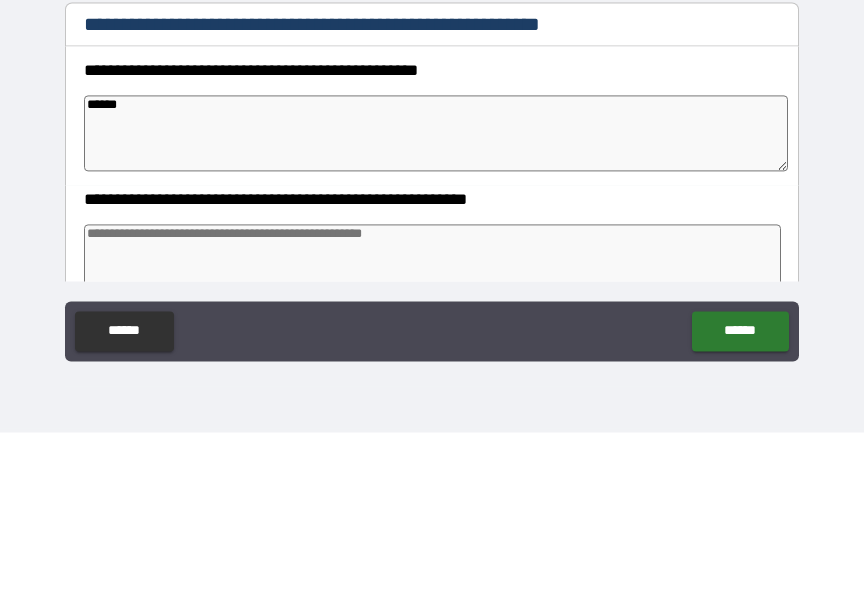 type on "*" 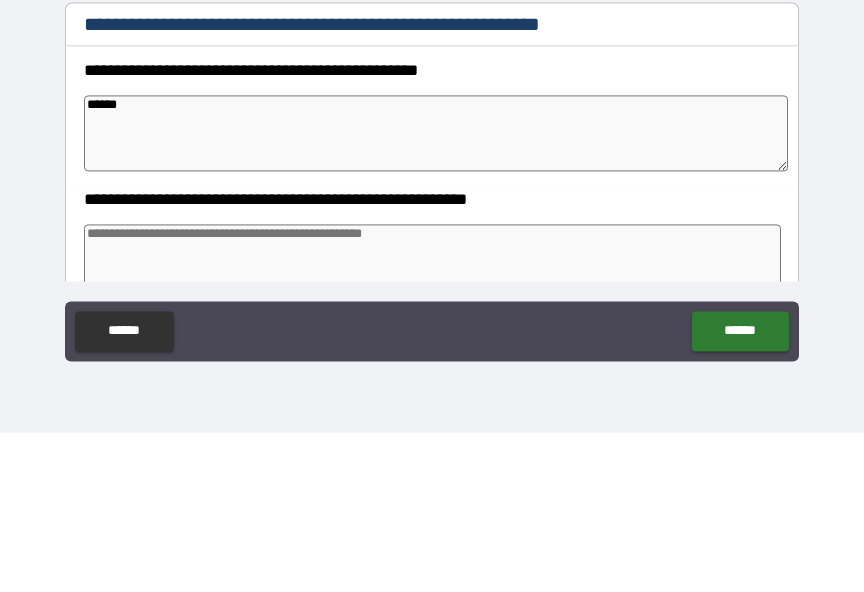 type on "*" 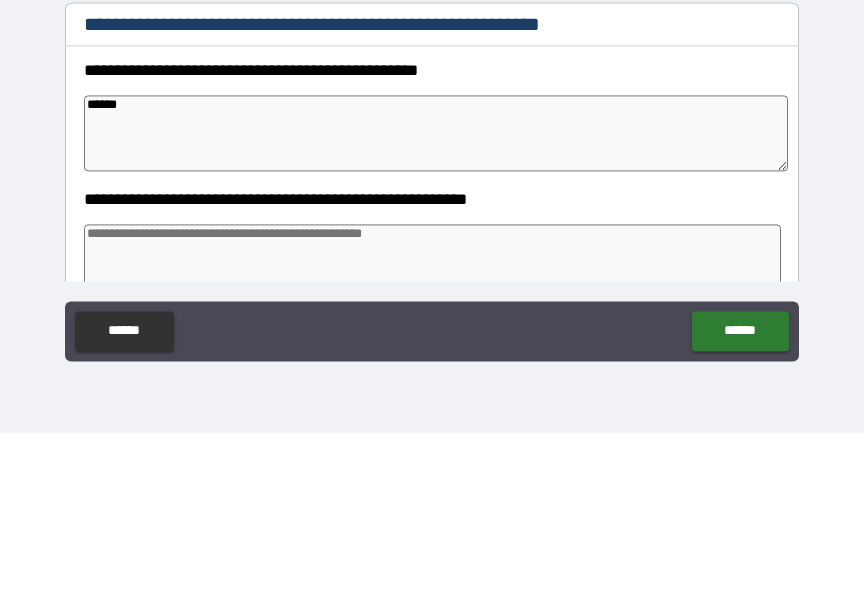 type on "*" 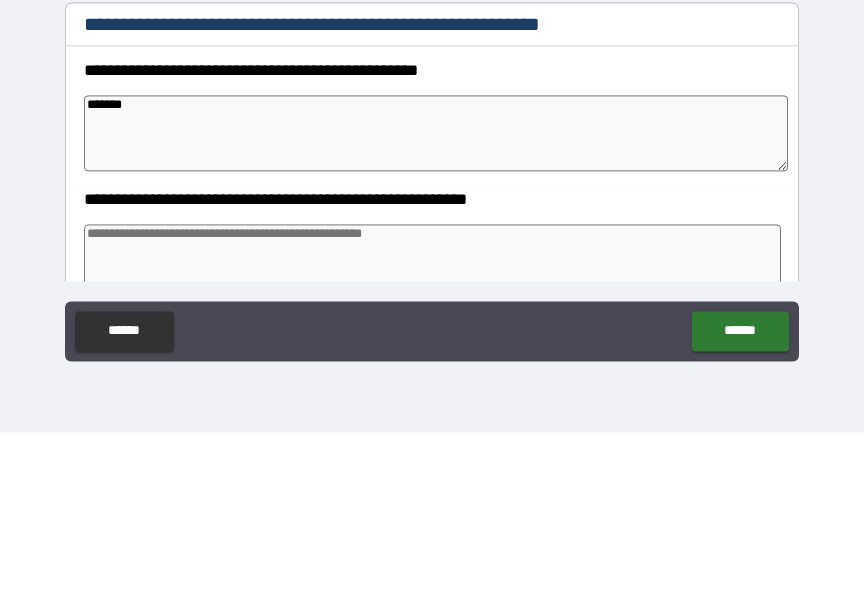 type on "*" 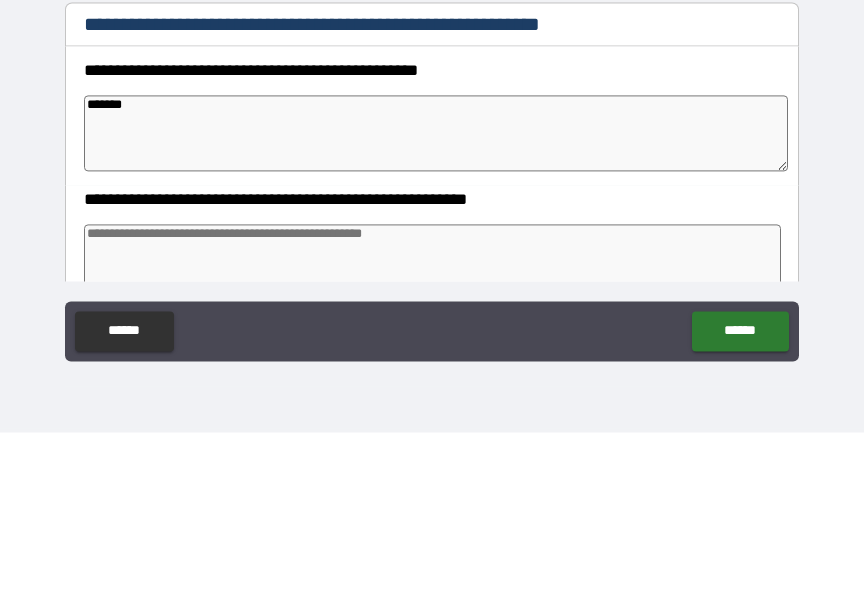 type on "*" 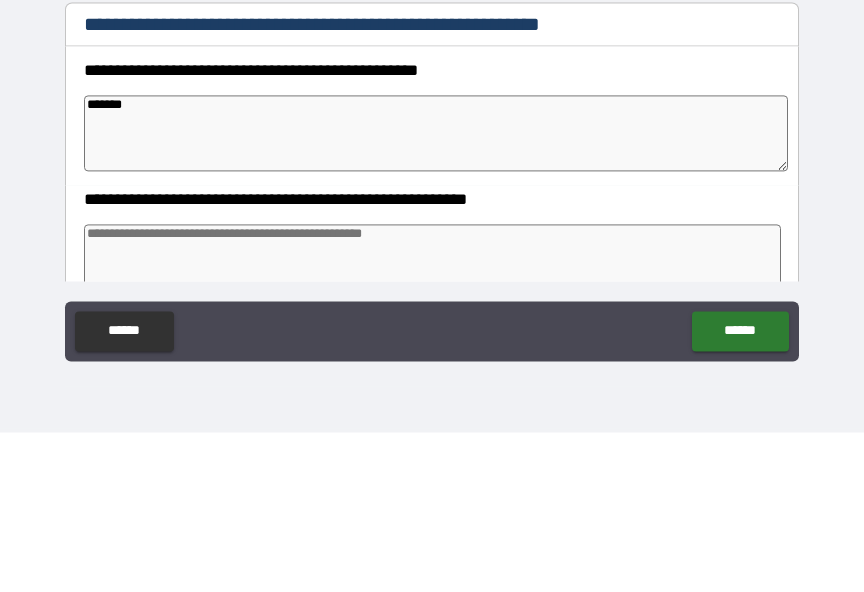 type on "*" 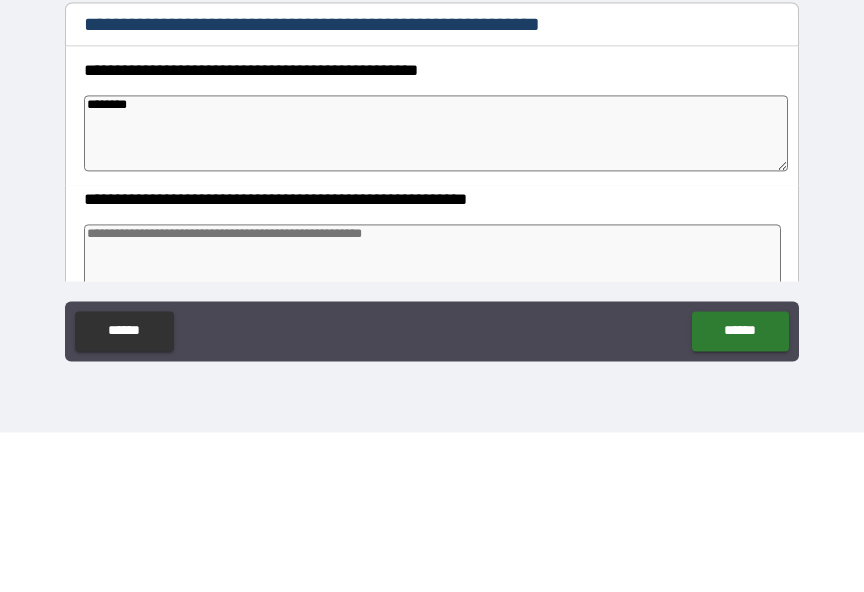 type on "*" 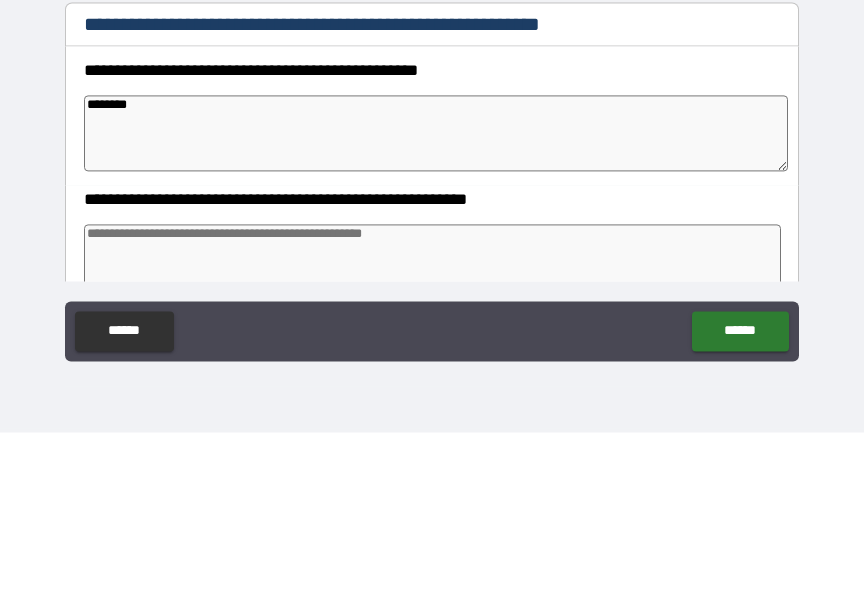 type on "*********" 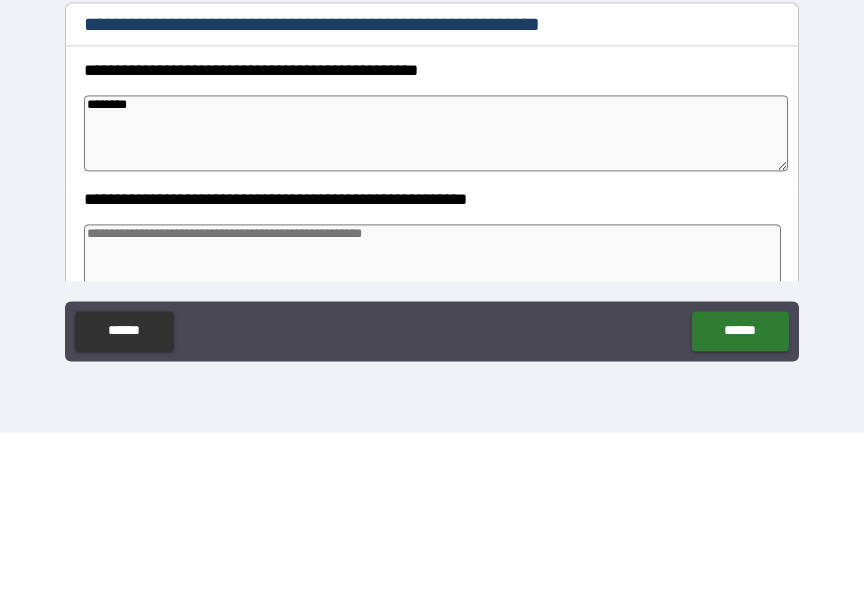 type on "*" 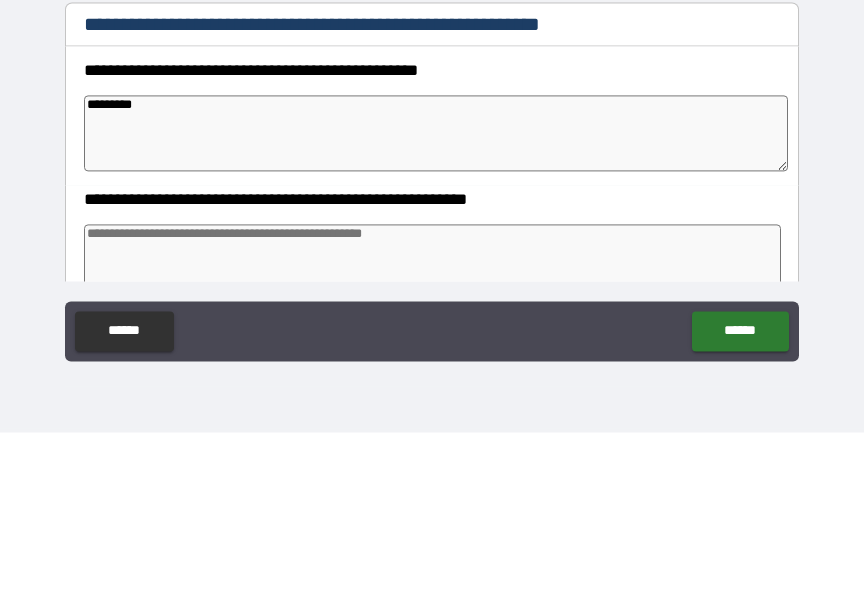 type on "*" 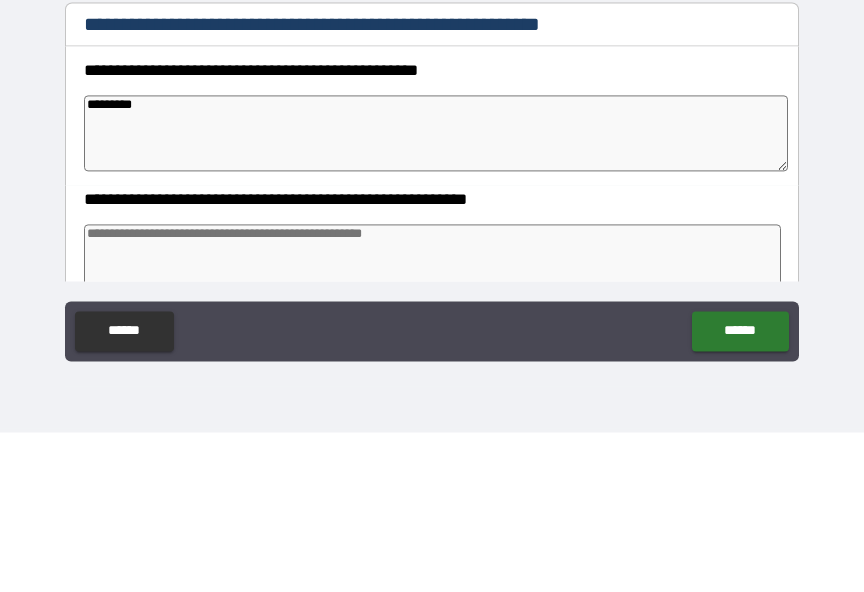 type on "*" 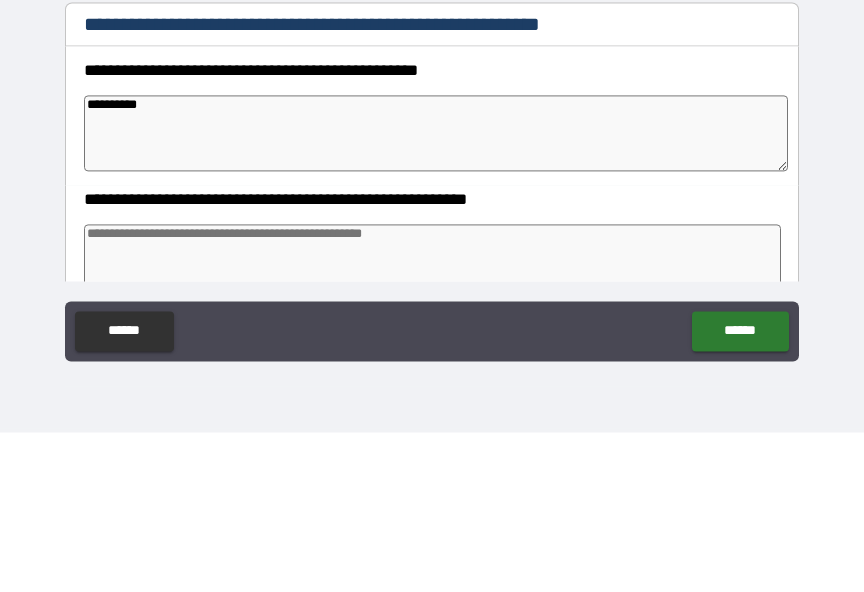 type on "**********" 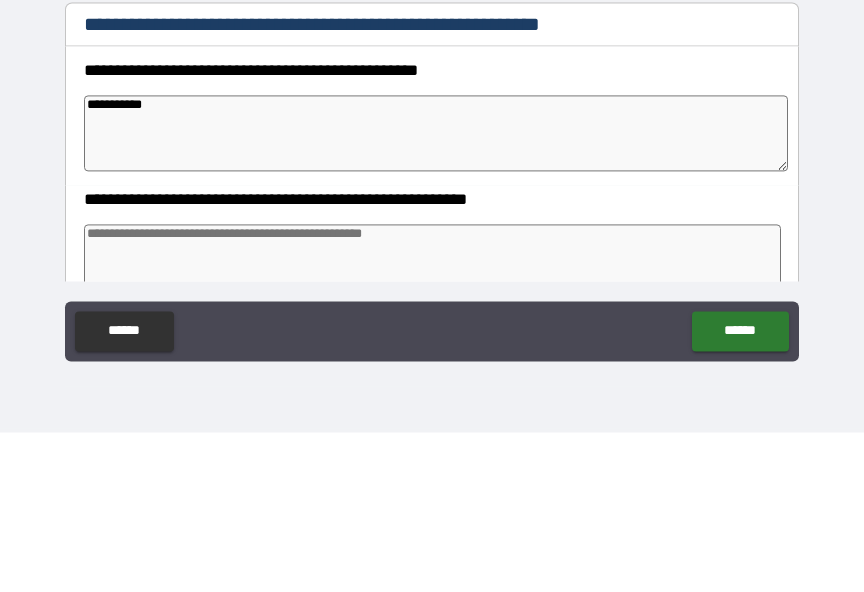 type on "*" 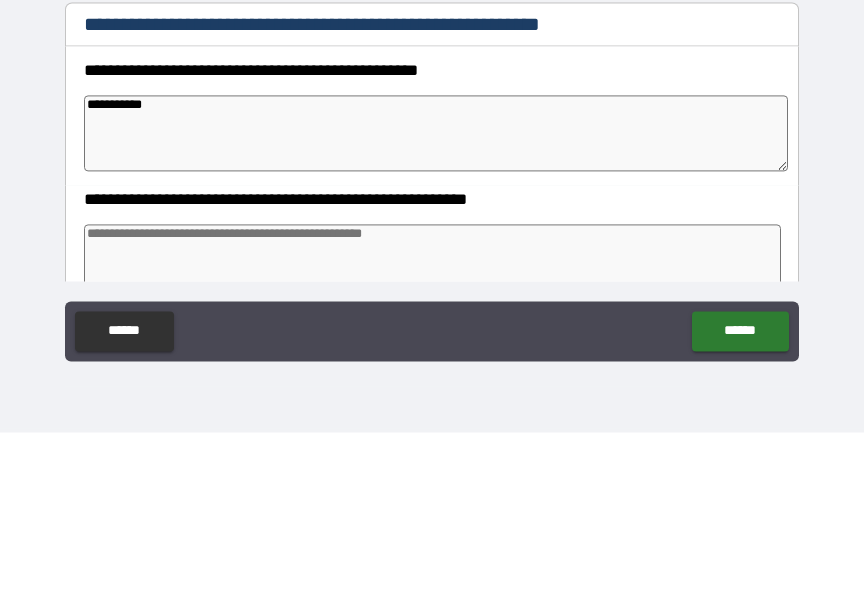 type on "**********" 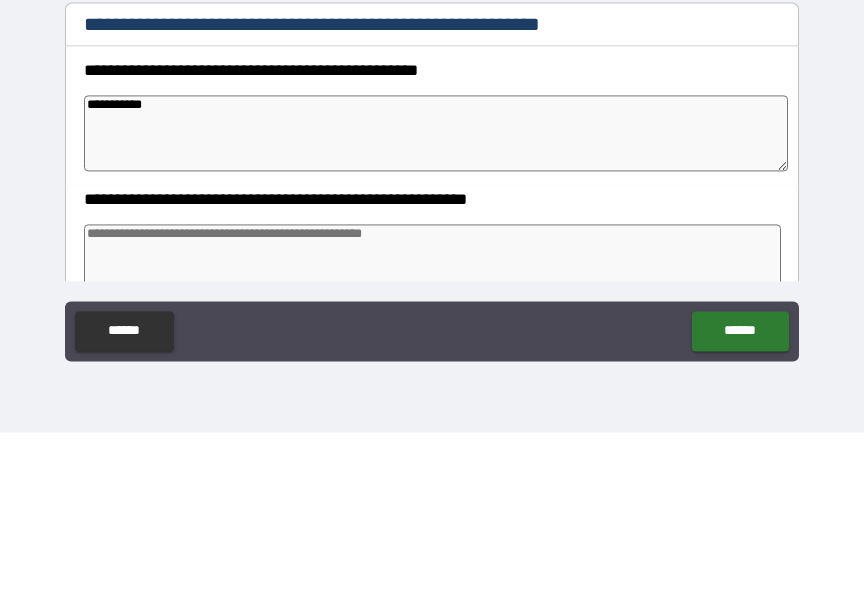 type on "*" 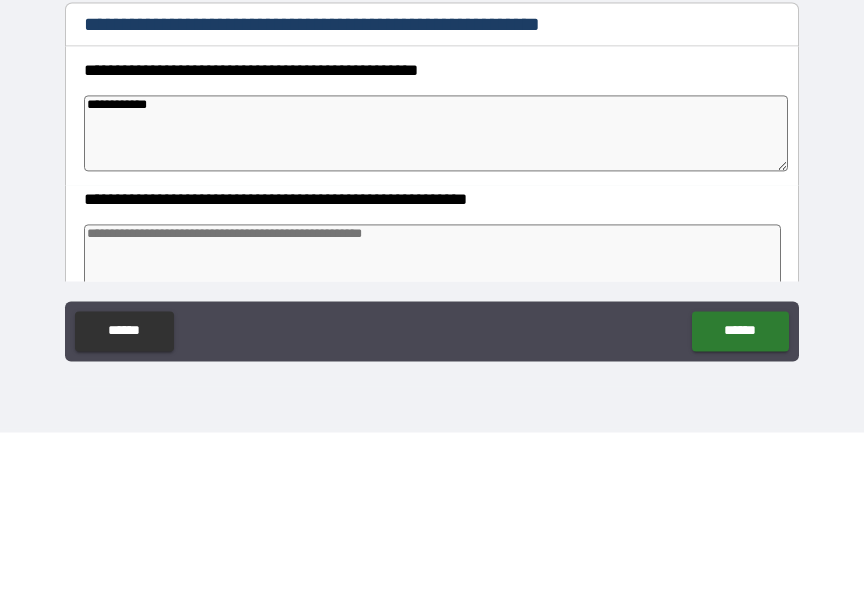 type on "*" 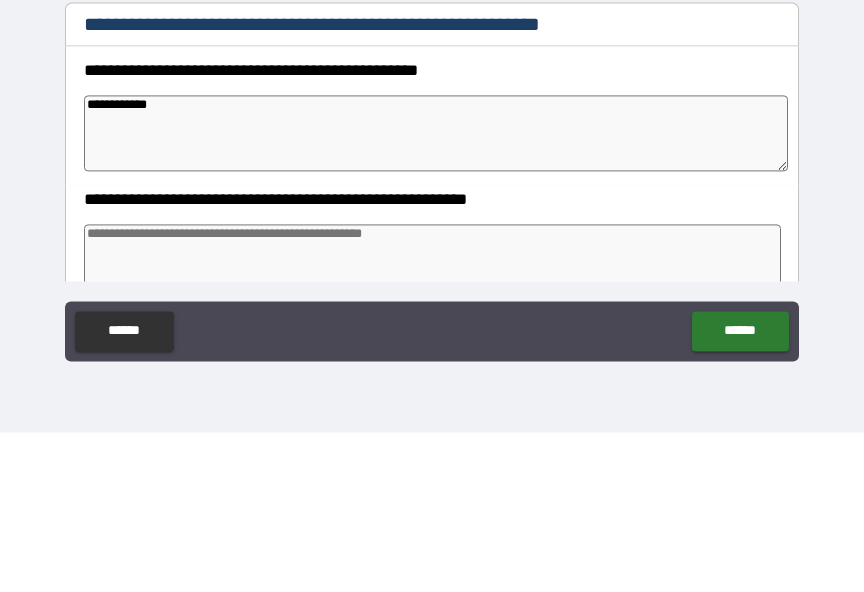 type on "*" 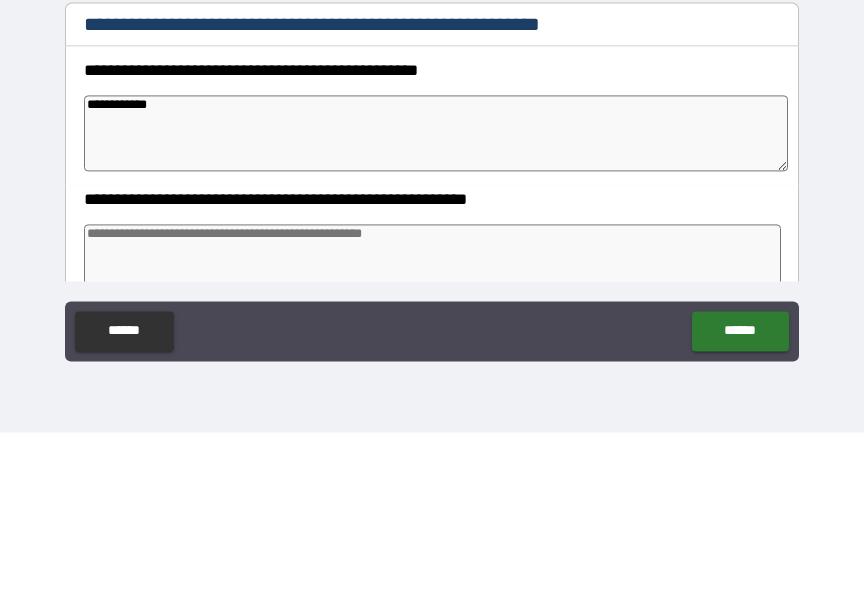 type on "**********" 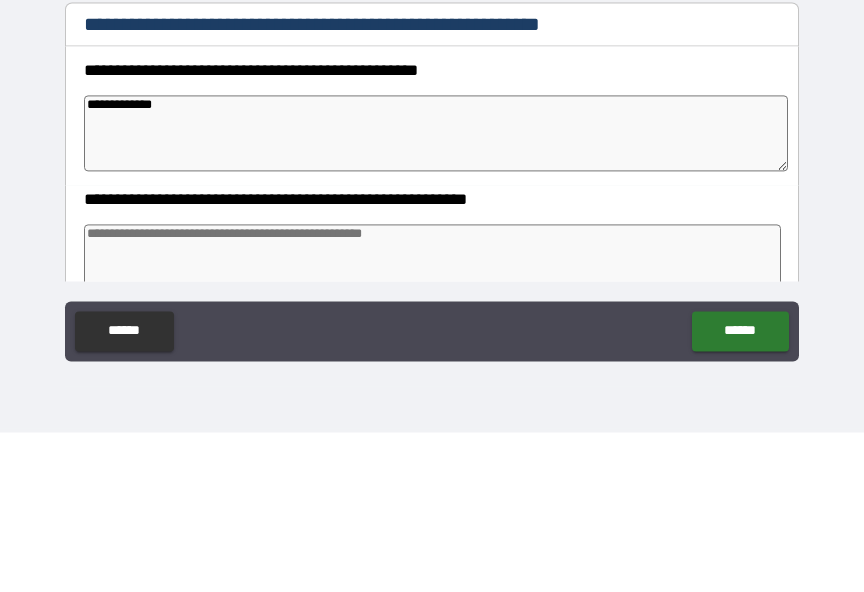 type on "*" 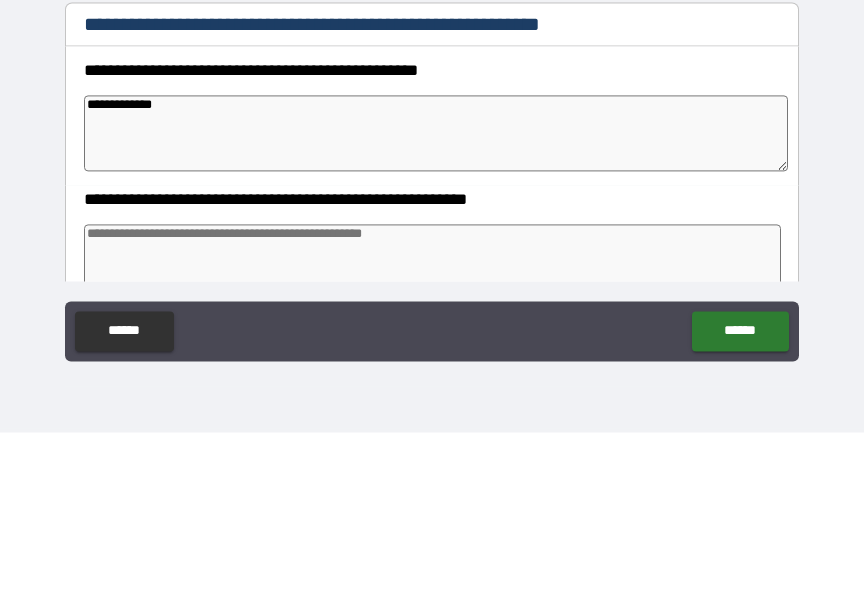 type on "*" 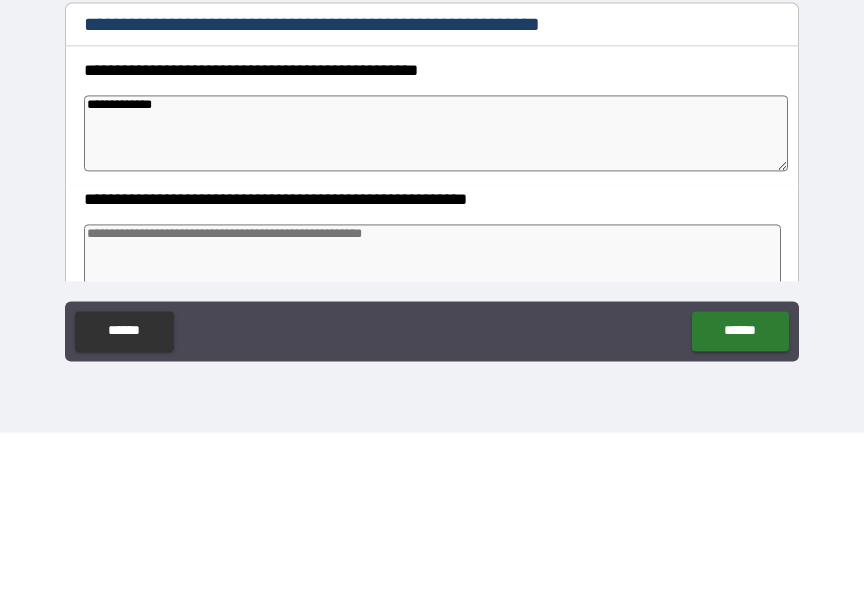 type on "*" 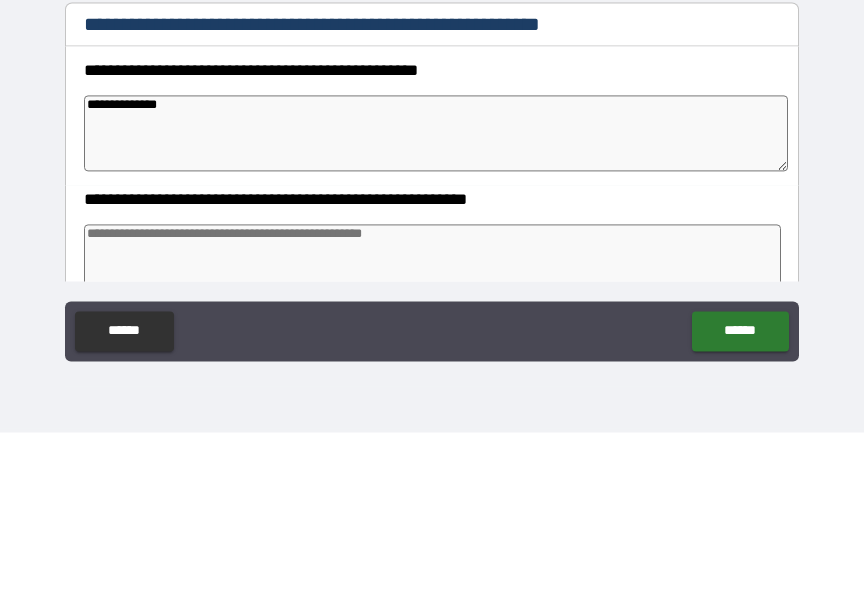 type on "*" 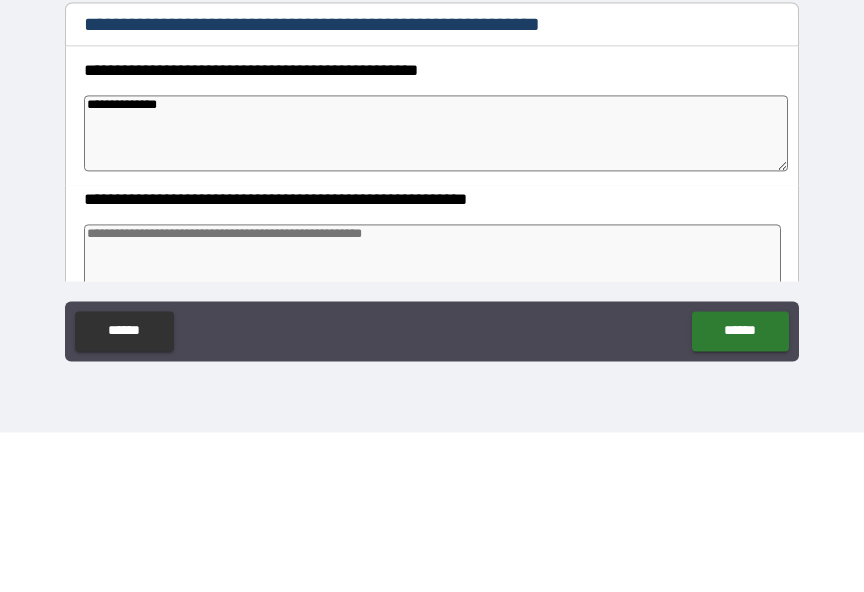 type on "*" 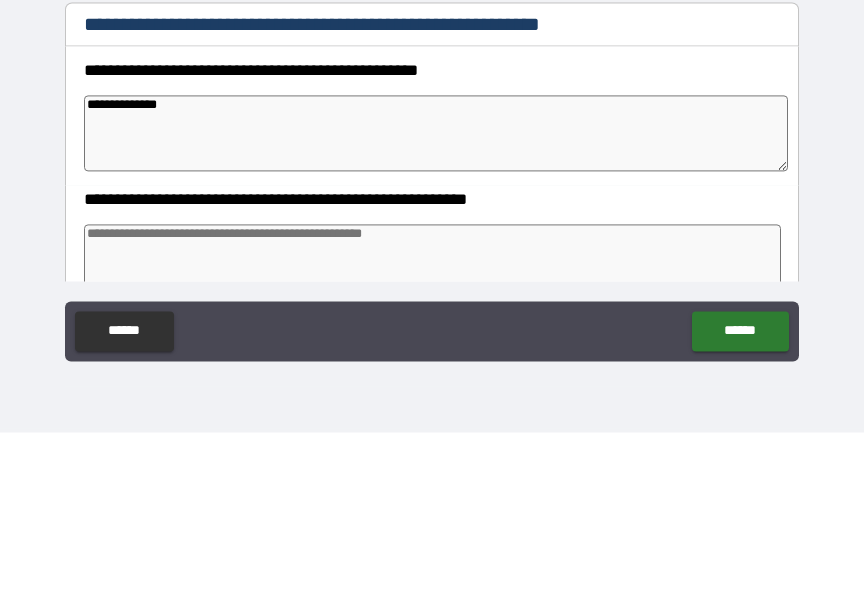 type on "**********" 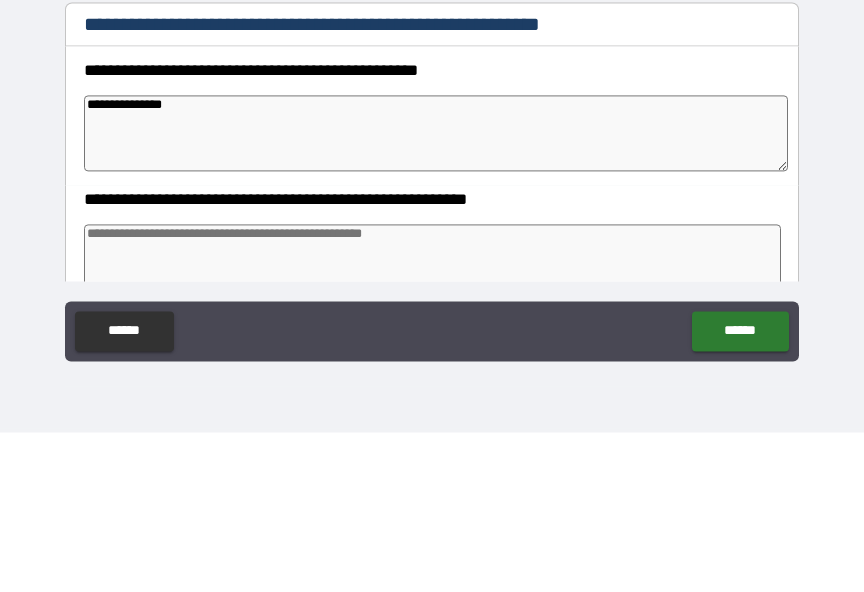 type on "*" 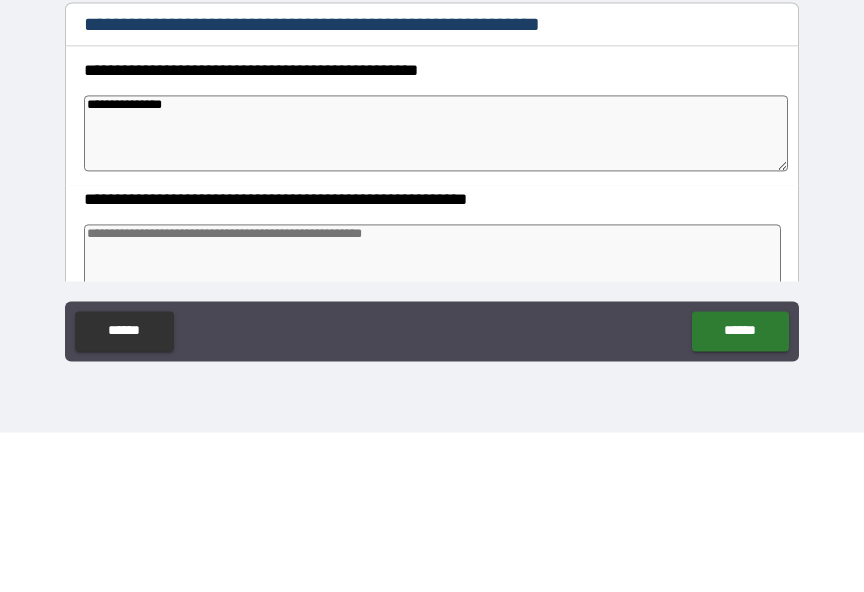 type on "*" 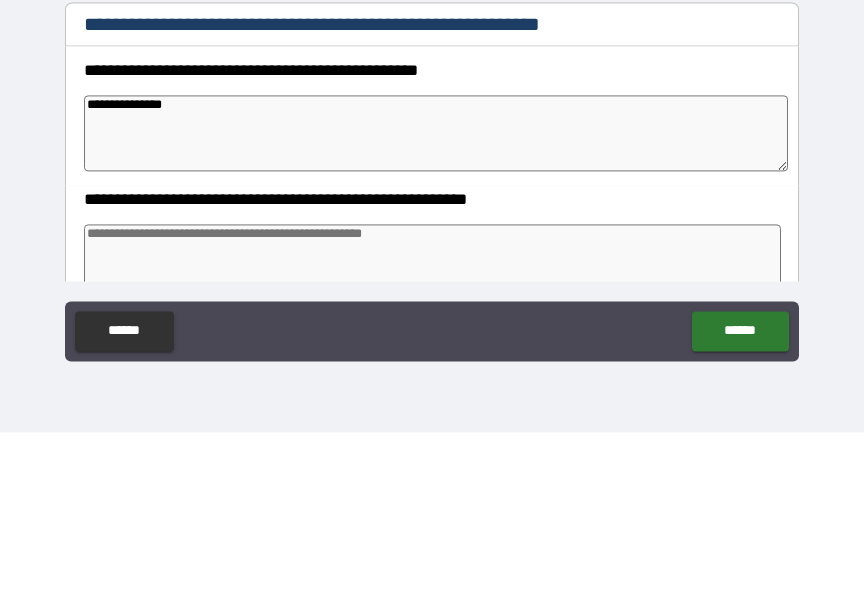 type on "*" 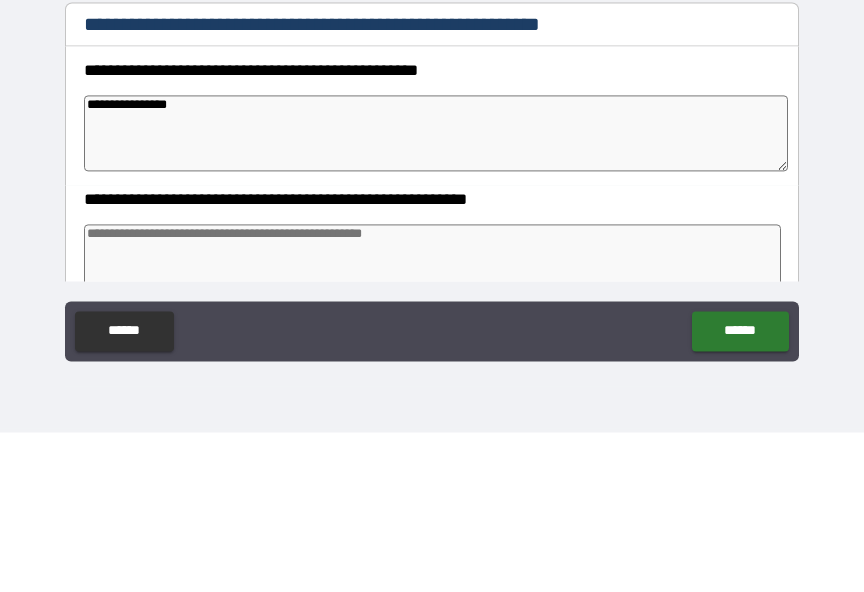 type on "*" 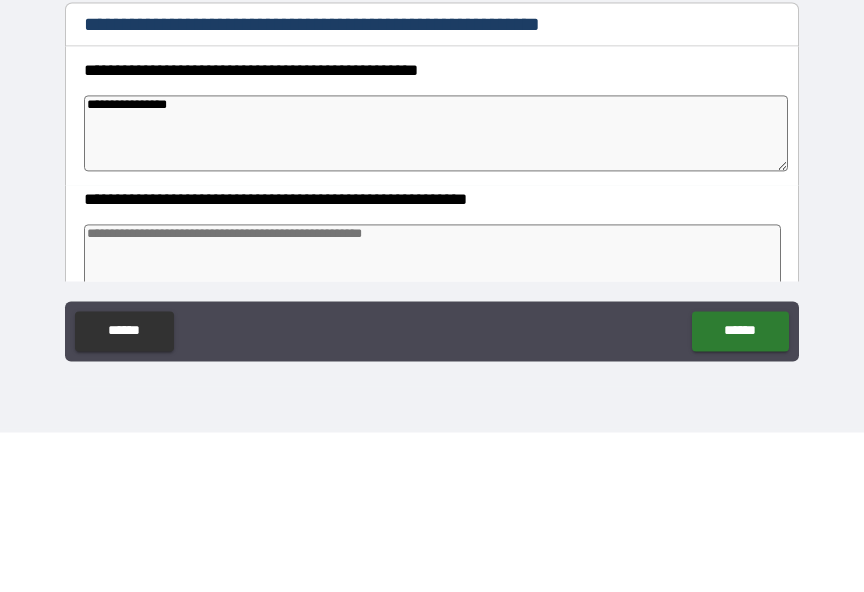 type on "*" 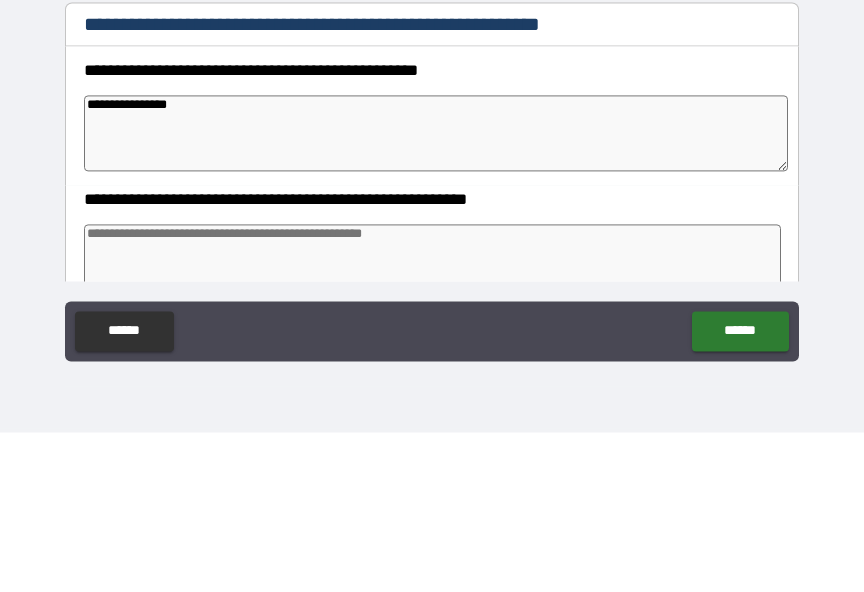 type on "*" 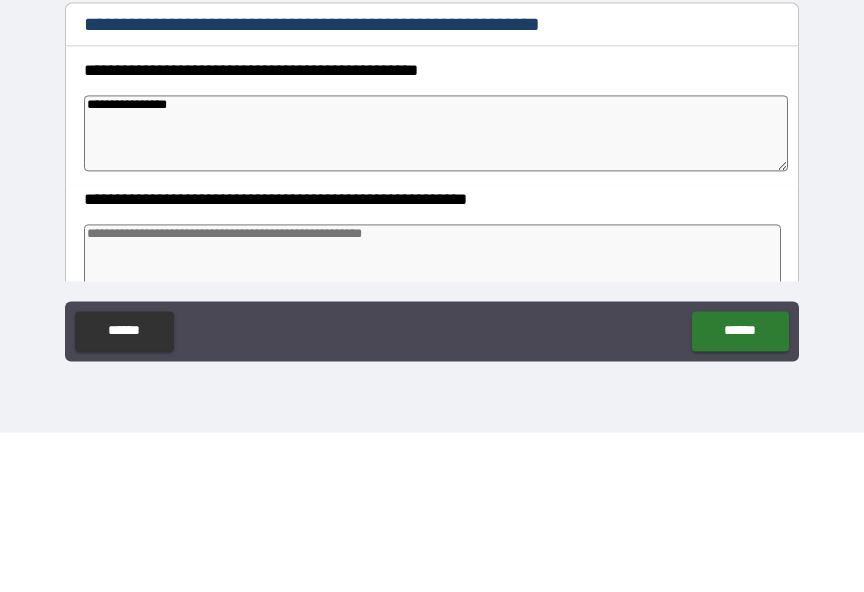type on "**********" 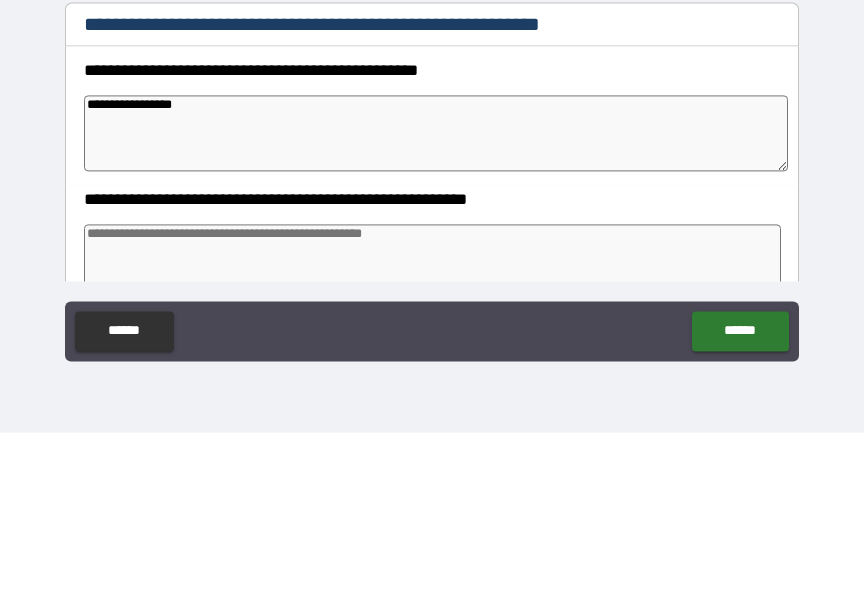 type on "*" 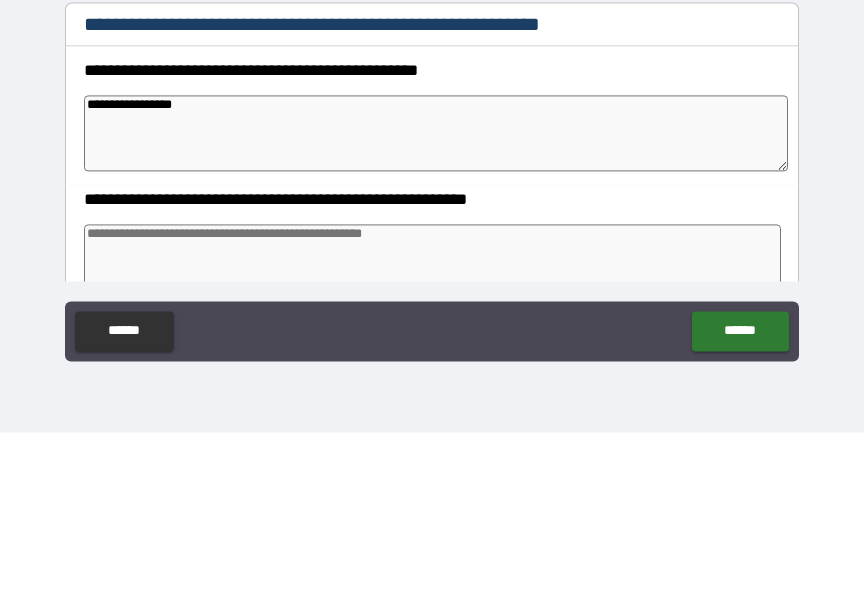 type on "*" 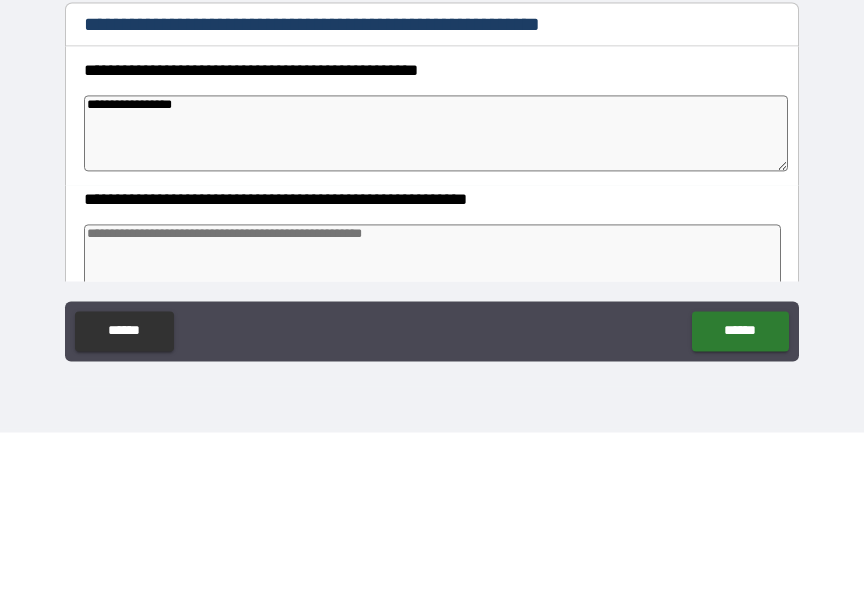 type on "*" 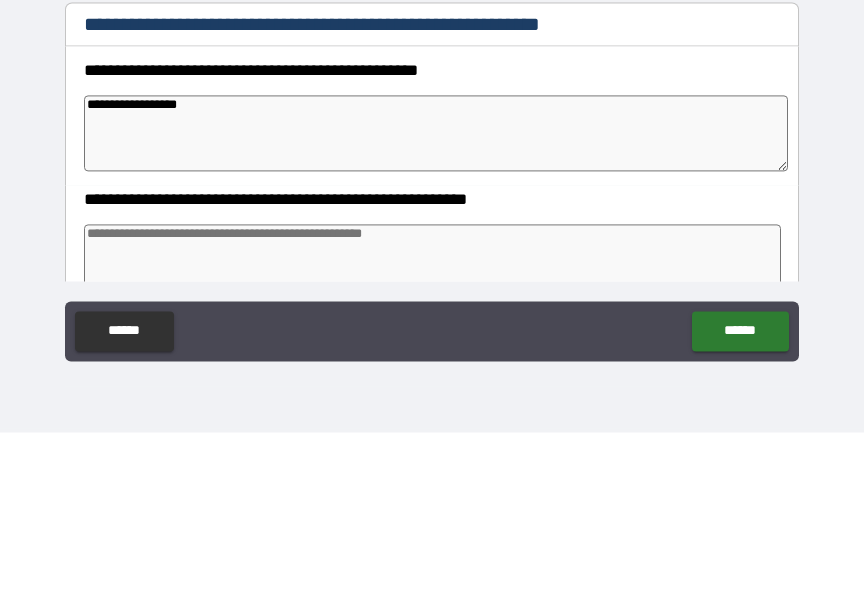 type on "*" 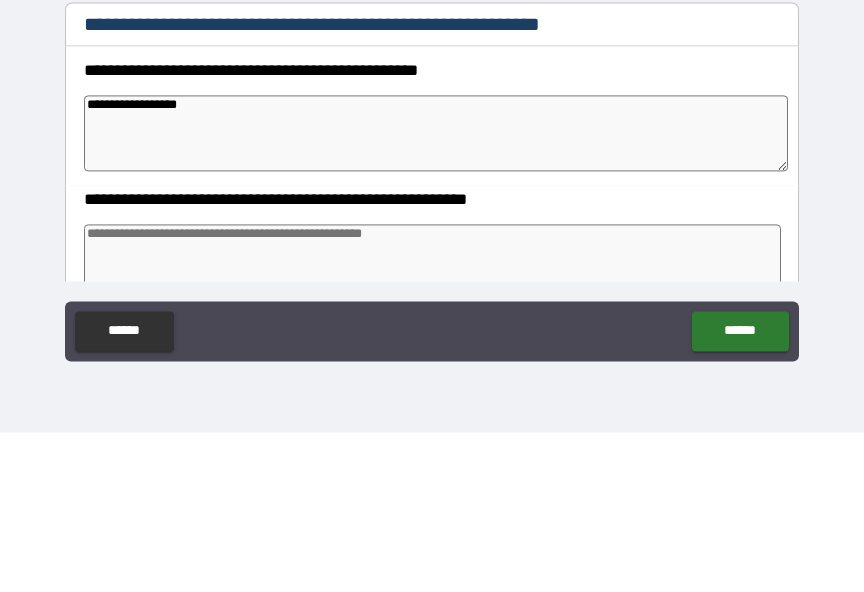 type on "*" 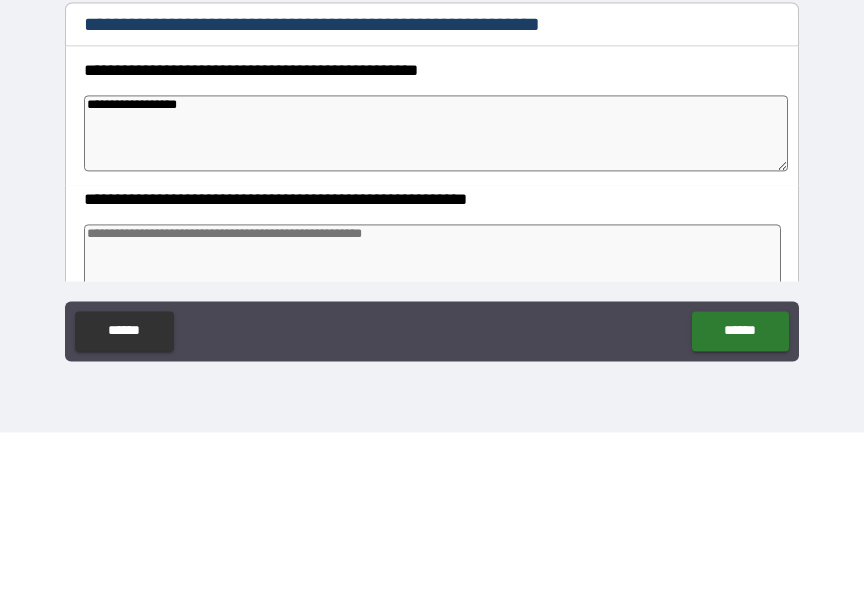 type on "*" 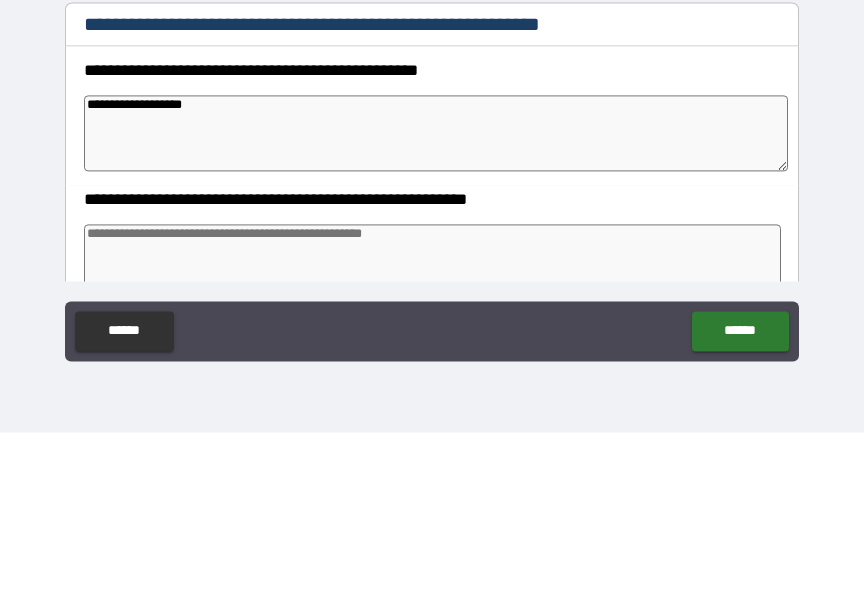 type on "*" 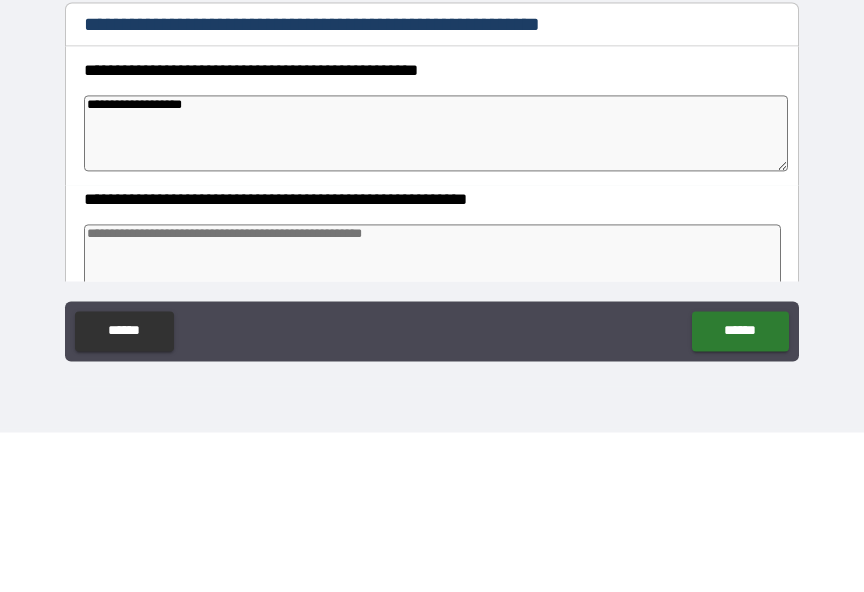 type on "*" 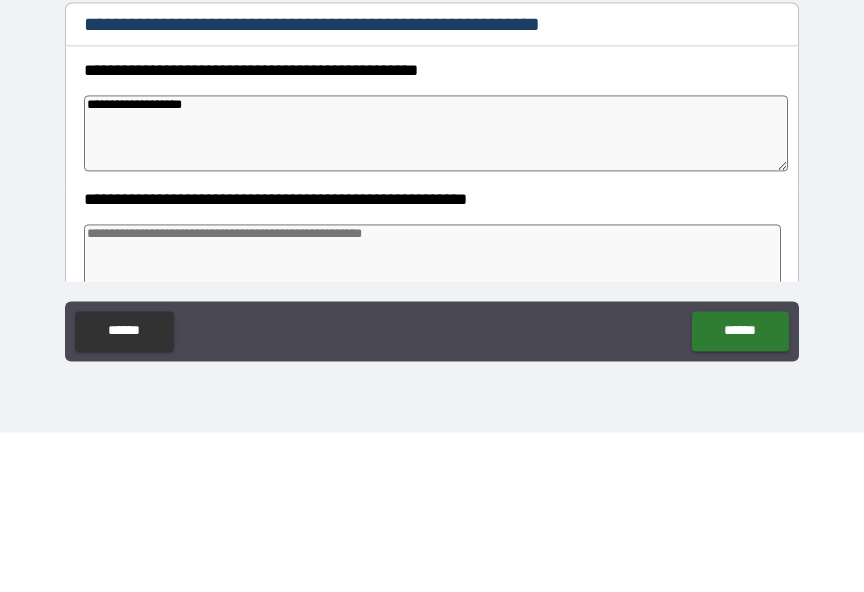 type on "**********" 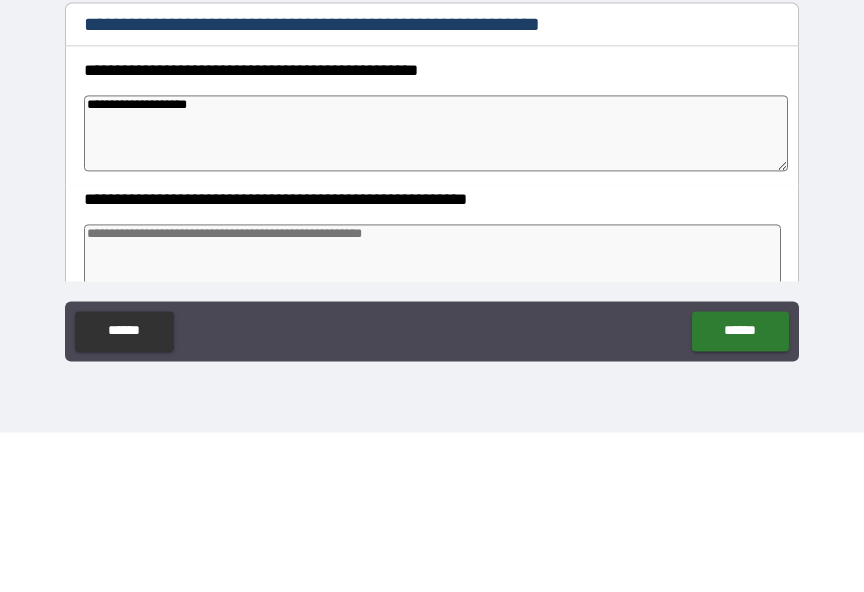 type on "*" 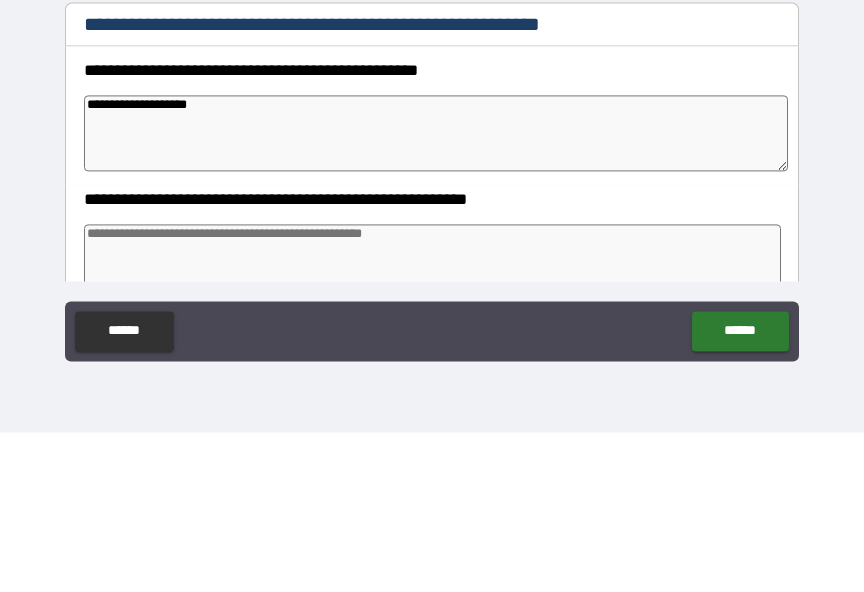type on "*" 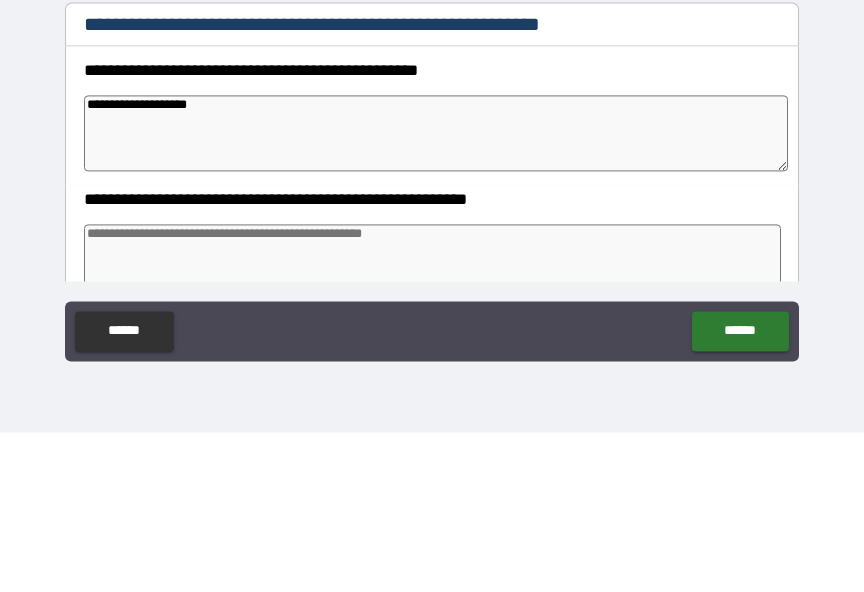 type on "*" 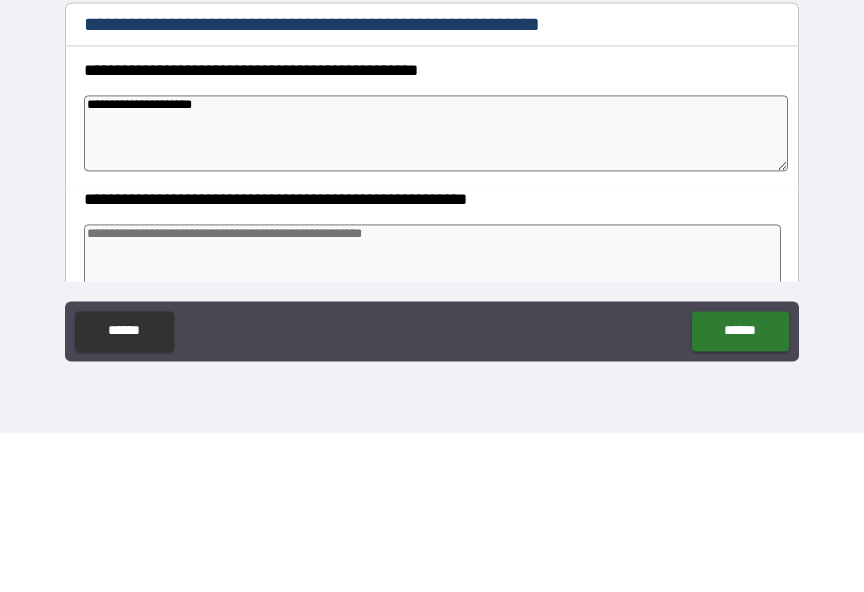 type on "*" 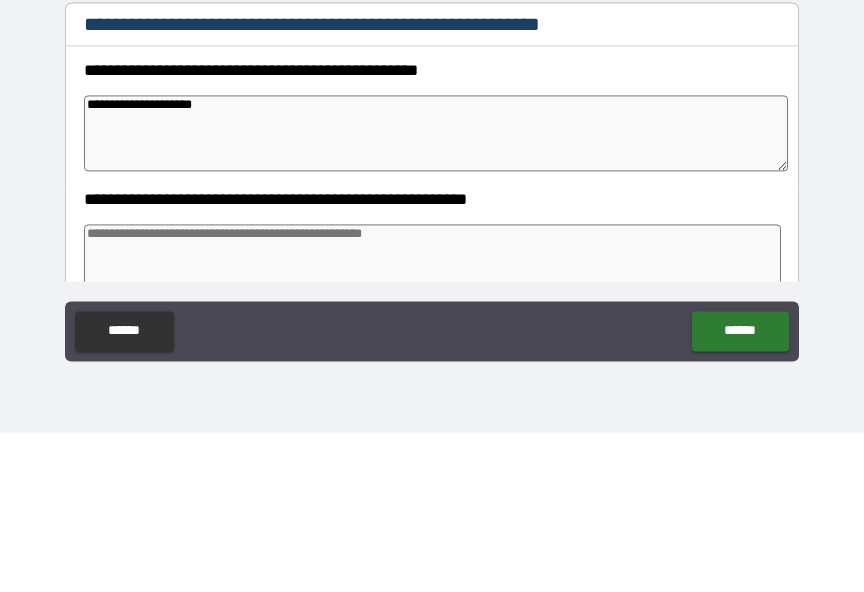 type on "*" 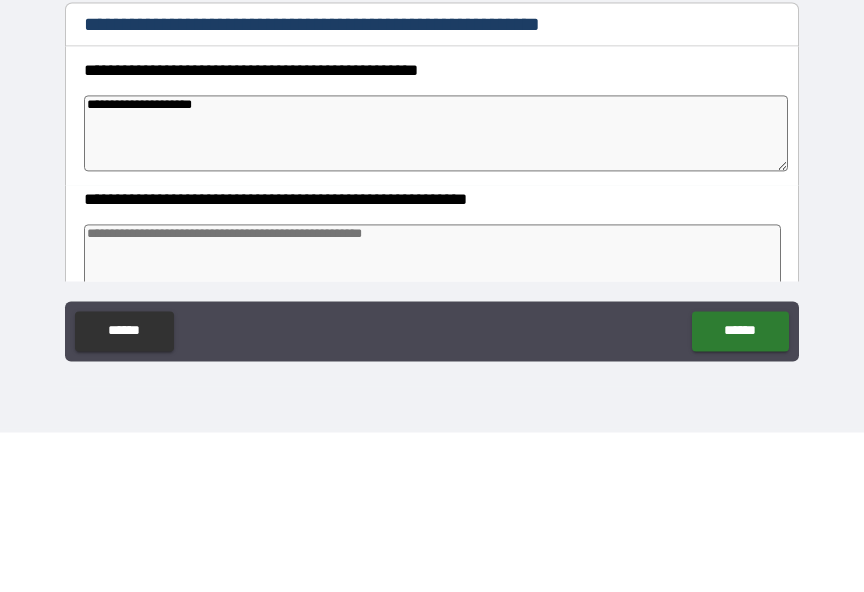 type on "*" 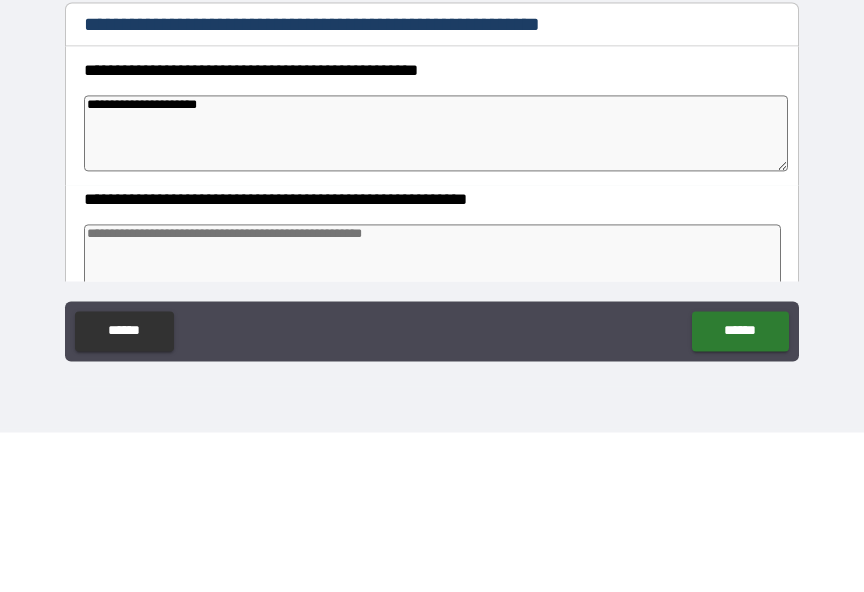 type on "*" 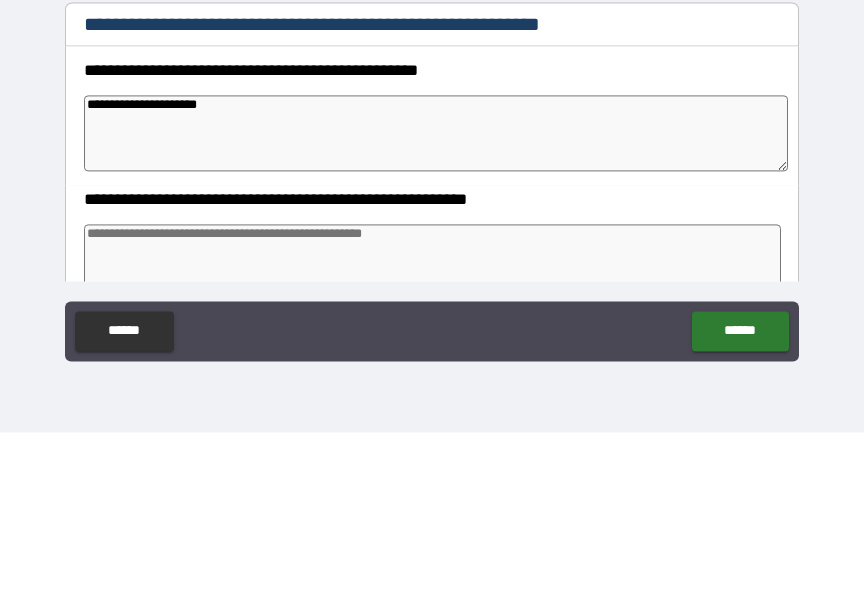 type on "**********" 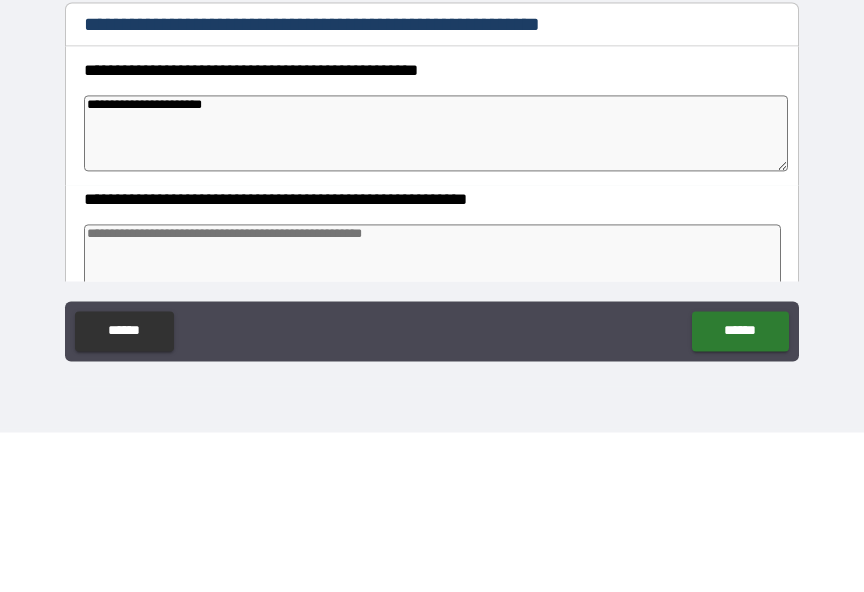 type on "*" 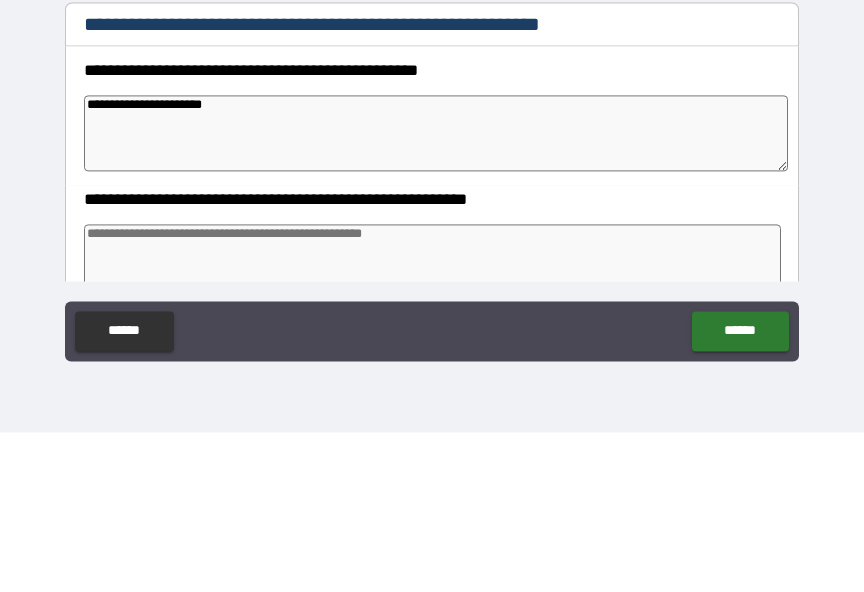 type on "*" 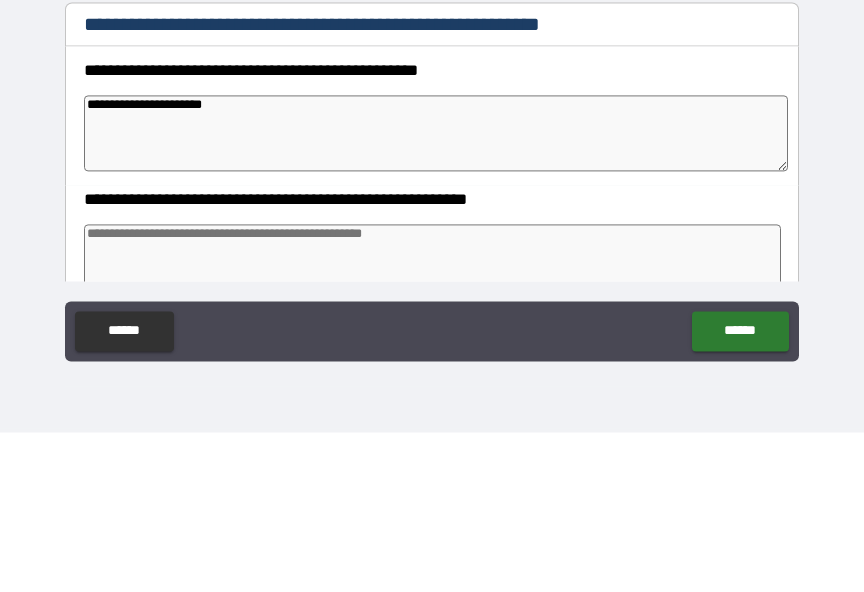type on "*" 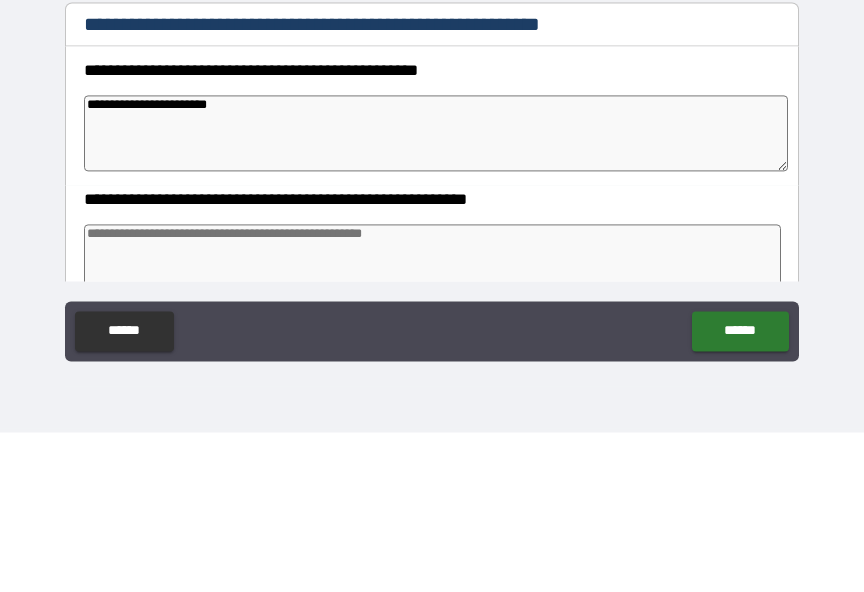 type on "*" 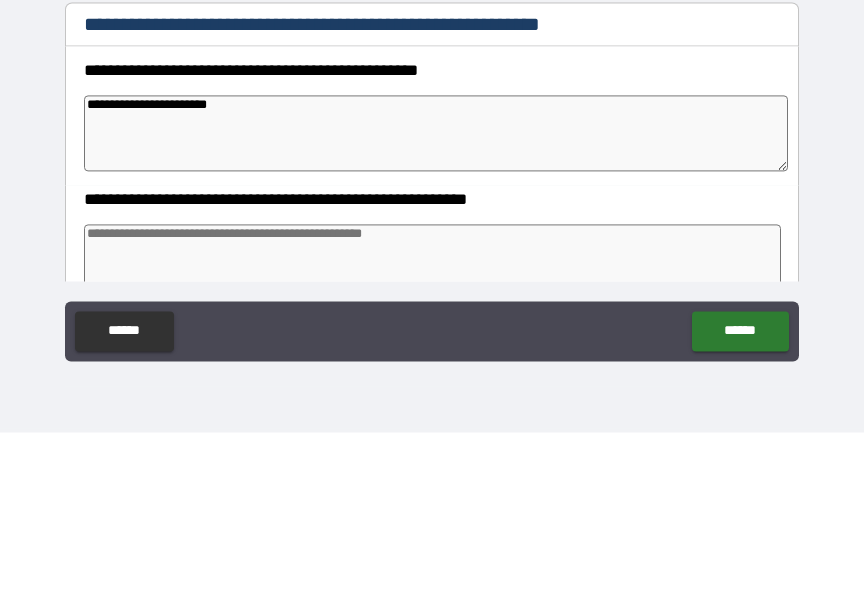 type on "*" 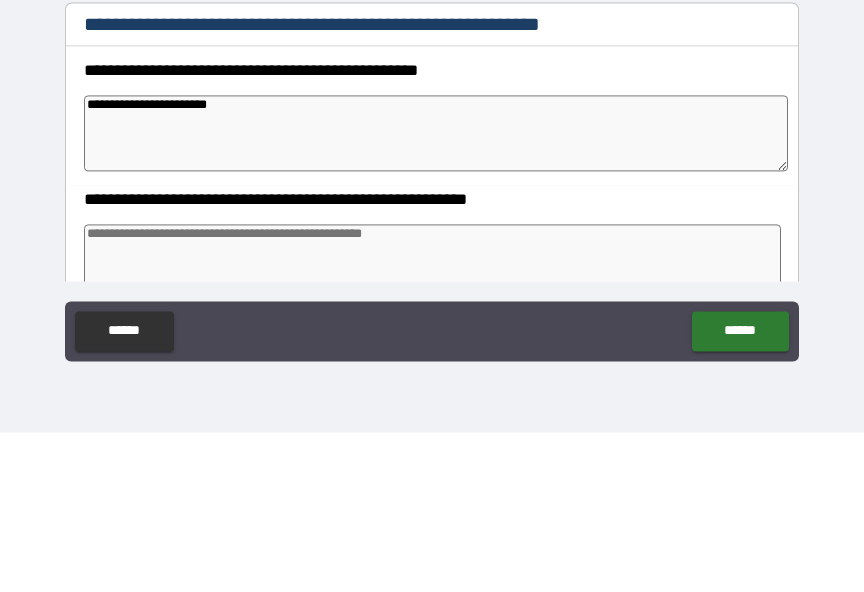 type on "*" 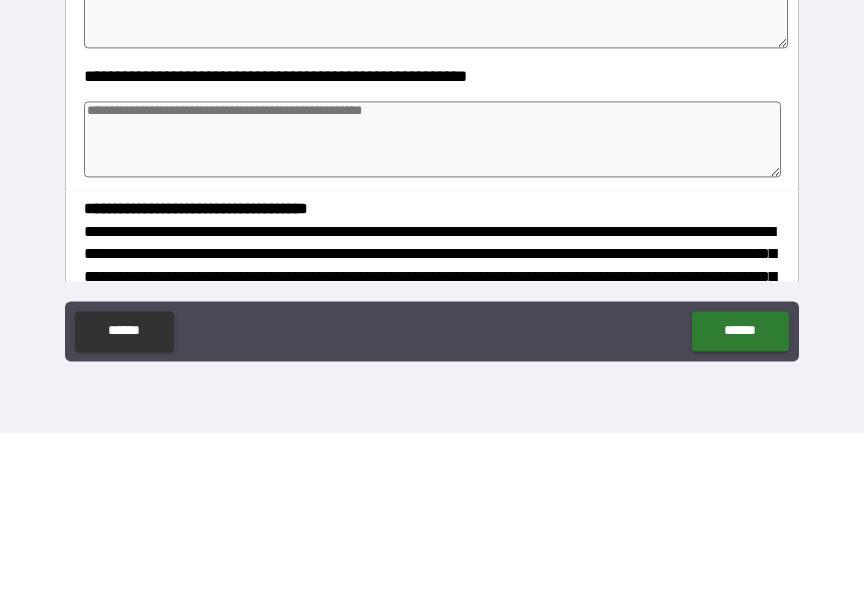scroll, scrollTop: 258, scrollLeft: 0, axis: vertical 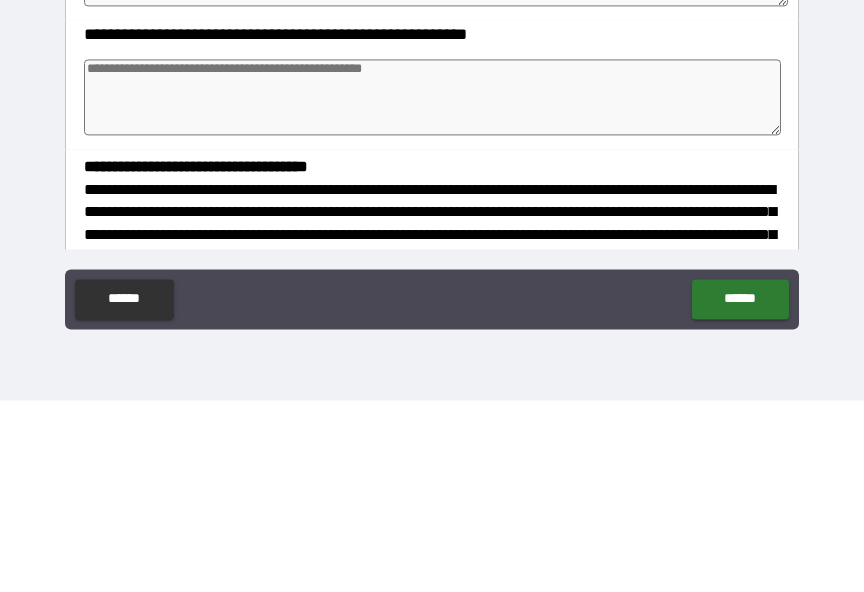 type on "**********" 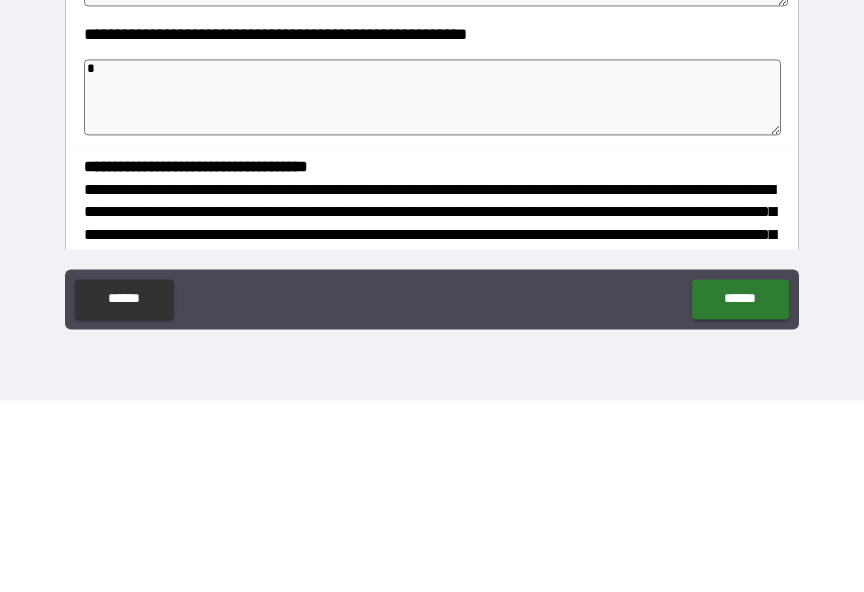 type on "**" 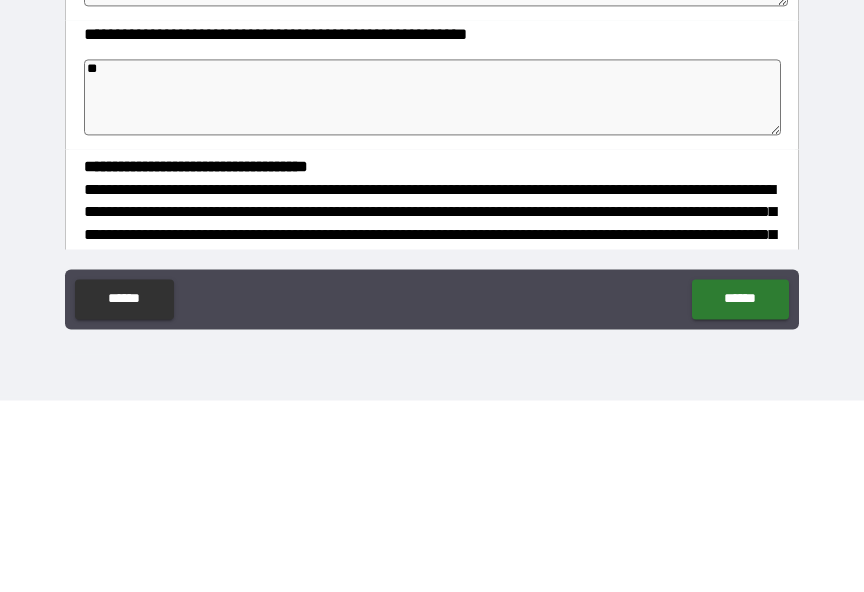type on "*" 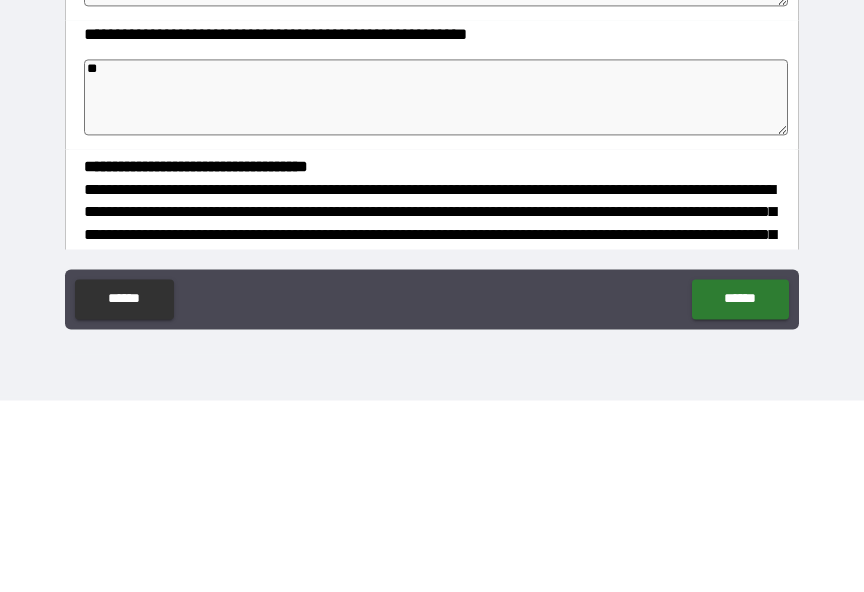 type on "***" 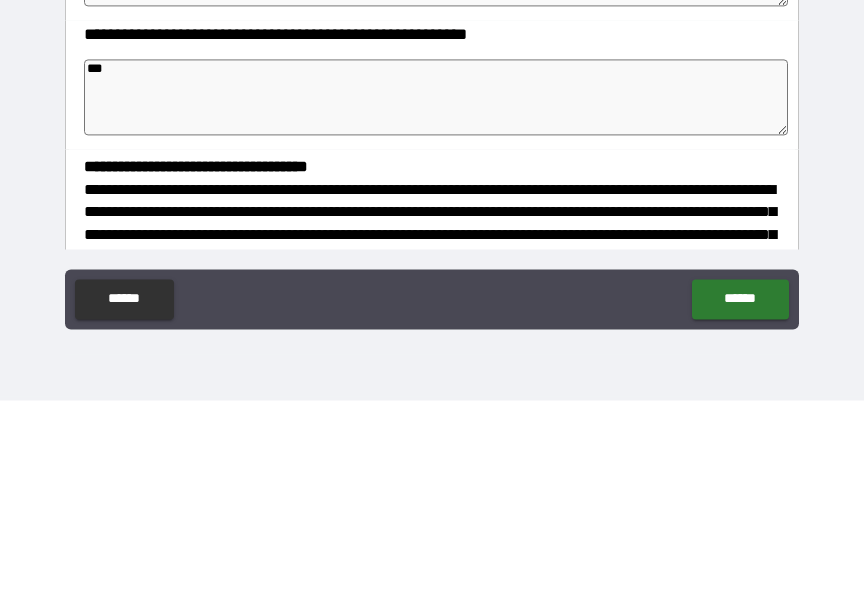 type on "*" 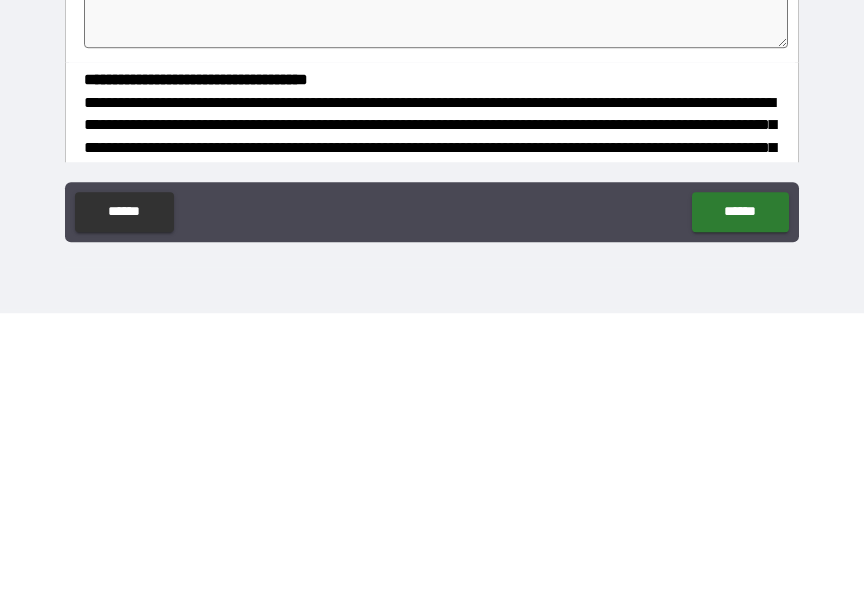 scroll, scrollTop: 25, scrollLeft: 0, axis: vertical 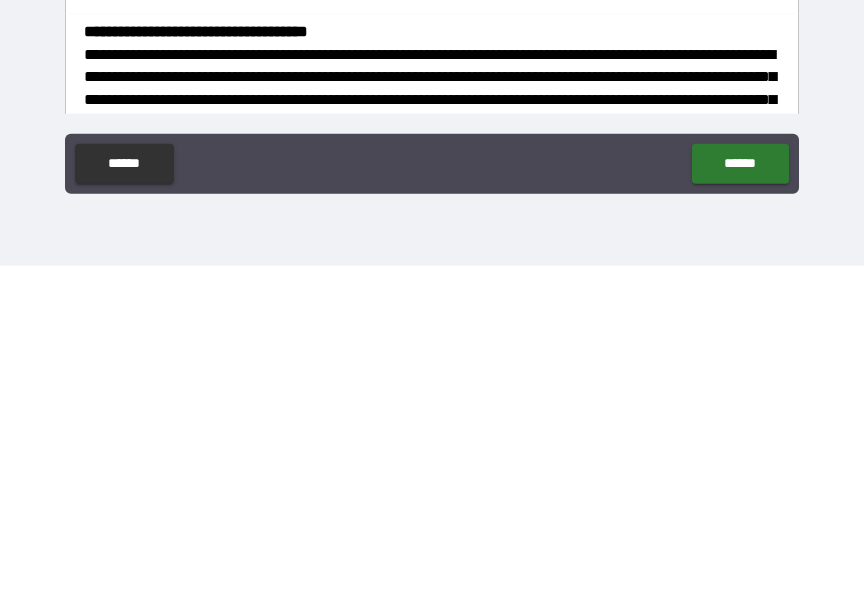 type on "***" 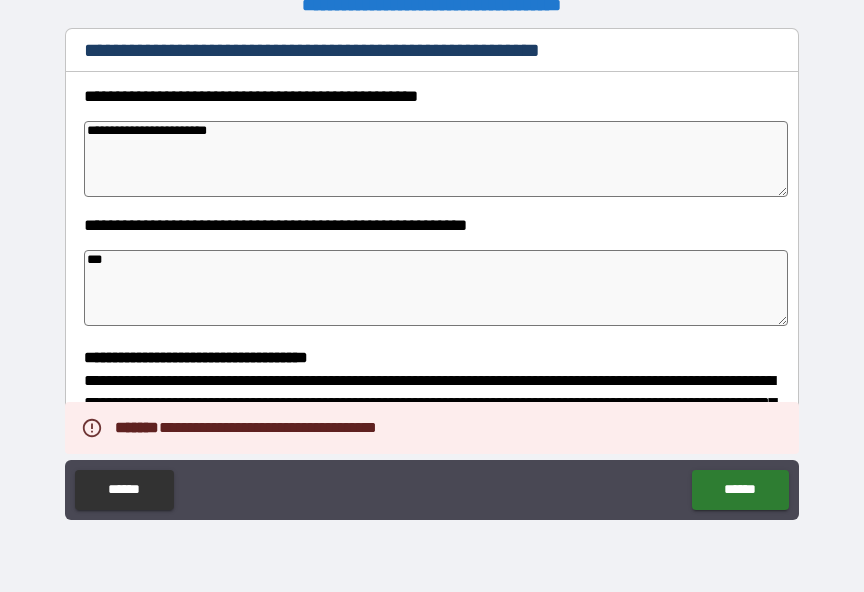 type on "*" 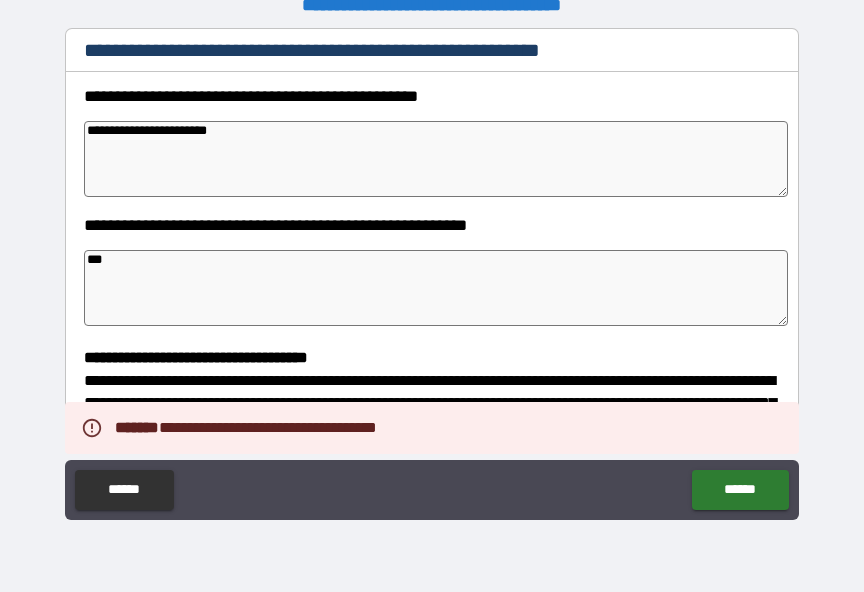 type on "*" 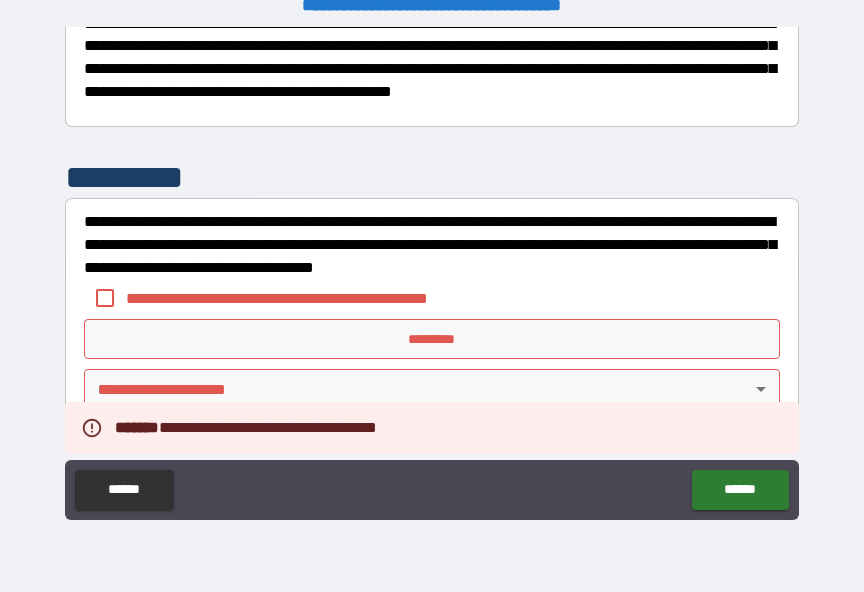 scroll, scrollTop: 743, scrollLeft: 0, axis: vertical 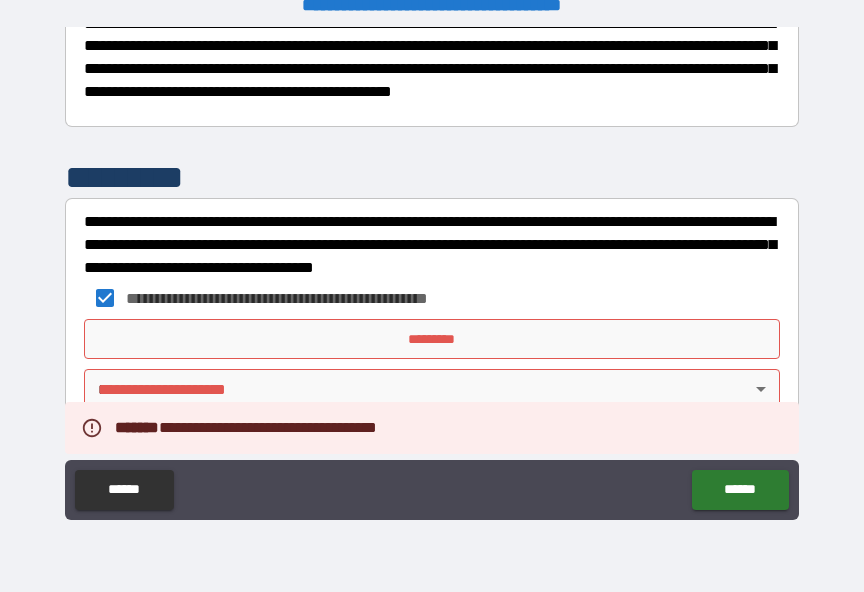 type on "*" 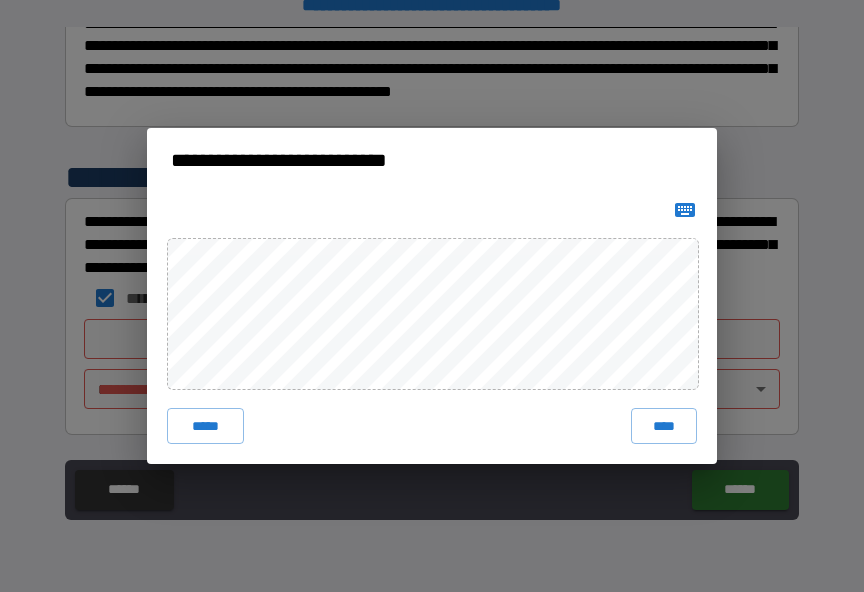 click on "****" at bounding box center (664, 426) 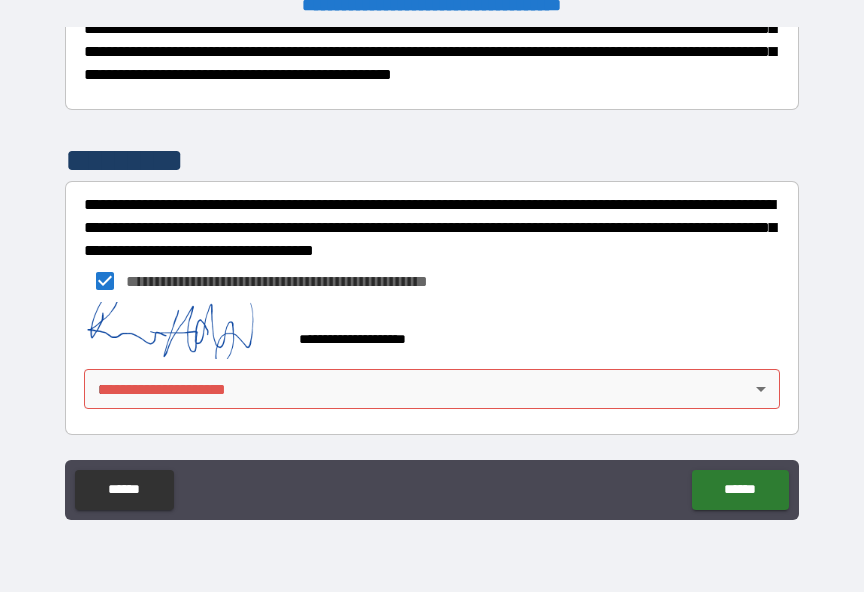 scroll, scrollTop: 733, scrollLeft: 0, axis: vertical 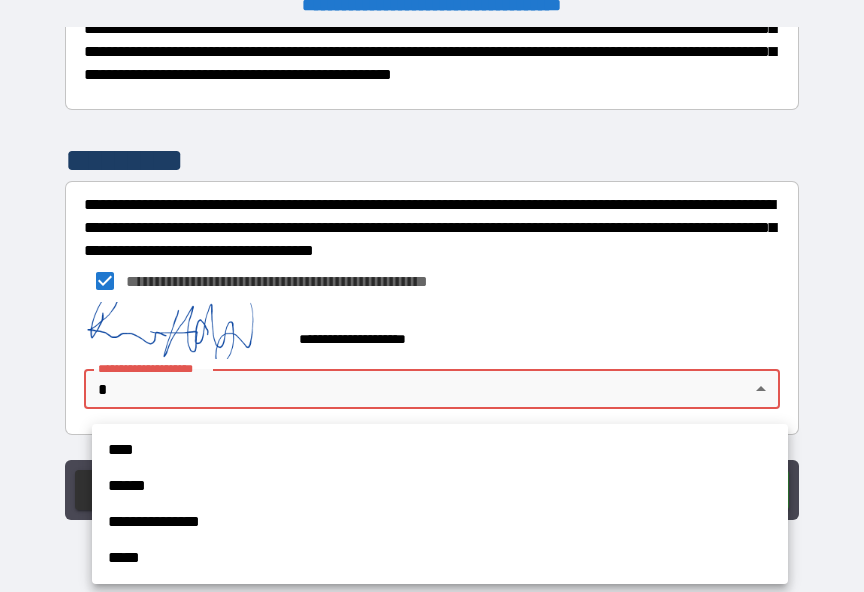 click on "**********" at bounding box center [440, 522] 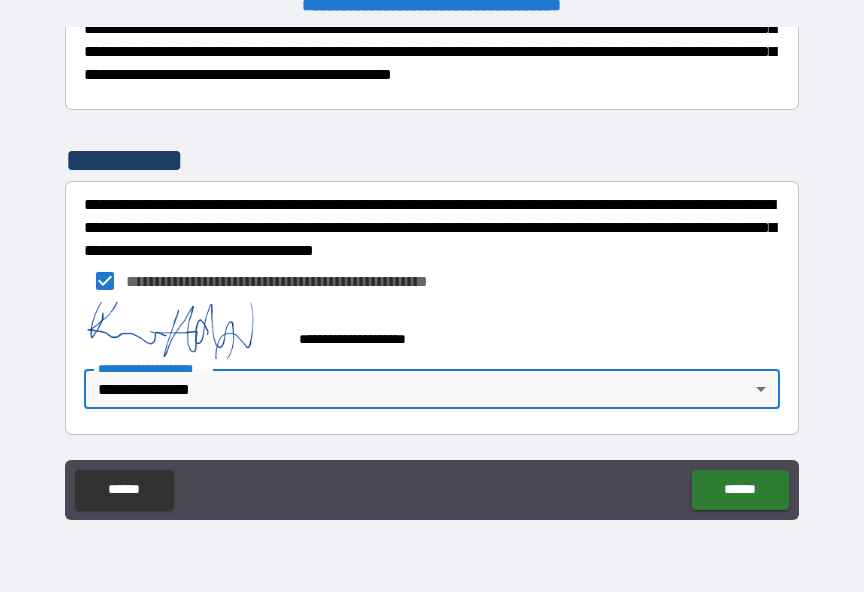 type on "*" 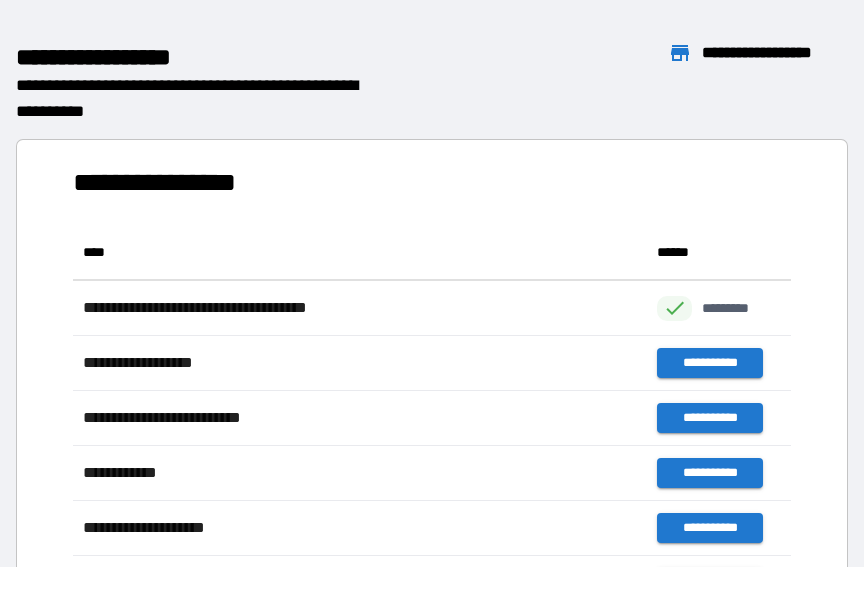 scroll, scrollTop: 386, scrollLeft: 718, axis: both 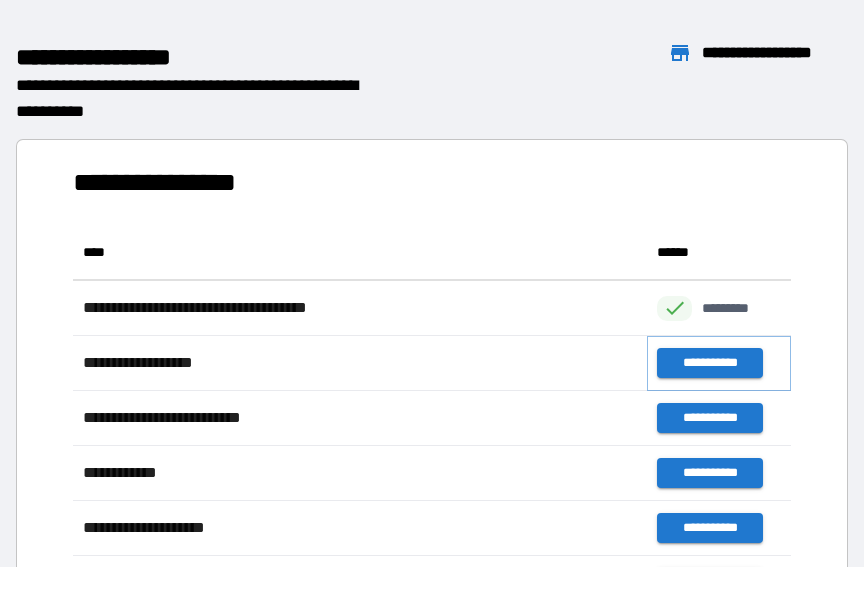 click on "**********" at bounding box center (709, 363) 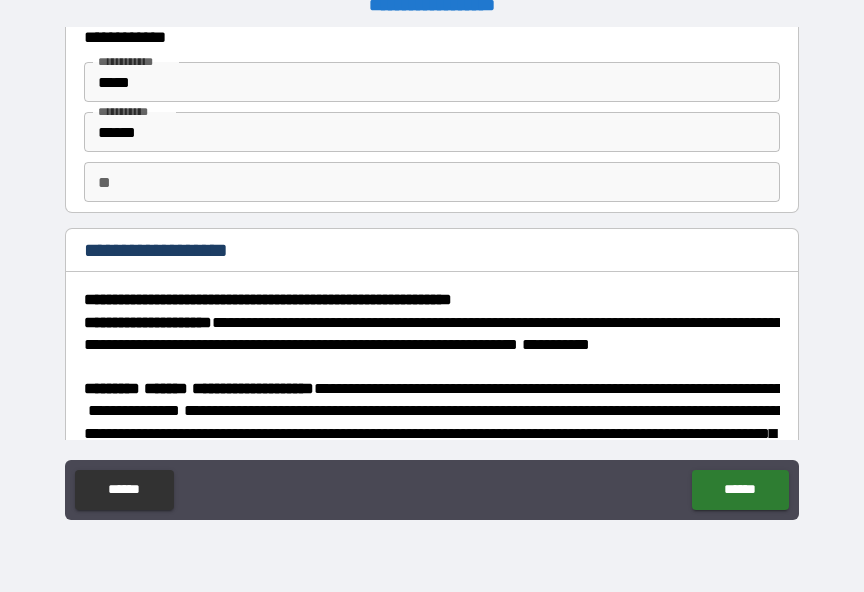 scroll, scrollTop: 59, scrollLeft: 0, axis: vertical 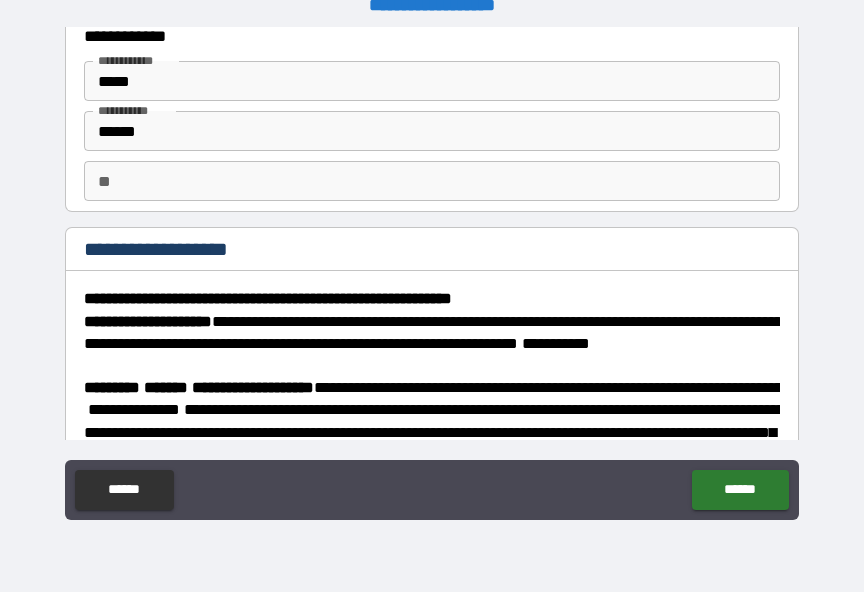 click on "**" at bounding box center [432, 181] 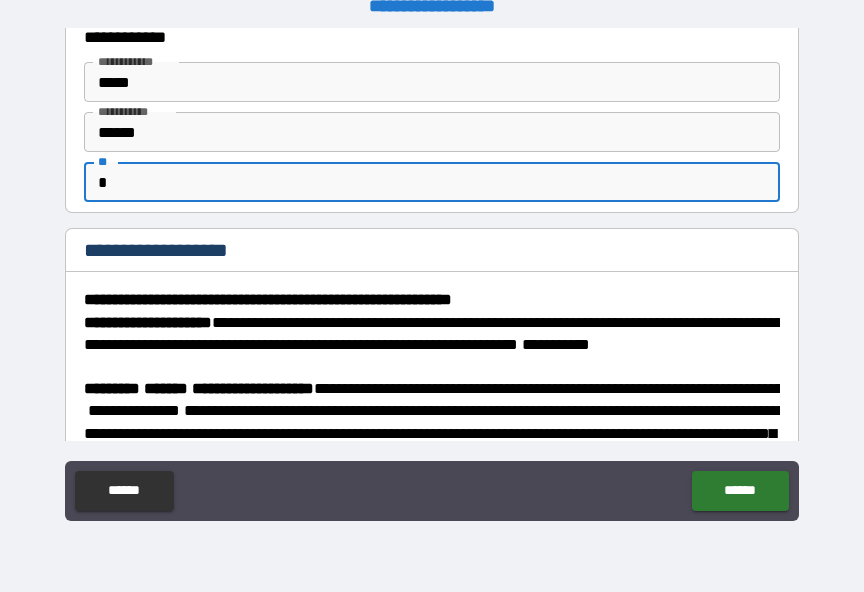 type on "*" 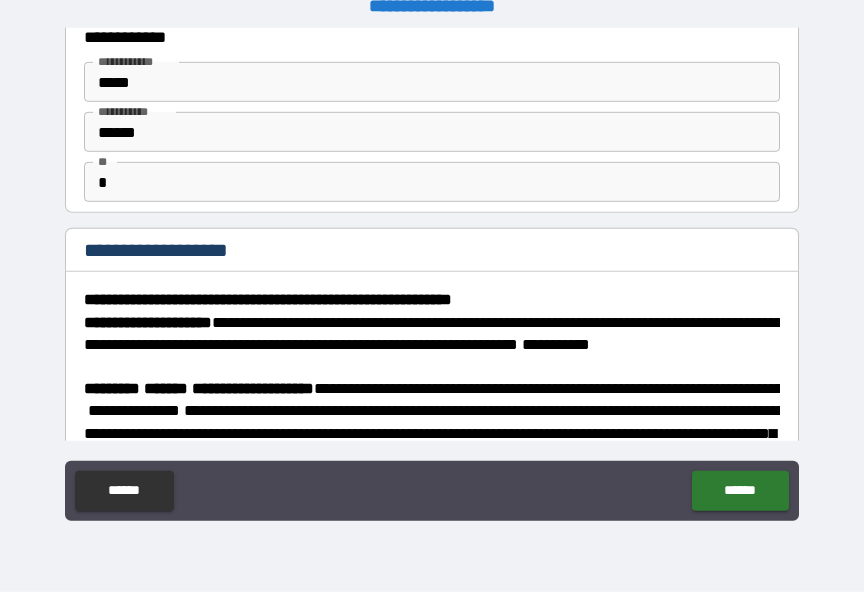 click on "**********" at bounding box center (432, 287) 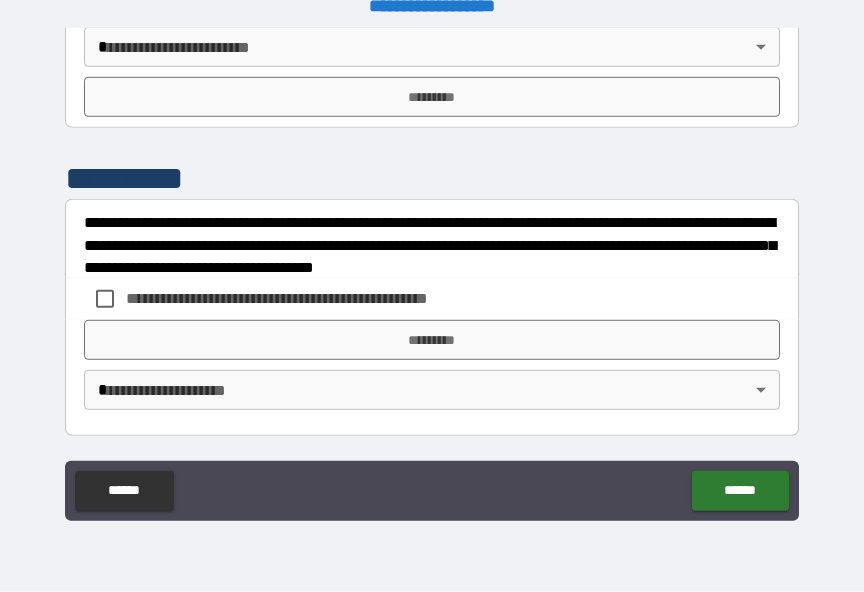 scroll, scrollTop: 2630, scrollLeft: 0, axis: vertical 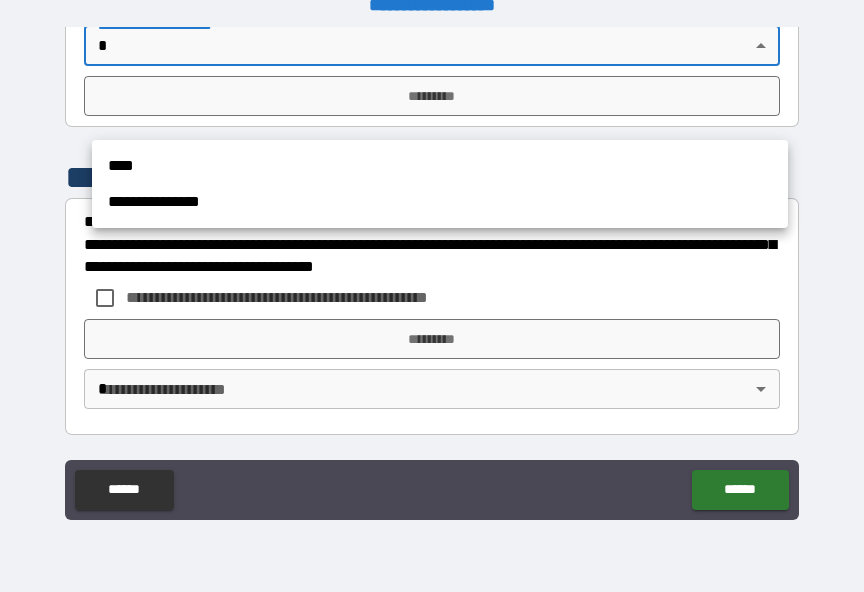 click on "**********" at bounding box center [440, 202] 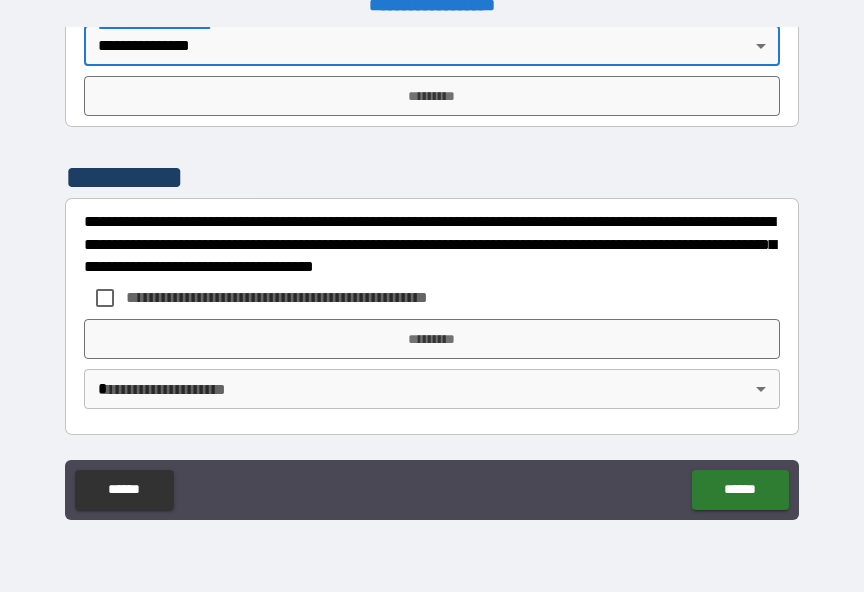 click on "*********" at bounding box center (432, 96) 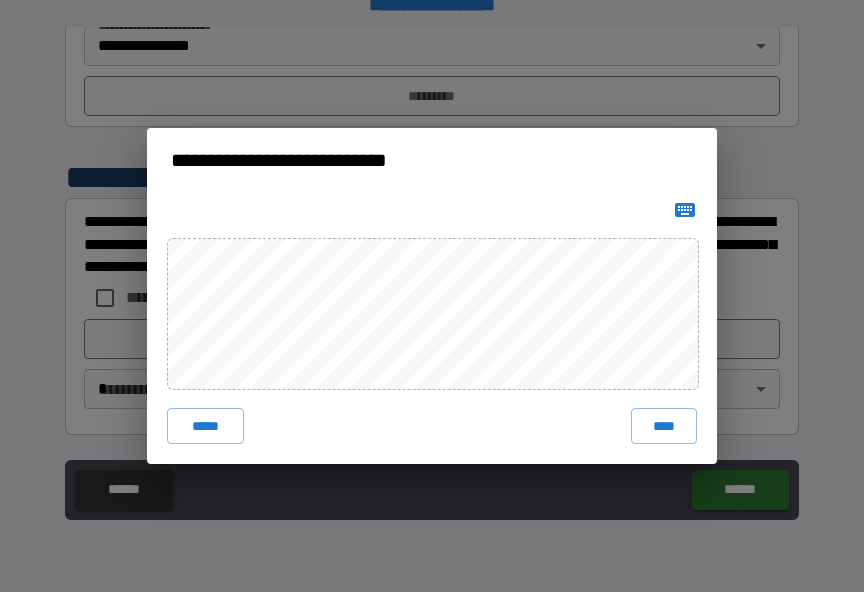 click on "****" at bounding box center [664, 426] 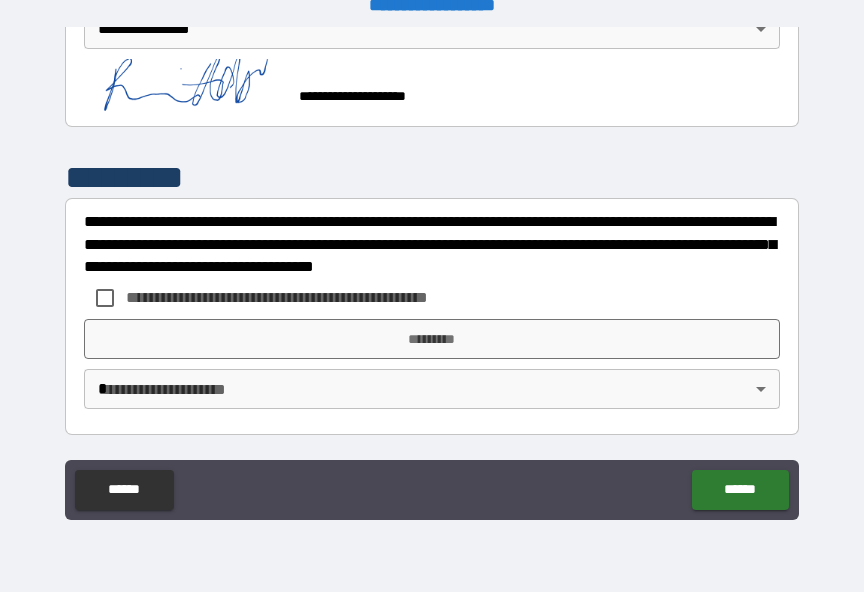 scroll, scrollTop: 2713, scrollLeft: 0, axis: vertical 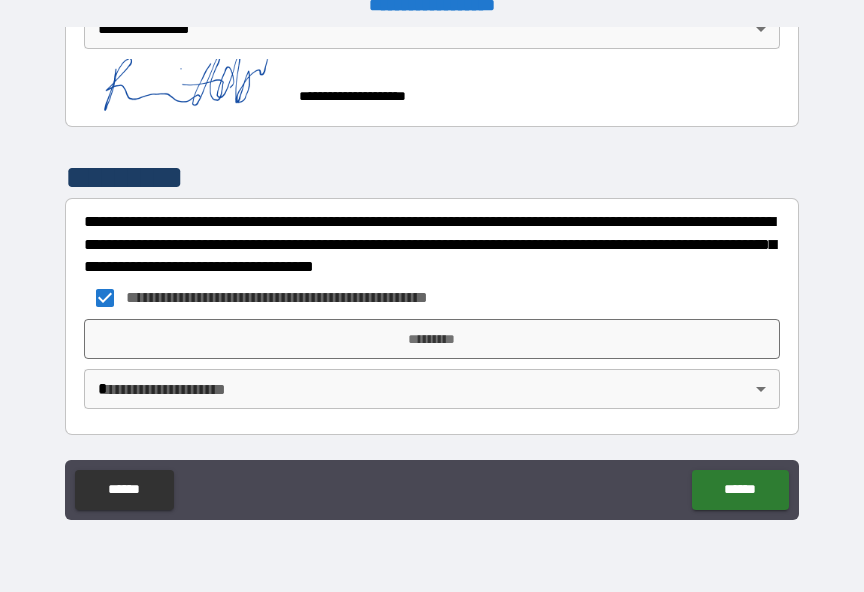 click on "*********" at bounding box center [432, 339] 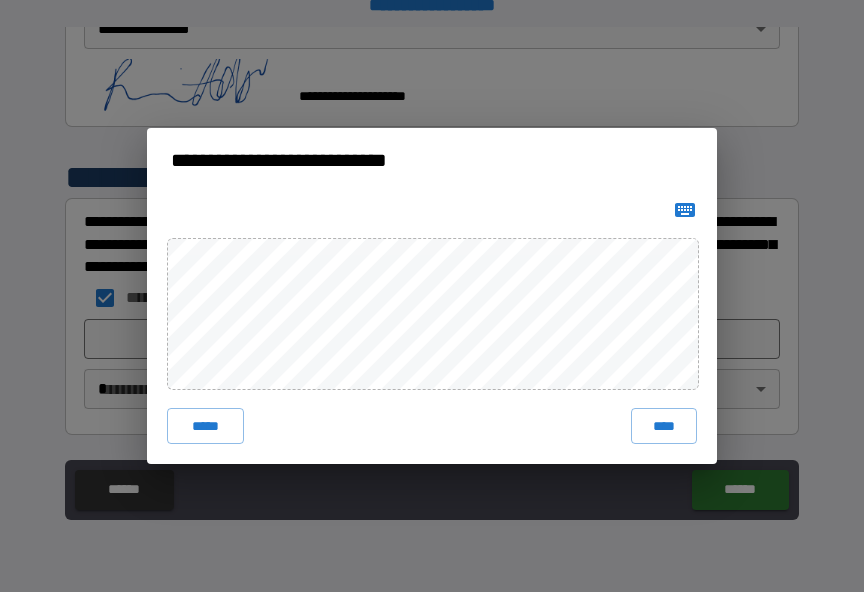 click on "****" at bounding box center [664, 426] 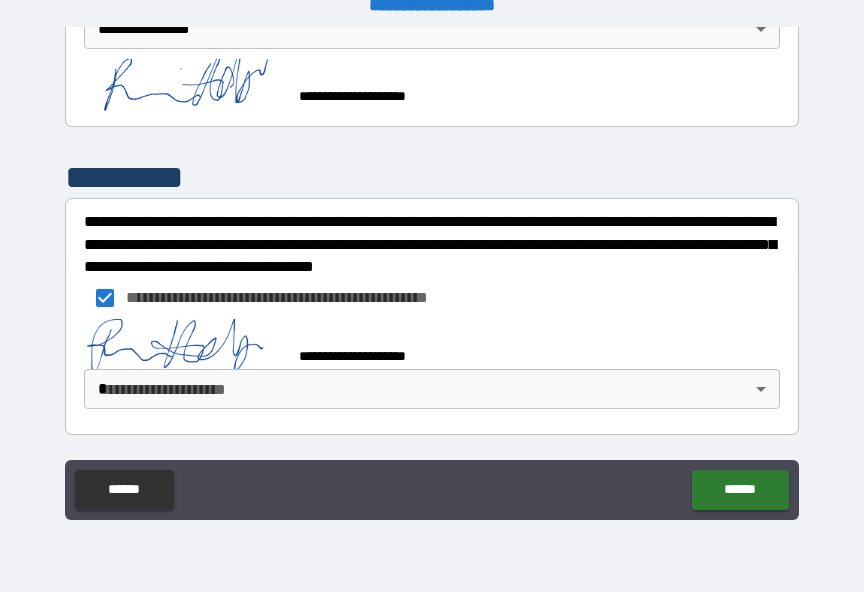 scroll, scrollTop: 2703, scrollLeft: 0, axis: vertical 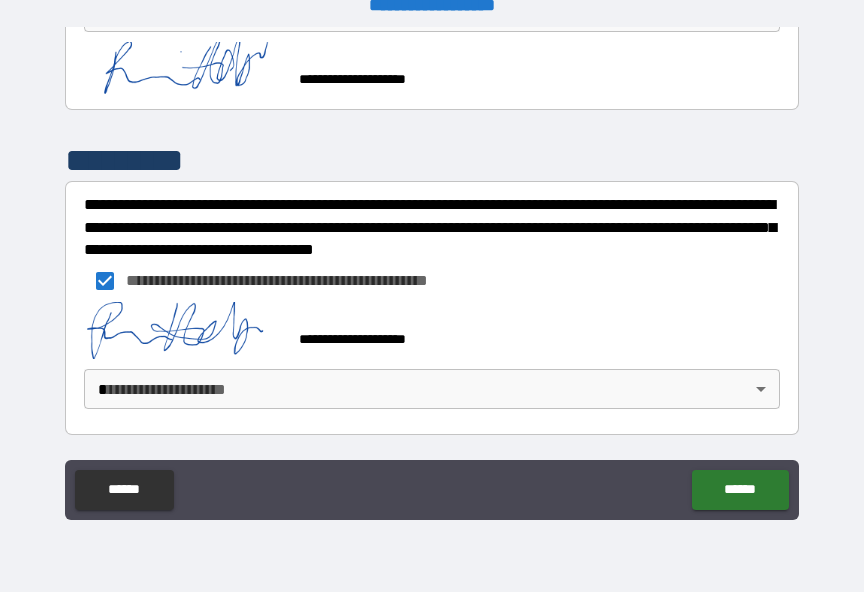 click on "**********" at bounding box center (432, 283) 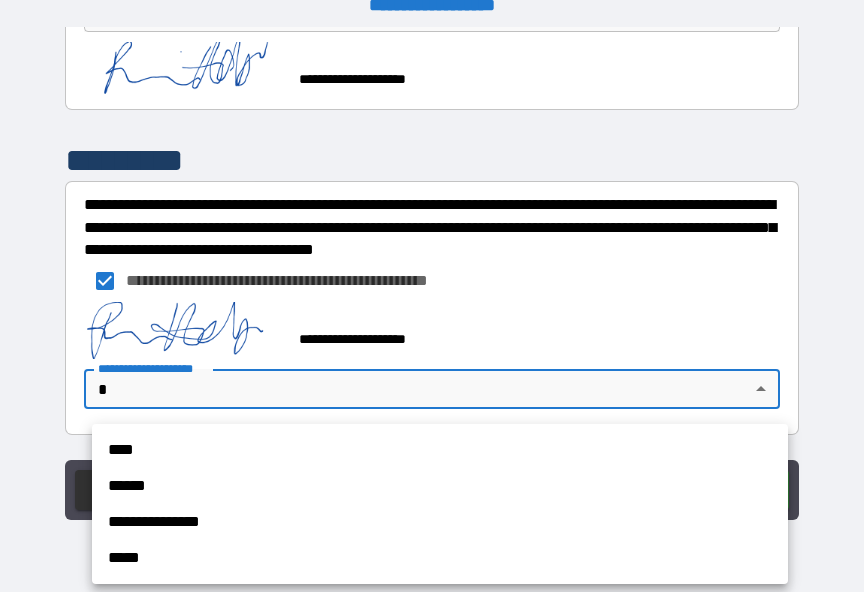 click on "**********" at bounding box center [440, 522] 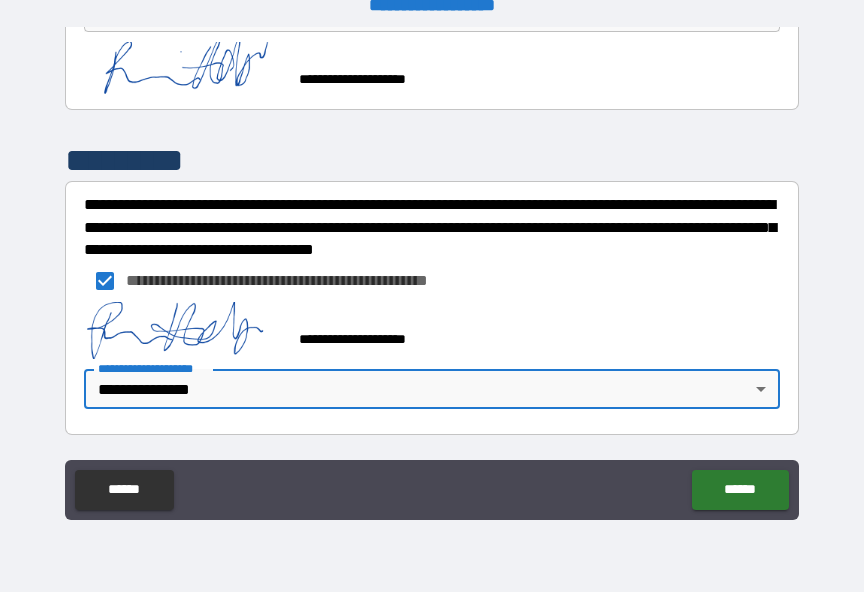 click on "******" at bounding box center (740, 490) 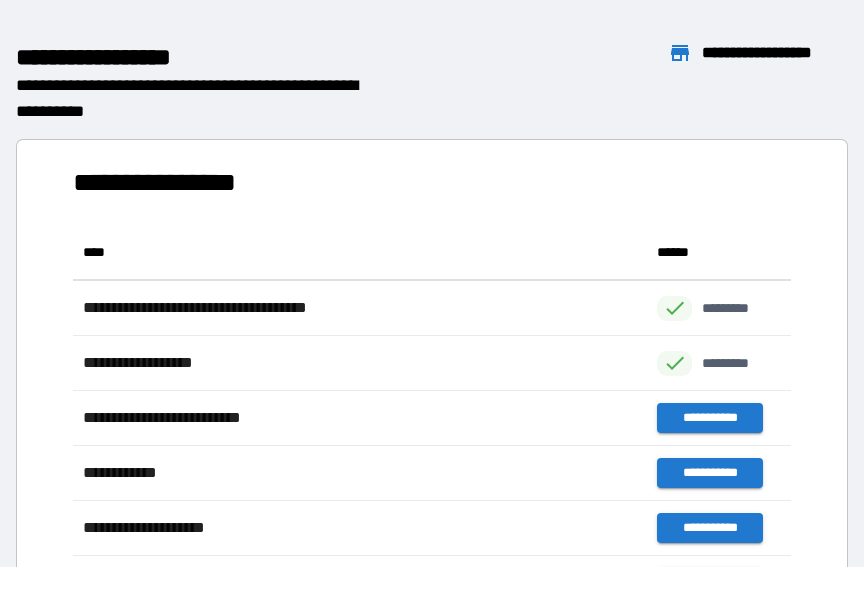 scroll, scrollTop: 386, scrollLeft: 718, axis: both 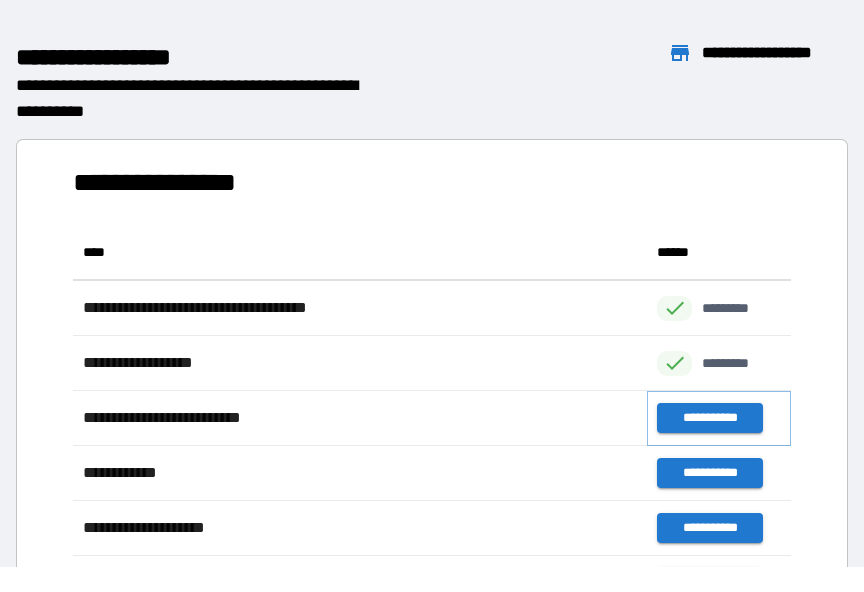 click on "**********" at bounding box center (709, 418) 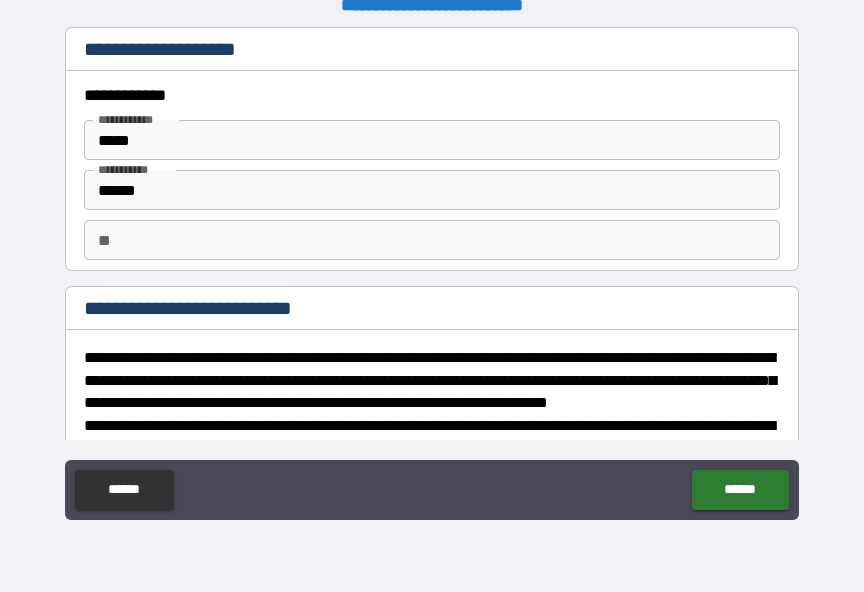 click on "** **" at bounding box center [432, 240] 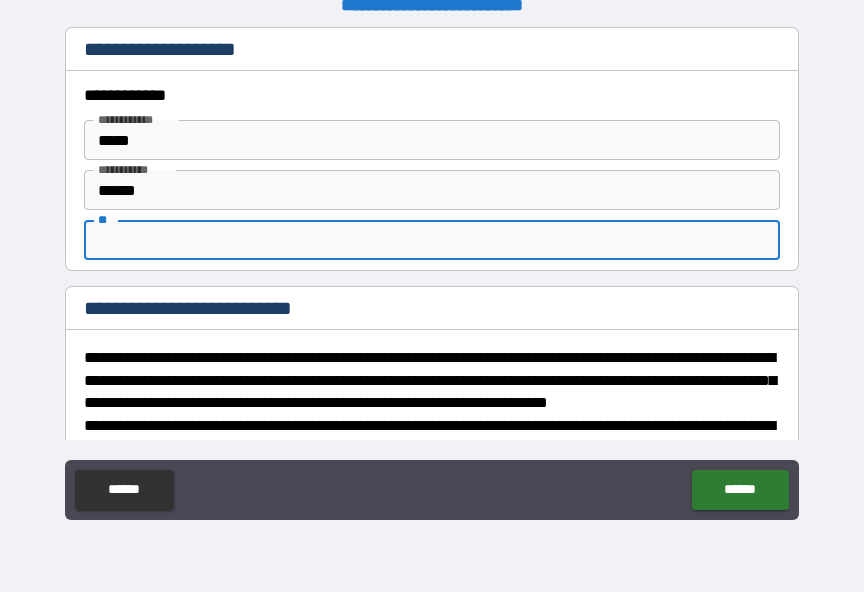 scroll, scrollTop: 24, scrollLeft: 0, axis: vertical 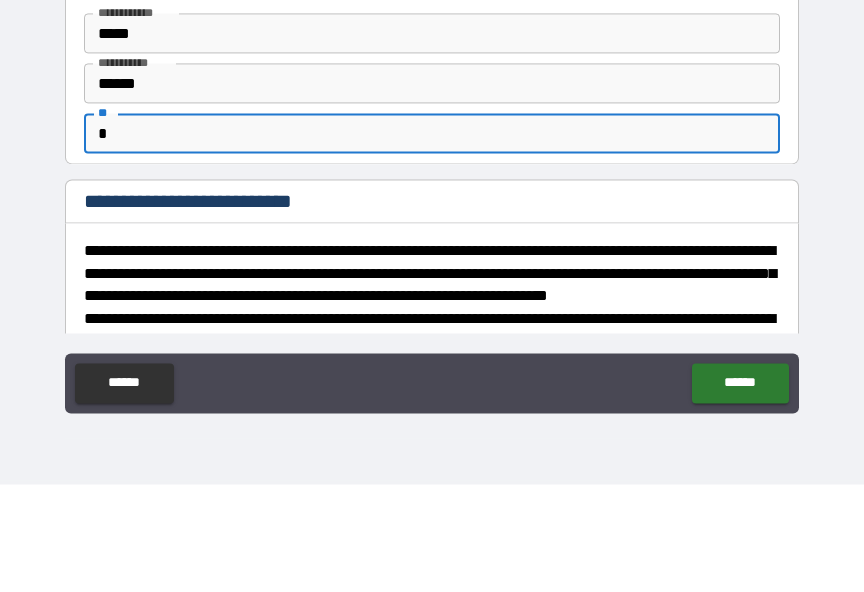 type on "*" 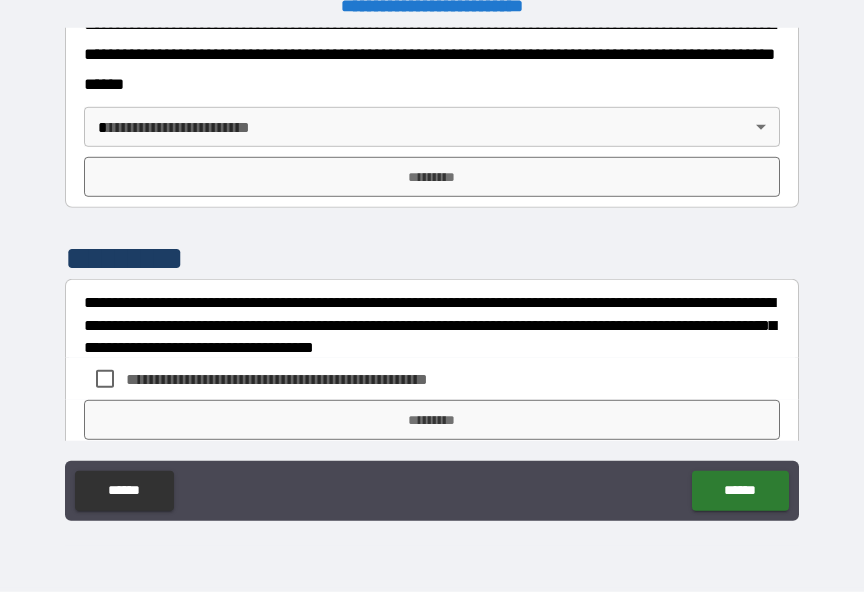scroll, scrollTop: 921, scrollLeft: 0, axis: vertical 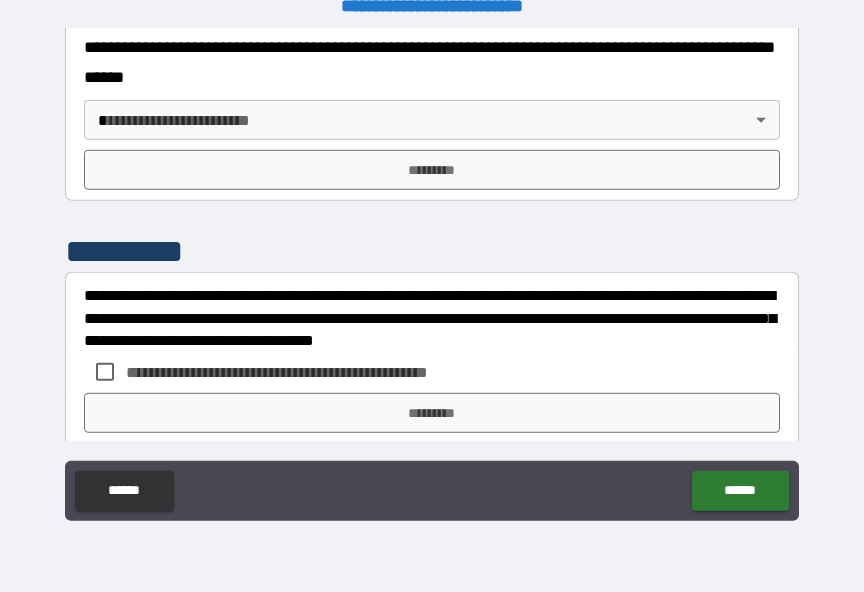 click on "**********" at bounding box center [432, 284] 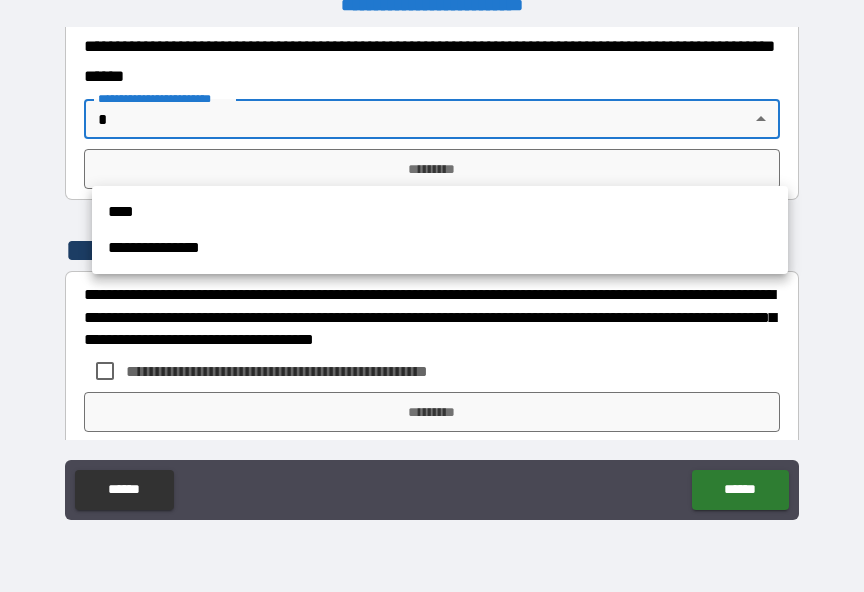 click on "**********" at bounding box center [440, 248] 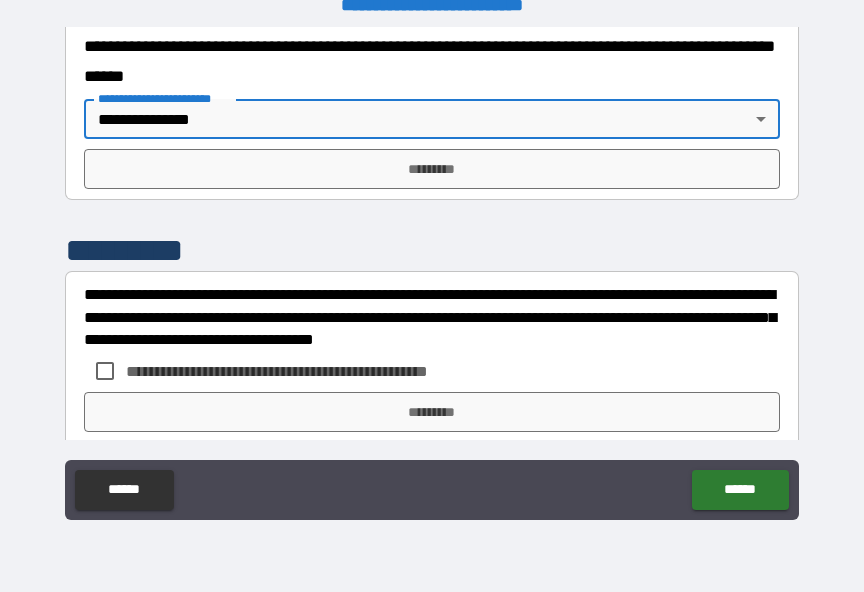 click on "*********" at bounding box center [432, 169] 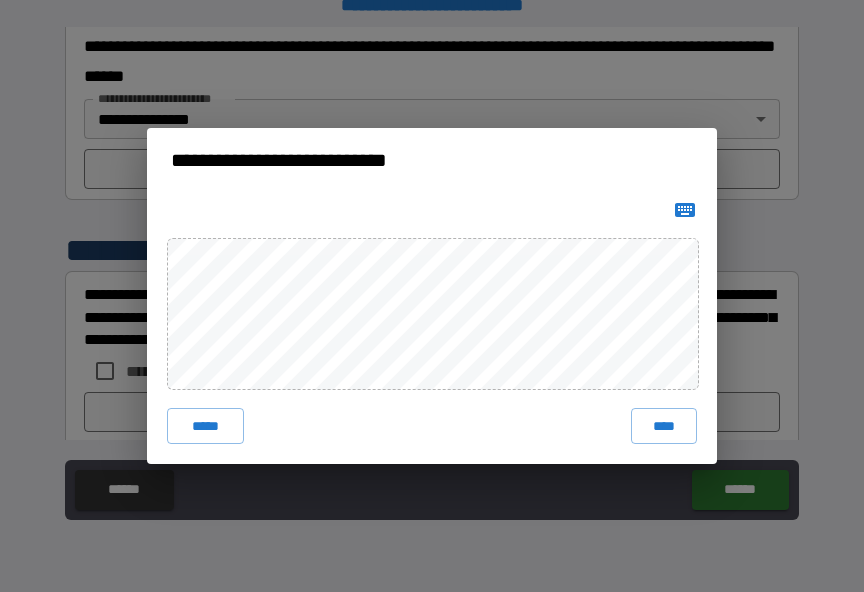click on "****" at bounding box center [664, 426] 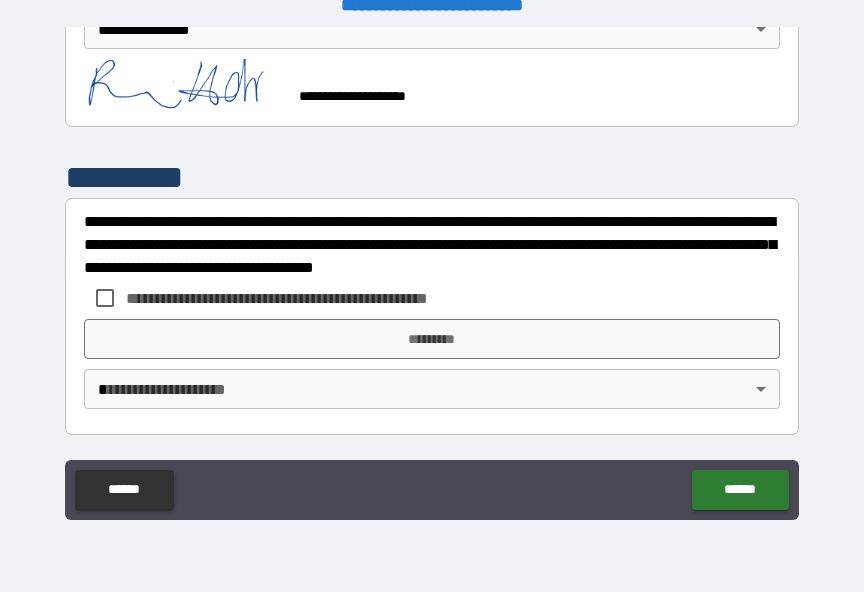 scroll, scrollTop: 1050, scrollLeft: 0, axis: vertical 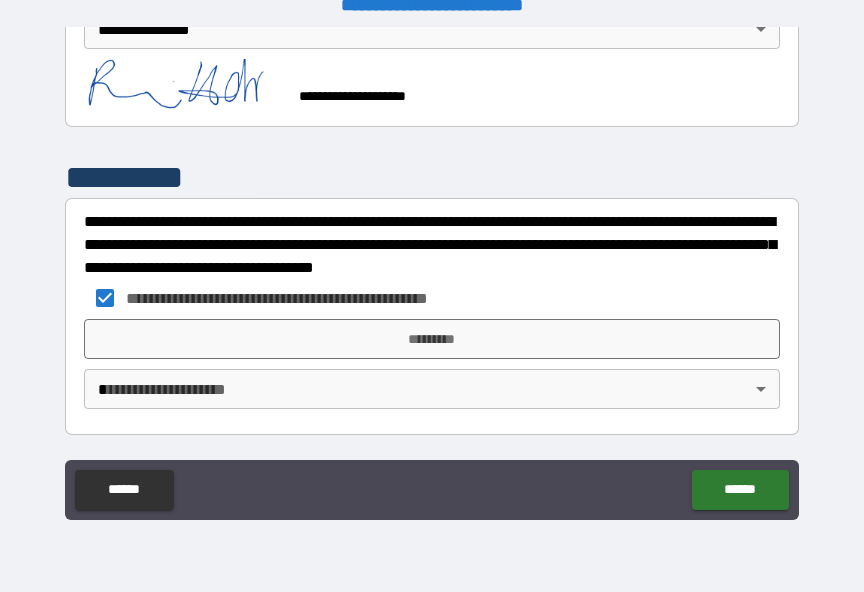 click on "*********" at bounding box center (432, 339) 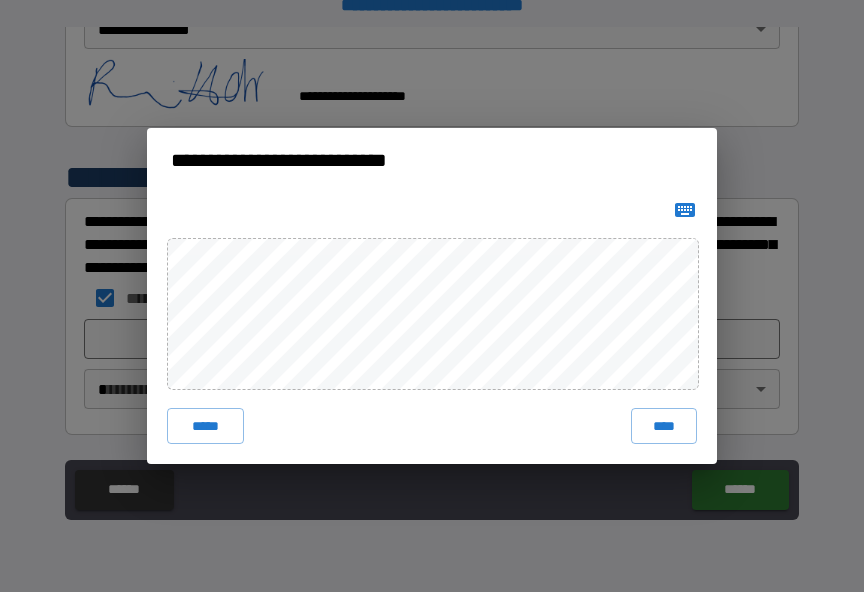 click on "****" at bounding box center [664, 426] 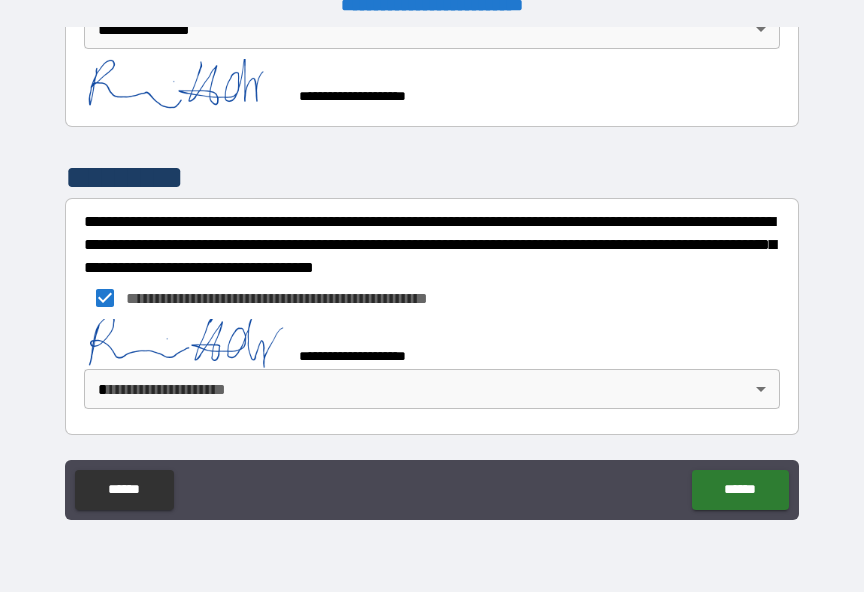 scroll, scrollTop: 1040, scrollLeft: 0, axis: vertical 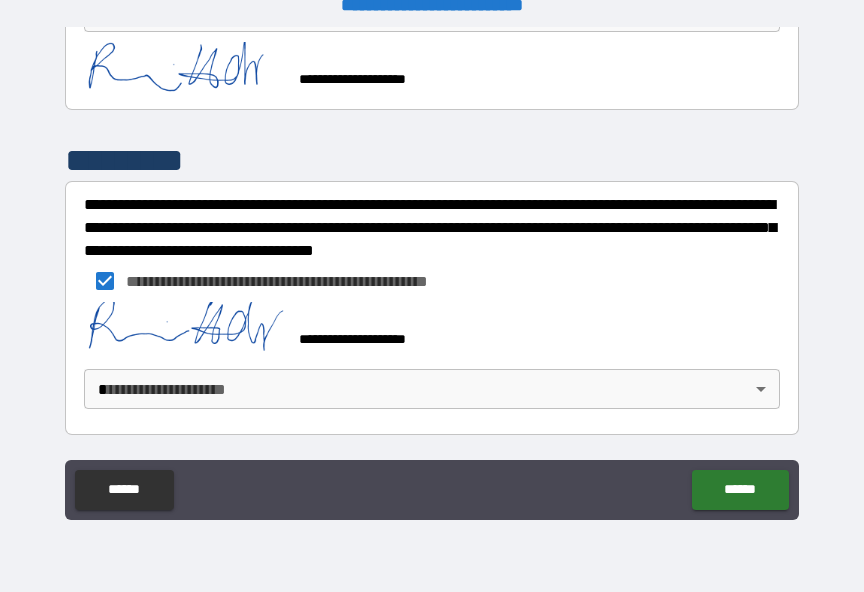 click on "**********" at bounding box center (432, 283) 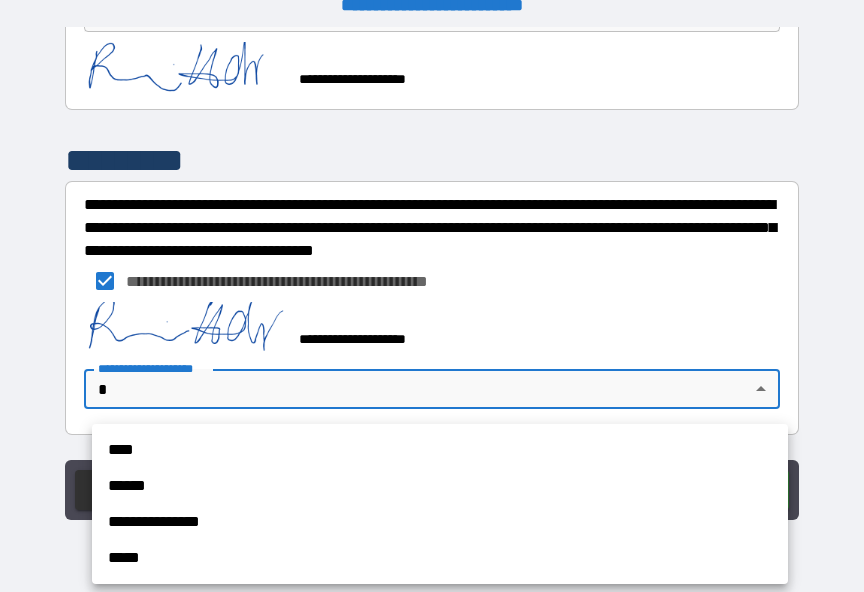 click on "**********" at bounding box center (440, 522) 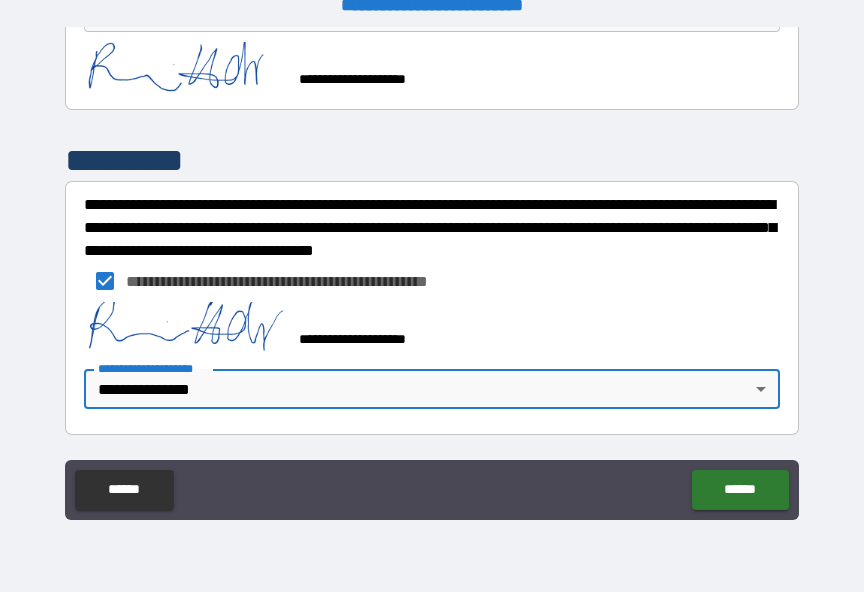 click on "******" at bounding box center [740, 490] 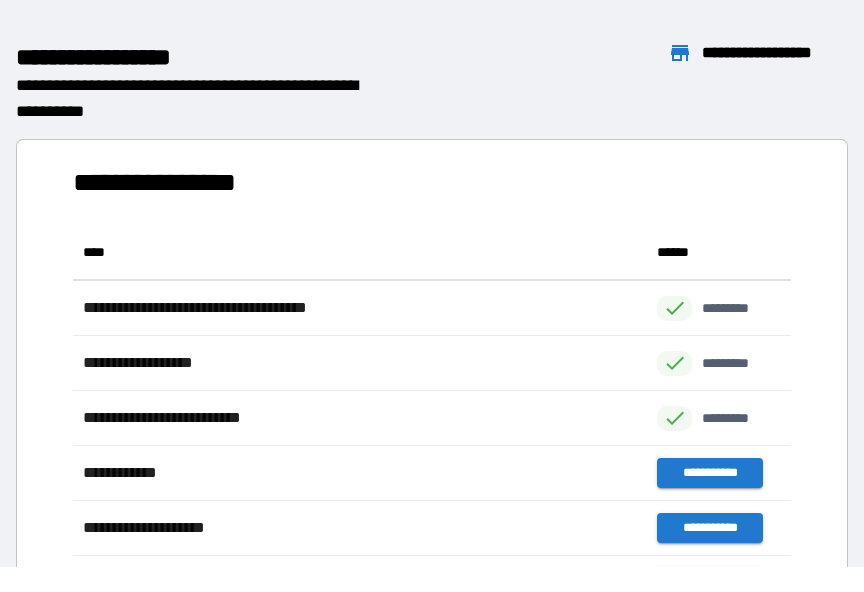 scroll, scrollTop: 386, scrollLeft: 718, axis: both 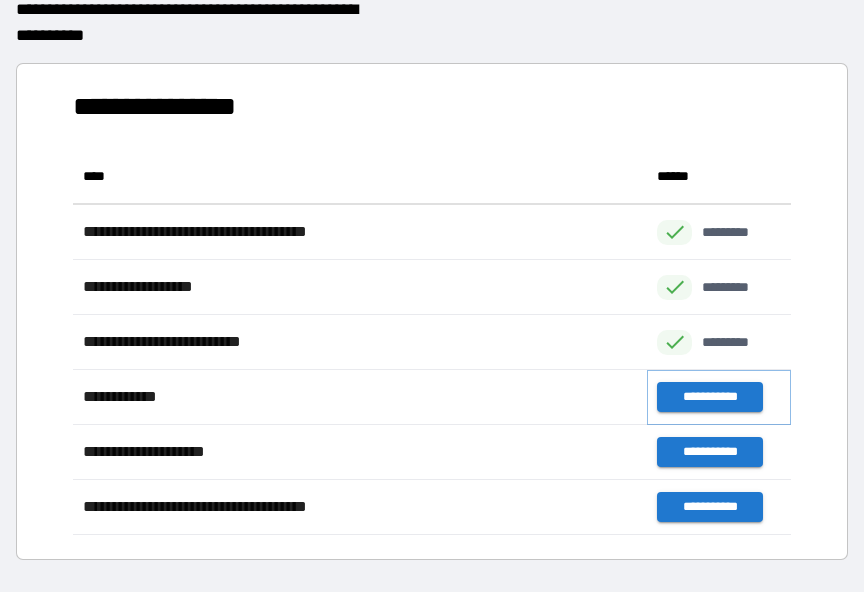 click on "**********" at bounding box center (709, 397) 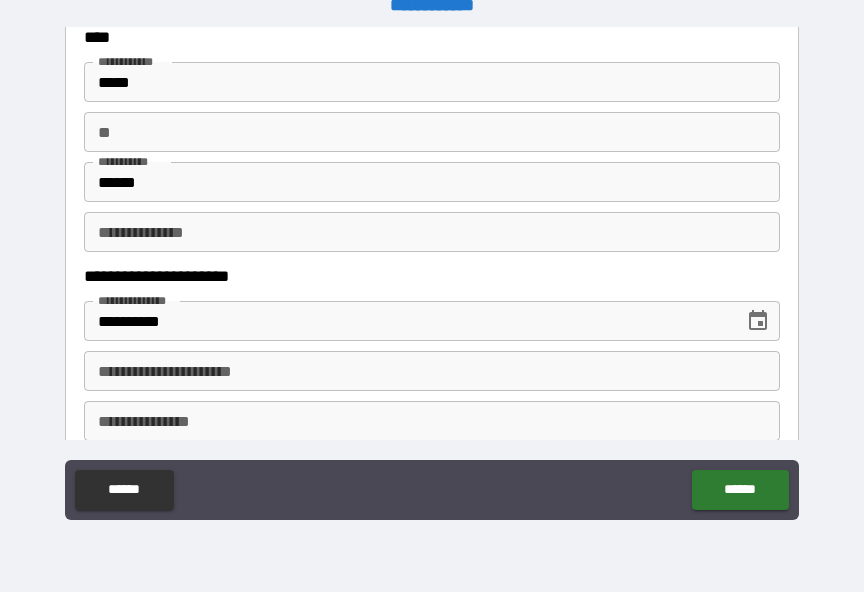 scroll, scrollTop: 121, scrollLeft: 0, axis: vertical 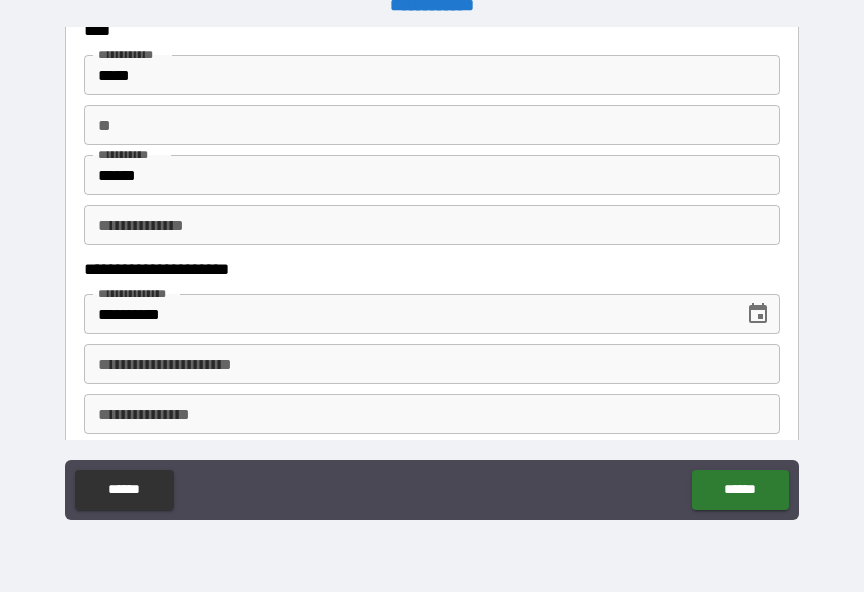 click on "** **" at bounding box center [432, 125] 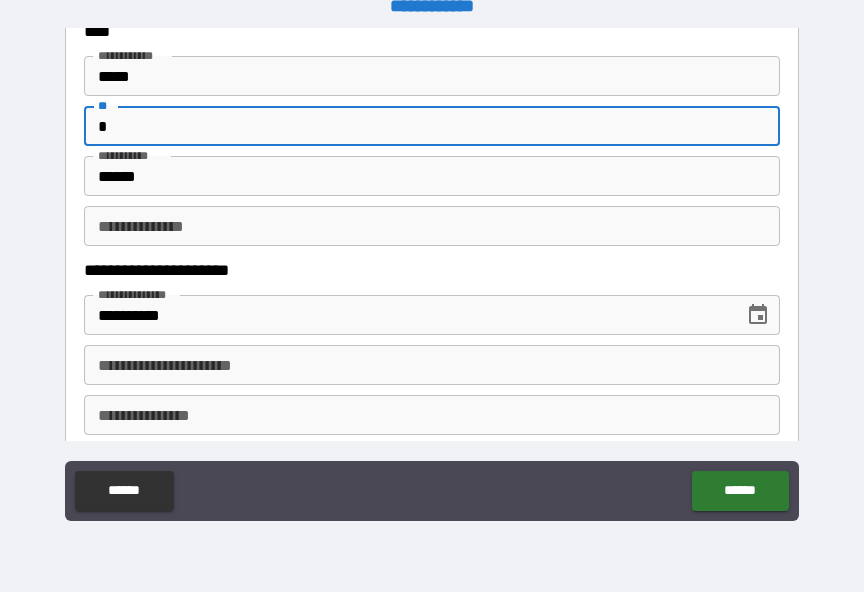 type on "*" 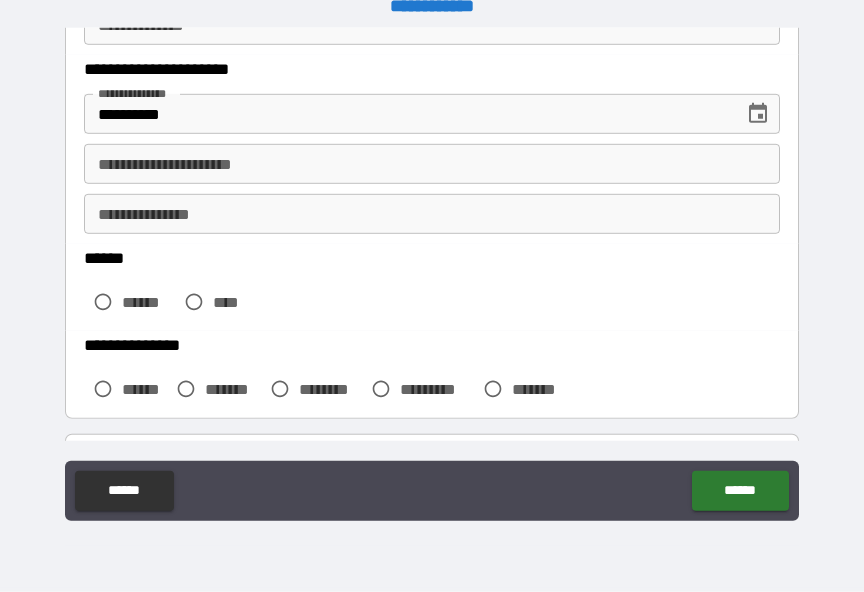 scroll, scrollTop: 330, scrollLeft: 0, axis: vertical 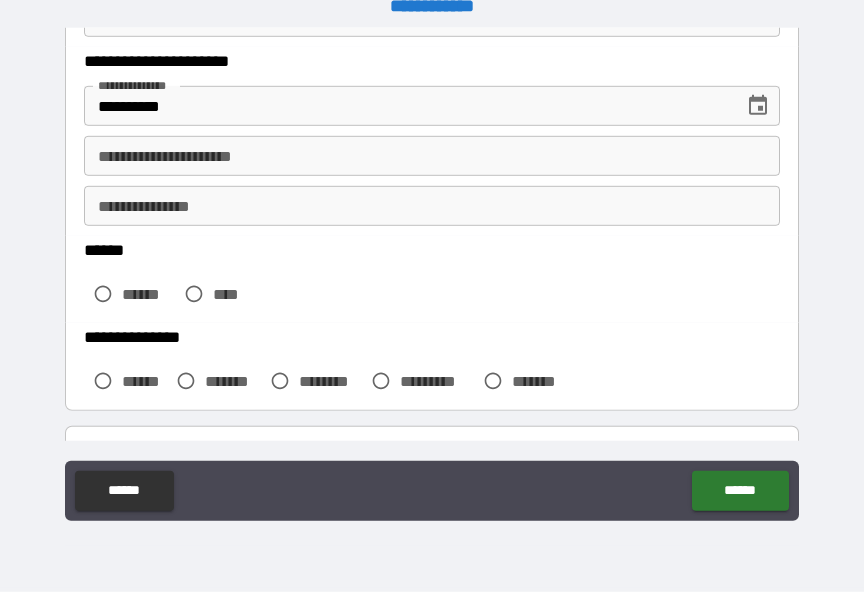 click on "**********" at bounding box center (432, 156) 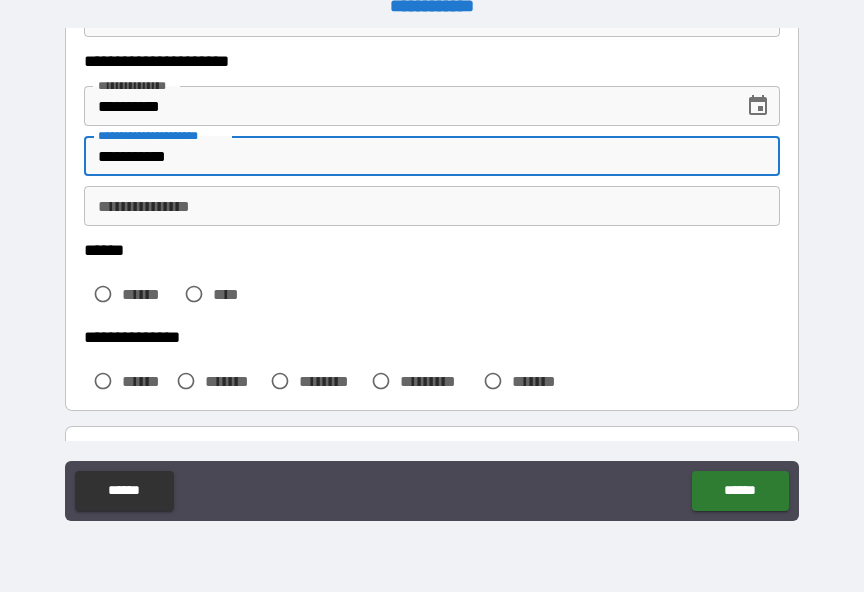 type on "**********" 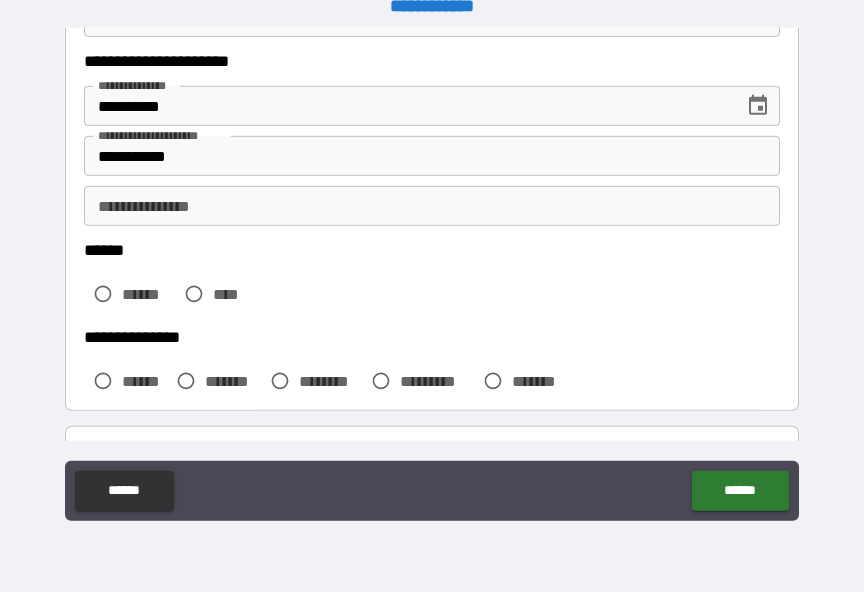 scroll, scrollTop: 25, scrollLeft: 0, axis: vertical 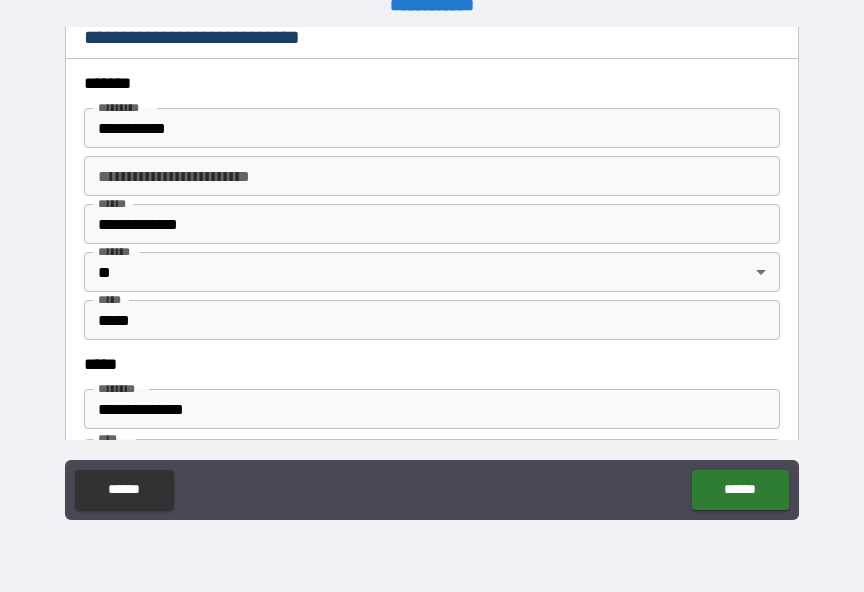 click on "**********" at bounding box center (432, 128) 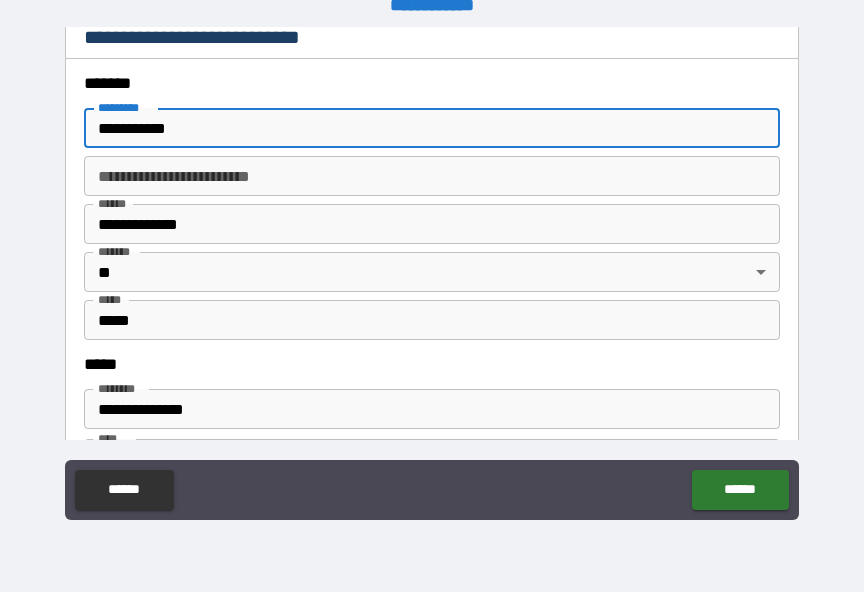 scroll, scrollTop: 24, scrollLeft: 0, axis: vertical 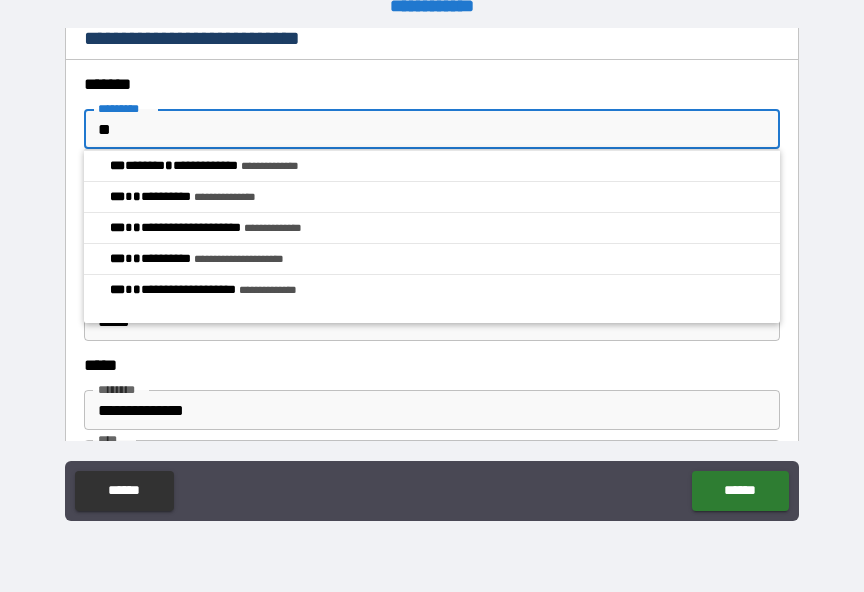 type on "*" 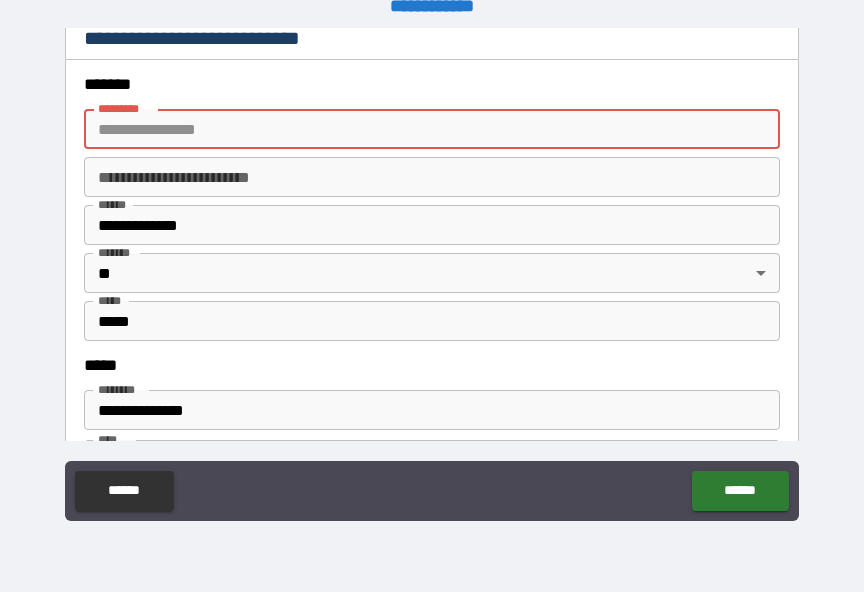 type on "*" 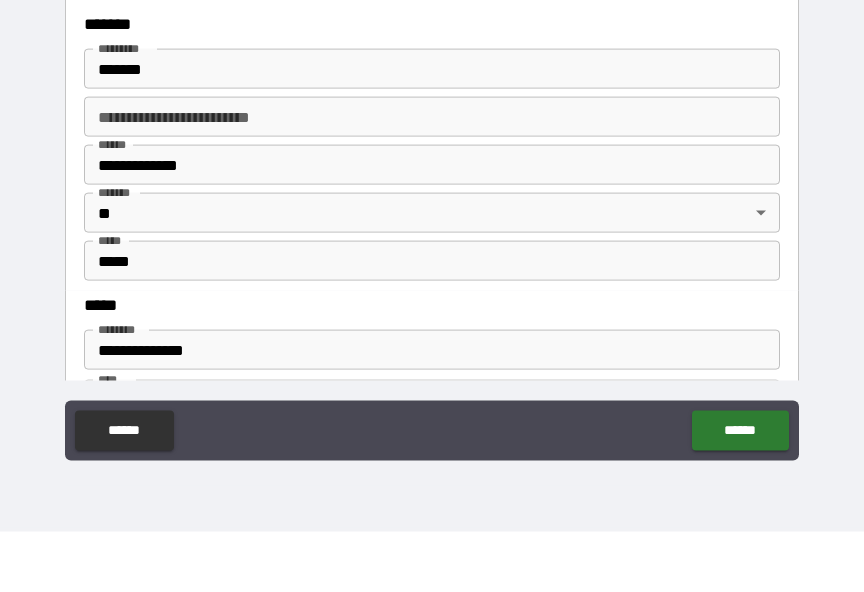 type on "**********" 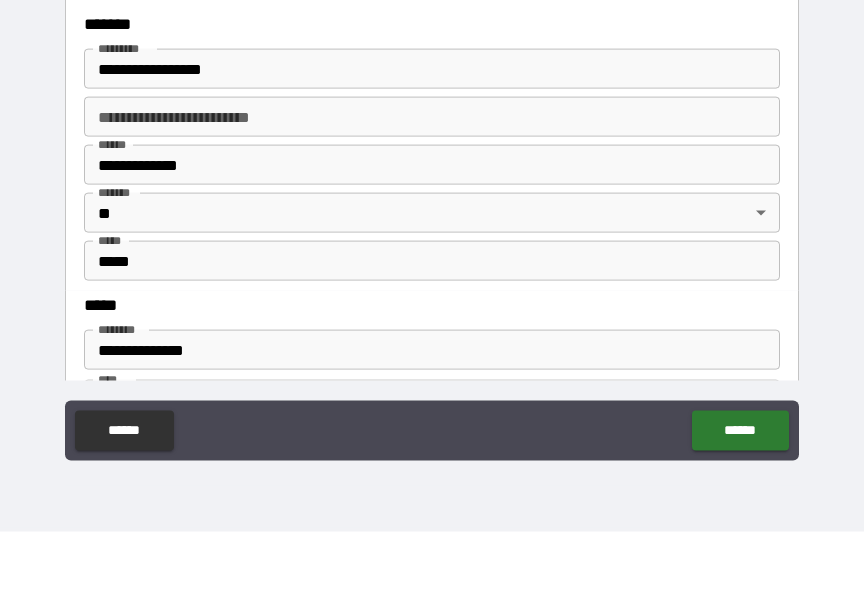 scroll, scrollTop: 25, scrollLeft: 0, axis: vertical 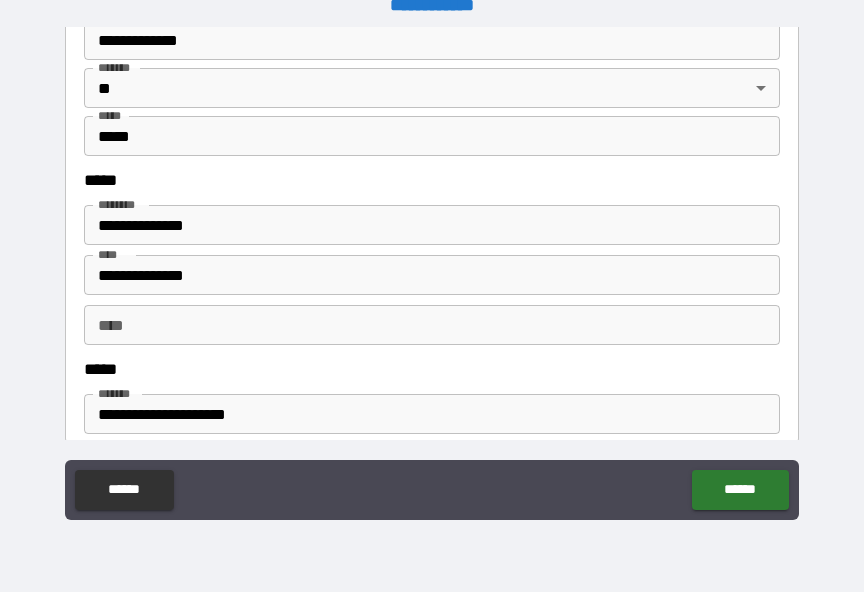 click on "**********" at bounding box center (432, 225) 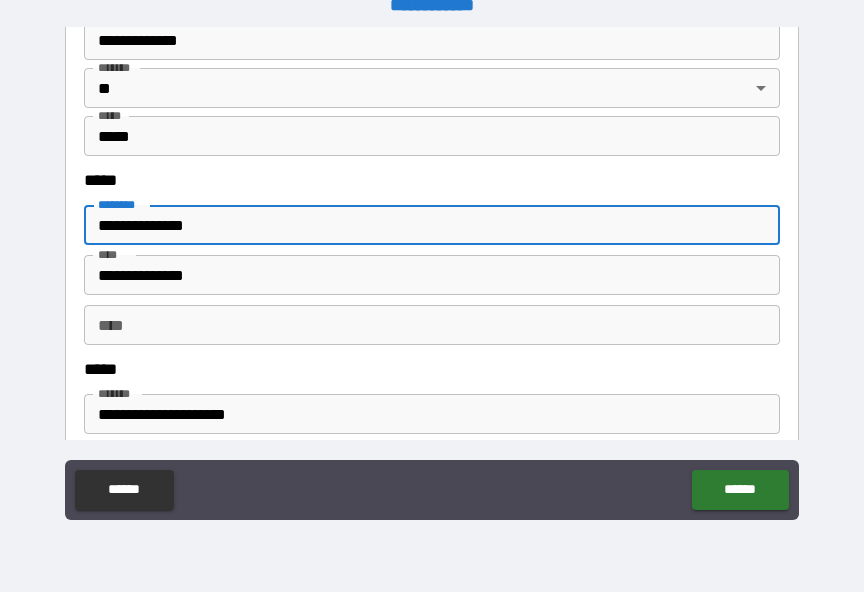 scroll, scrollTop: 24, scrollLeft: 0, axis: vertical 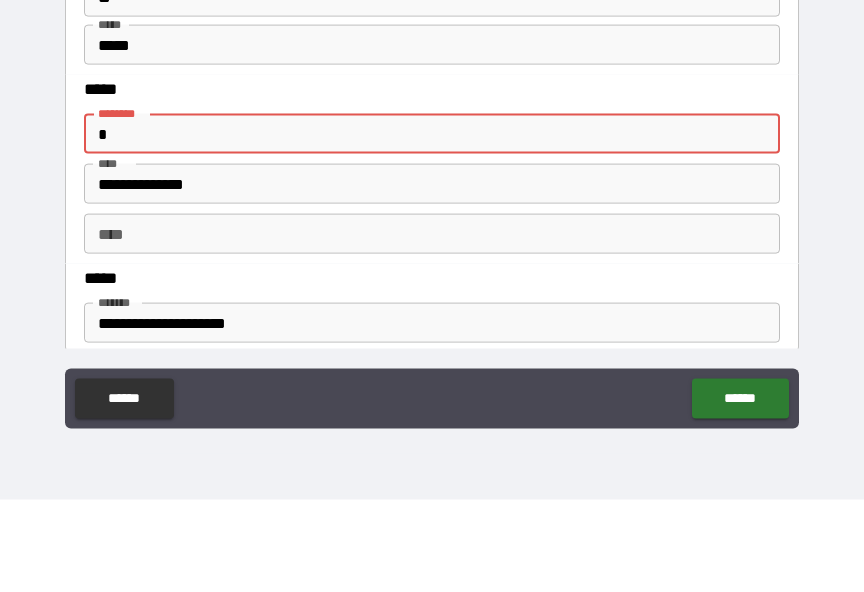 type on "*" 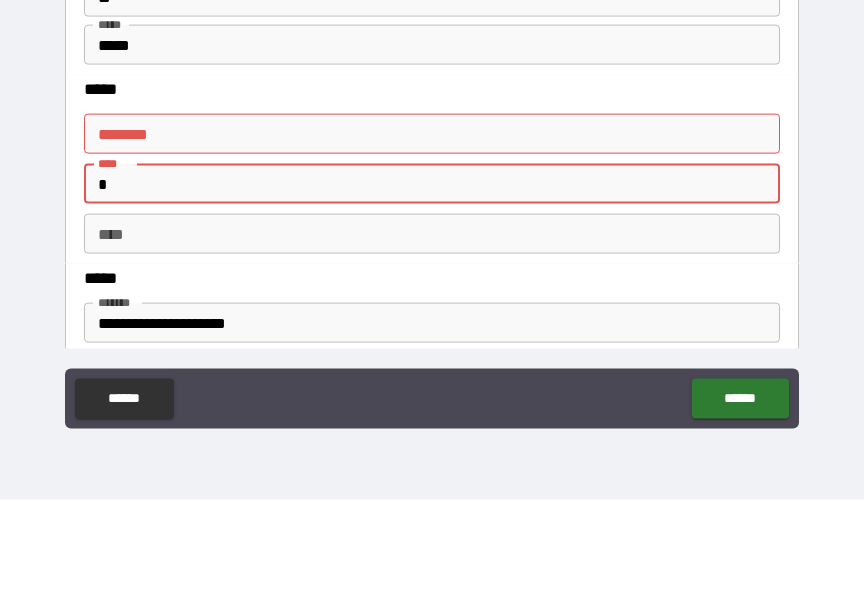 type on "*" 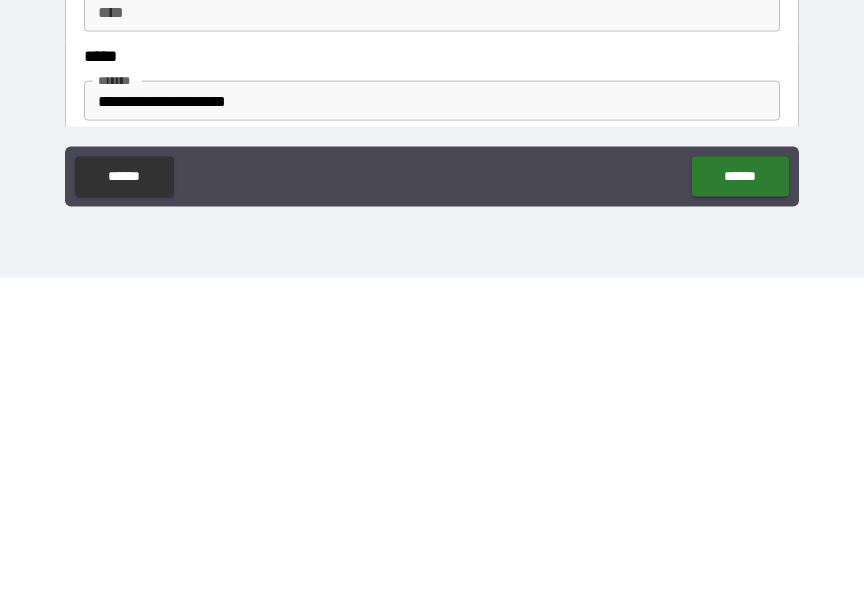 scroll, scrollTop: 25, scrollLeft: 0, axis: vertical 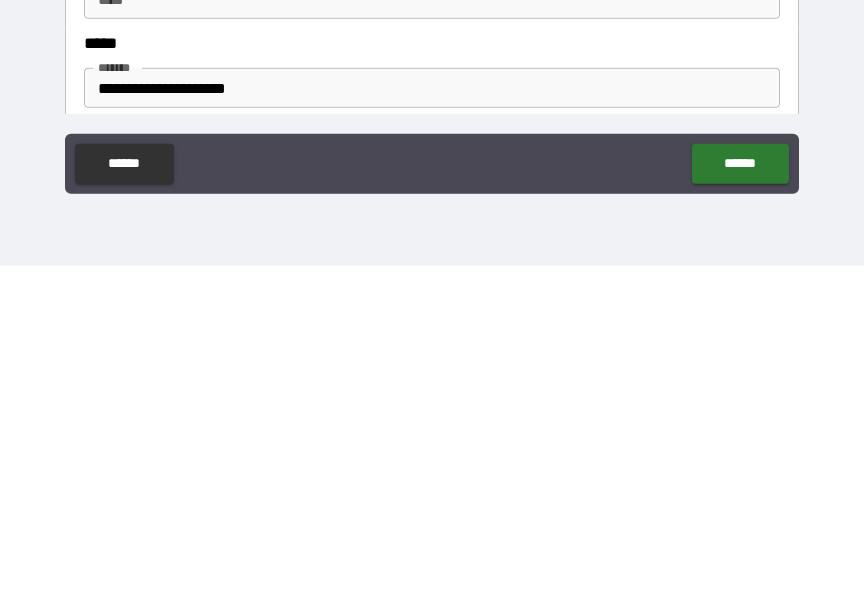 type on "**********" 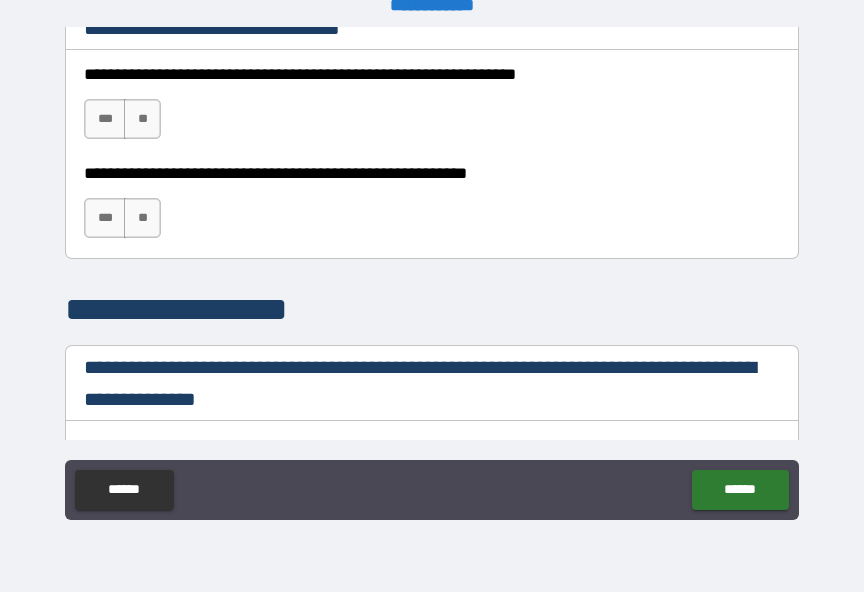 scroll, scrollTop: 1411, scrollLeft: 0, axis: vertical 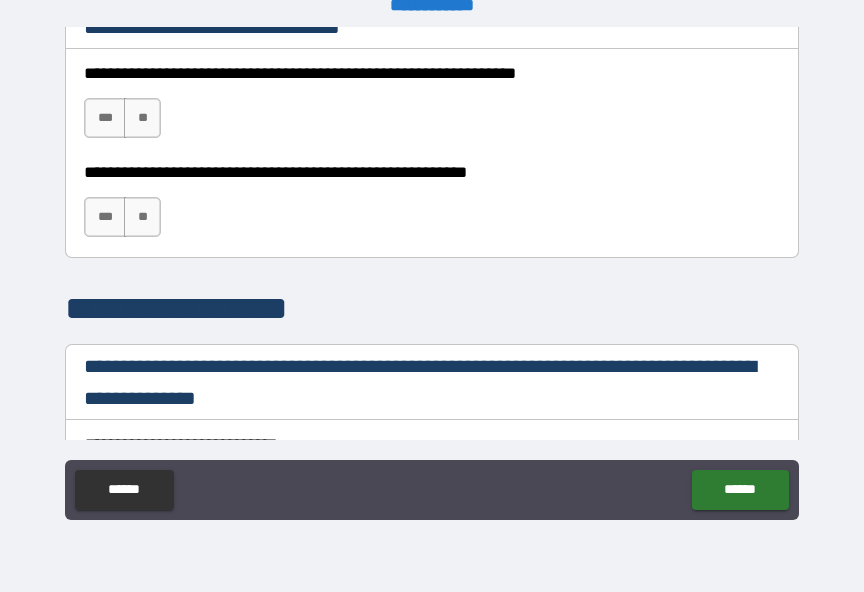 click on "***" at bounding box center (105, 217) 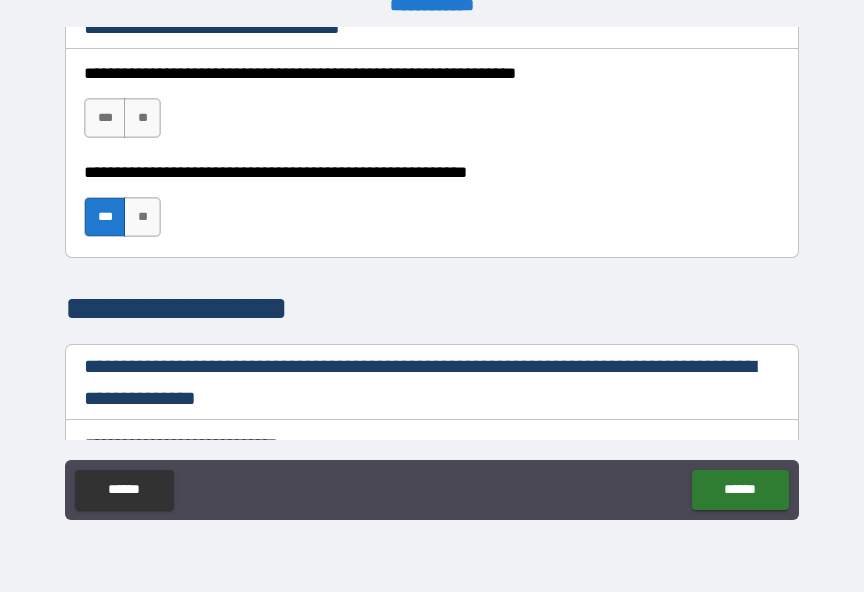 click on "**" at bounding box center (142, 118) 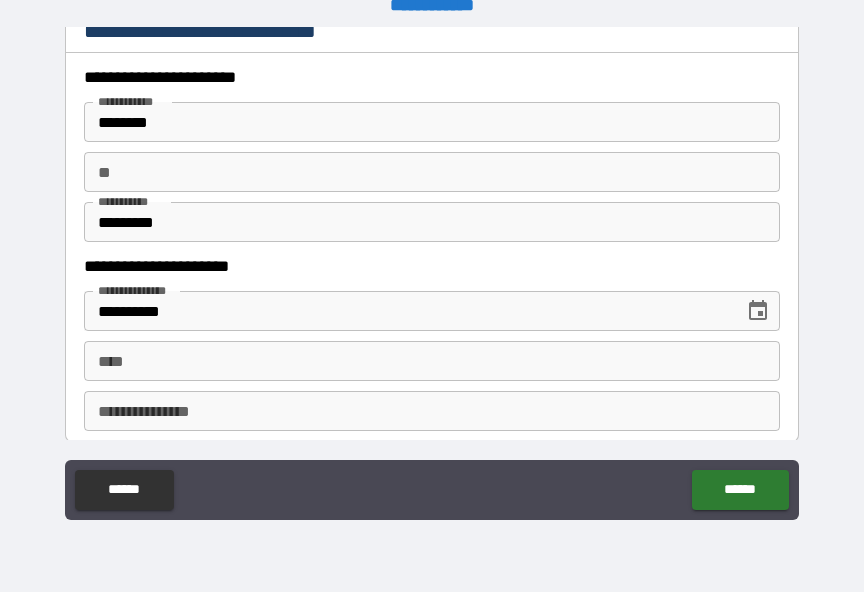 scroll, scrollTop: 1949, scrollLeft: 0, axis: vertical 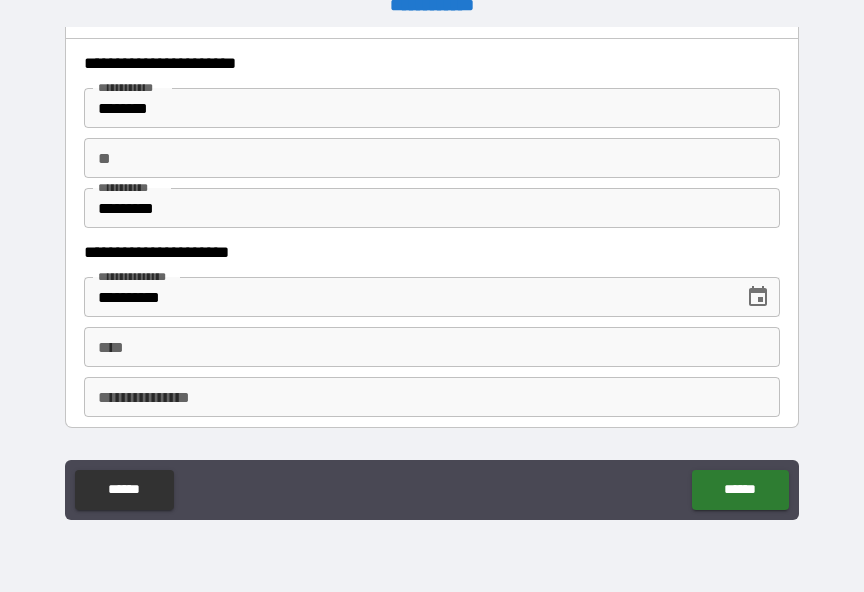 click on "********" at bounding box center (432, 108) 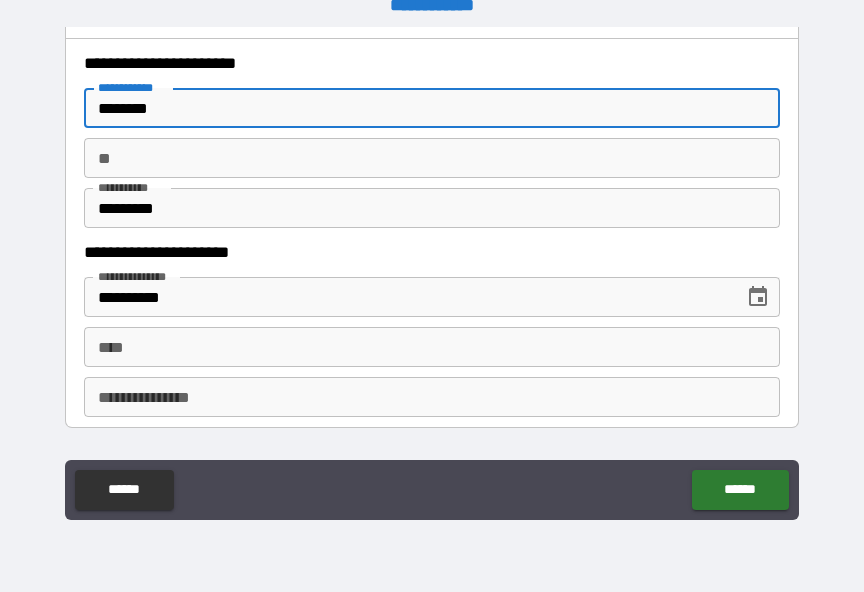 scroll, scrollTop: 24, scrollLeft: 0, axis: vertical 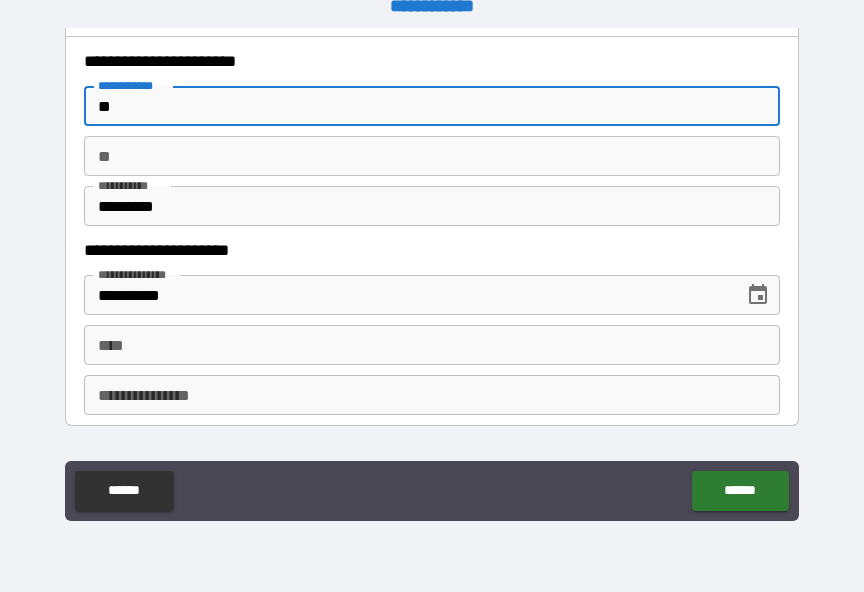 type on "*" 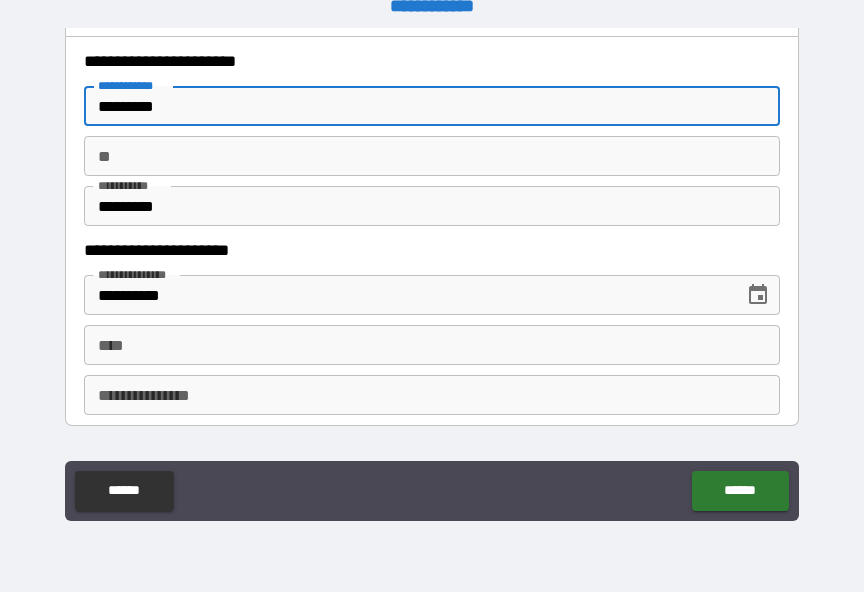 type on "*********" 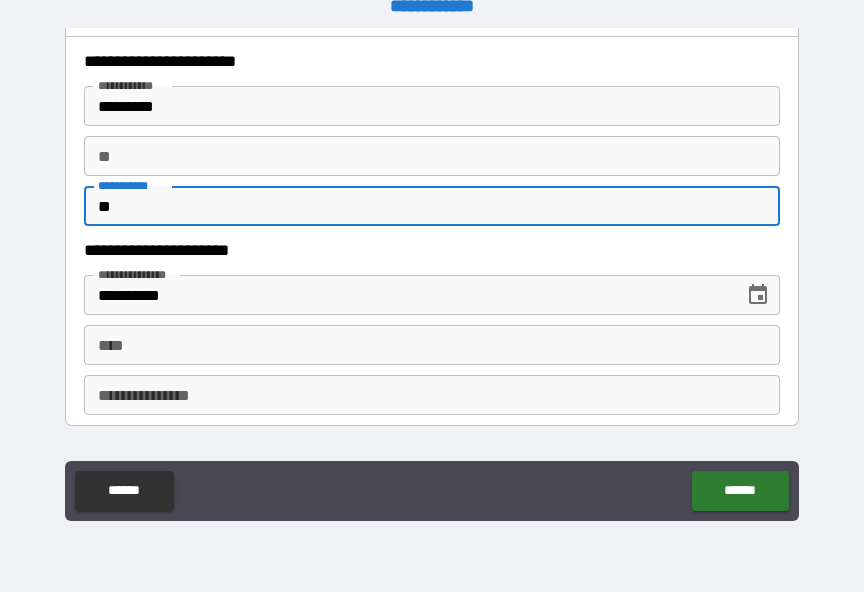 type on "*" 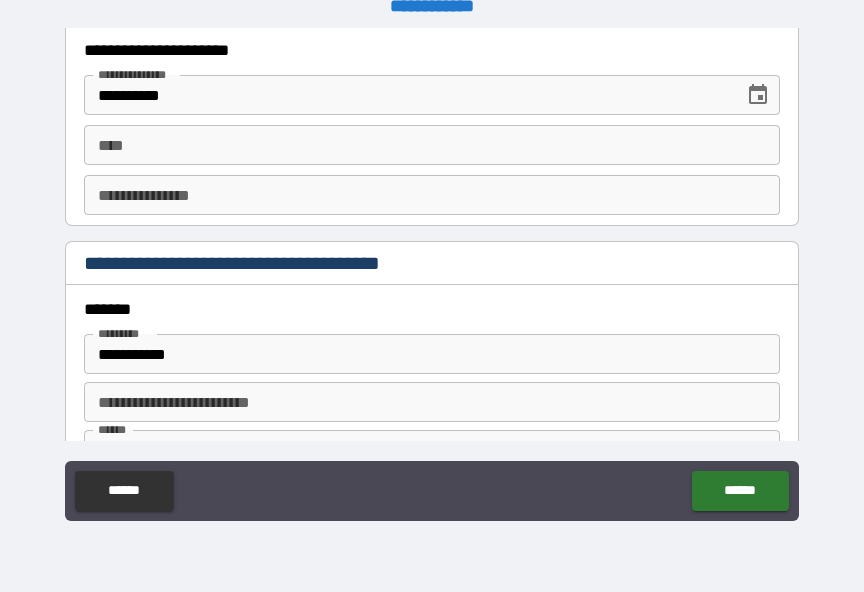 scroll, scrollTop: 2151, scrollLeft: 0, axis: vertical 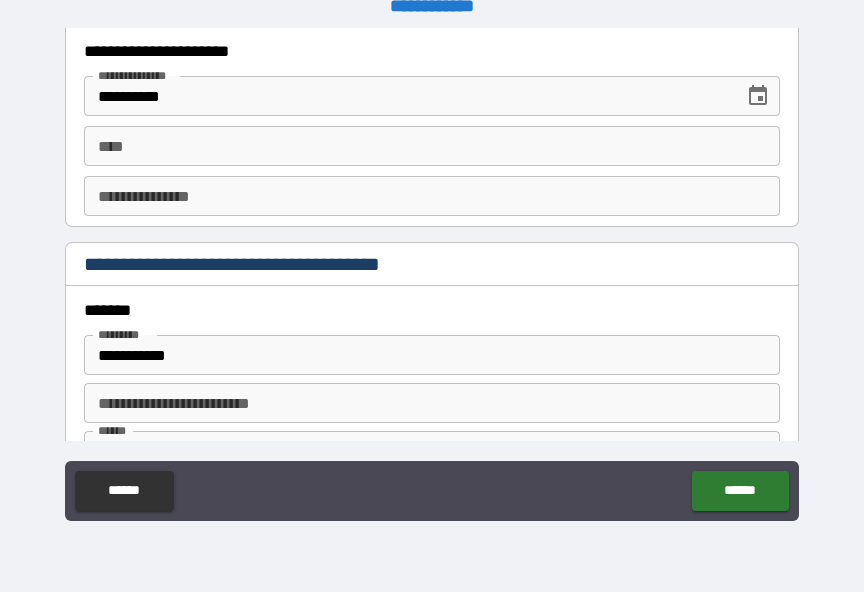 type on "**********" 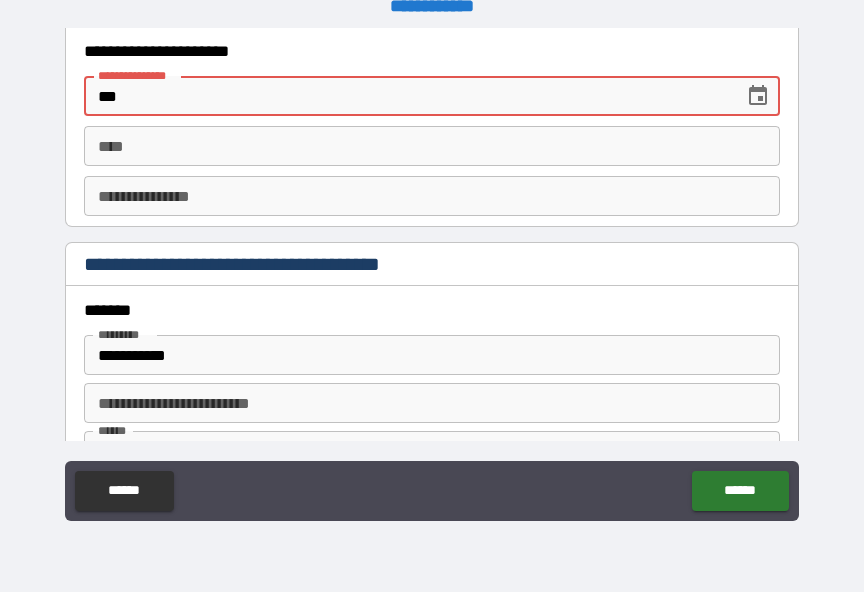 type on "*" 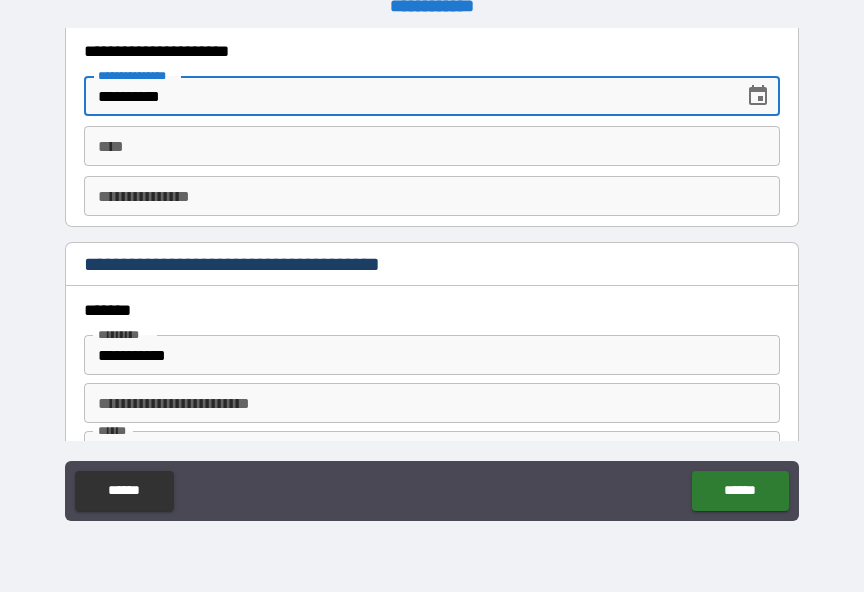 type on "**********" 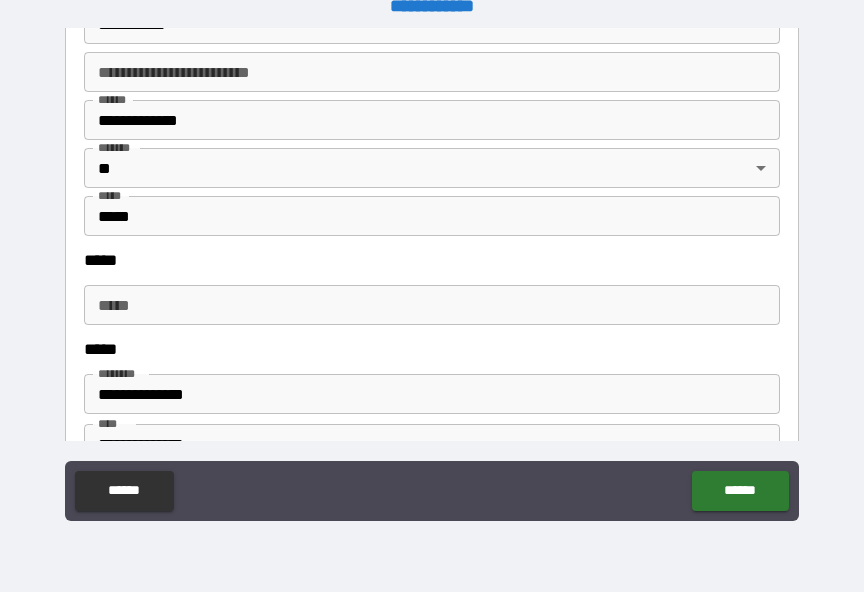 scroll, scrollTop: 2426, scrollLeft: 0, axis: vertical 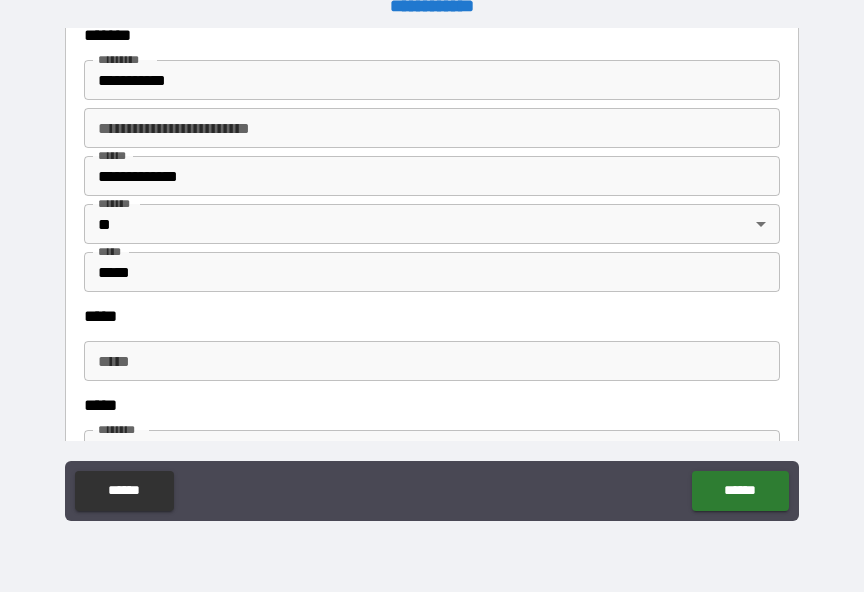 type on "**********" 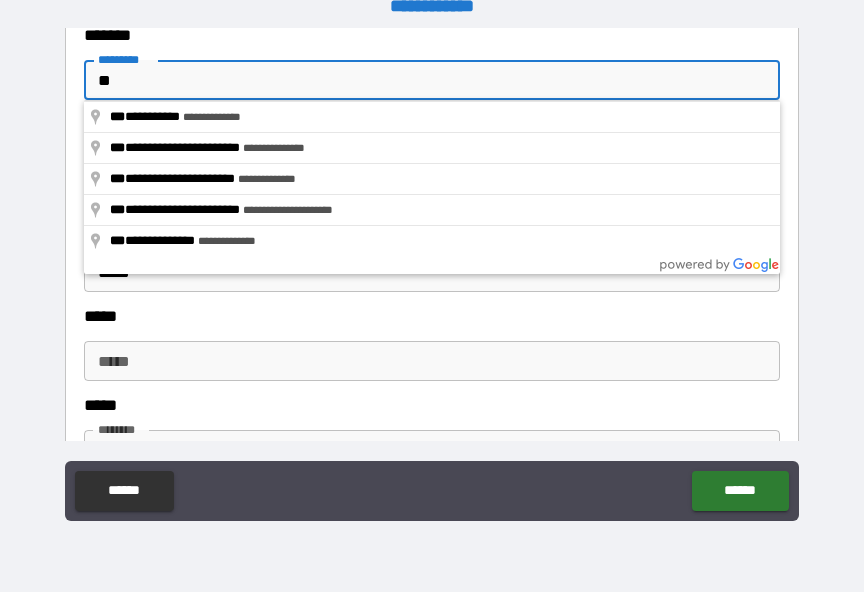 type on "*" 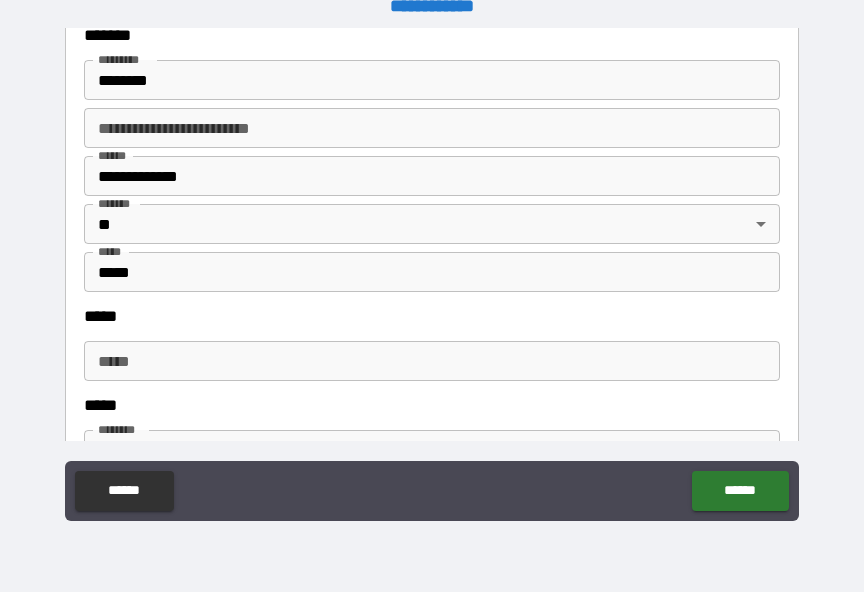 type on "**********" 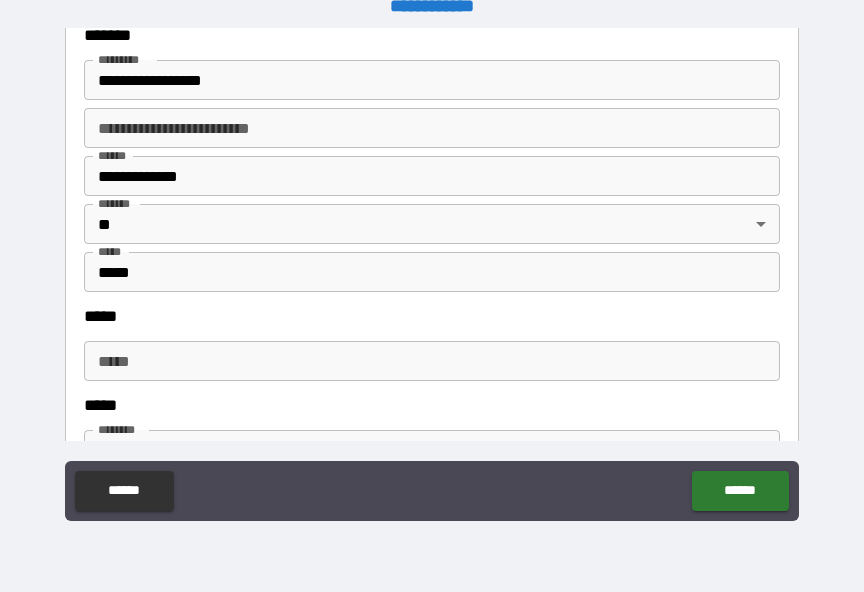 scroll, scrollTop: 25, scrollLeft: 0, axis: vertical 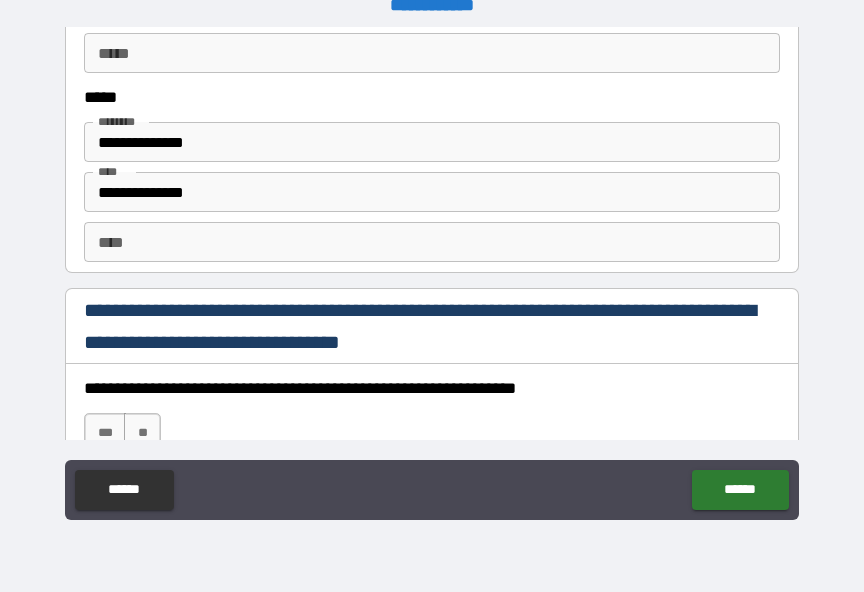 click on "**********" at bounding box center (432, 192) 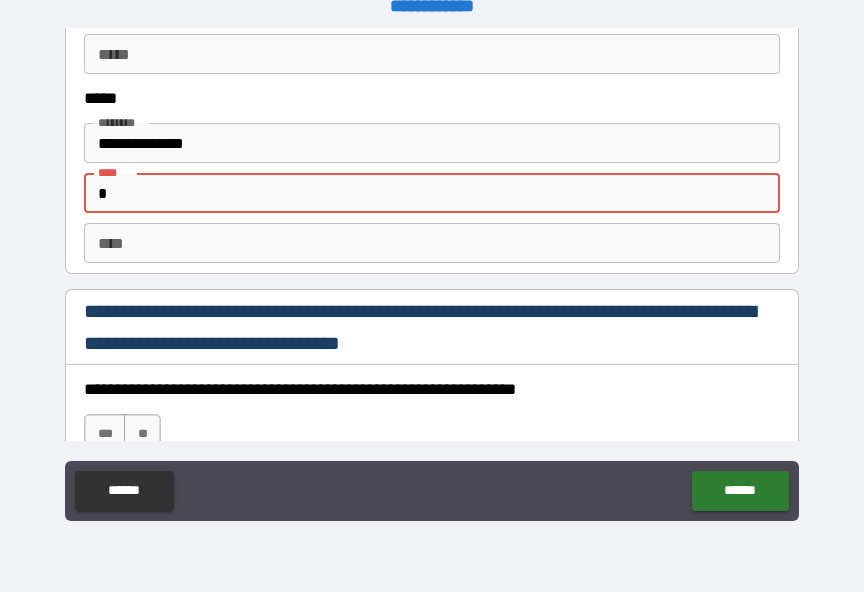 type on "*" 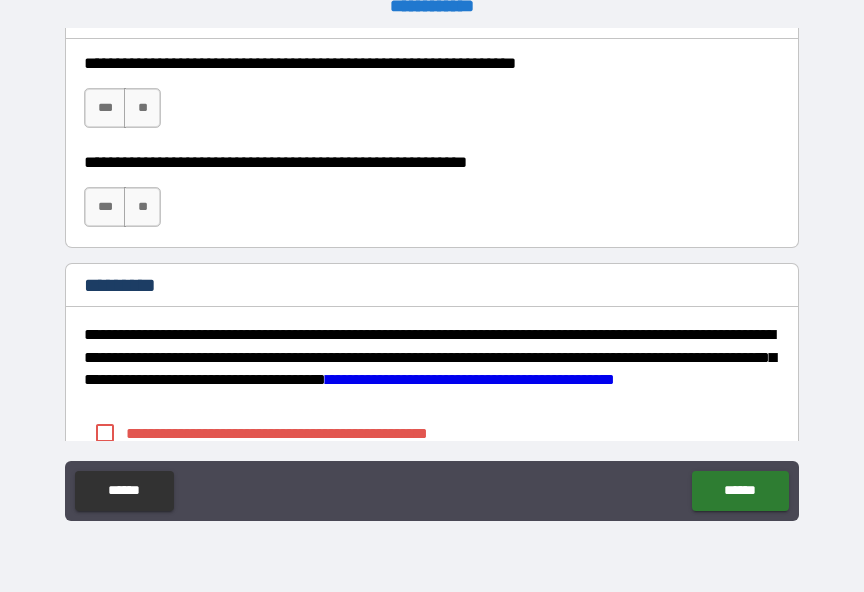 scroll, scrollTop: 3067, scrollLeft: 0, axis: vertical 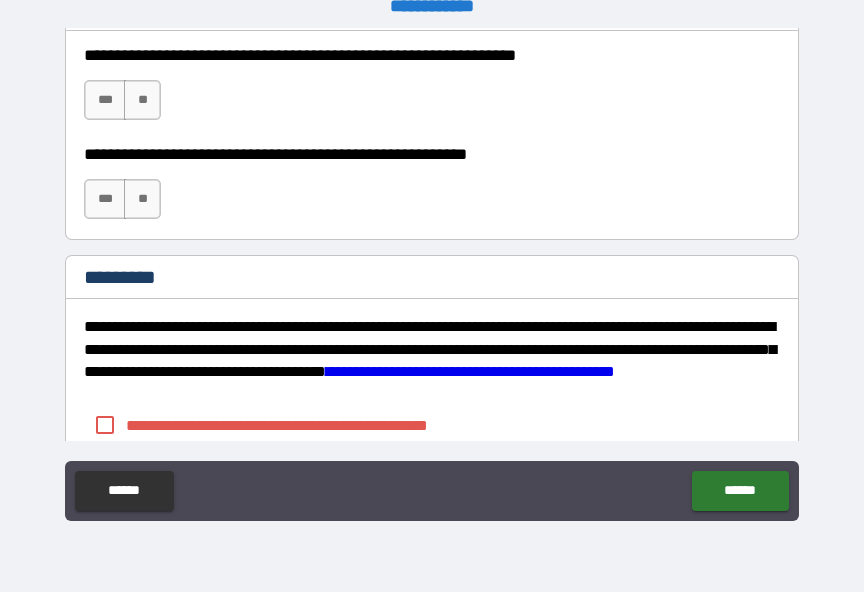 type on "**********" 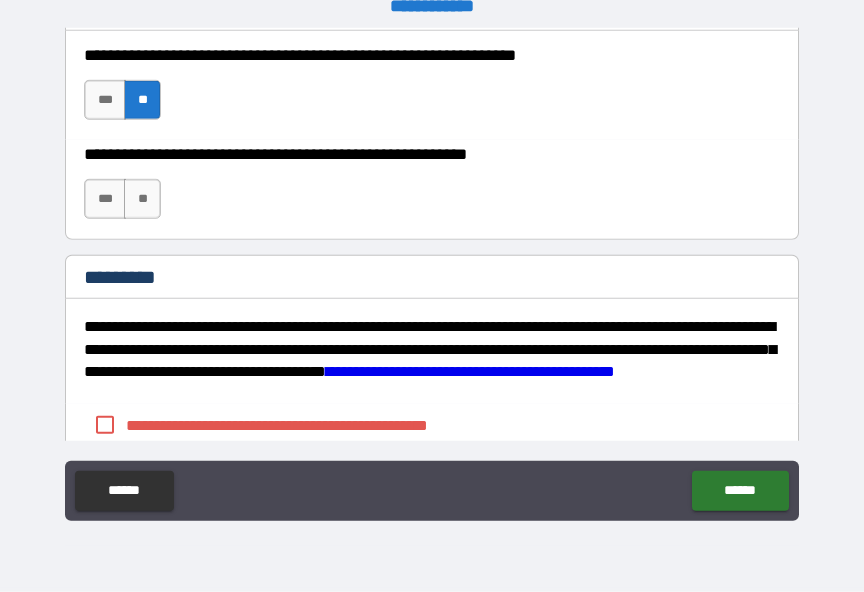 scroll, scrollTop: 25, scrollLeft: 0, axis: vertical 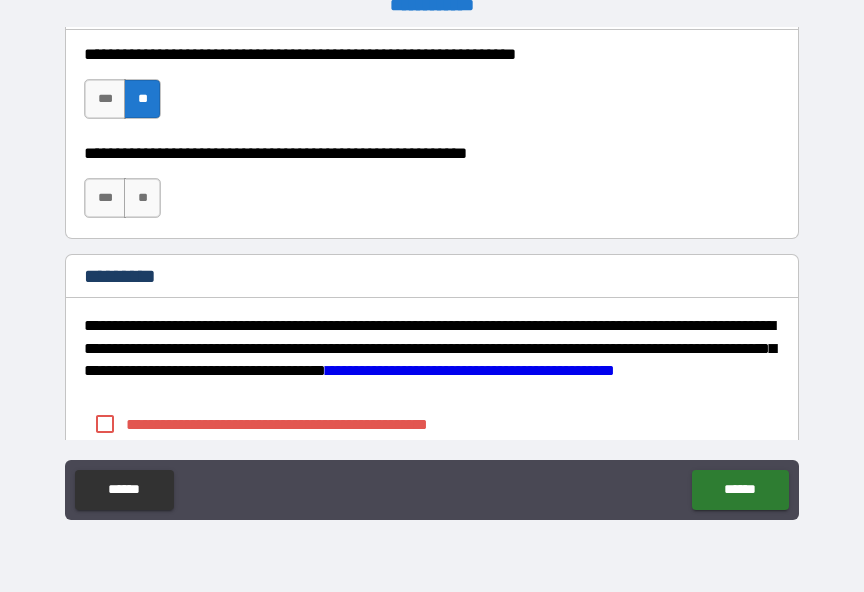 click on "***" at bounding box center (105, 198) 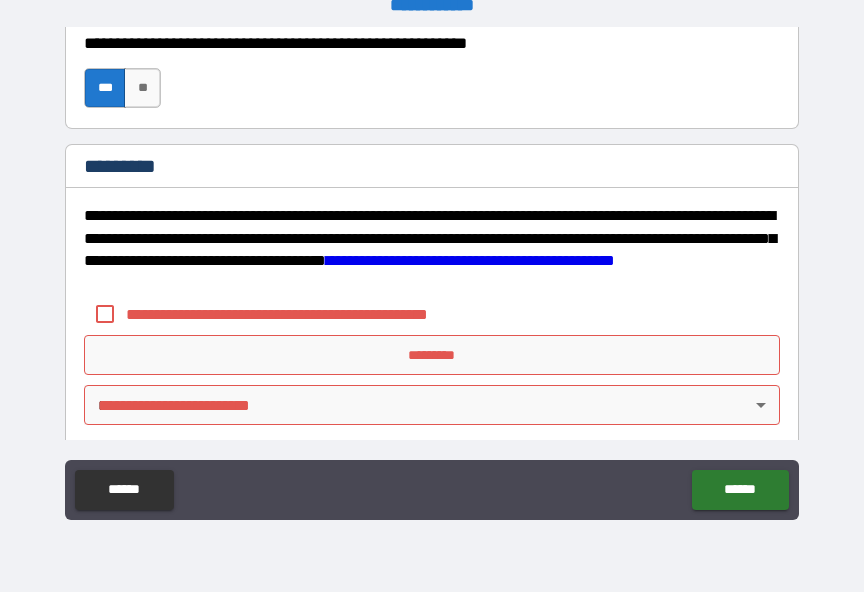 scroll, scrollTop: 3178, scrollLeft: 0, axis: vertical 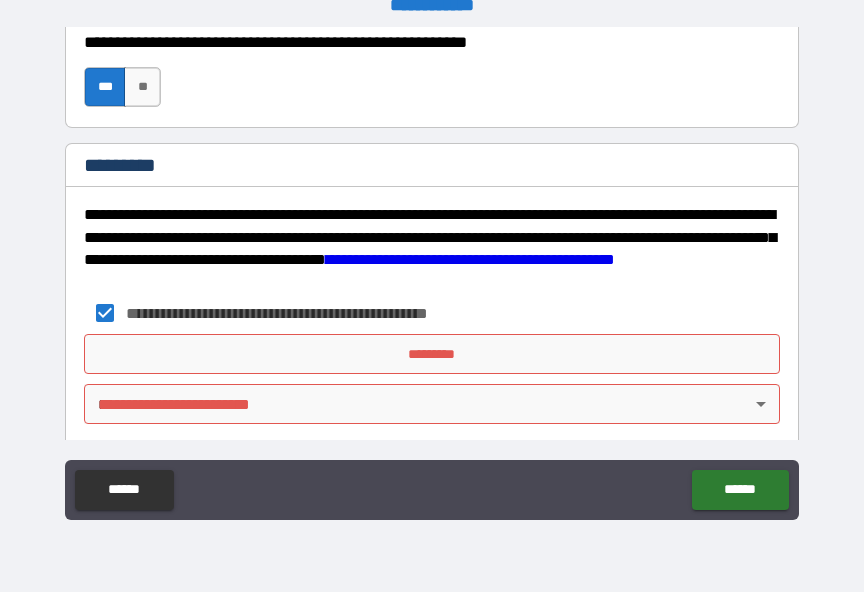 click on "*********" at bounding box center (432, 354) 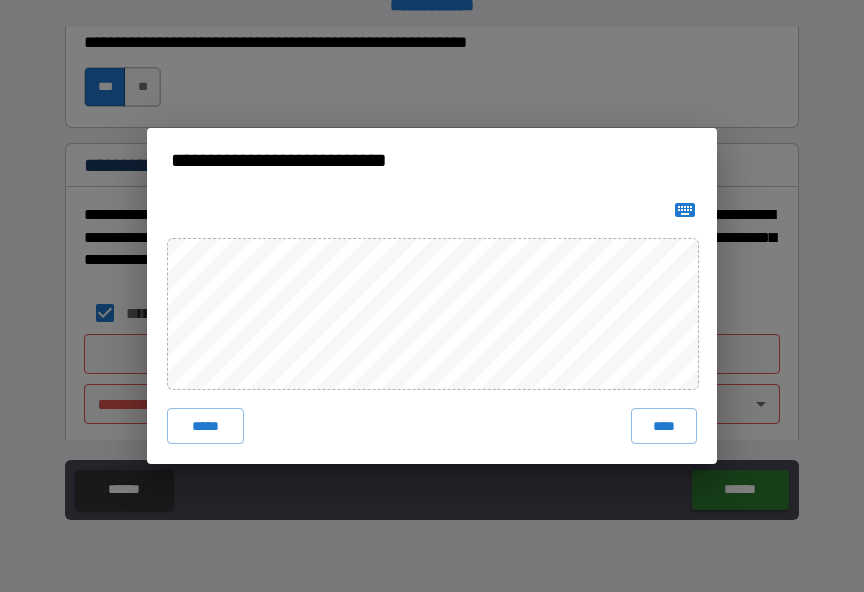 click on "****" at bounding box center [664, 426] 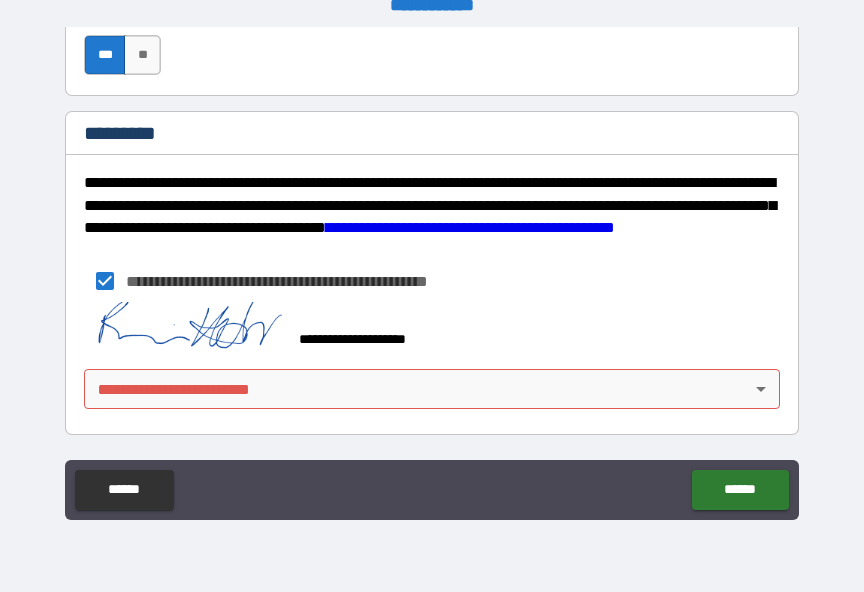 scroll, scrollTop: 3210, scrollLeft: 0, axis: vertical 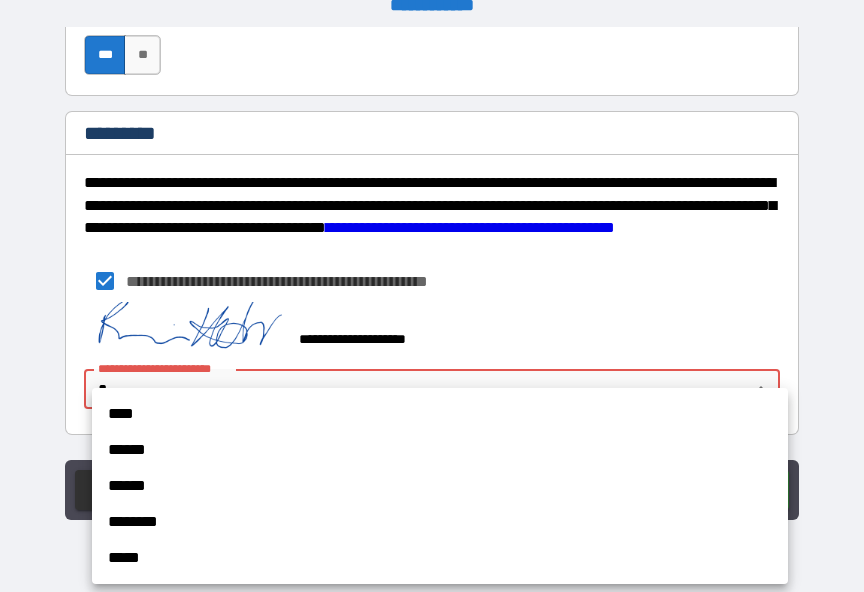 click on "******" at bounding box center (440, 486) 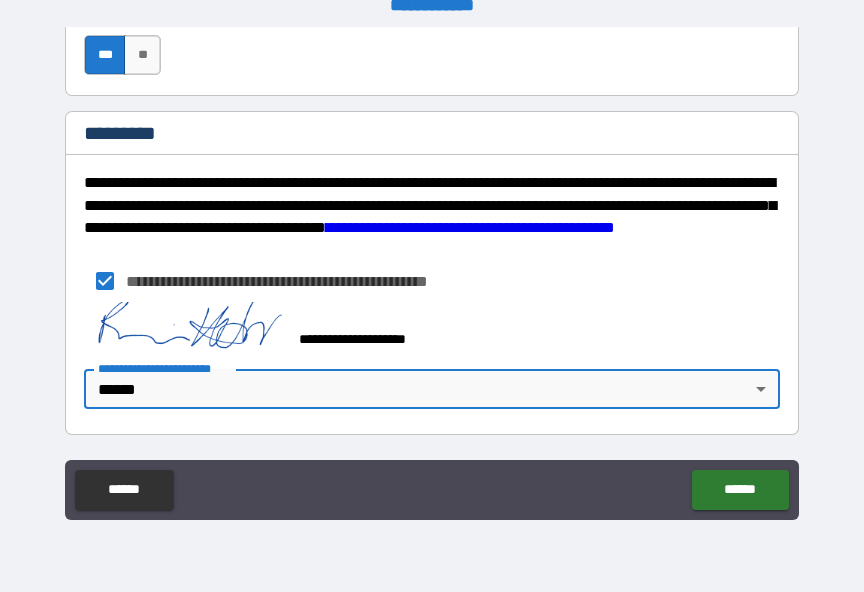 click on "**********" at bounding box center [432, 283] 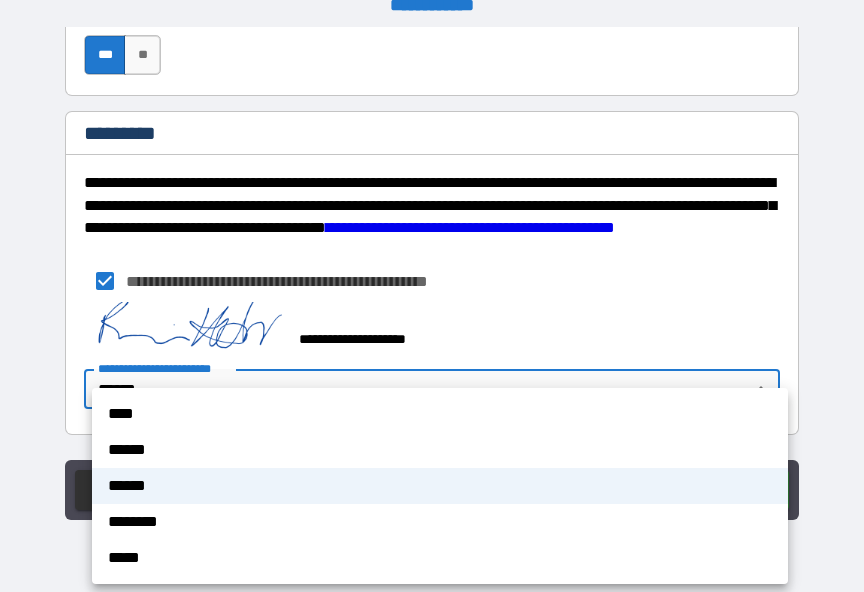 click on "******" at bounding box center [440, 450] 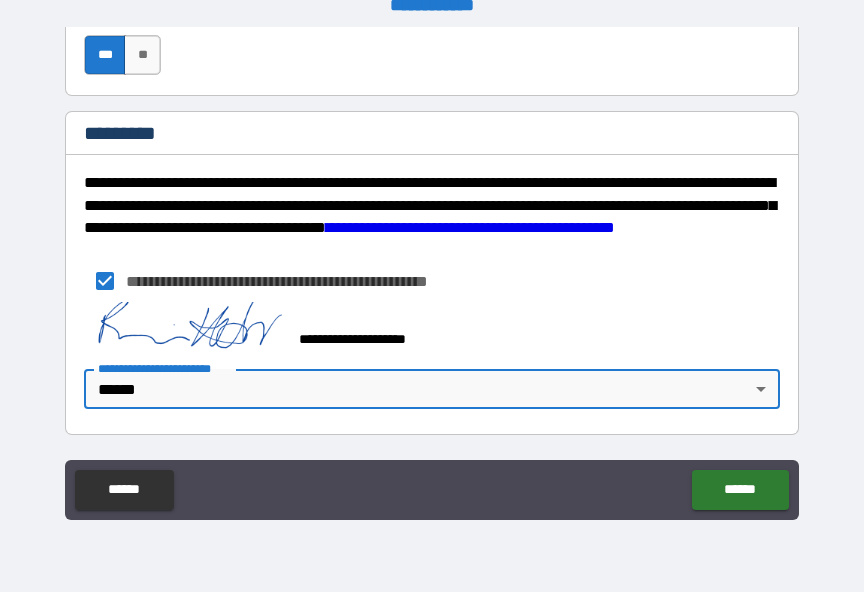 scroll, scrollTop: 3210, scrollLeft: 0, axis: vertical 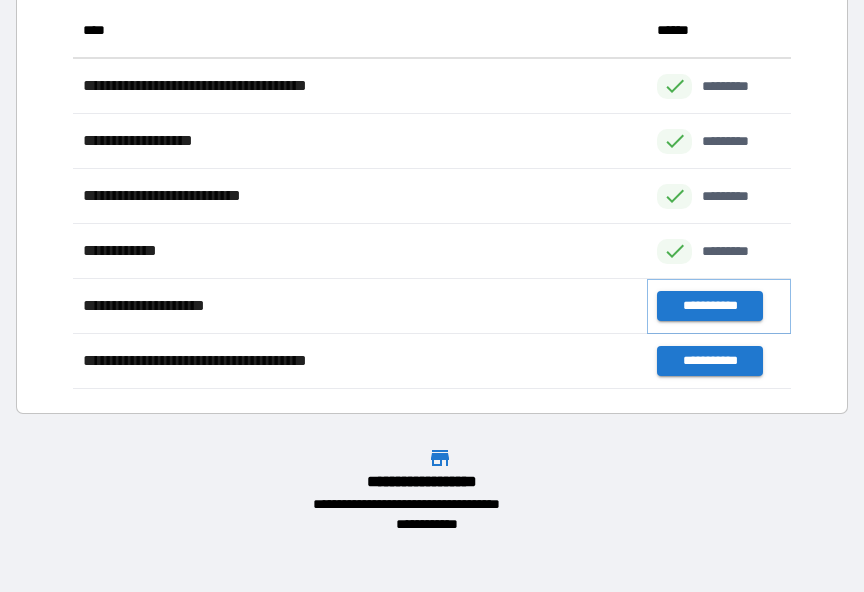 click on "**********" at bounding box center (709, 306) 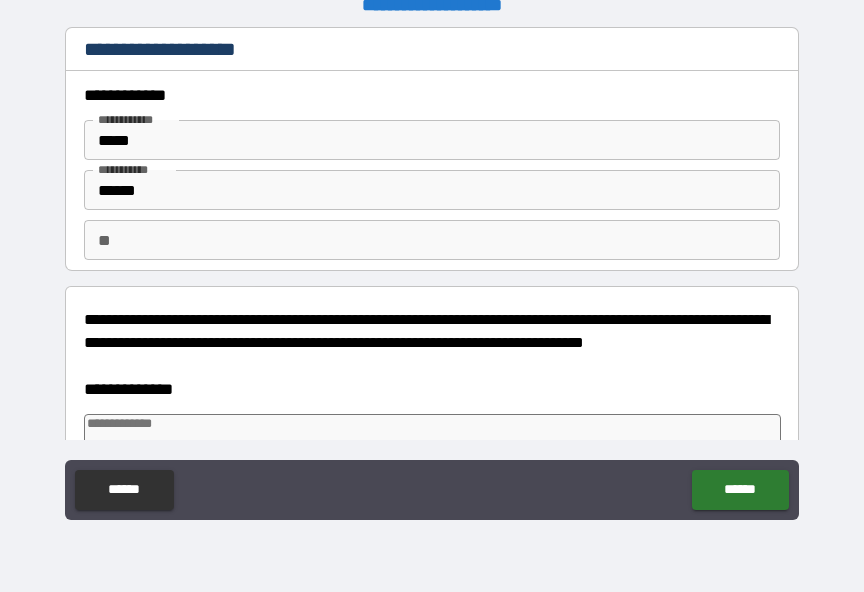 type on "*" 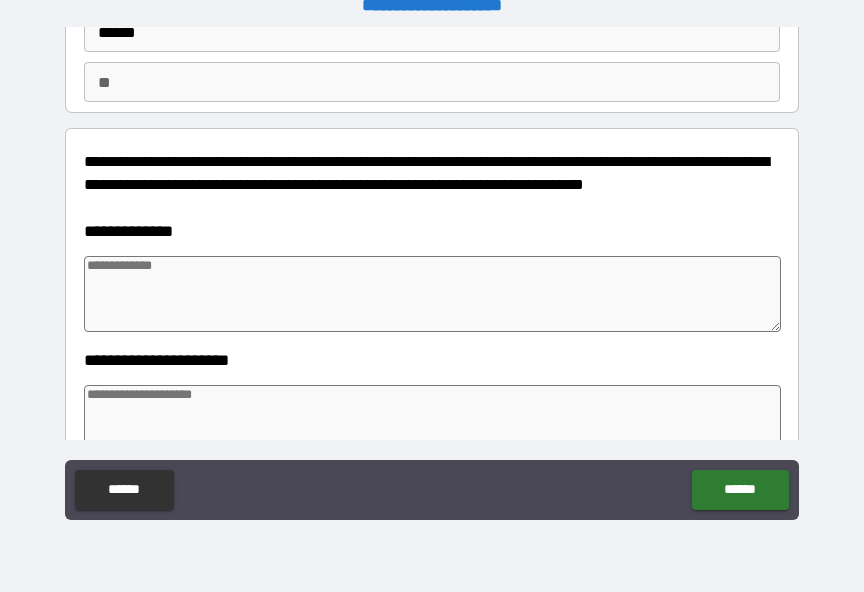 scroll, scrollTop: 160, scrollLeft: 0, axis: vertical 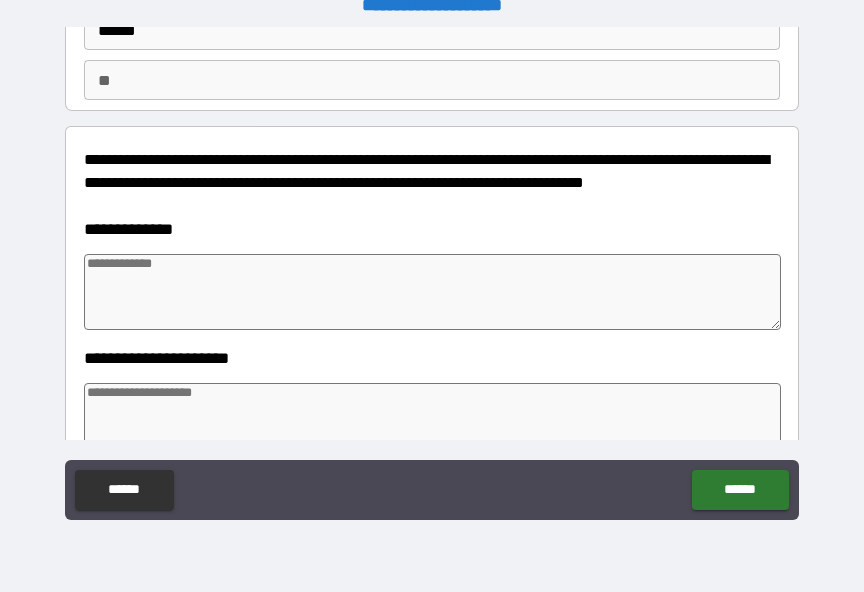 click on "**" at bounding box center (432, 80) 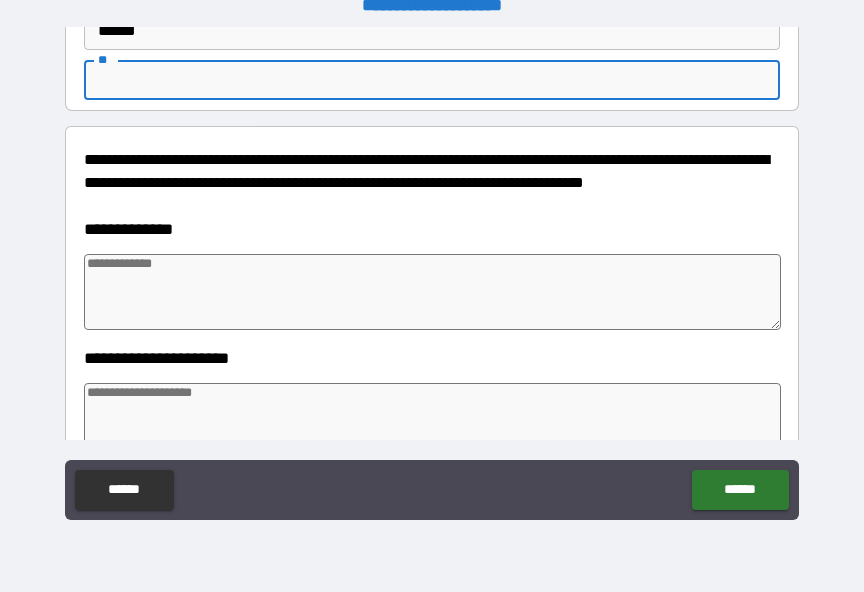 scroll, scrollTop: 24, scrollLeft: 0, axis: vertical 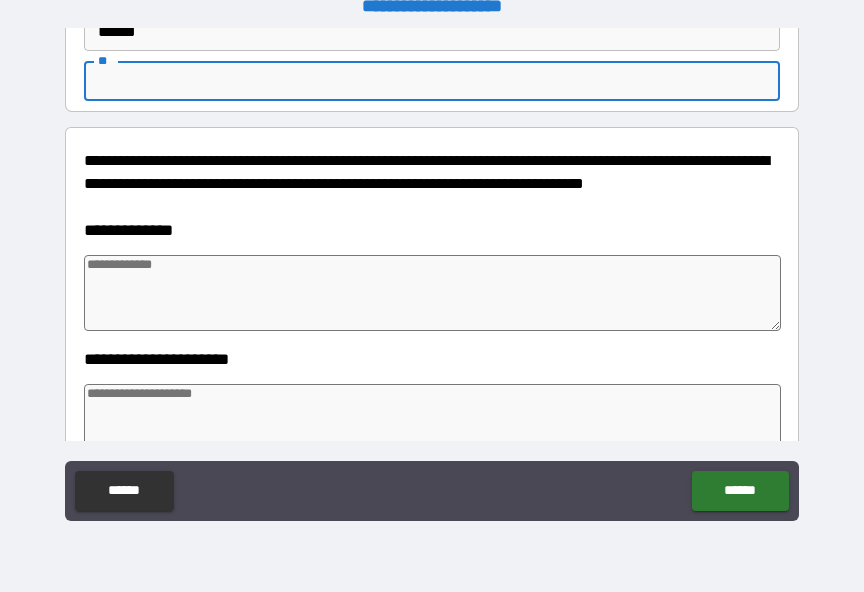 type on "*" 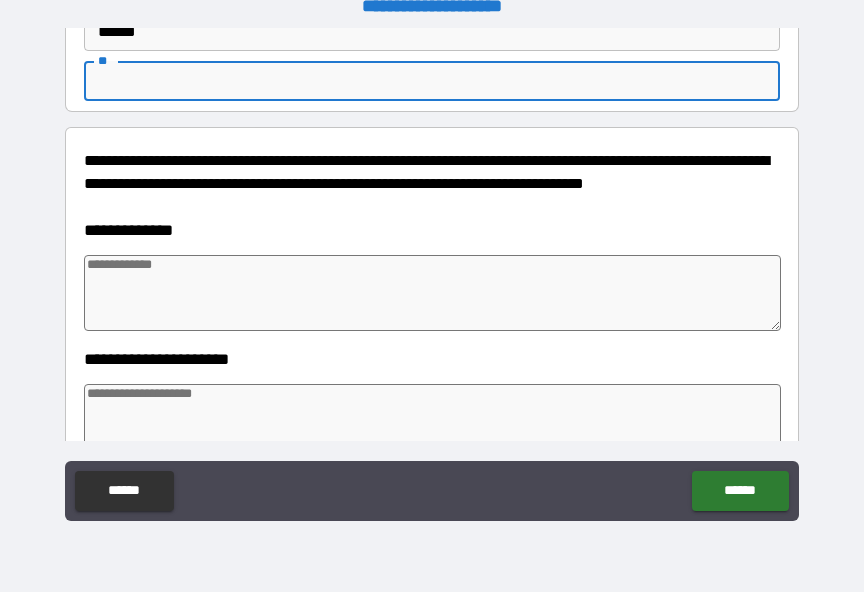 type on "*" 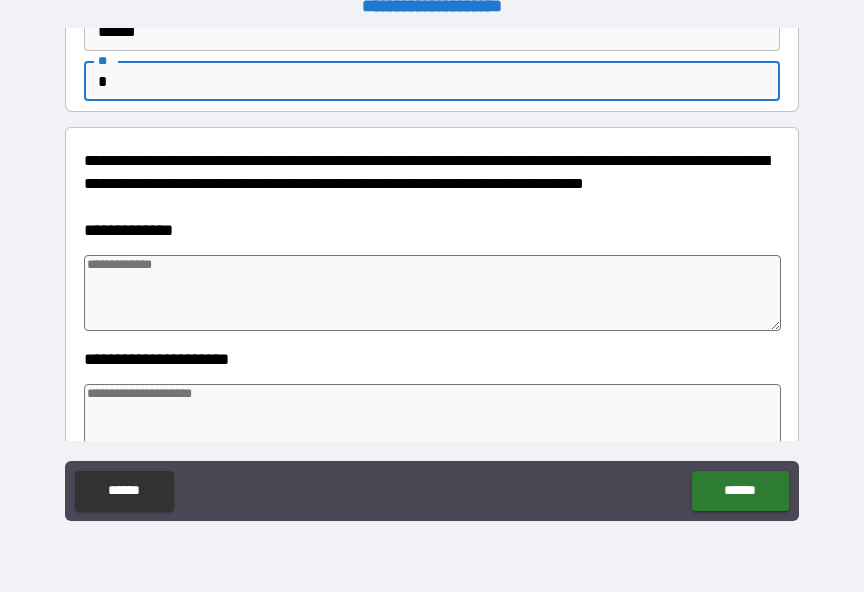 type on "*" 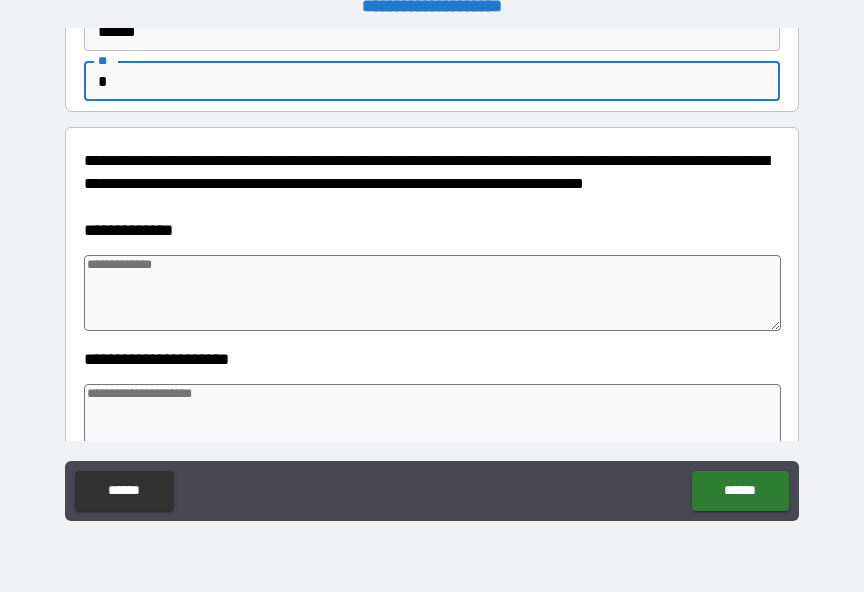 type on "*" 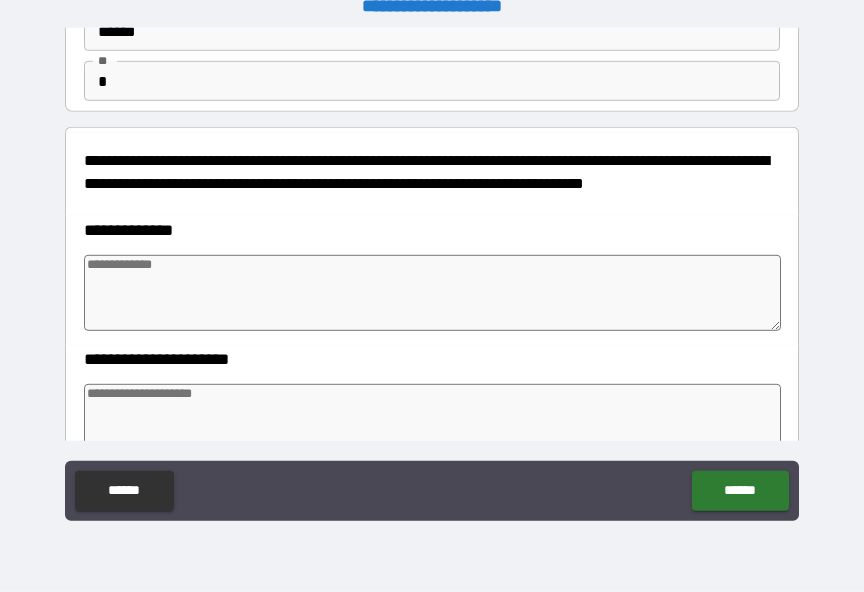 scroll, scrollTop: 25, scrollLeft: 0, axis: vertical 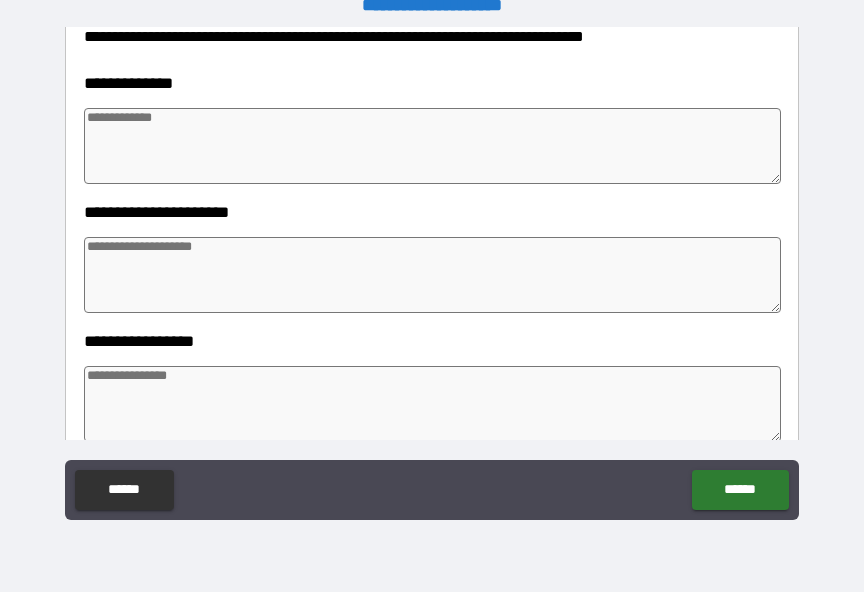 click at bounding box center (432, 146) 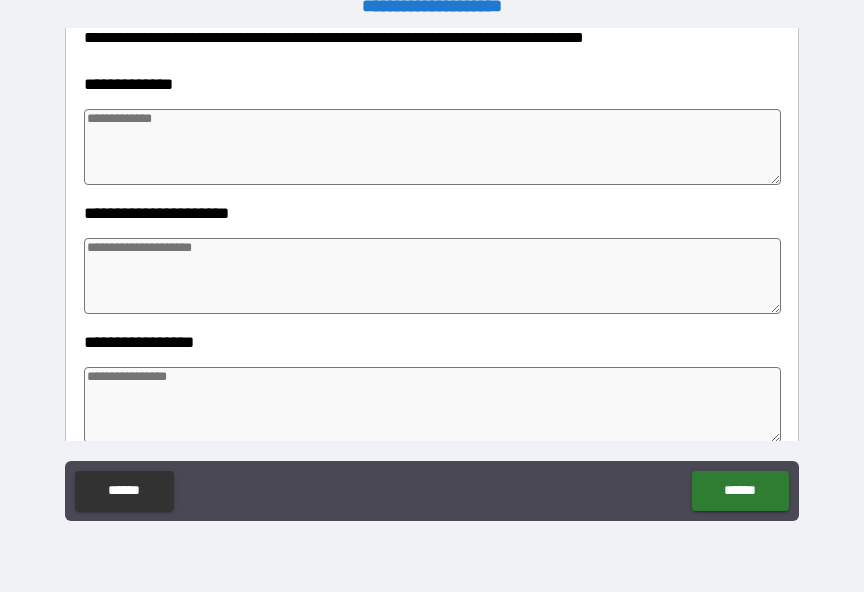 type on "*" 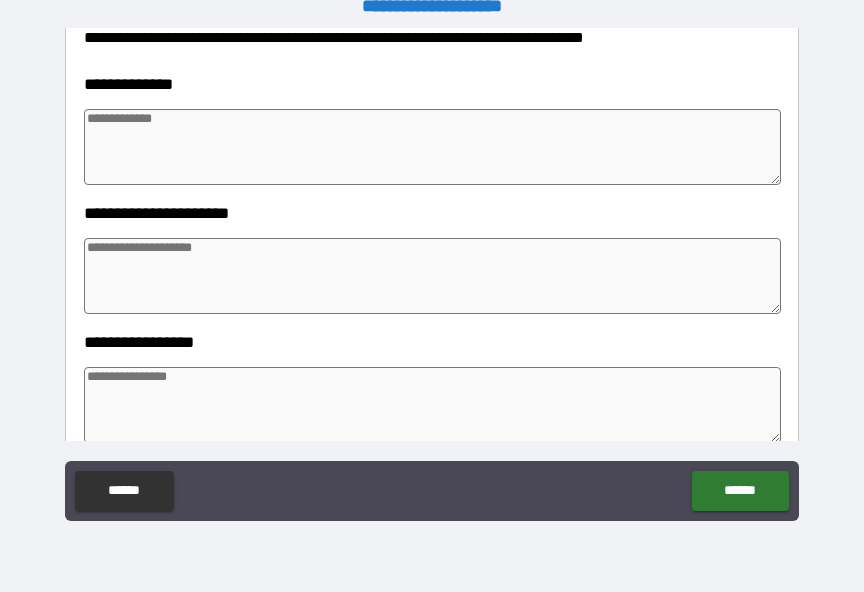 type on "*" 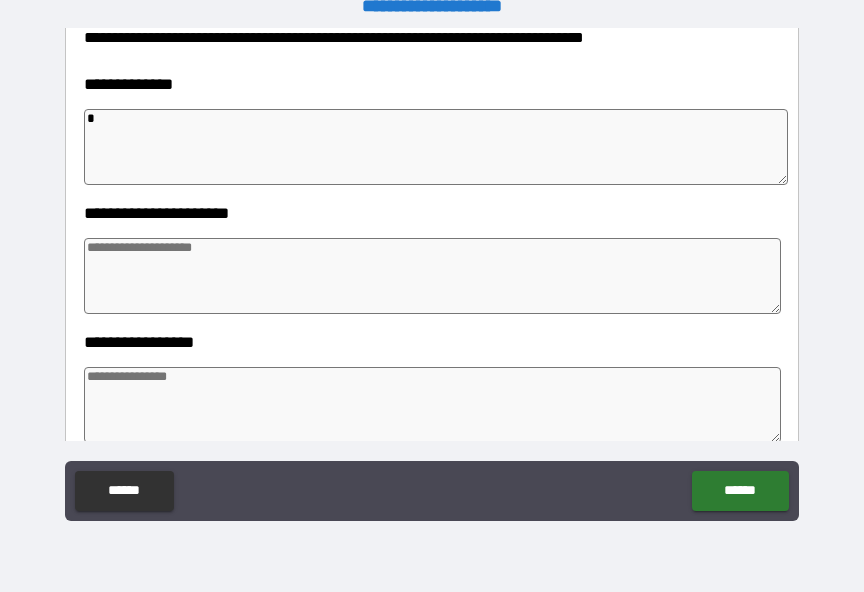 type on "**" 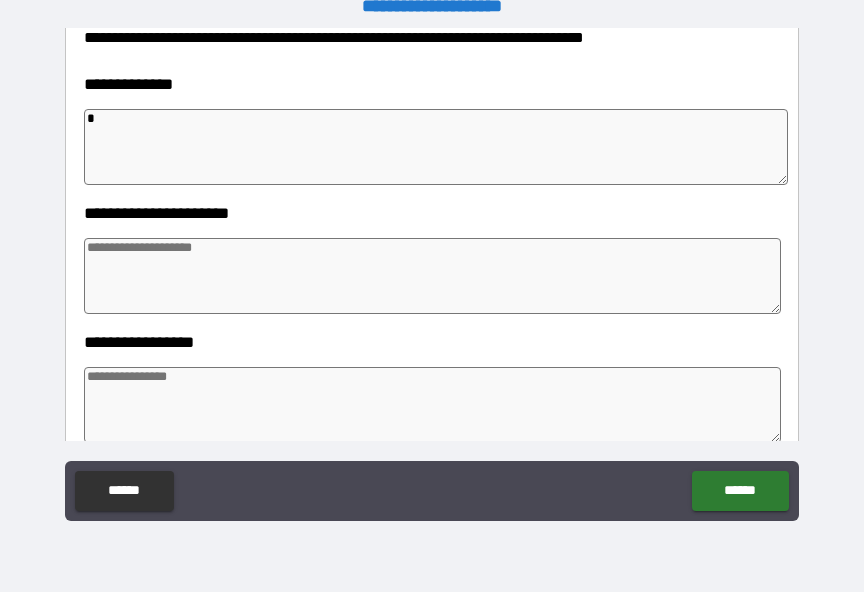 type on "*" 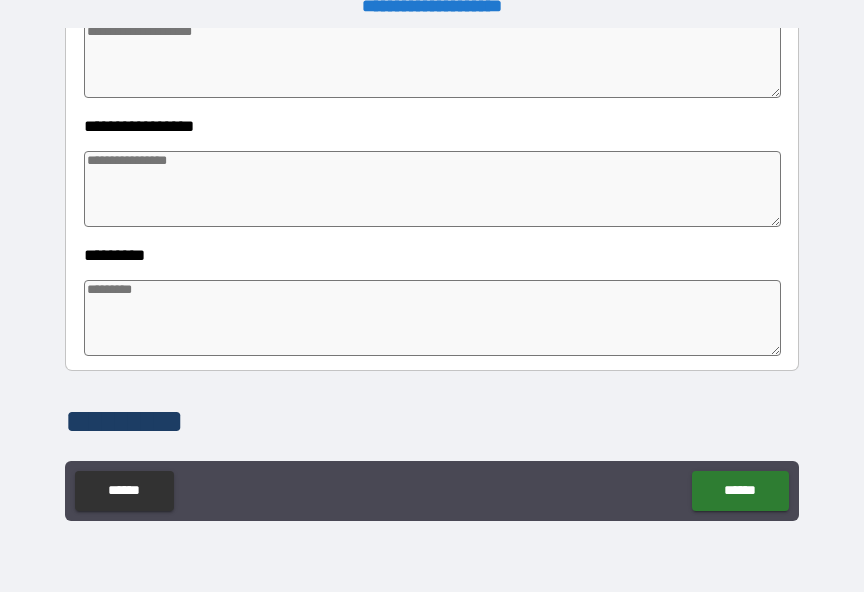 scroll, scrollTop: 523, scrollLeft: 0, axis: vertical 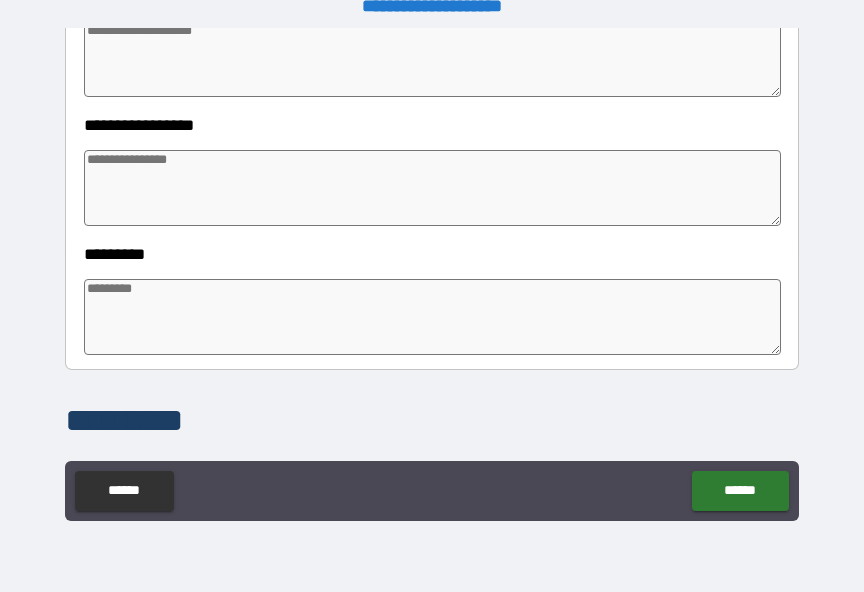 click at bounding box center [432, 188] 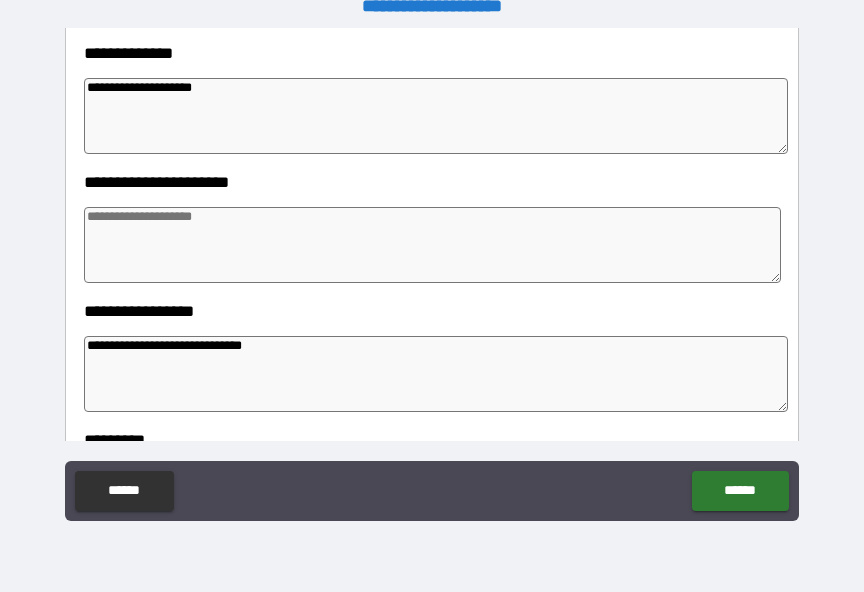 scroll, scrollTop: 340, scrollLeft: 0, axis: vertical 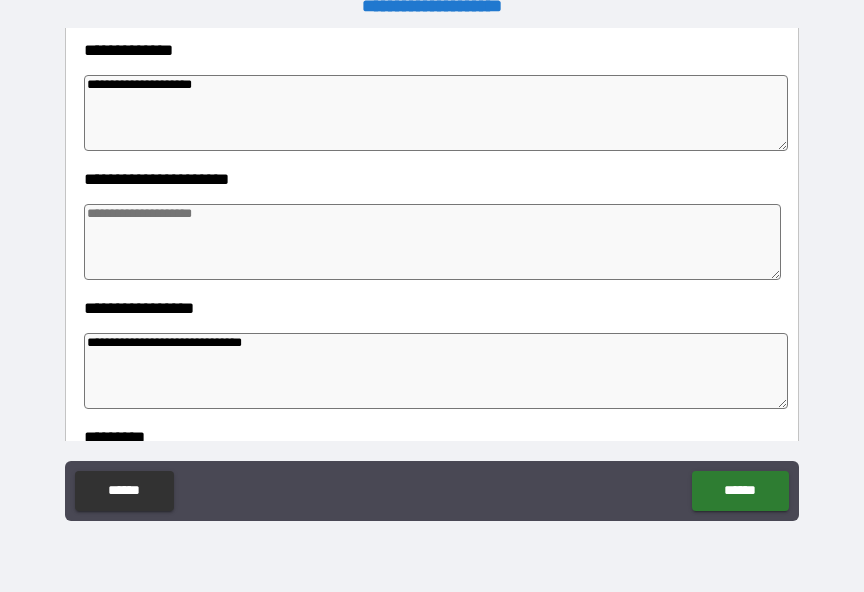 click at bounding box center [432, 242] 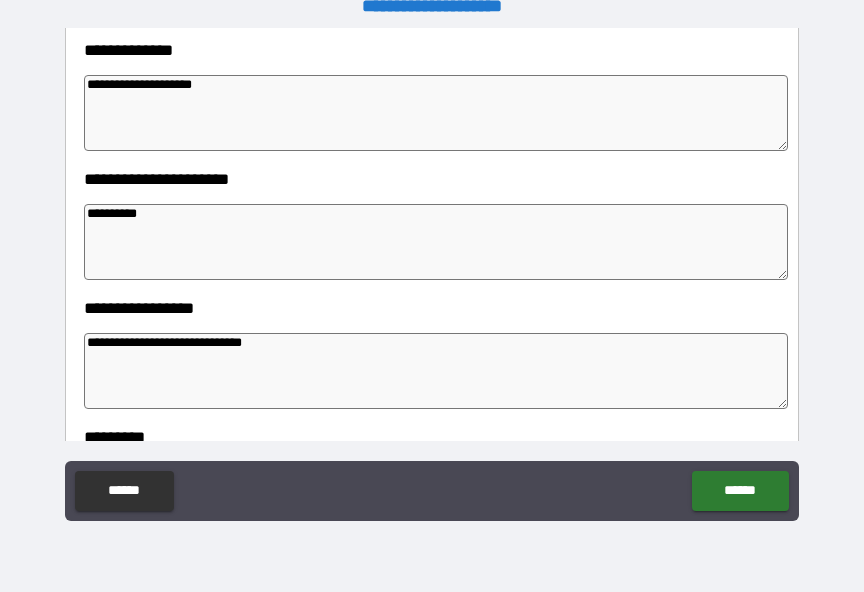 click on "**********" at bounding box center [438, 229] 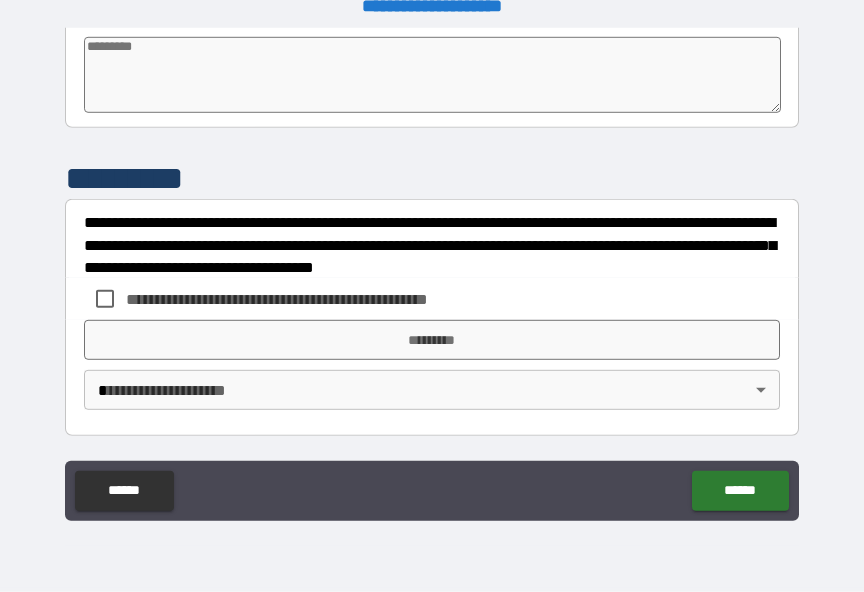 scroll, scrollTop: 765, scrollLeft: 0, axis: vertical 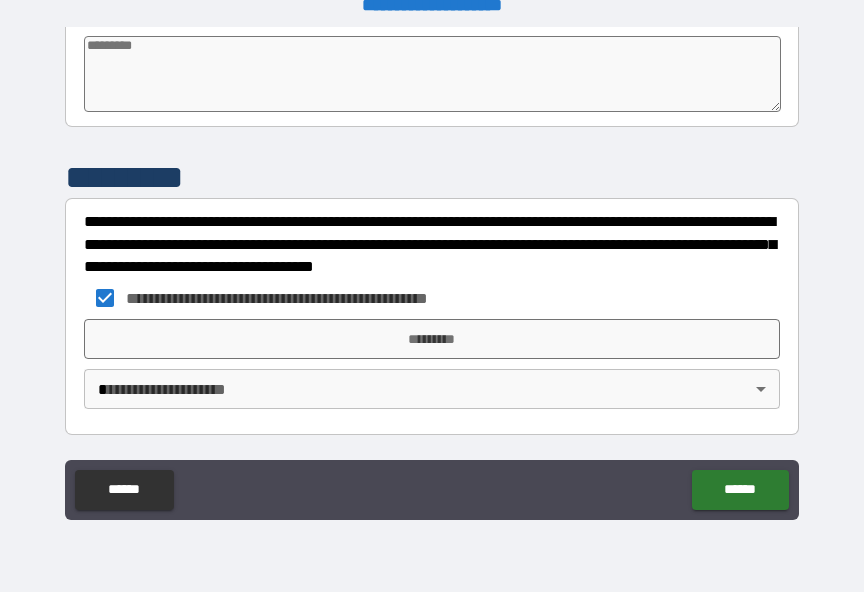 click on "*********" at bounding box center [432, 339] 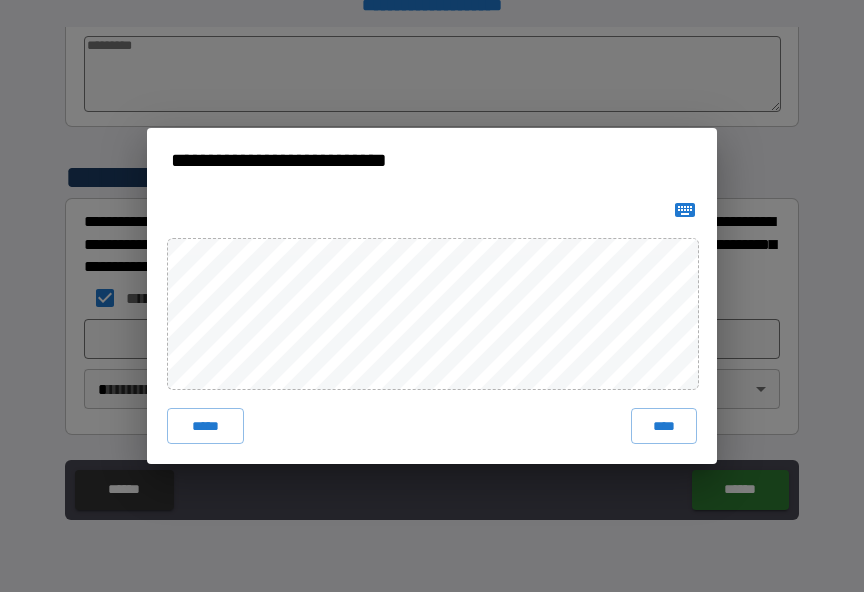 click on "****" at bounding box center [664, 426] 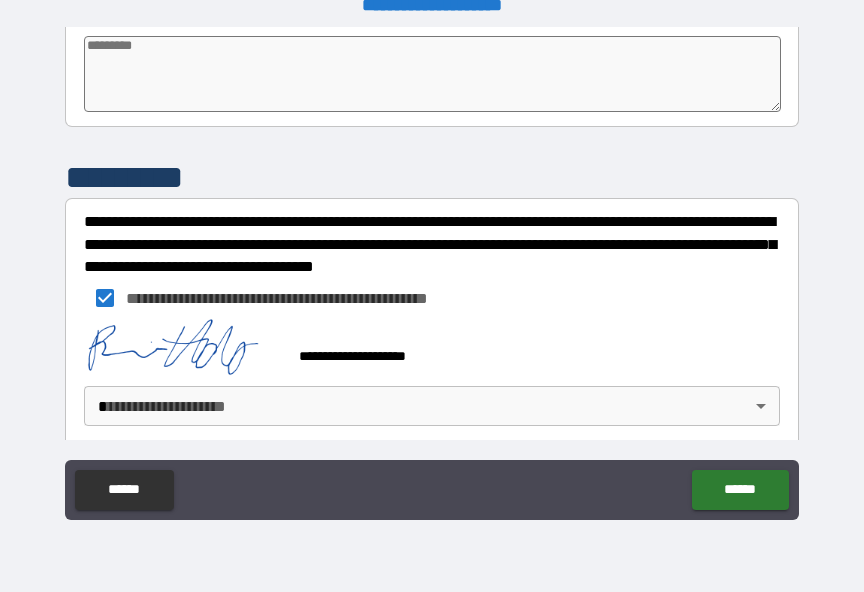 scroll, scrollTop: 755, scrollLeft: 0, axis: vertical 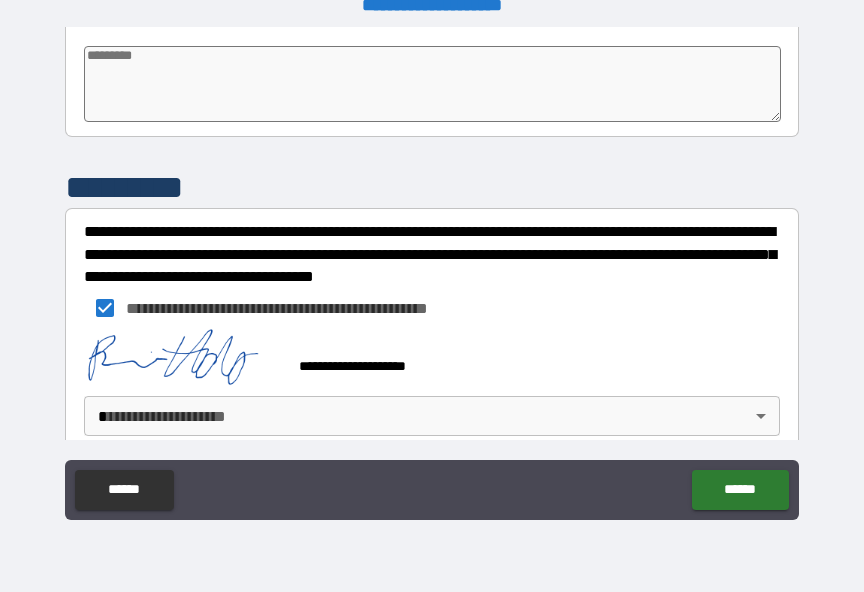 click on "**********" at bounding box center [432, 283] 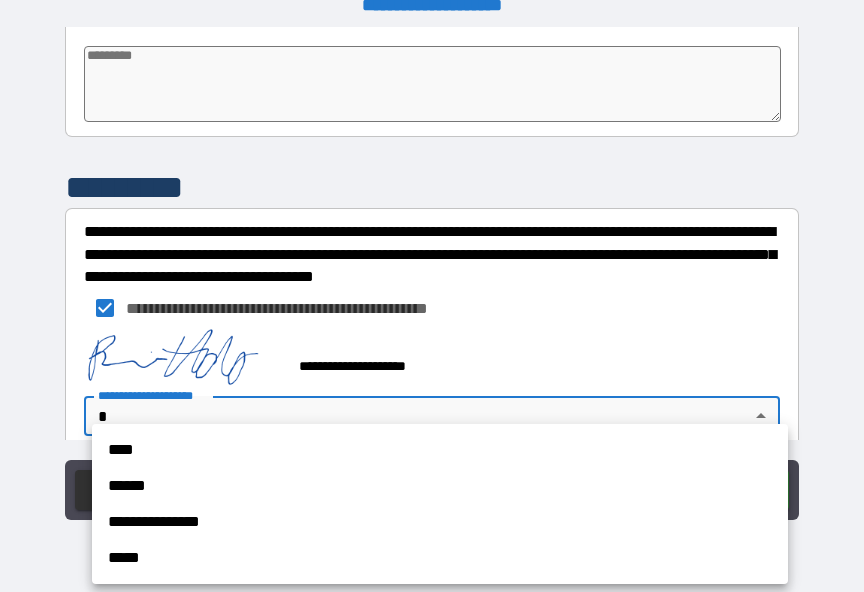 click on "**********" at bounding box center (440, 522) 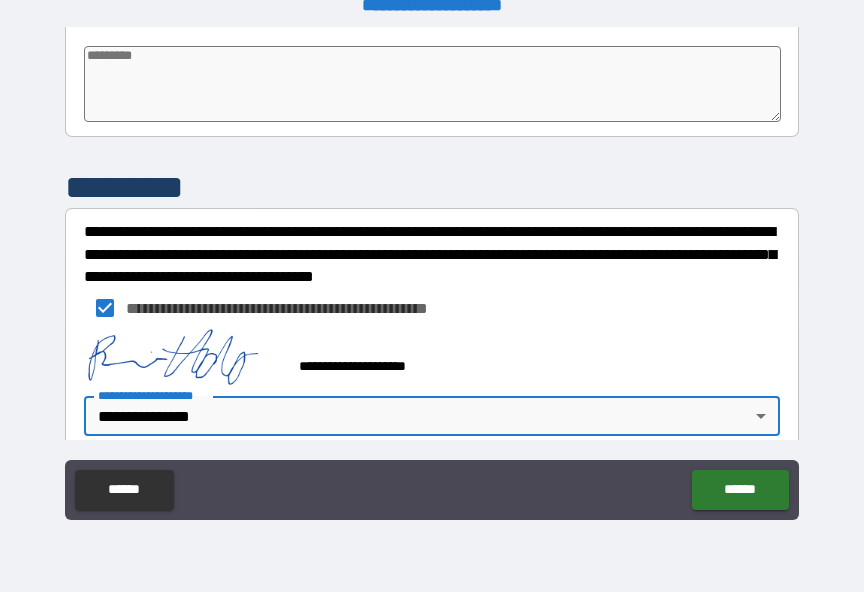 click on "******" at bounding box center (740, 490) 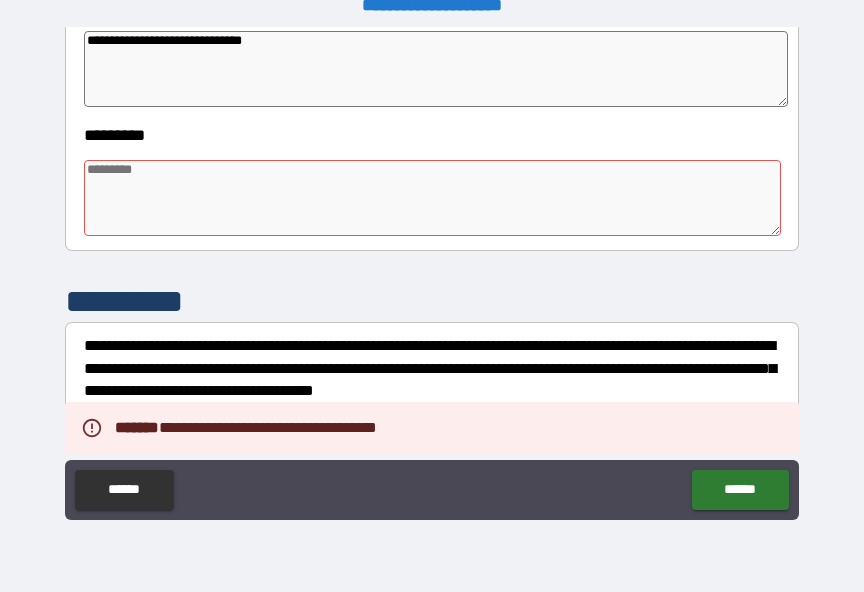 scroll, scrollTop: 647, scrollLeft: 0, axis: vertical 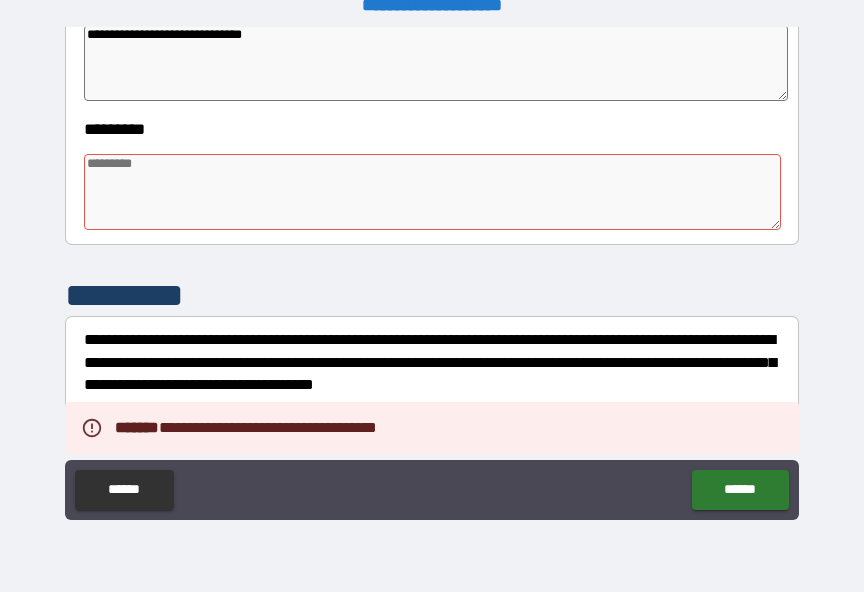 click at bounding box center (432, 192) 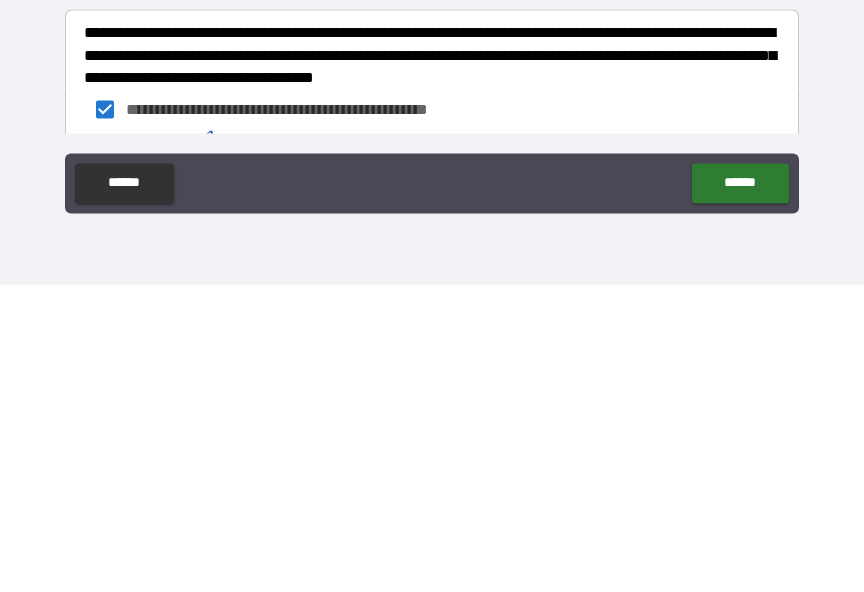 scroll, scrollTop: 25, scrollLeft: 0, axis: vertical 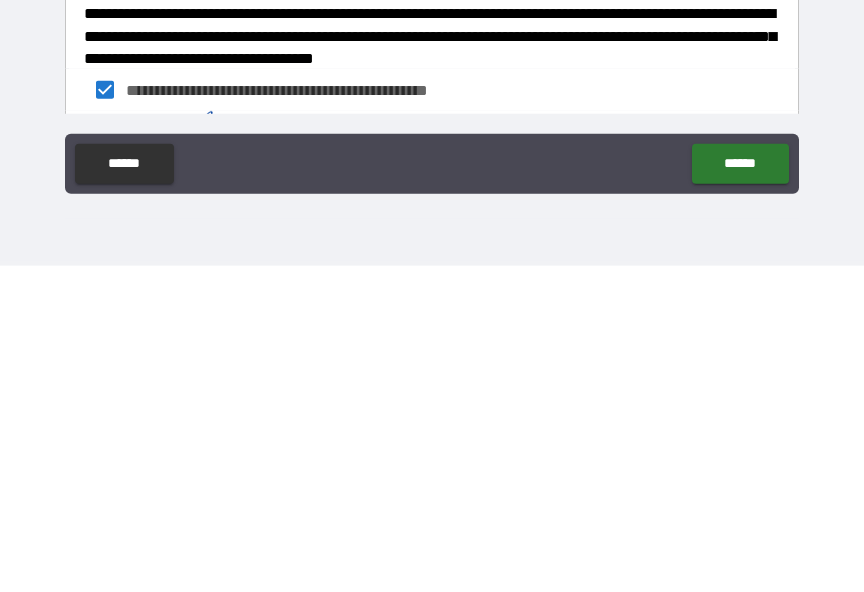 click on "******" at bounding box center [740, 490] 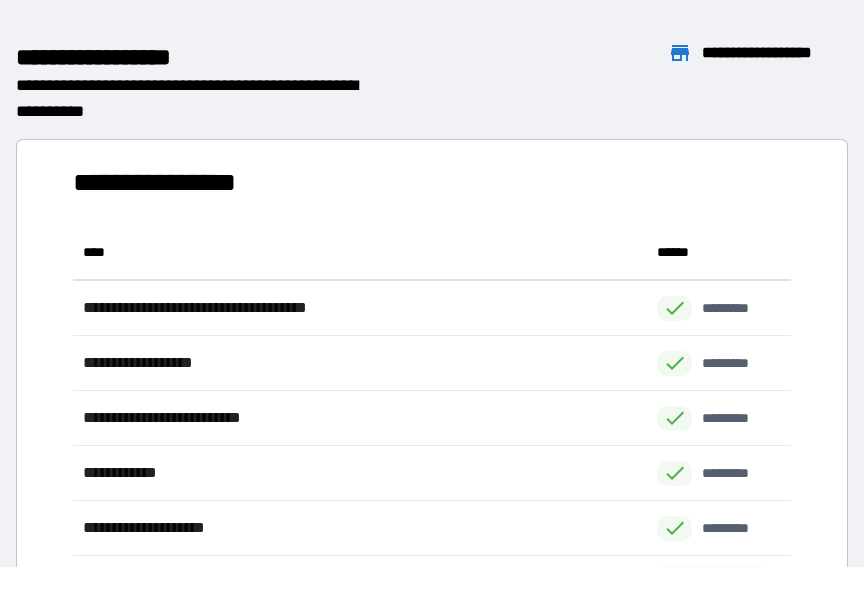 scroll, scrollTop: 1, scrollLeft: 1, axis: both 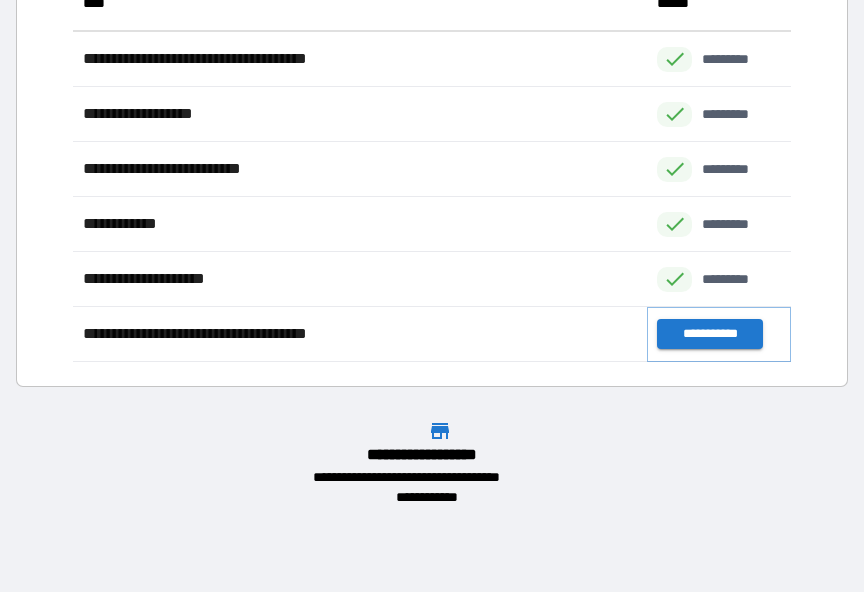click on "**********" at bounding box center [709, 334] 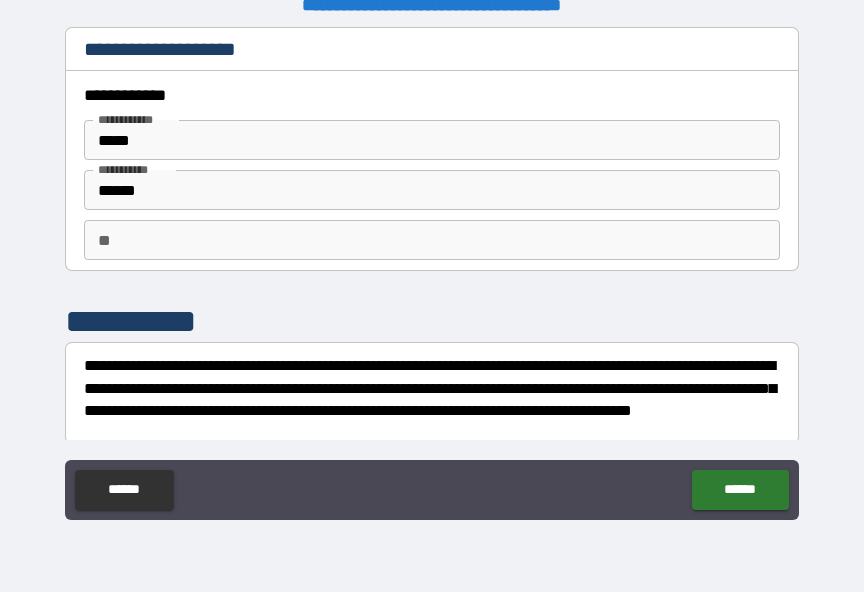 click on "**" at bounding box center (432, 240) 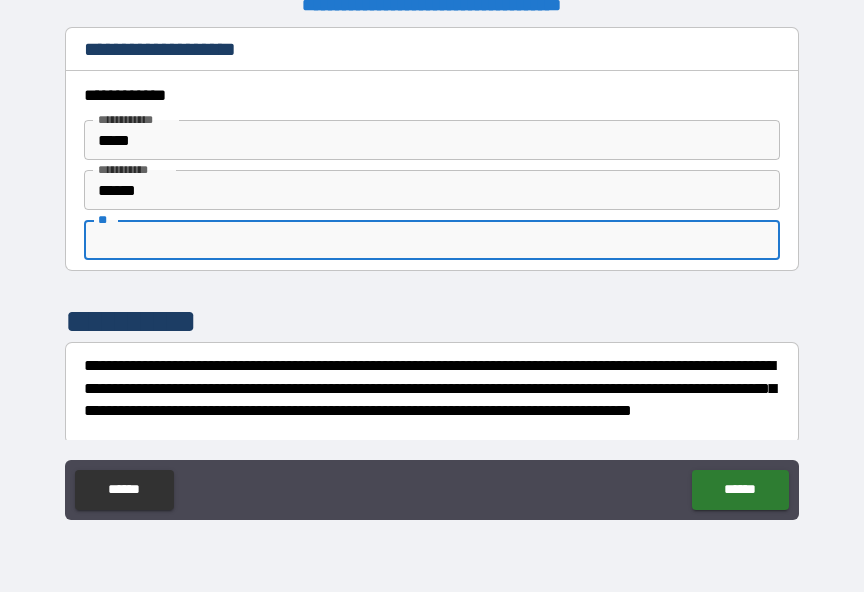 scroll, scrollTop: 24, scrollLeft: 0, axis: vertical 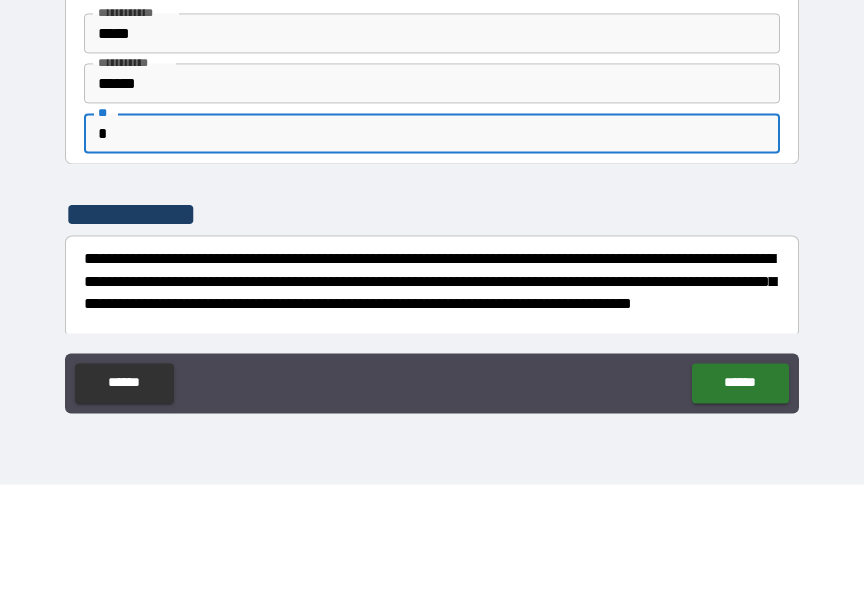 click on "**********" at bounding box center (432, 287) 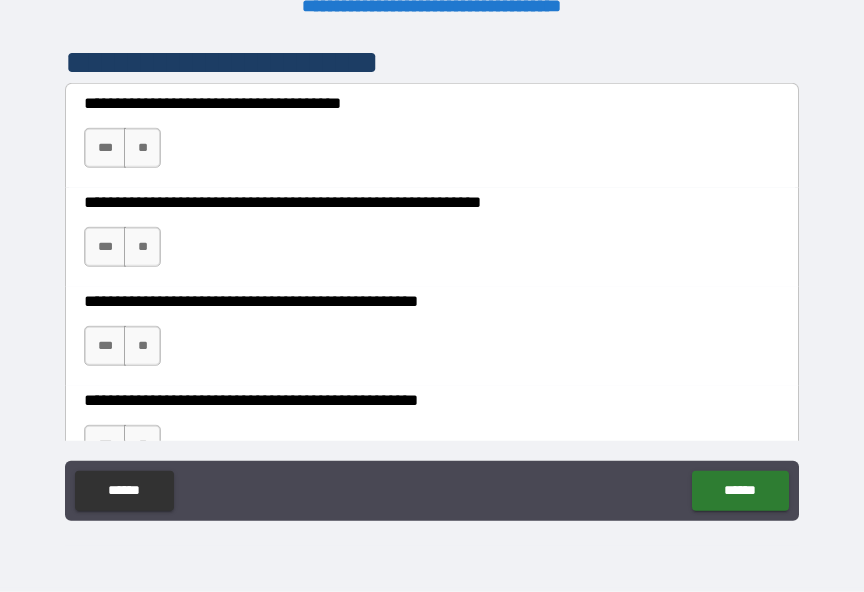 scroll, scrollTop: 437, scrollLeft: 0, axis: vertical 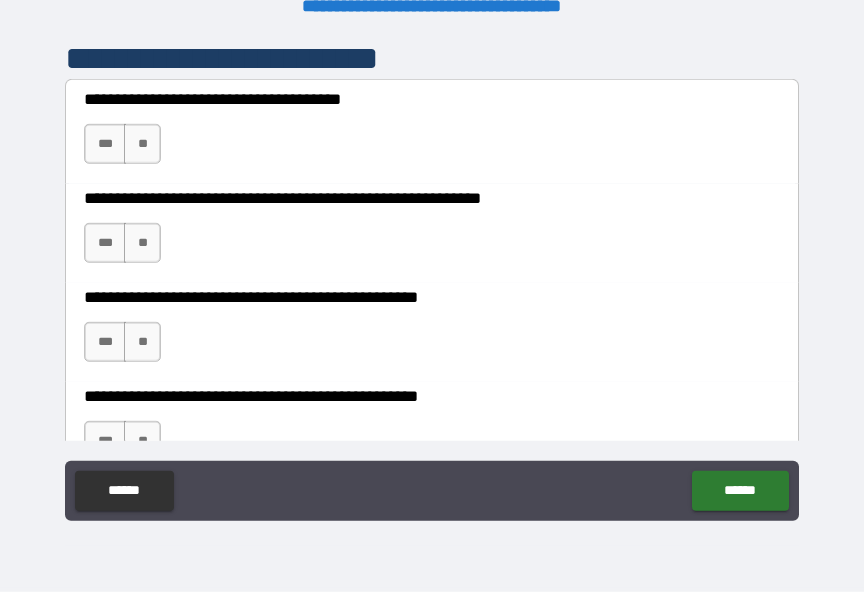 click on "***" at bounding box center (105, 144) 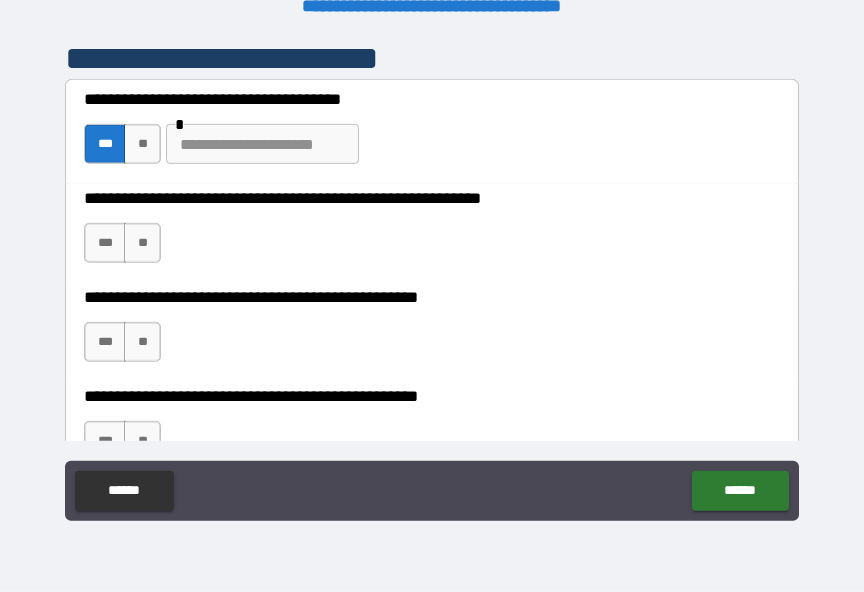 scroll, scrollTop: 25, scrollLeft: 0, axis: vertical 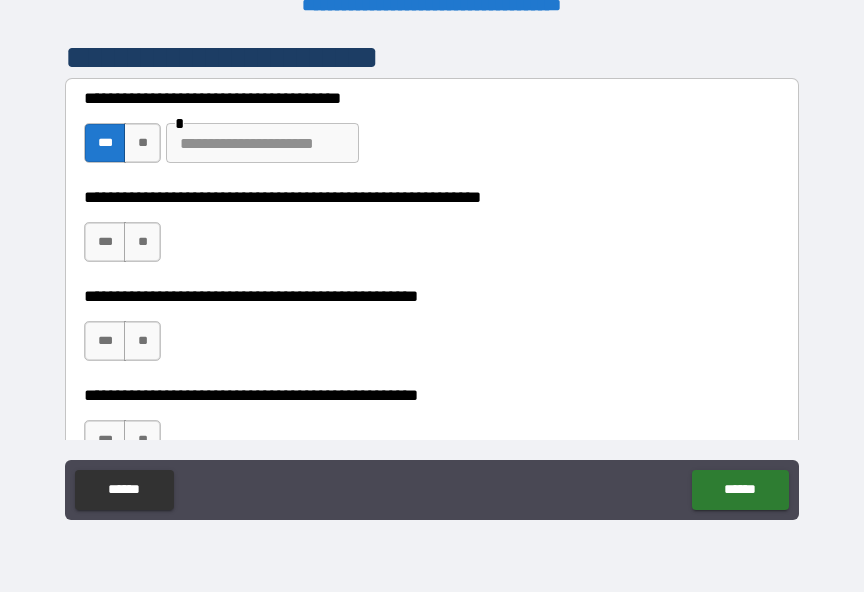 click on "**" at bounding box center [142, 242] 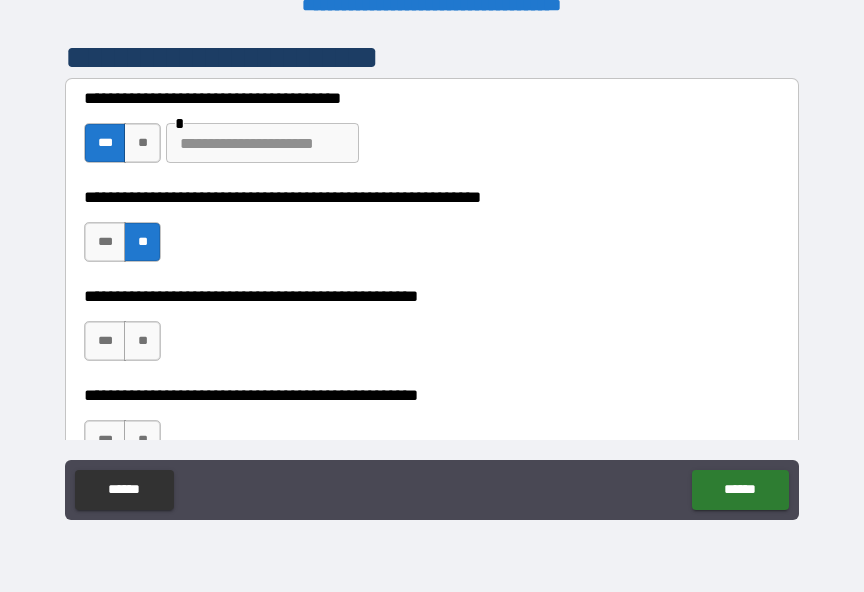click on "***" at bounding box center [105, 242] 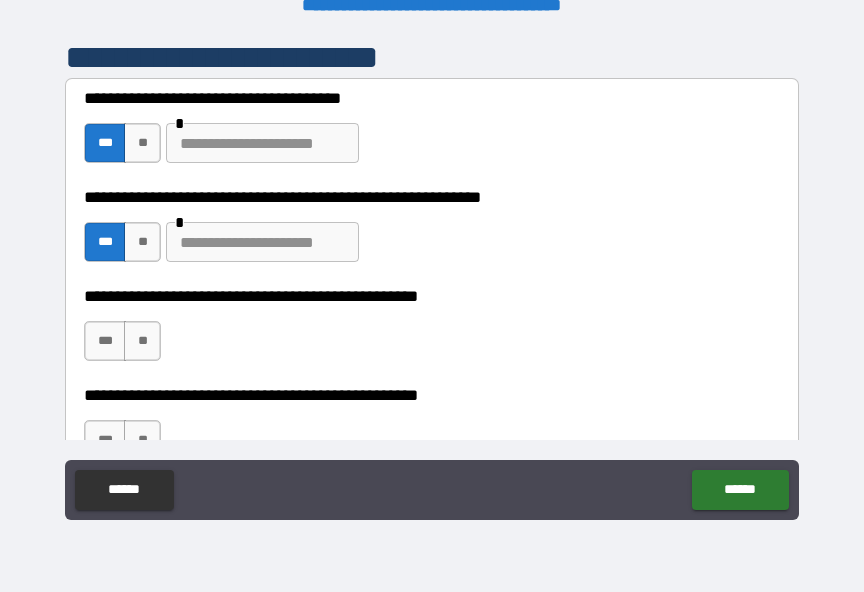 click on "**" at bounding box center (142, 242) 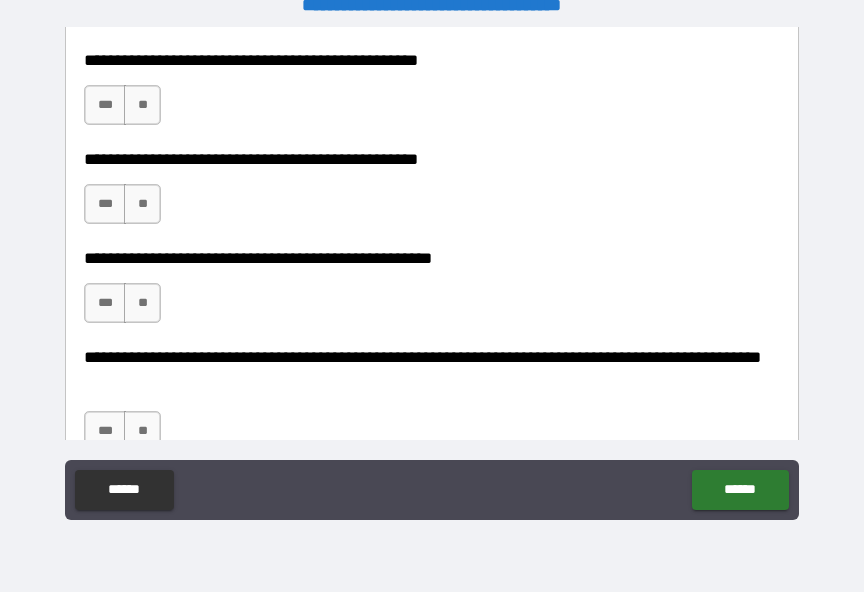 scroll, scrollTop: 674, scrollLeft: 0, axis: vertical 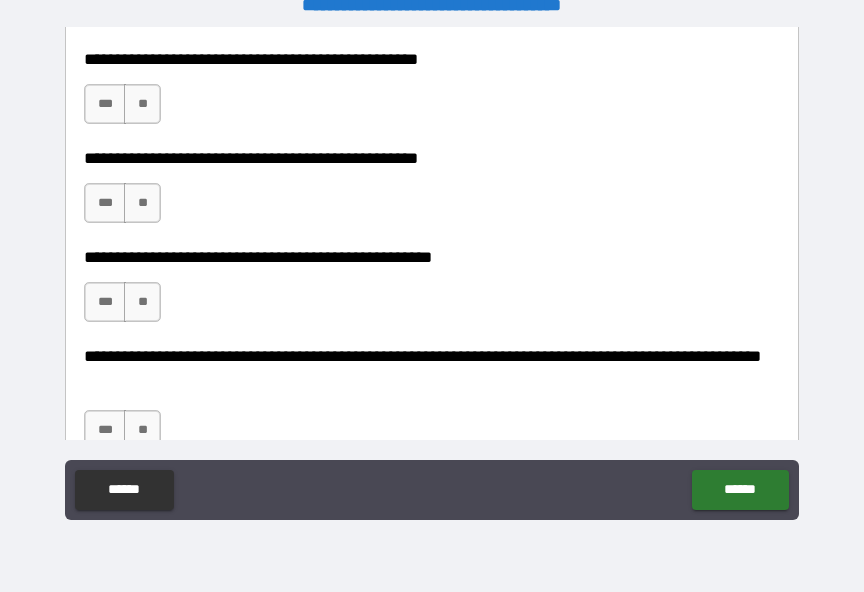 click on "***" at bounding box center [105, 104] 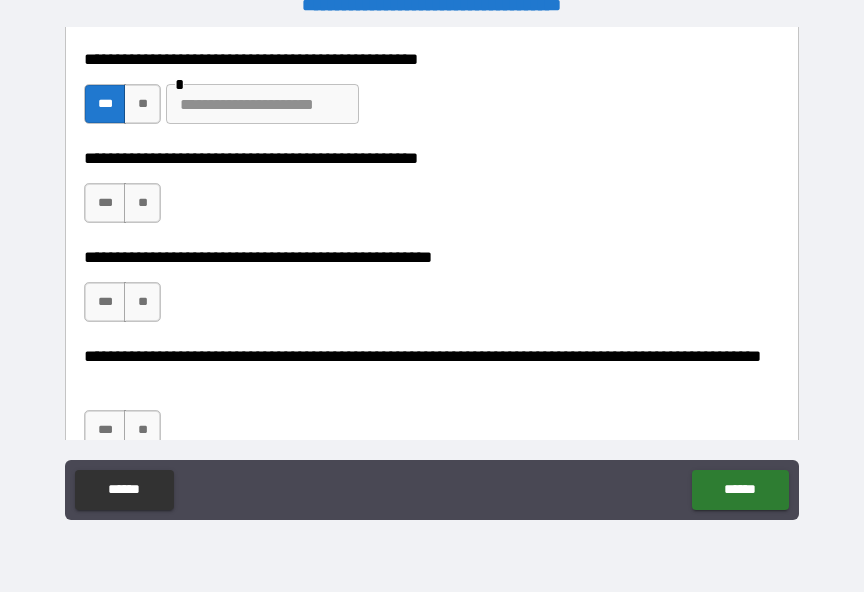 click on "**" at bounding box center [142, 104] 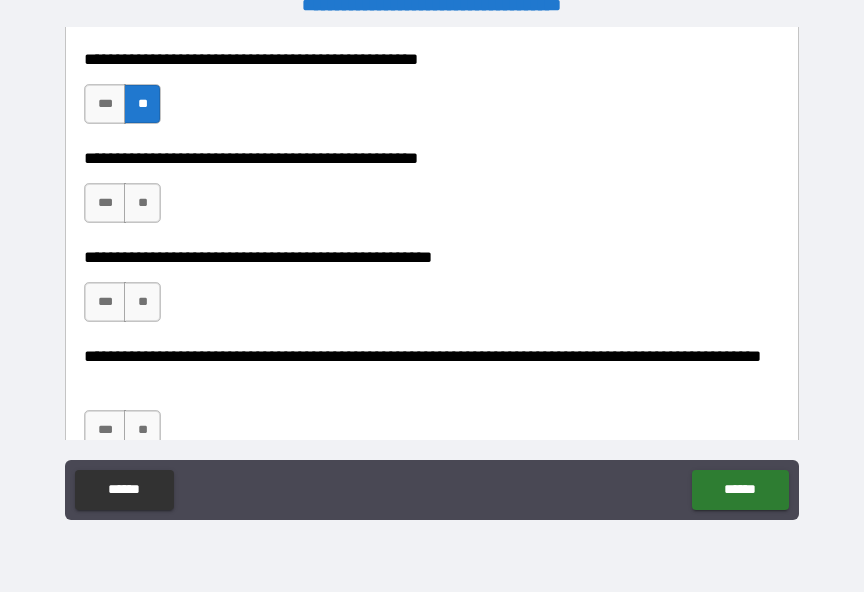 click on "***" at bounding box center (105, 203) 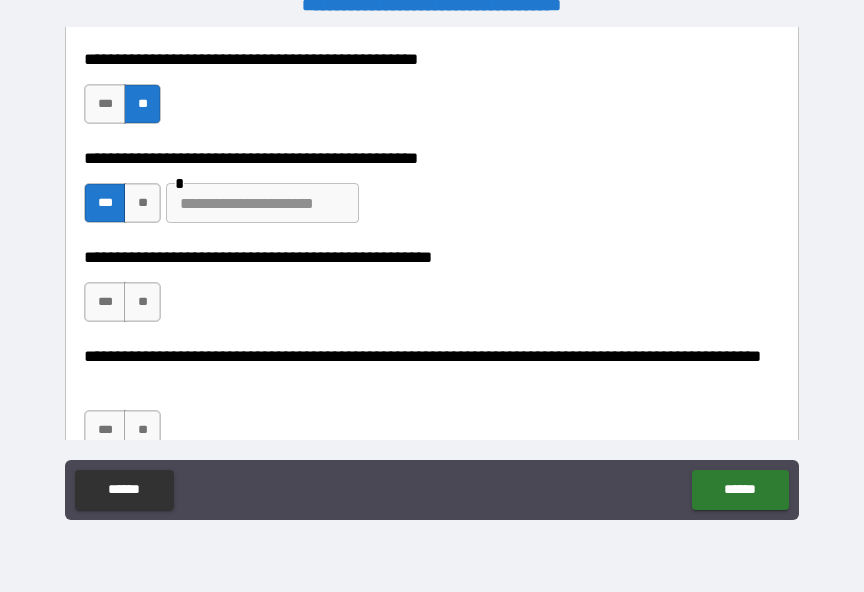 click at bounding box center [262, 203] 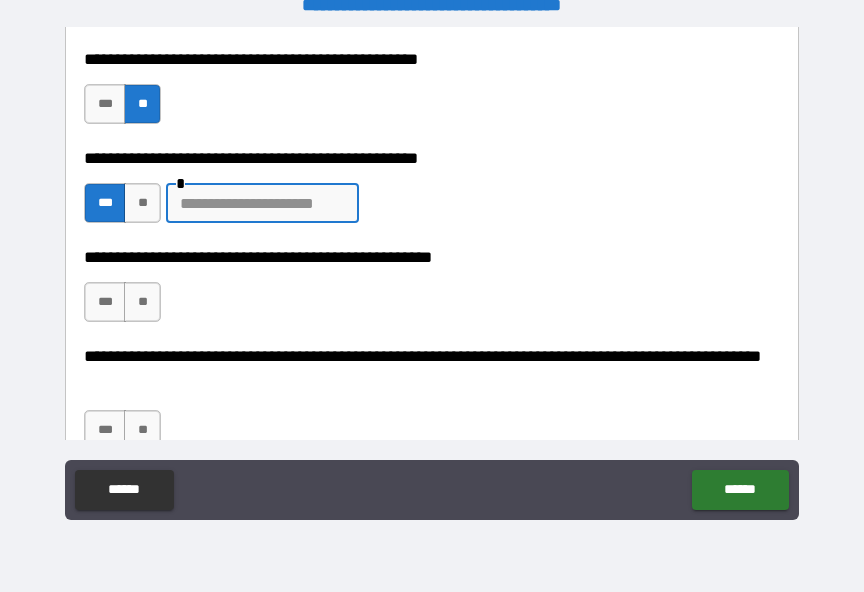 scroll, scrollTop: 24, scrollLeft: 0, axis: vertical 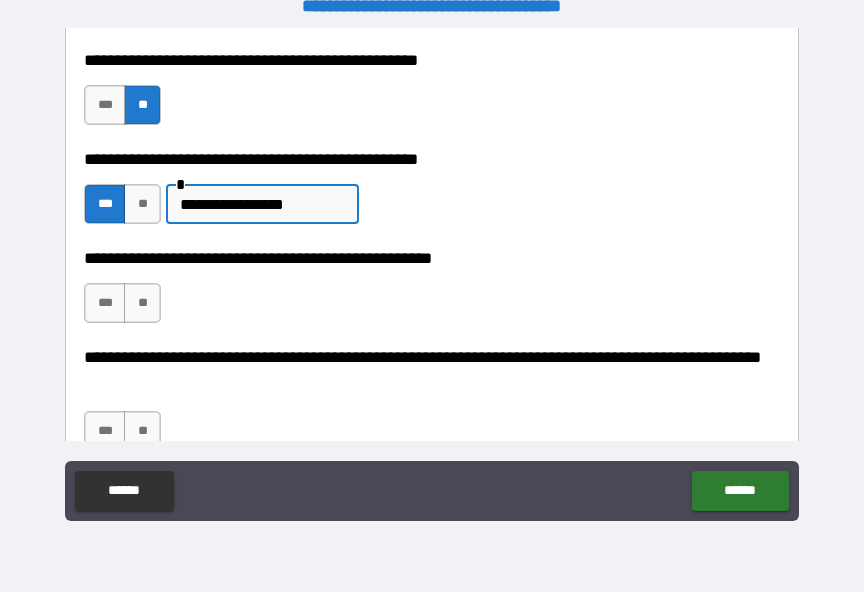 click on "**********" at bounding box center (432, 194) 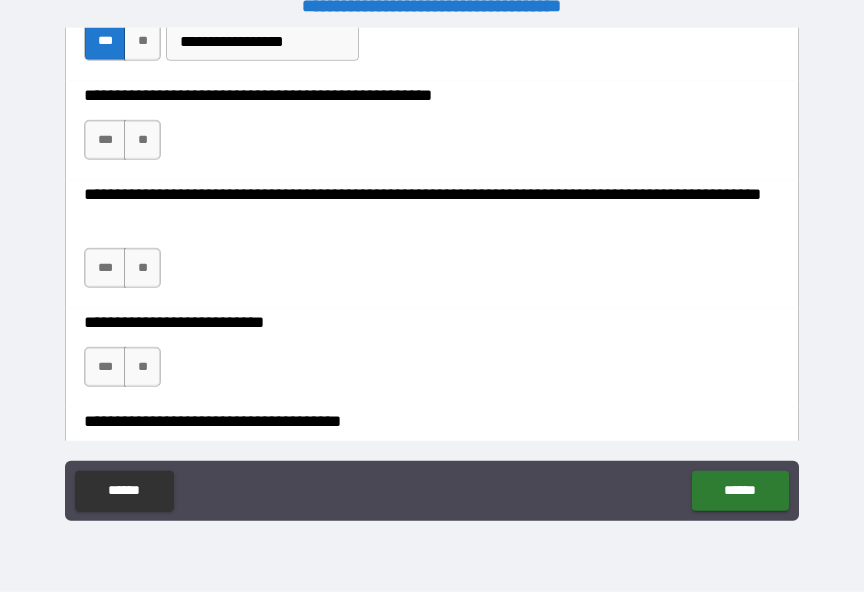 scroll, scrollTop: 839, scrollLeft: 0, axis: vertical 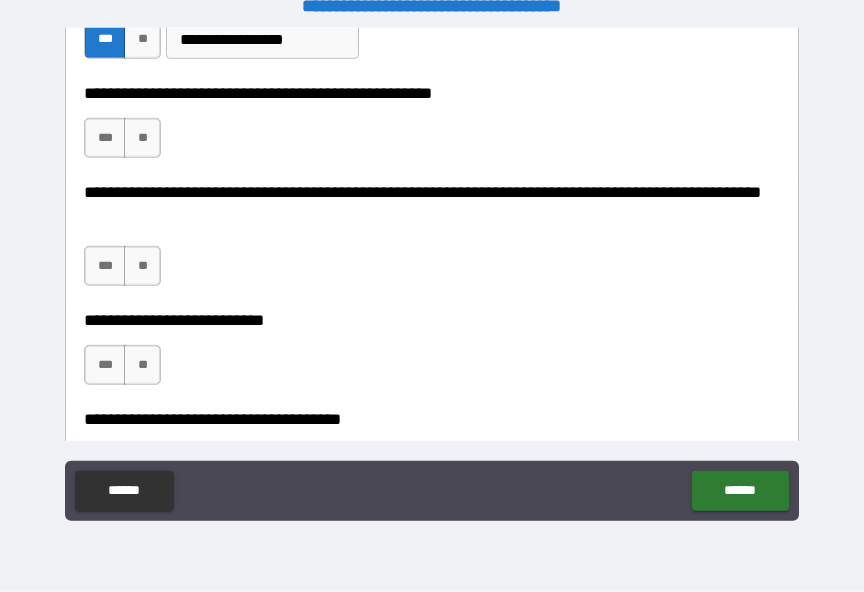 click on "**" at bounding box center [142, 138] 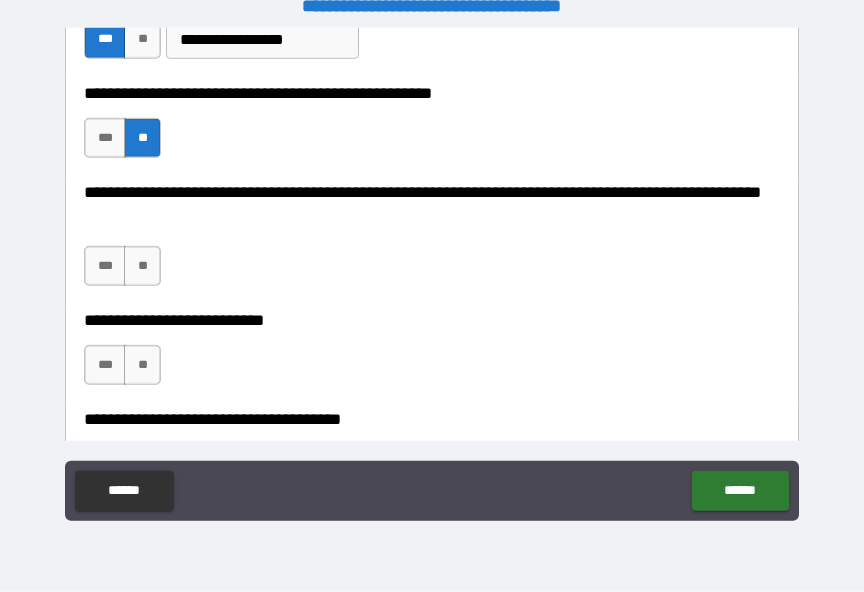 scroll, scrollTop: 25, scrollLeft: 0, axis: vertical 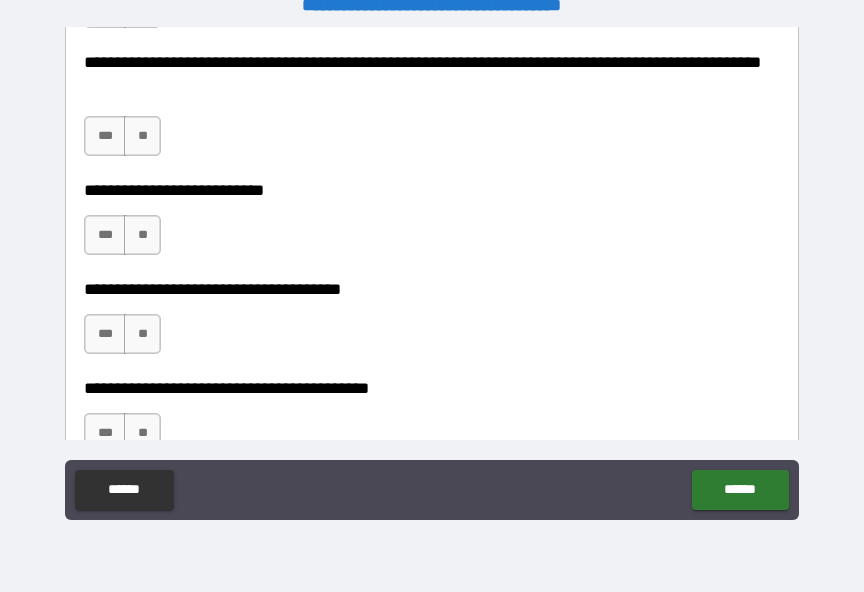 click on "**" at bounding box center (142, 136) 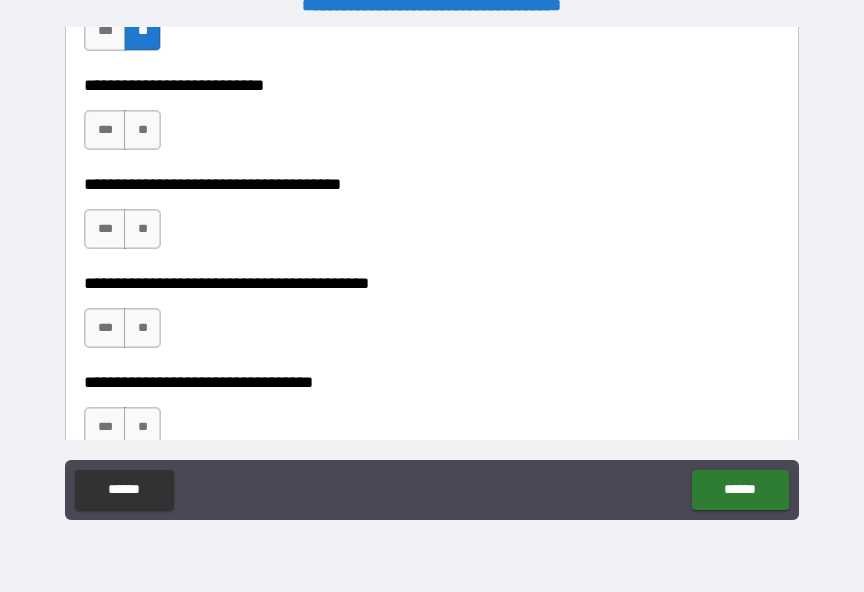 scroll, scrollTop: 1084, scrollLeft: 0, axis: vertical 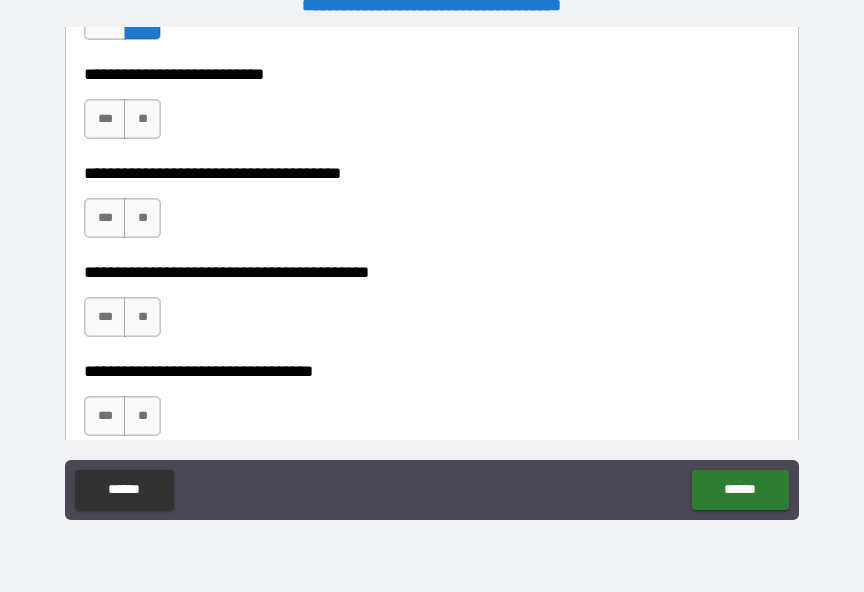 click on "**" at bounding box center (142, 119) 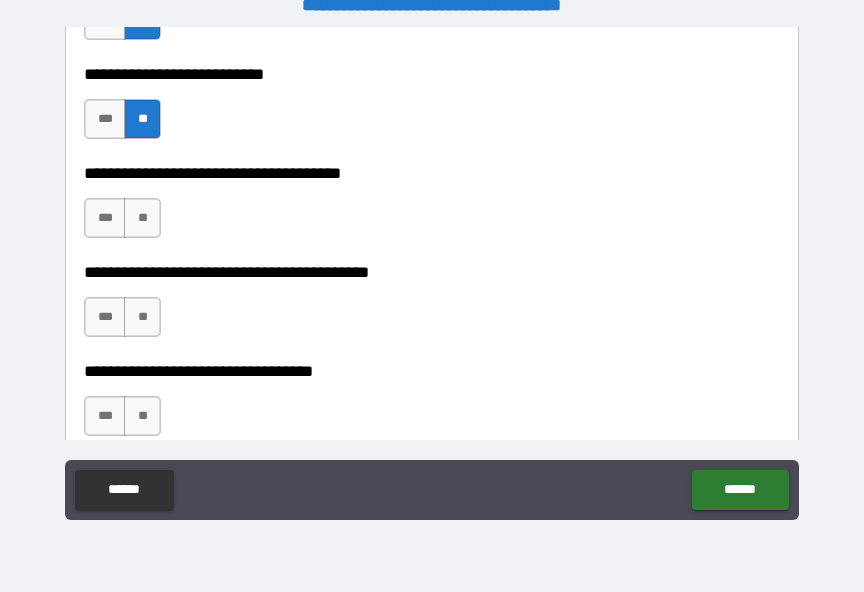 click on "**" at bounding box center (142, 218) 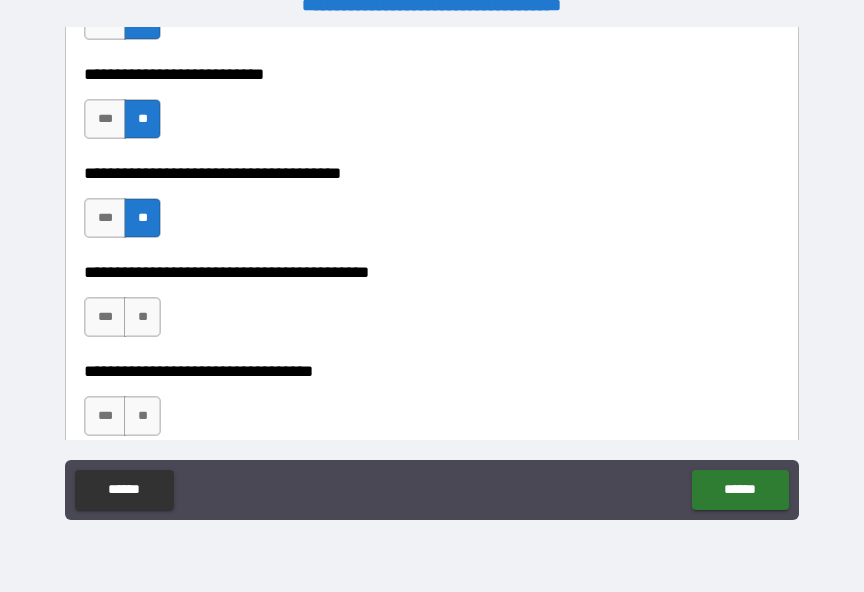 click on "**" at bounding box center (142, 317) 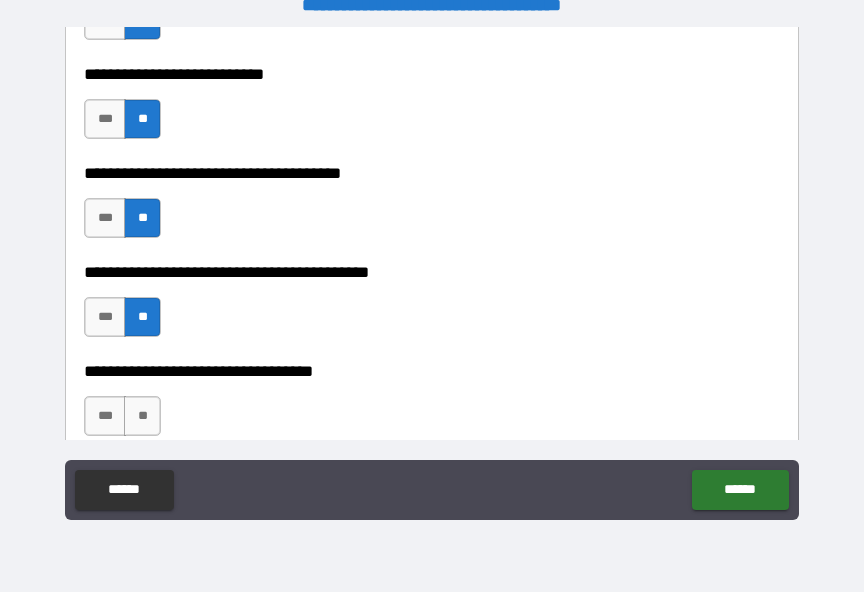 click on "**" at bounding box center [142, 416] 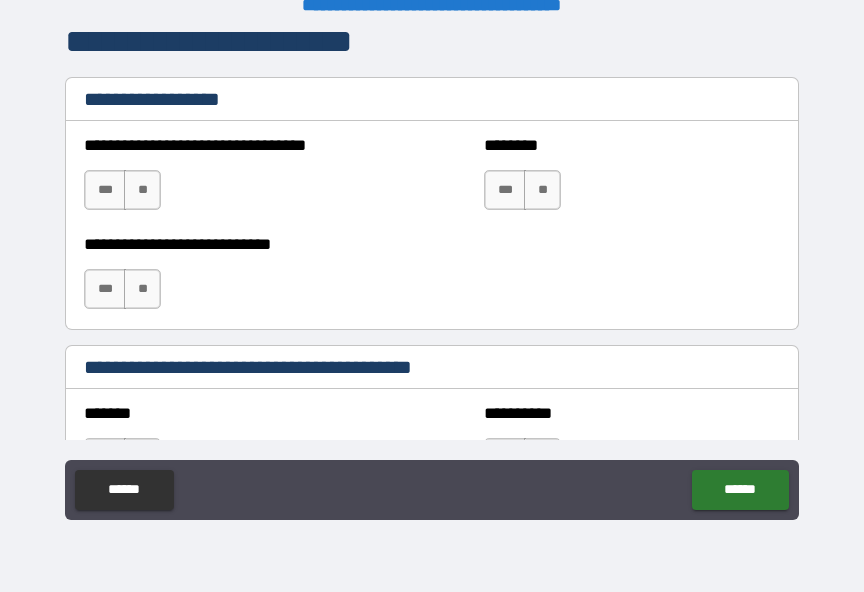 scroll, scrollTop: 1556, scrollLeft: 0, axis: vertical 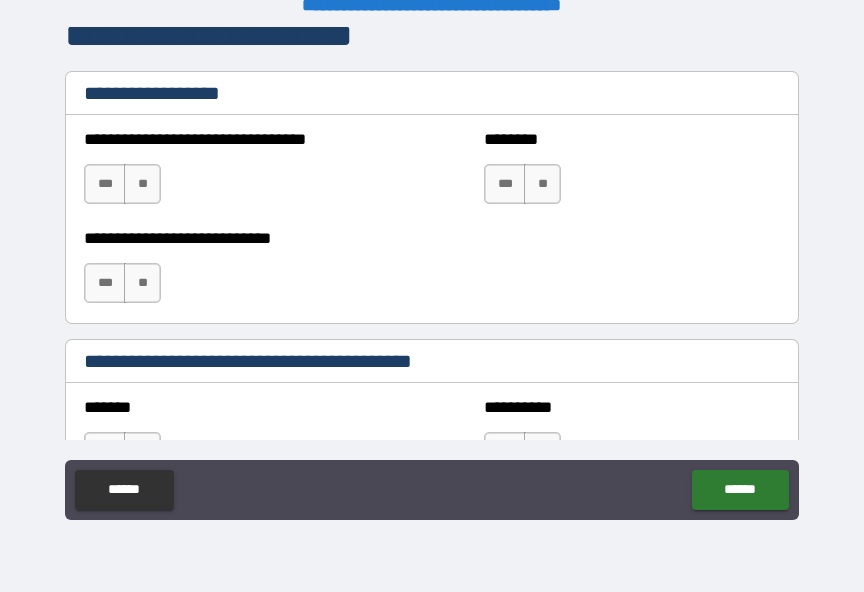 click on "**" at bounding box center [142, 184] 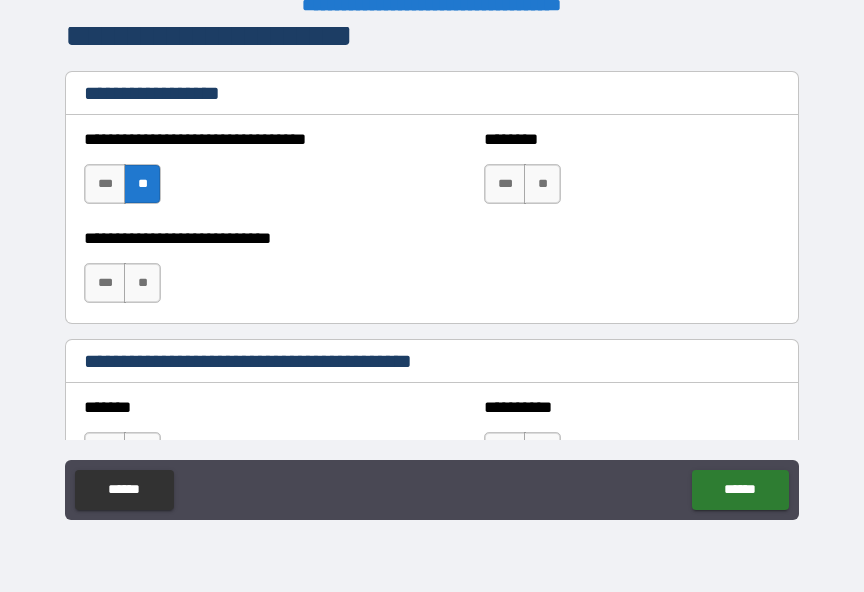 click on "**" at bounding box center (542, 184) 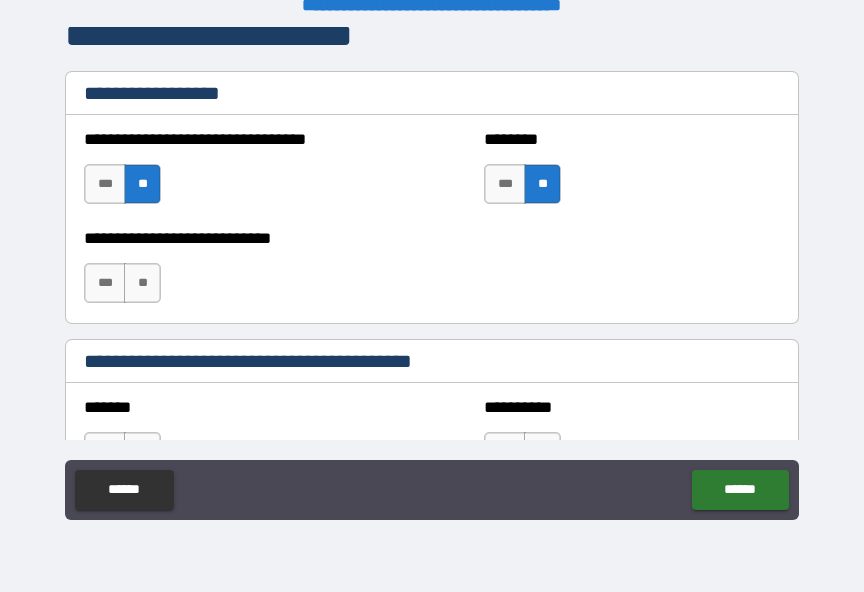 click on "**" at bounding box center [142, 283] 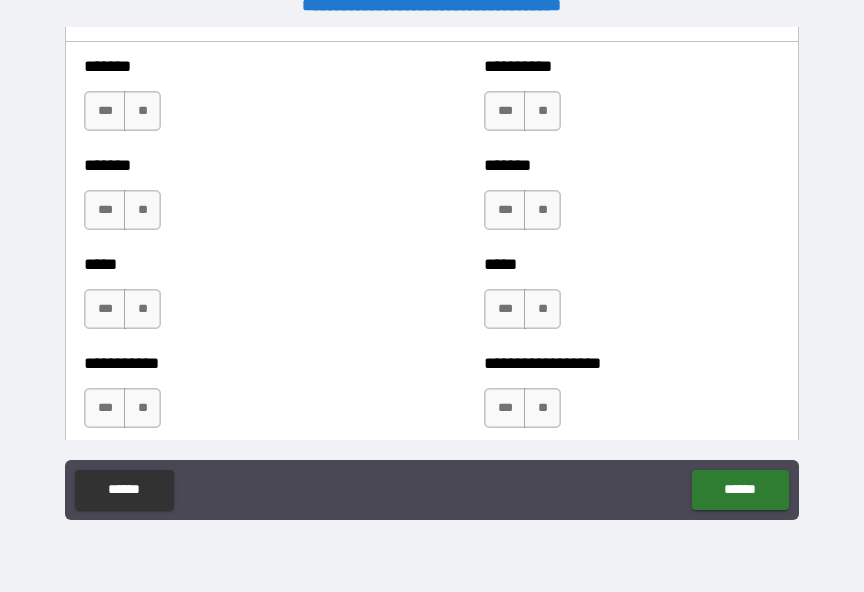 scroll, scrollTop: 1909, scrollLeft: 0, axis: vertical 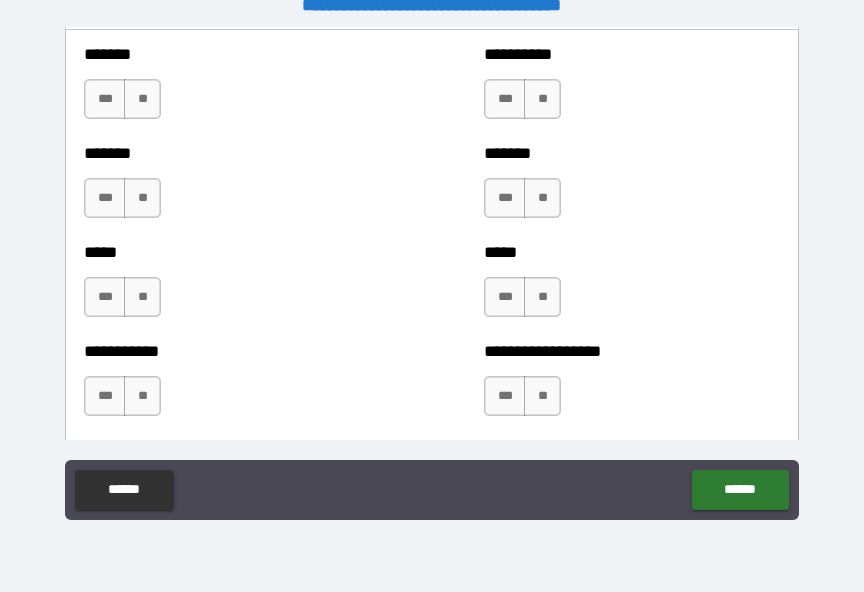 click on "**" at bounding box center [142, 99] 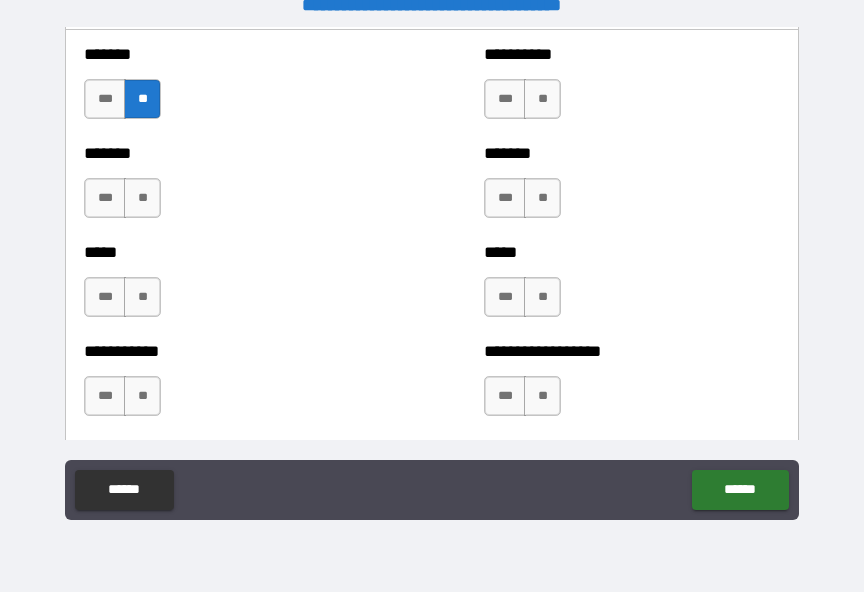click on "**" at bounding box center (142, 198) 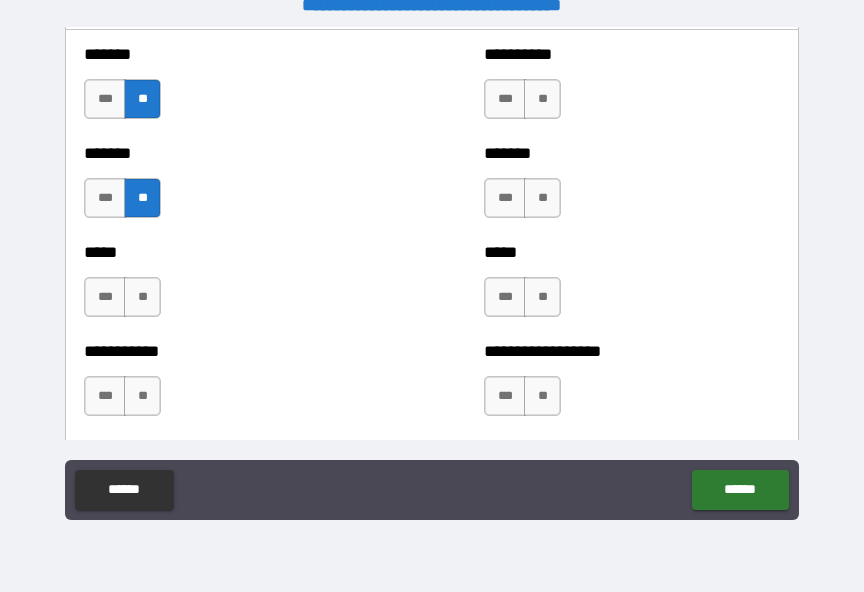 click on "**" at bounding box center [142, 297] 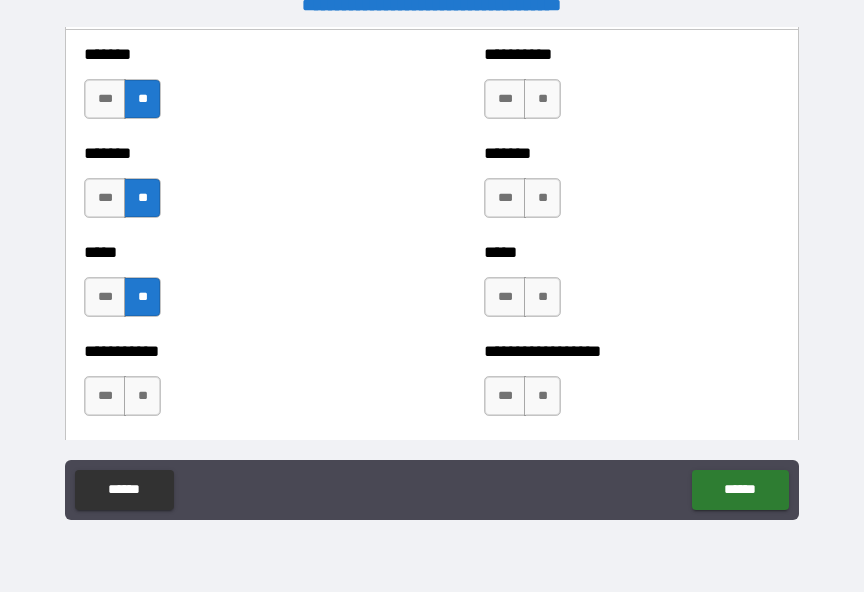 click on "**" at bounding box center [142, 396] 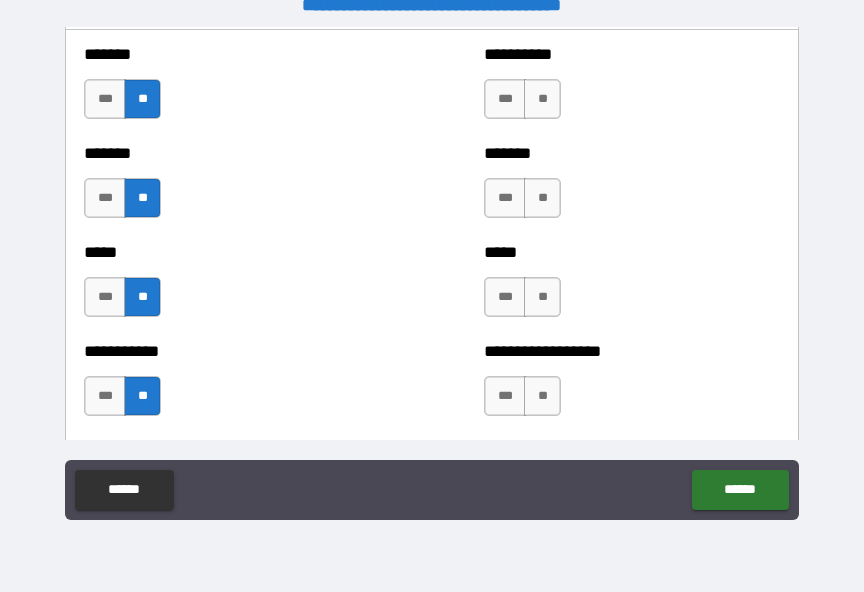 click on "**" at bounding box center (542, 99) 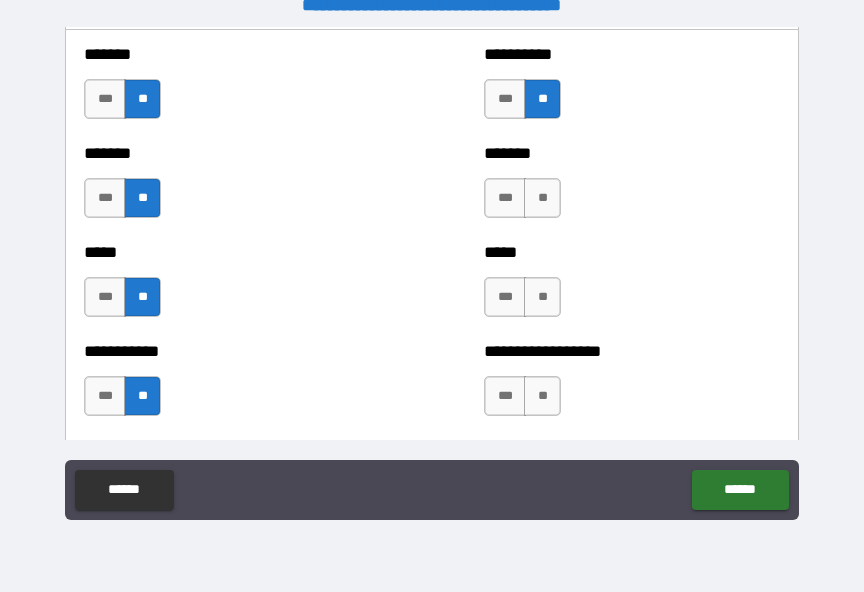 click on "**" at bounding box center (542, 198) 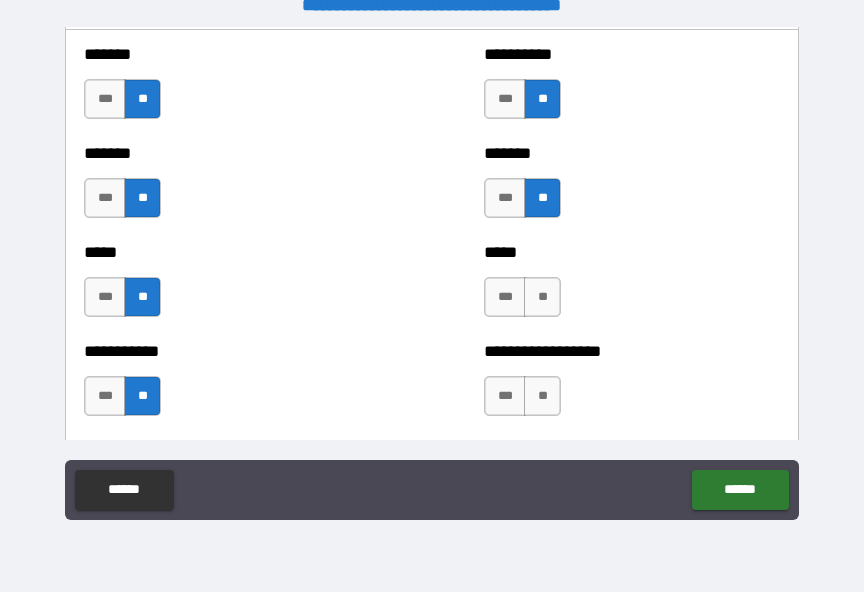 click on "**" at bounding box center [542, 297] 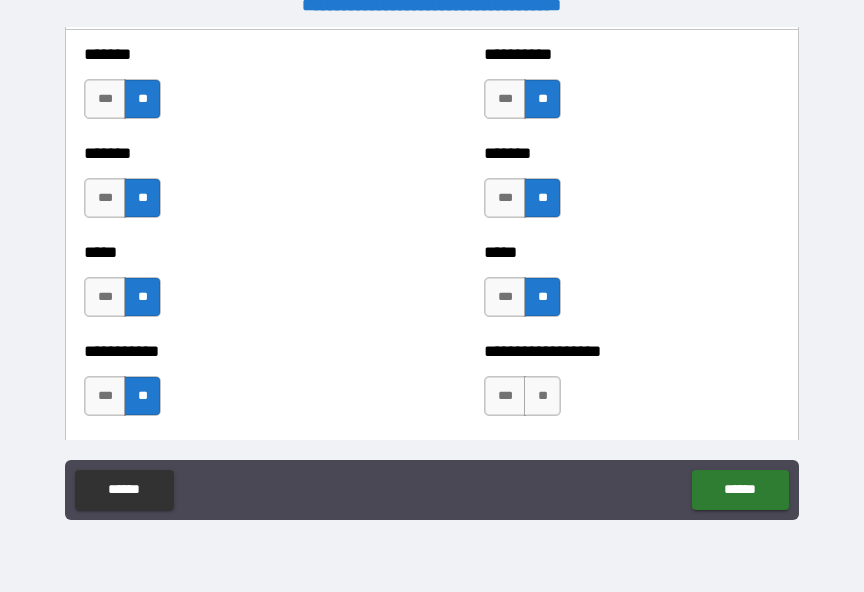 click on "**" at bounding box center (542, 396) 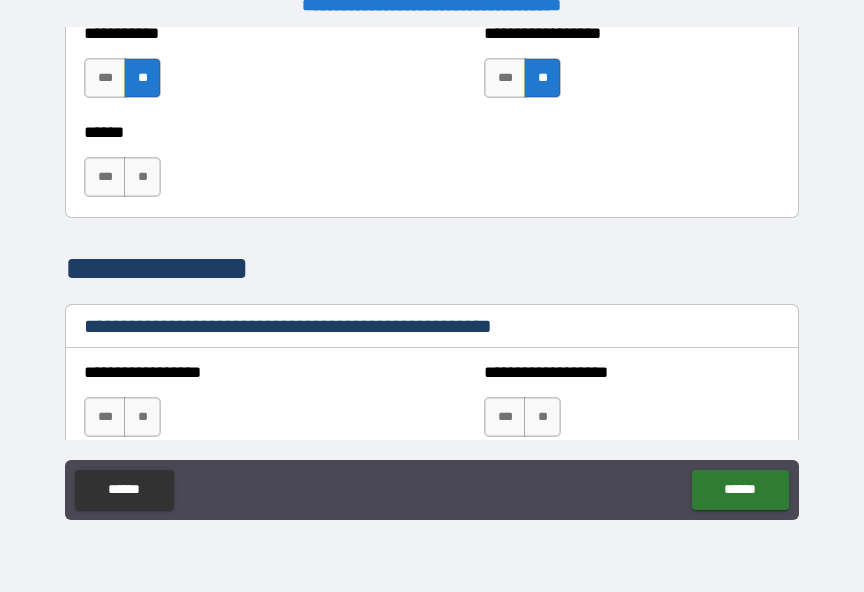 scroll, scrollTop: 2229, scrollLeft: 0, axis: vertical 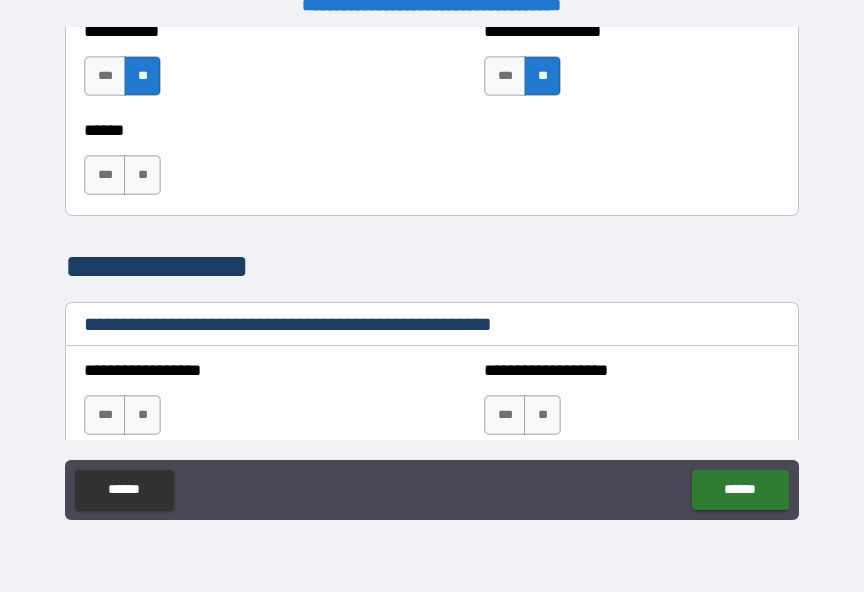 click on "**" at bounding box center [142, 175] 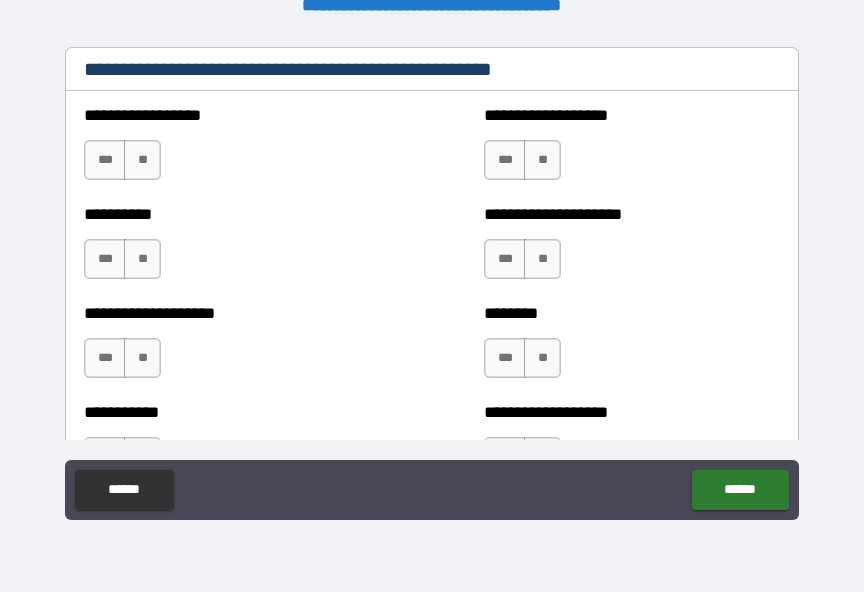 scroll, scrollTop: 2526, scrollLeft: 0, axis: vertical 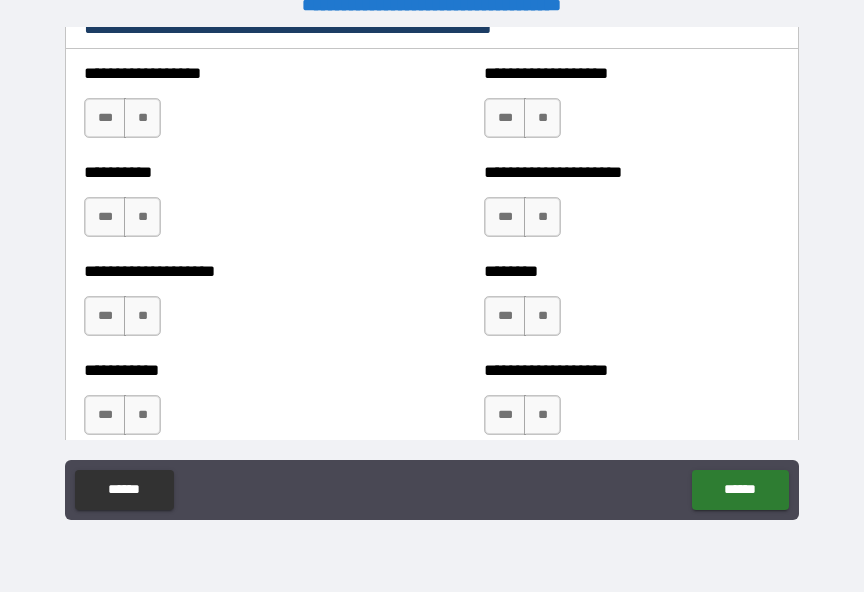 click on "**" at bounding box center (142, 118) 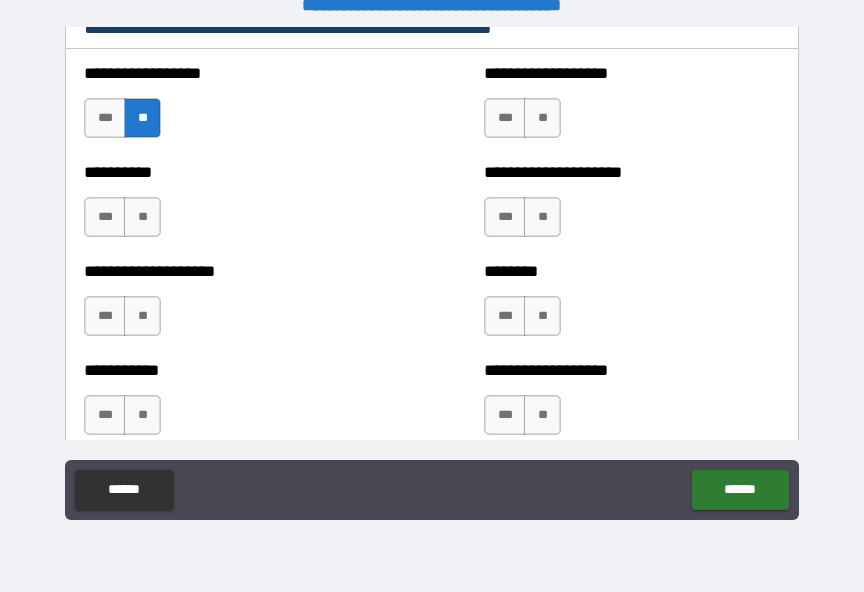 click on "**" at bounding box center (142, 217) 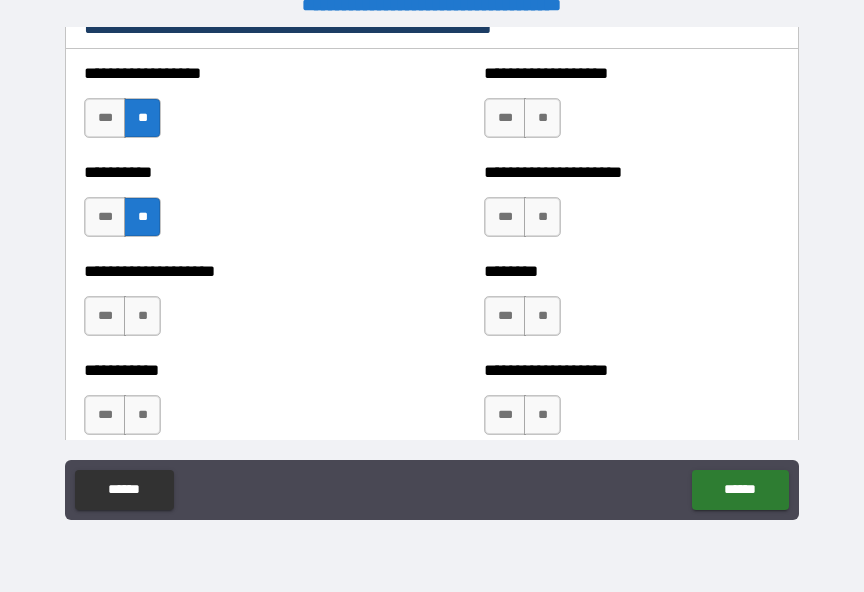 click on "**" at bounding box center [142, 316] 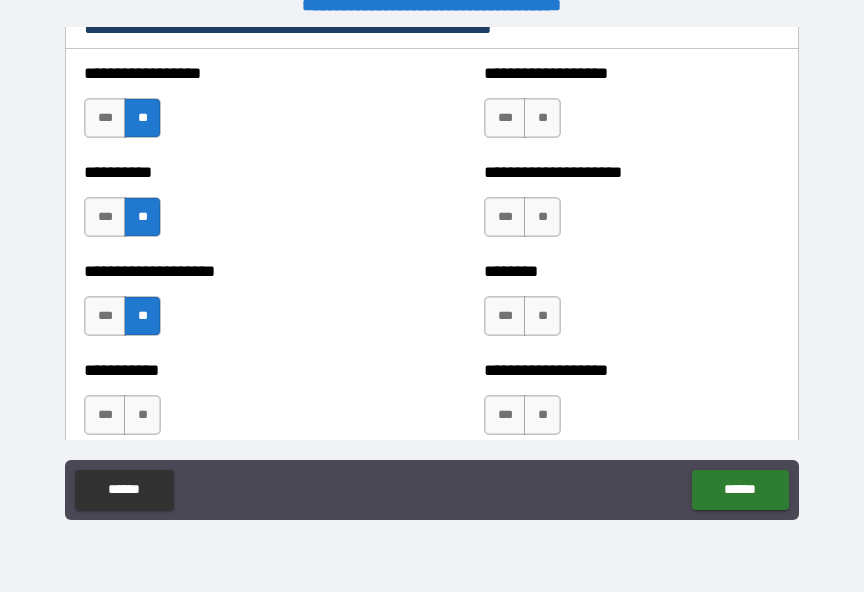 click on "**" at bounding box center (142, 415) 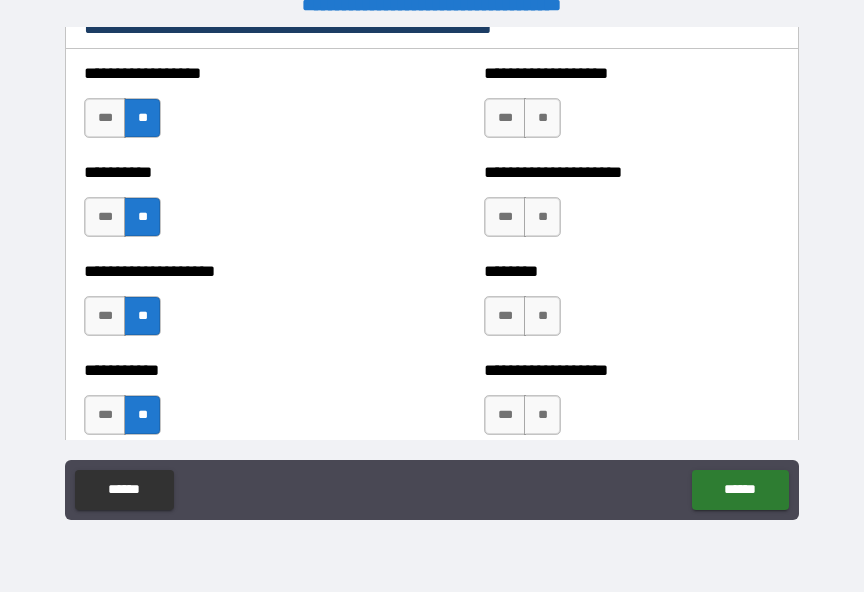 click on "**" at bounding box center [542, 118] 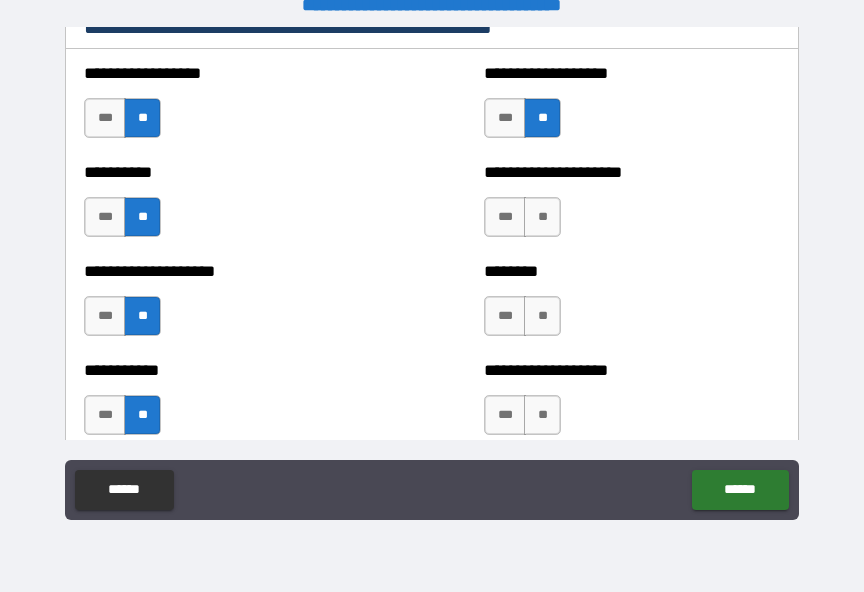 click on "**" at bounding box center [542, 217] 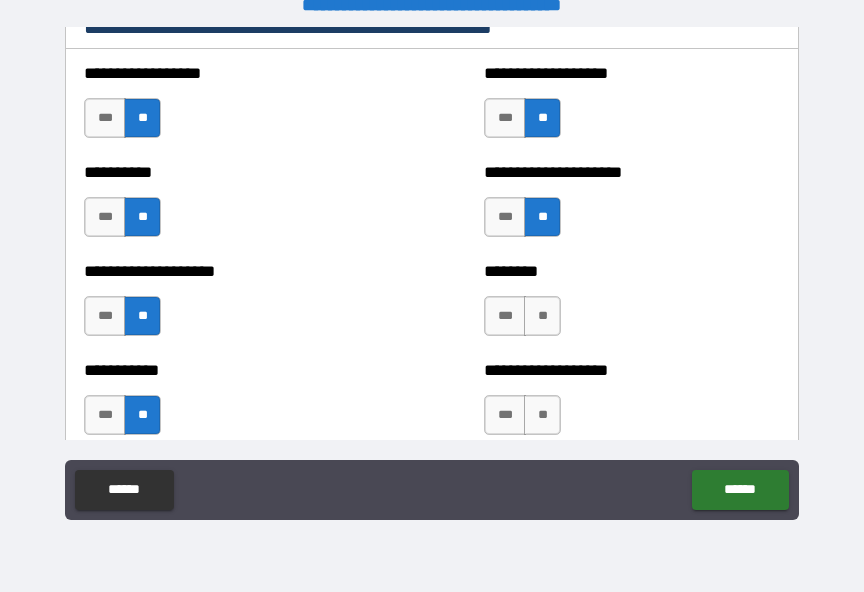 click on "**" at bounding box center [542, 415] 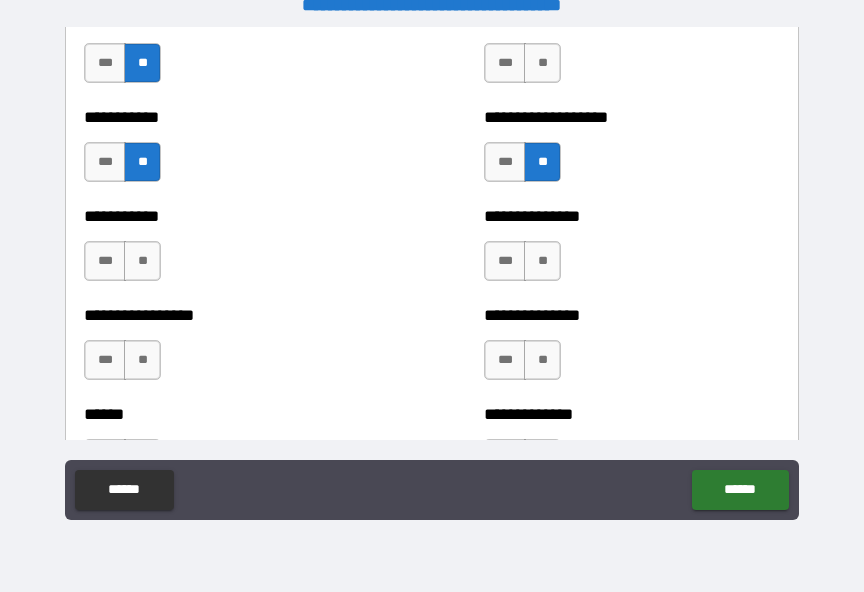 scroll, scrollTop: 2780, scrollLeft: 0, axis: vertical 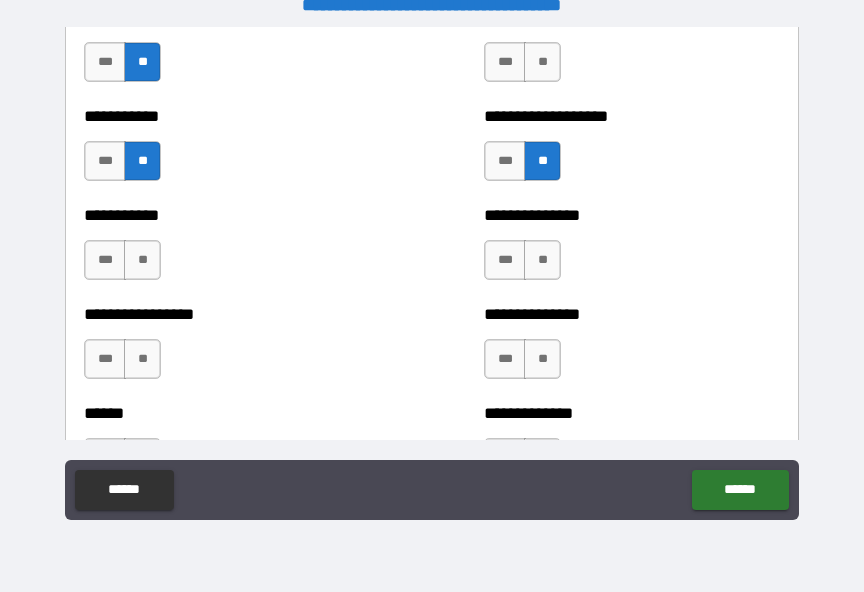 click on "**" at bounding box center (542, 62) 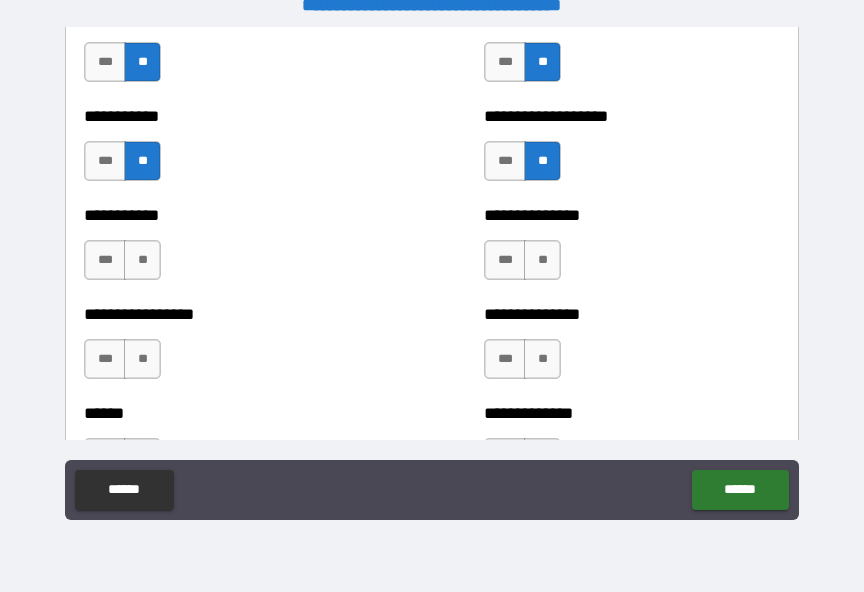 click on "**" at bounding box center (542, 260) 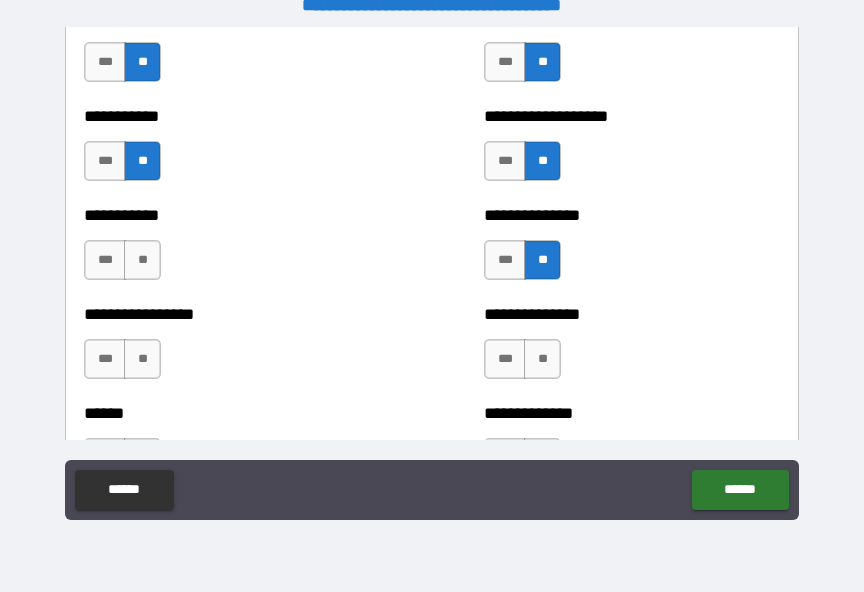 click on "**" at bounding box center [542, 359] 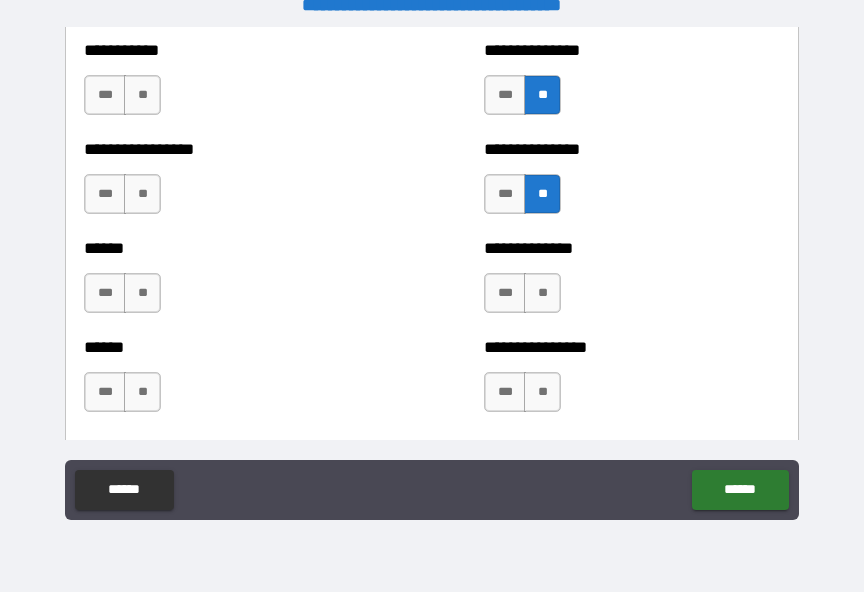 scroll, scrollTop: 2943, scrollLeft: 0, axis: vertical 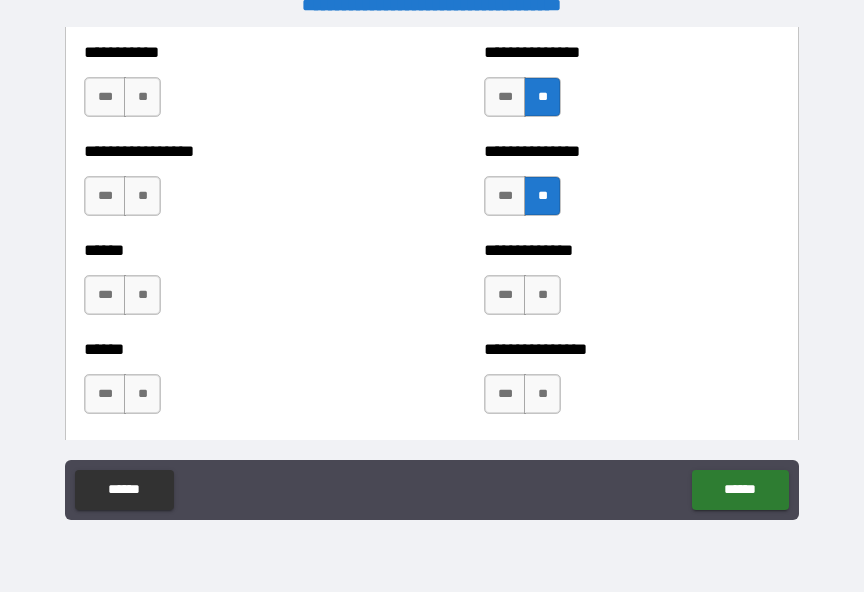click on "**" at bounding box center [142, 97] 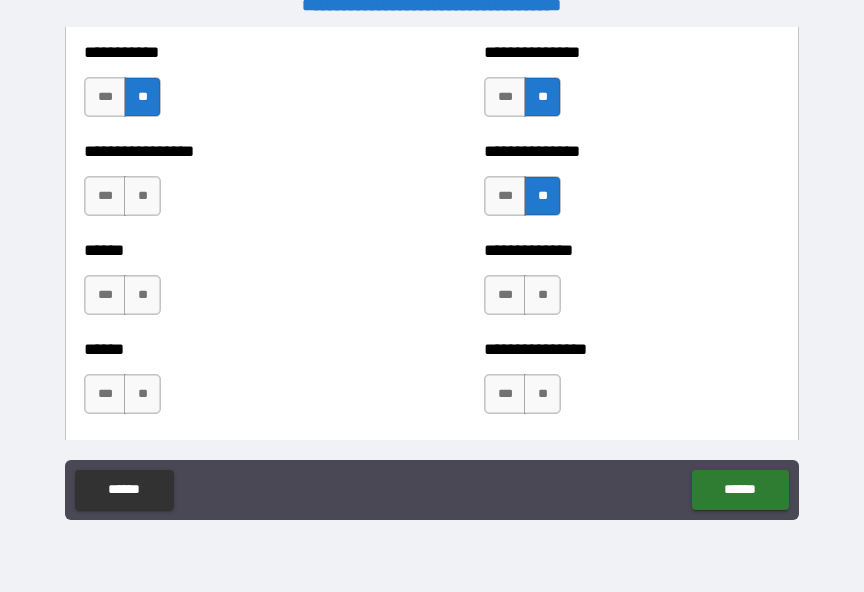 click on "**" at bounding box center (142, 196) 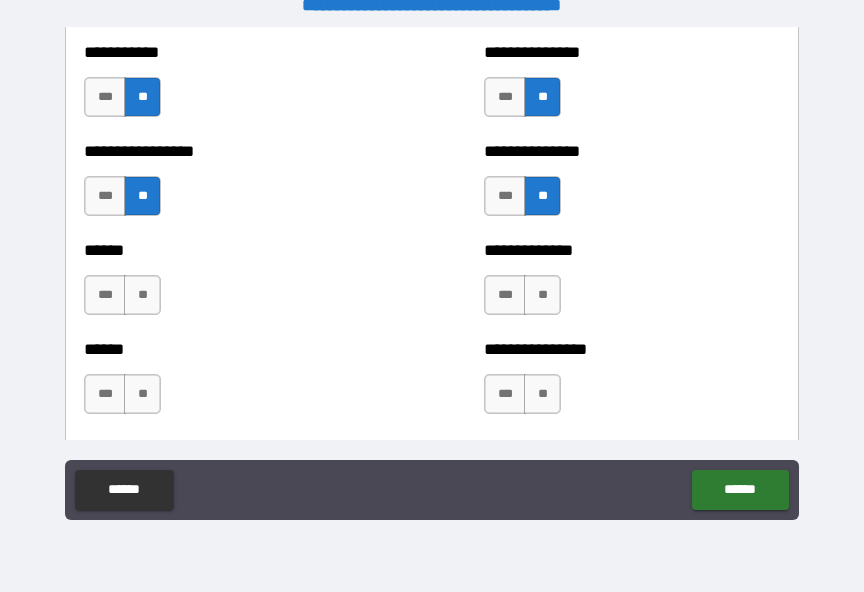 click on "**" at bounding box center (142, 295) 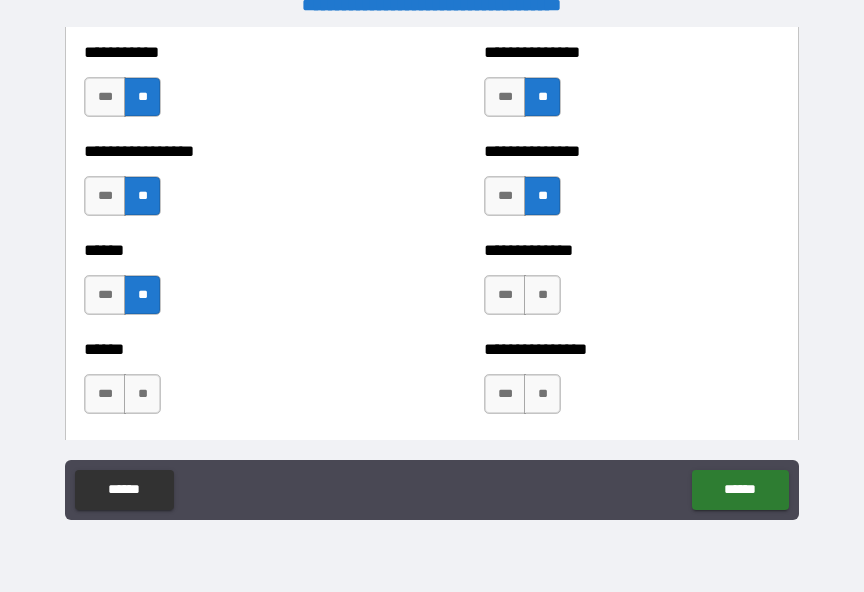 click on "**" at bounding box center (142, 394) 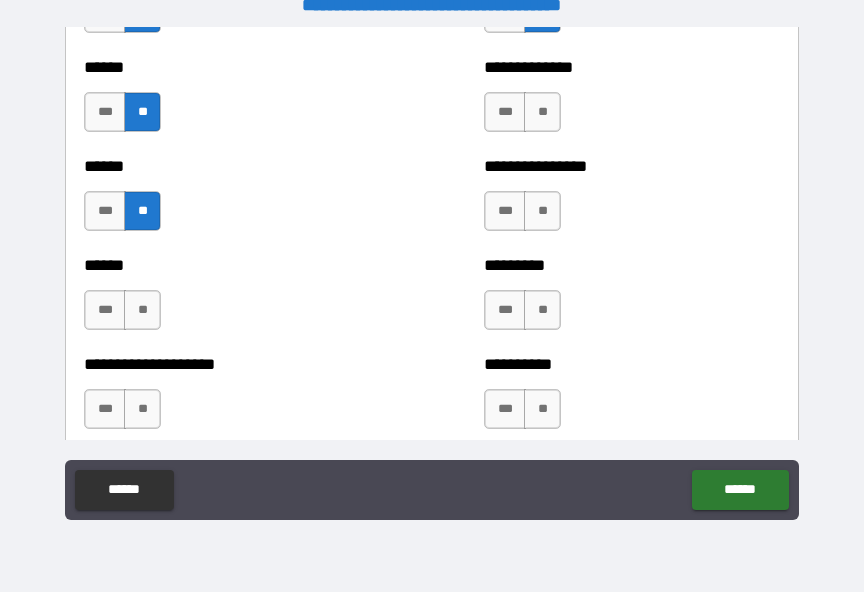 scroll, scrollTop: 3149, scrollLeft: 0, axis: vertical 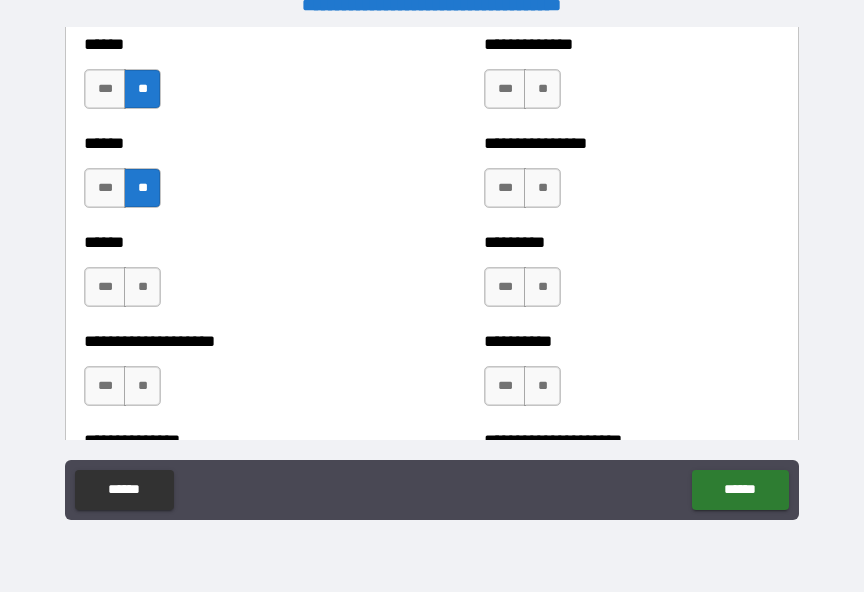 click on "**" at bounding box center (542, 89) 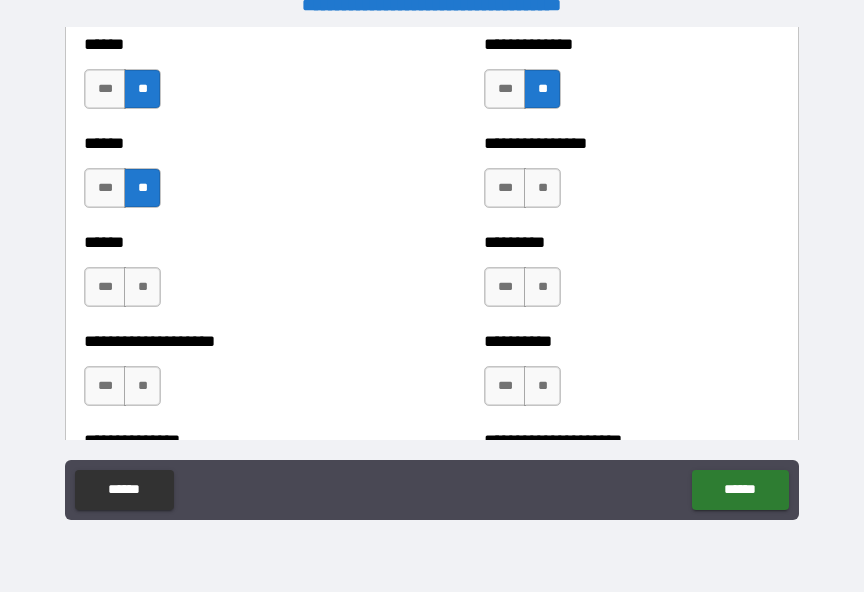 click on "**" at bounding box center [542, 188] 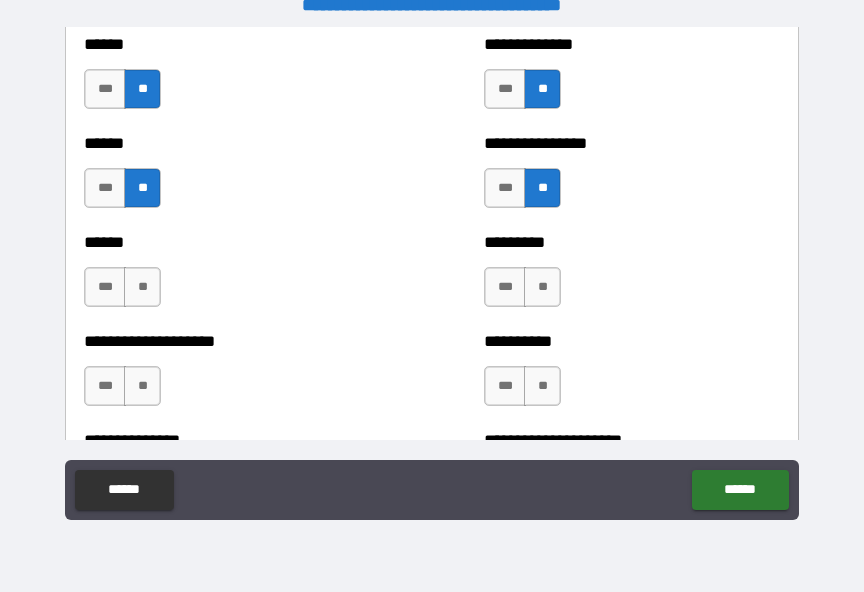 click on "**" at bounding box center [542, 287] 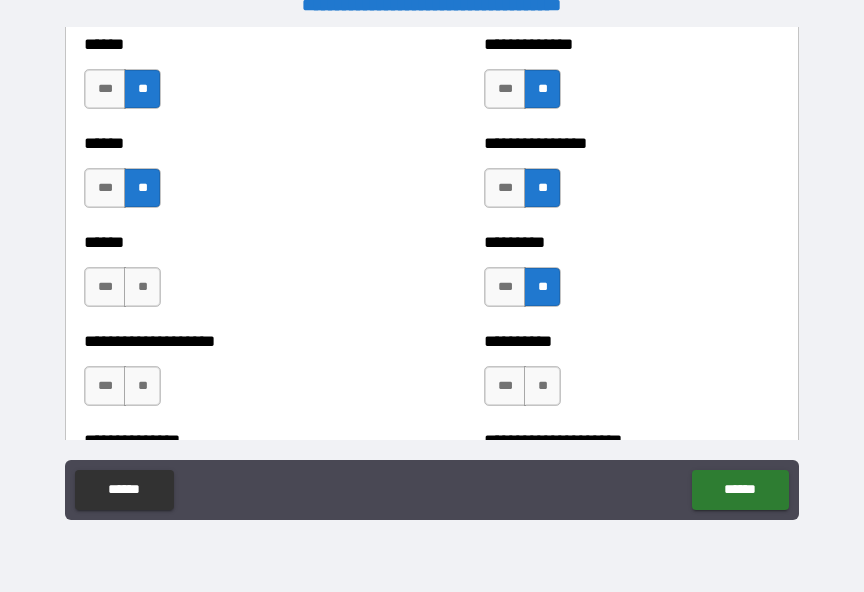 click on "**" at bounding box center (542, 386) 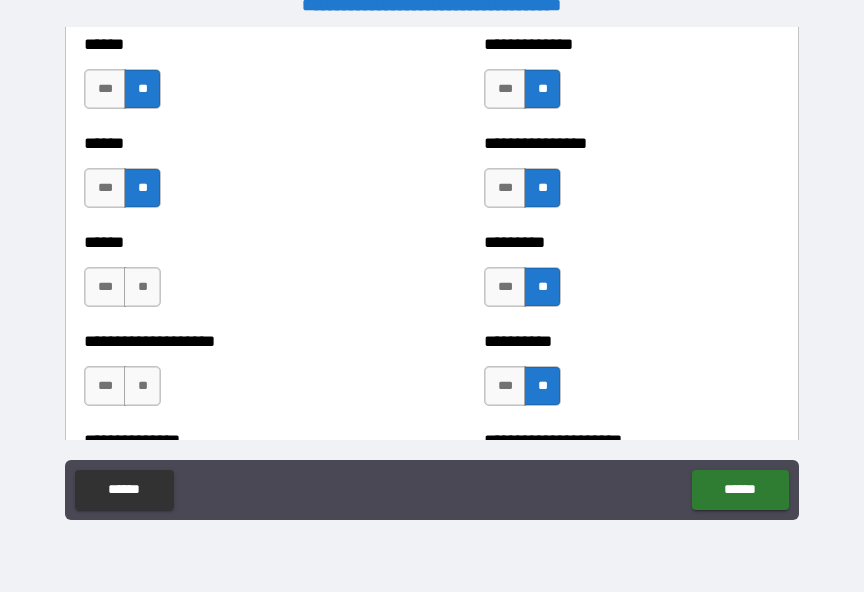 click on "**" at bounding box center [142, 287] 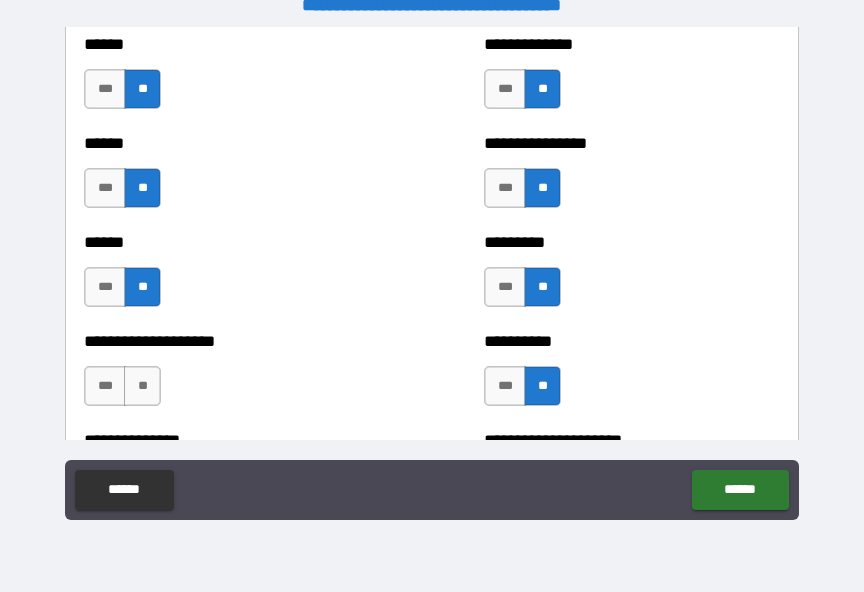 click on "**" at bounding box center [142, 386] 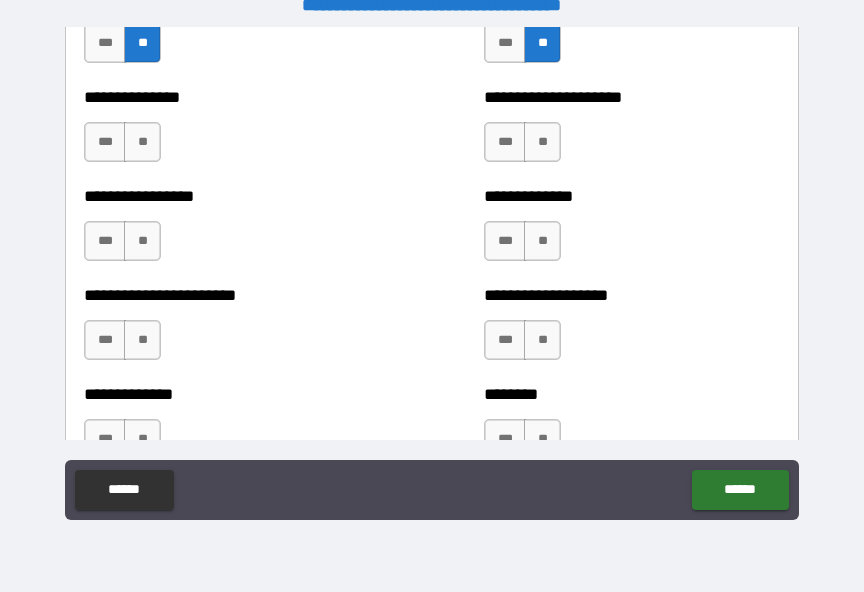 scroll, scrollTop: 3493, scrollLeft: 0, axis: vertical 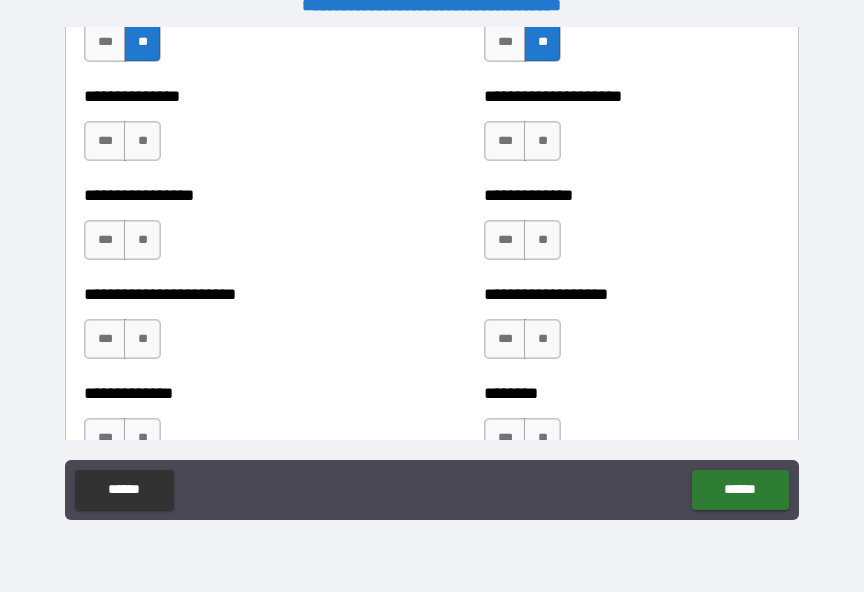 click on "**" at bounding box center [142, 141] 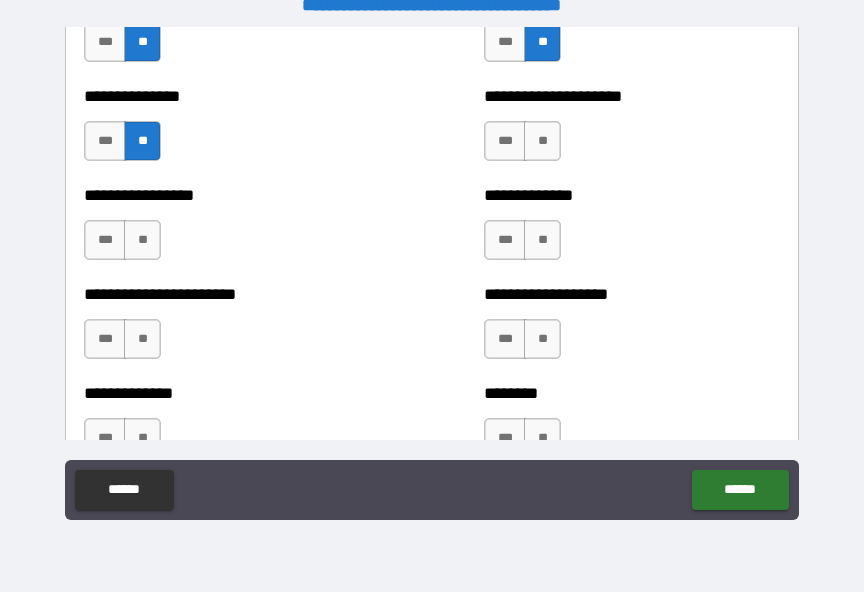 click on "**" at bounding box center [142, 240] 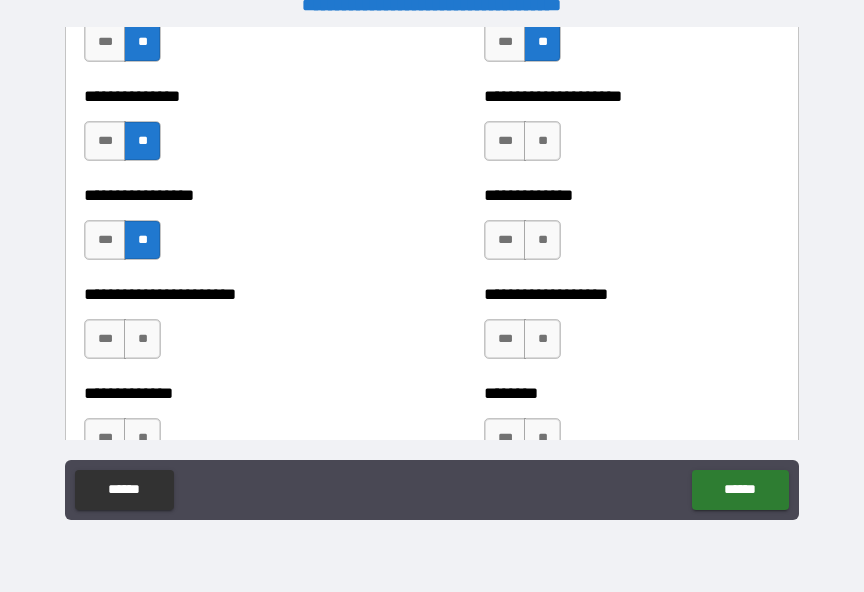 click on "**" at bounding box center (142, 339) 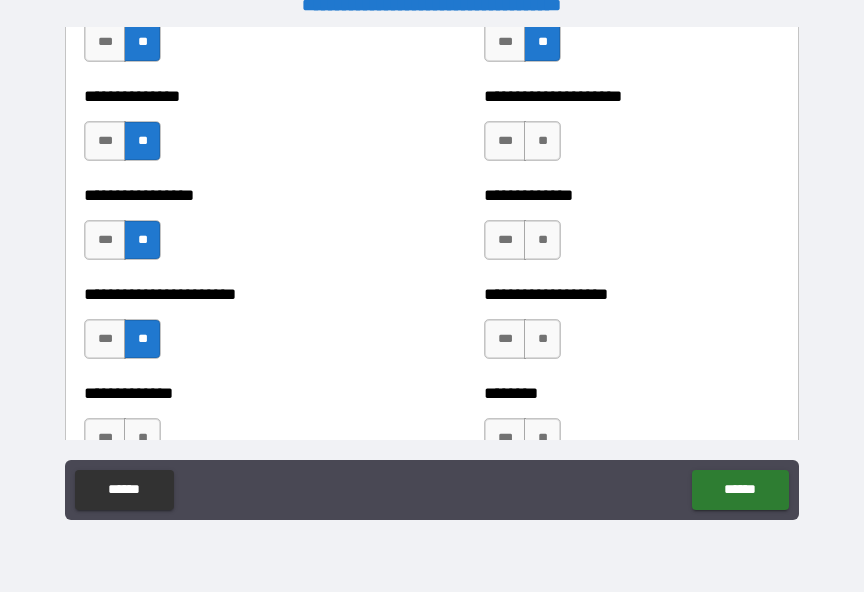 click on "***" at bounding box center [505, 141] 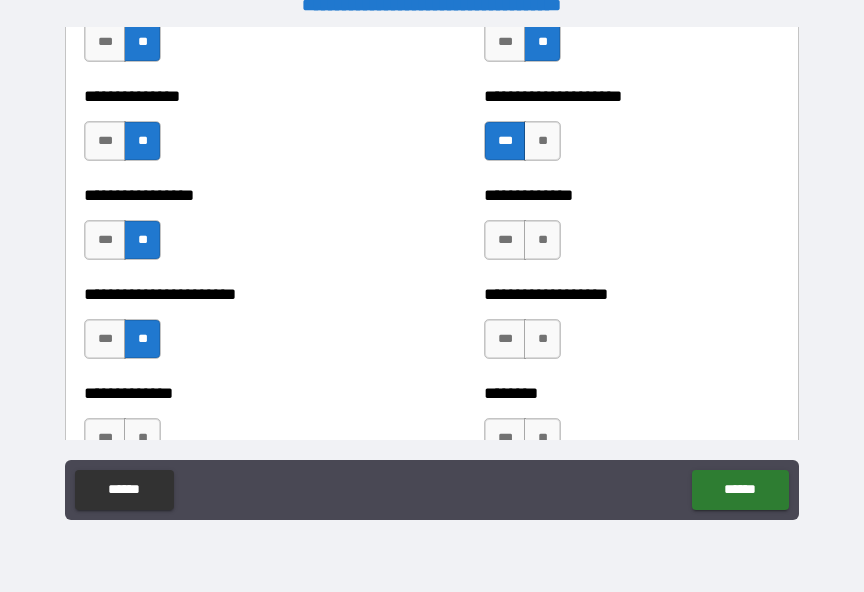 click on "**" at bounding box center [542, 240] 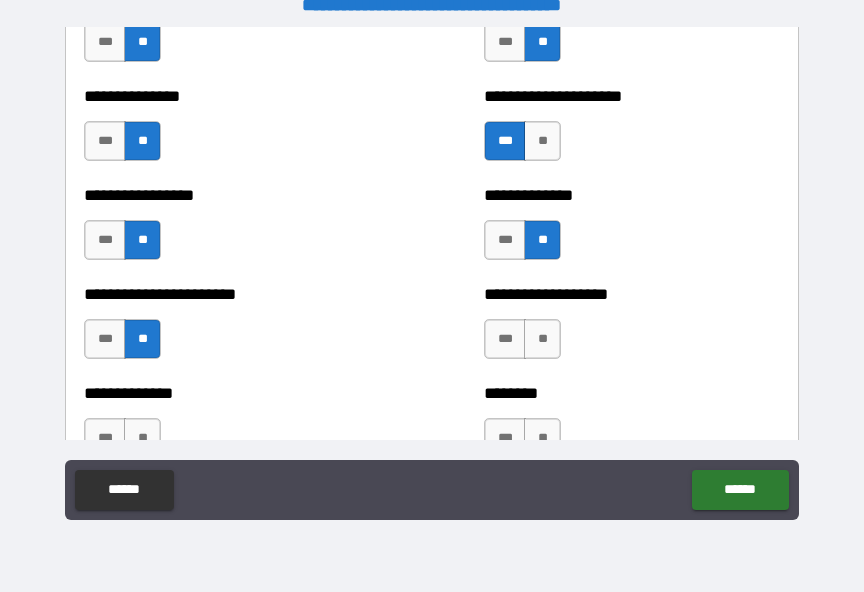 click on "**" at bounding box center [542, 339] 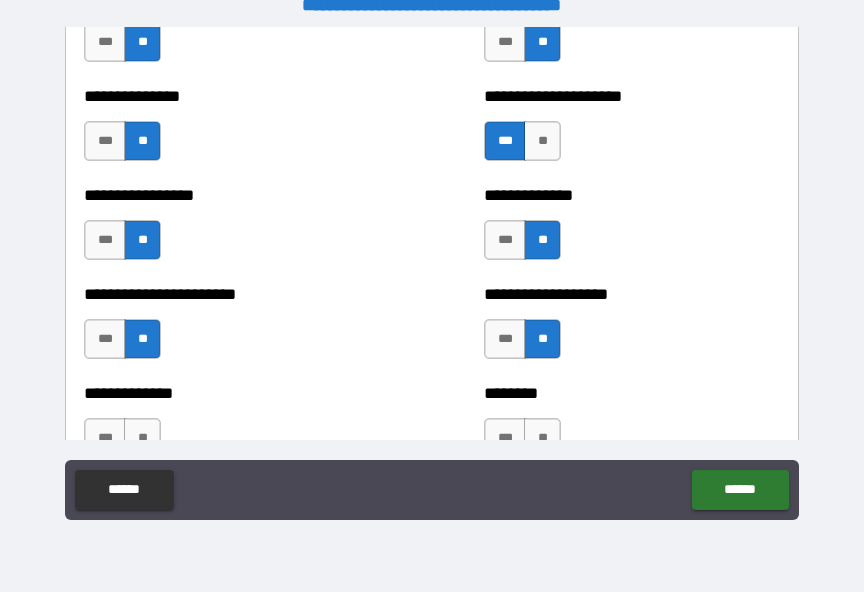 scroll, scrollTop: 3714, scrollLeft: 0, axis: vertical 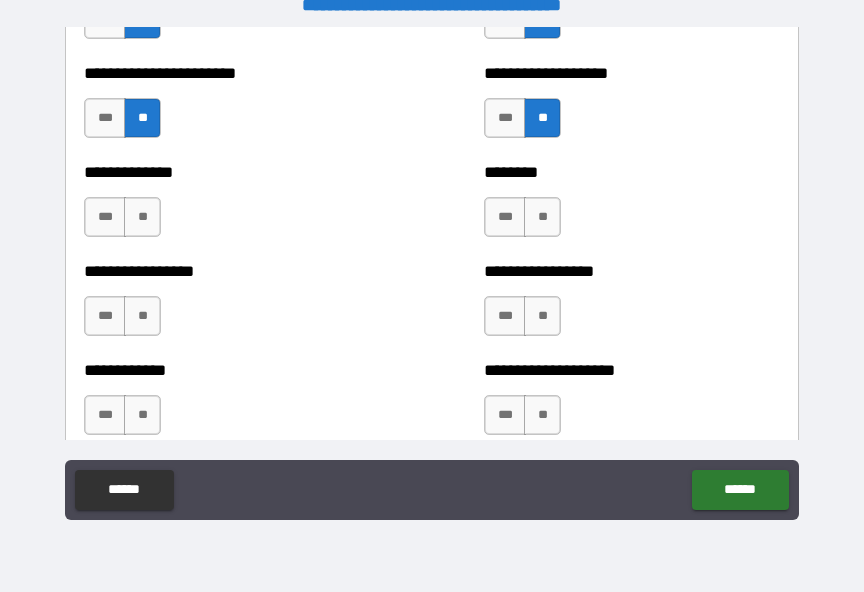click on "***" at bounding box center (505, 217) 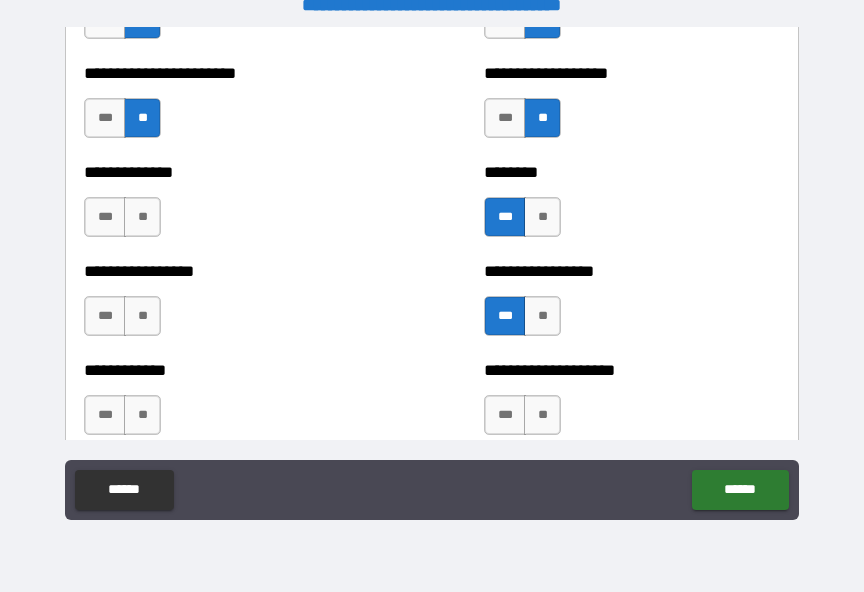click on "***" at bounding box center [505, 415] 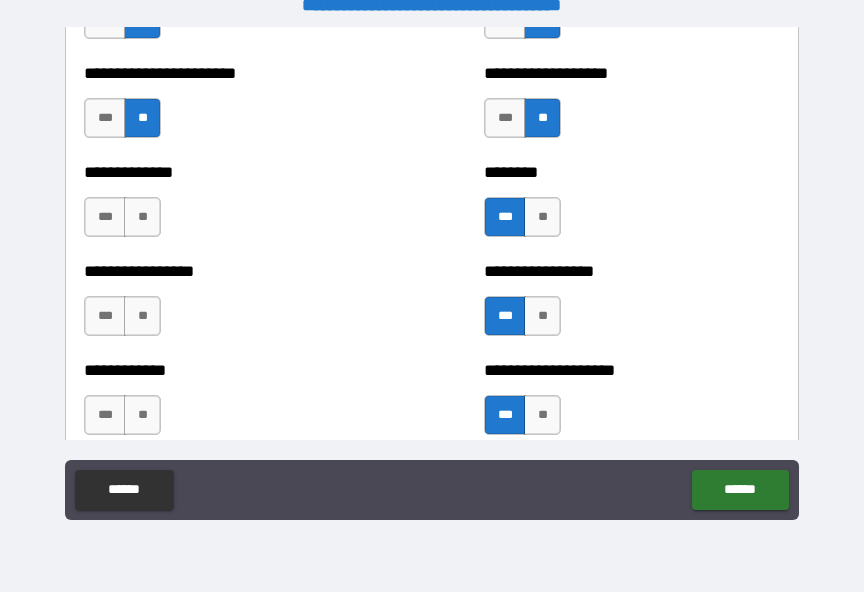 click on "**" at bounding box center (142, 217) 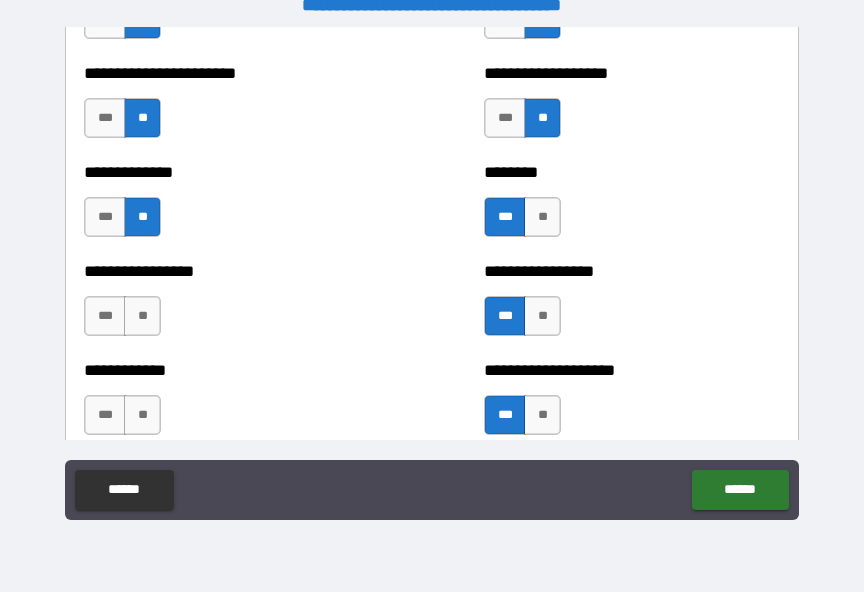 click on "**" at bounding box center [142, 316] 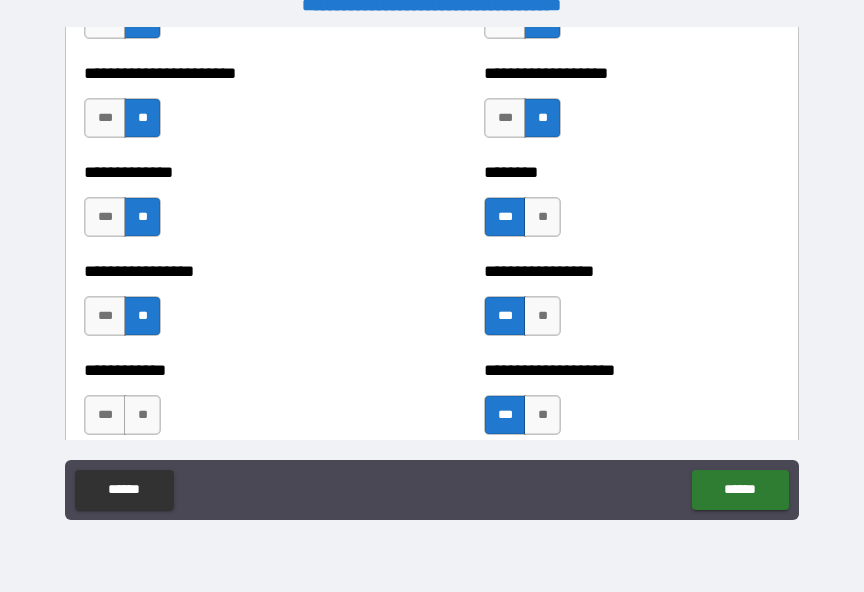 click on "**" at bounding box center (142, 415) 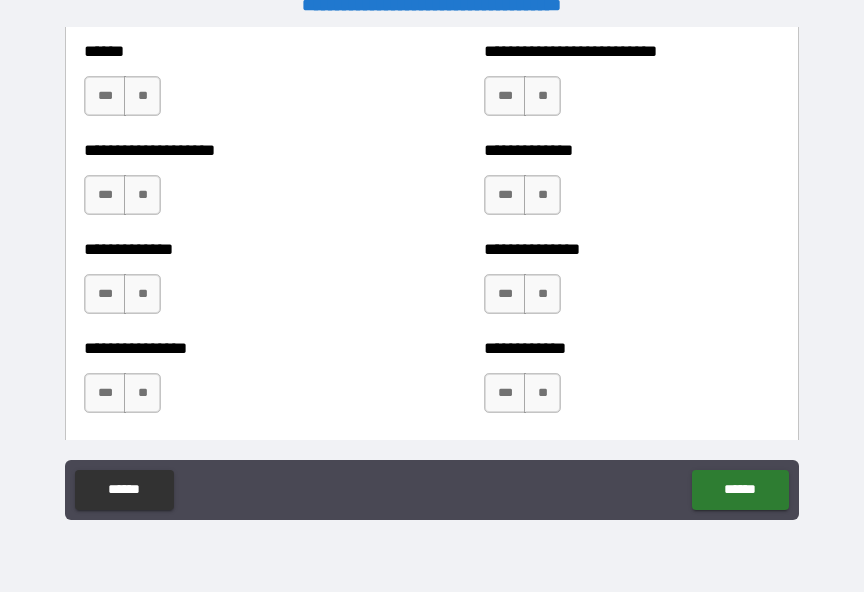 scroll, scrollTop: 4138, scrollLeft: 0, axis: vertical 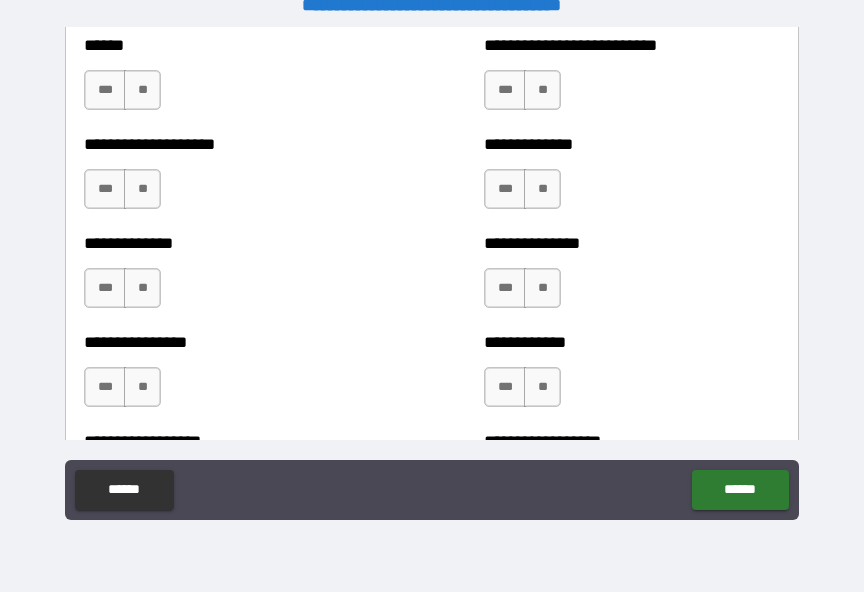 click on "**" at bounding box center (142, 90) 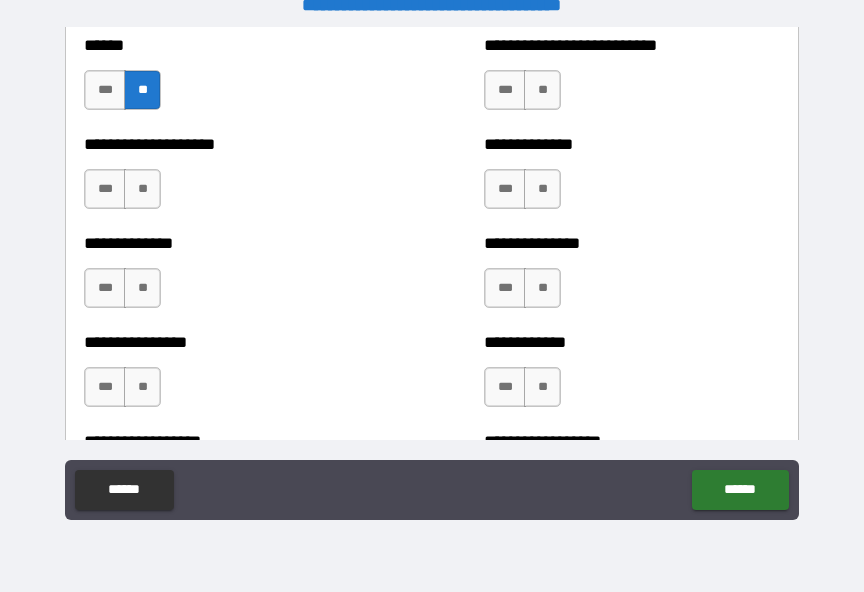click on "**" at bounding box center (142, 189) 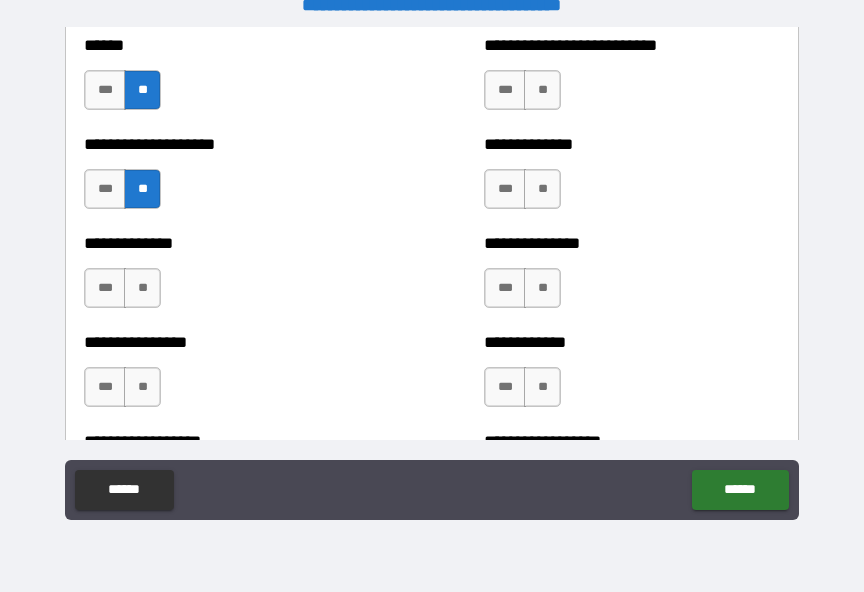 click on "**" at bounding box center (142, 387) 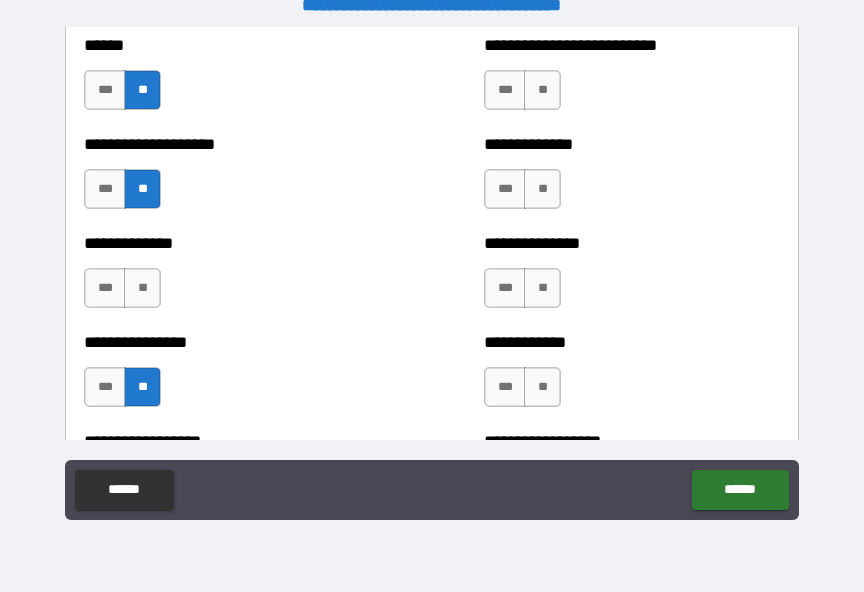 click on "**" at bounding box center (142, 288) 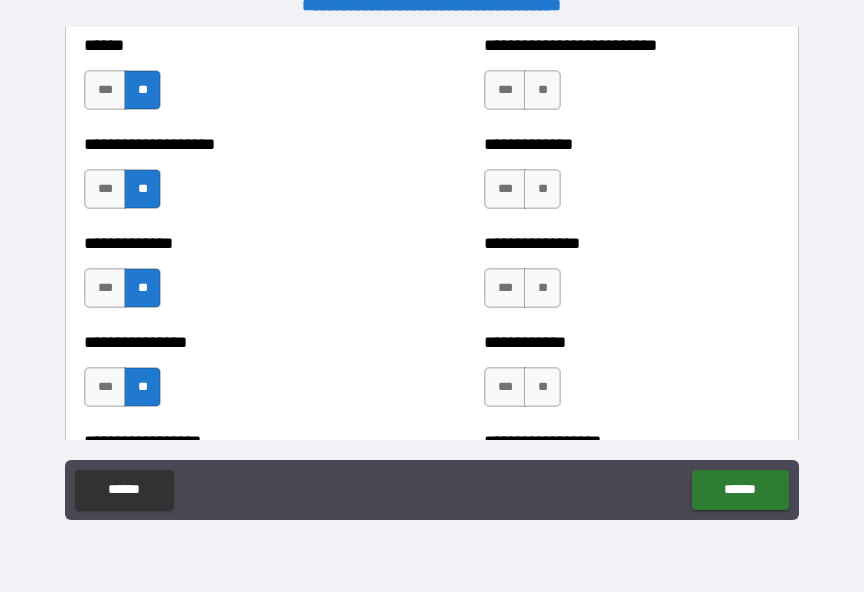 click on "**" at bounding box center [542, 90] 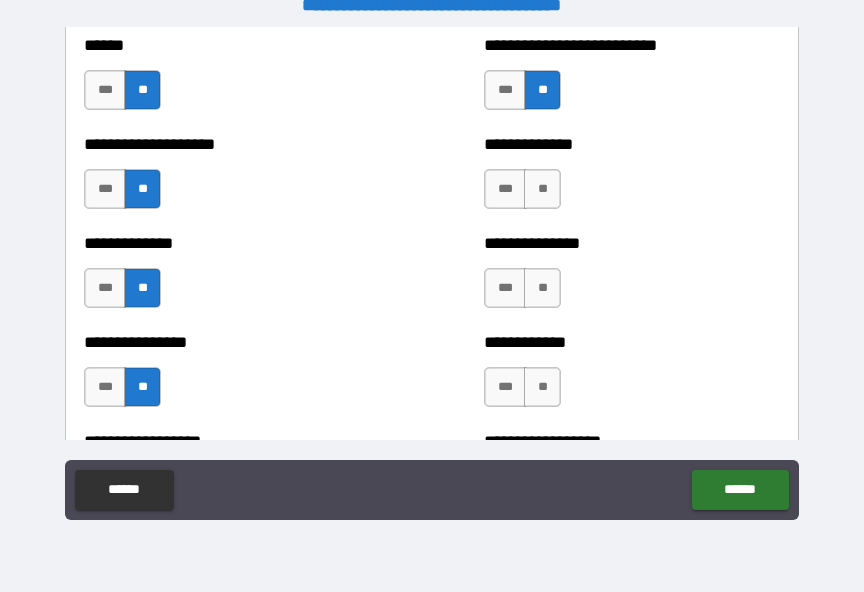 click on "**" at bounding box center [542, 189] 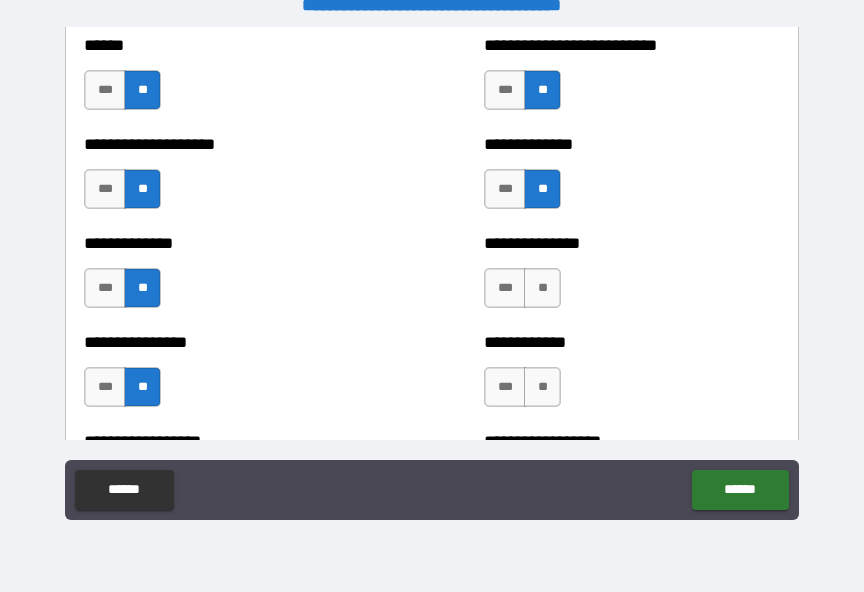 click on "**" at bounding box center [542, 288] 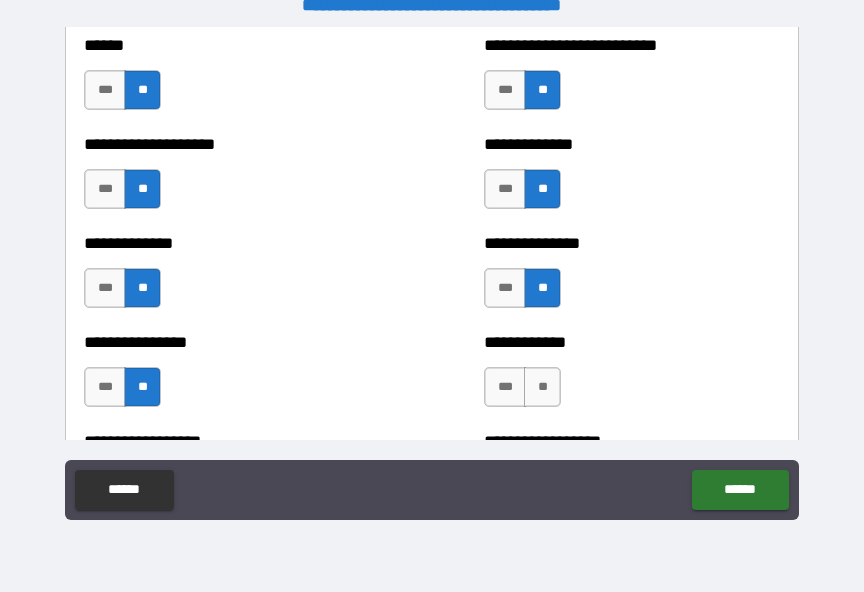 click on "**" at bounding box center (542, 387) 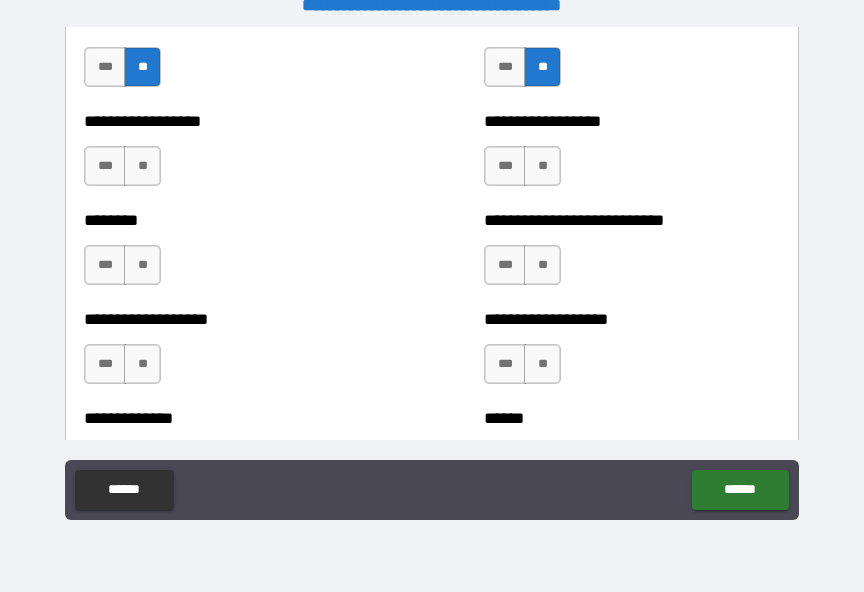 scroll, scrollTop: 4462, scrollLeft: 0, axis: vertical 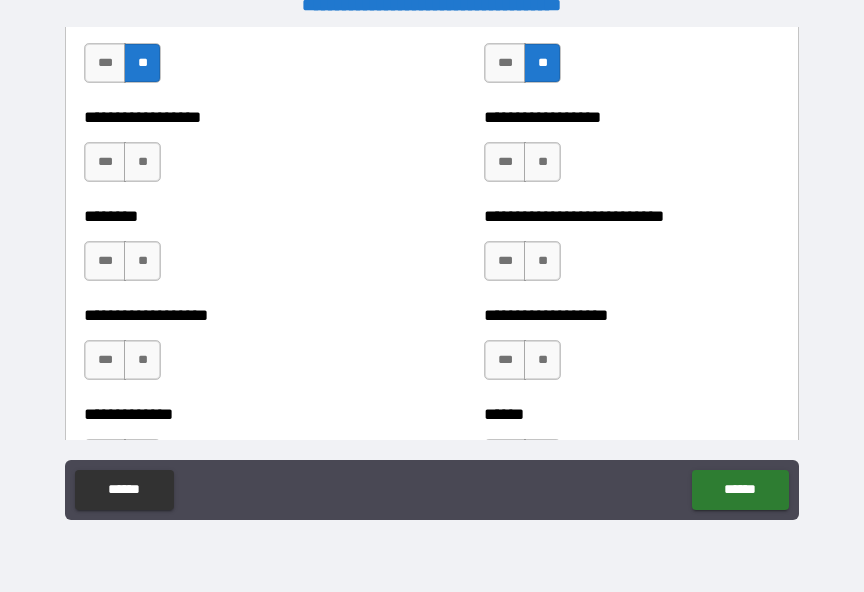 click on "**" at bounding box center [142, 162] 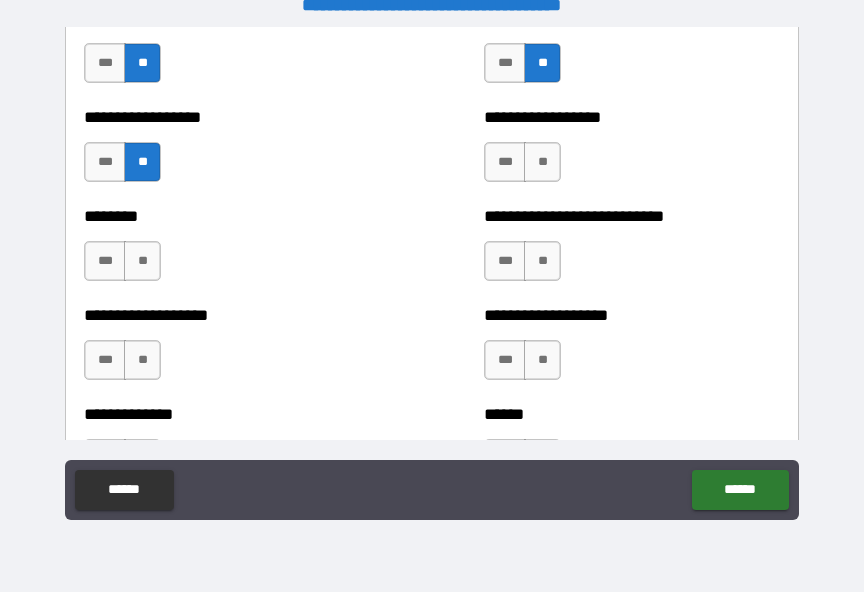 click on "**" at bounding box center [142, 261] 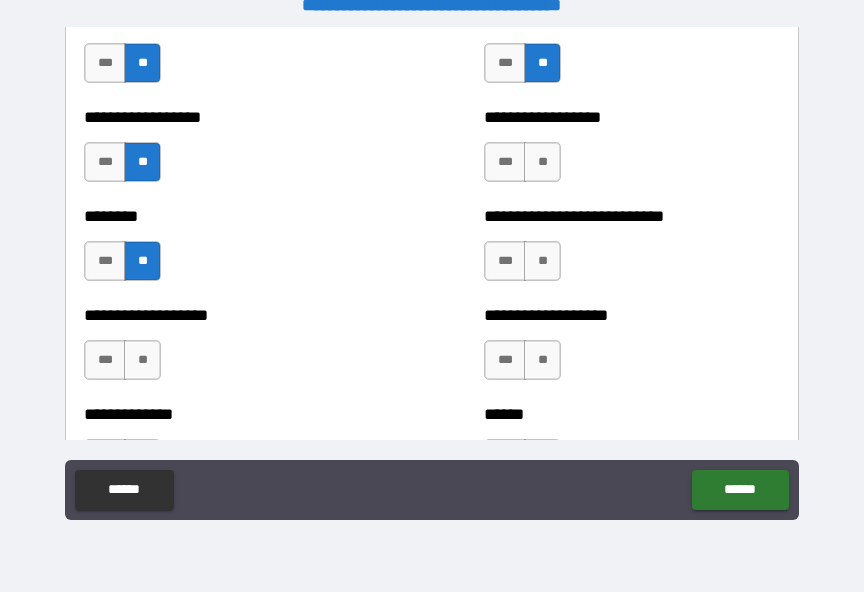 click on "**" at bounding box center (142, 360) 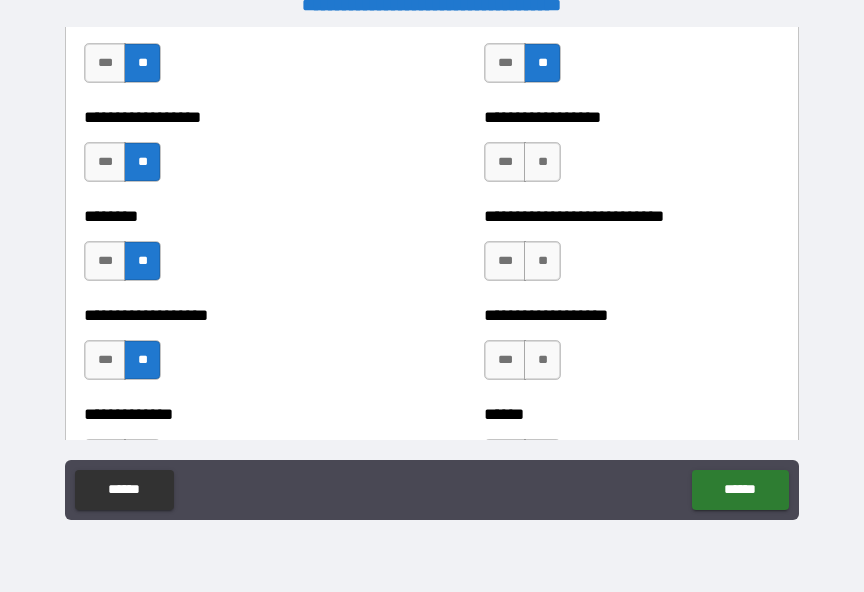 click on "**" at bounding box center [542, 162] 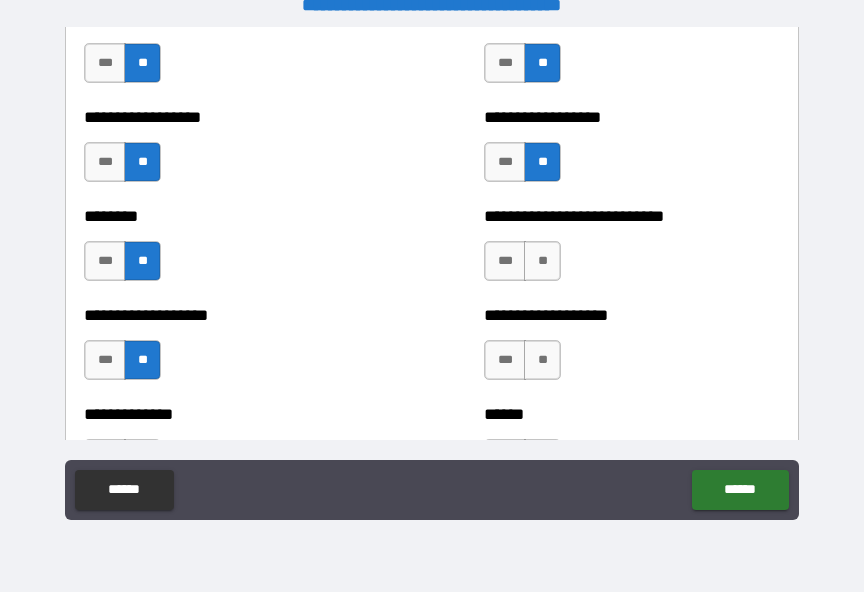click on "**" at bounding box center [542, 261] 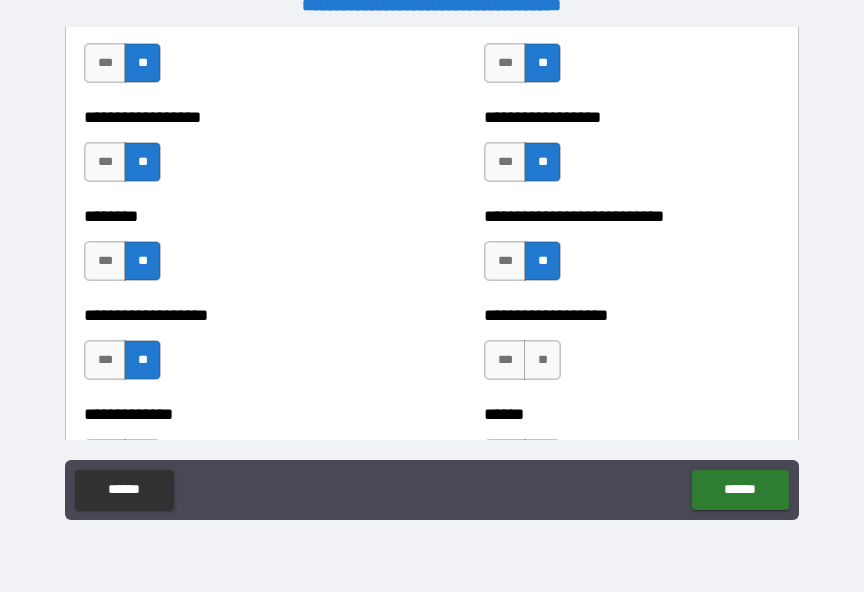 click on "**" at bounding box center (542, 360) 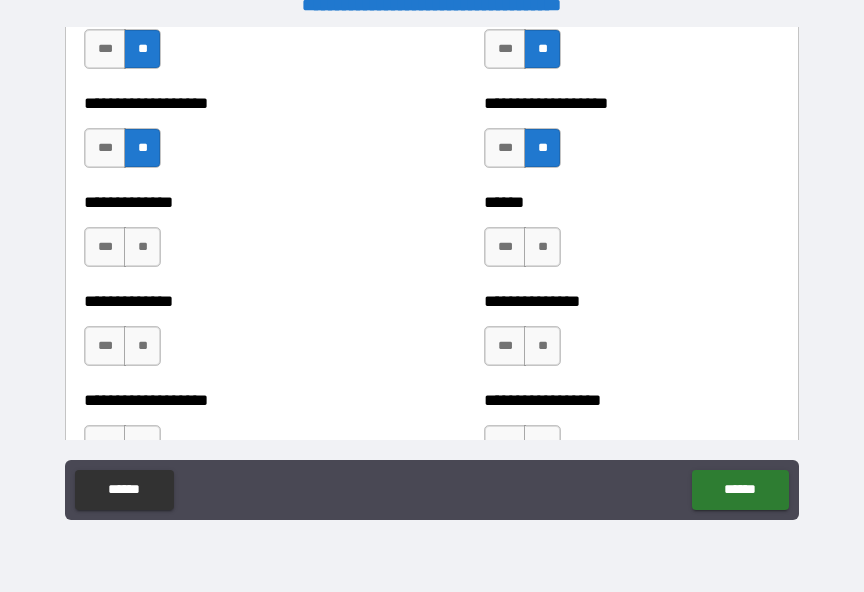 scroll, scrollTop: 4679, scrollLeft: 0, axis: vertical 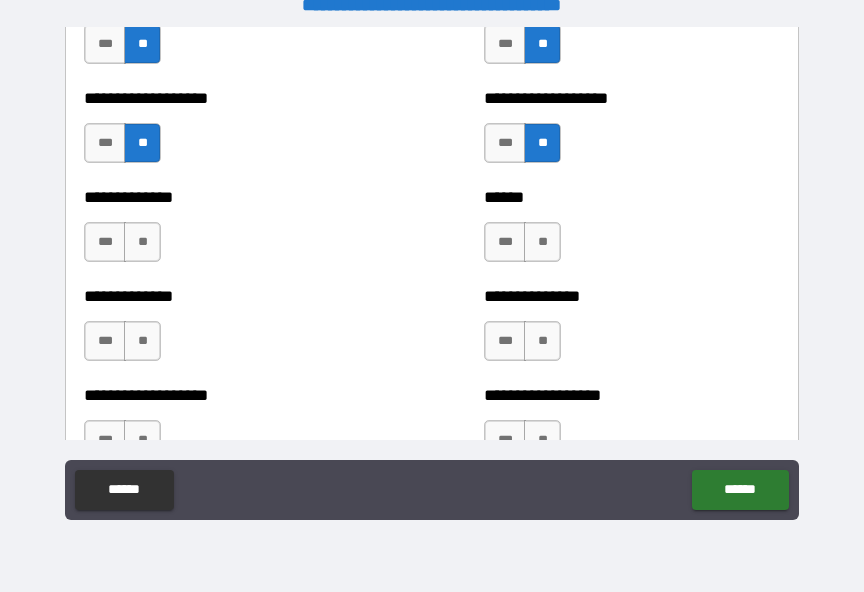 click on "**" at bounding box center [542, 242] 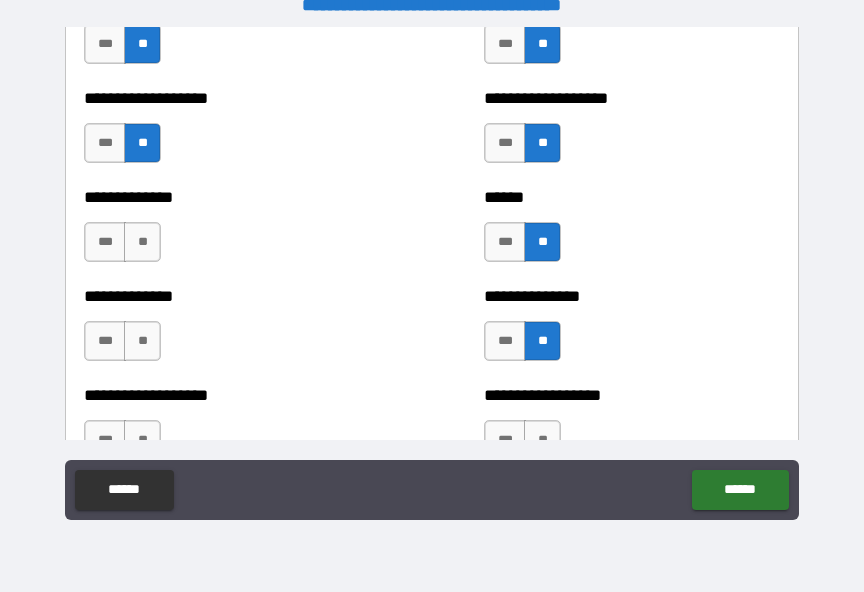 click on "**" at bounding box center [542, 440] 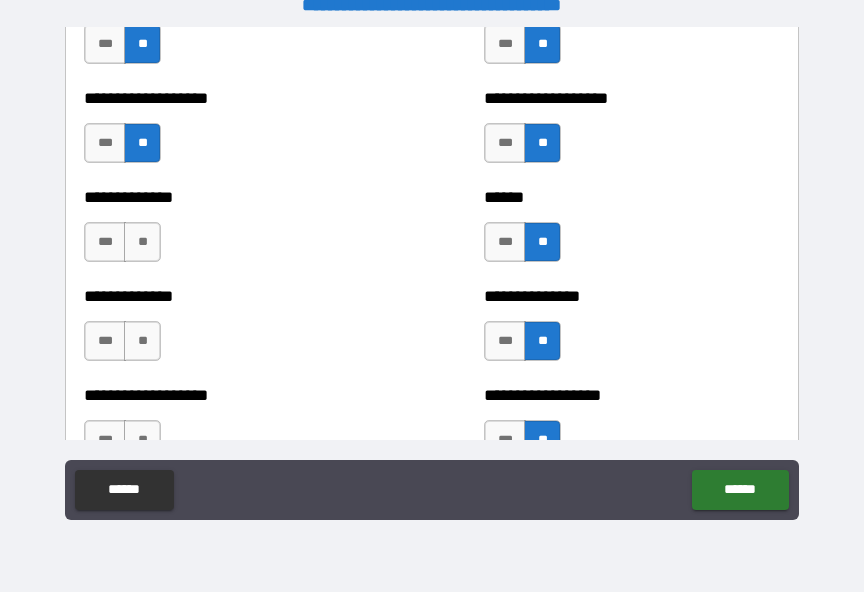 click on "**" at bounding box center [142, 242] 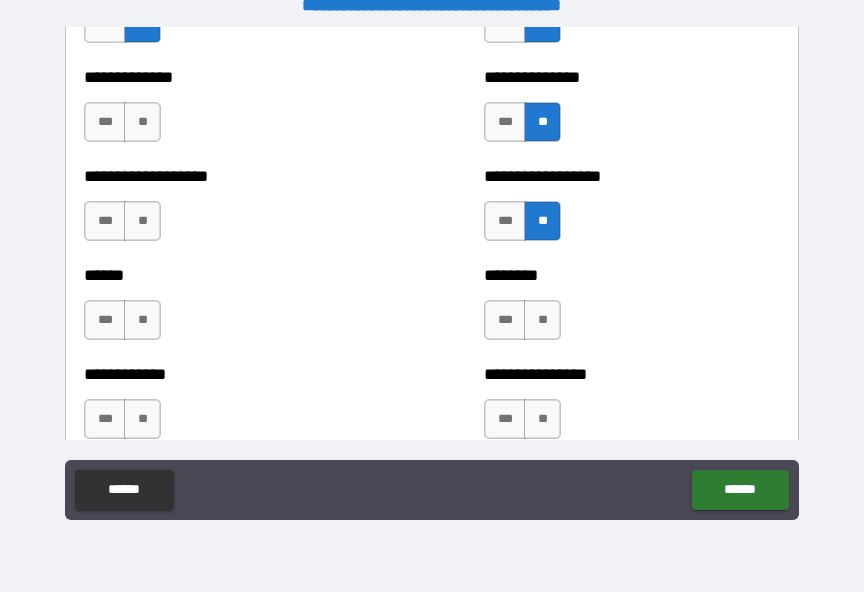 scroll, scrollTop: 4902, scrollLeft: 0, axis: vertical 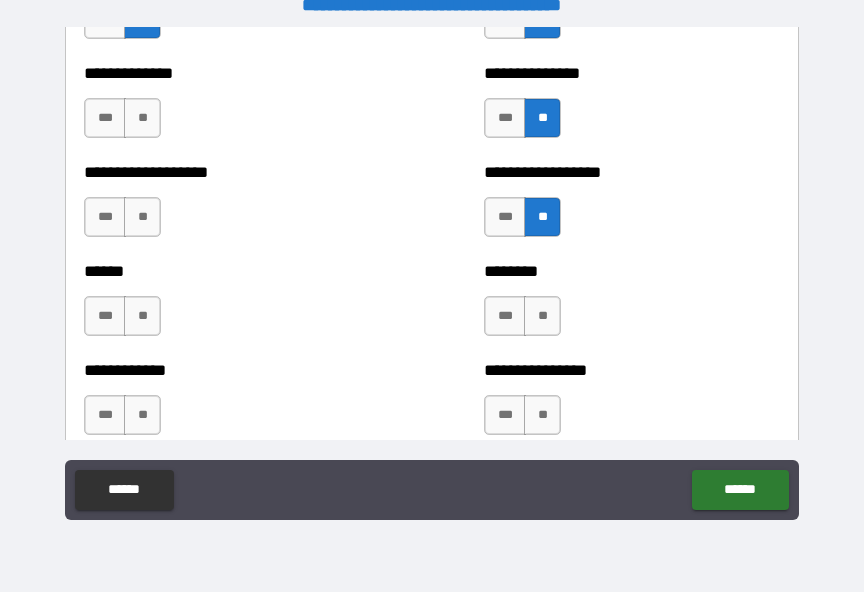 click on "**" at bounding box center [142, 217] 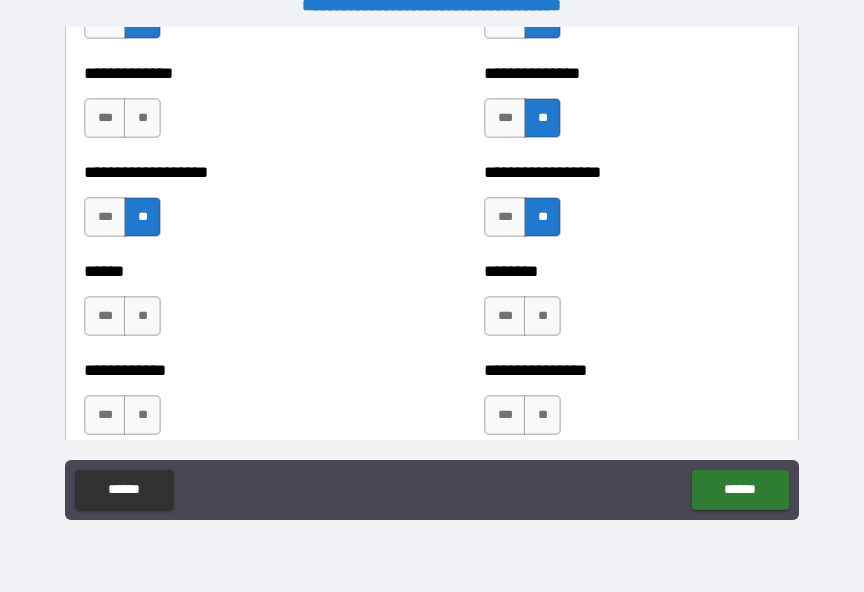 click on "**" at bounding box center [142, 316] 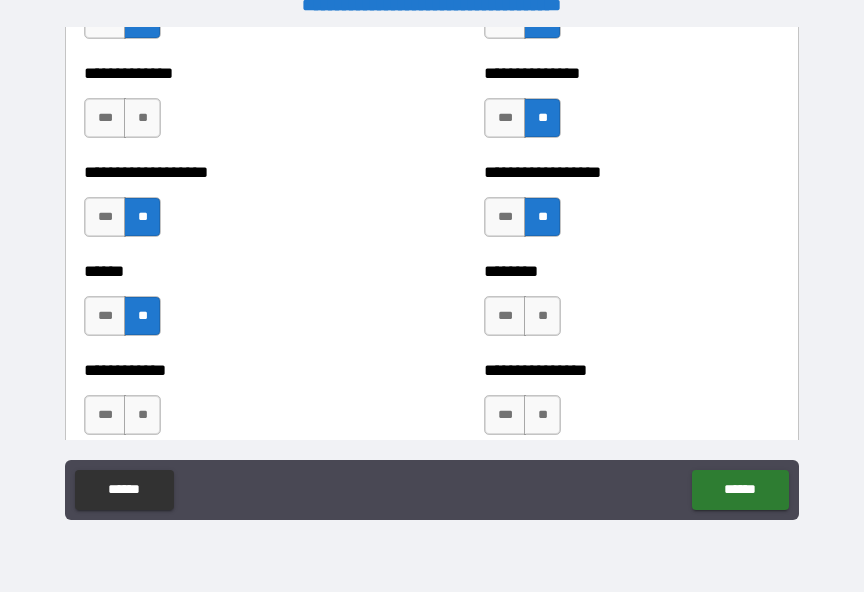 click on "**" at bounding box center [142, 415] 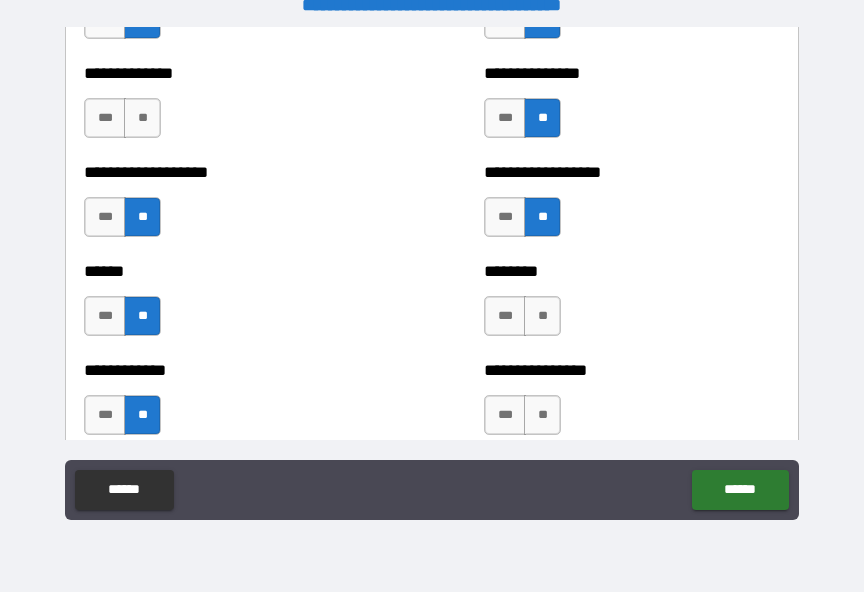 click on "**" at bounding box center [542, 316] 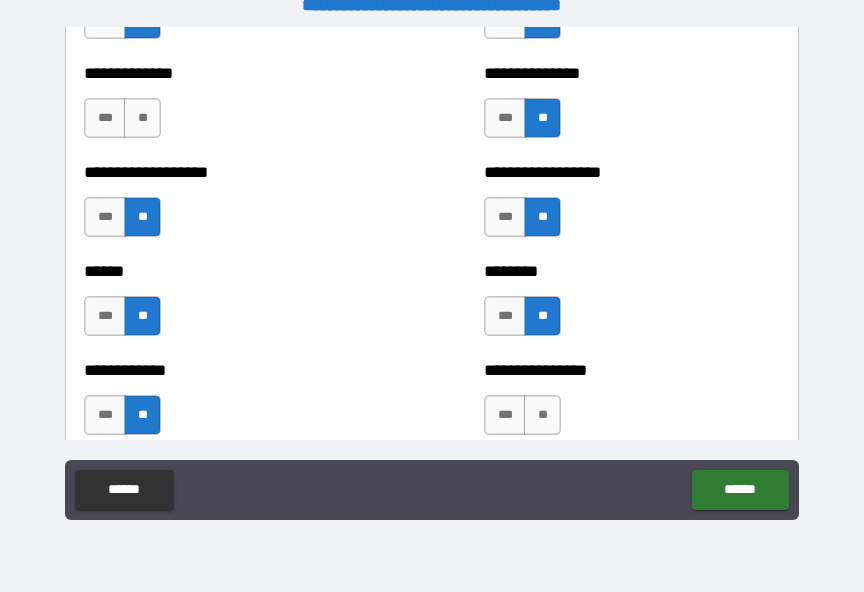 click on "**" at bounding box center (542, 415) 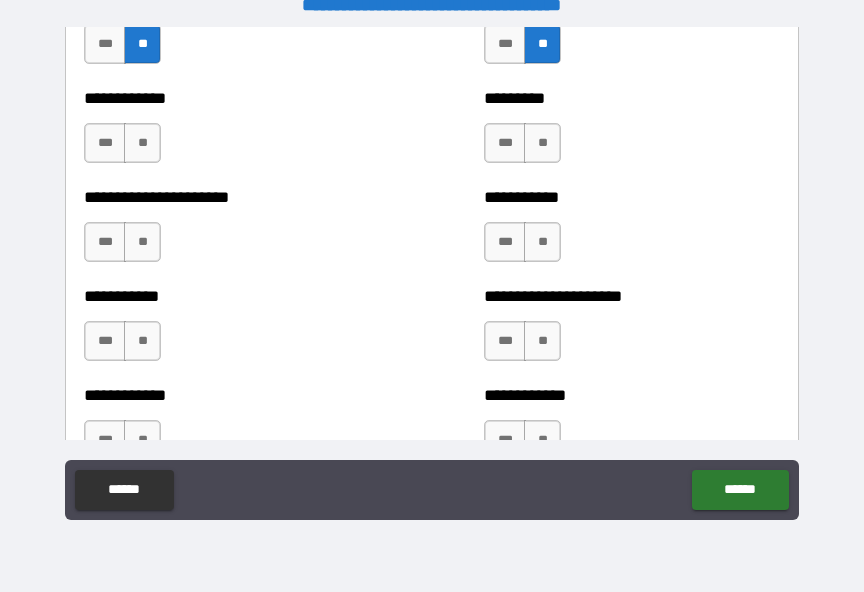 scroll, scrollTop: 5285, scrollLeft: 0, axis: vertical 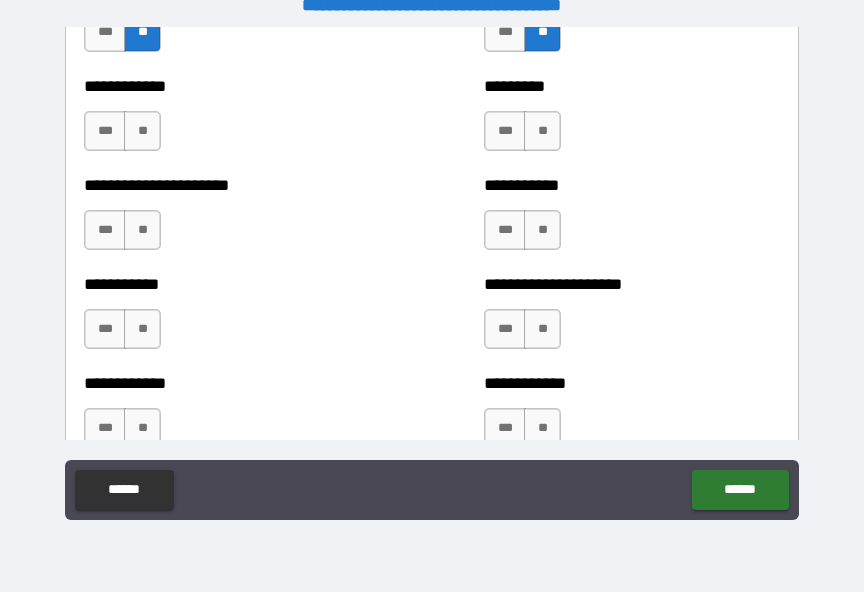 click on "**" at bounding box center (142, 131) 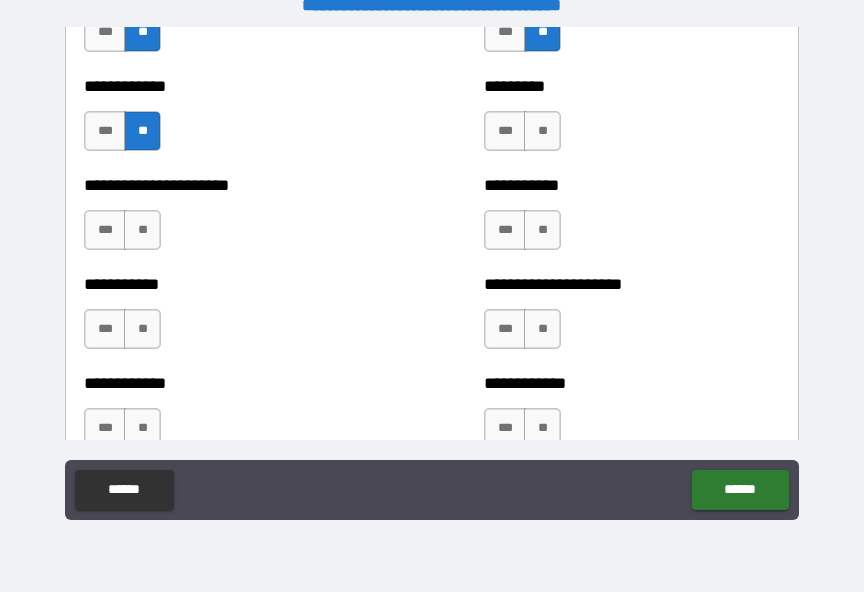 click on "**" at bounding box center (142, 230) 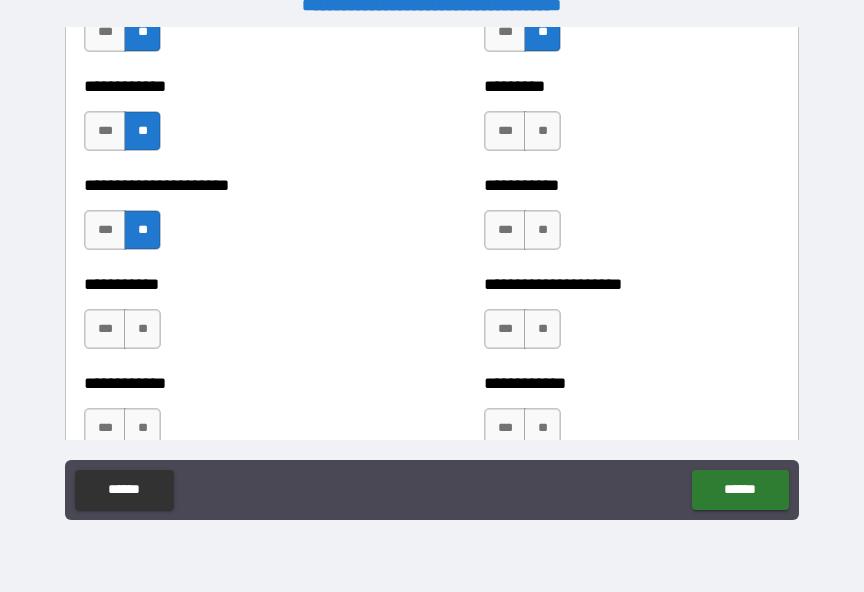 click on "**" at bounding box center [142, 329] 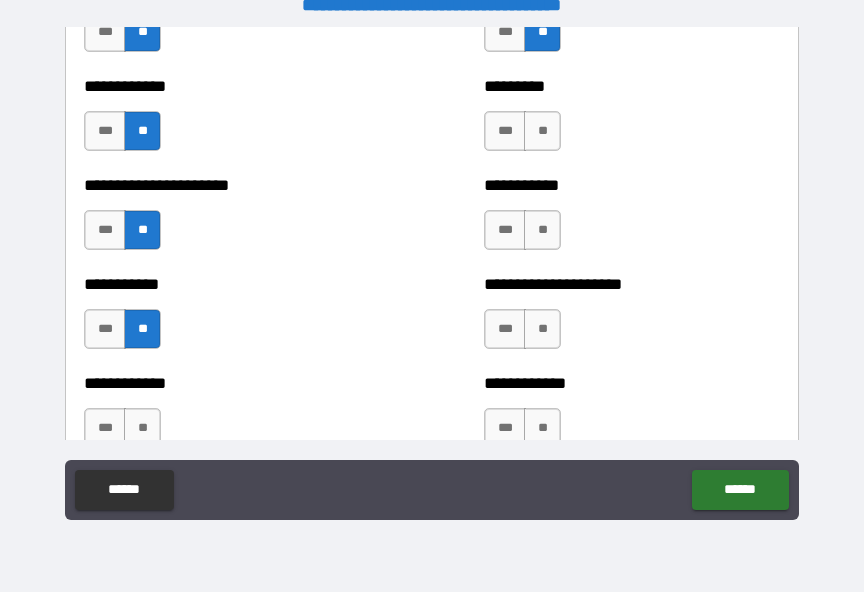 click on "**" at bounding box center [142, 428] 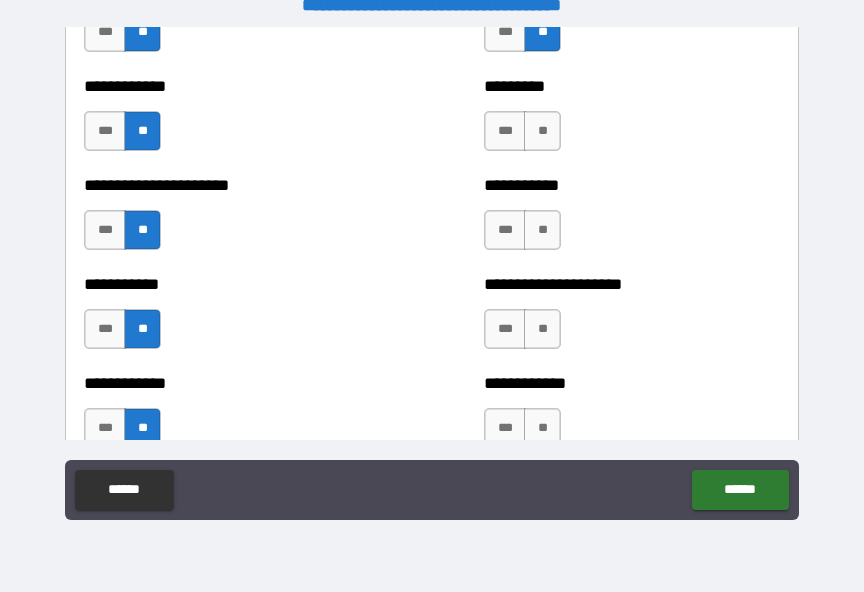 click on "**" at bounding box center [542, 131] 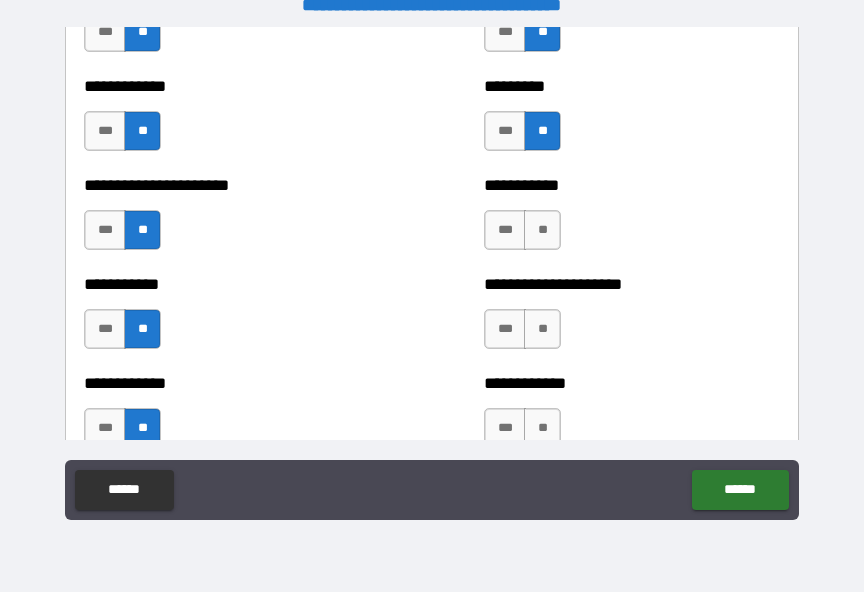click on "**" at bounding box center [542, 230] 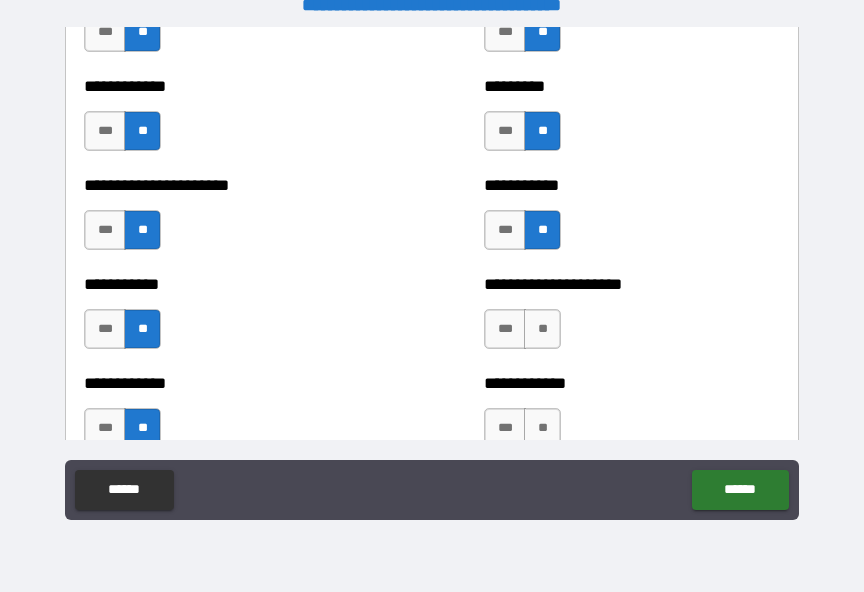 click on "**" at bounding box center [542, 329] 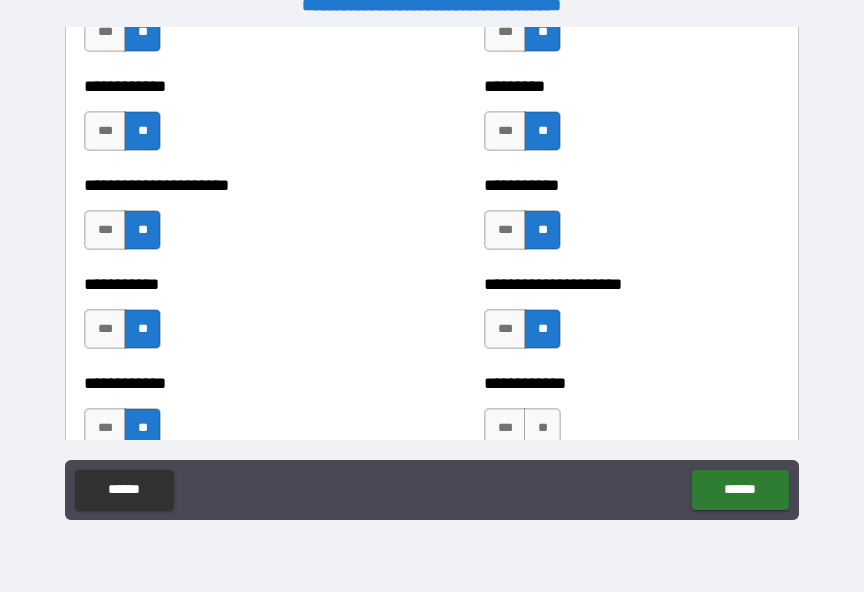 click on "**" at bounding box center (542, 428) 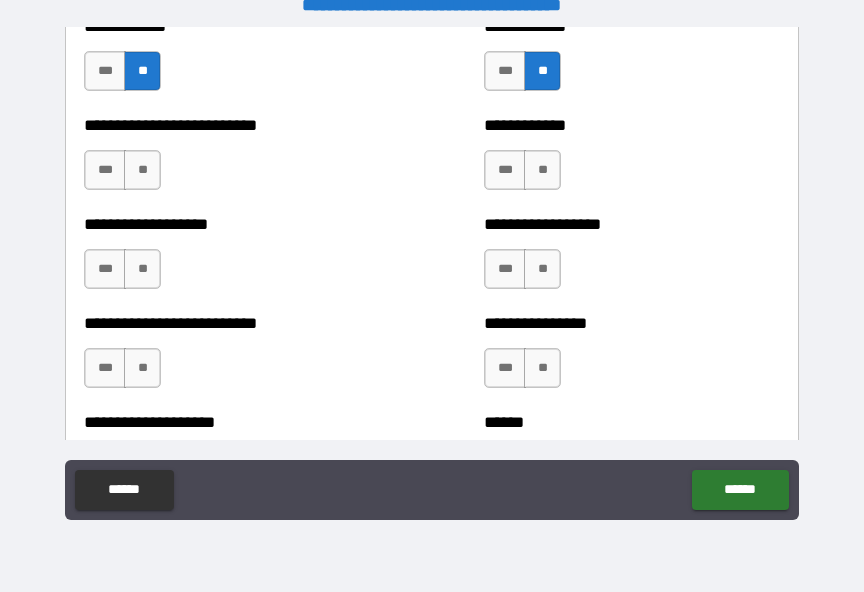 scroll, scrollTop: 5698, scrollLeft: 0, axis: vertical 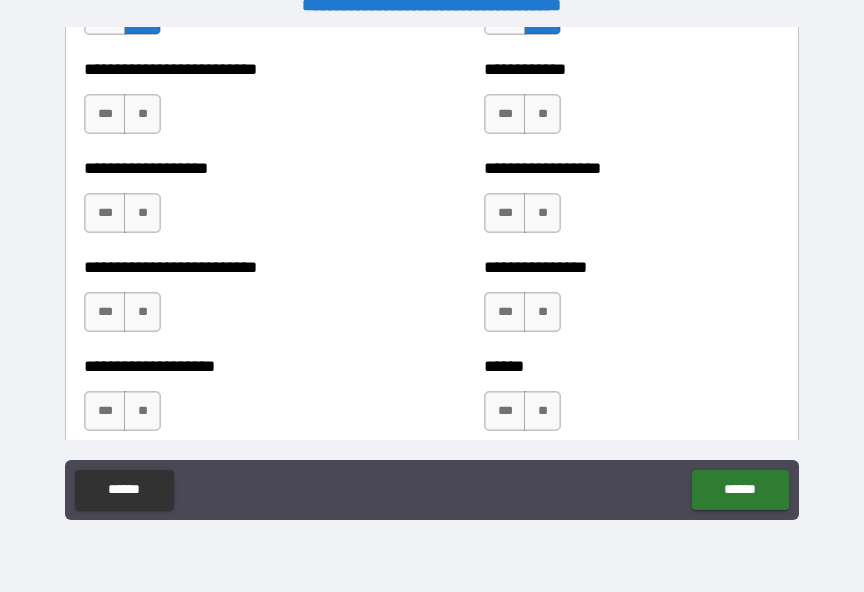 click on "**" at bounding box center (142, 114) 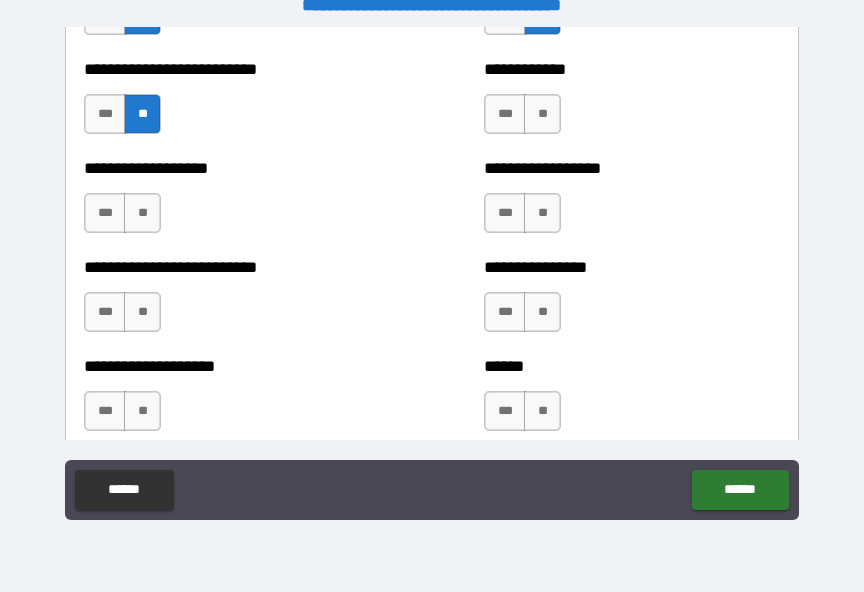 click on "**" at bounding box center (142, 213) 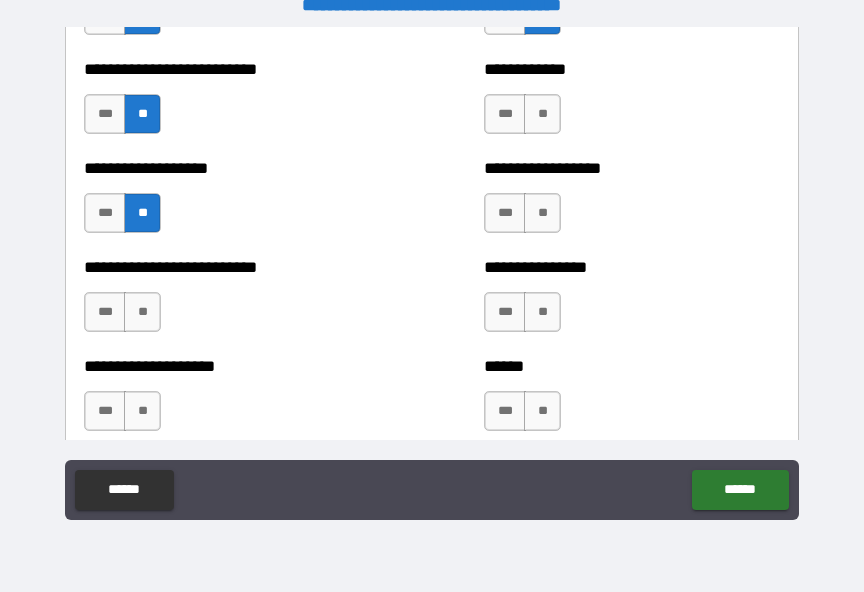 click on "**" at bounding box center [142, 312] 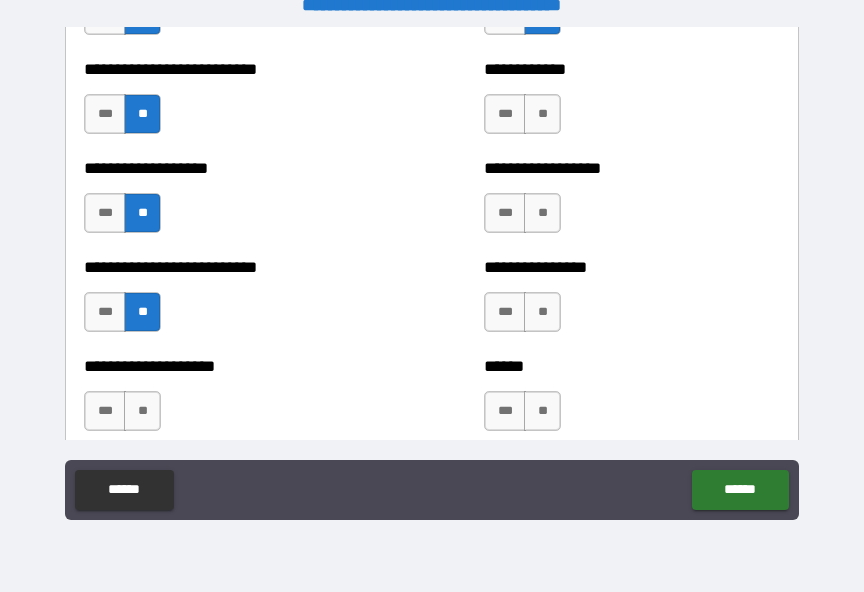 click on "**" at bounding box center (142, 411) 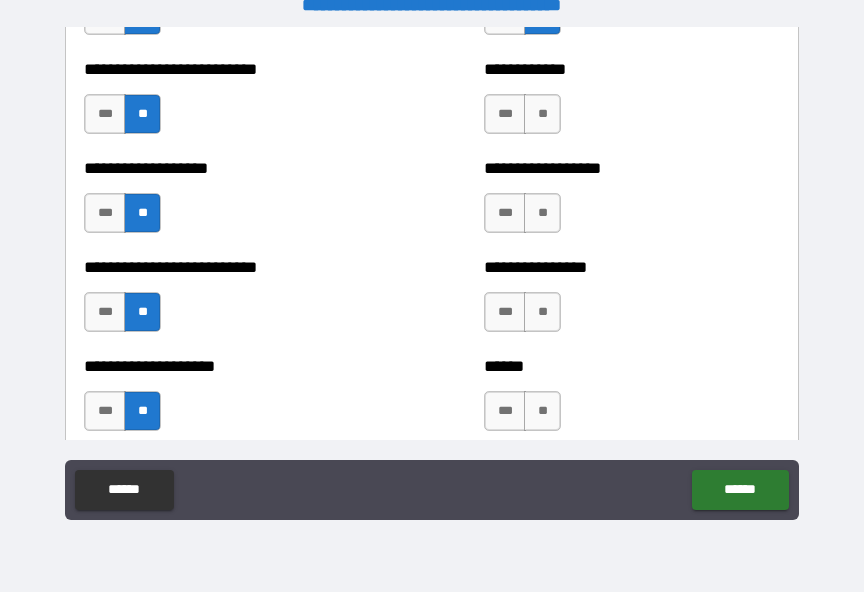 click on "**" at bounding box center (542, 114) 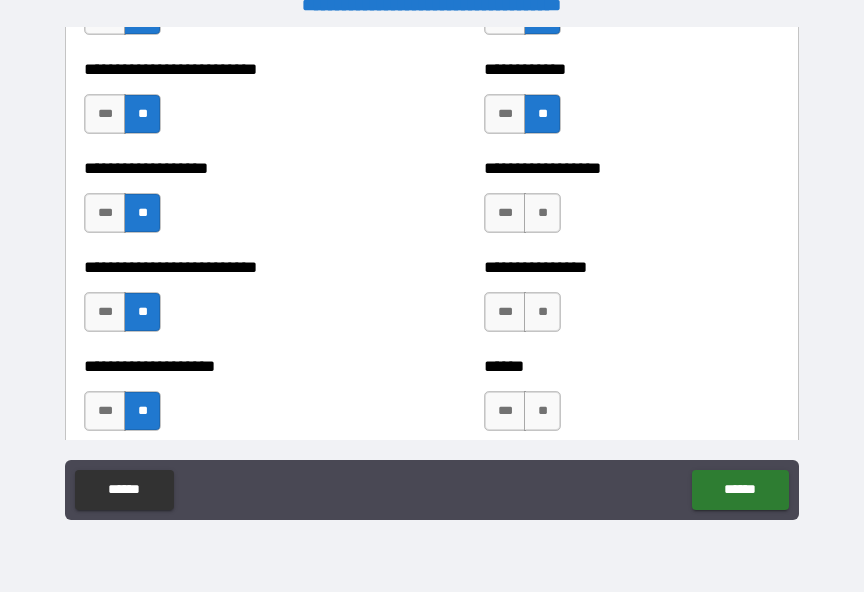 click on "**" at bounding box center [542, 213] 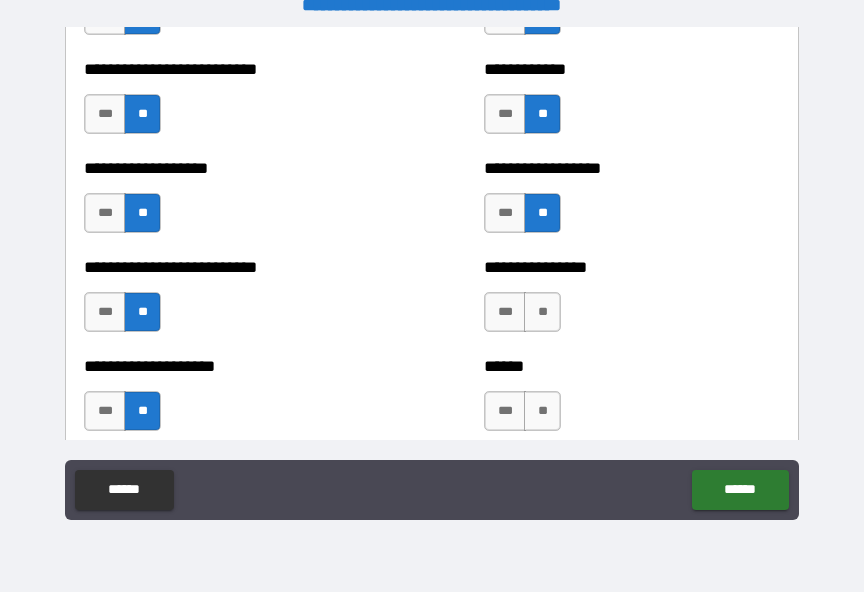 click on "**" at bounding box center [542, 312] 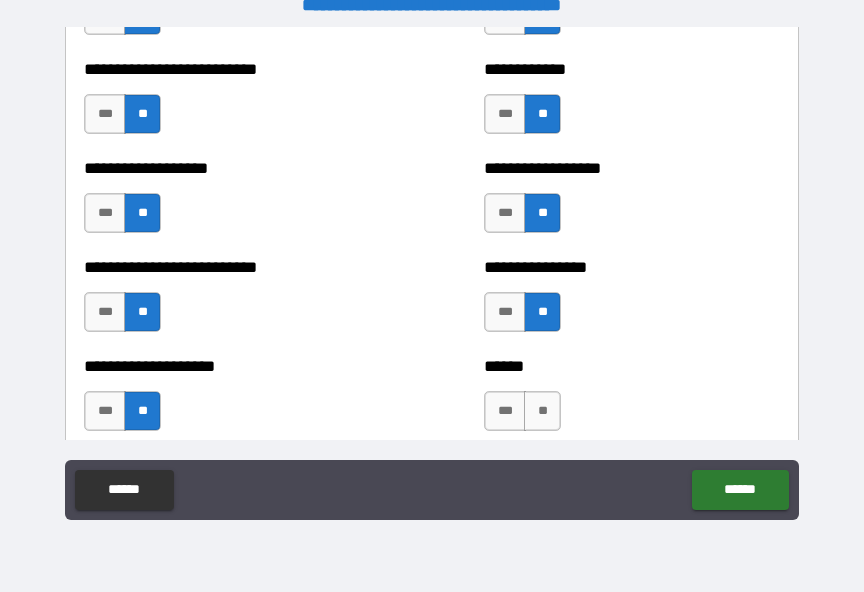 click on "****** *** **" at bounding box center (632, 401) 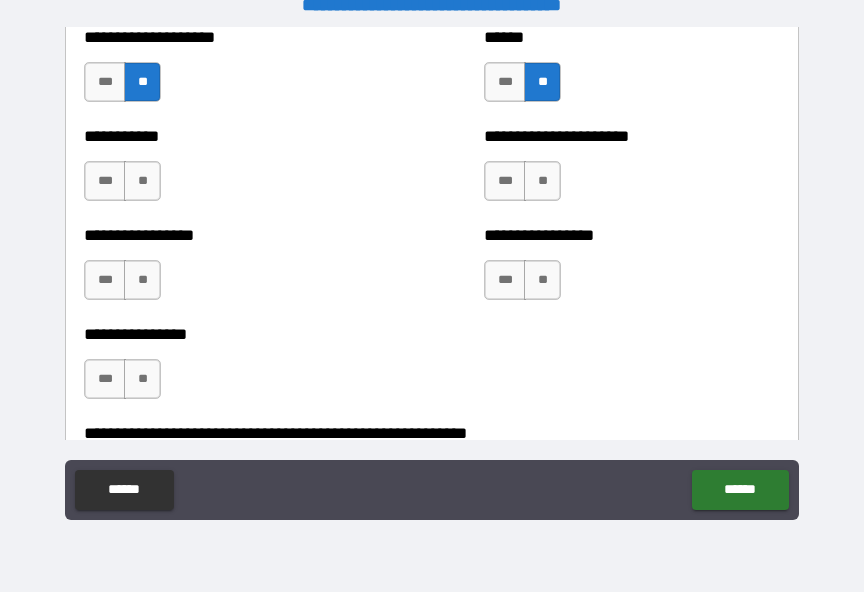 scroll, scrollTop: 6043, scrollLeft: 0, axis: vertical 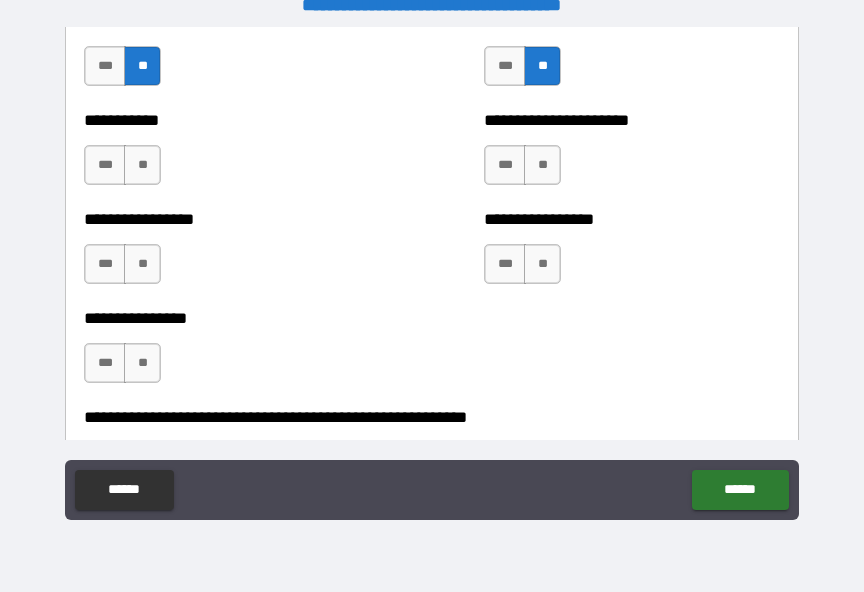 click on "**" at bounding box center [542, 165] 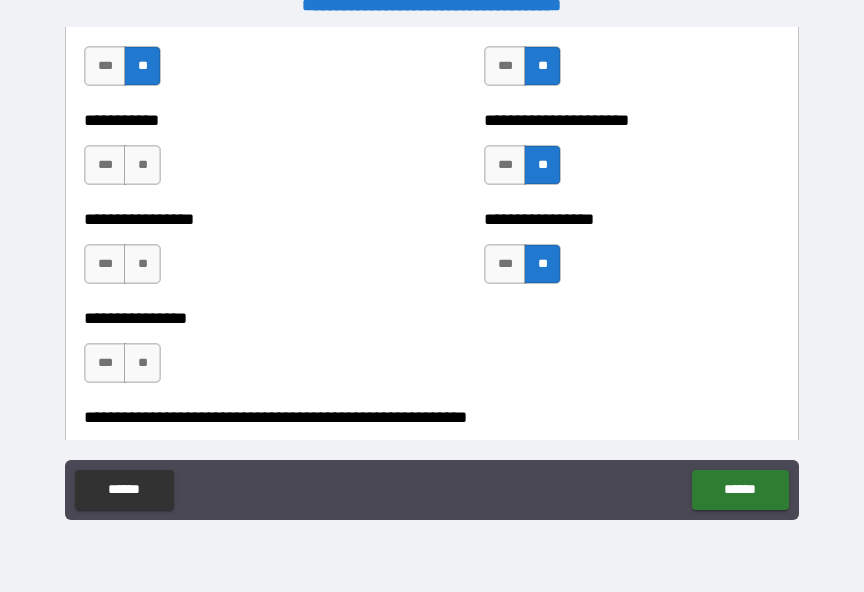 click on "**" at bounding box center (142, 165) 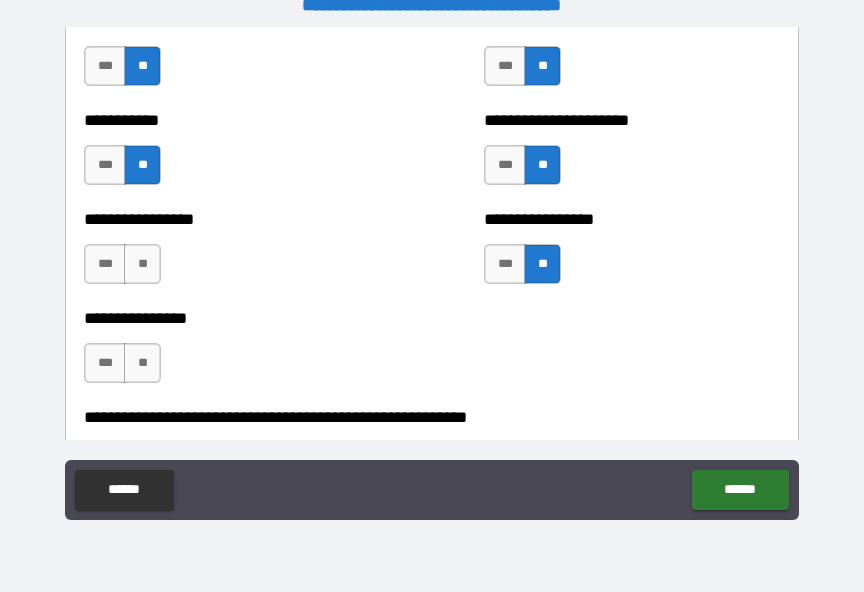 click on "**" at bounding box center (142, 264) 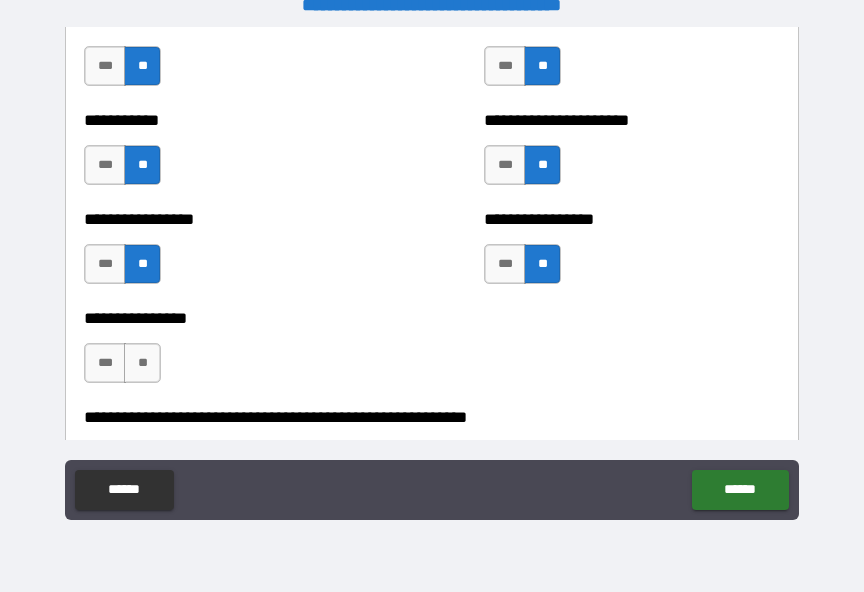 click on "**" at bounding box center [142, 363] 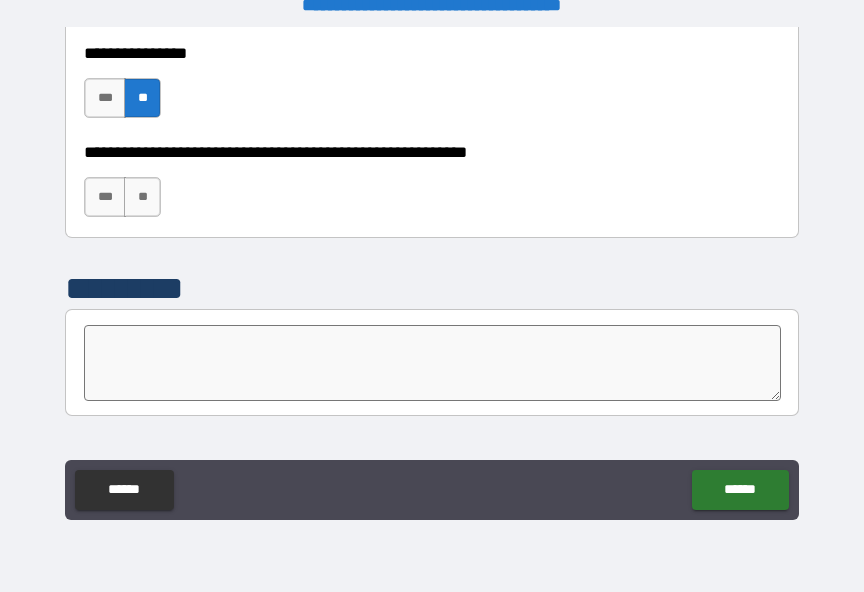 scroll, scrollTop: 6338, scrollLeft: 0, axis: vertical 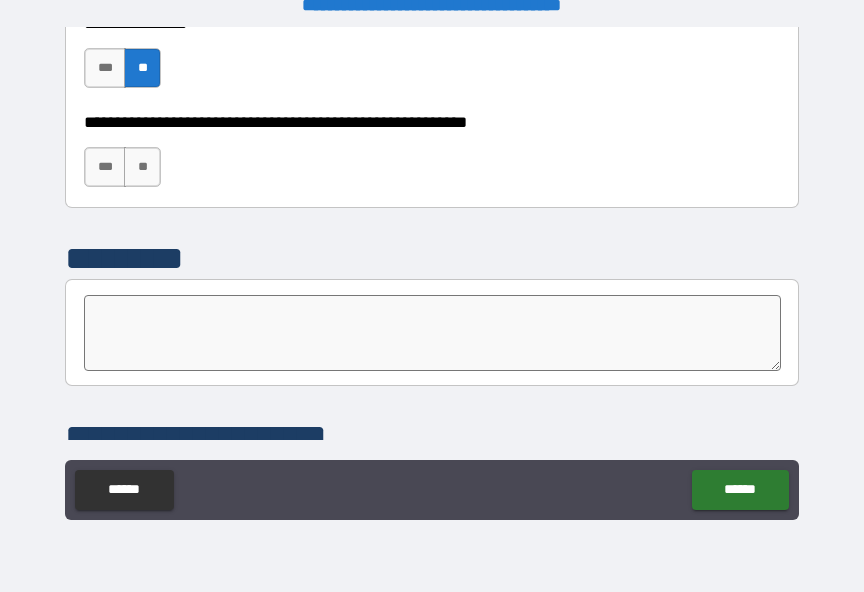 click on "**" at bounding box center (142, 167) 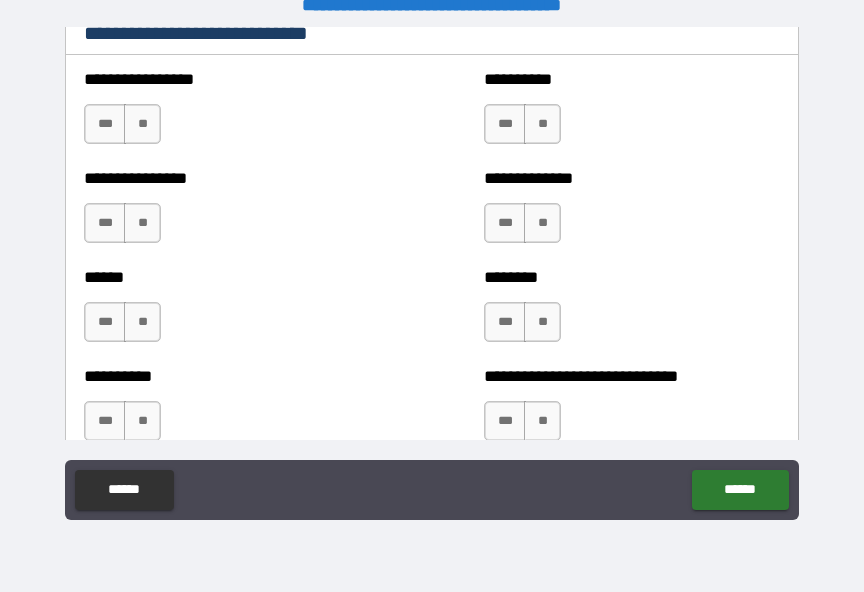 scroll, scrollTop: 6804, scrollLeft: 0, axis: vertical 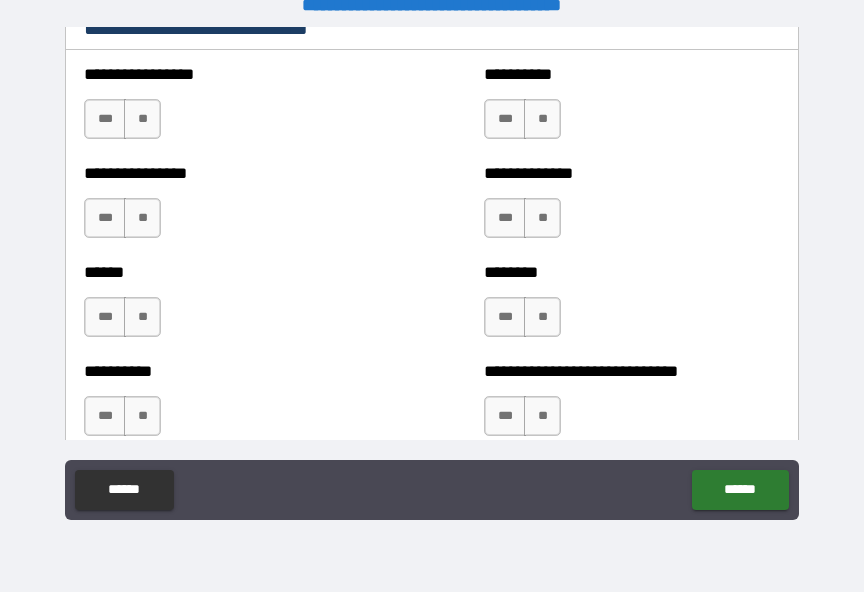 click on "**" at bounding box center (142, 119) 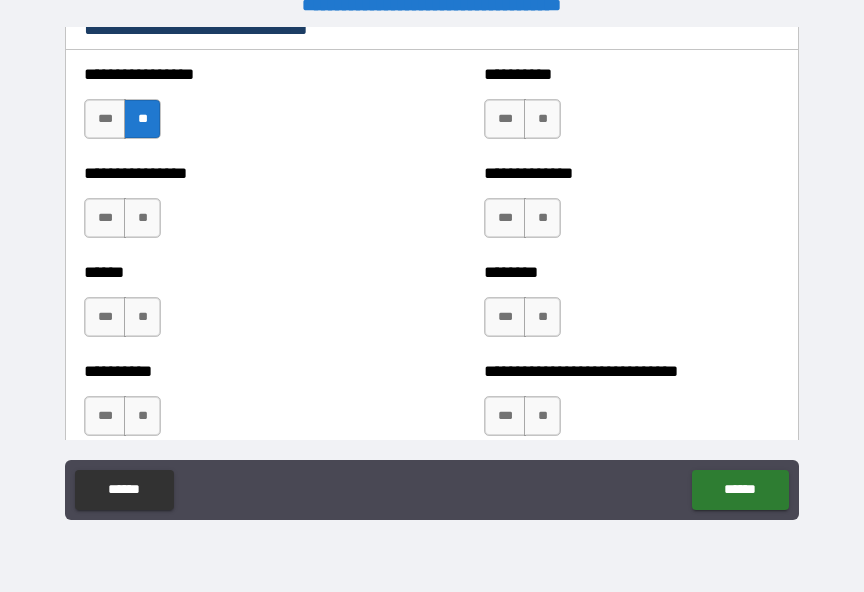click on "**" at bounding box center (142, 218) 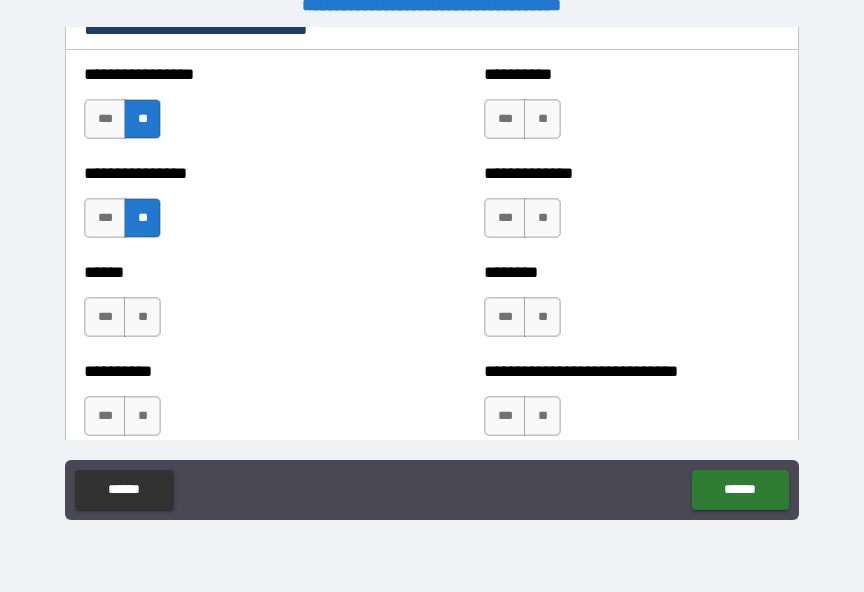 click on "**" at bounding box center (142, 317) 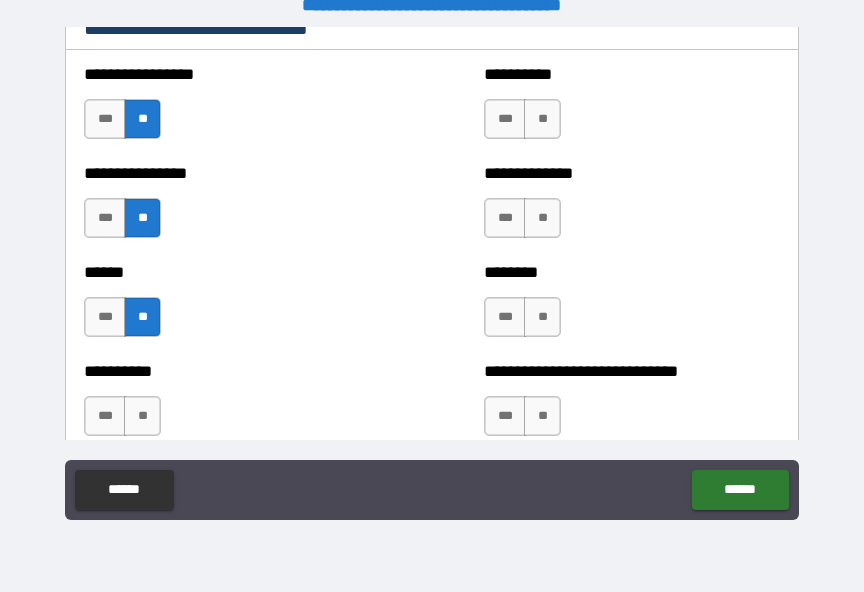 click on "**" at bounding box center (142, 416) 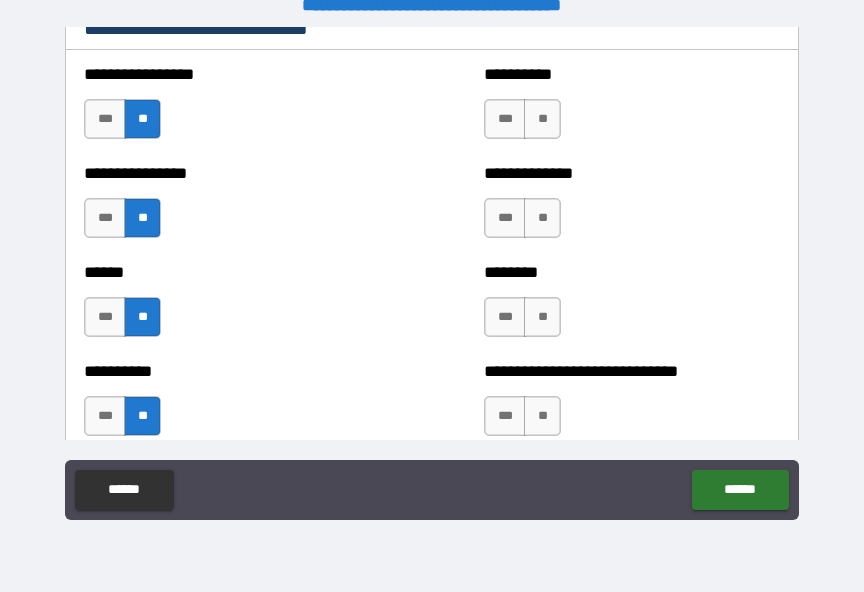 click on "**" at bounding box center (542, 119) 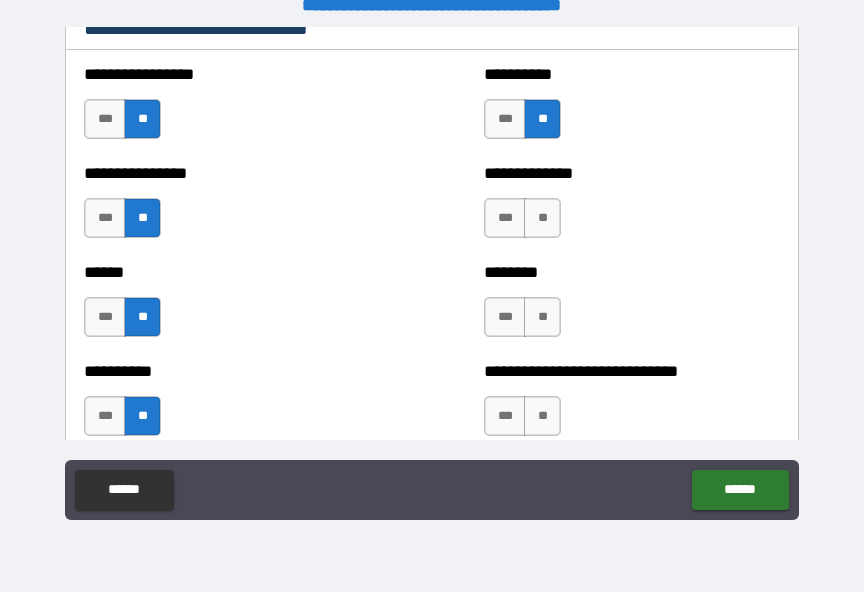 click on "**" at bounding box center (542, 218) 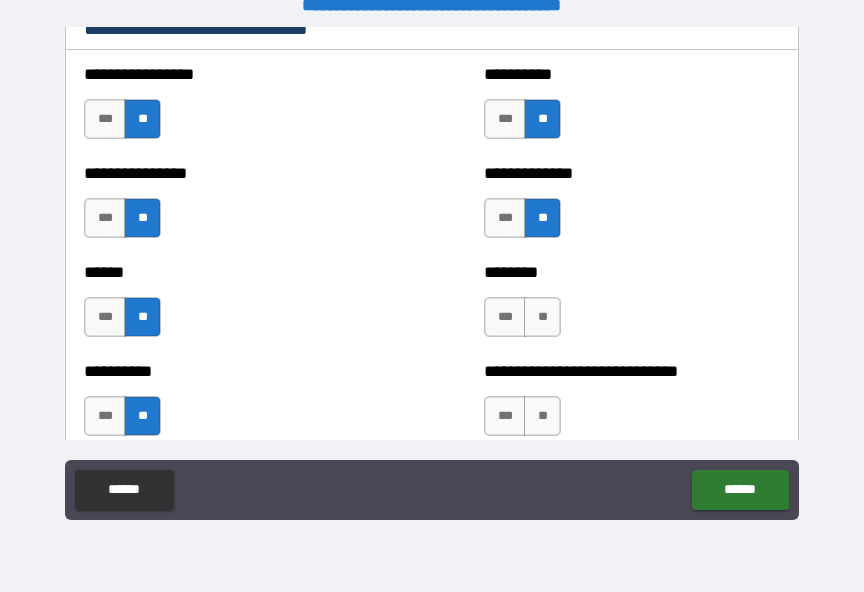 click on "**" at bounding box center (542, 317) 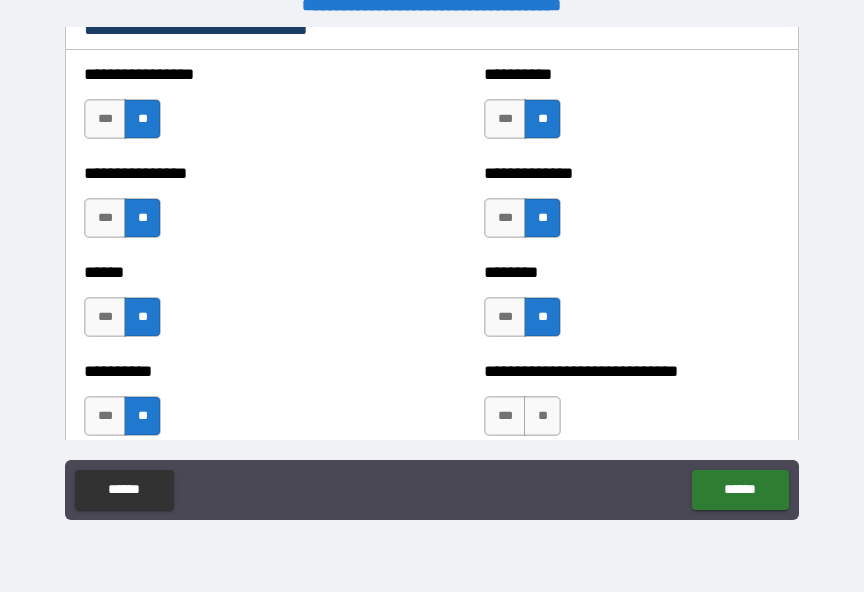 click on "**" at bounding box center [542, 416] 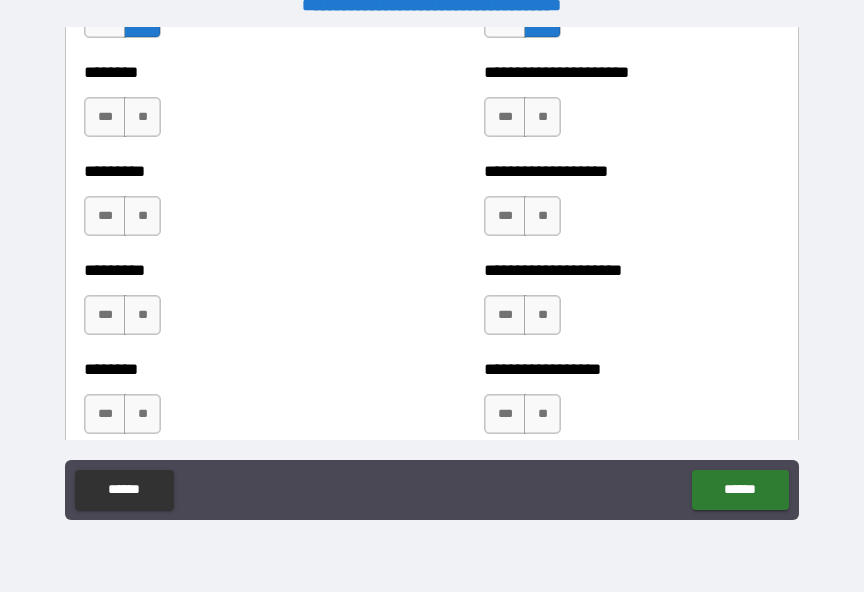 scroll, scrollTop: 7216, scrollLeft: 0, axis: vertical 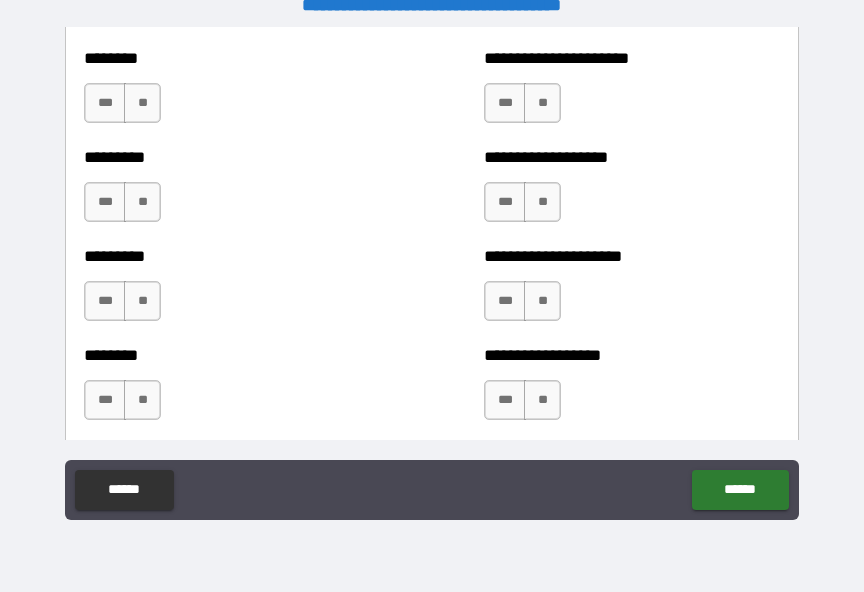 click on "**" at bounding box center (142, 103) 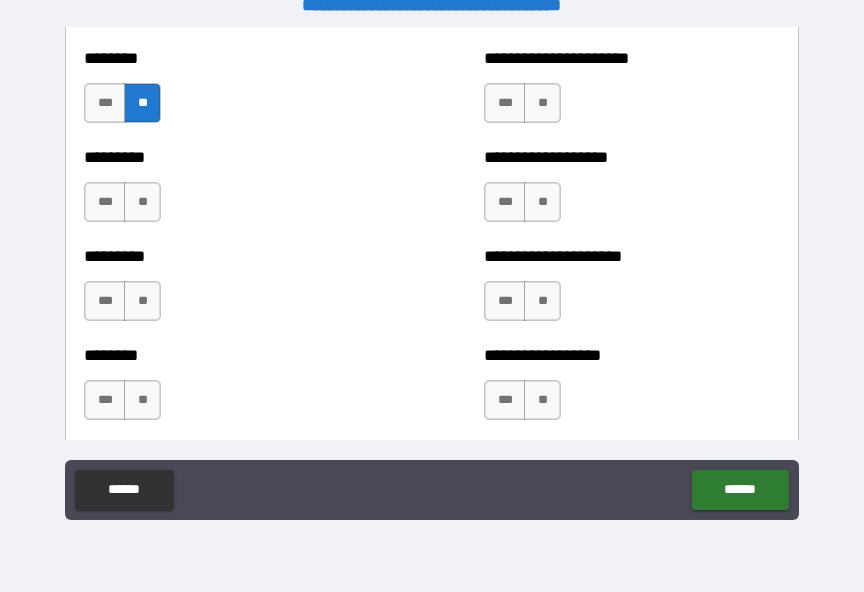 click on "**" at bounding box center (142, 202) 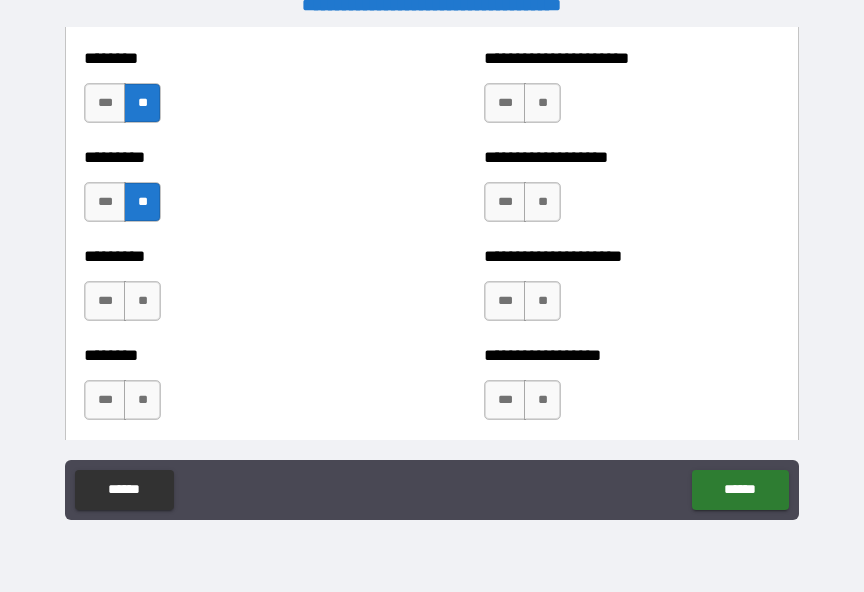 click on "**" at bounding box center [142, 301] 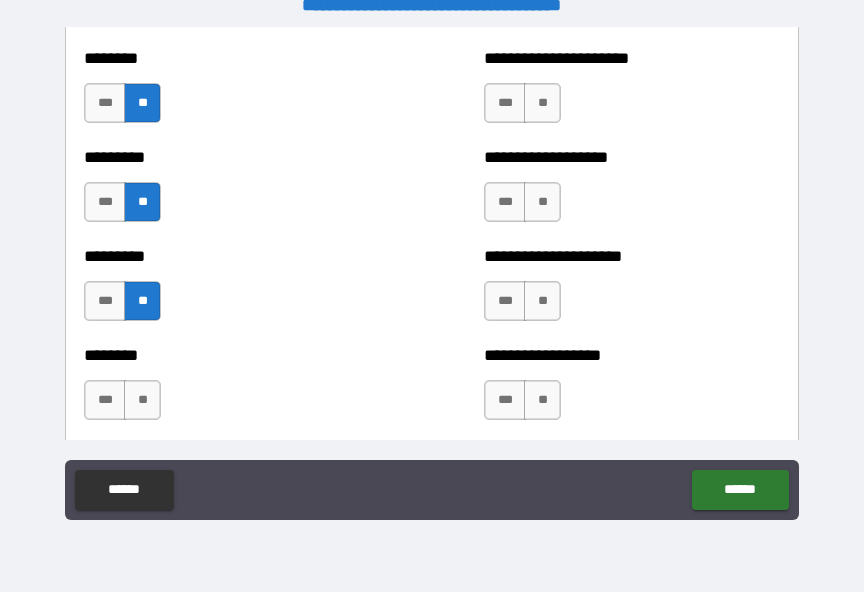 click on "**" at bounding box center [142, 400] 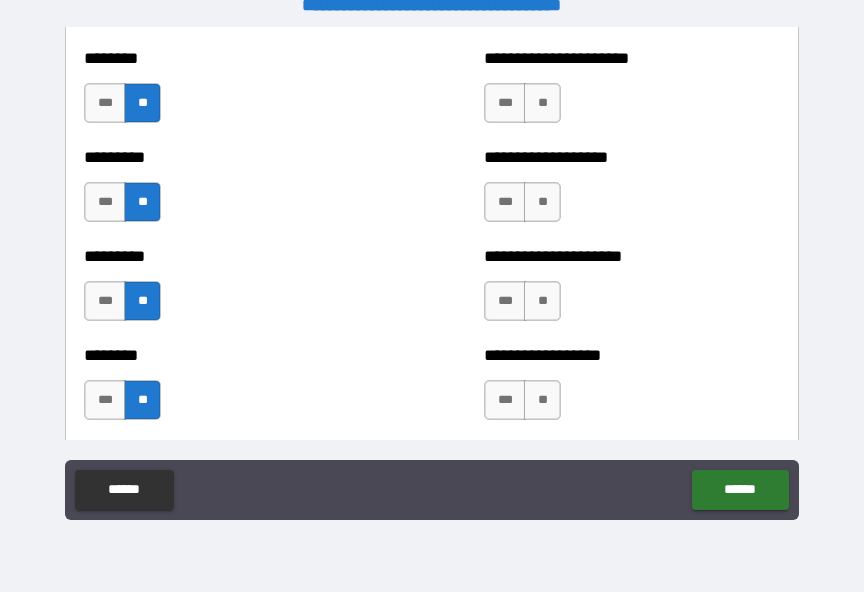 click on "**" at bounding box center (542, 103) 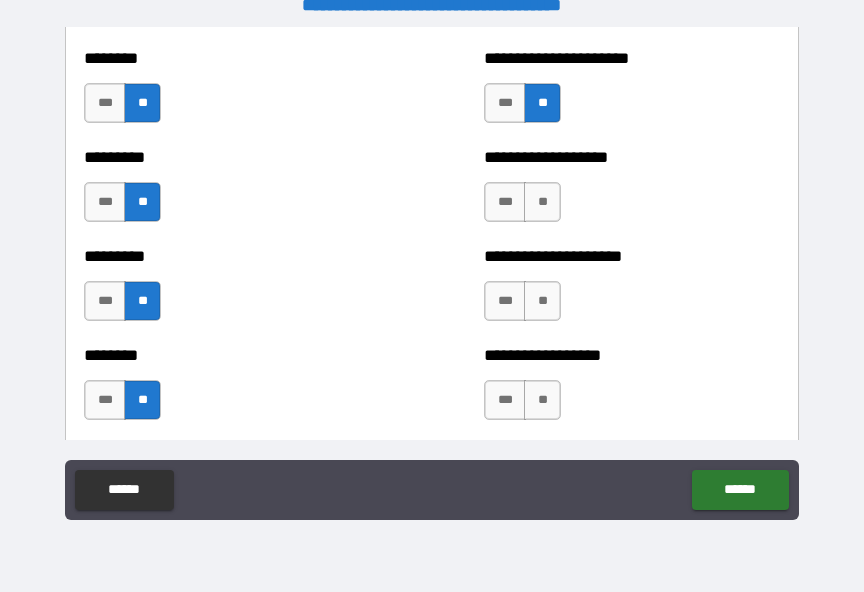 click on "**" at bounding box center [542, 202] 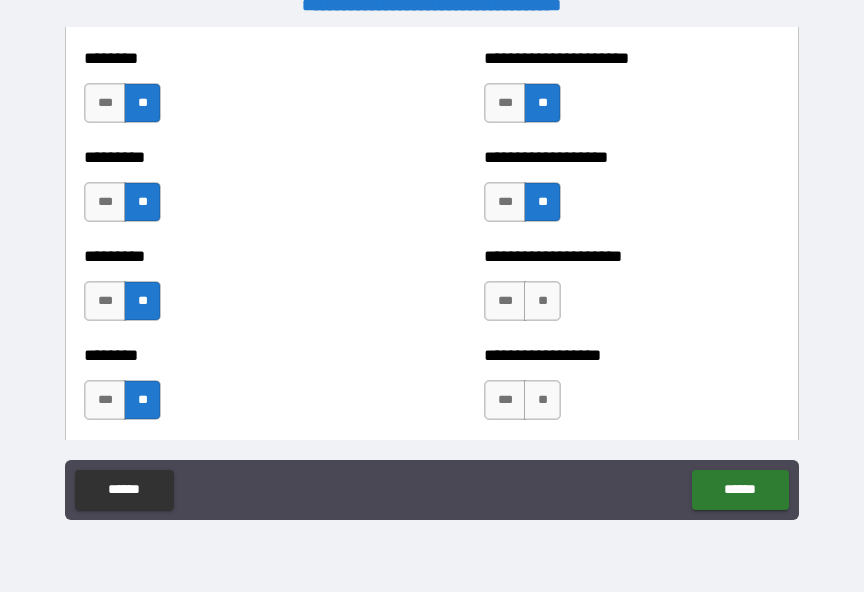 click on "**" at bounding box center (542, 301) 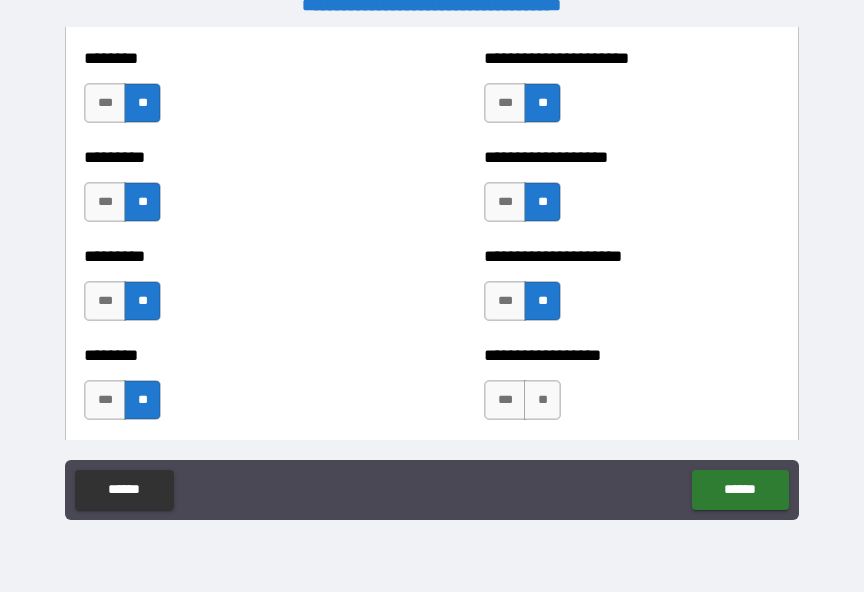click on "**" at bounding box center (542, 400) 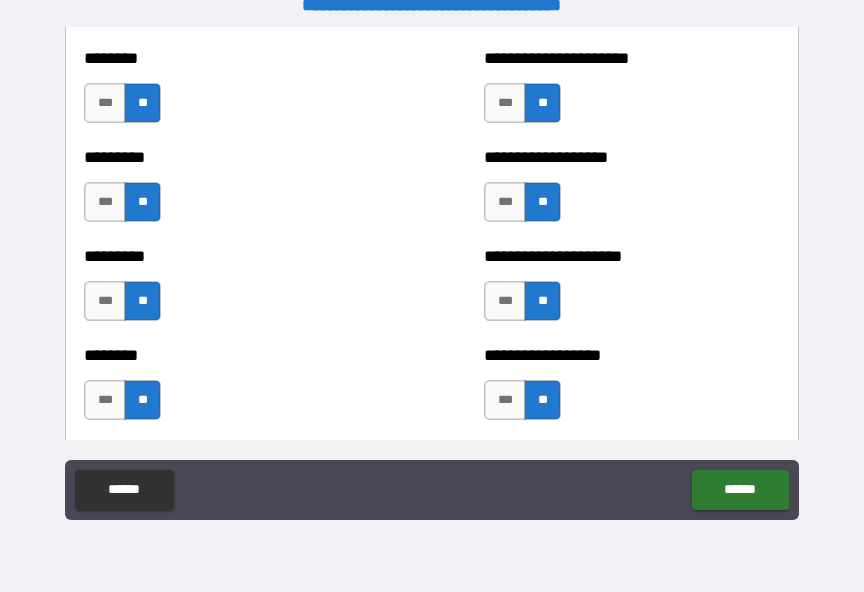 click on "***" at bounding box center [505, 202] 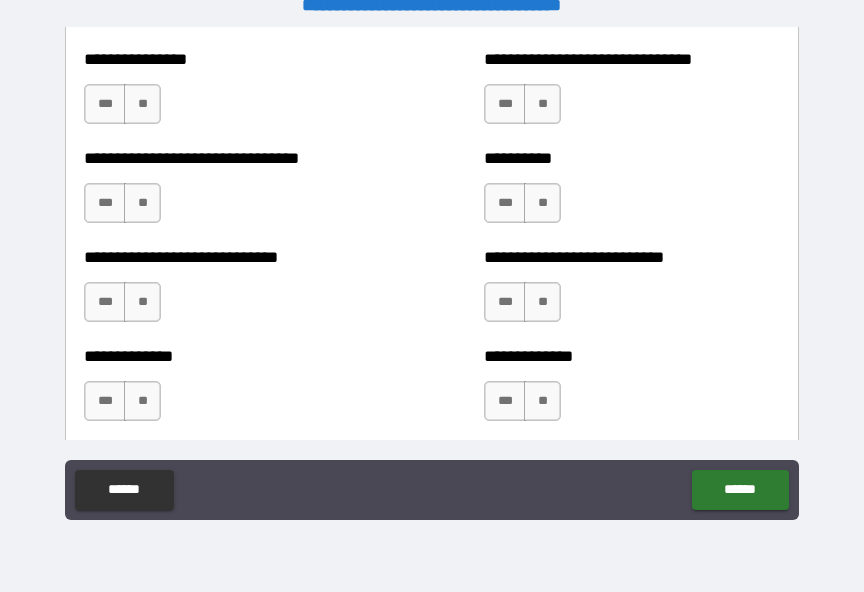 scroll, scrollTop: 7612, scrollLeft: 0, axis: vertical 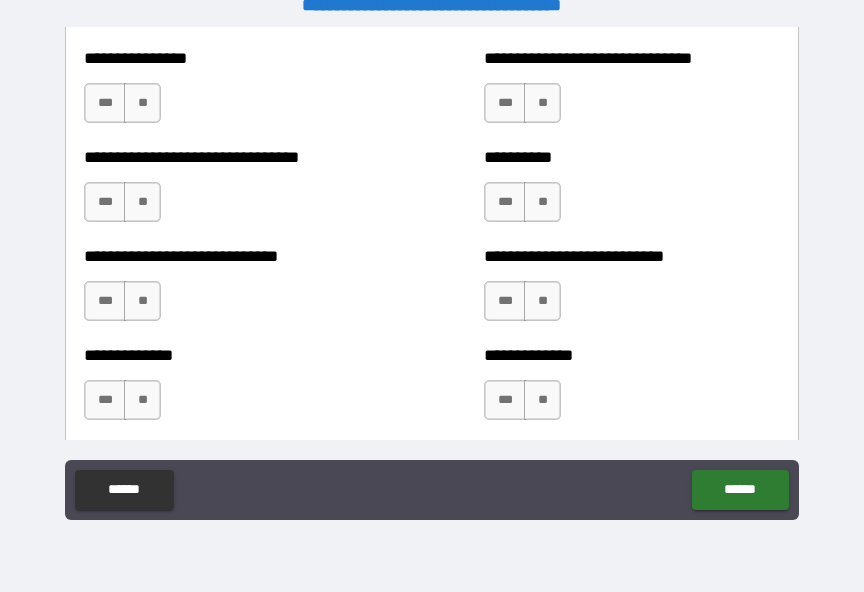 click on "**" at bounding box center [142, 103] 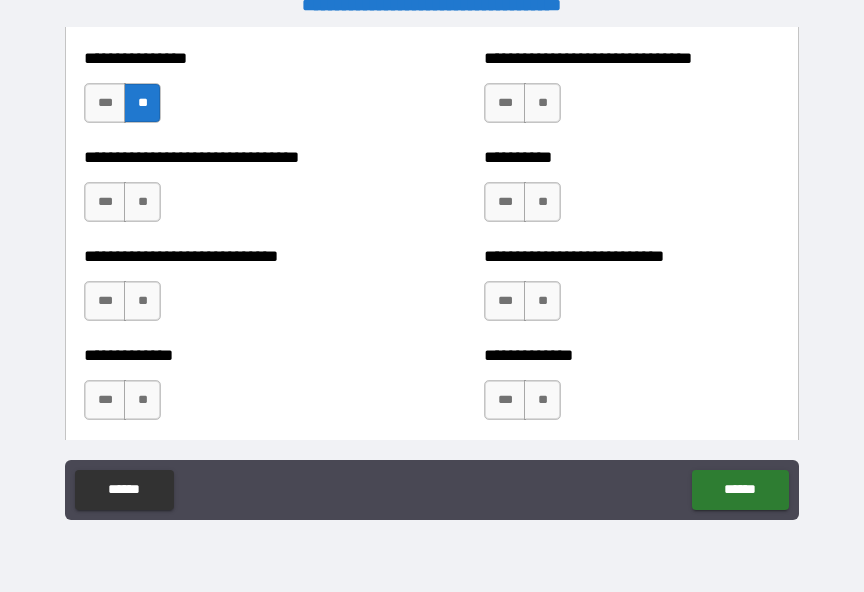 click on "**" at bounding box center (142, 202) 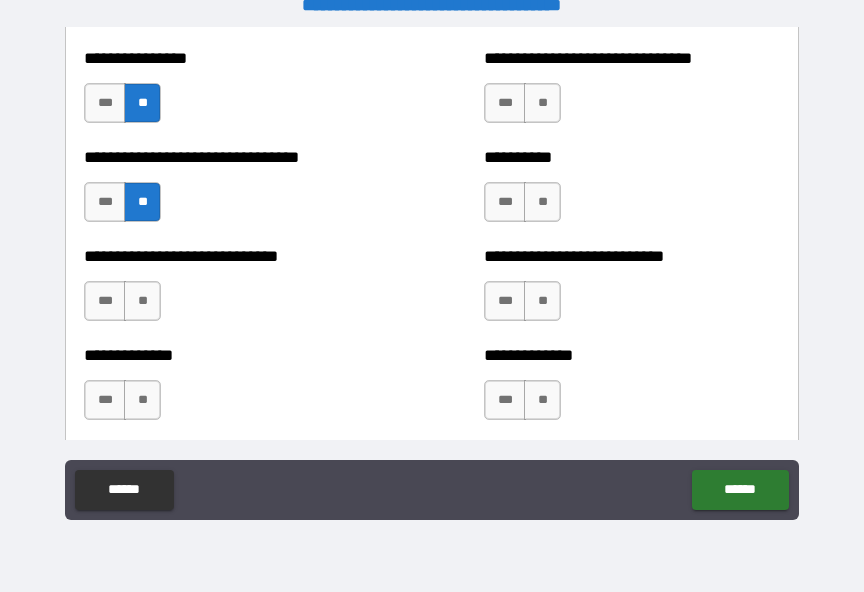 click on "**" at bounding box center [142, 301] 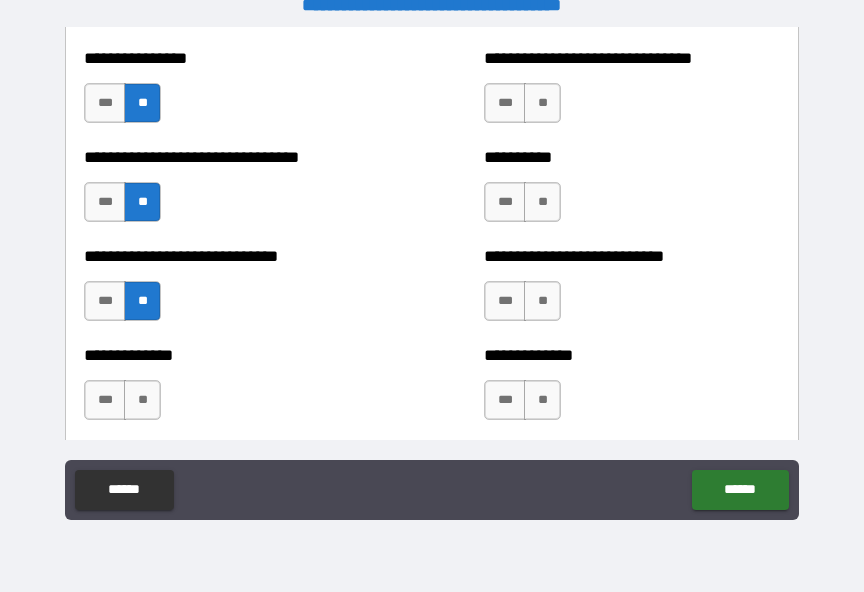 click on "**" at bounding box center (142, 400) 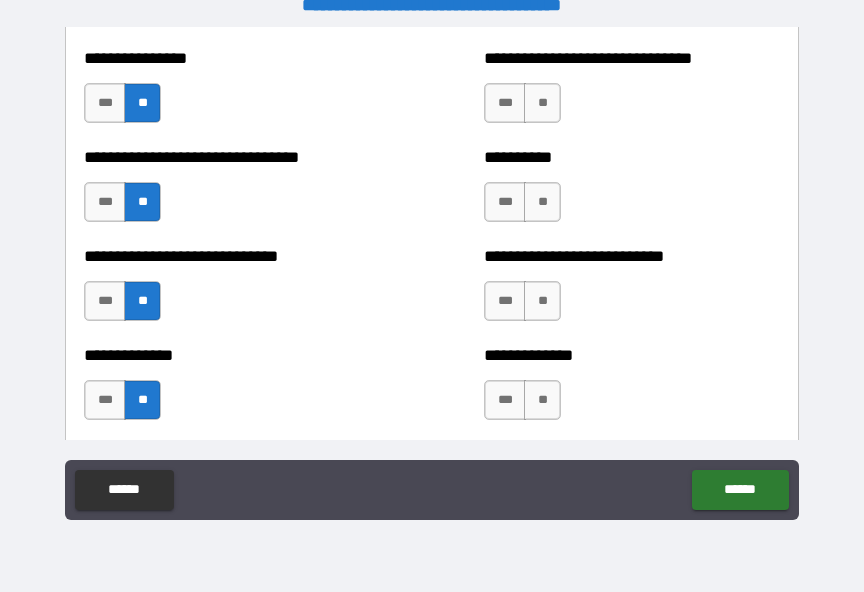 click on "**" at bounding box center (542, 103) 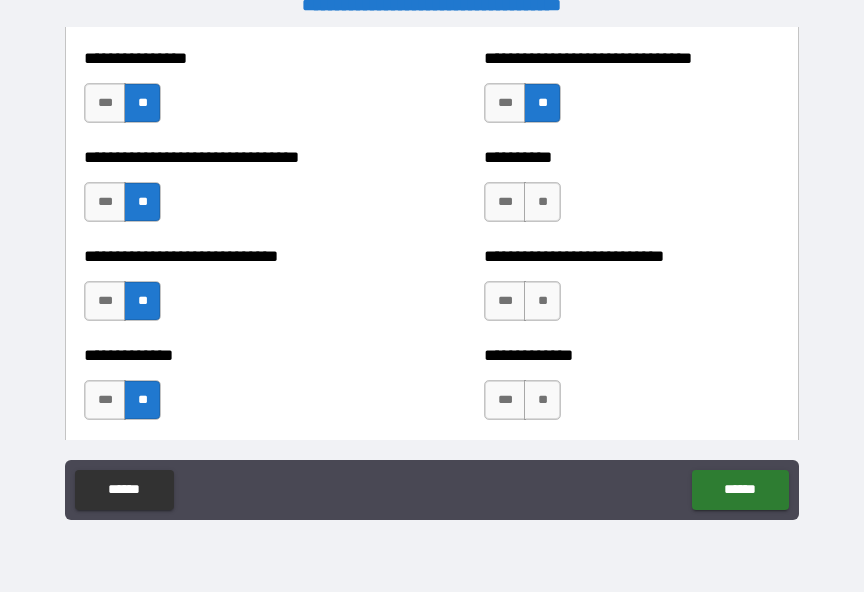 click on "**" at bounding box center [542, 202] 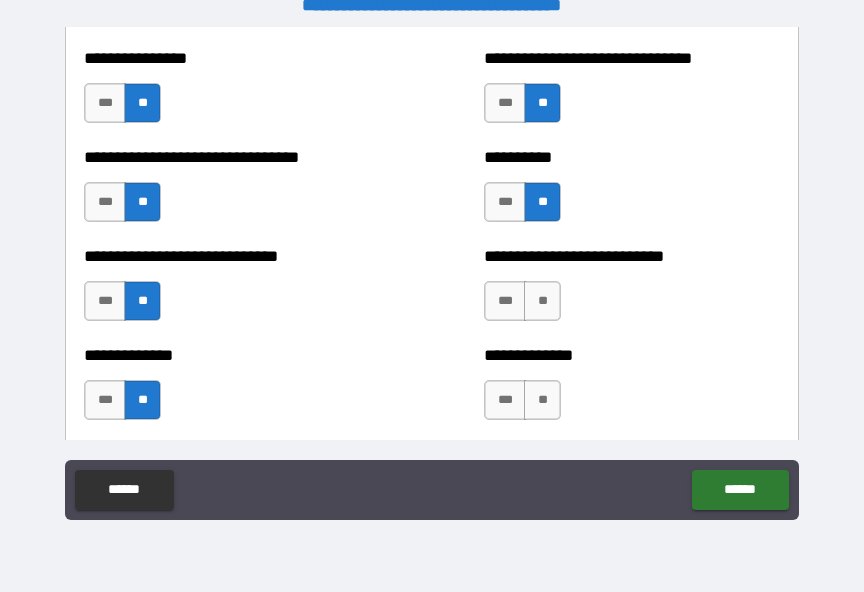 click on "**" at bounding box center (542, 301) 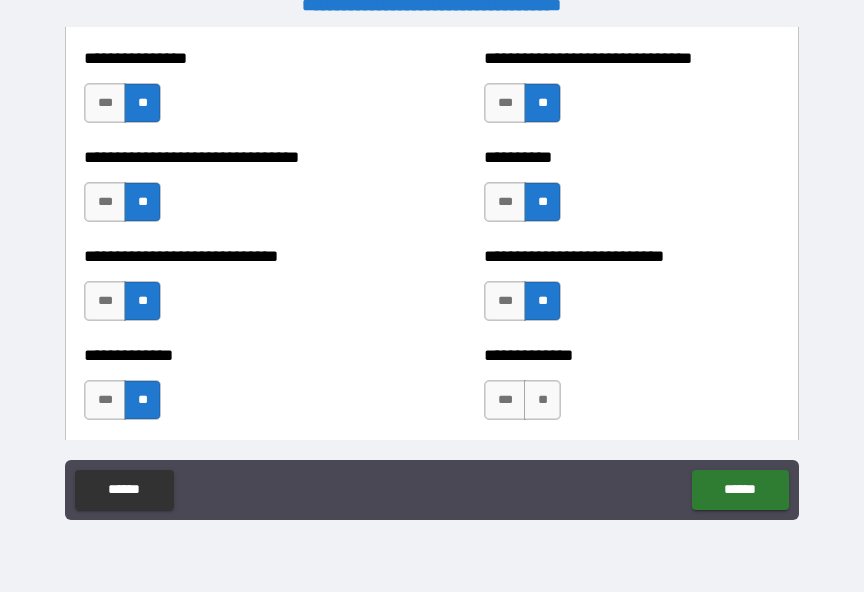 click on "**" at bounding box center [542, 400] 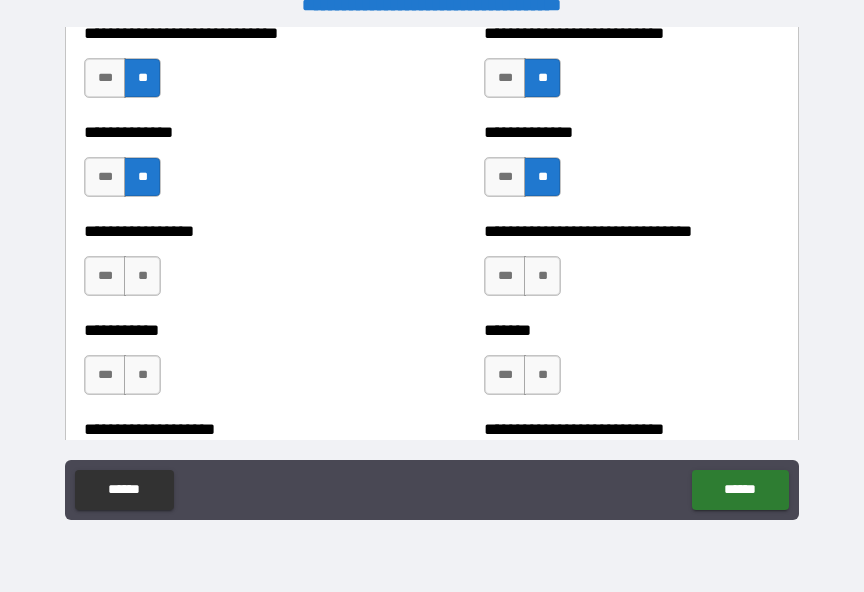 click on "***" at bounding box center (505, 177) 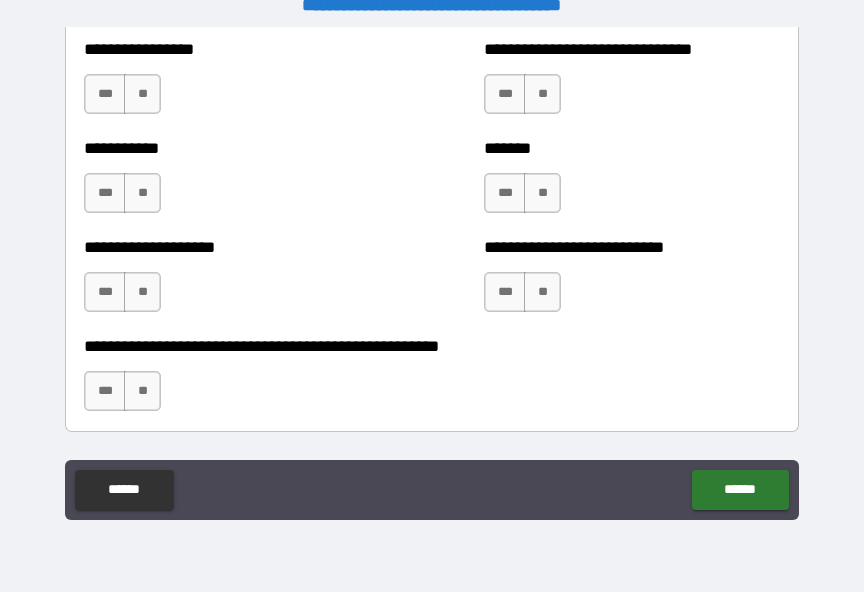 scroll, scrollTop: 8030, scrollLeft: 0, axis: vertical 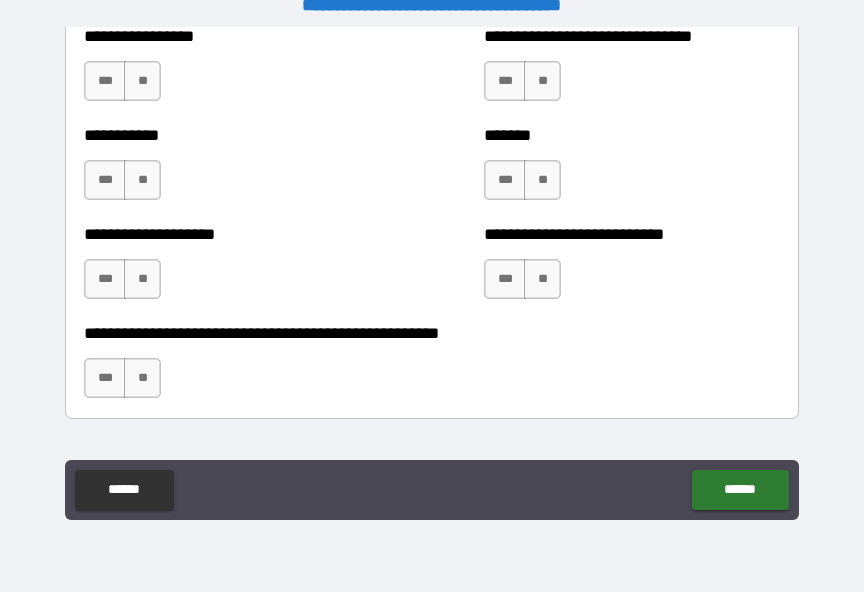 click on "**" at bounding box center (142, 81) 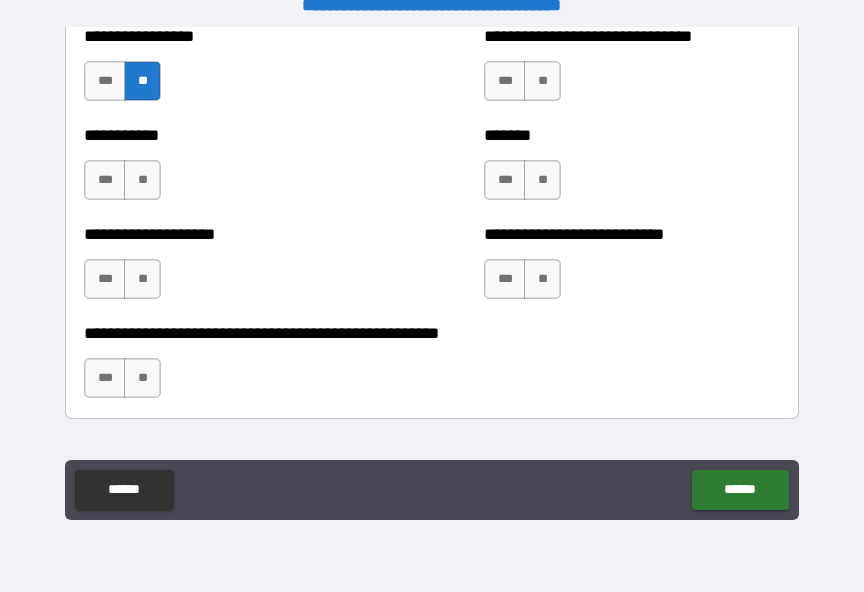 click on "**" at bounding box center (142, 180) 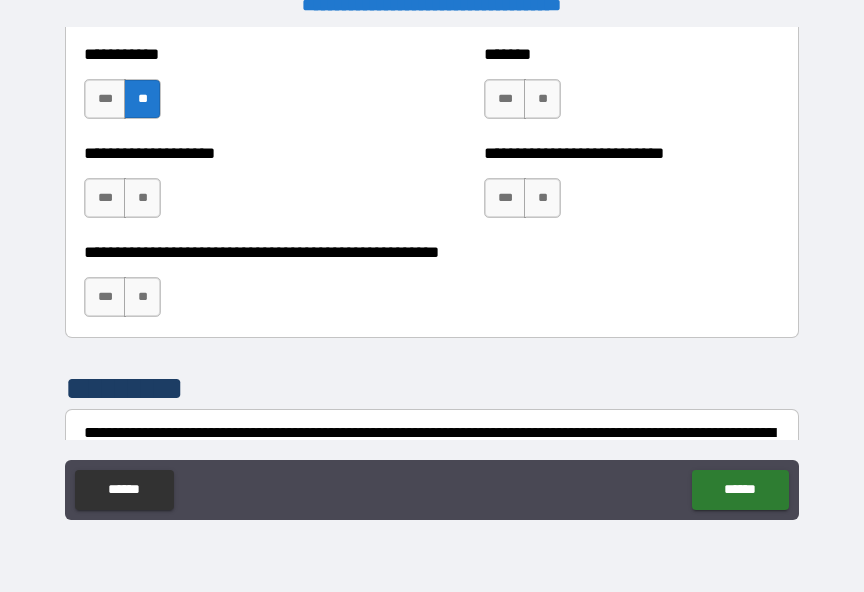 click on "**" at bounding box center (142, 198) 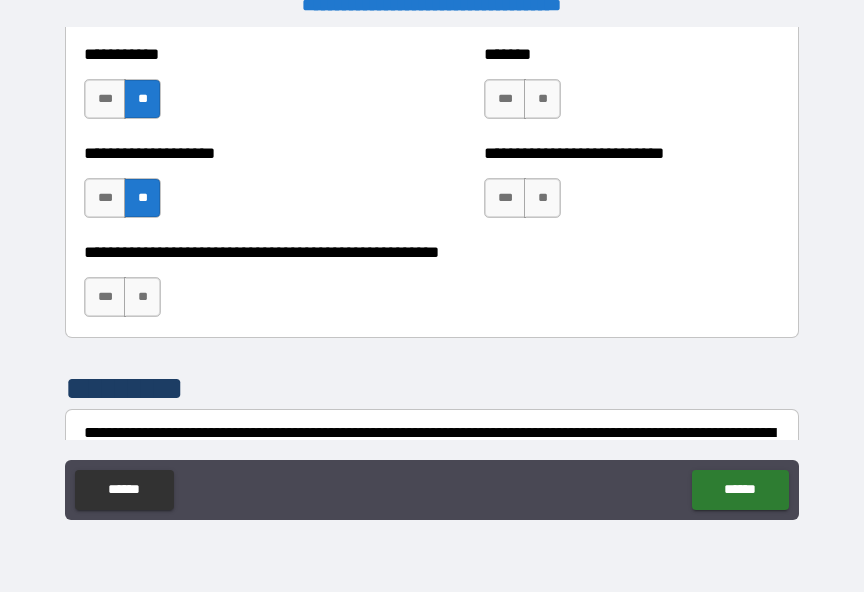 scroll, scrollTop: 7979, scrollLeft: 0, axis: vertical 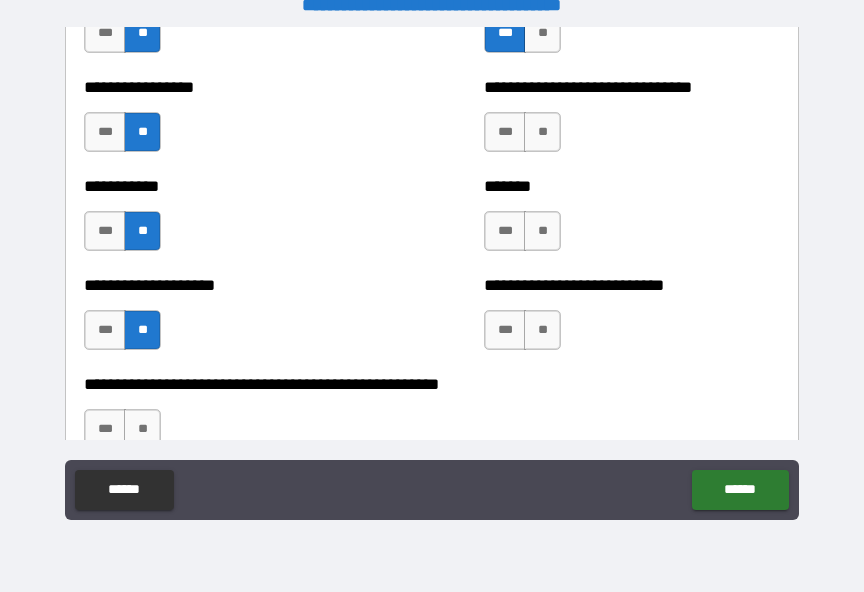click on "**" at bounding box center [542, 132] 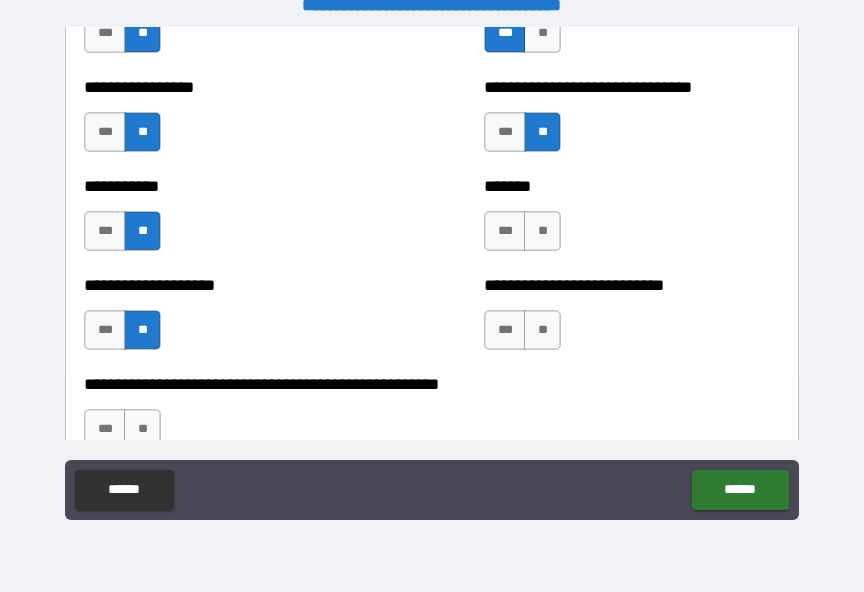 click on "**" at bounding box center [542, 231] 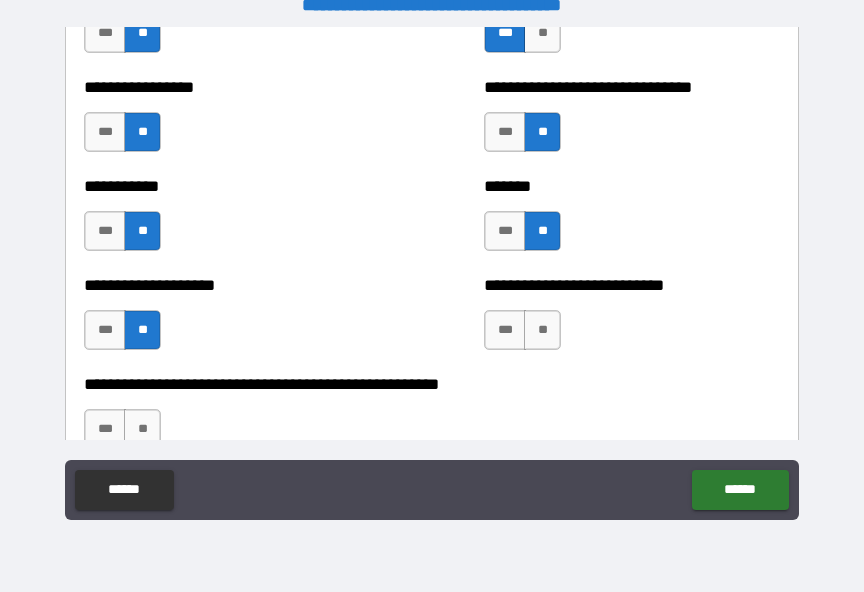 click on "**" at bounding box center [542, 330] 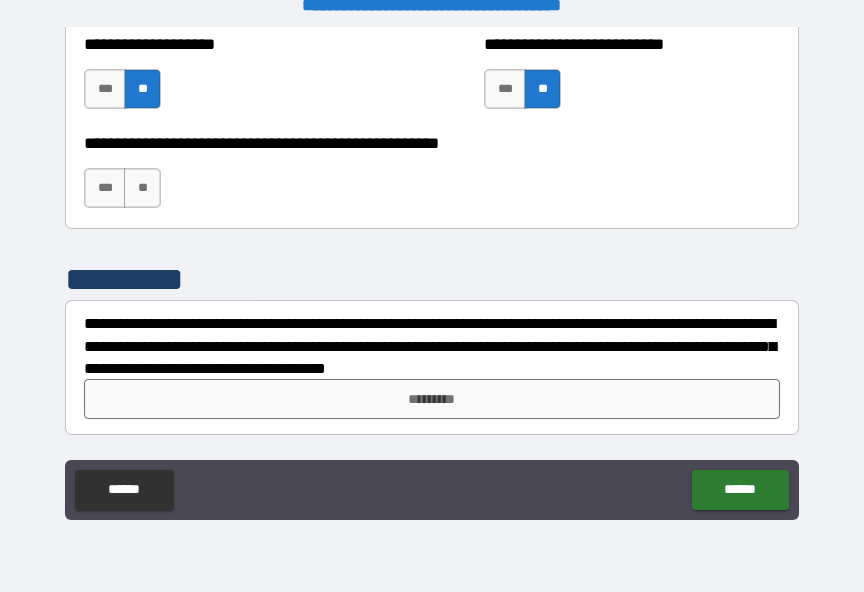 scroll, scrollTop: 8220, scrollLeft: 0, axis: vertical 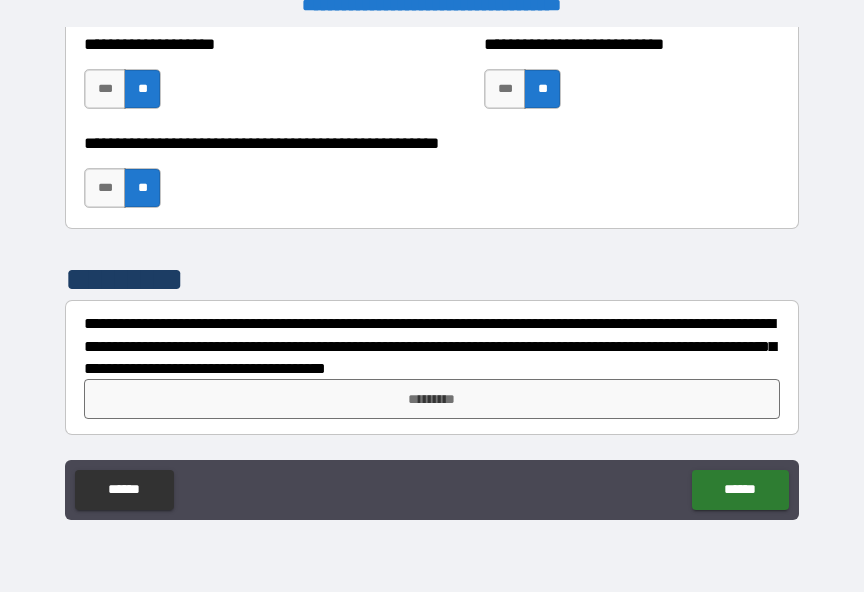 click on "*********" at bounding box center (432, 399) 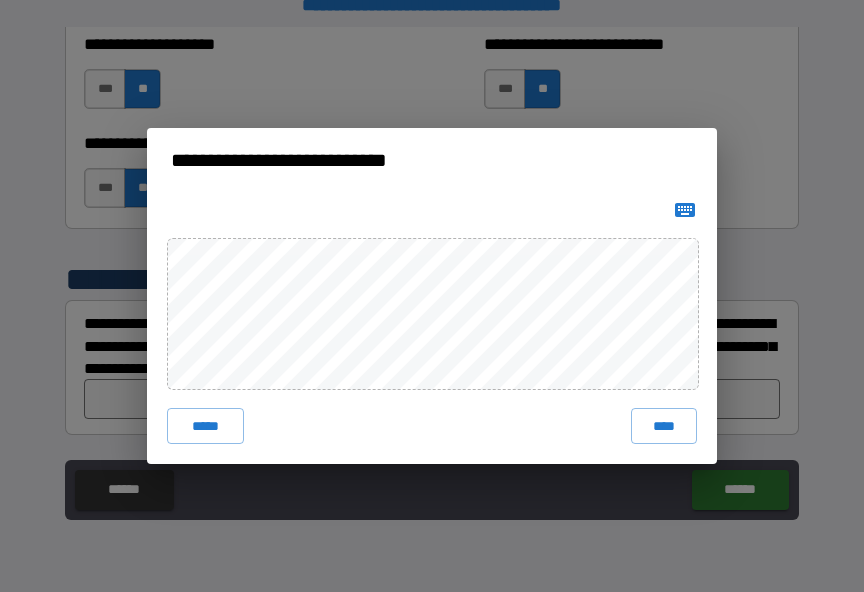 click on "****" at bounding box center [664, 426] 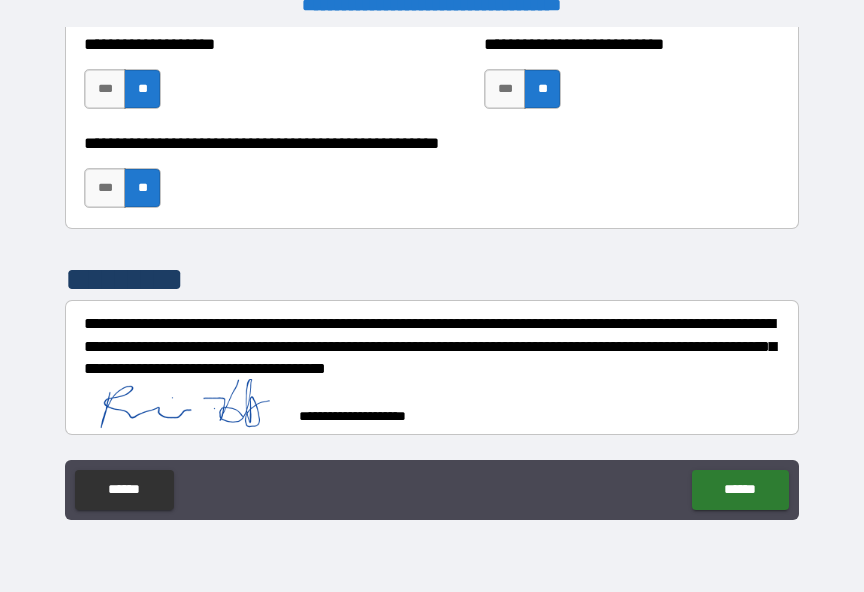 scroll, scrollTop: 8210, scrollLeft: 0, axis: vertical 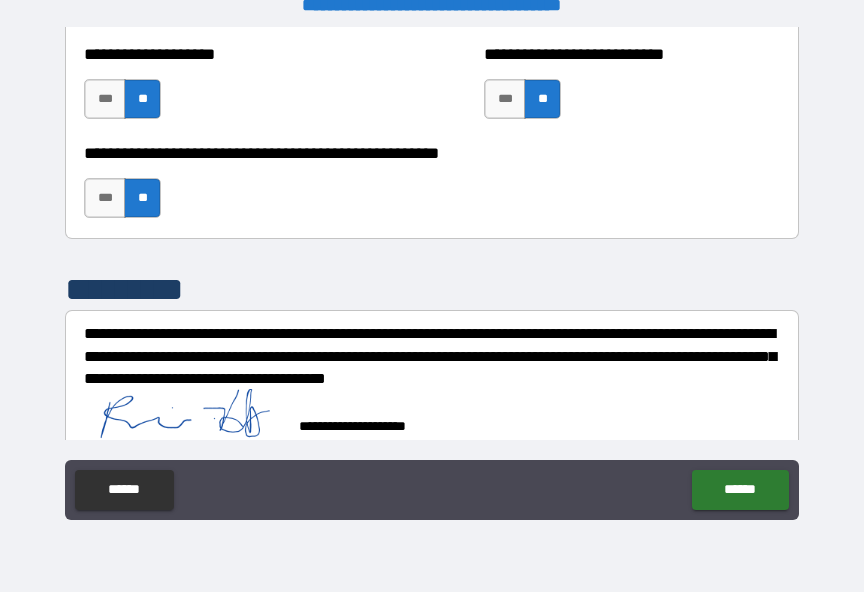 click on "******" at bounding box center [740, 490] 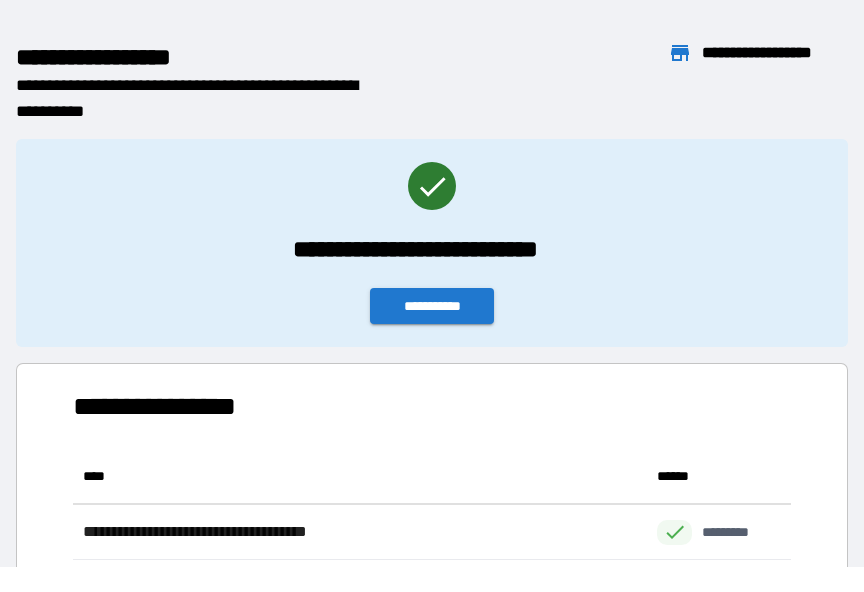 scroll, scrollTop: 386, scrollLeft: 718, axis: both 